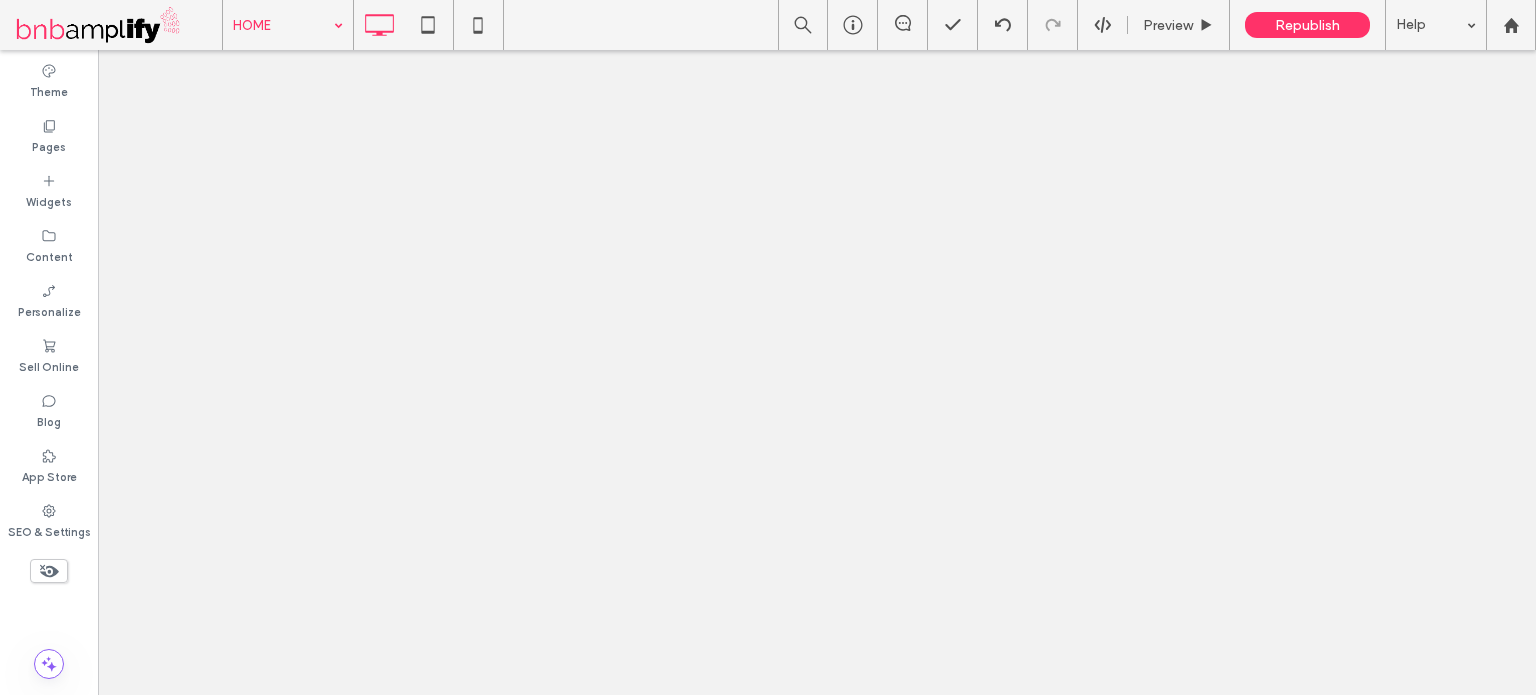 click on "HOME" at bounding box center [288, 25] 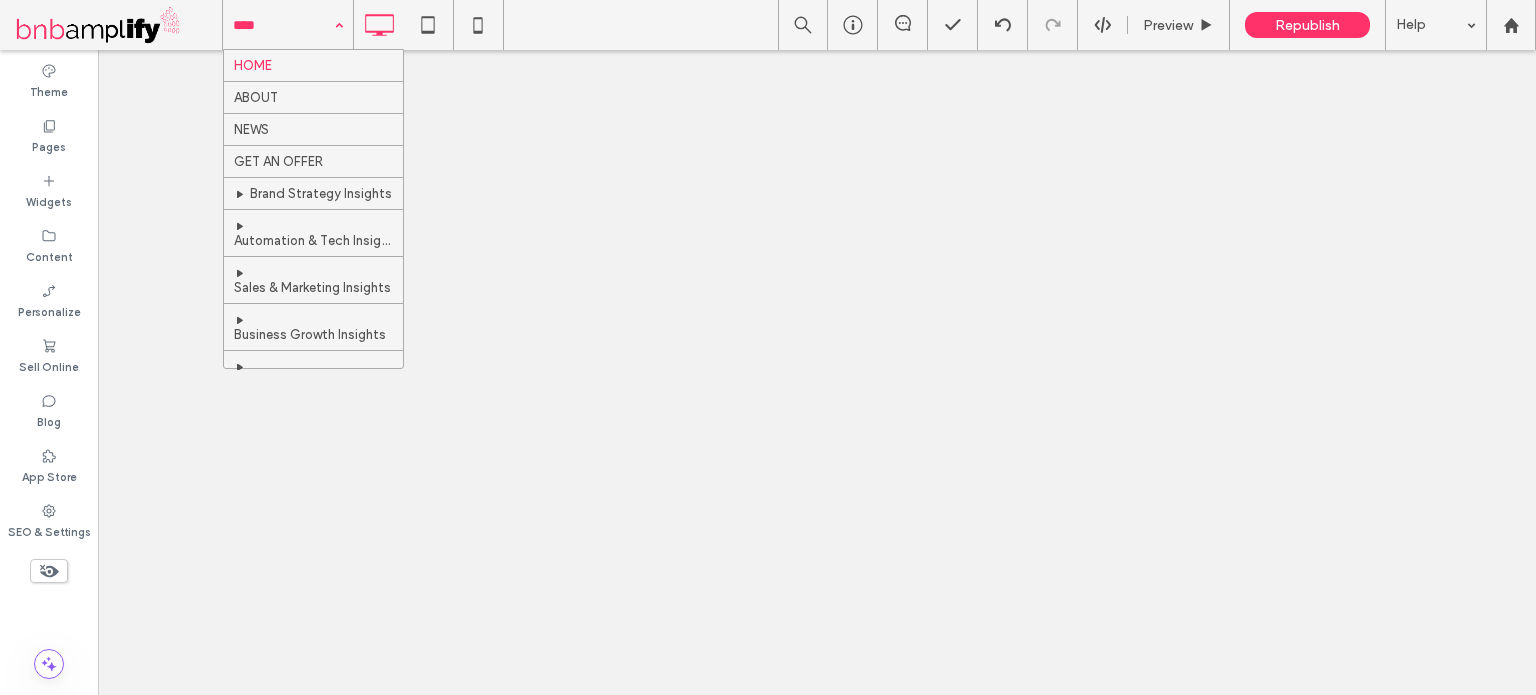 scroll, scrollTop: 0, scrollLeft: 0, axis: both 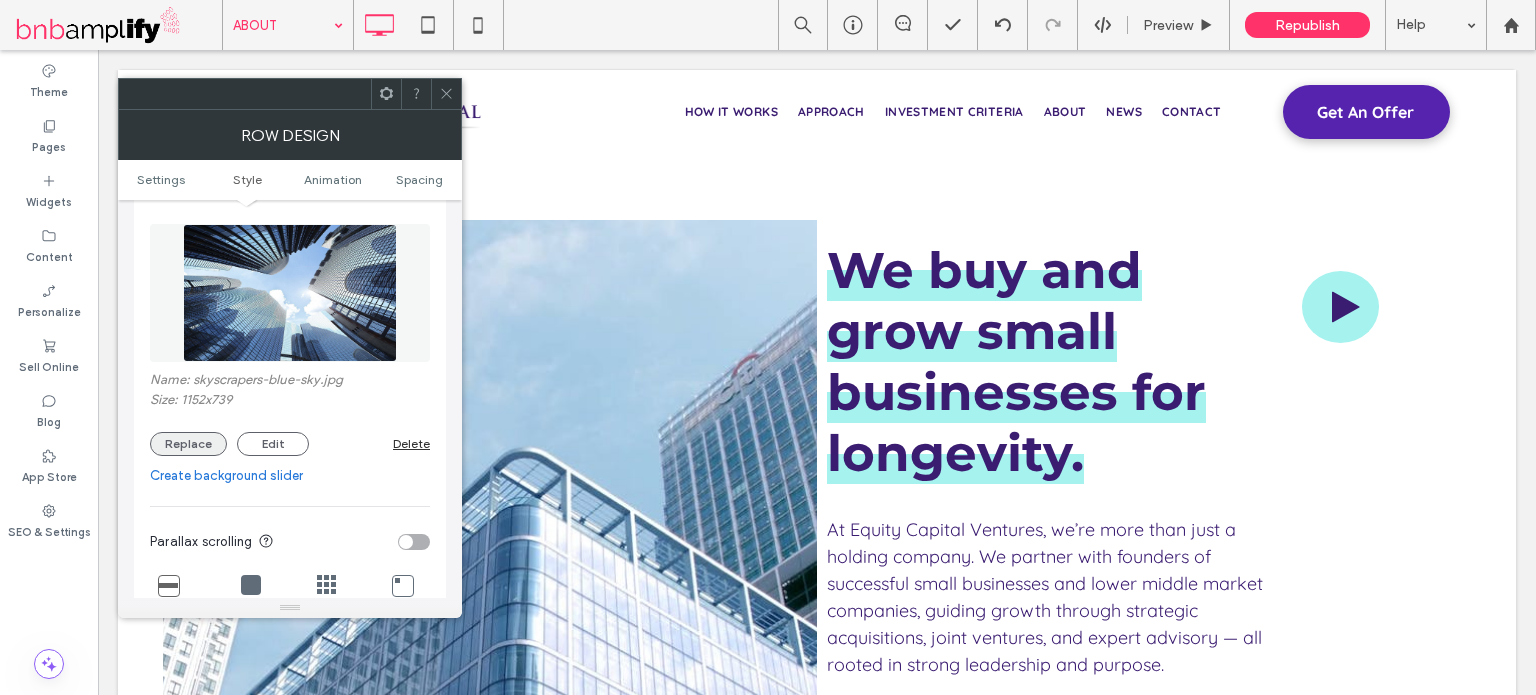 click on "Replace" at bounding box center (188, 444) 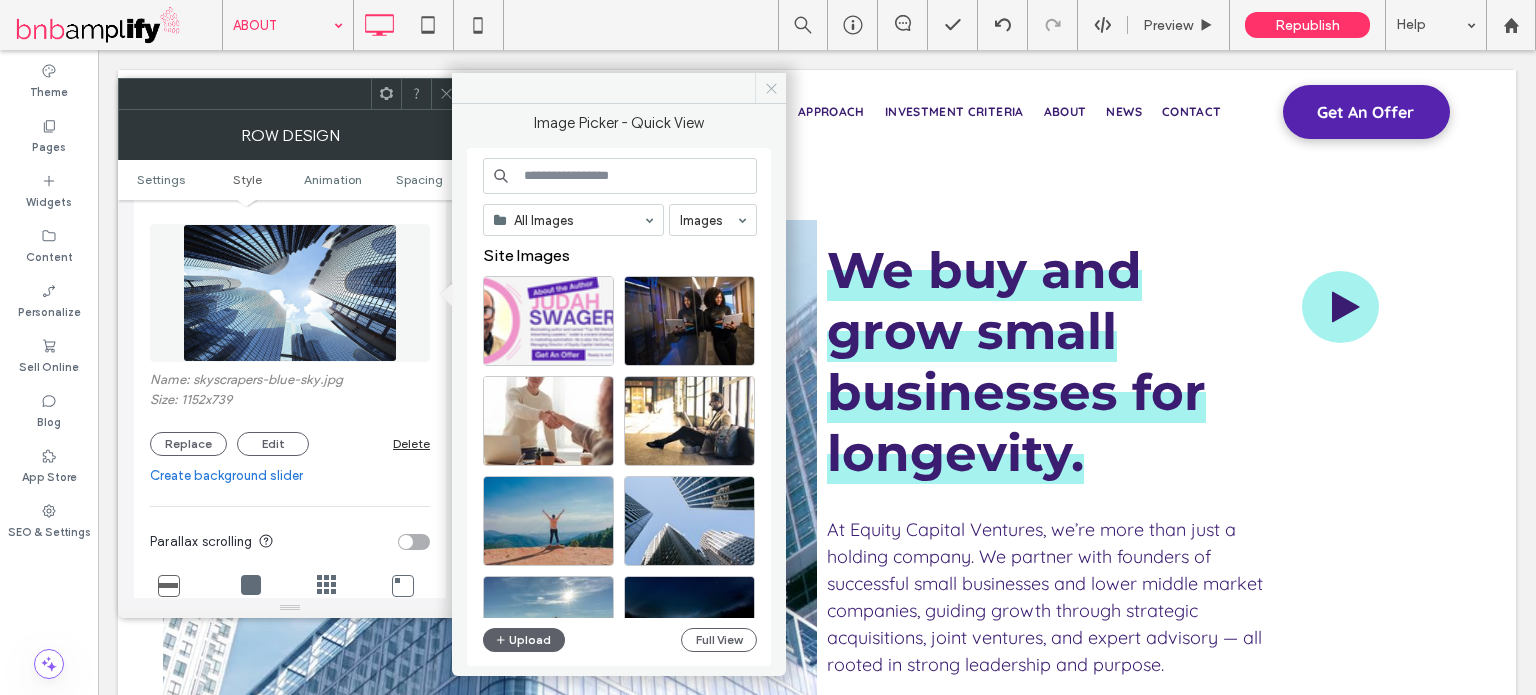 click 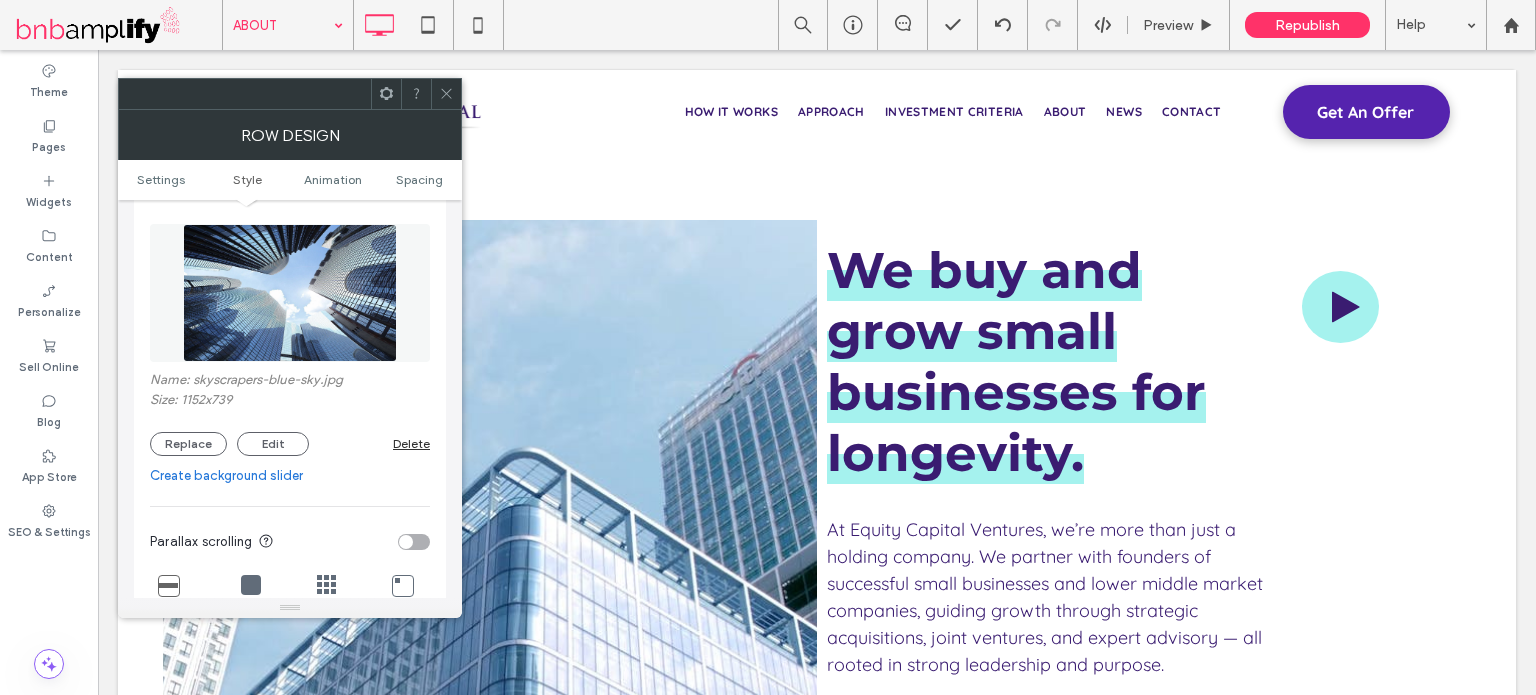 click 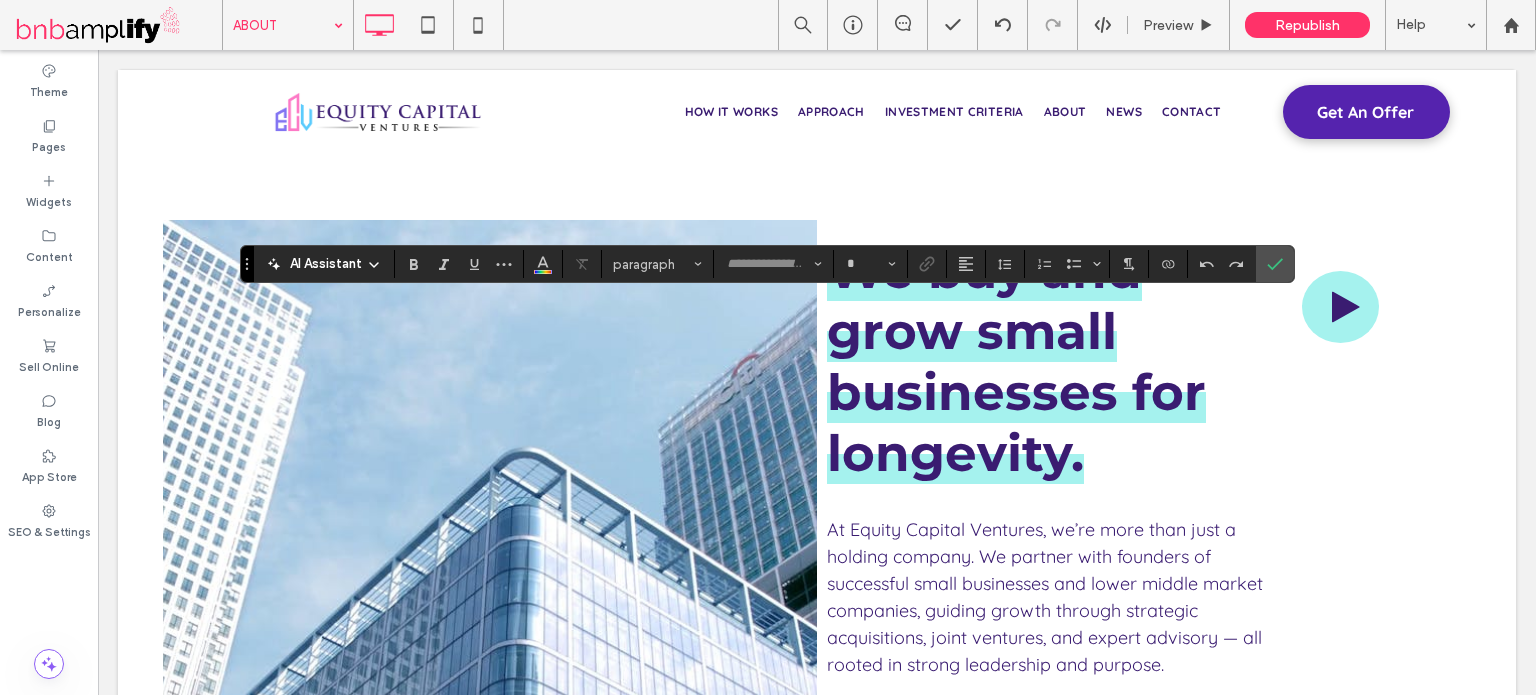 type on "**********" 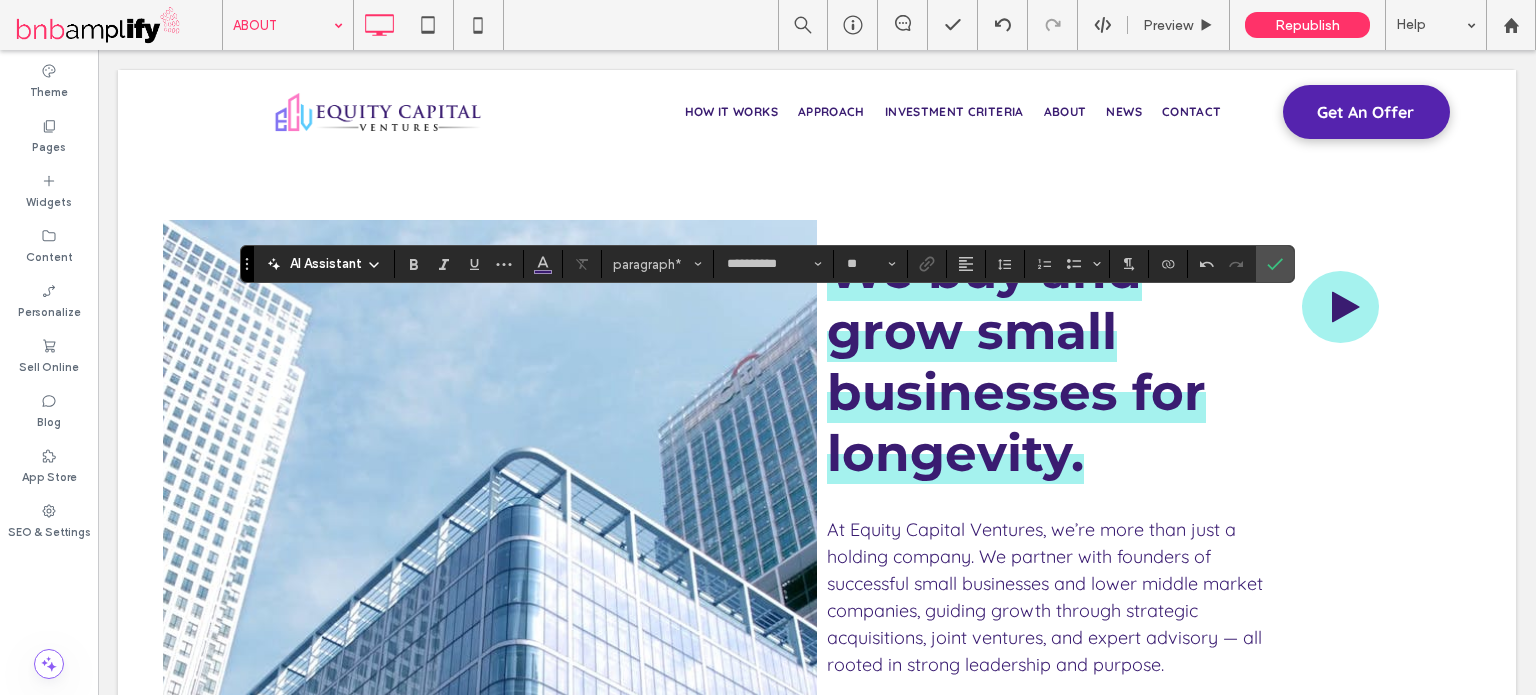 type on "*********" 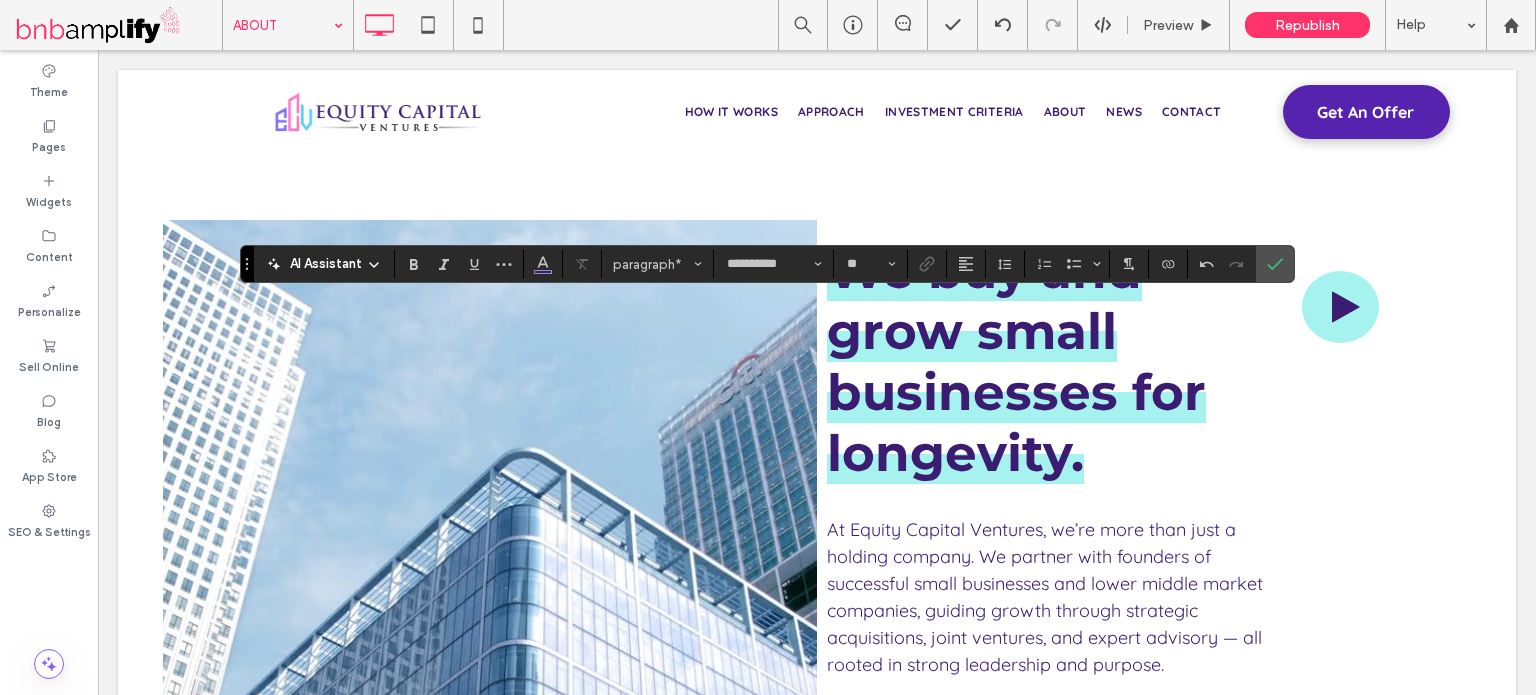 type on "**" 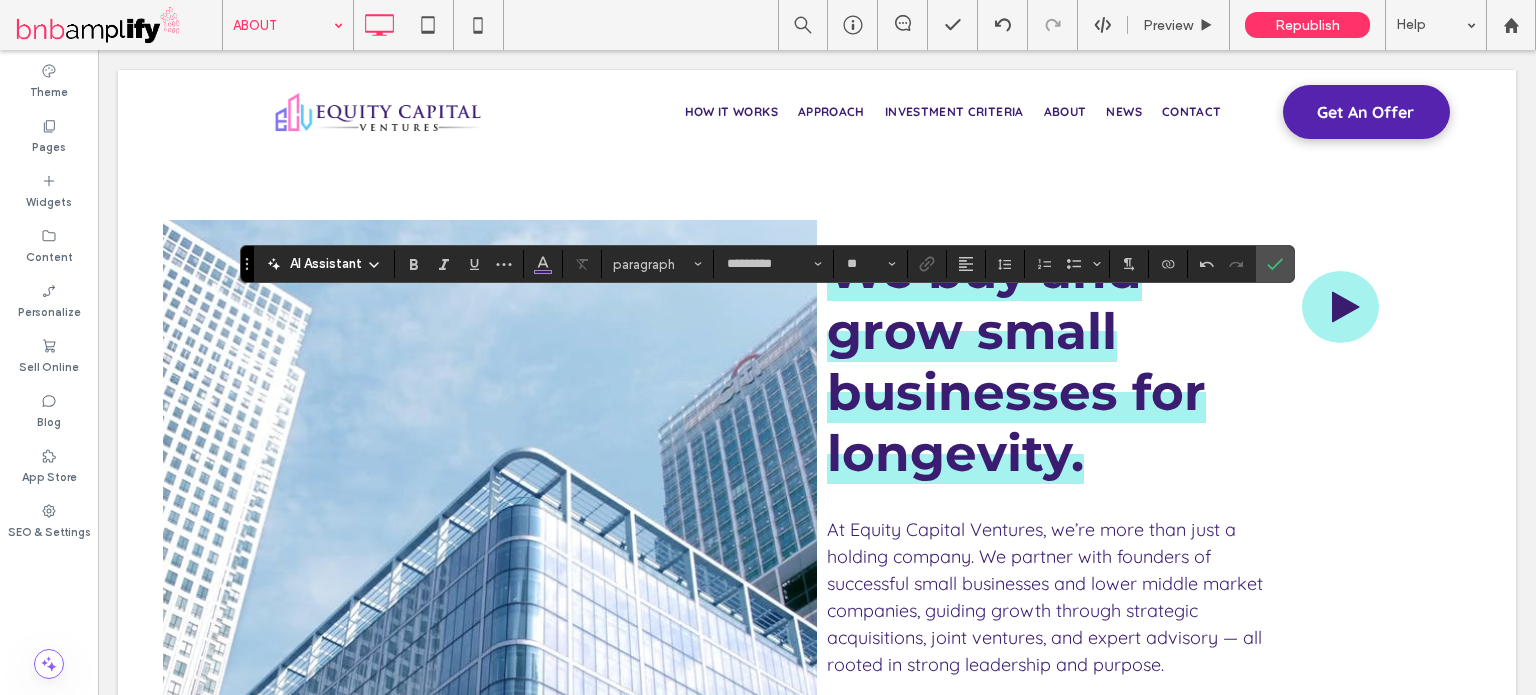 type on "**********" 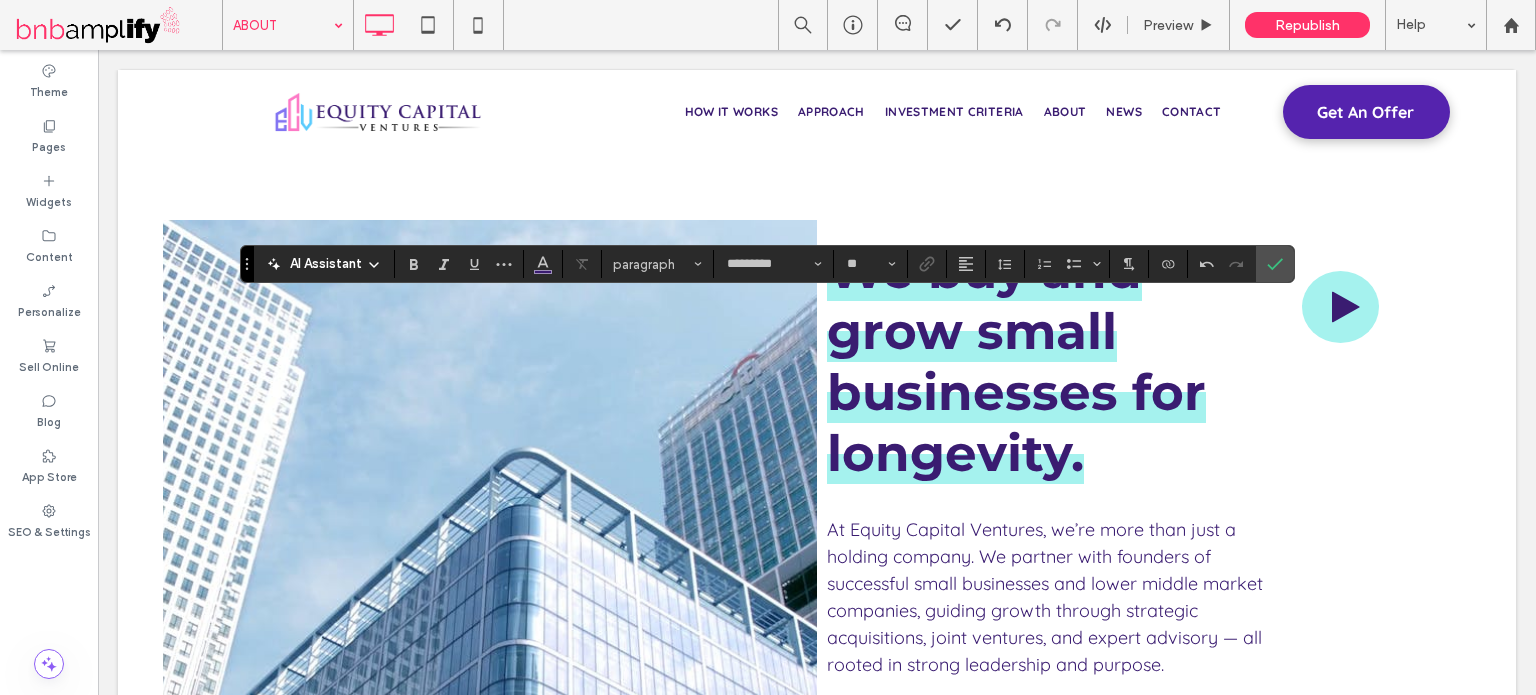 type on "**" 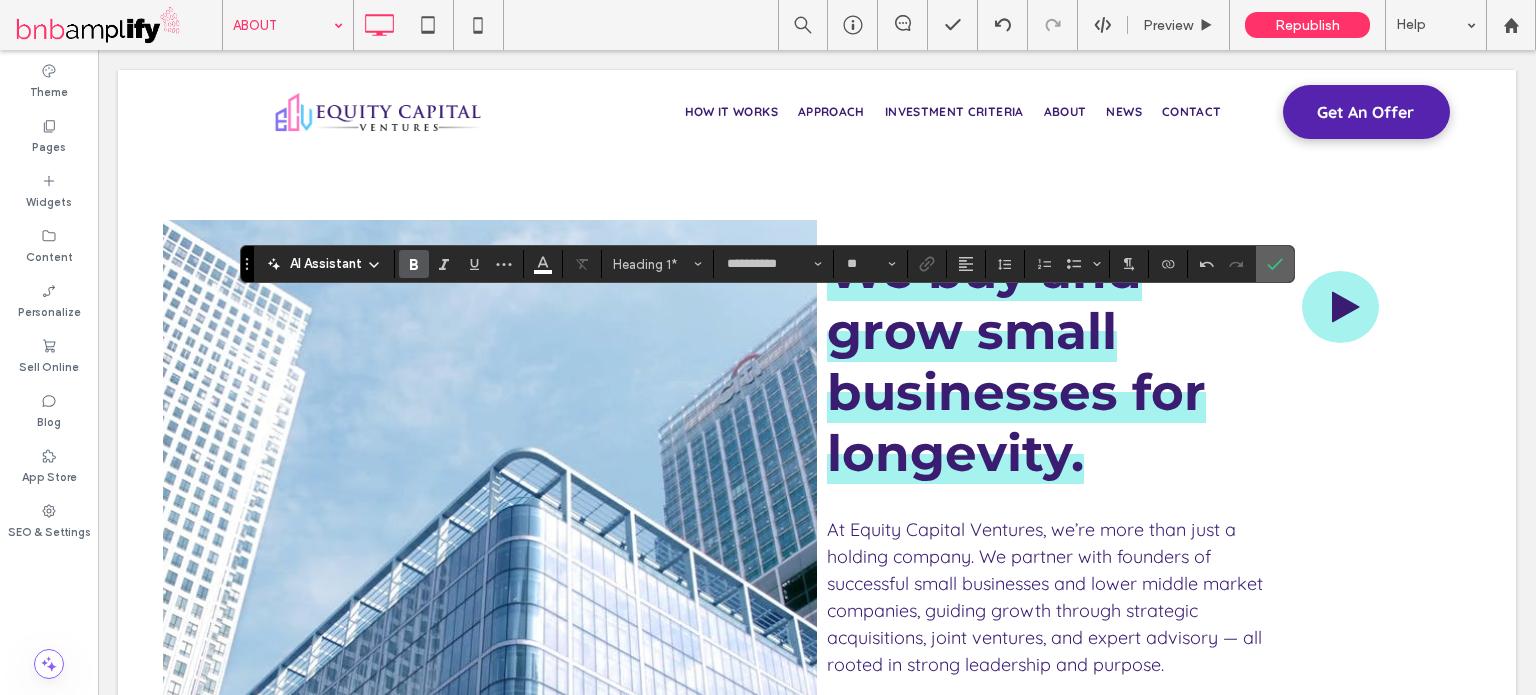 click 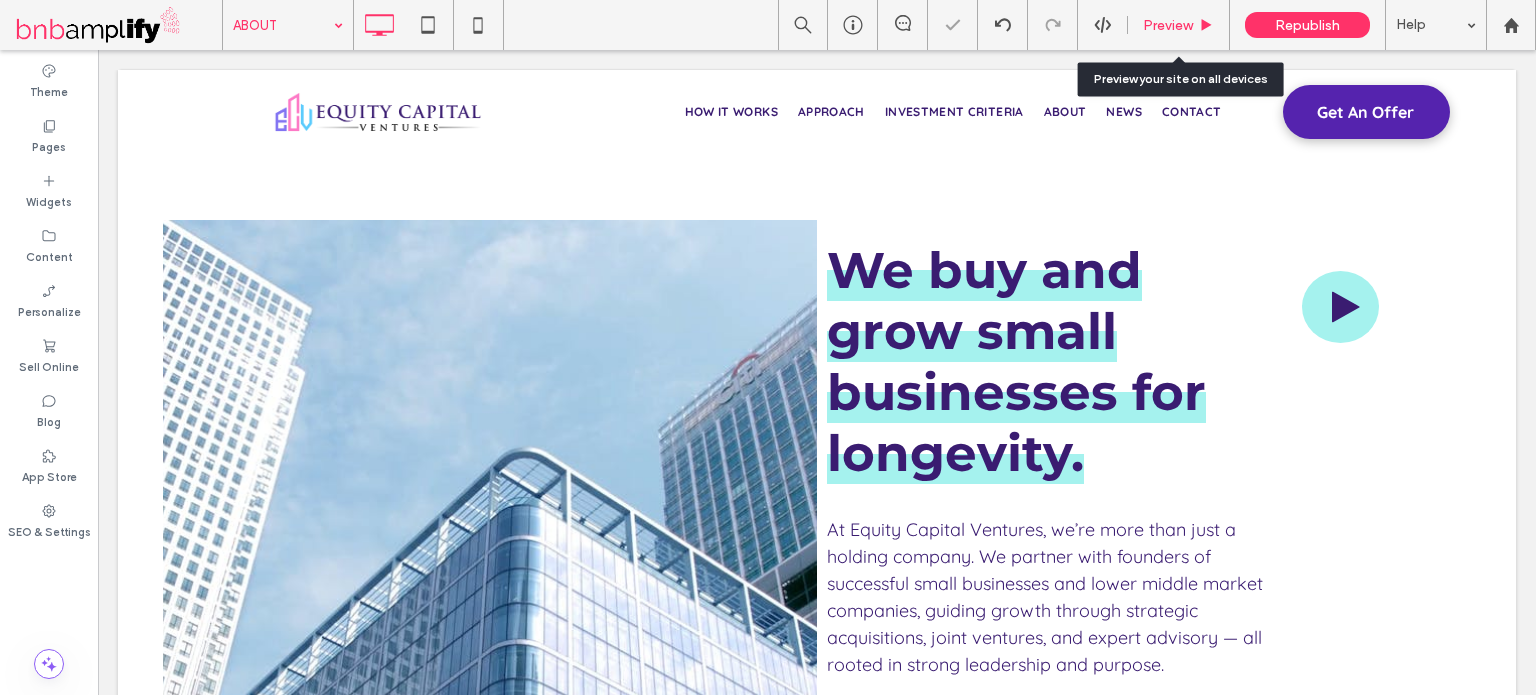 click on "Preview" at bounding box center (1168, 25) 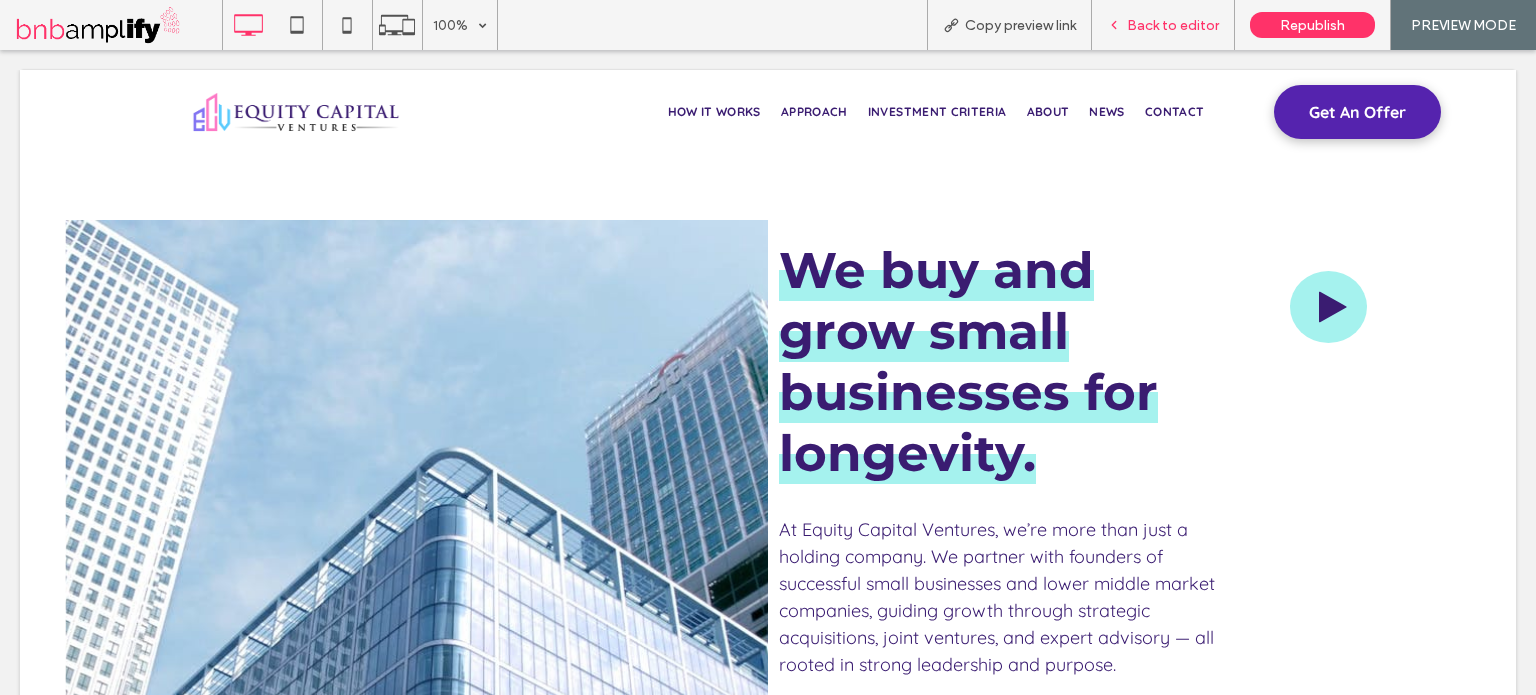 click on "Back to editor" at bounding box center [1173, 25] 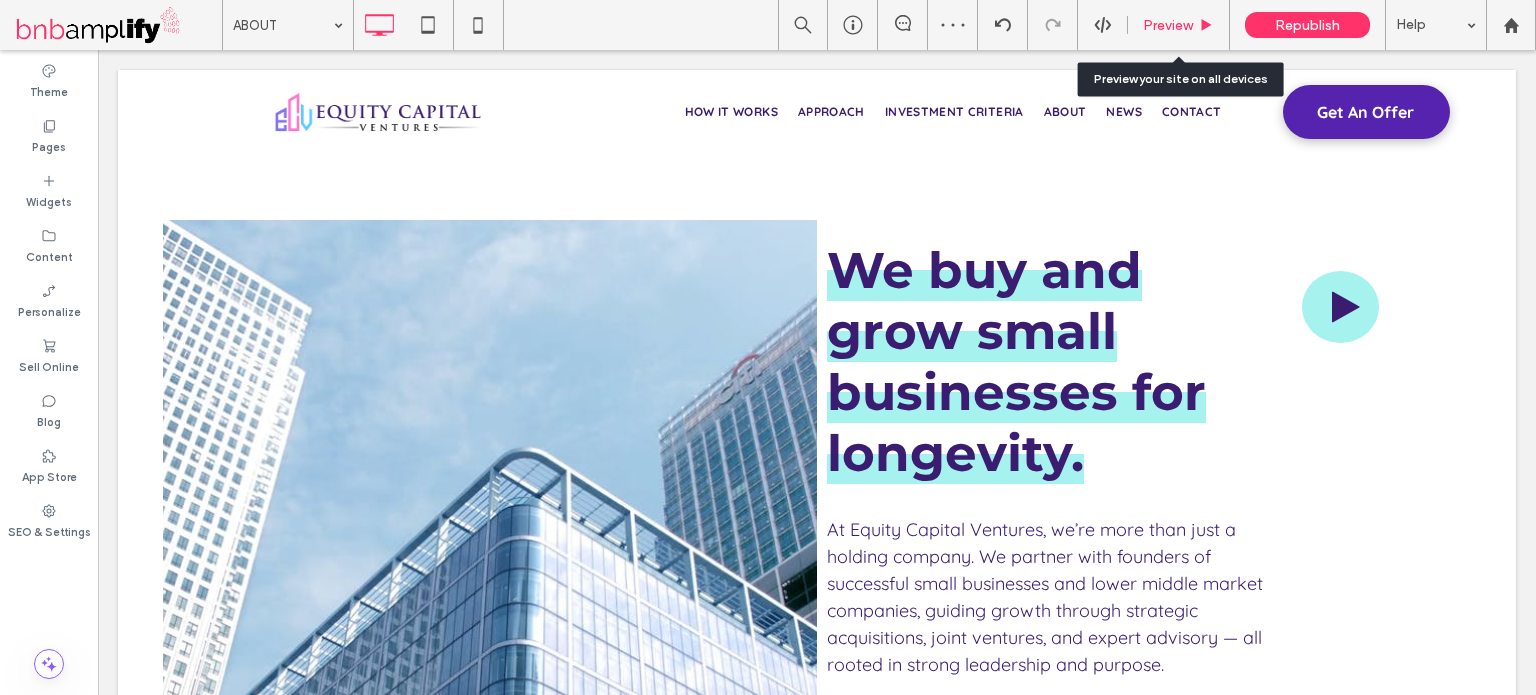click on "Preview" at bounding box center (1168, 25) 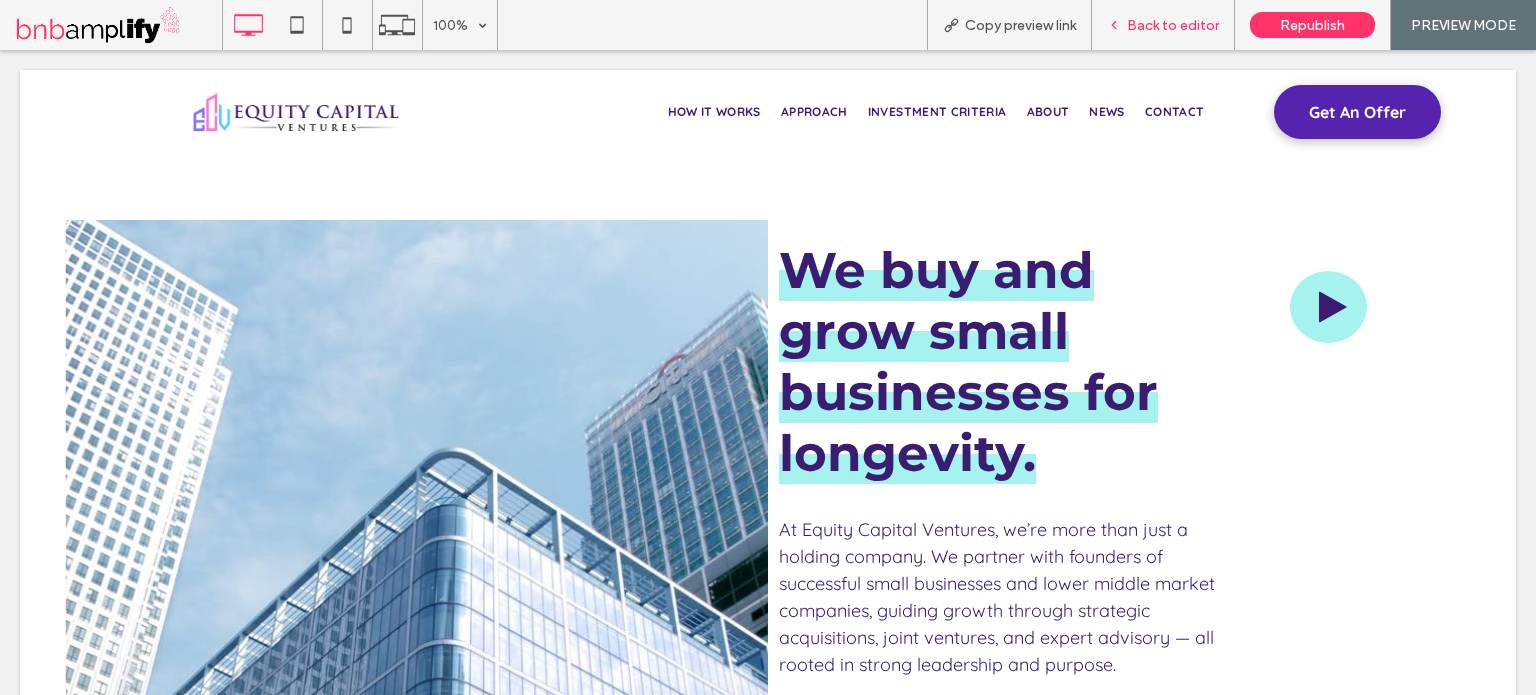 click on "Back to editor" at bounding box center [1173, 25] 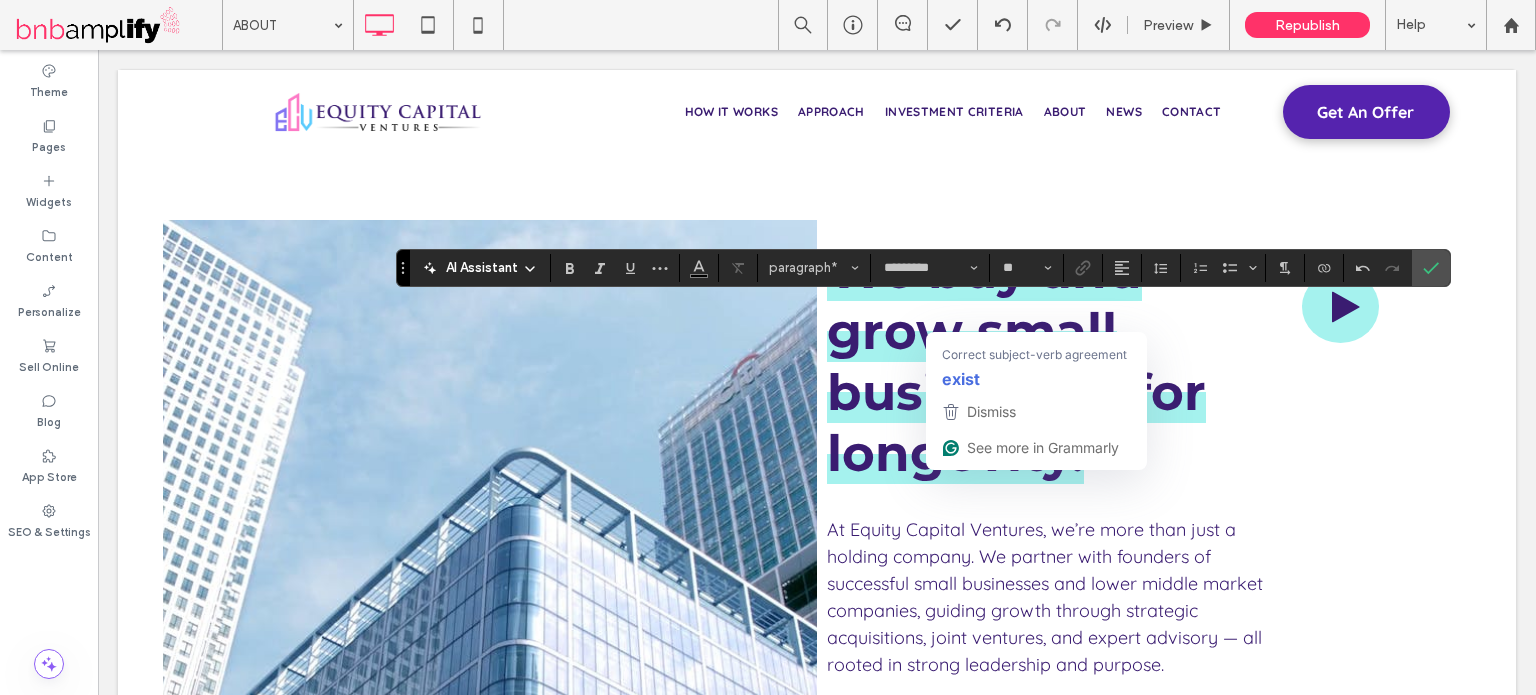 click on "Correct subject-verb agreement exist" at bounding box center (1036, 365) 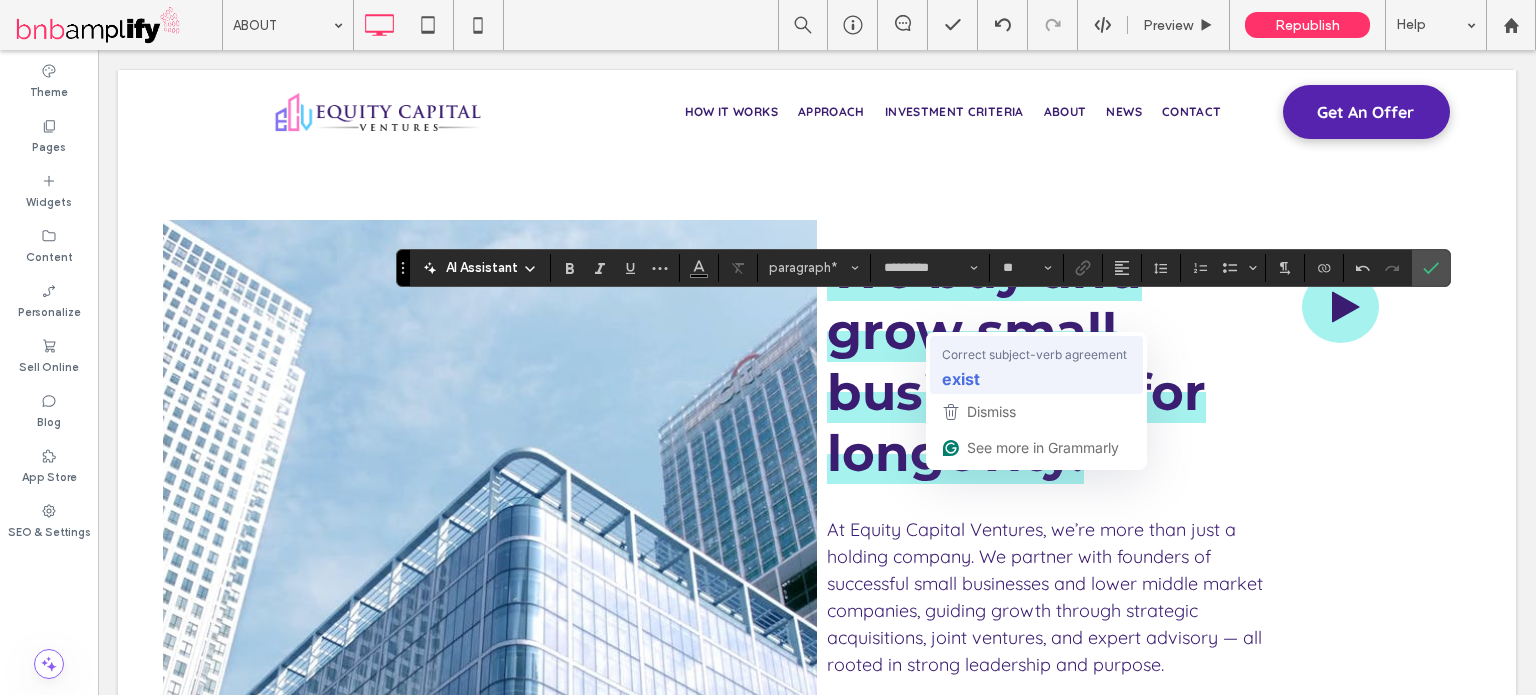 click on "exist" at bounding box center [1036, 378] 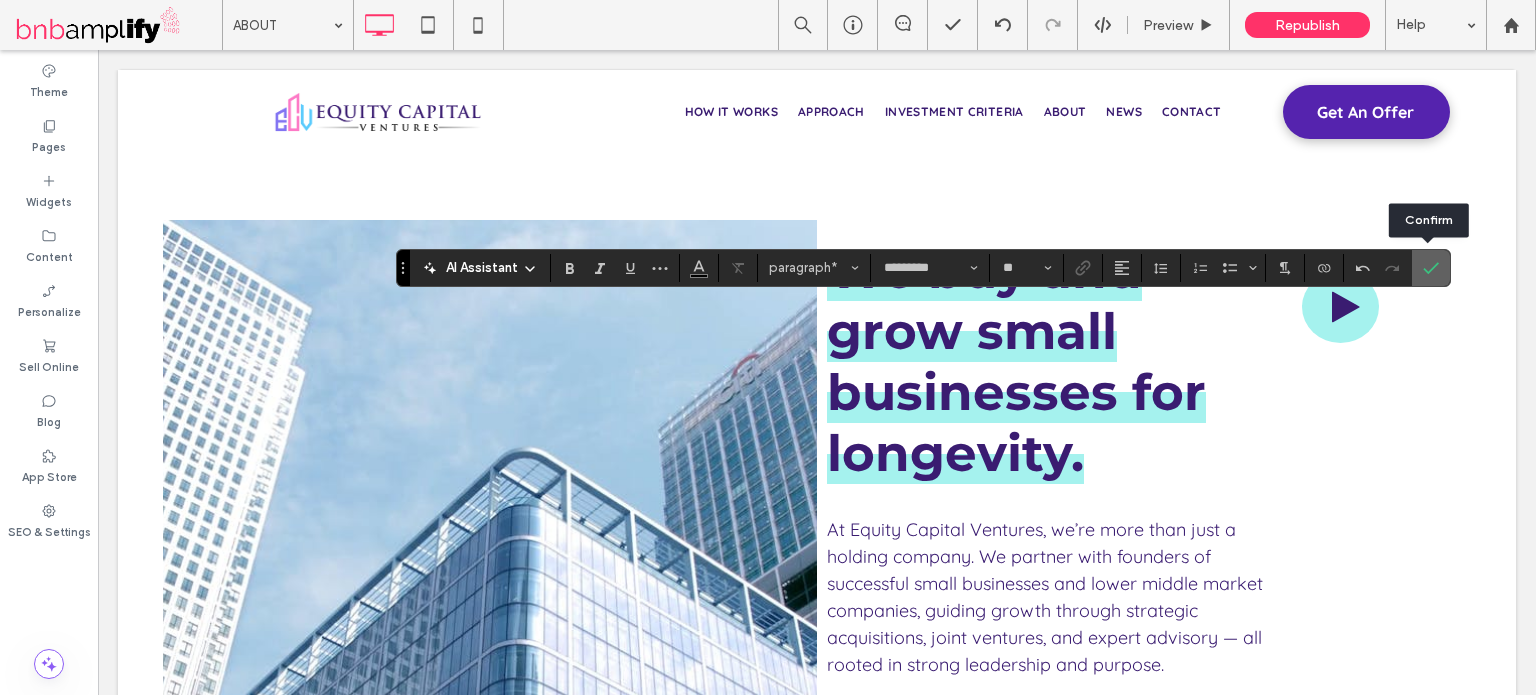 click at bounding box center [1427, 268] 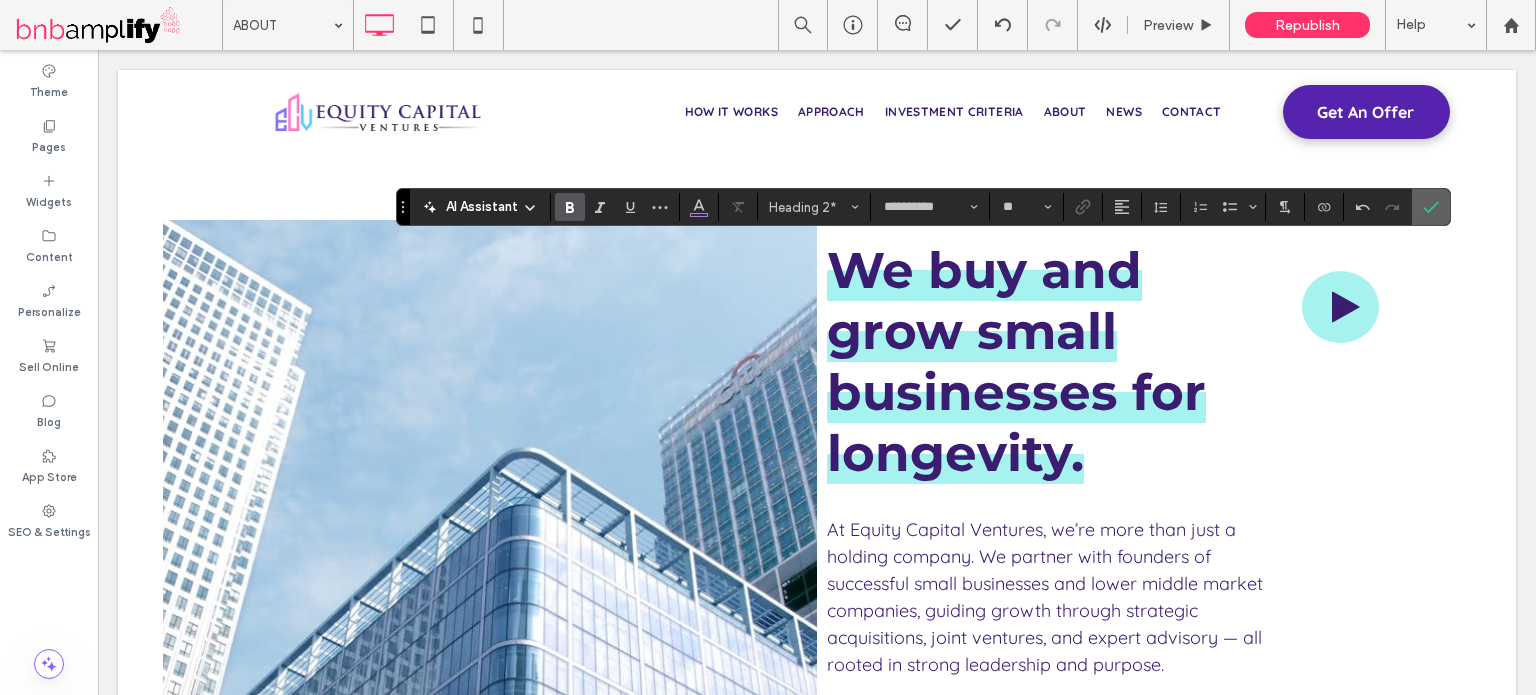 click at bounding box center (1431, 207) 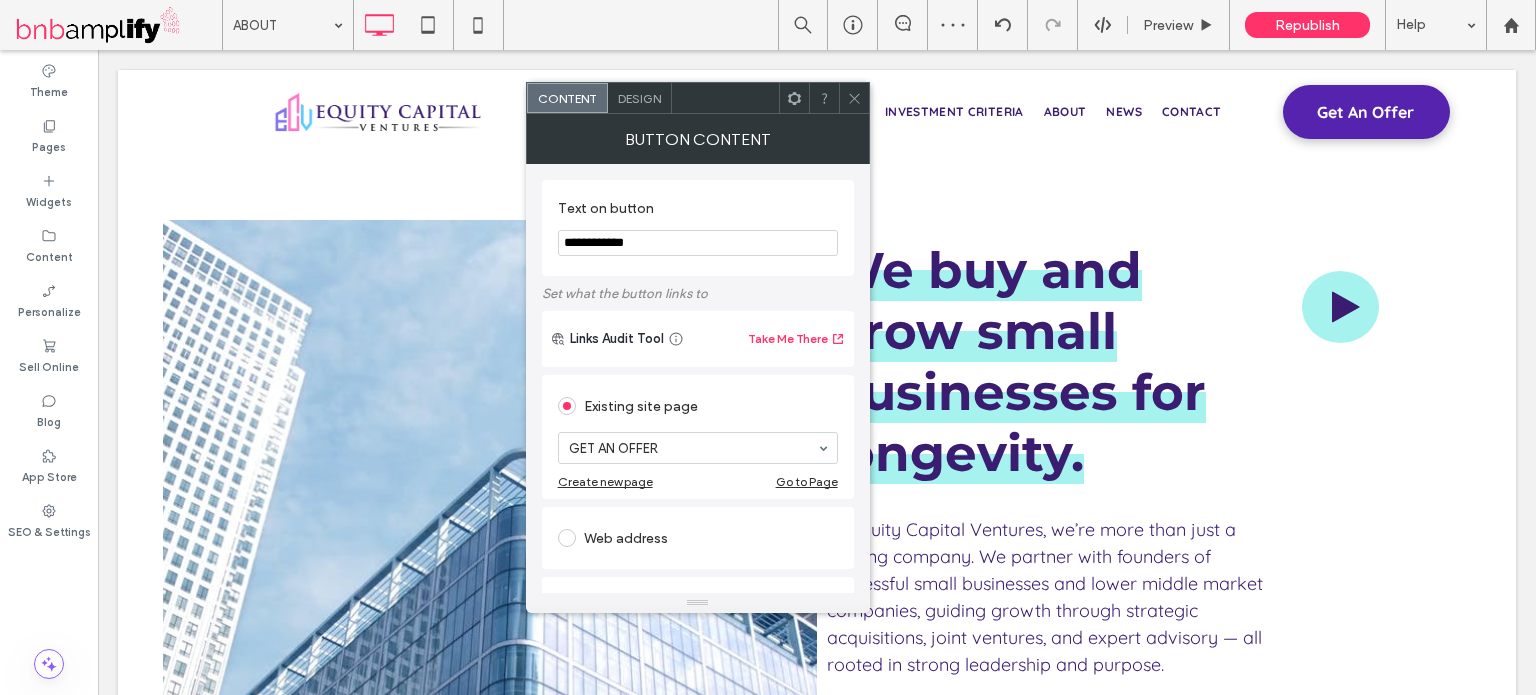 click on "**********" at bounding box center [698, 243] 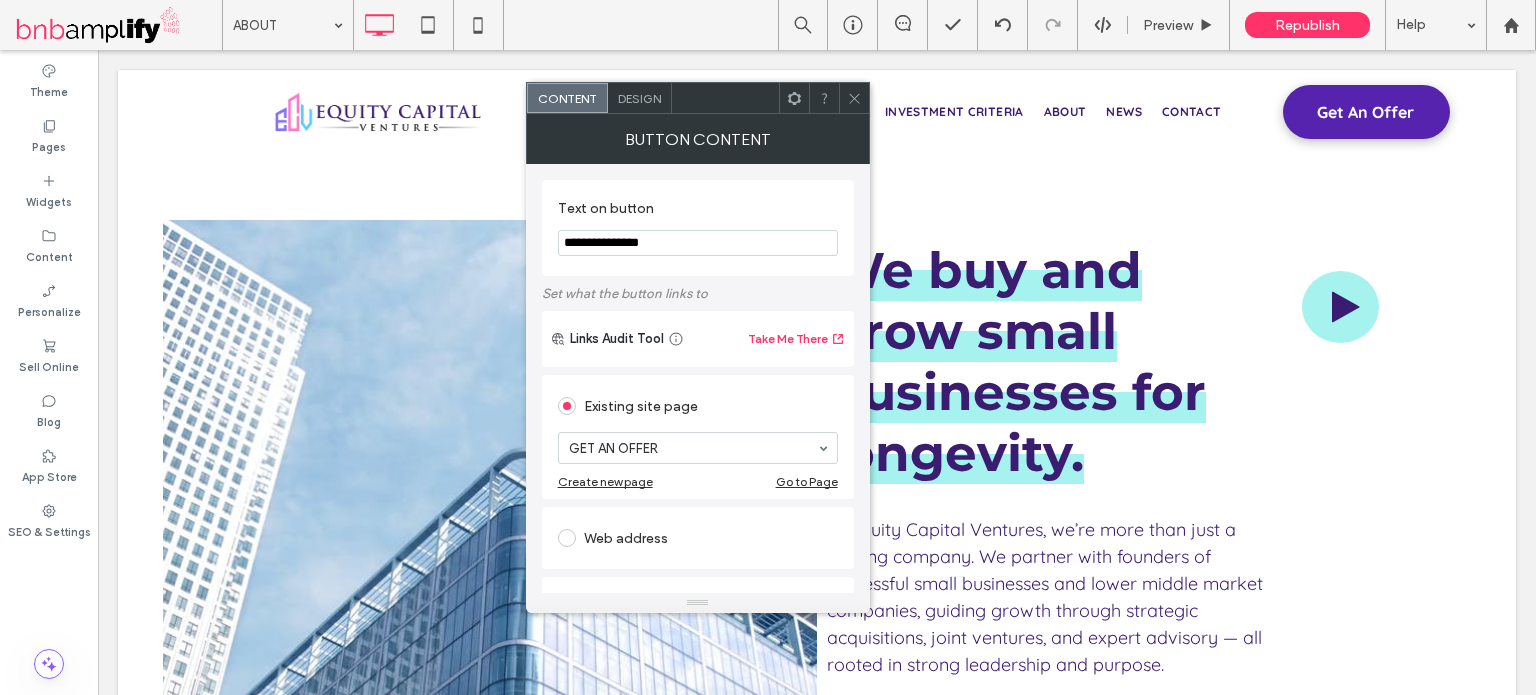 type on "**********" 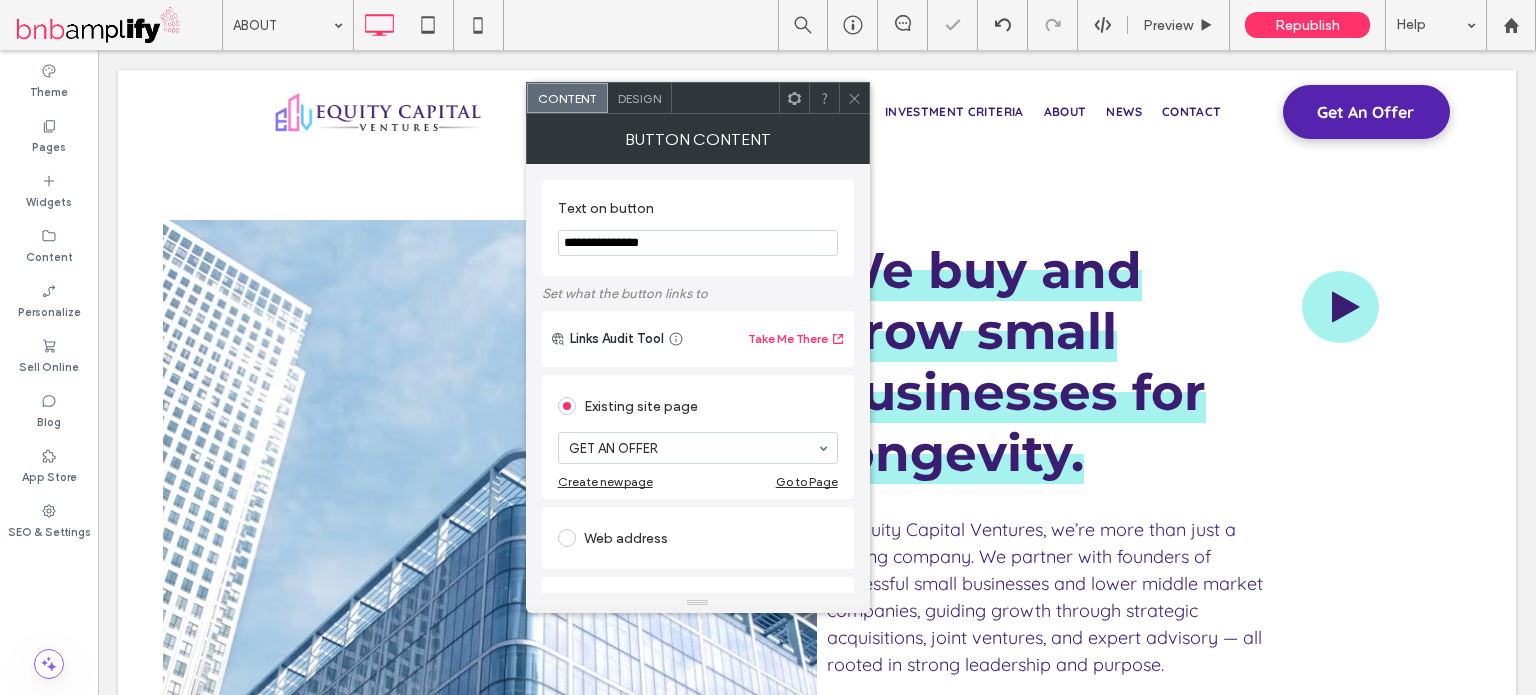 click 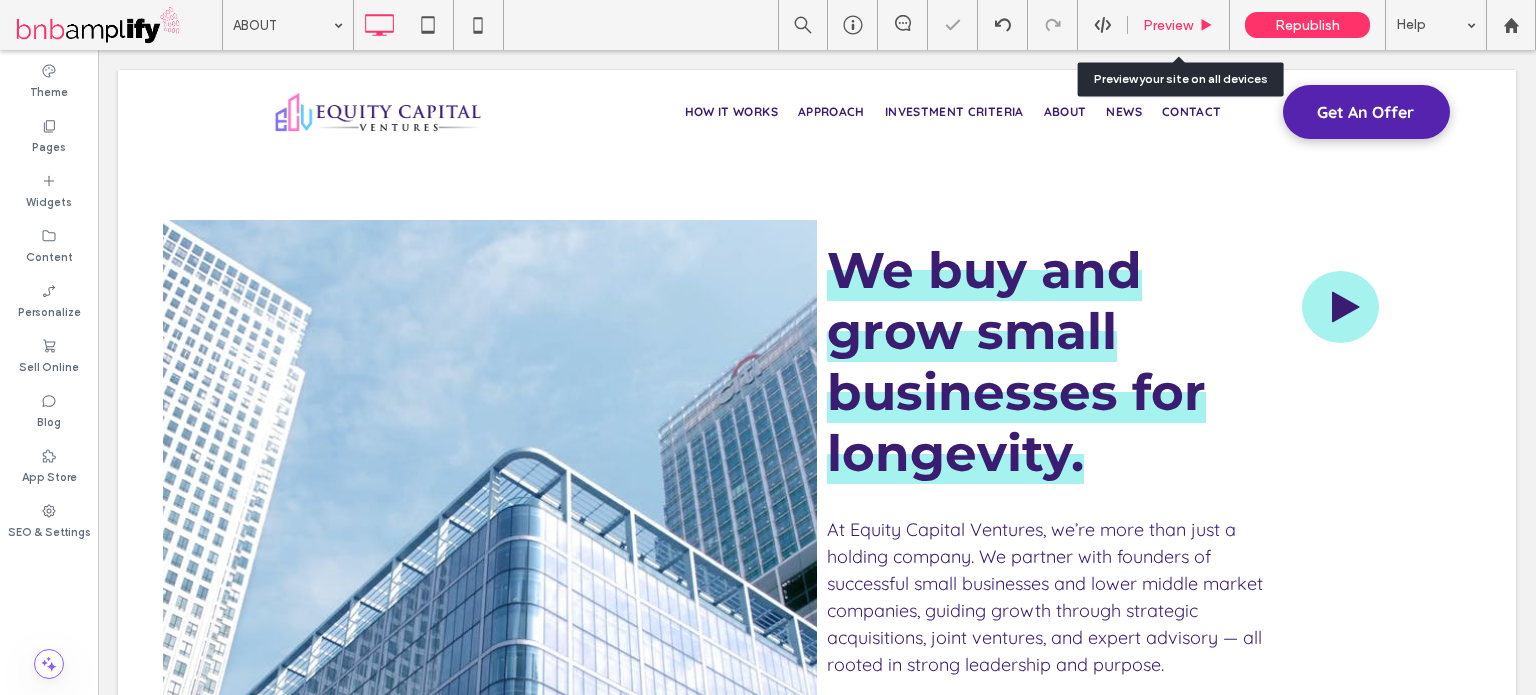 click on "Preview" at bounding box center [1168, 25] 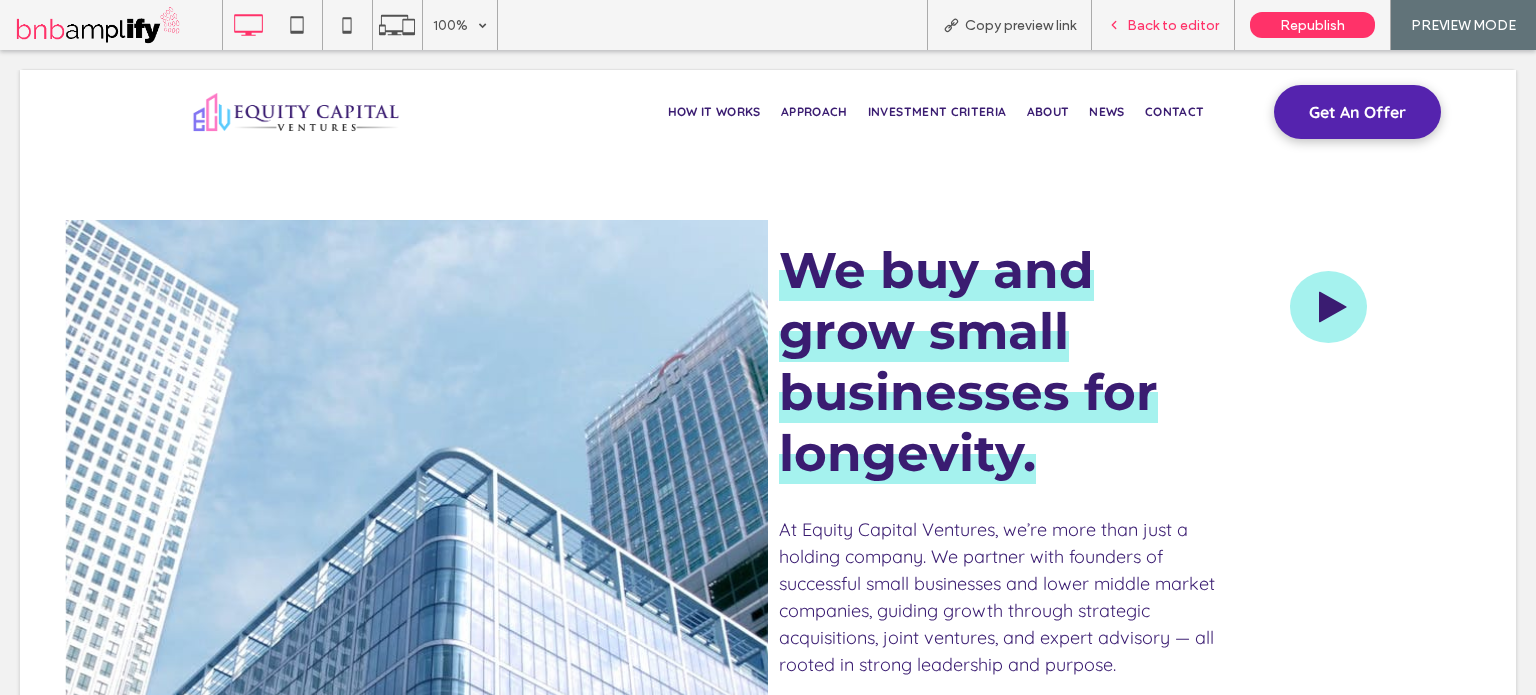 click on "Back to editor" at bounding box center [1163, 25] 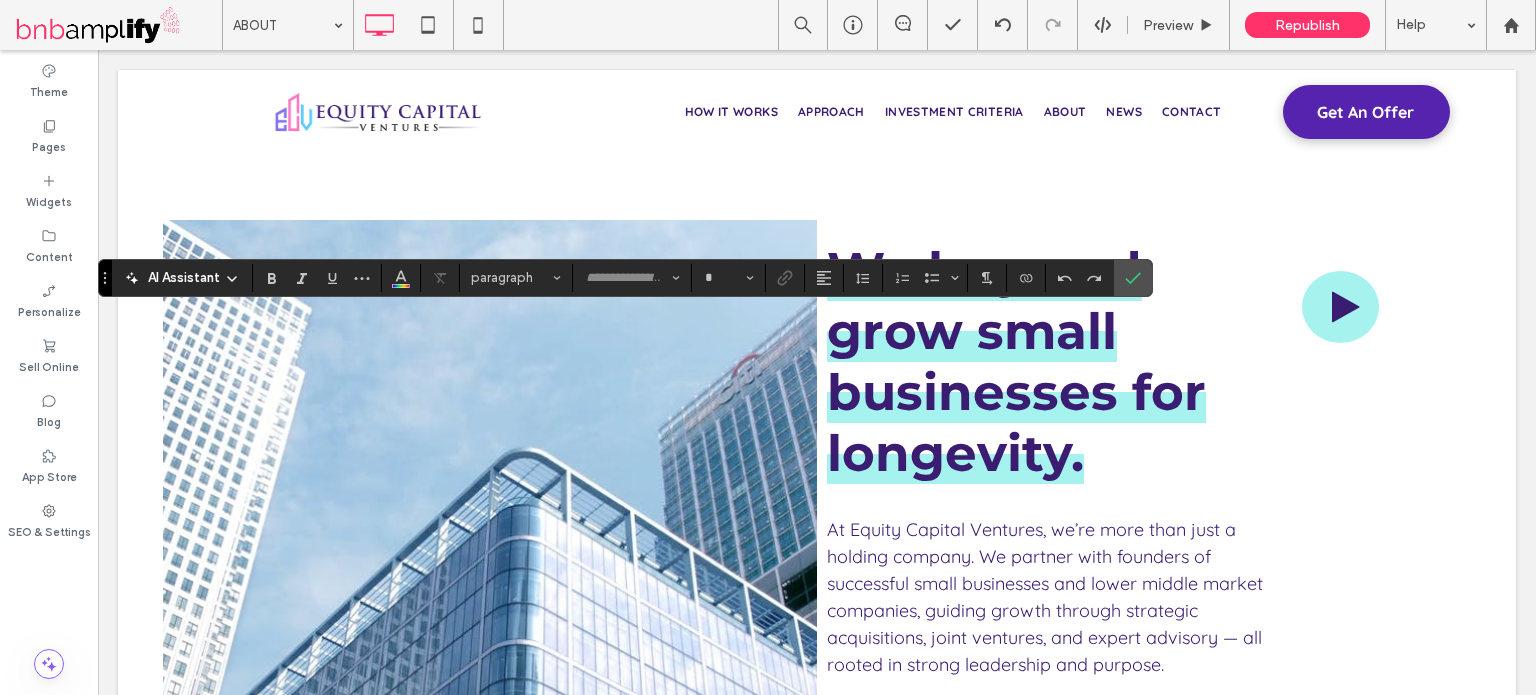 type on "*********" 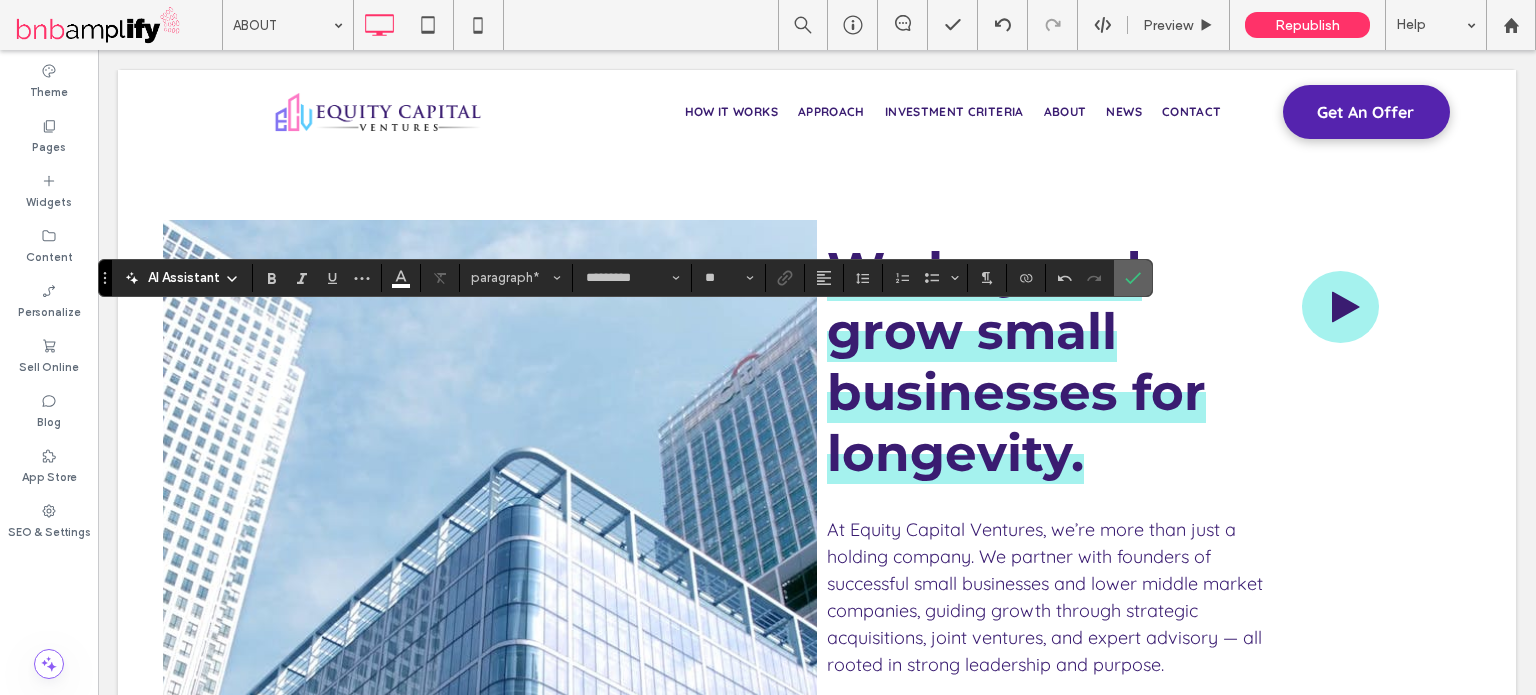 click 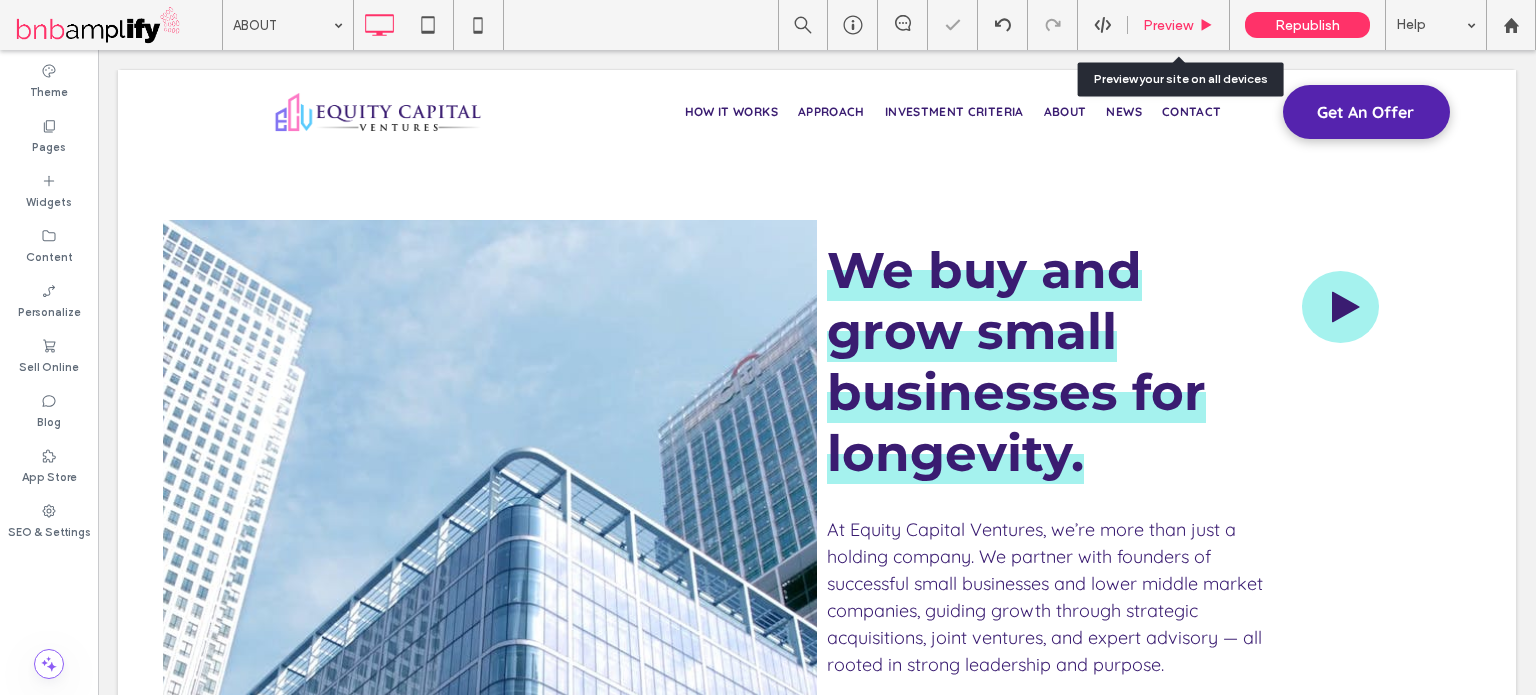 click on "Preview" at bounding box center (1179, 25) 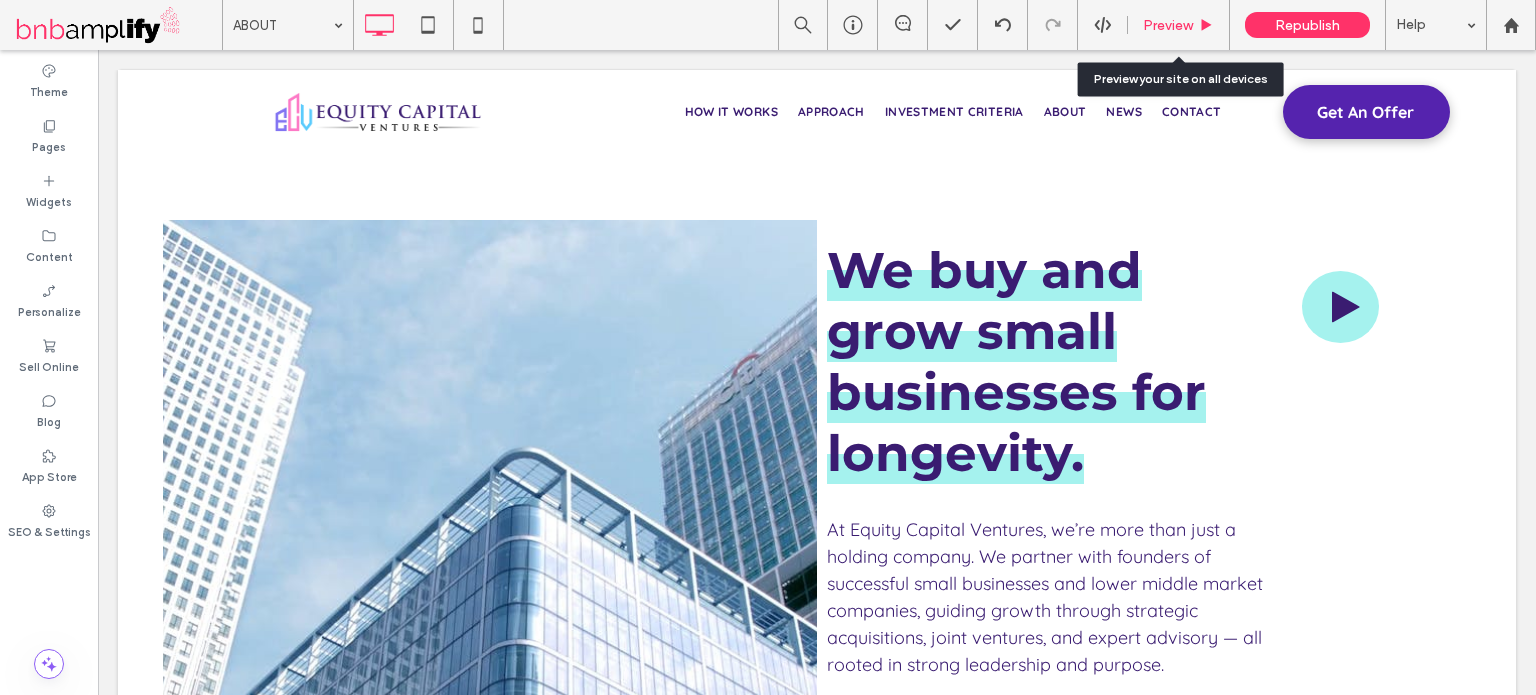 click on "Preview" at bounding box center (1168, 25) 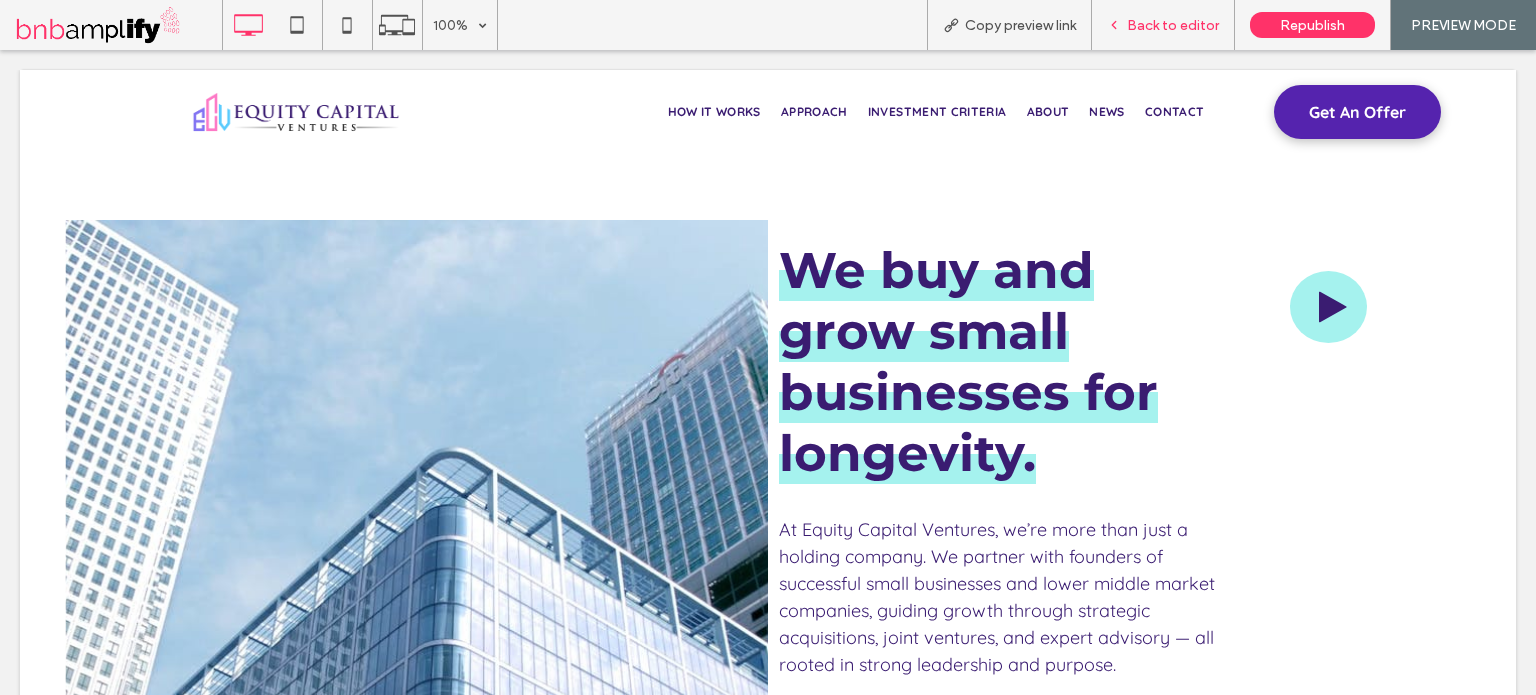 click on "Back to editor" at bounding box center [1163, 25] 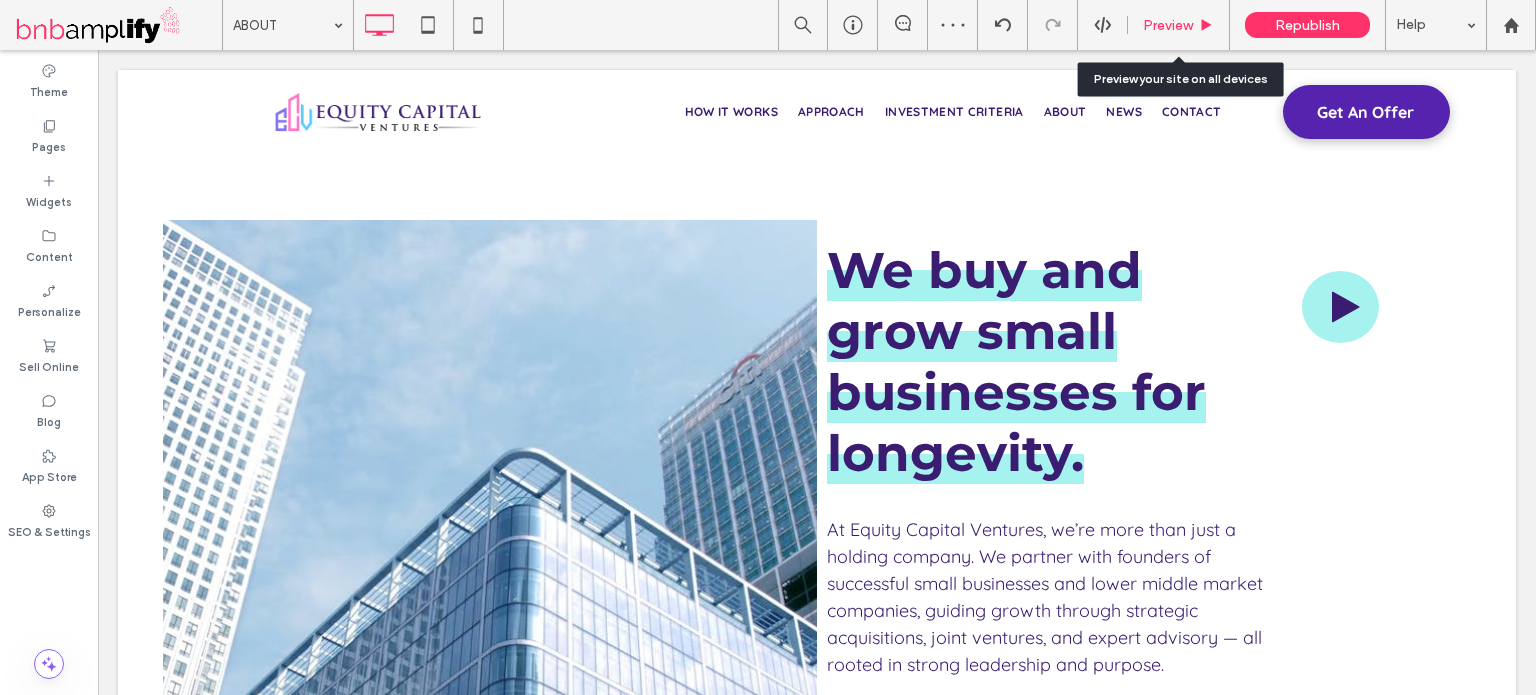 click on "Preview" at bounding box center [1168, 25] 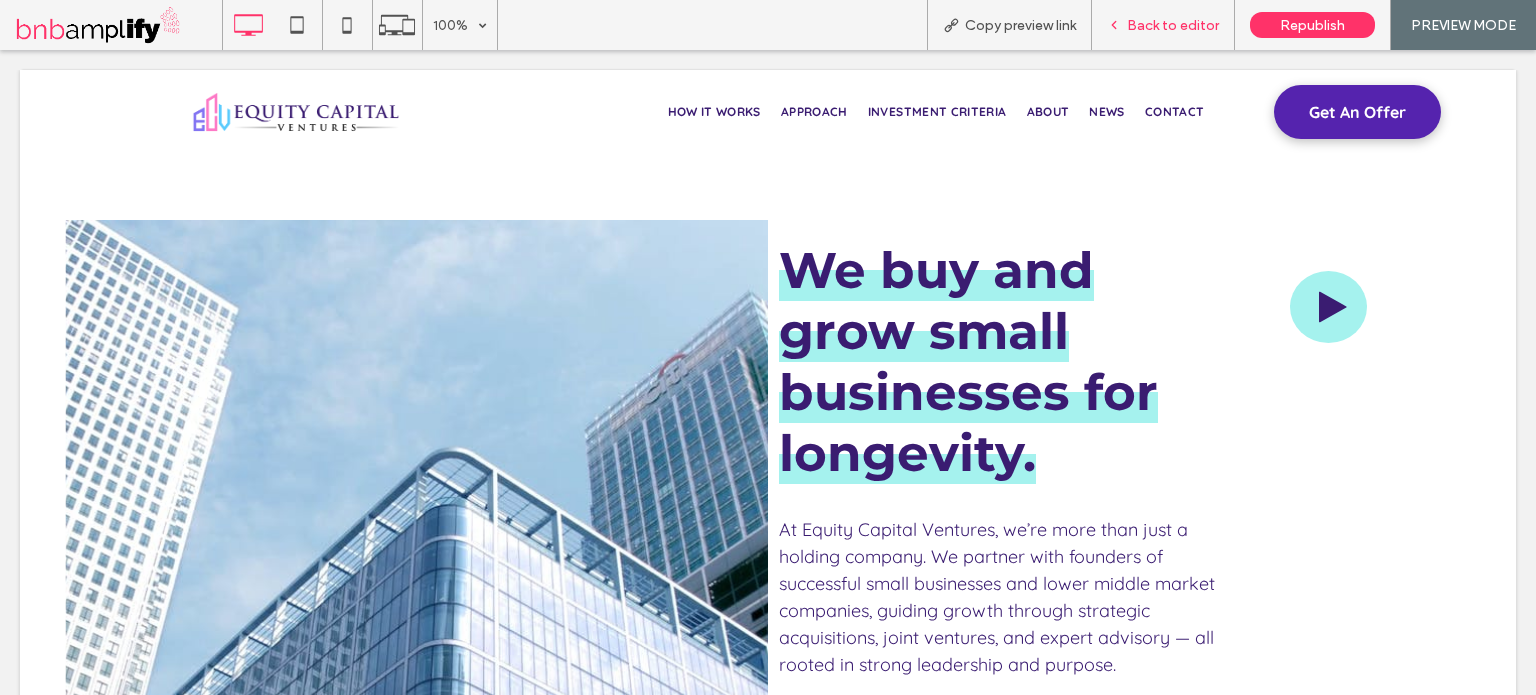 click on "Back to editor" at bounding box center [1173, 25] 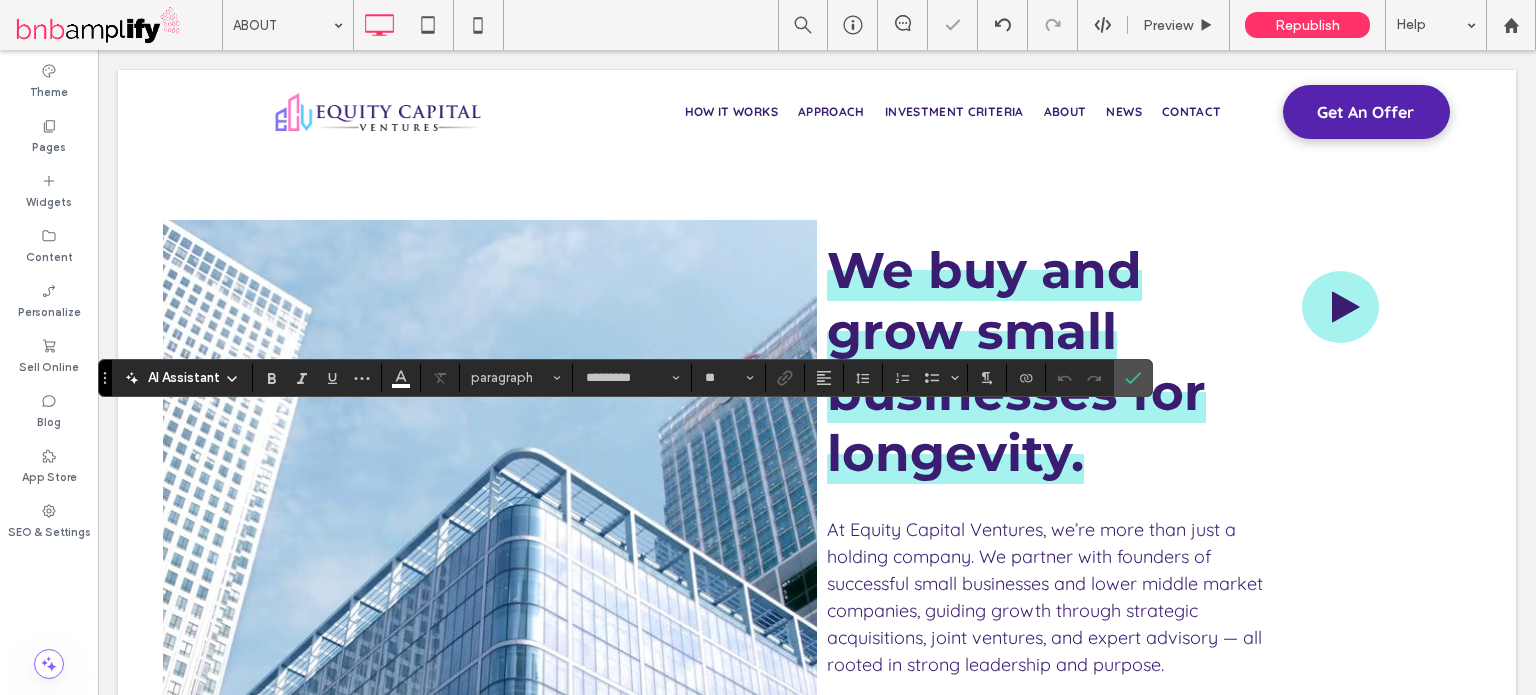 type on "*********" 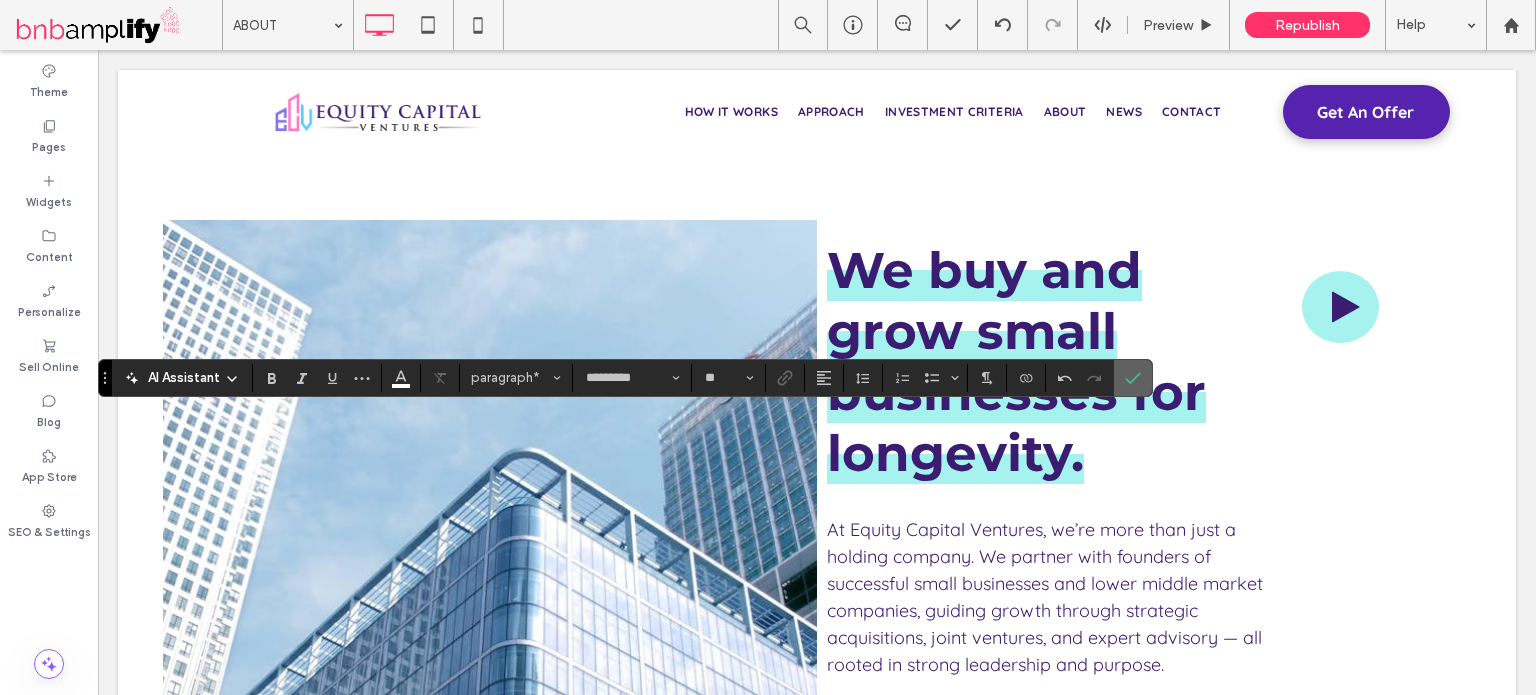 click at bounding box center (1133, 378) 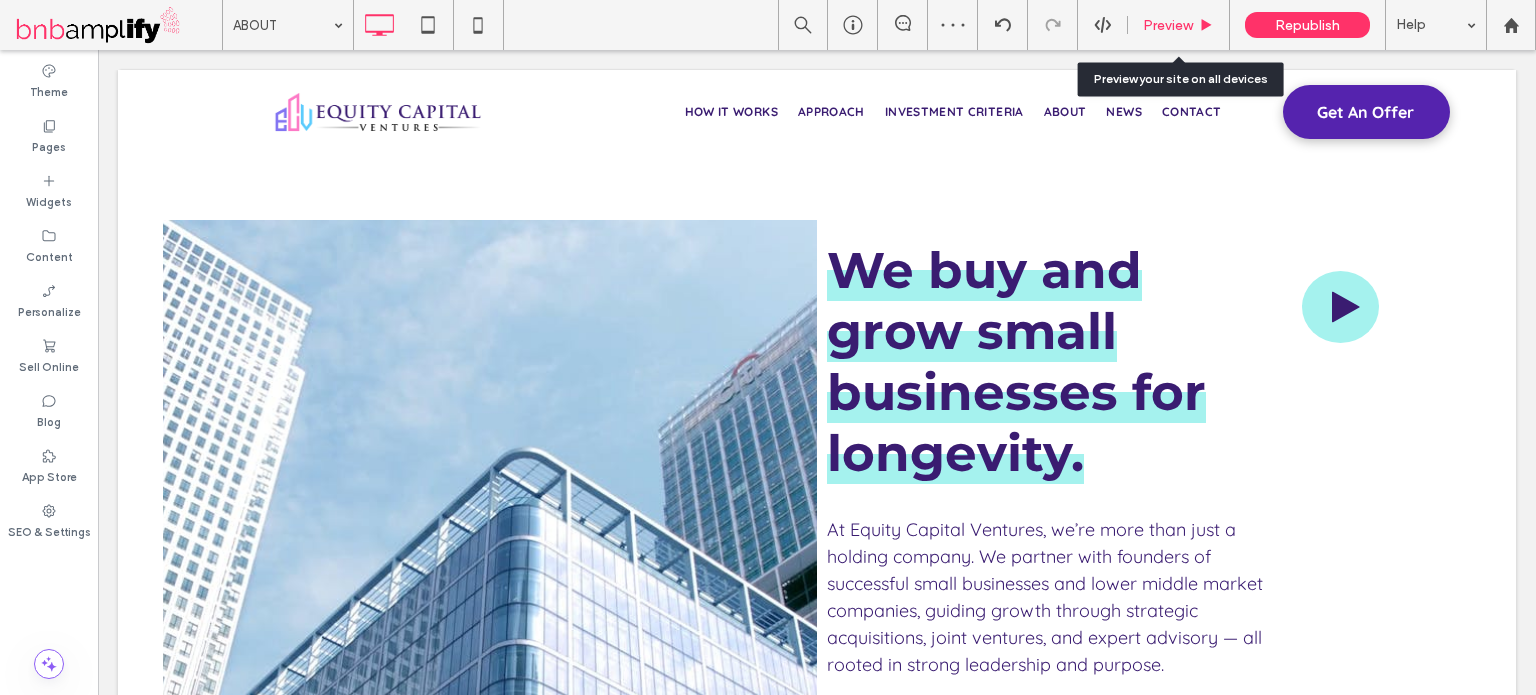 click on "Preview" at bounding box center [1168, 25] 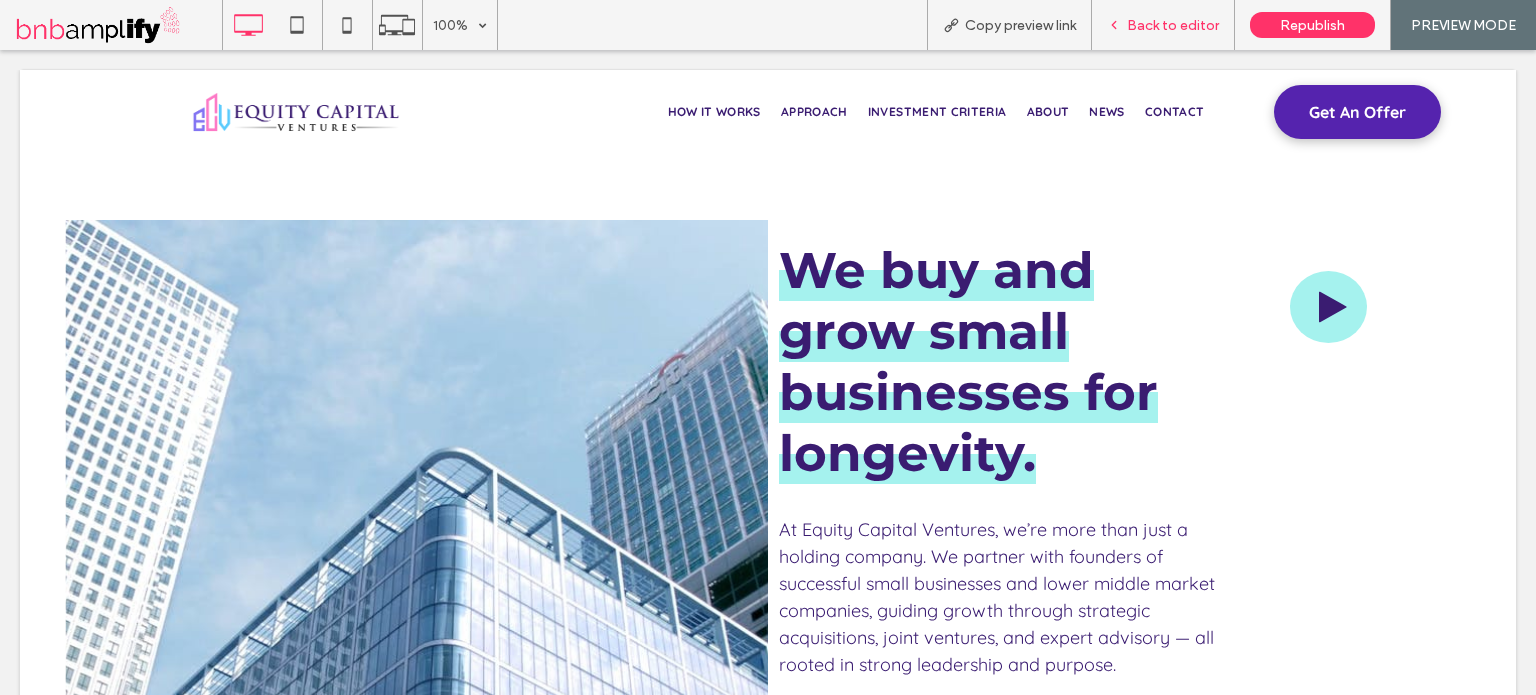 click on "Back to editor" at bounding box center (1173, 25) 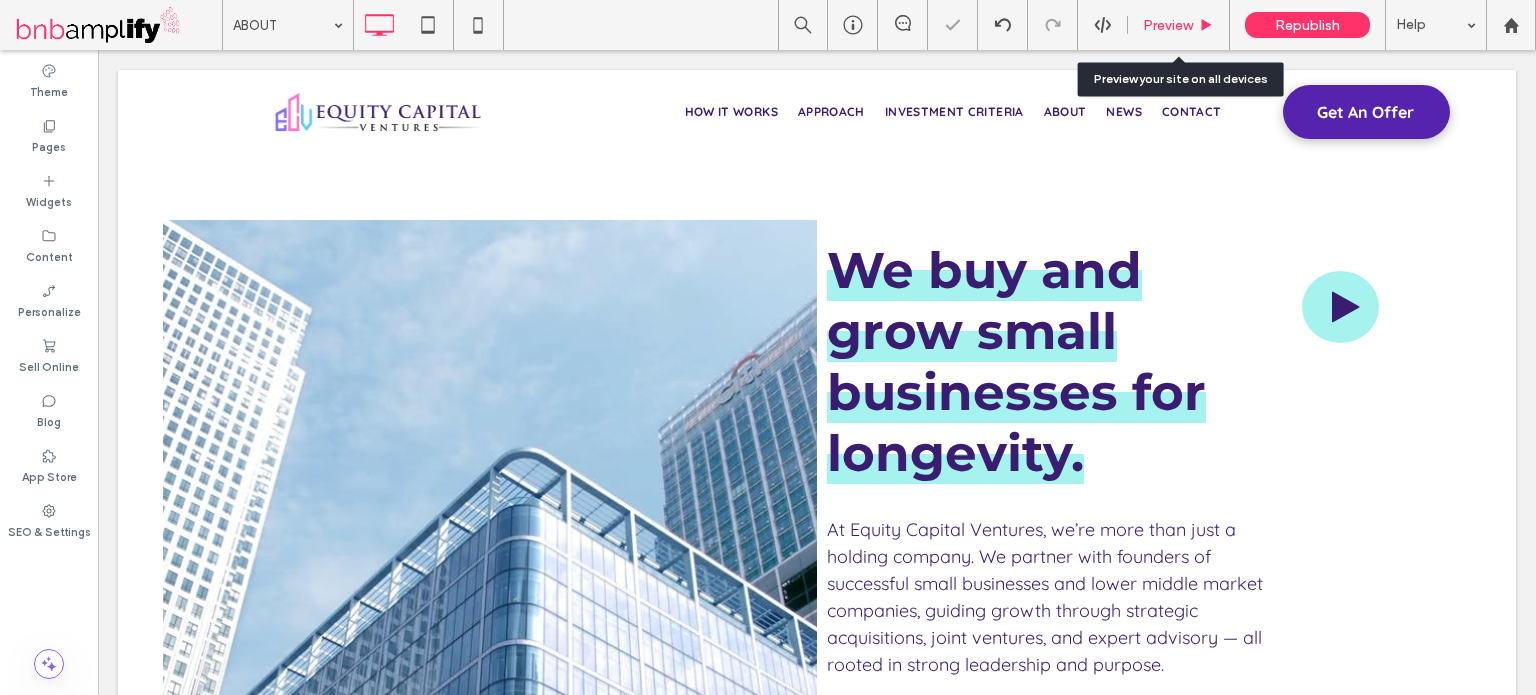 click on "Preview" at bounding box center (1168, 25) 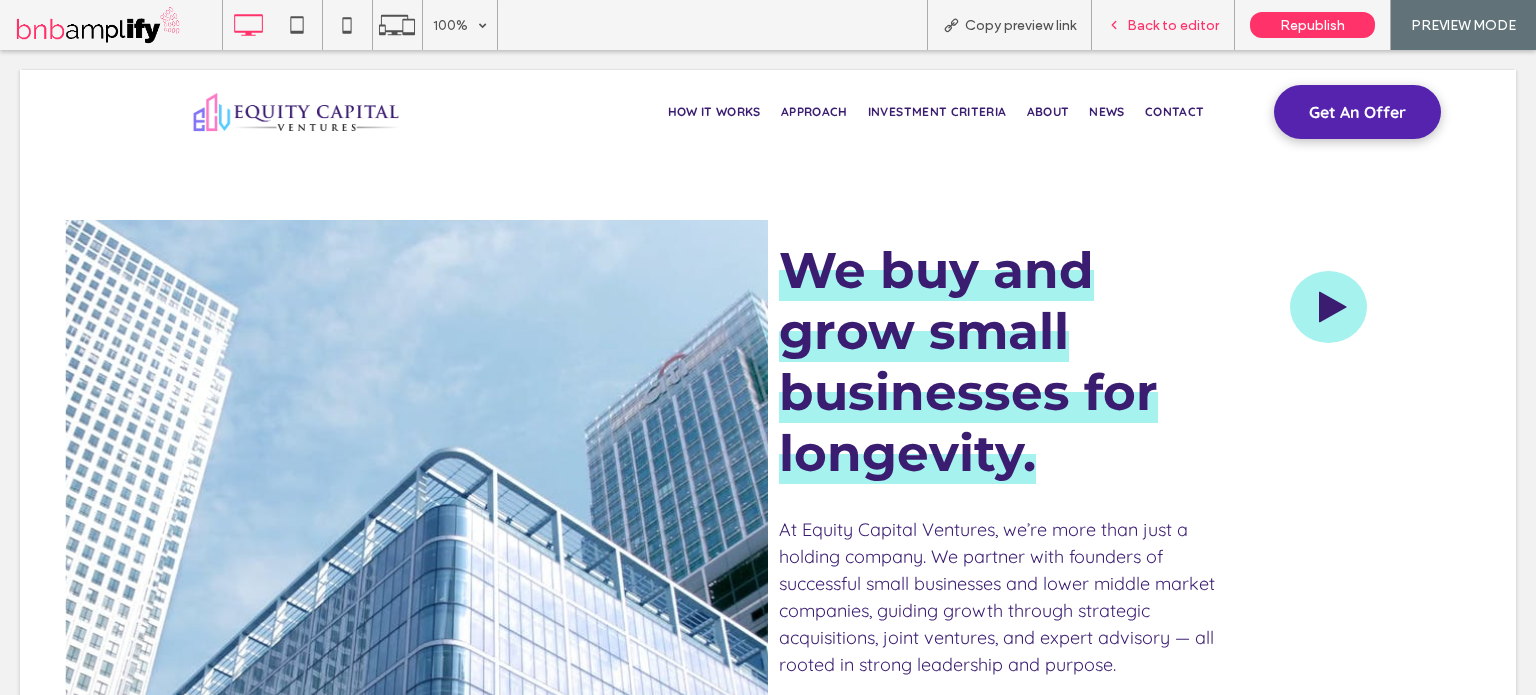 click on "Back to editor" at bounding box center [1173, 25] 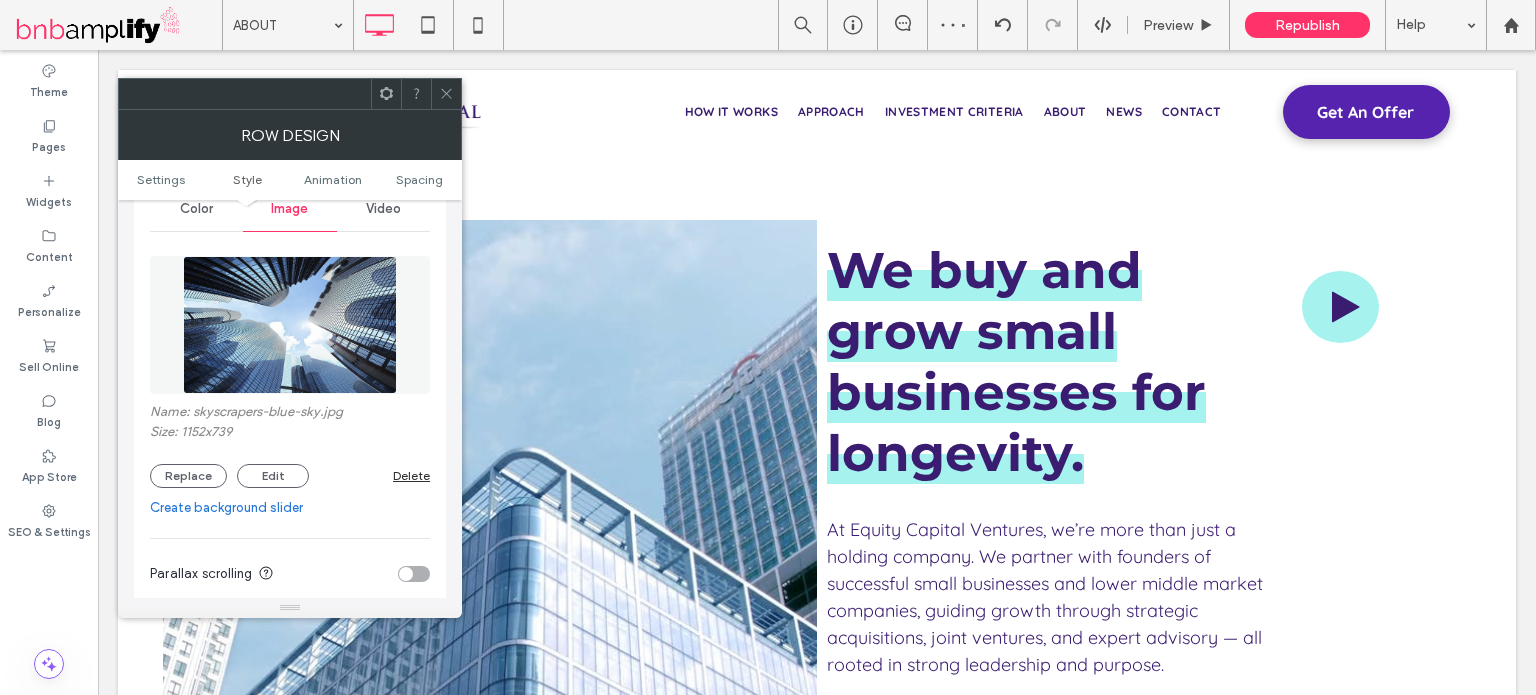 scroll, scrollTop: 300, scrollLeft: 0, axis: vertical 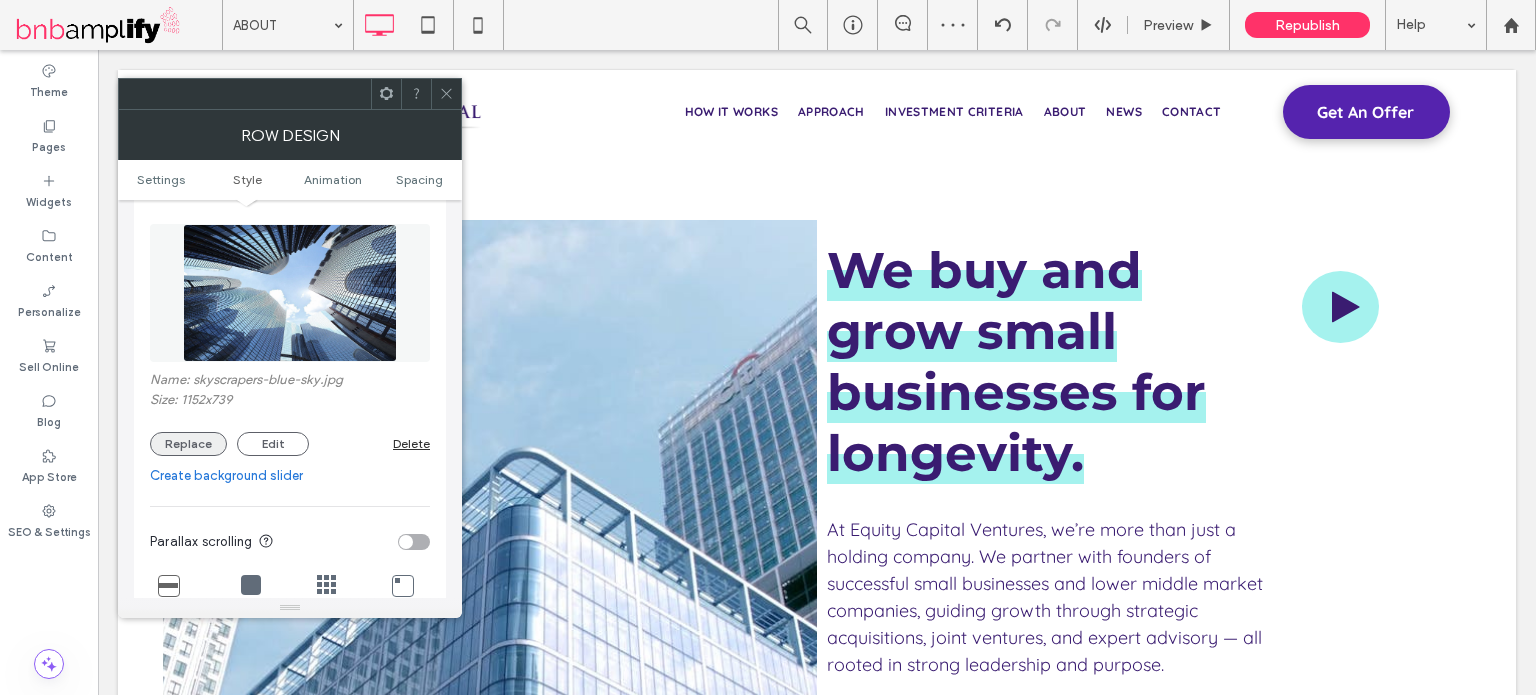 click on "Replace" at bounding box center [188, 444] 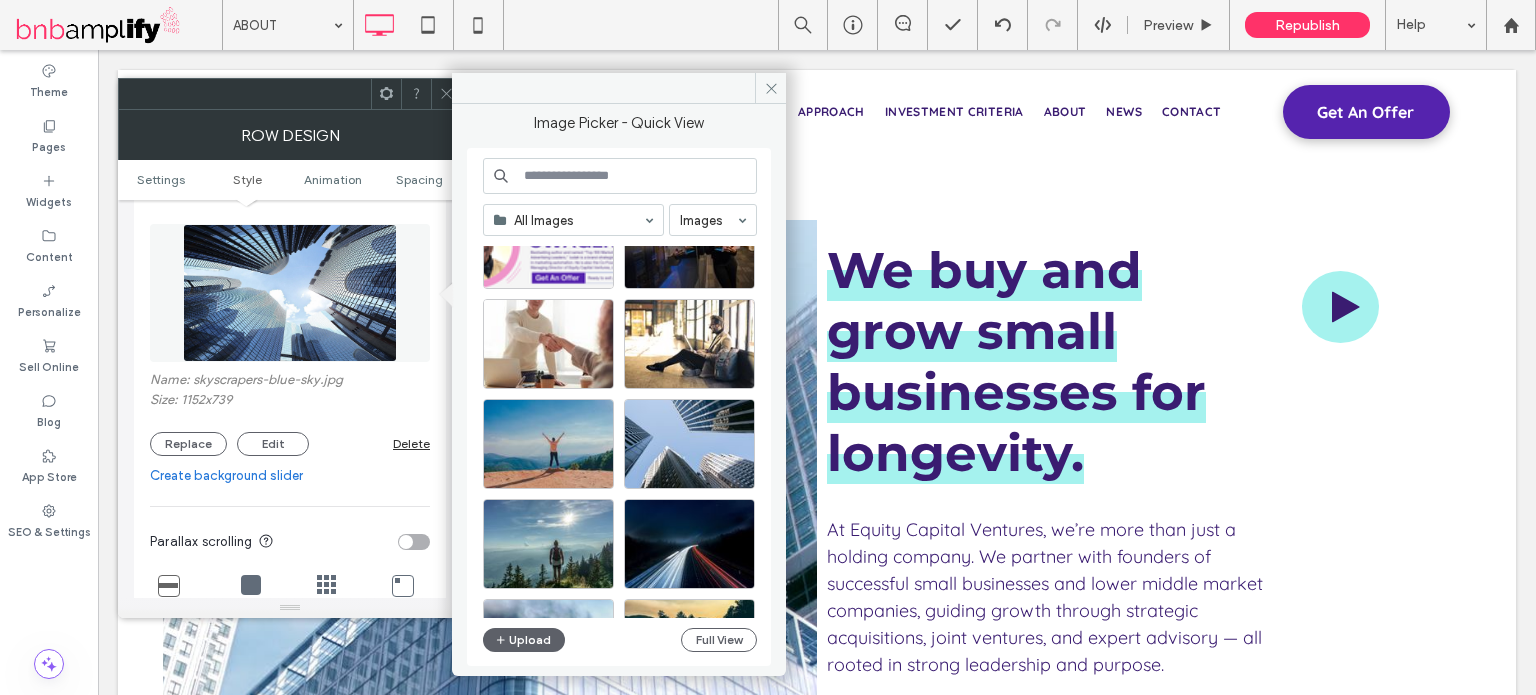 scroll, scrollTop: 100, scrollLeft: 0, axis: vertical 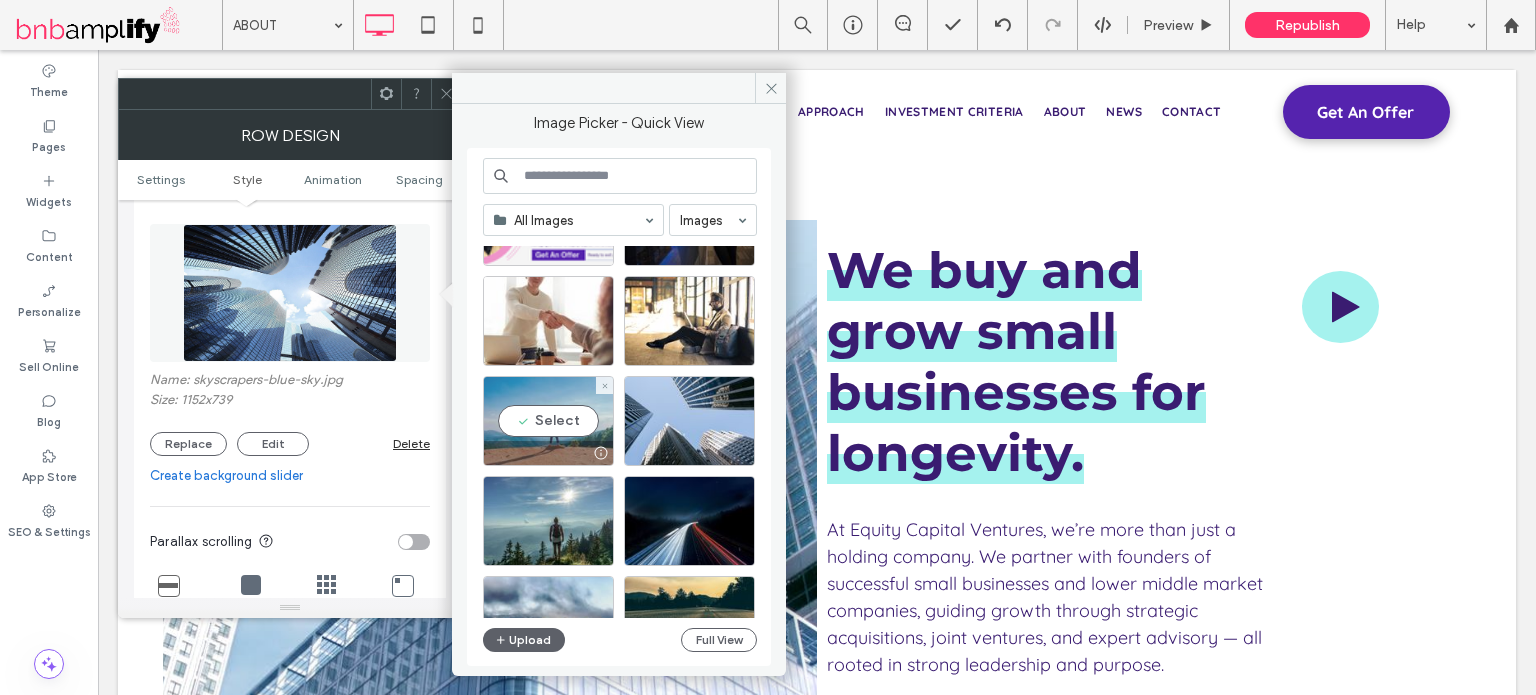 click on "Select" at bounding box center [548, 421] 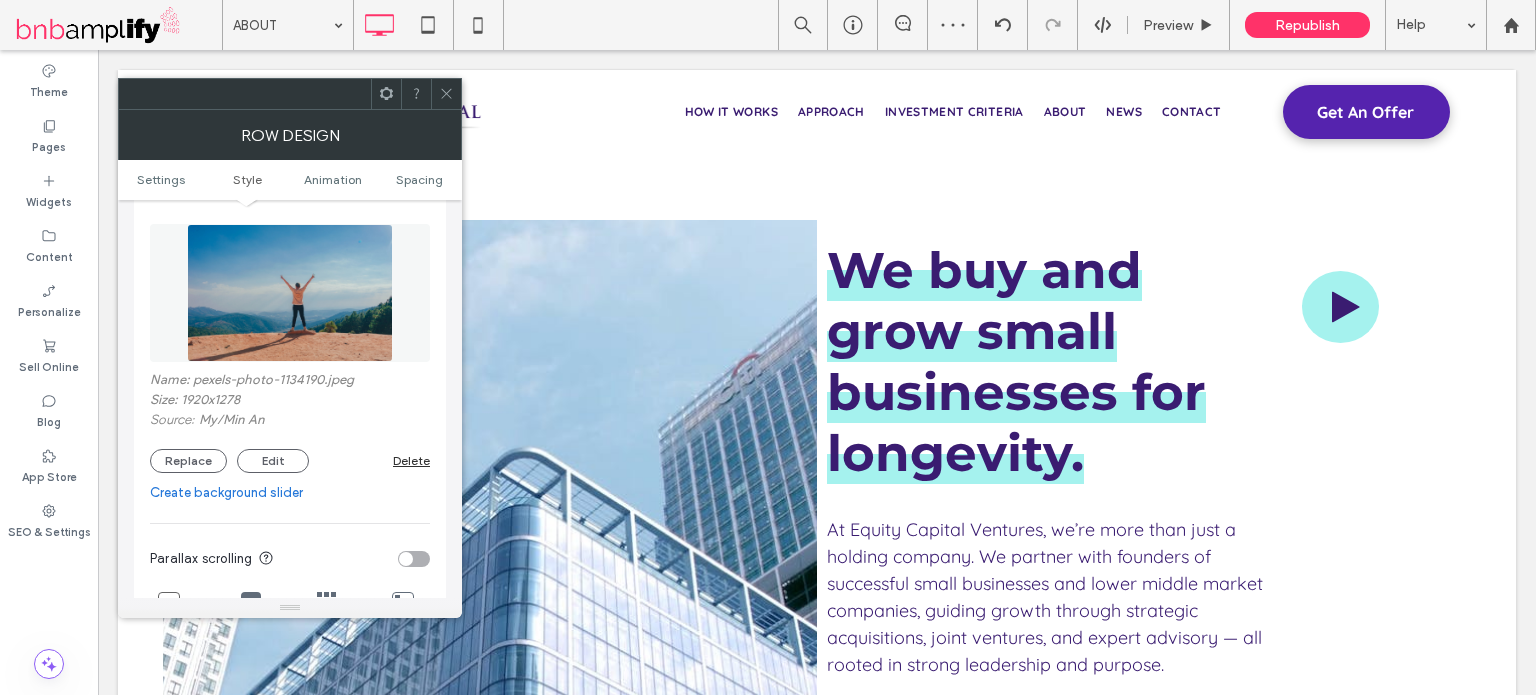click 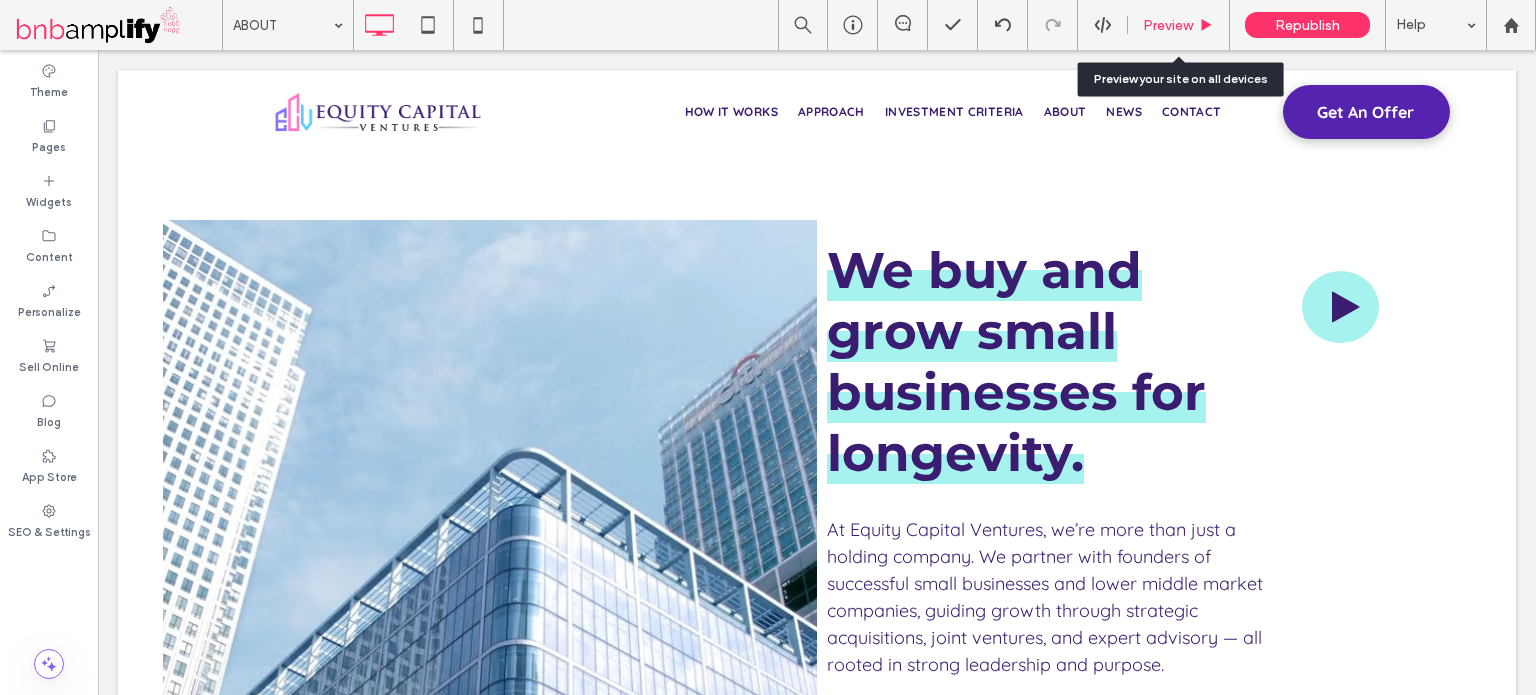 click on "Preview" at bounding box center (1168, 25) 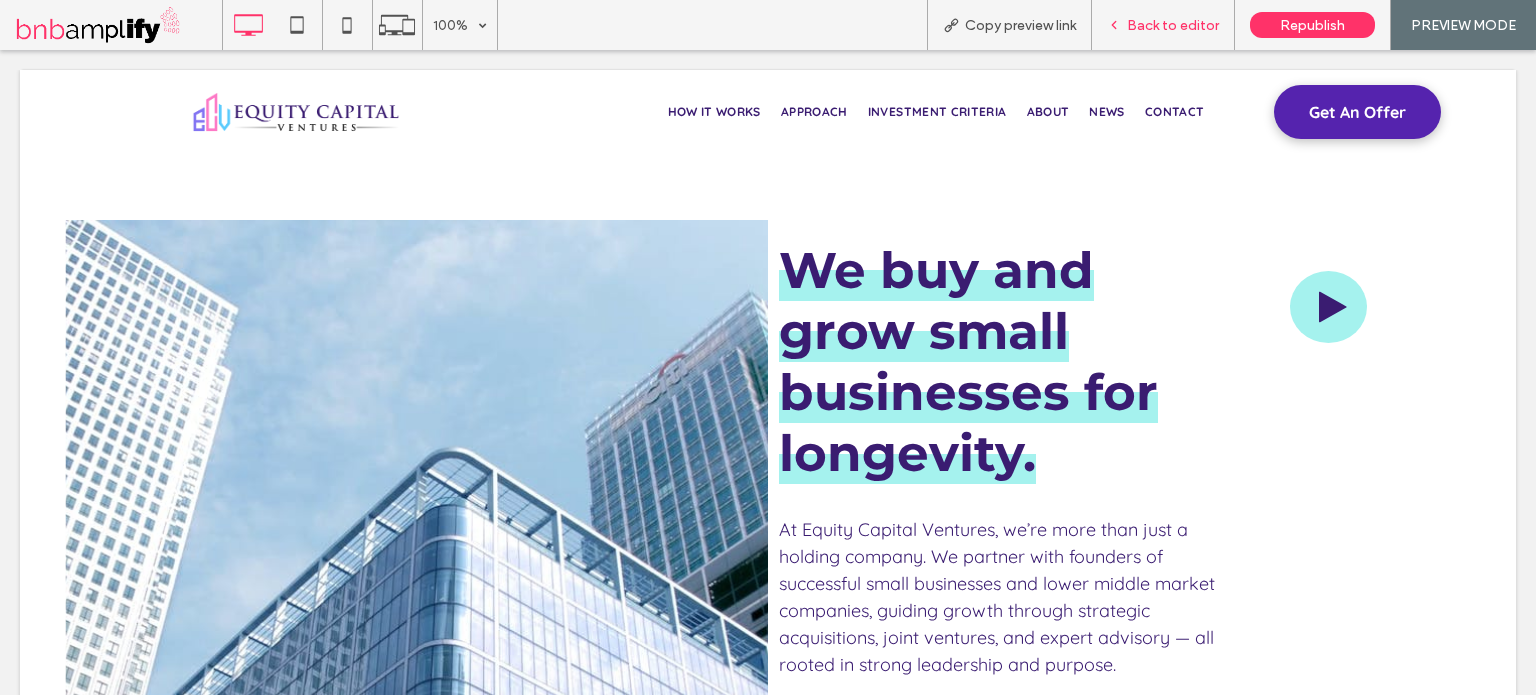 click on "Back to editor" at bounding box center [1173, 25] 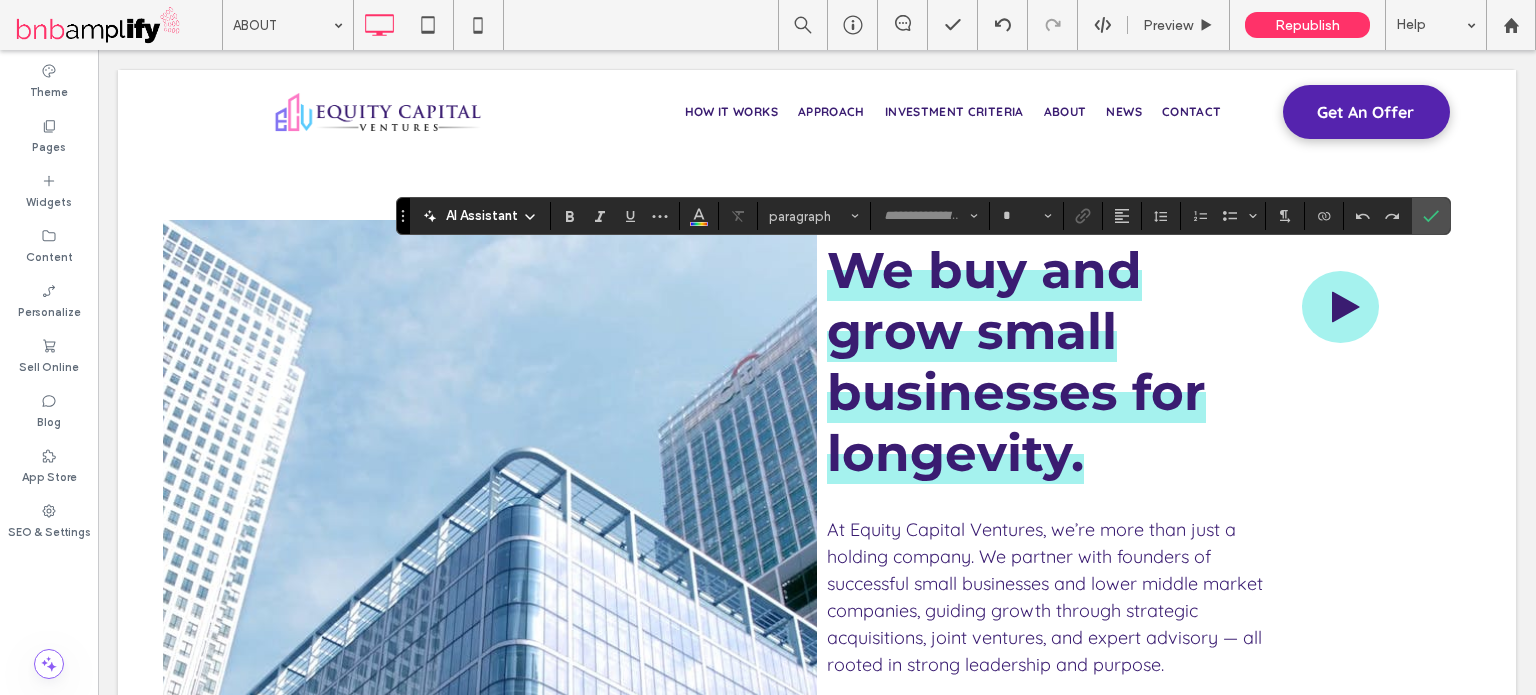 type on "*********" 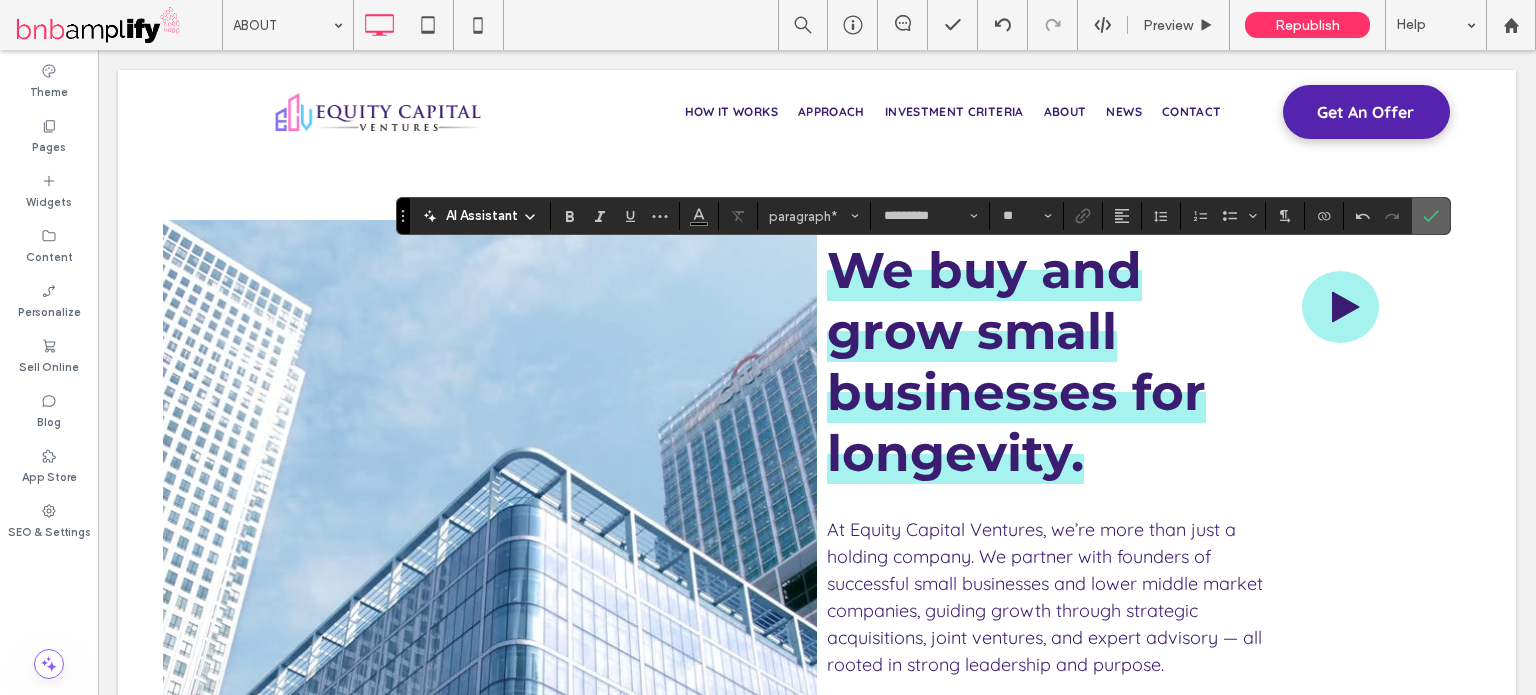 click at bounding box center [1427, 216] 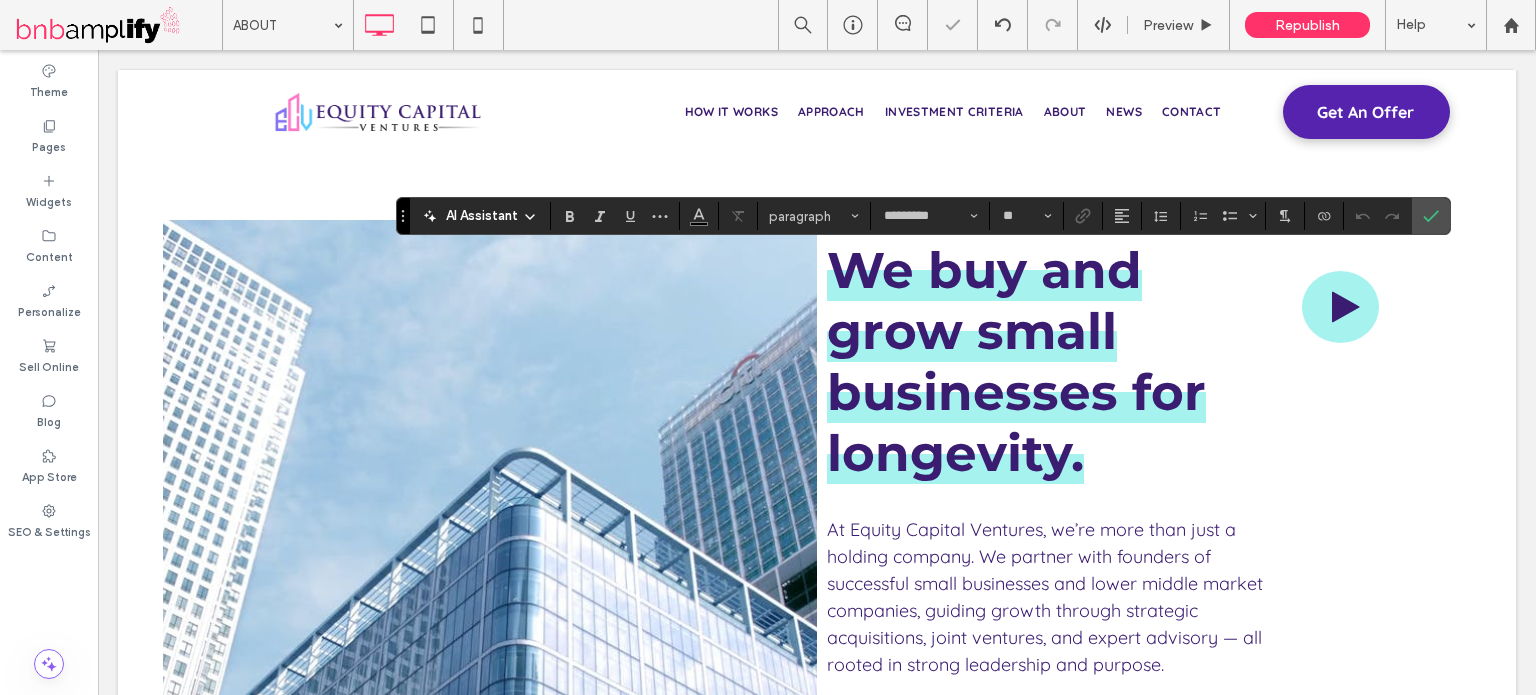 type on "*********" 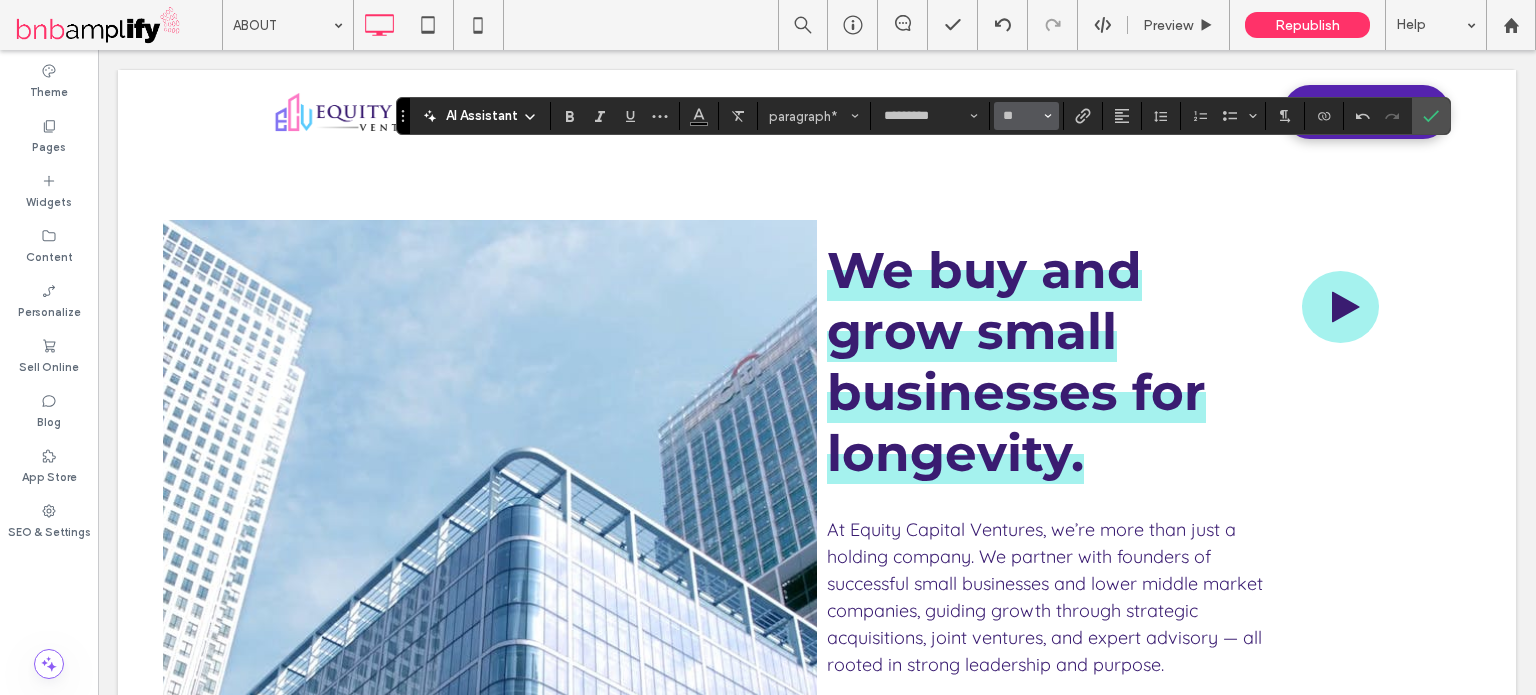 click at bounding box center (1048, 116) 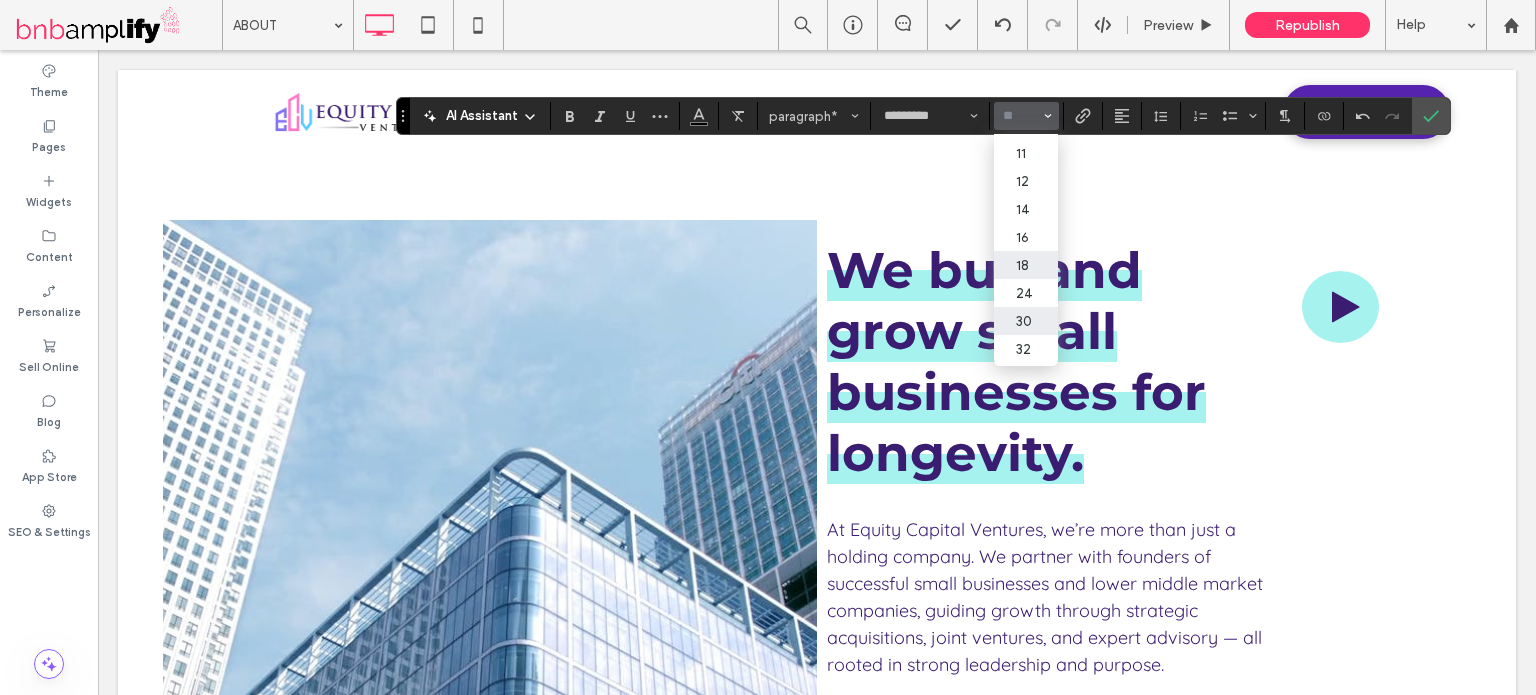 scroll, scrollTop: 100, scrollLeft: 0, axis: vertical 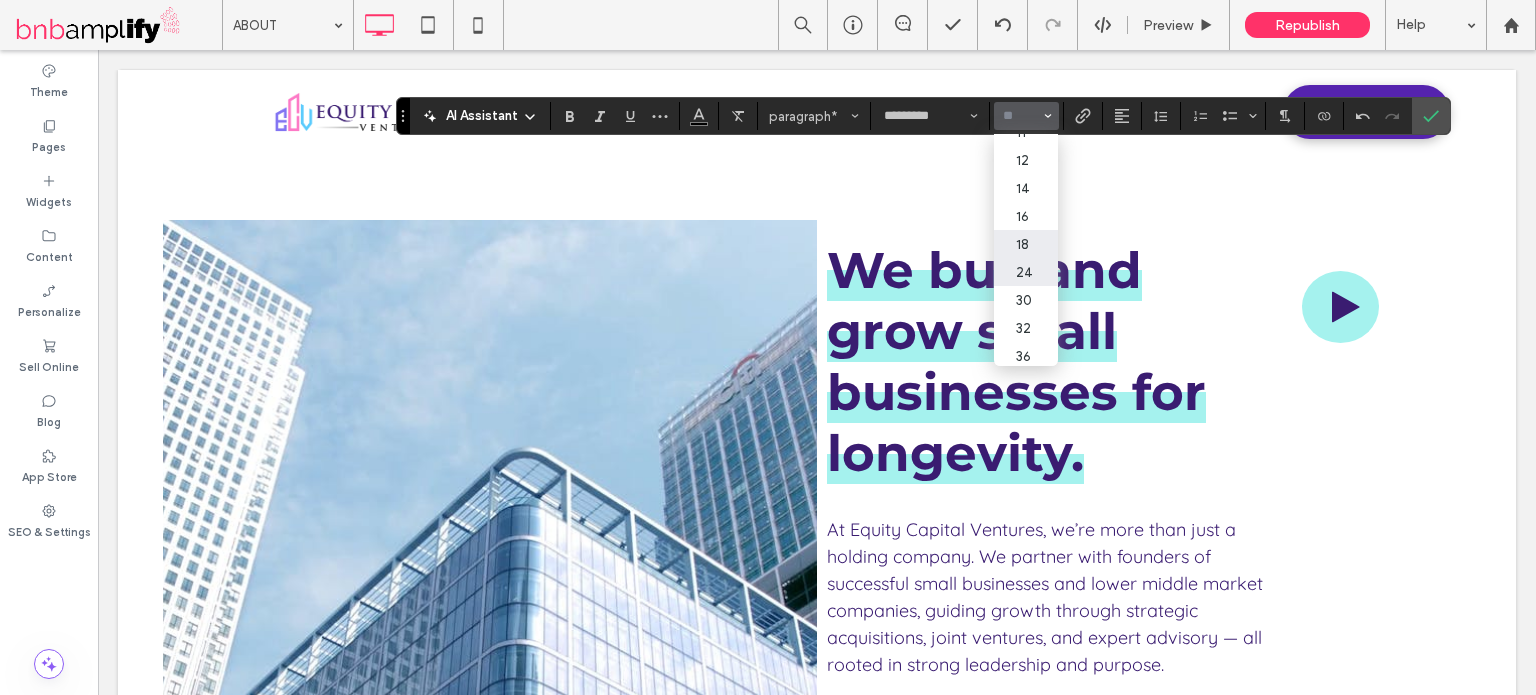 click on "24" at bounding box center (1026, 272) 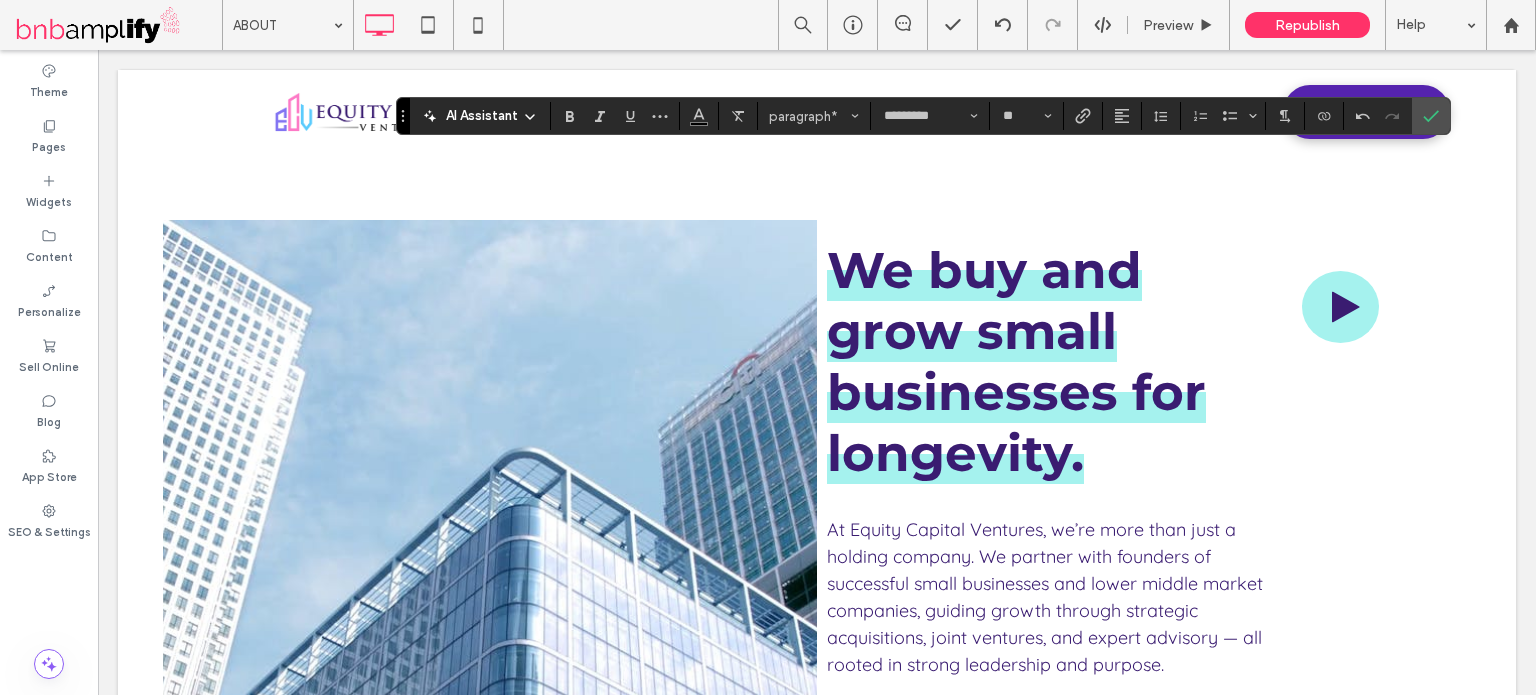 type on "*" 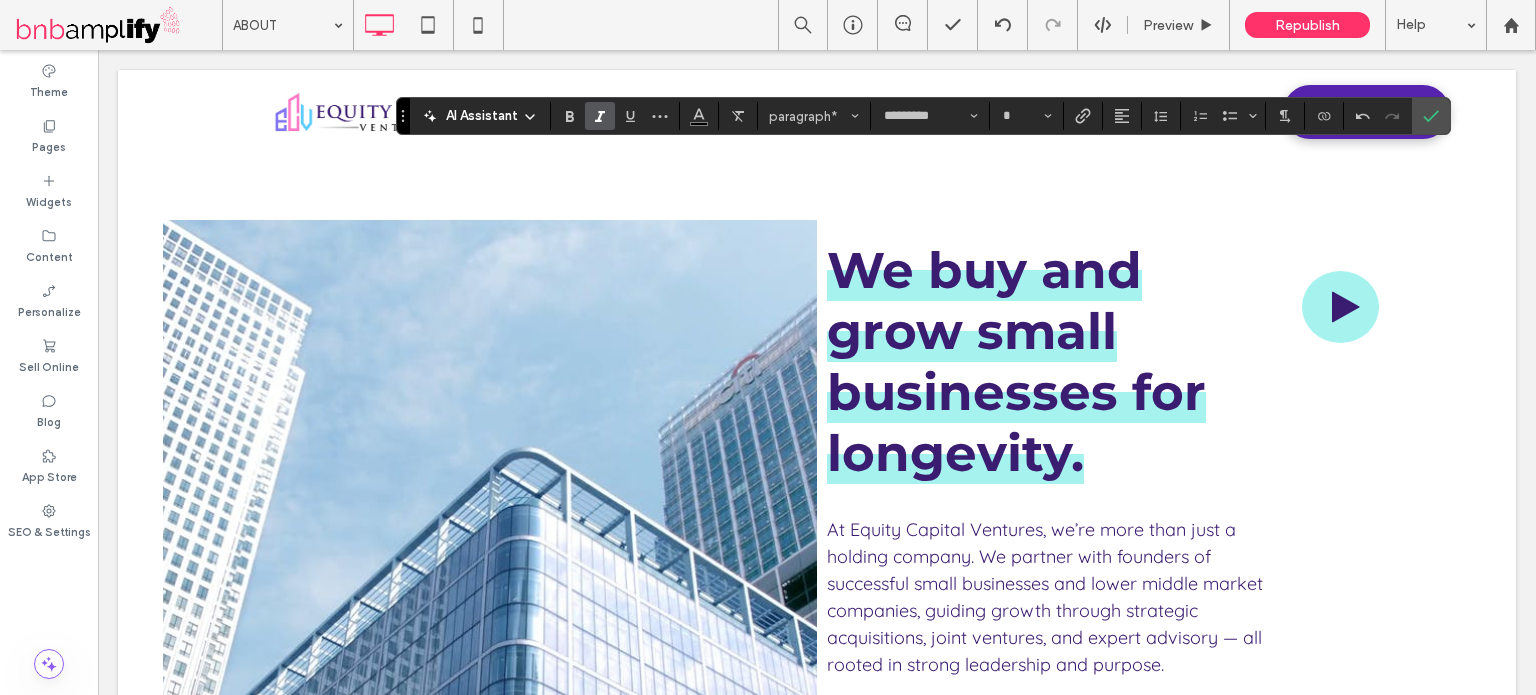click 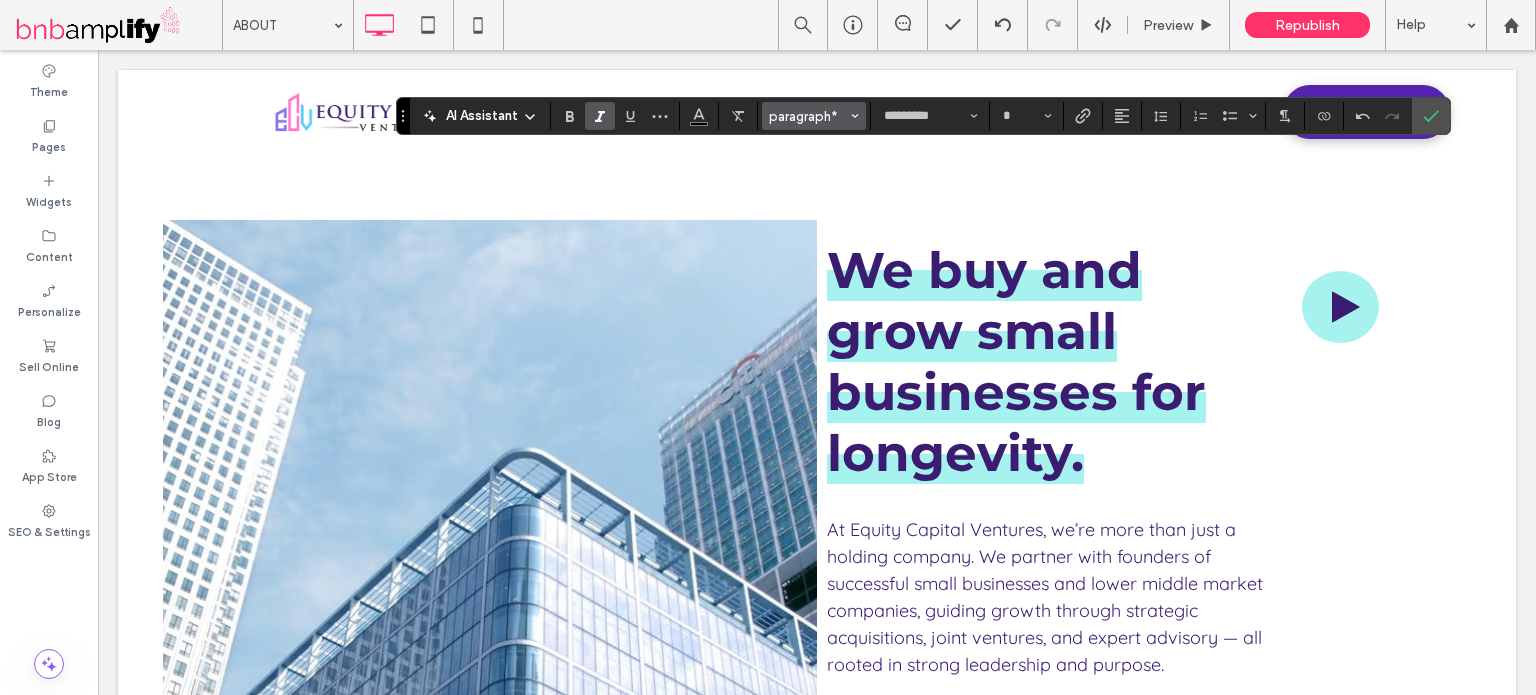 click at bounding box center [855, 116] 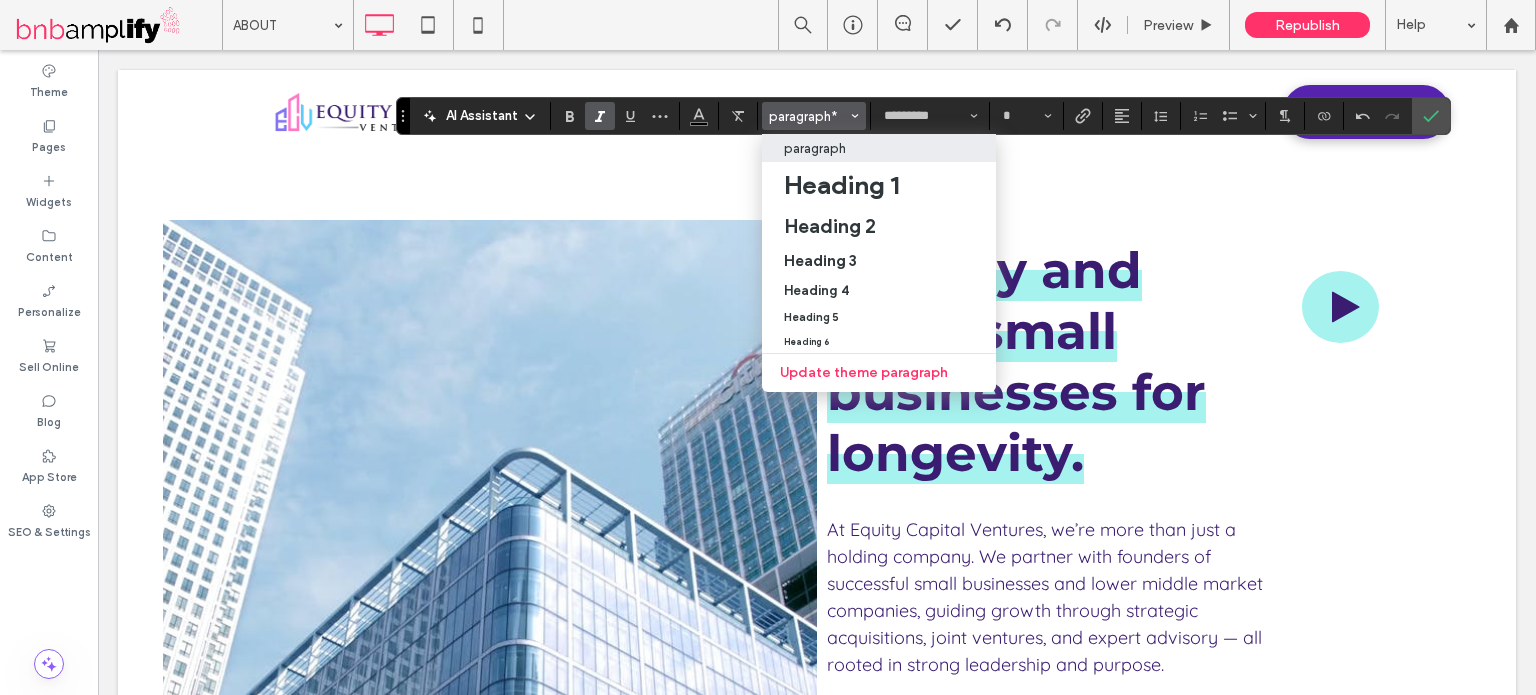 click at bounding box center (855, 116) 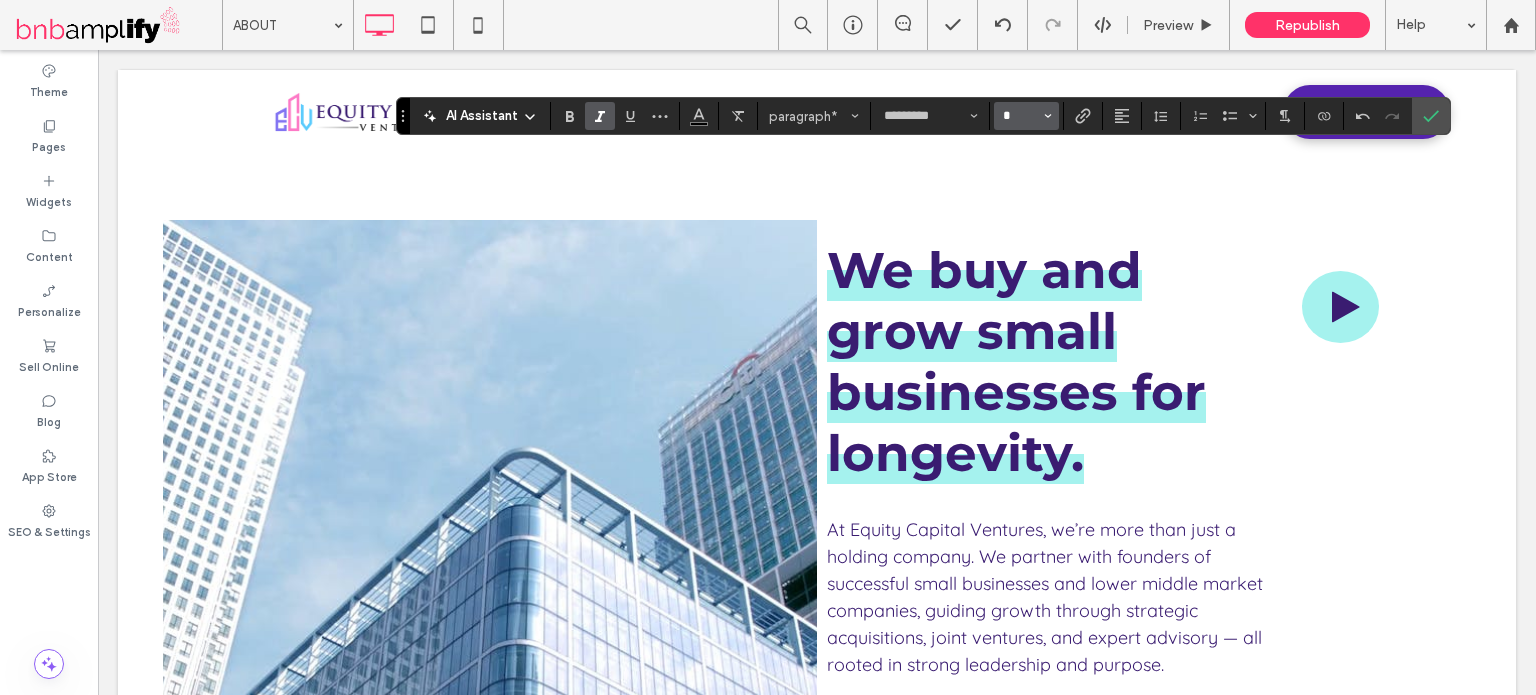 click on "*" at bounding box center [1020, 116] 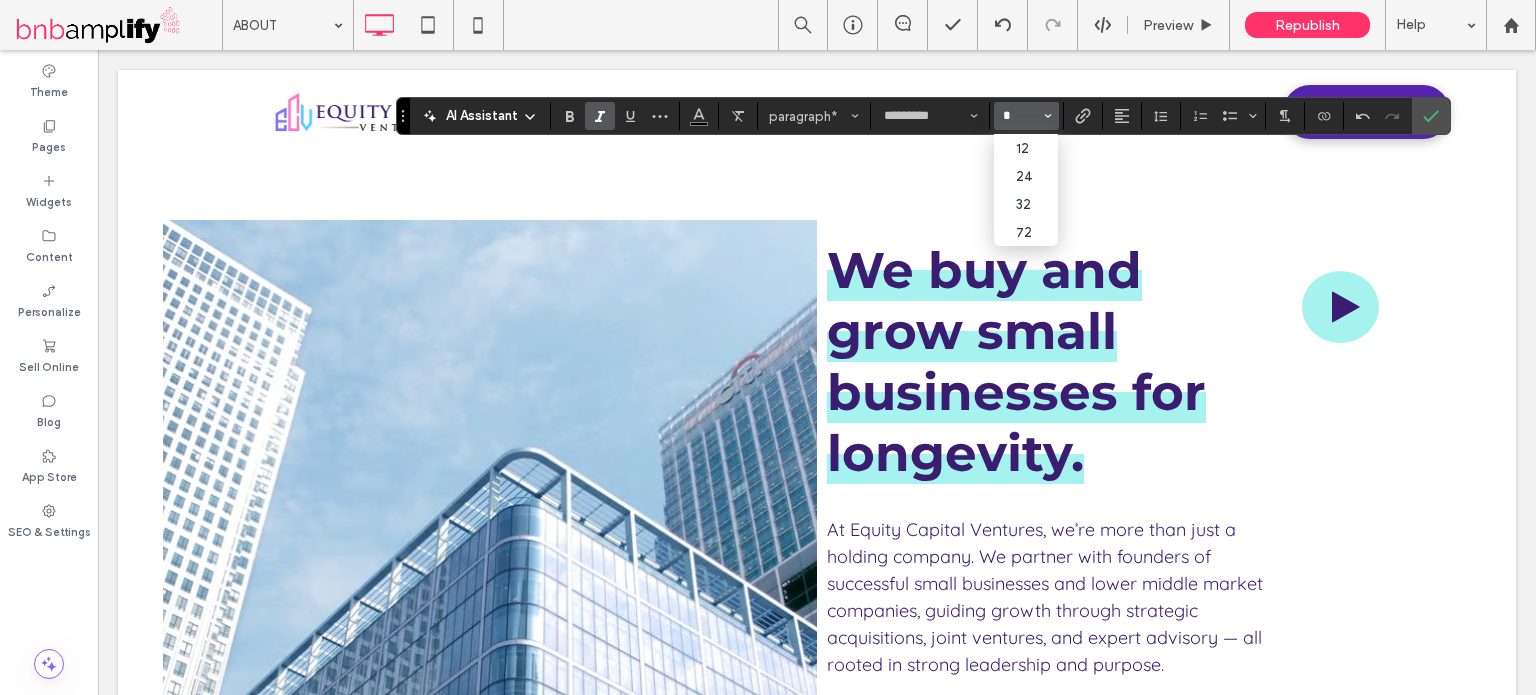 scroll, scrollTop: 0, scrollLeft: 0, axis: both 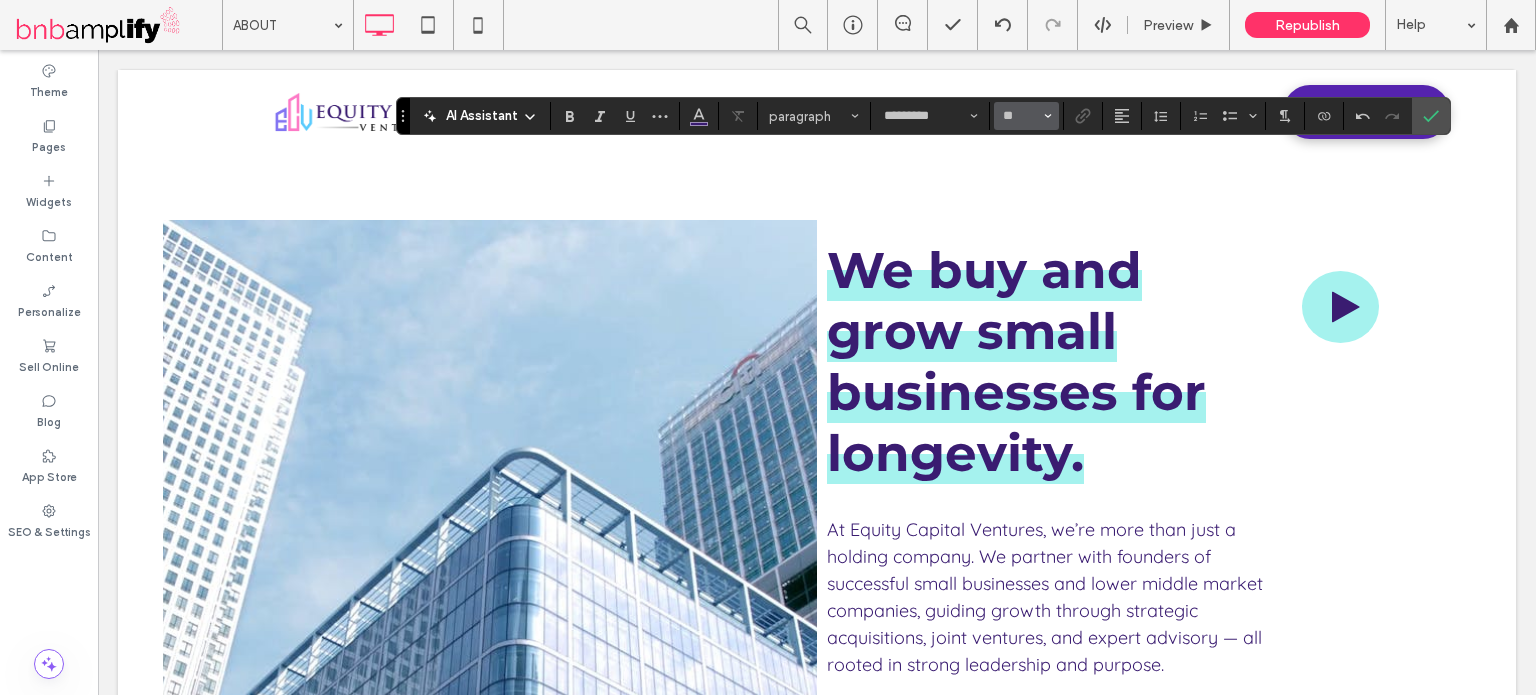 type on "**" 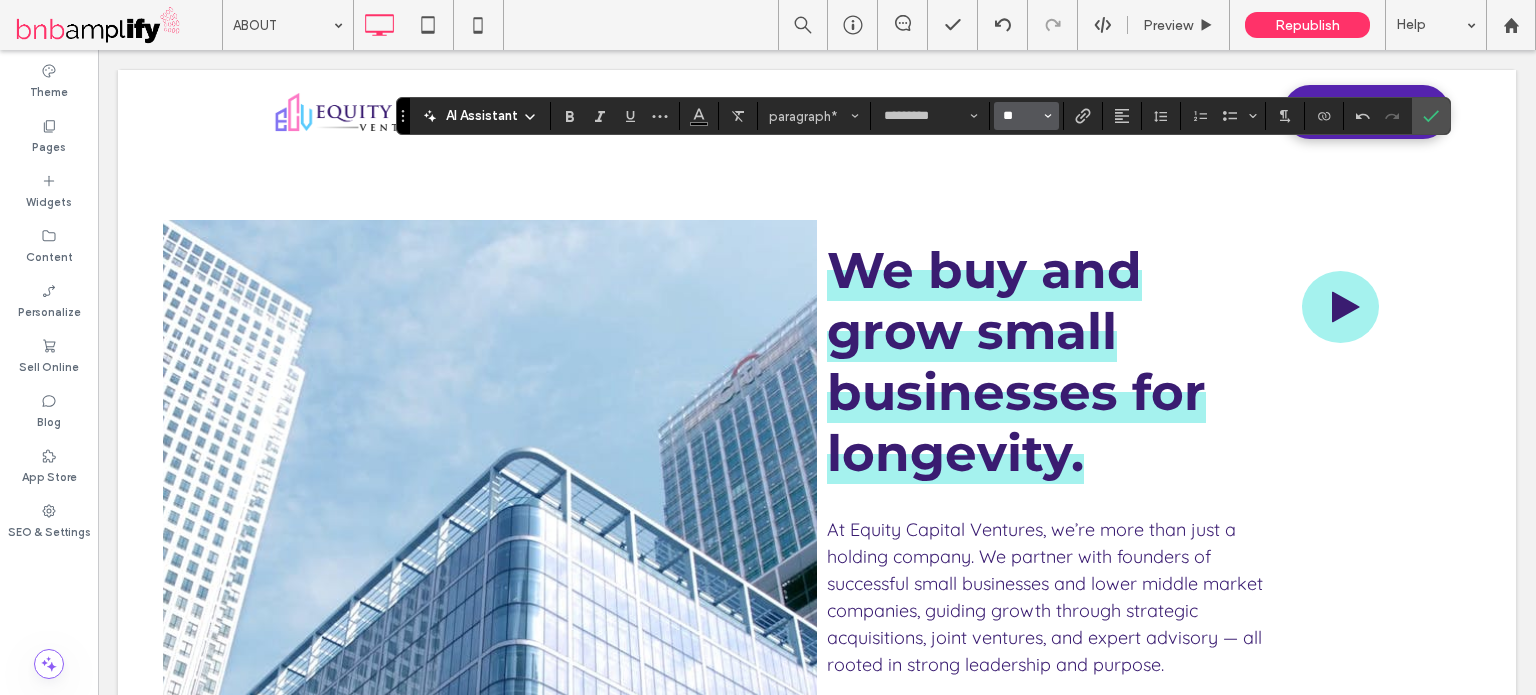 click on "**" at bounding box center (1020, 116) 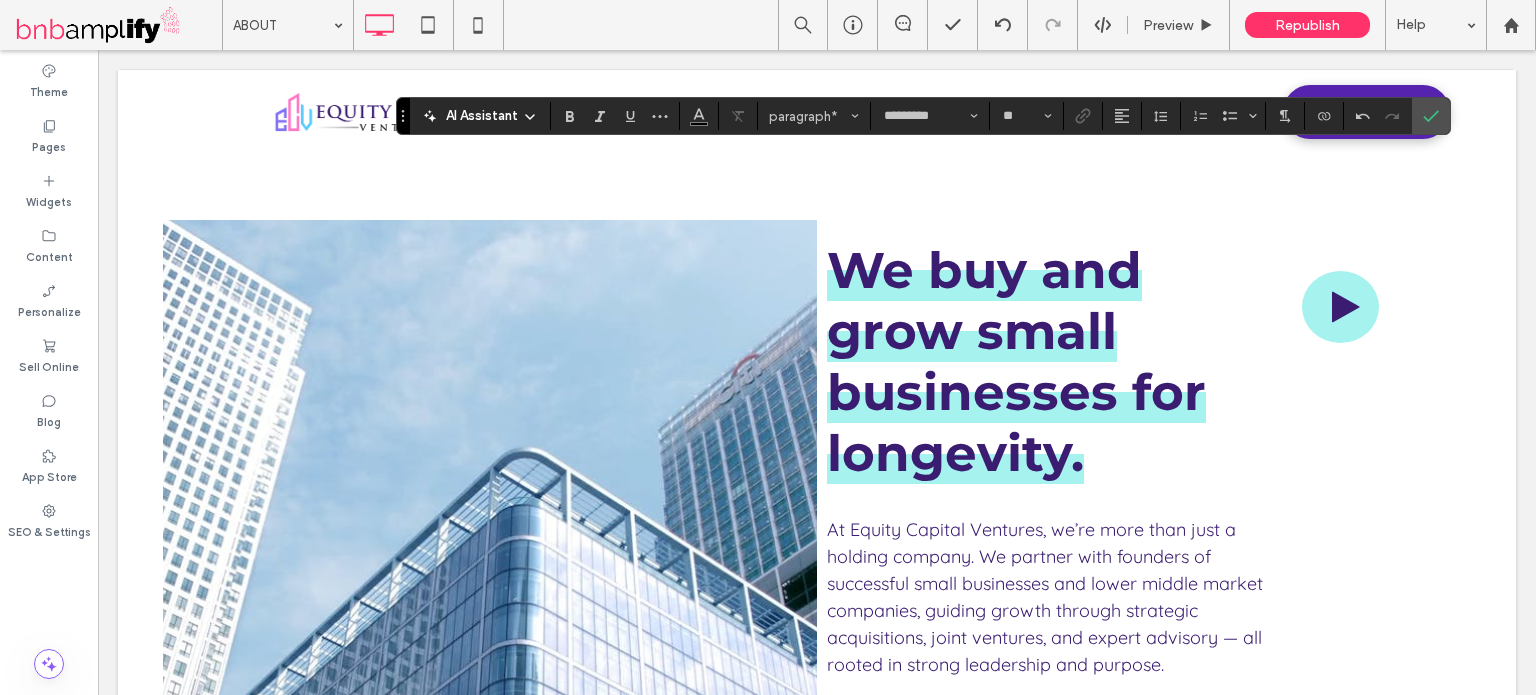 type on "*" 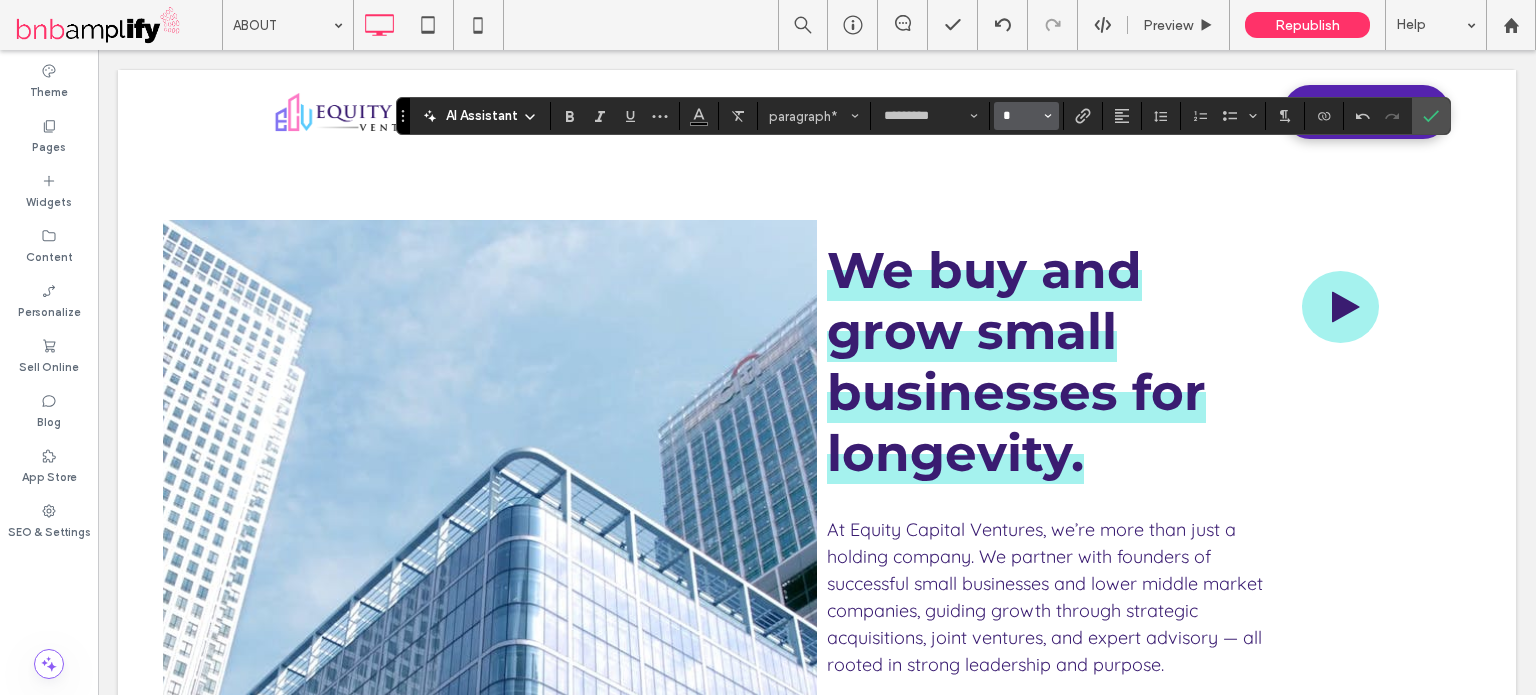 click on "*" at bounding box center [1020, 116] 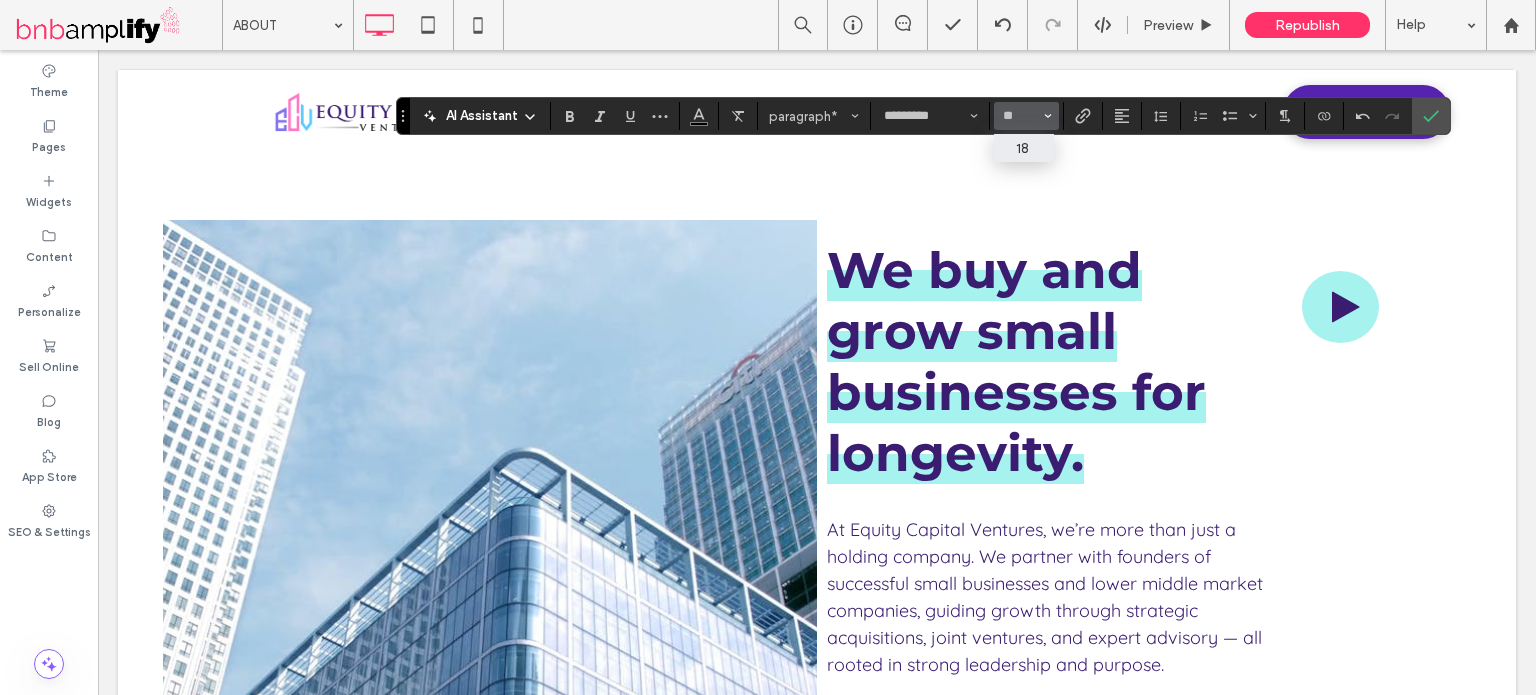type on "**" 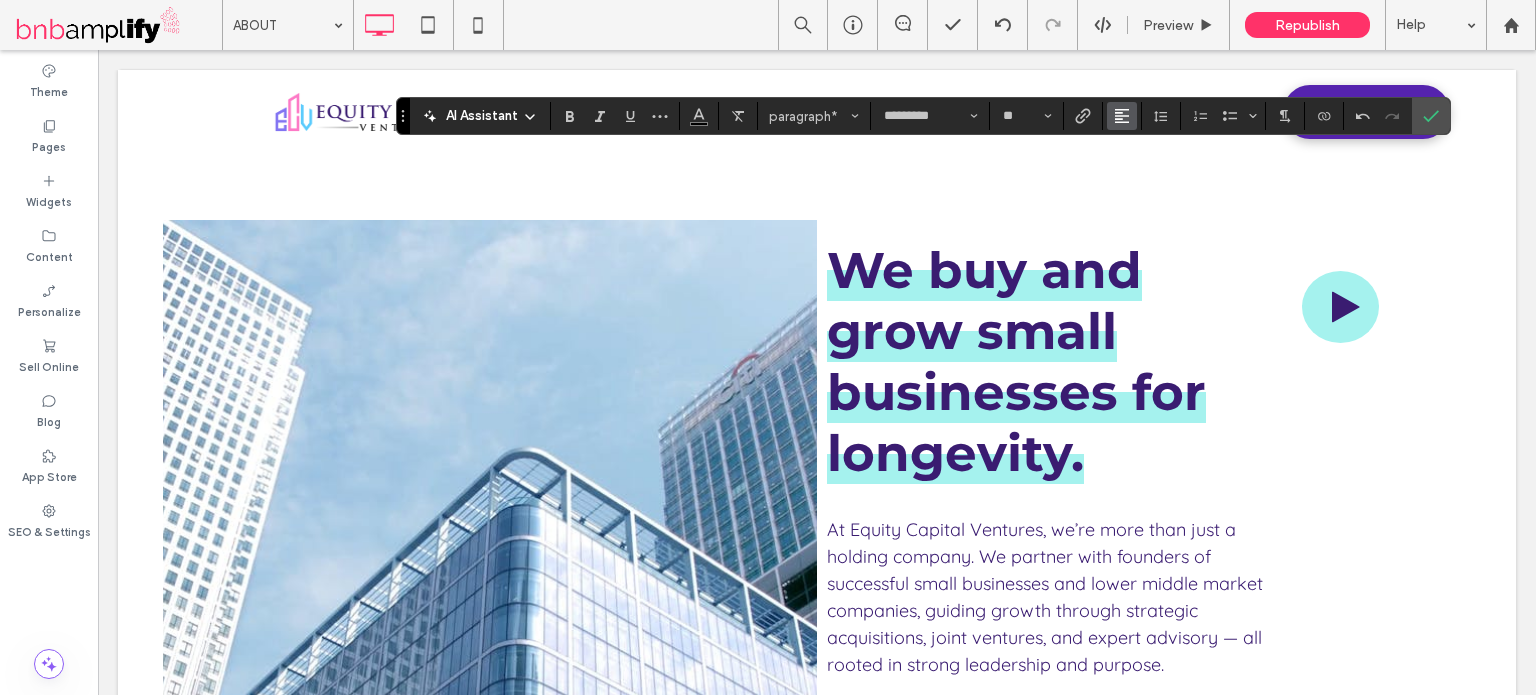 click 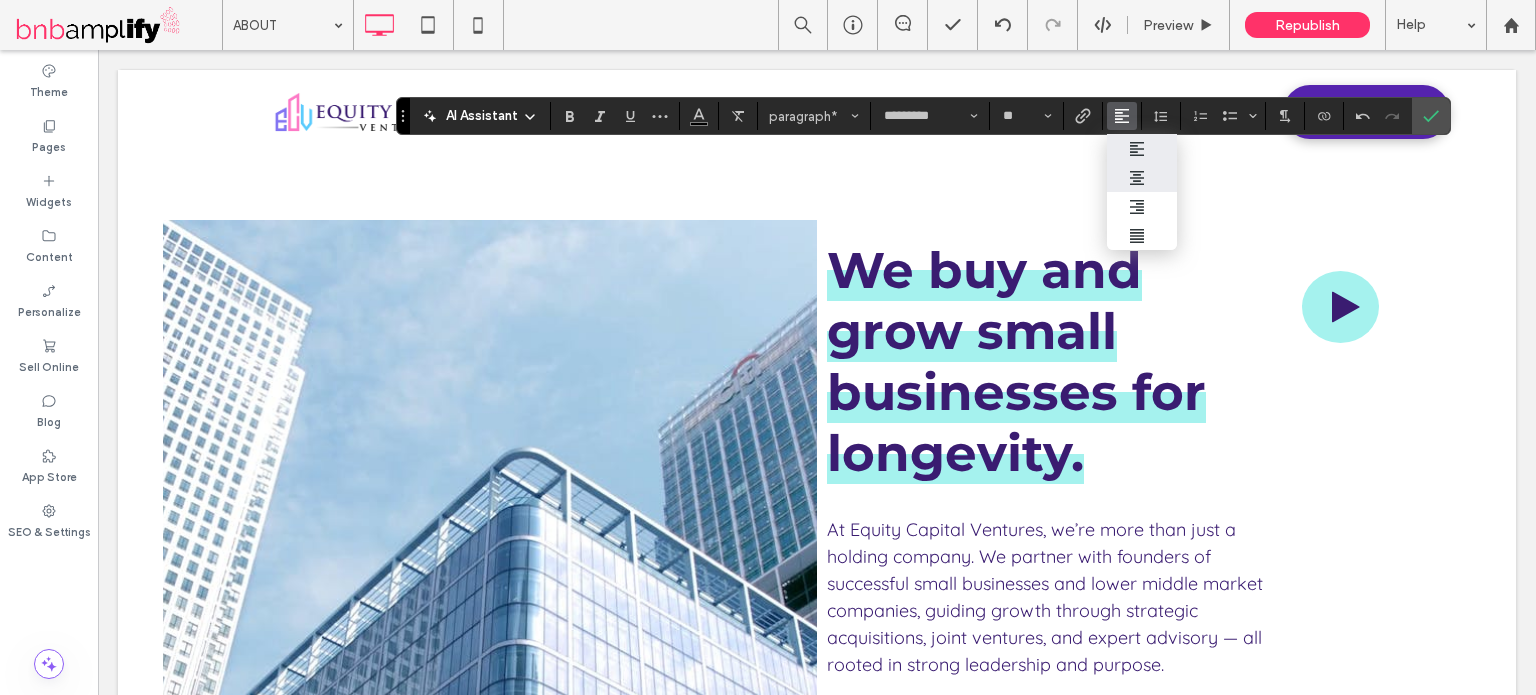 click at bounding box center (1142, 178) 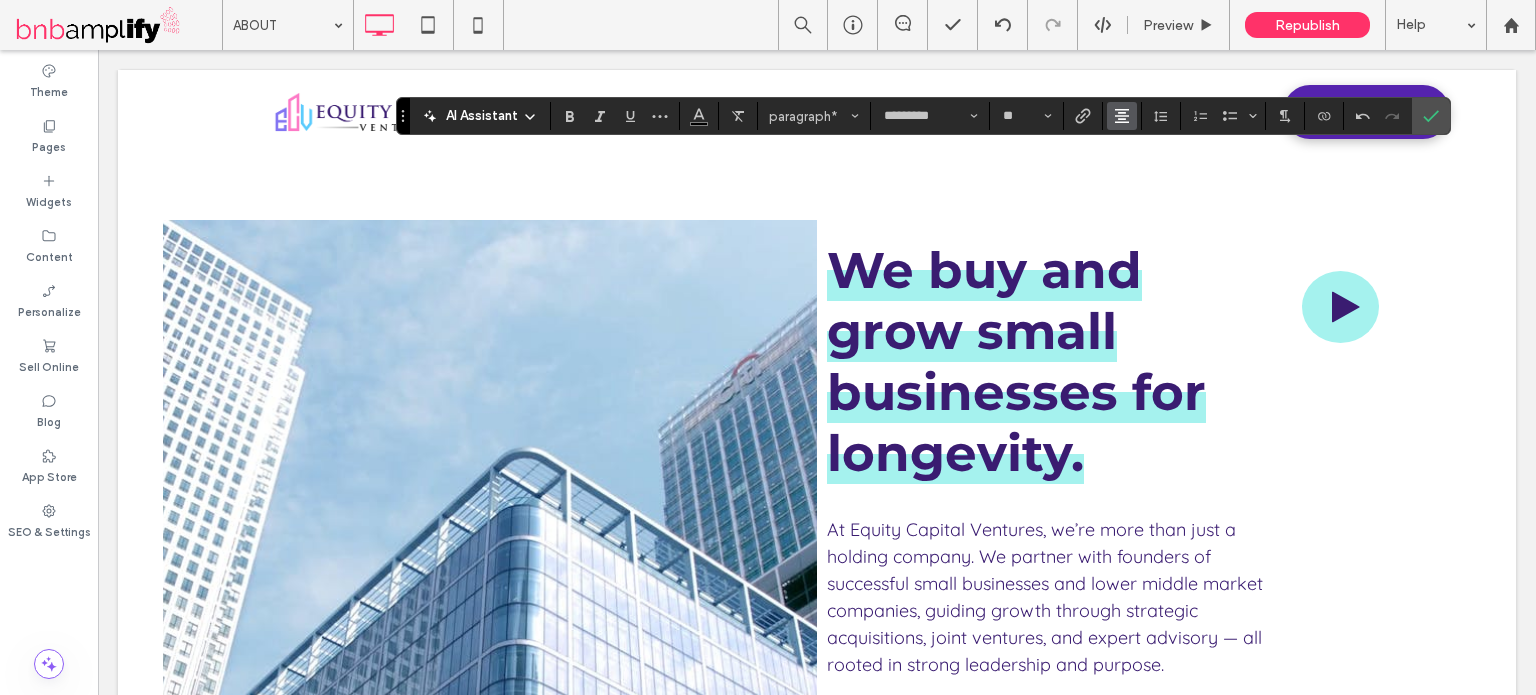 click 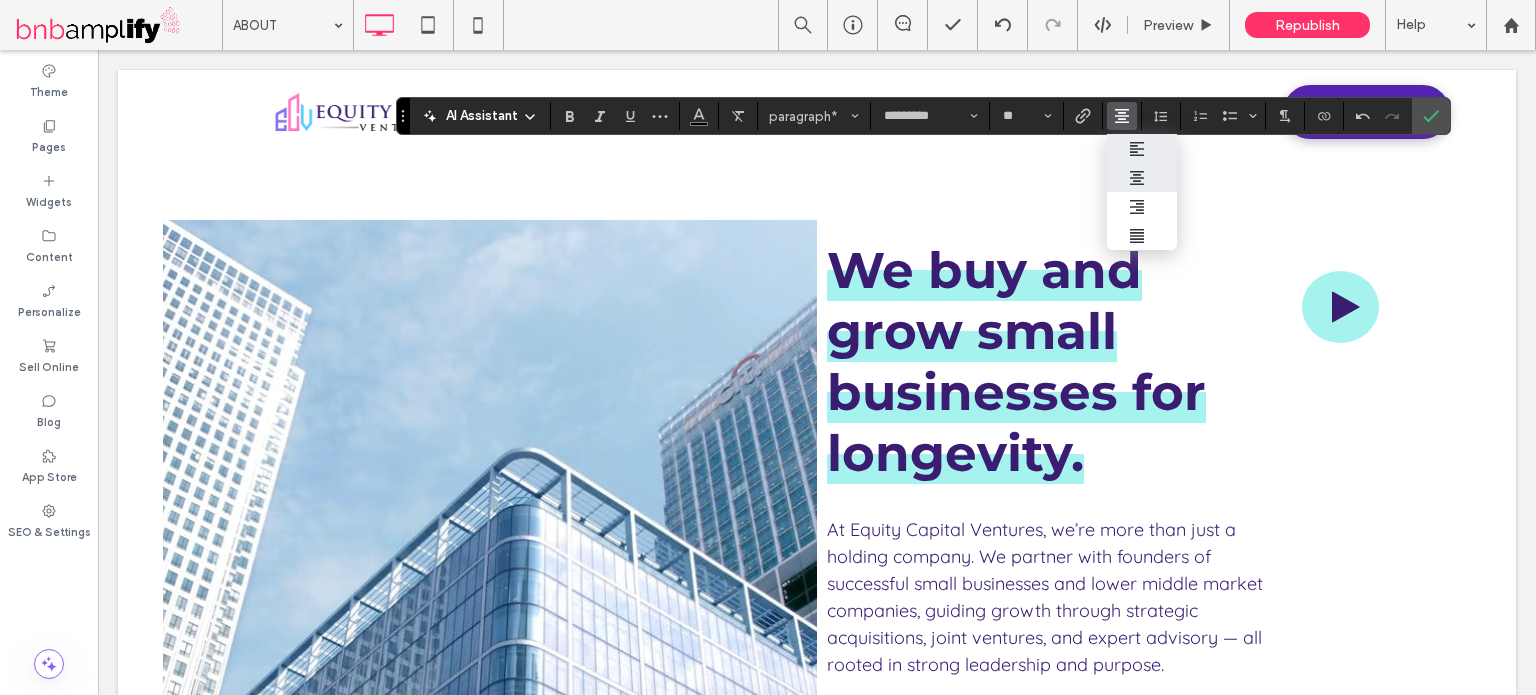 click at bounding box center (1118, 148) 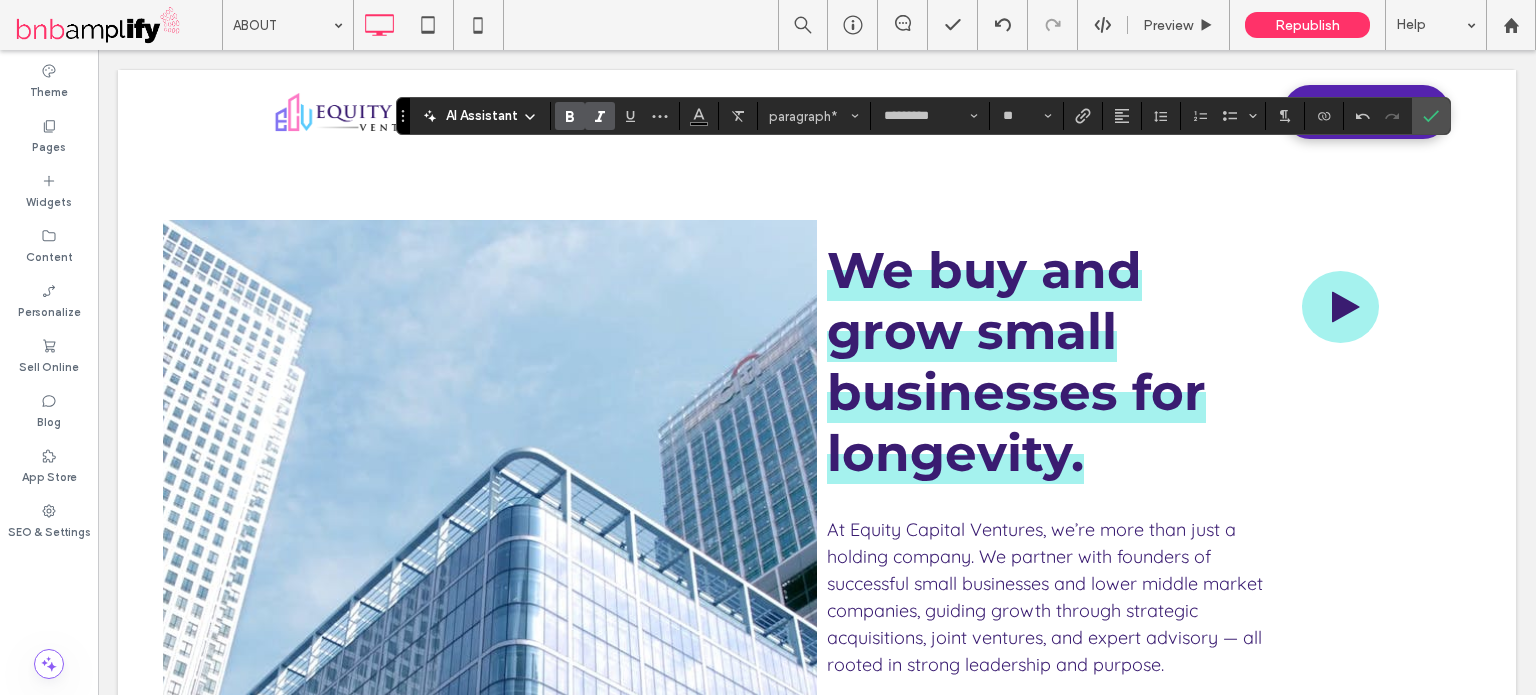 click 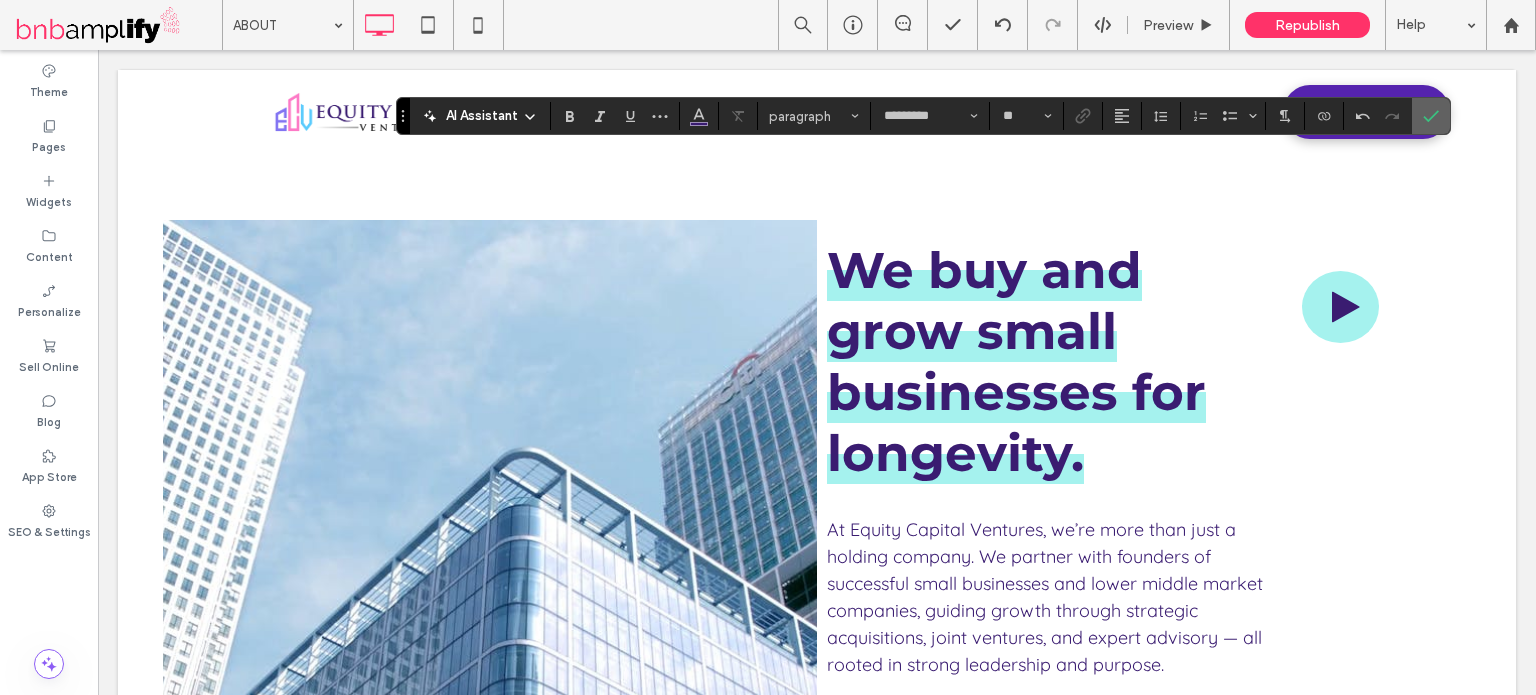 click 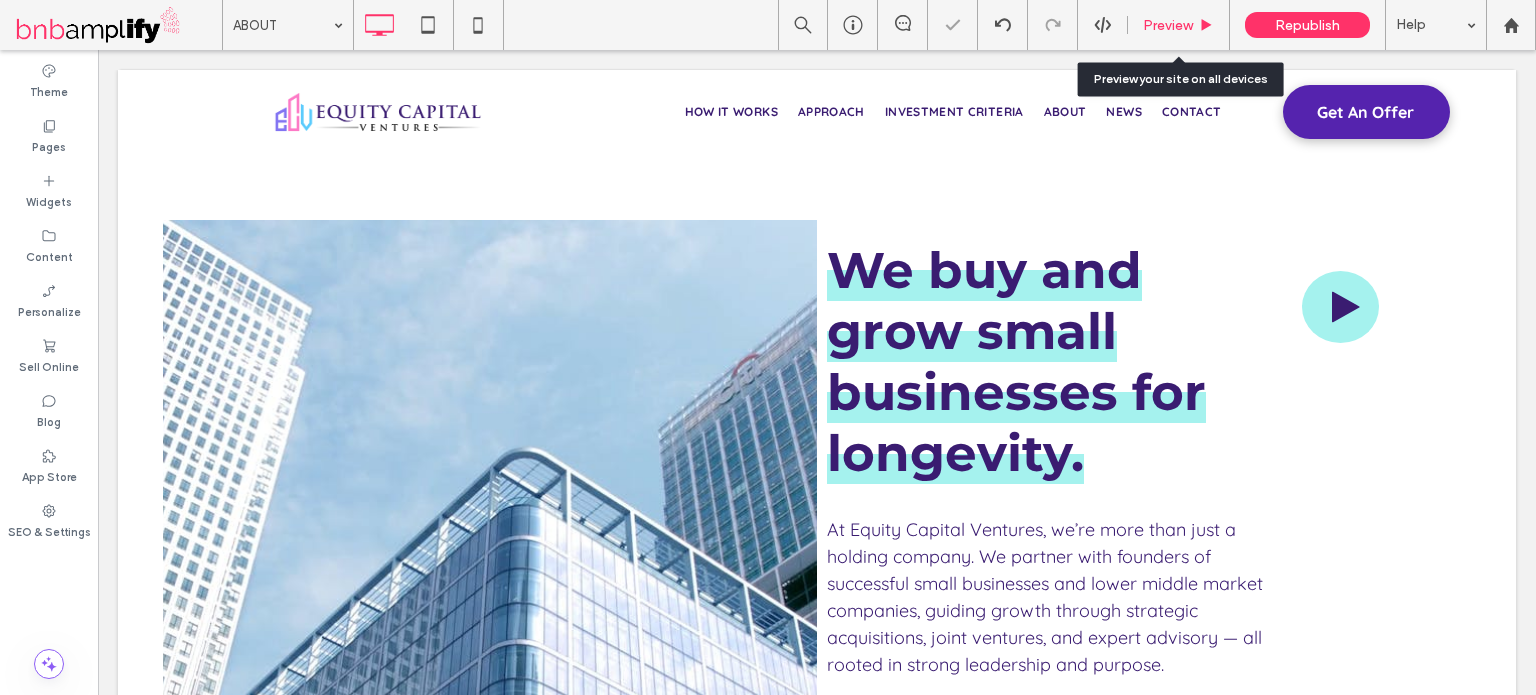 click on "Preview" at bounding box center (1168, 25) 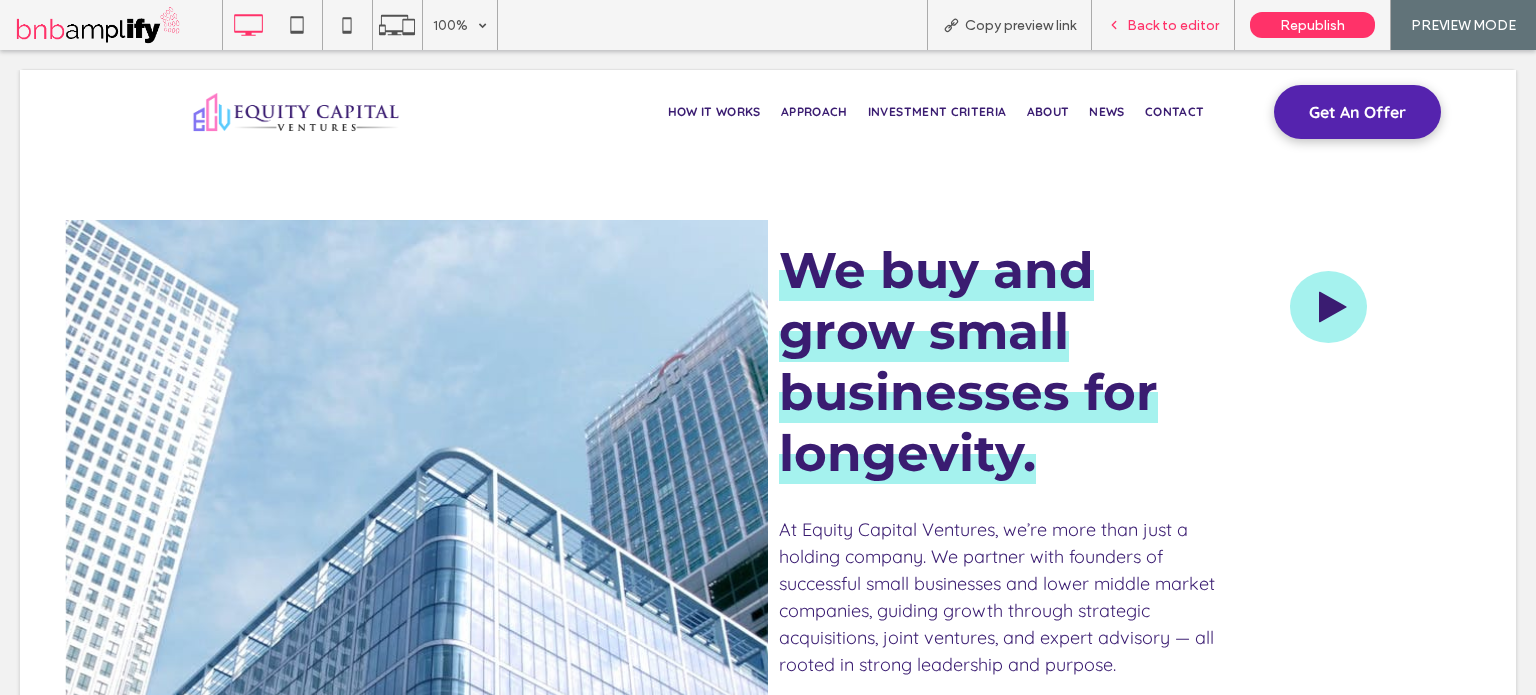 click on "Back to editor" at bounding box center [1173, 25] 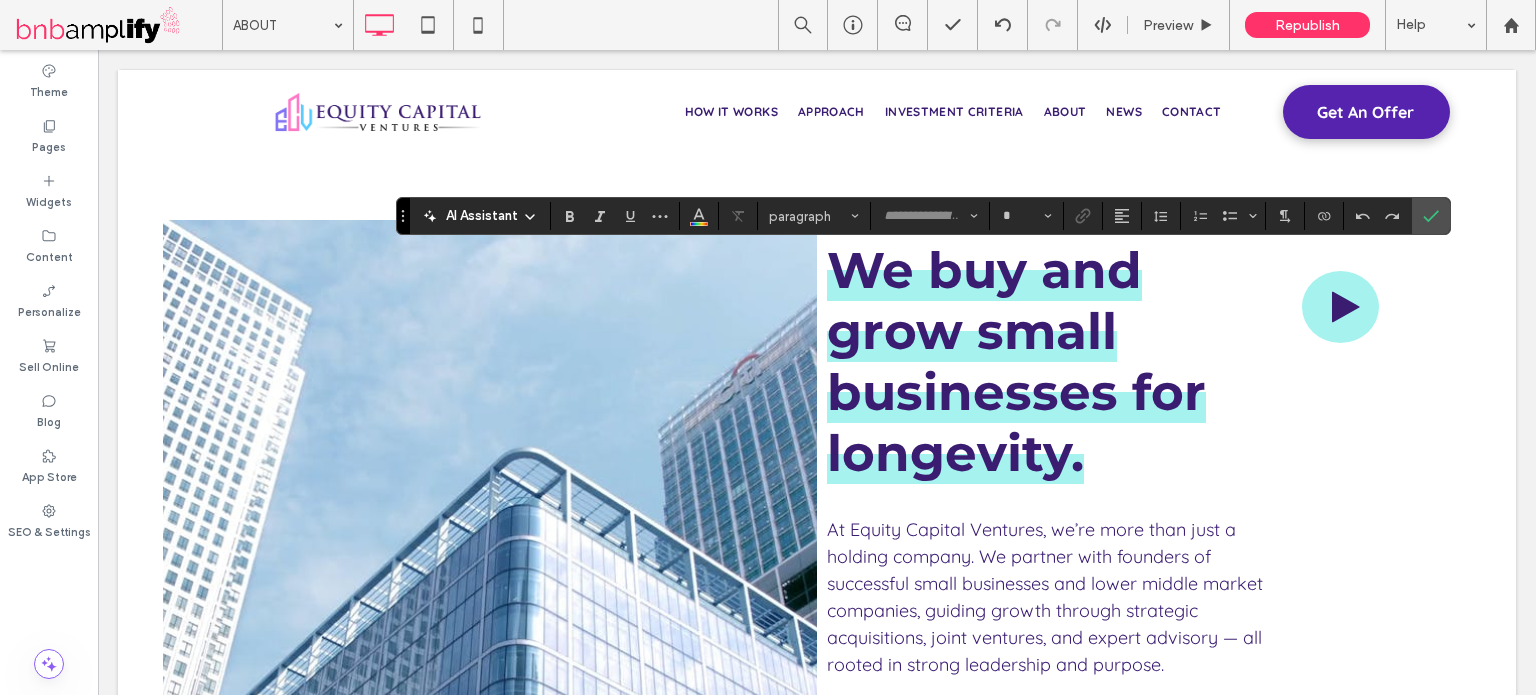 type on "*********" 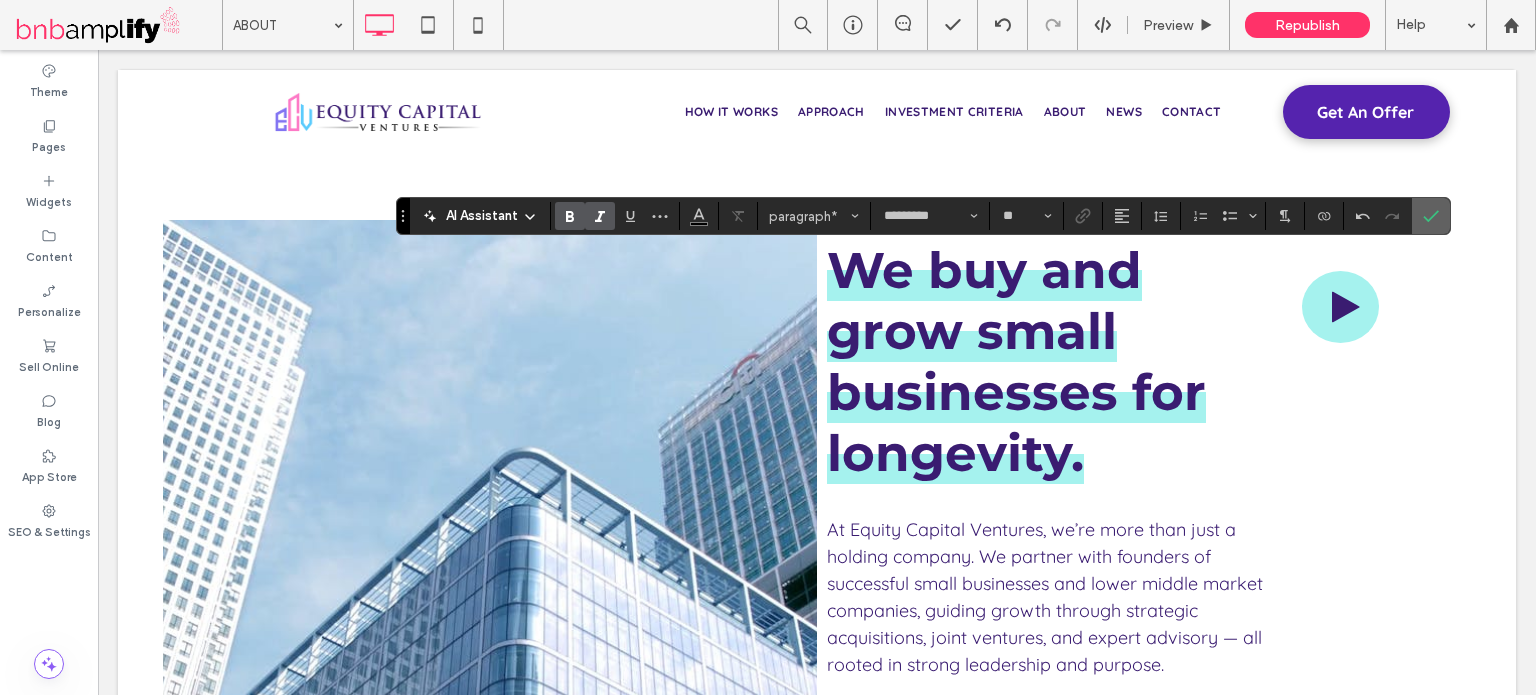 click 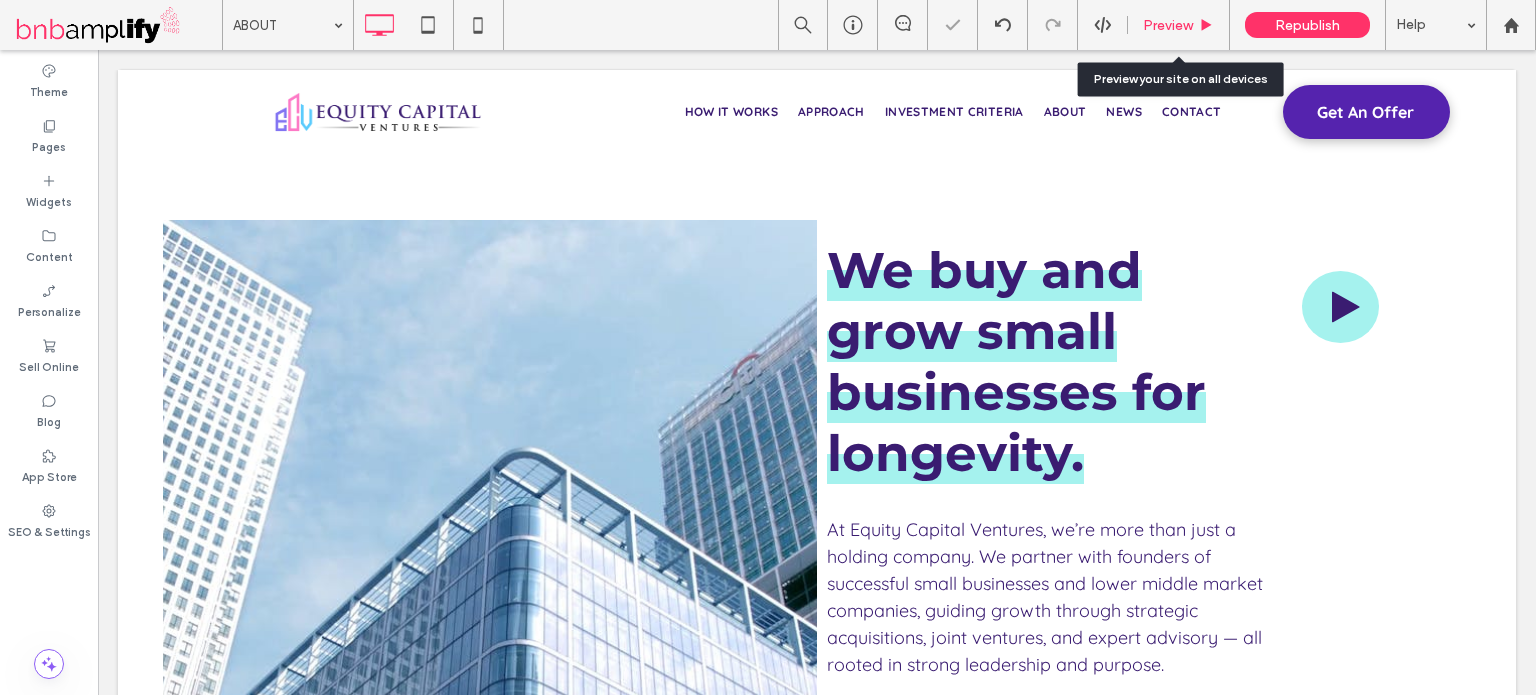 click on "Preview" at bounding box center (1168, 25) 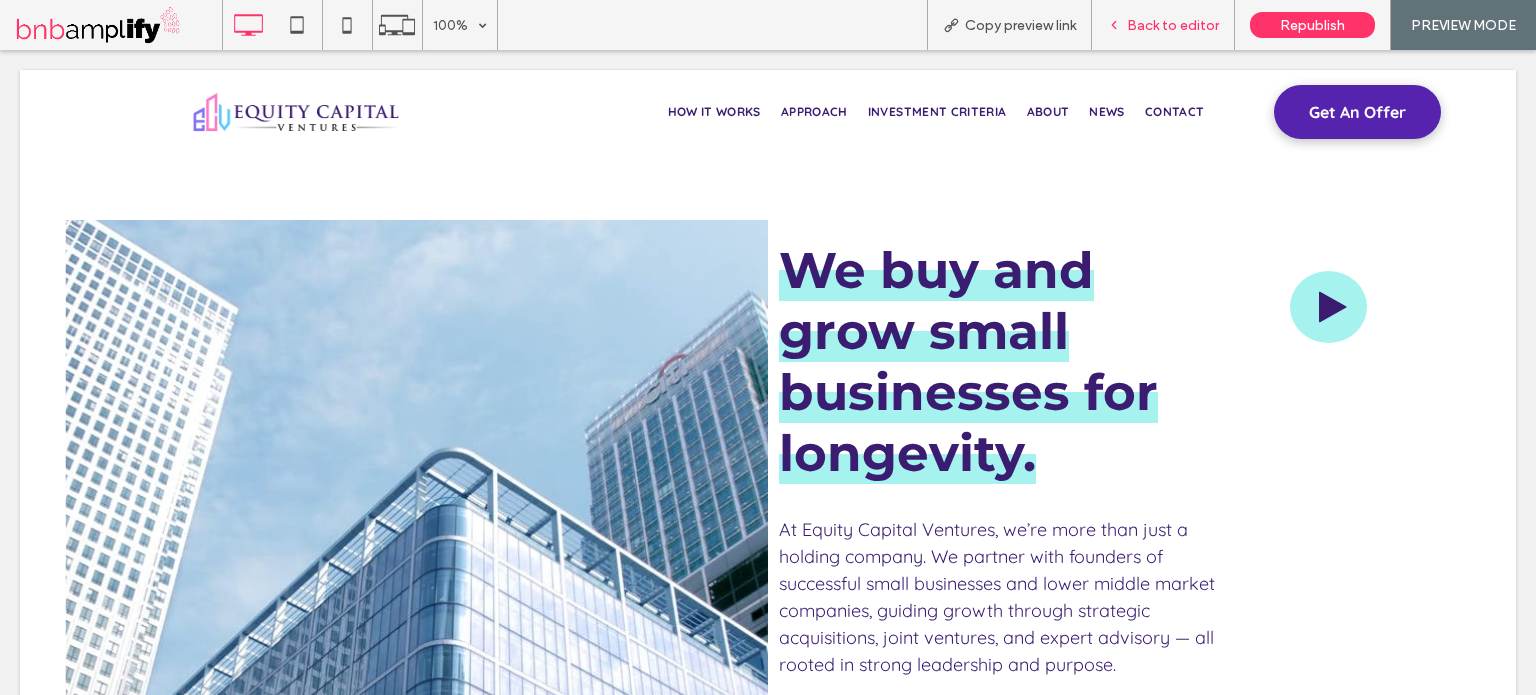 click on "Back to editor" at bounding box center [1163, 25] 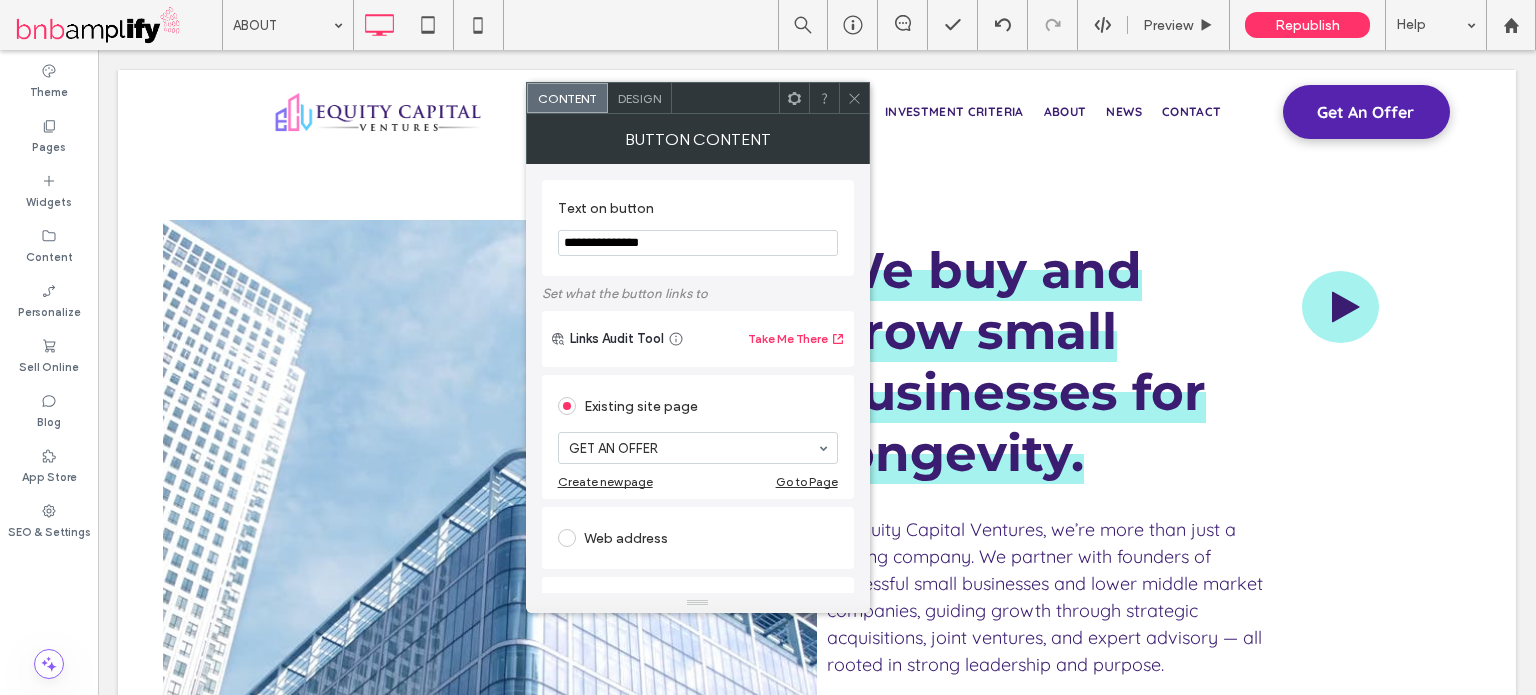 click on "**********" at bounding box center (698, 243) 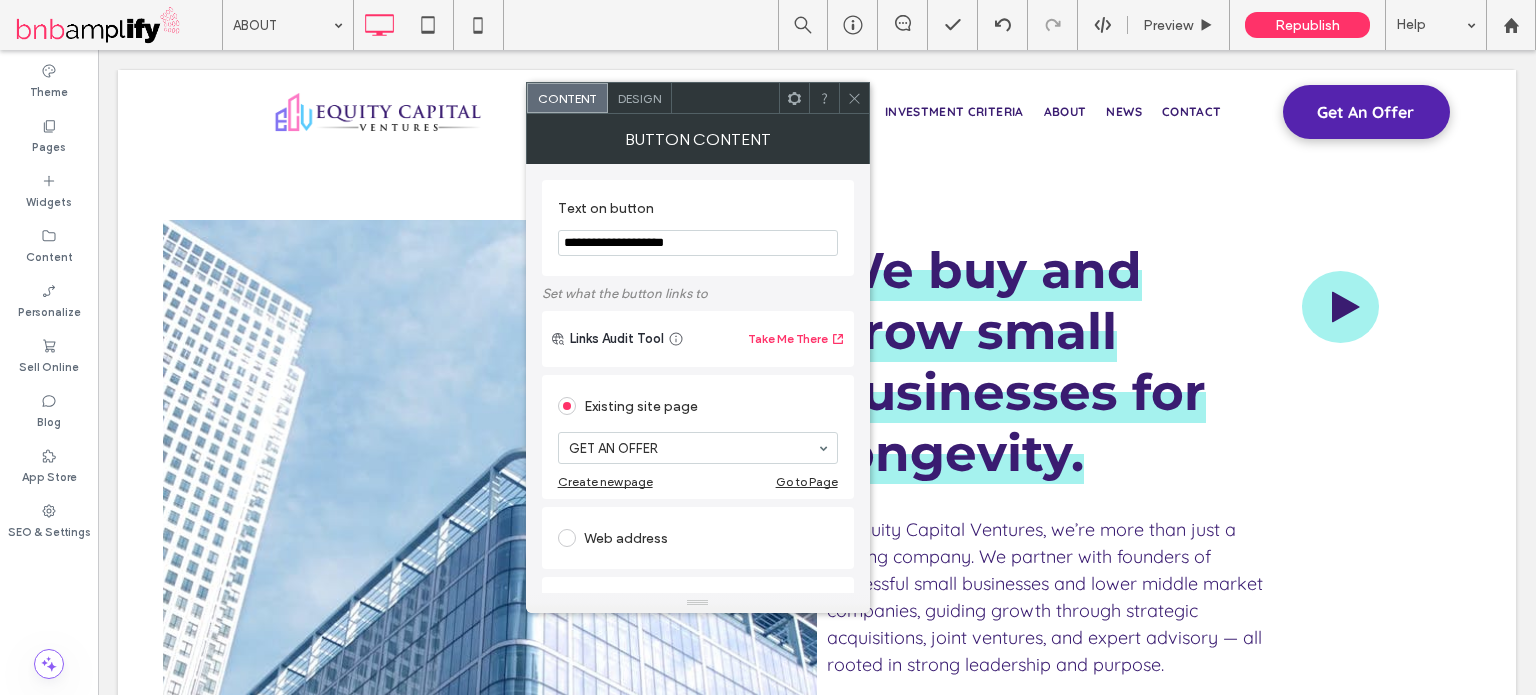 type on "**********" 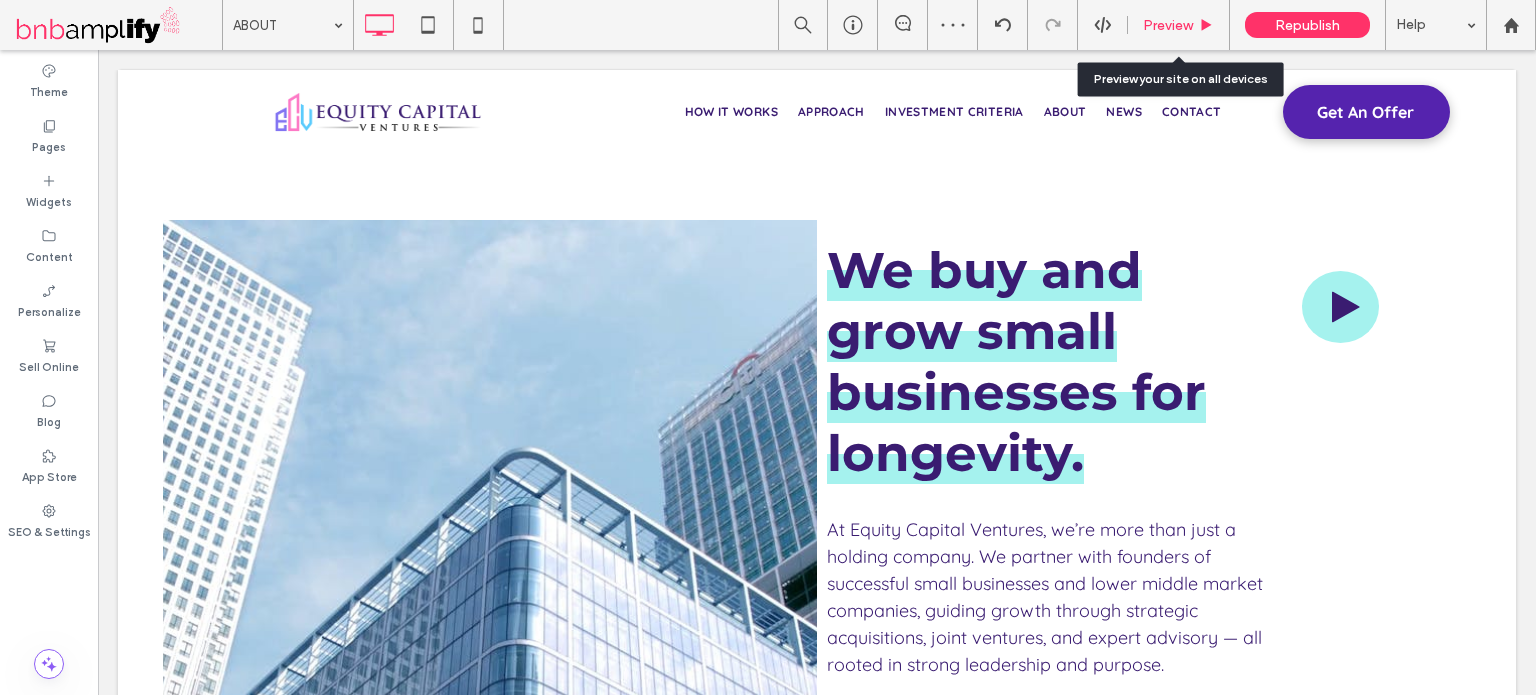 click on "Preview" at bounding box center [1168, 25] 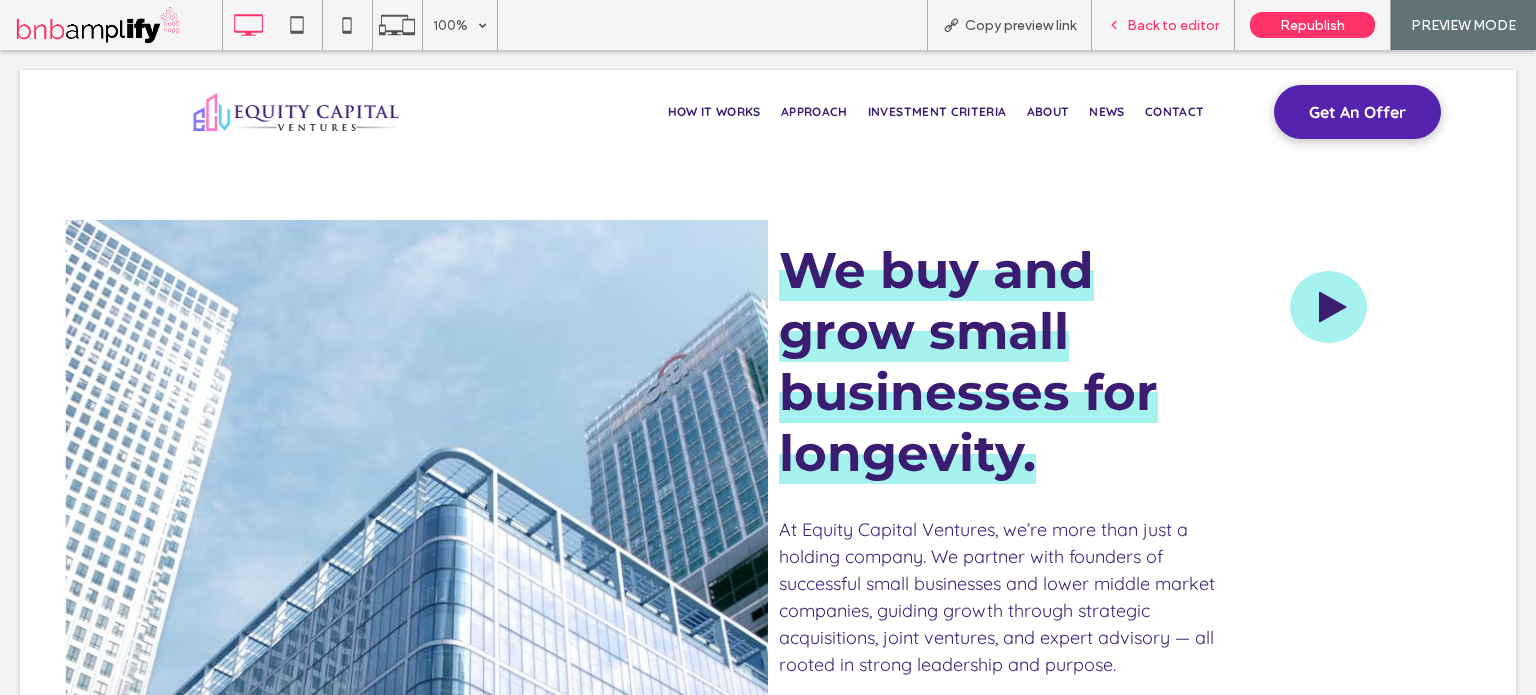 click on "Back to editor" at bounding box center (1163, 25) 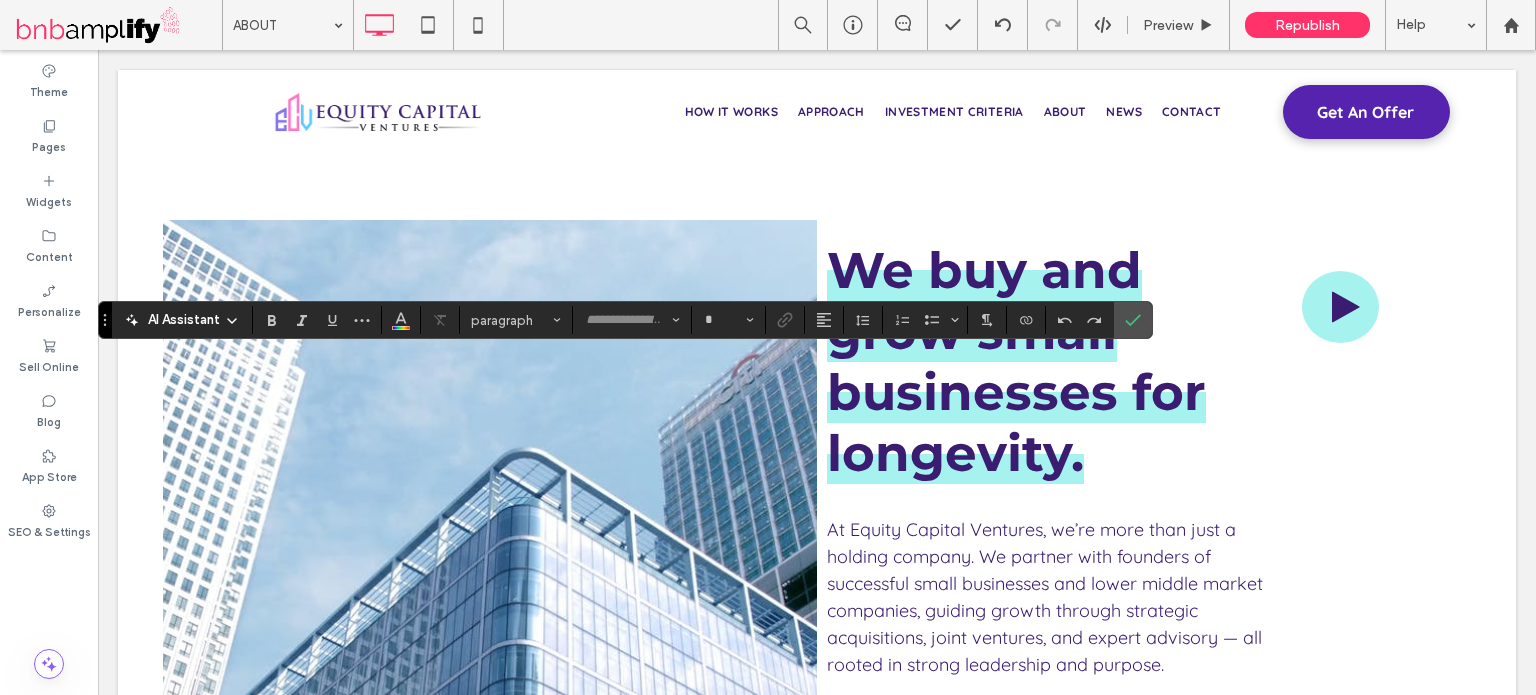 type on "*********" 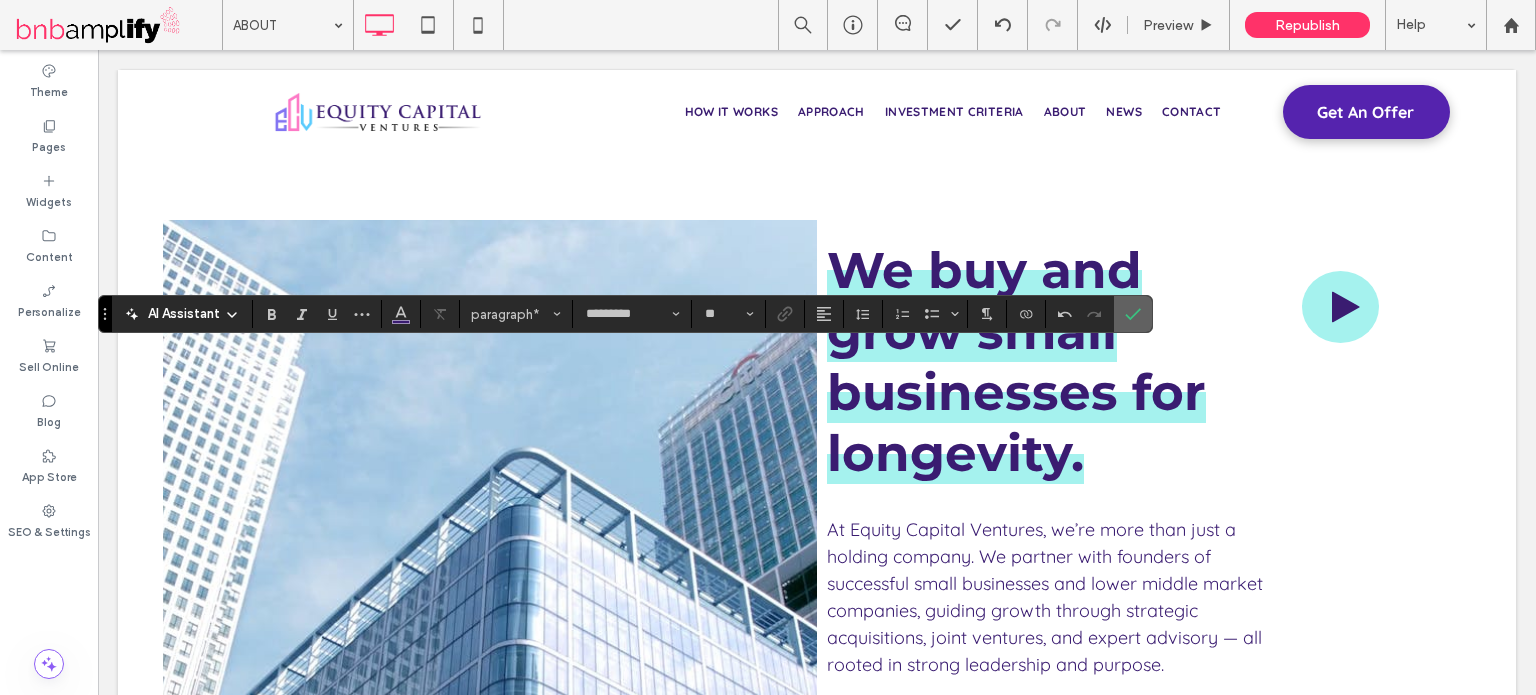 click 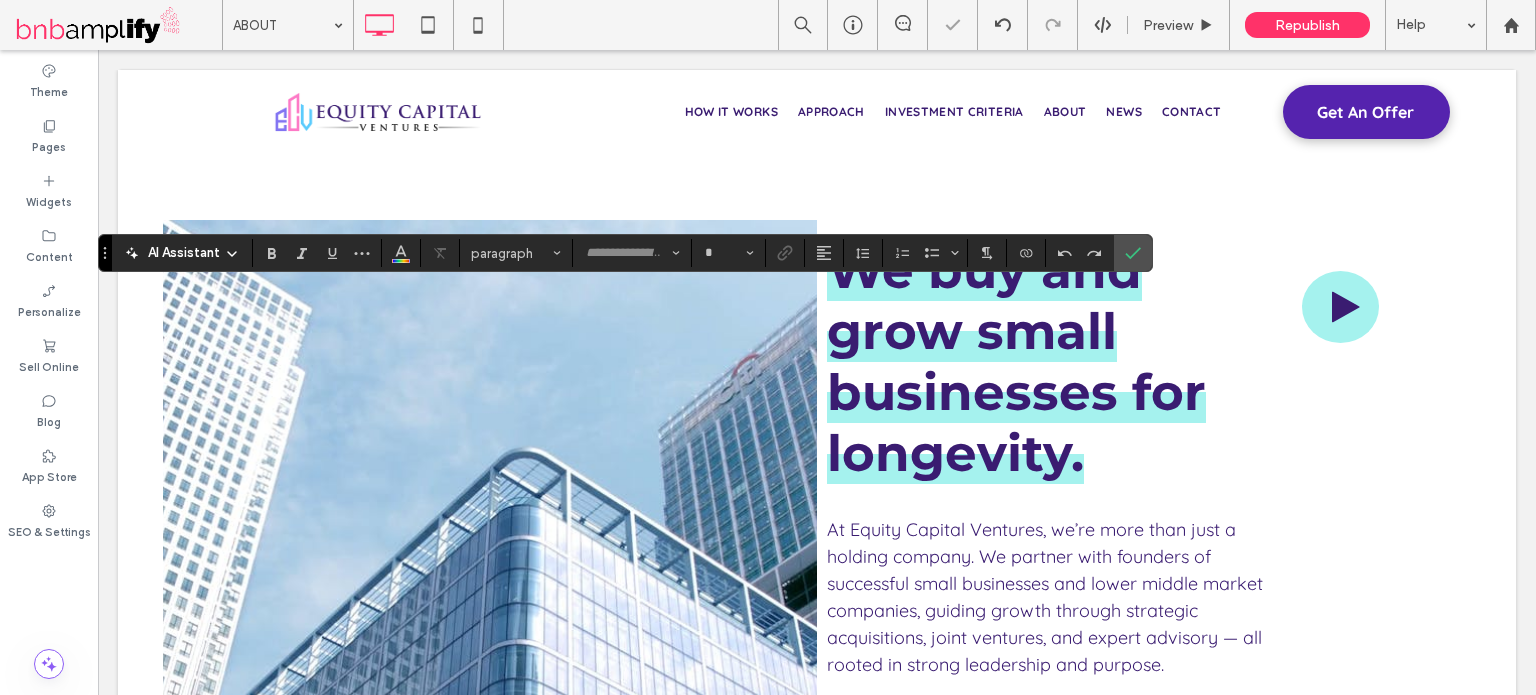 type on "**********" 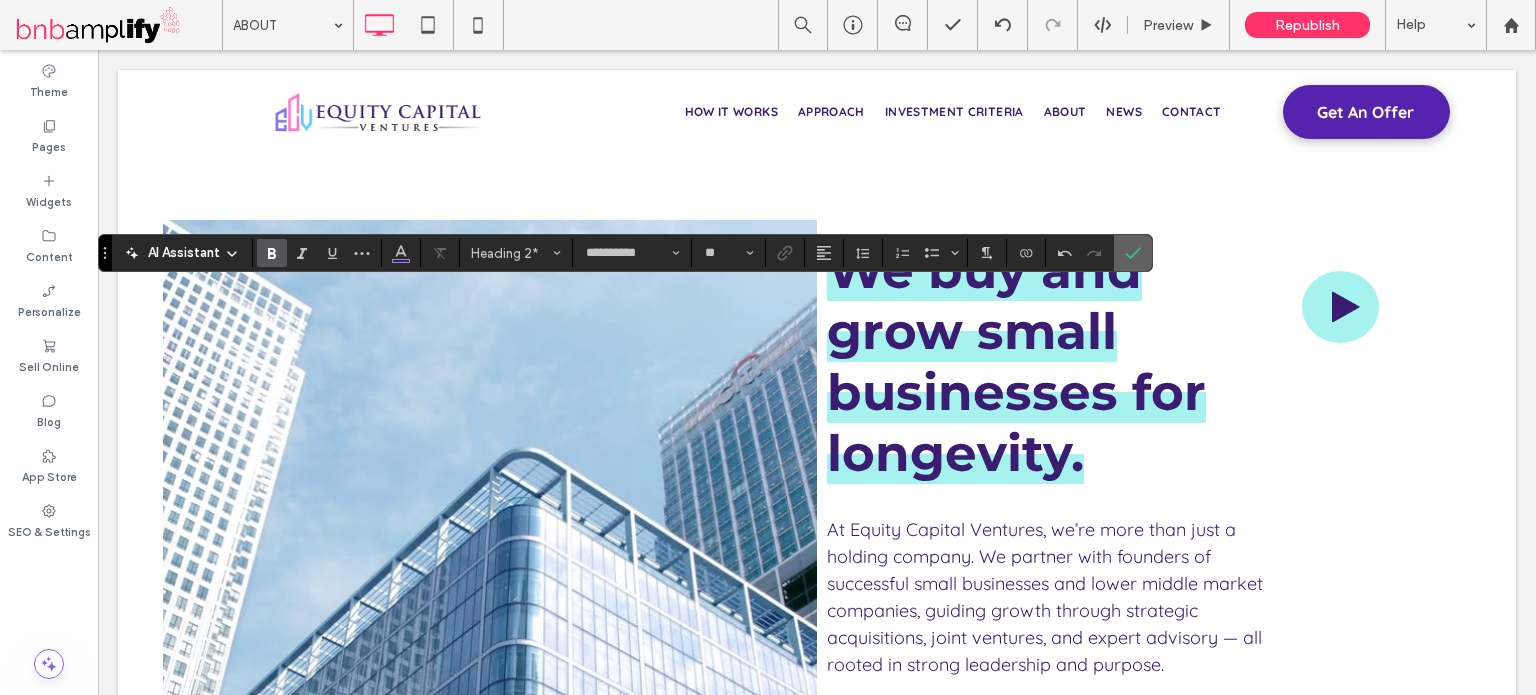 click at bounding box center (1133, 253) 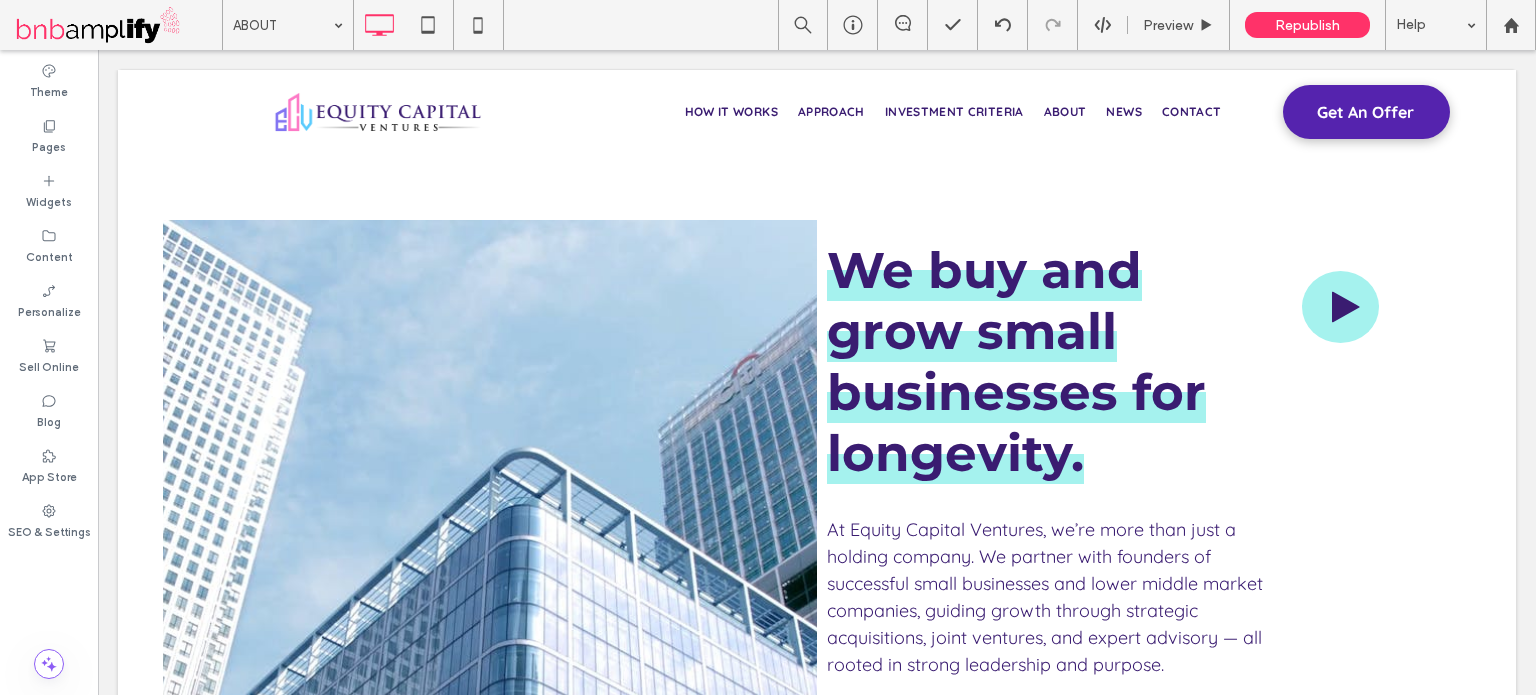 type on "**********" 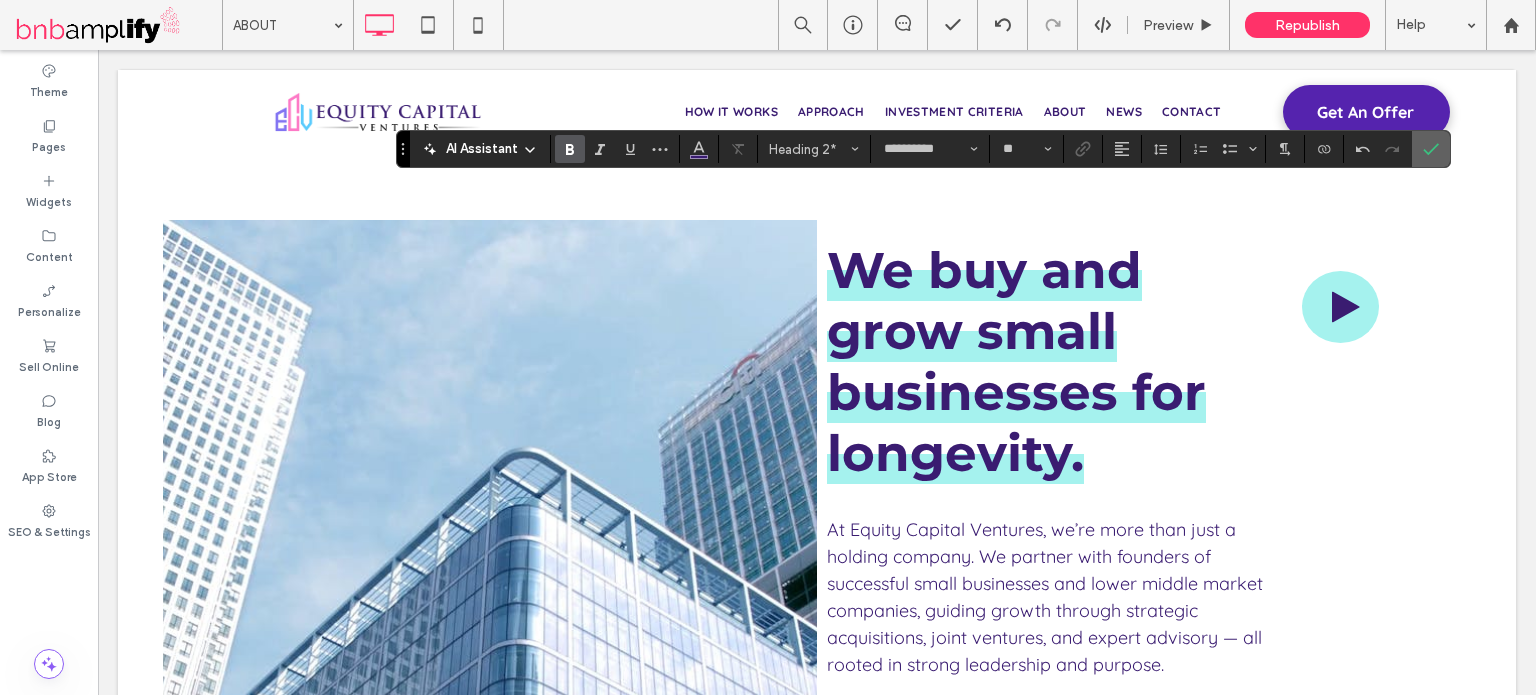 click 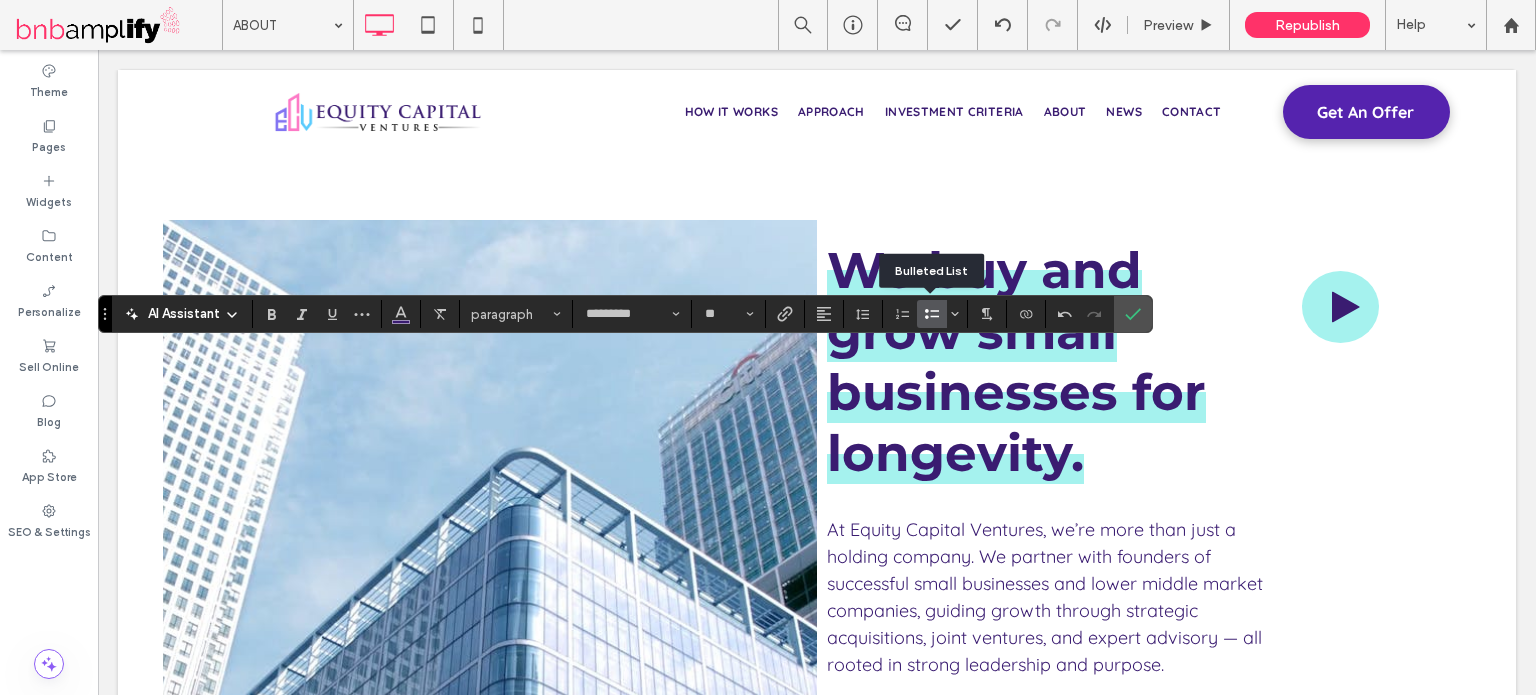 click 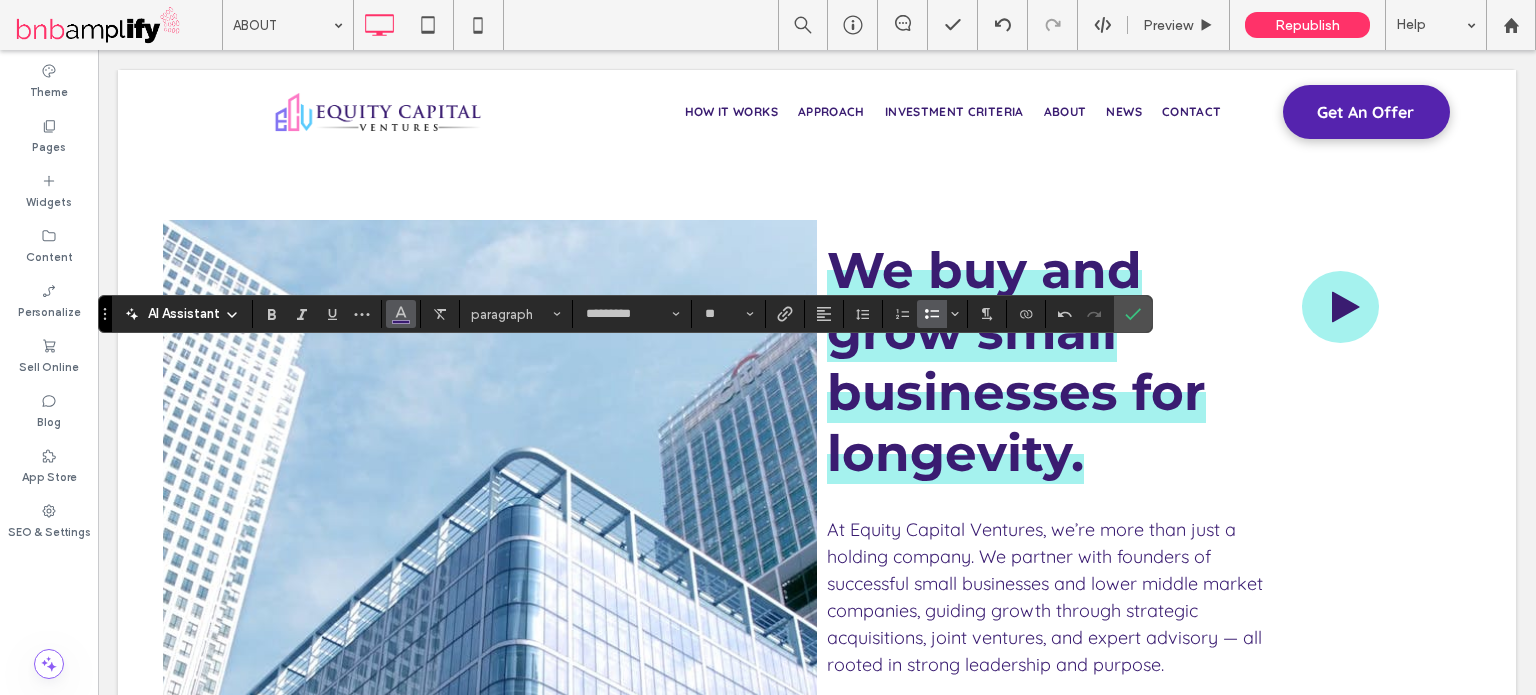 click at bounding box center (401, 312) 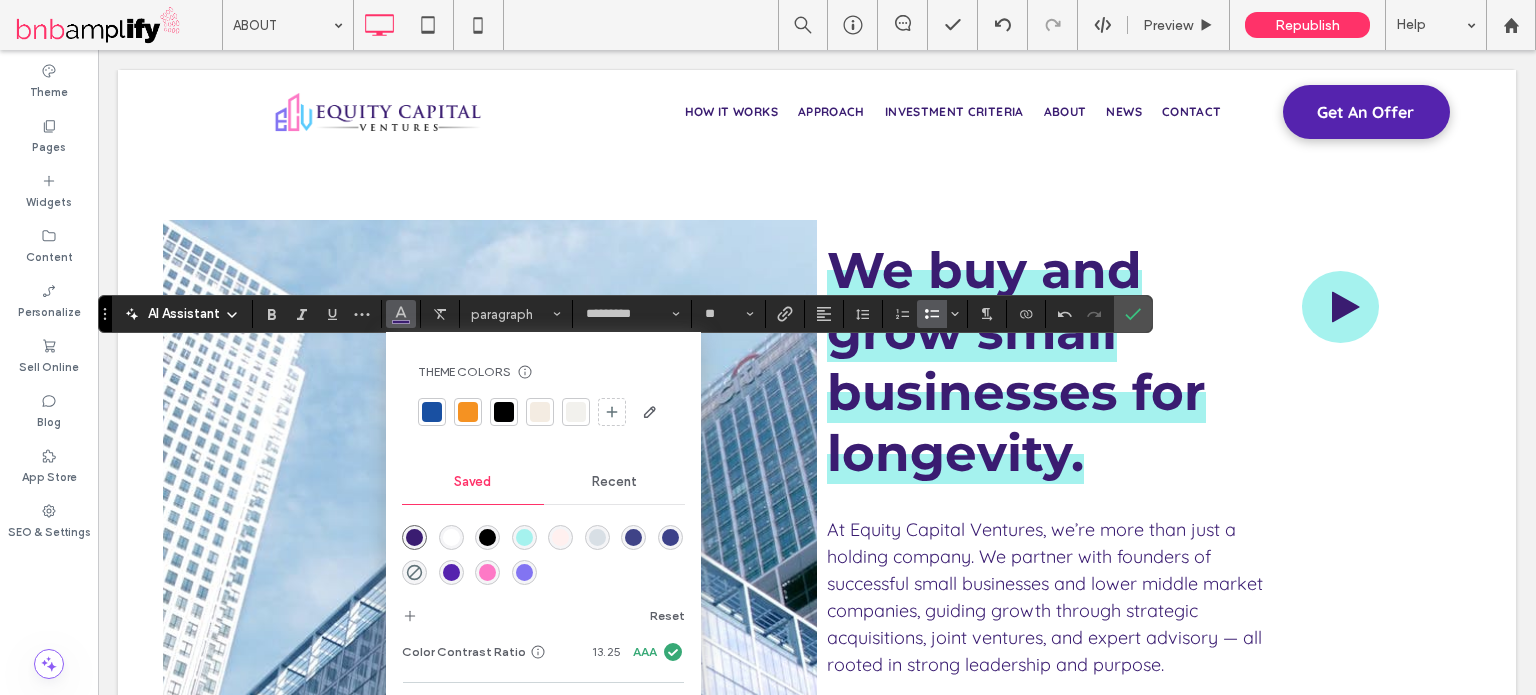 click at bounding box center (504, 412) 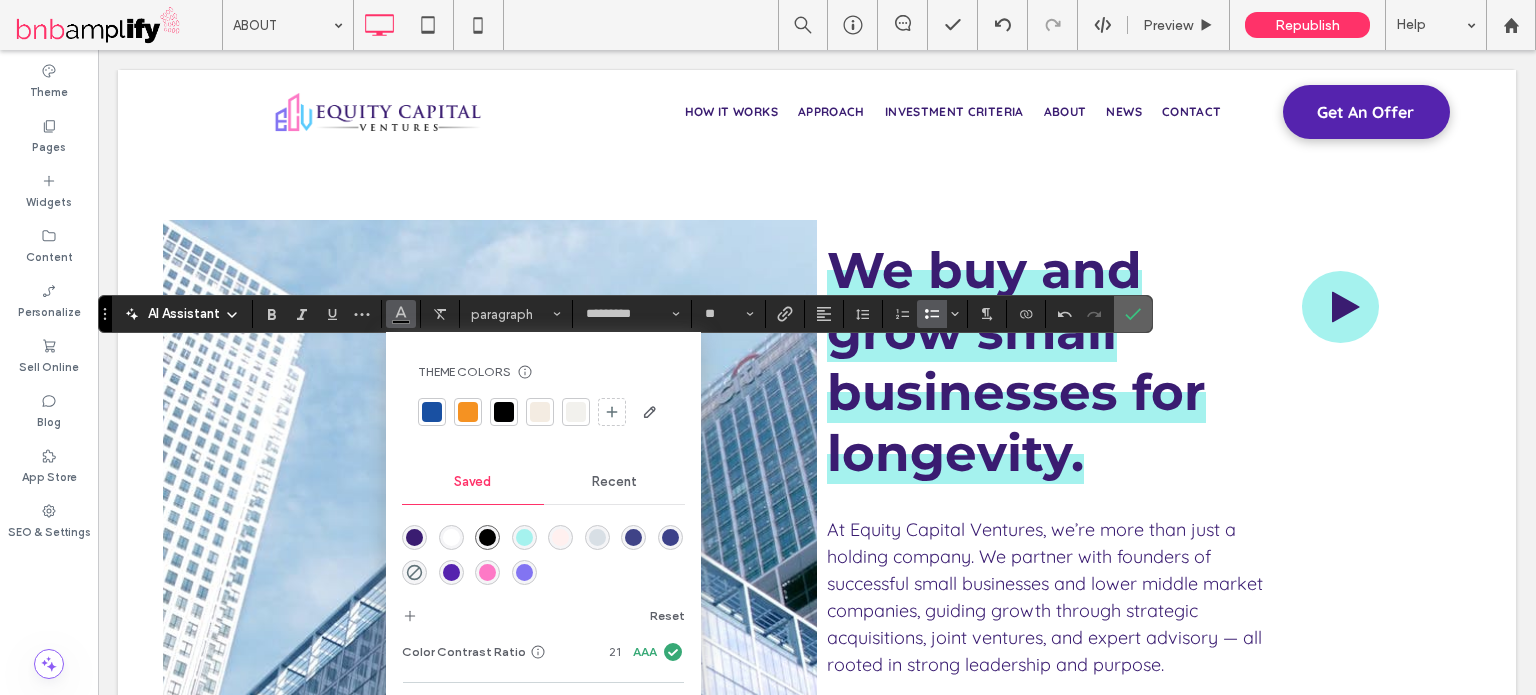 click 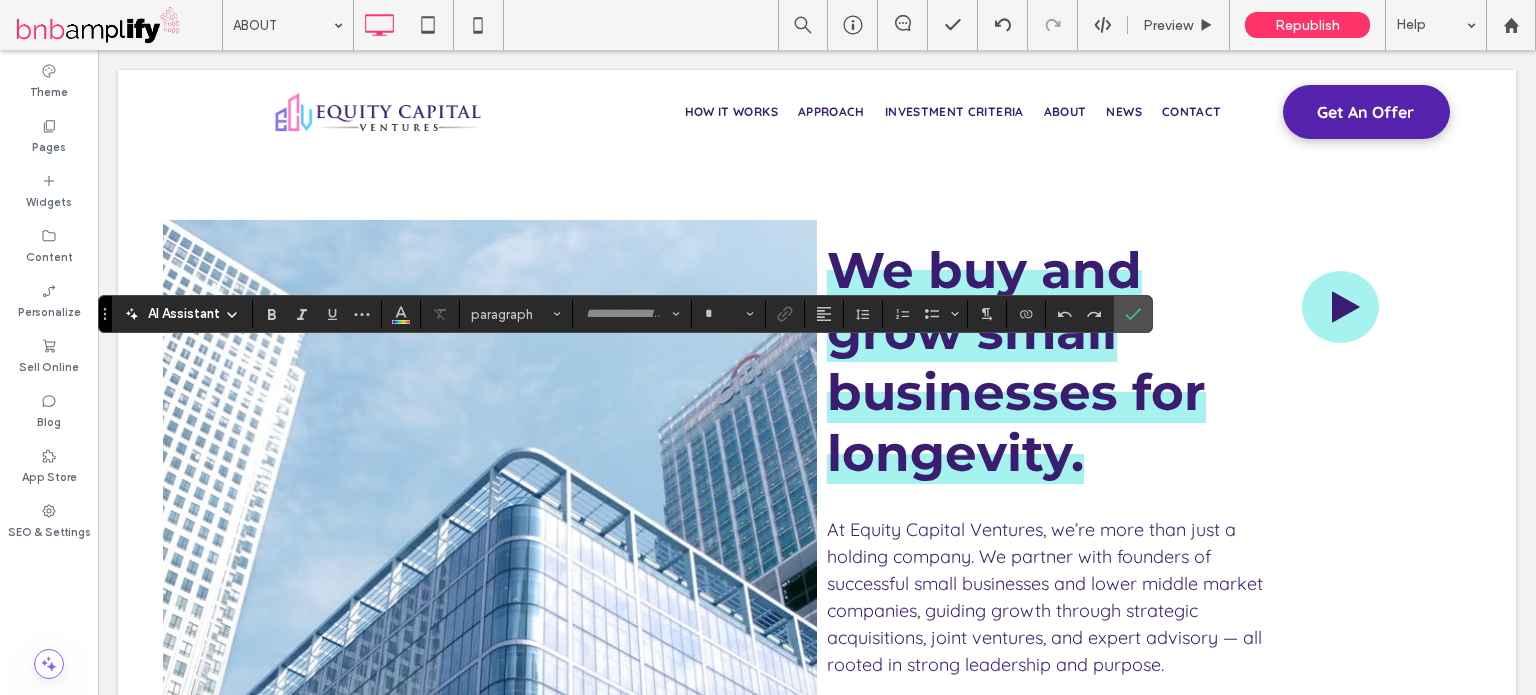 type on "*********" 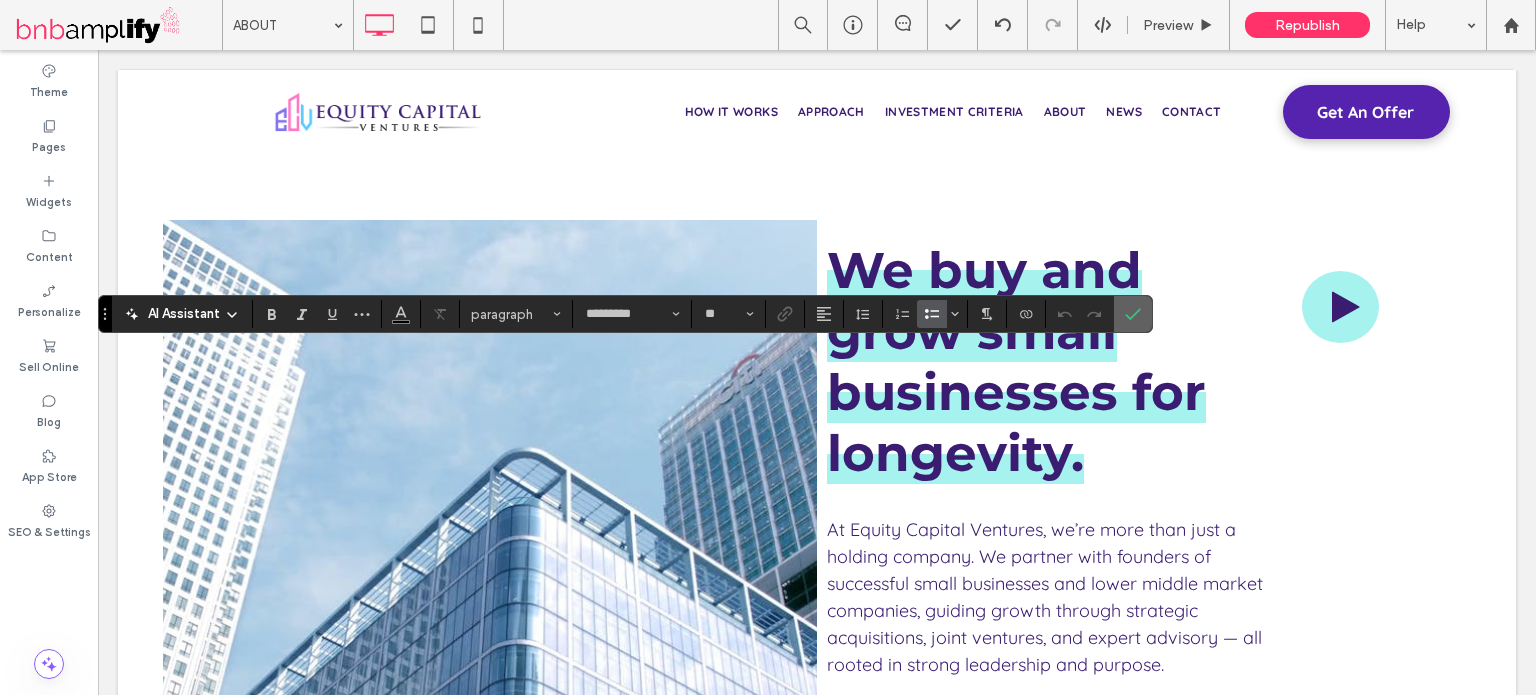 click 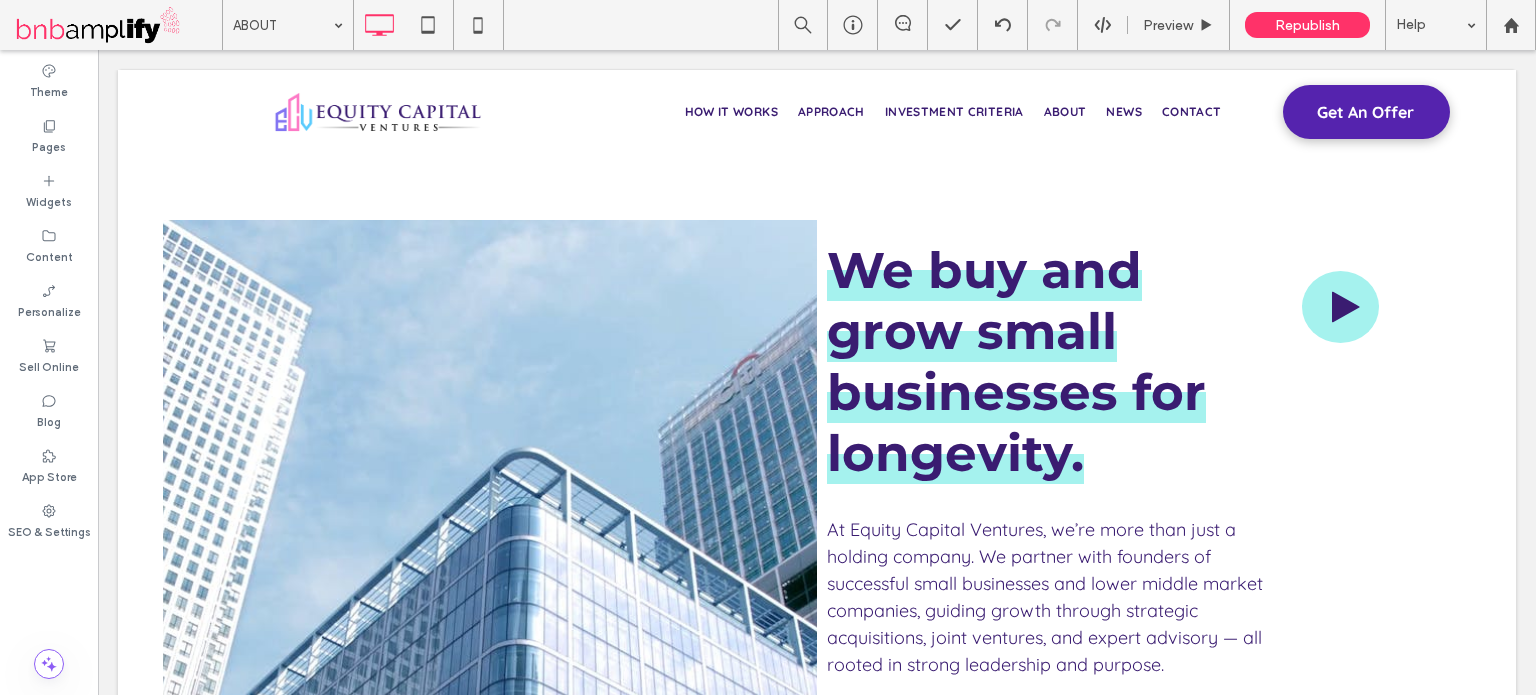 type on "*********" 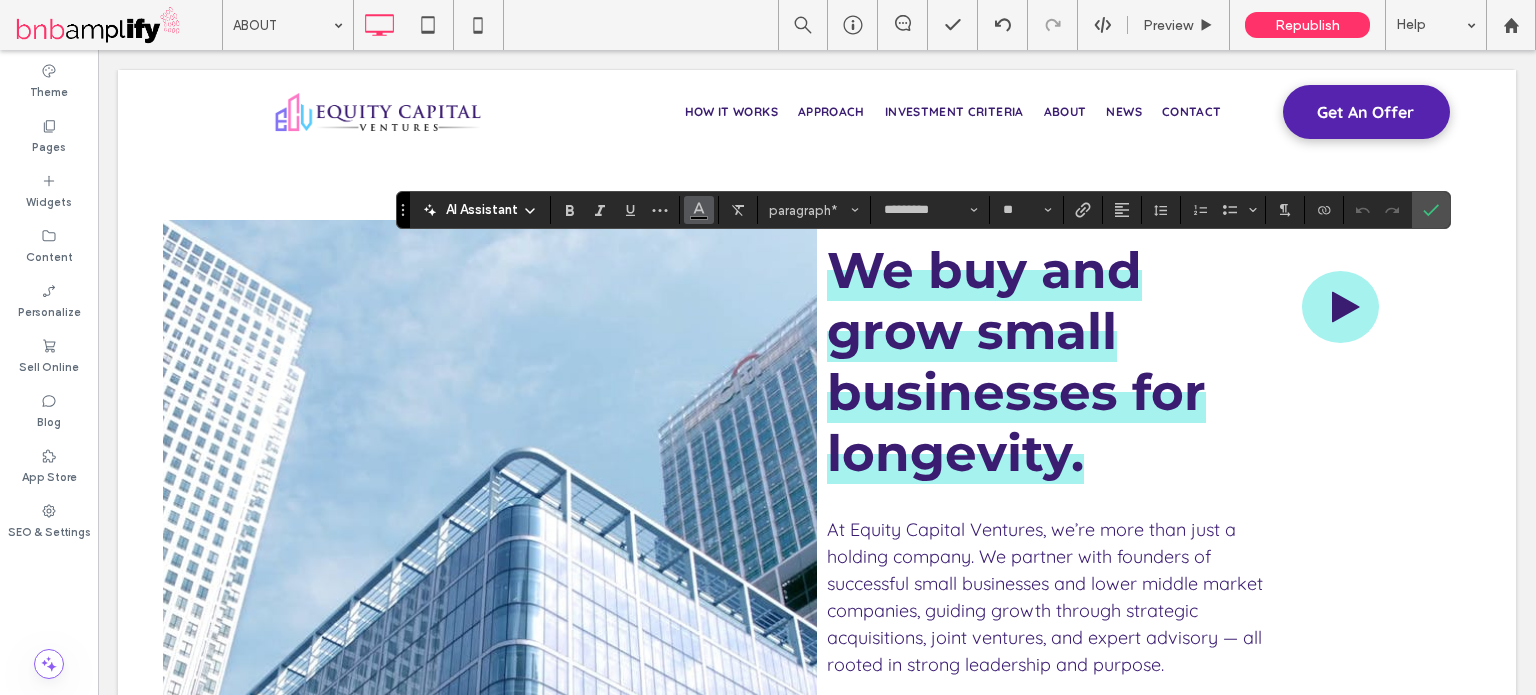 click at bounding box center [699, 210] 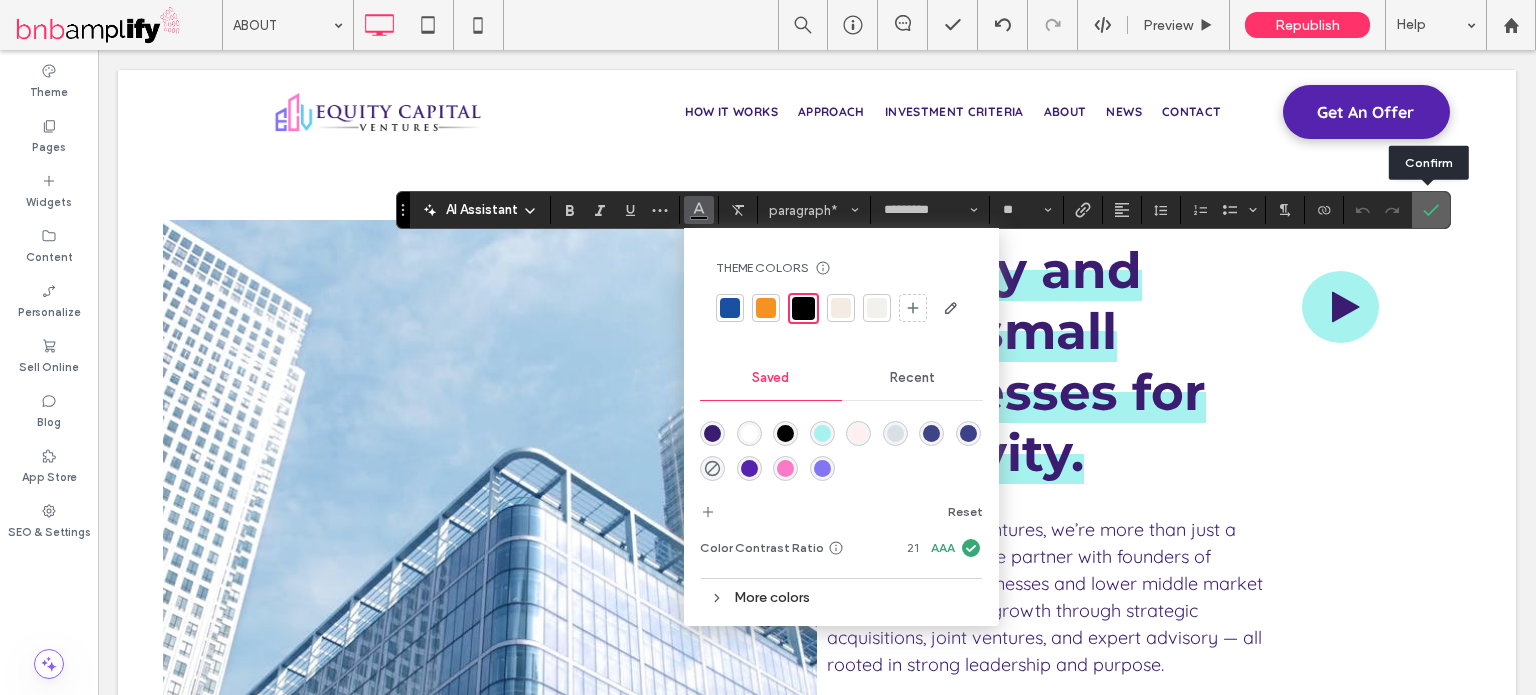 click 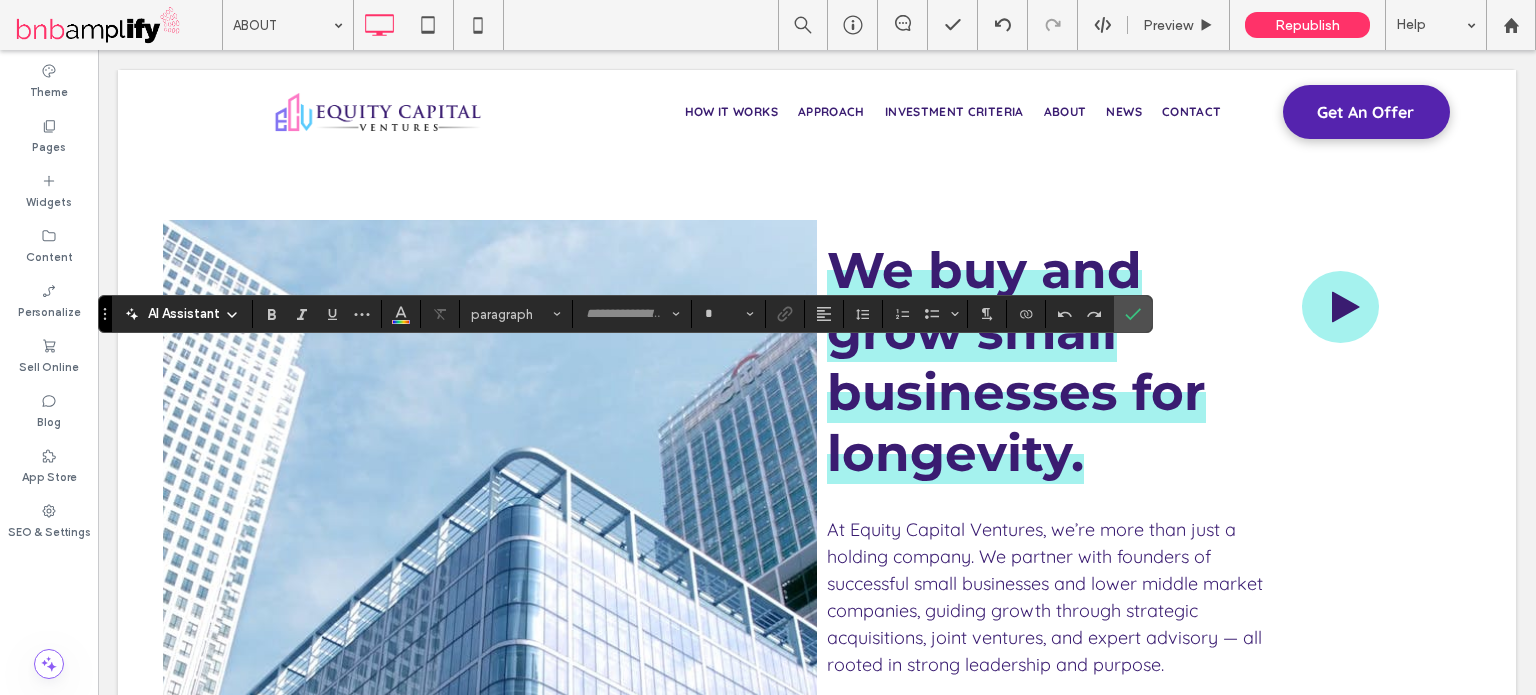 type on "*********" 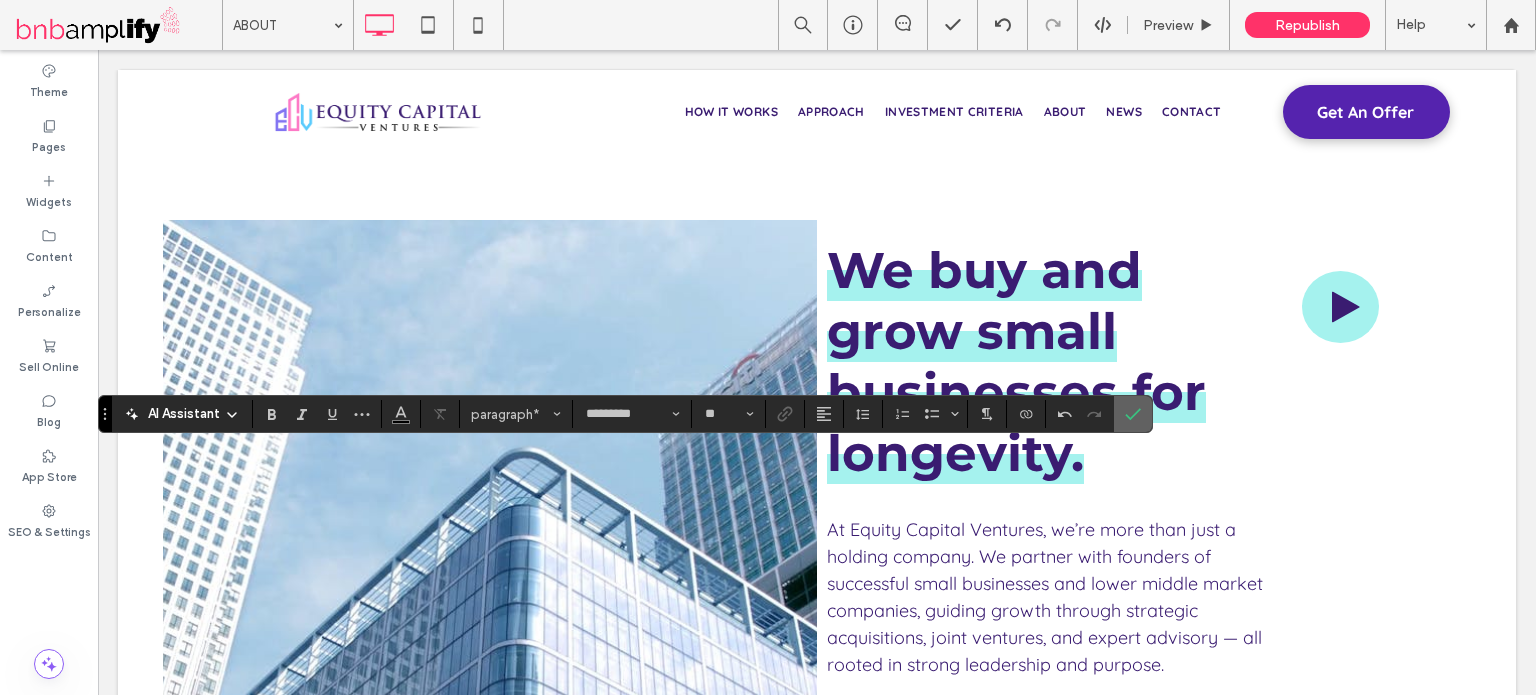 click 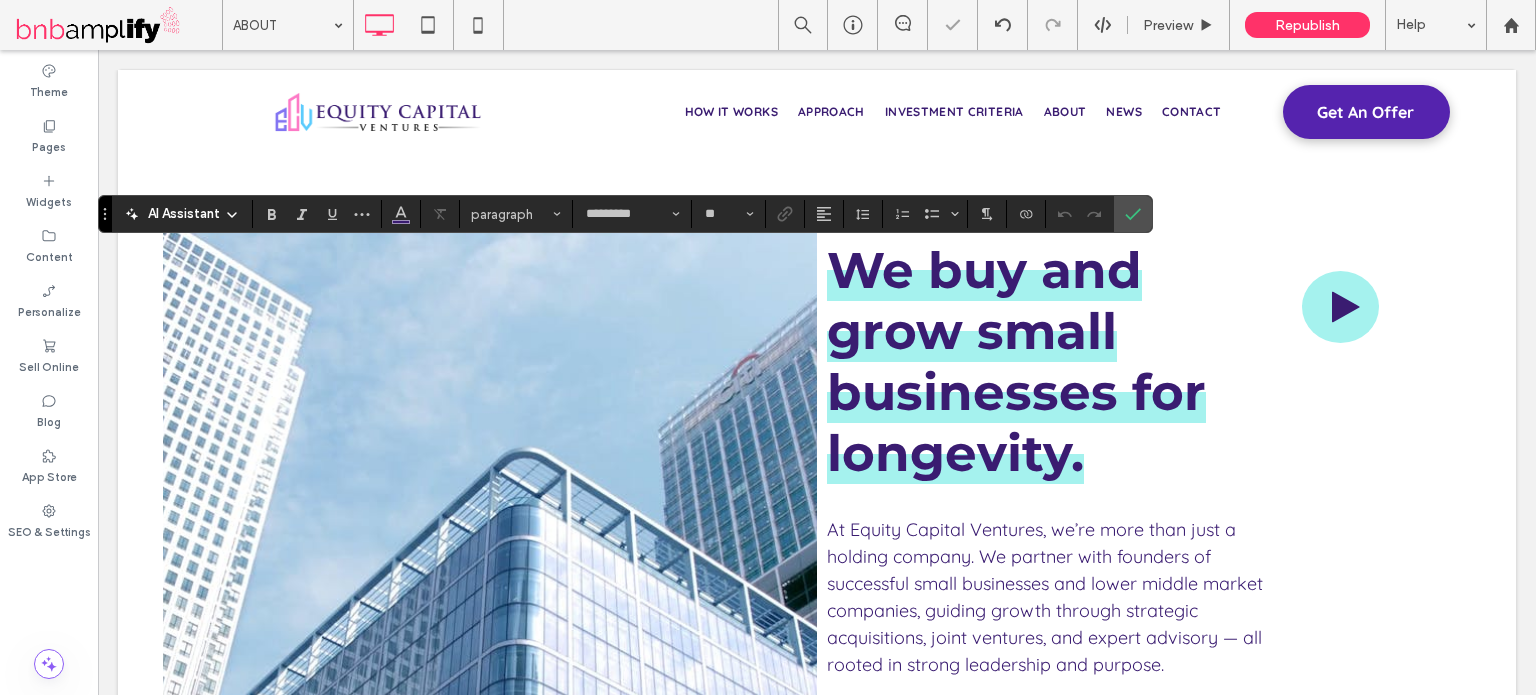 type on "*********" 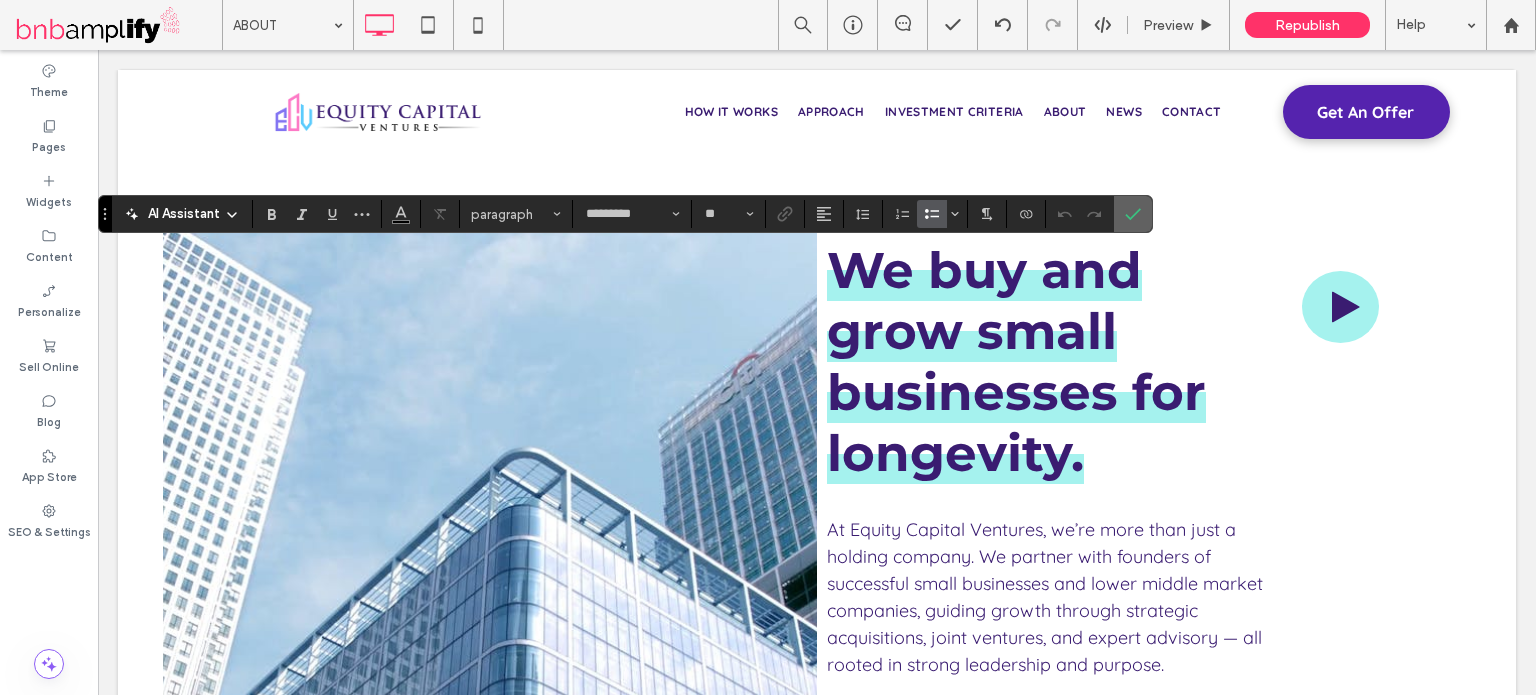 click 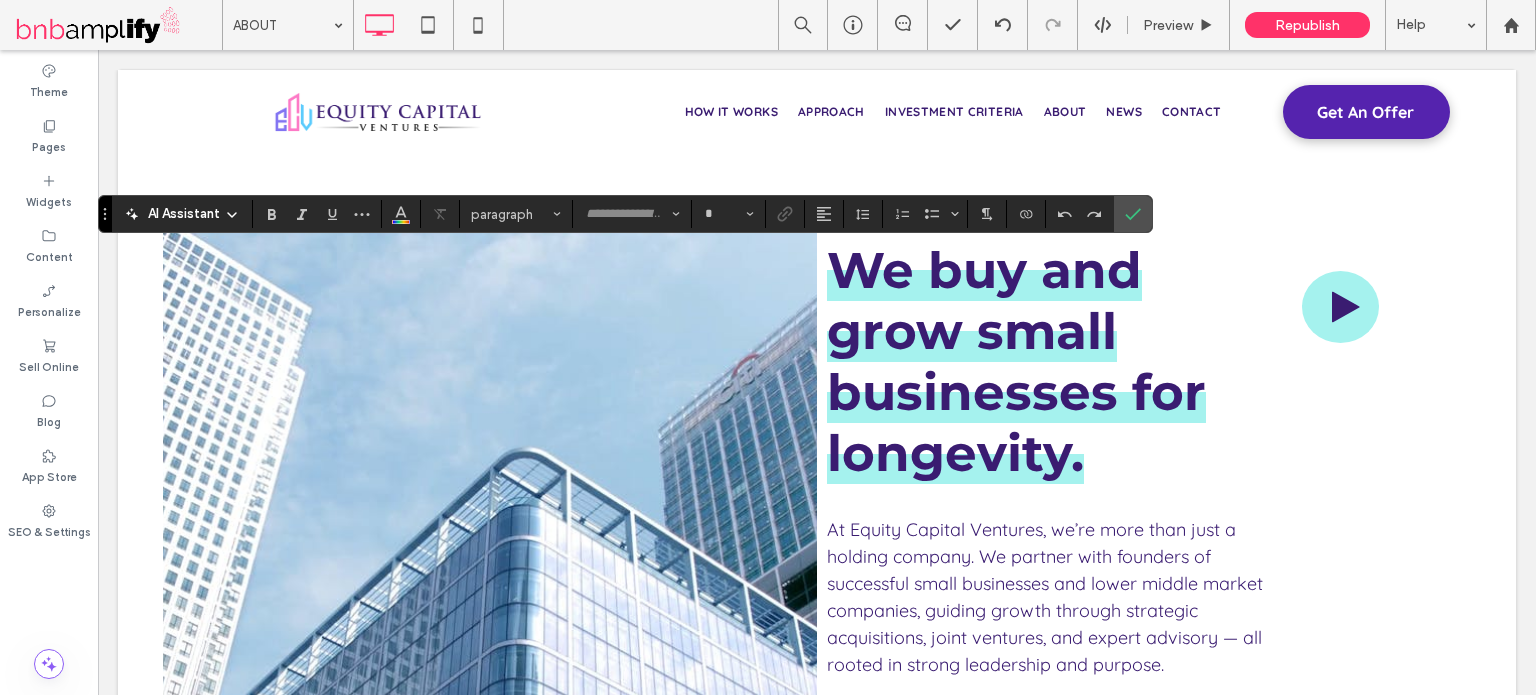 type on "*********" 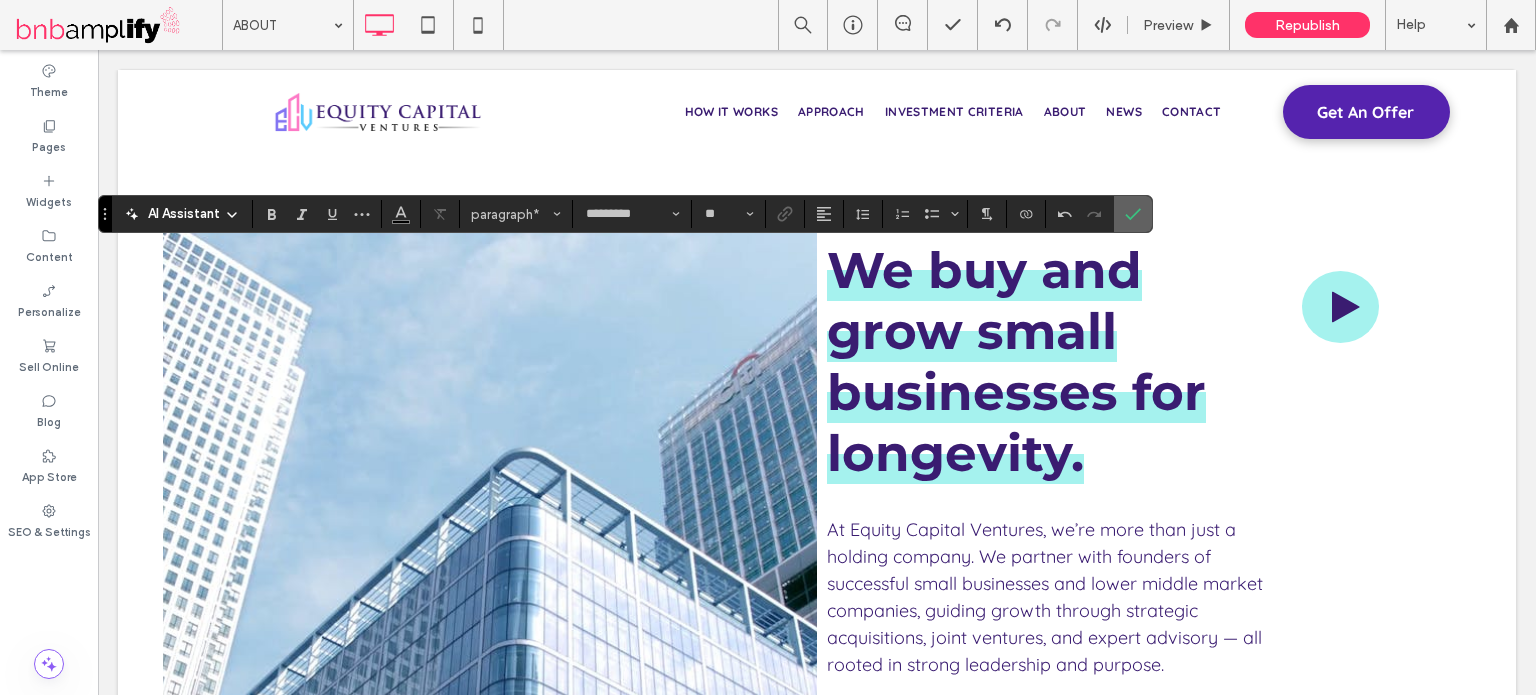 click 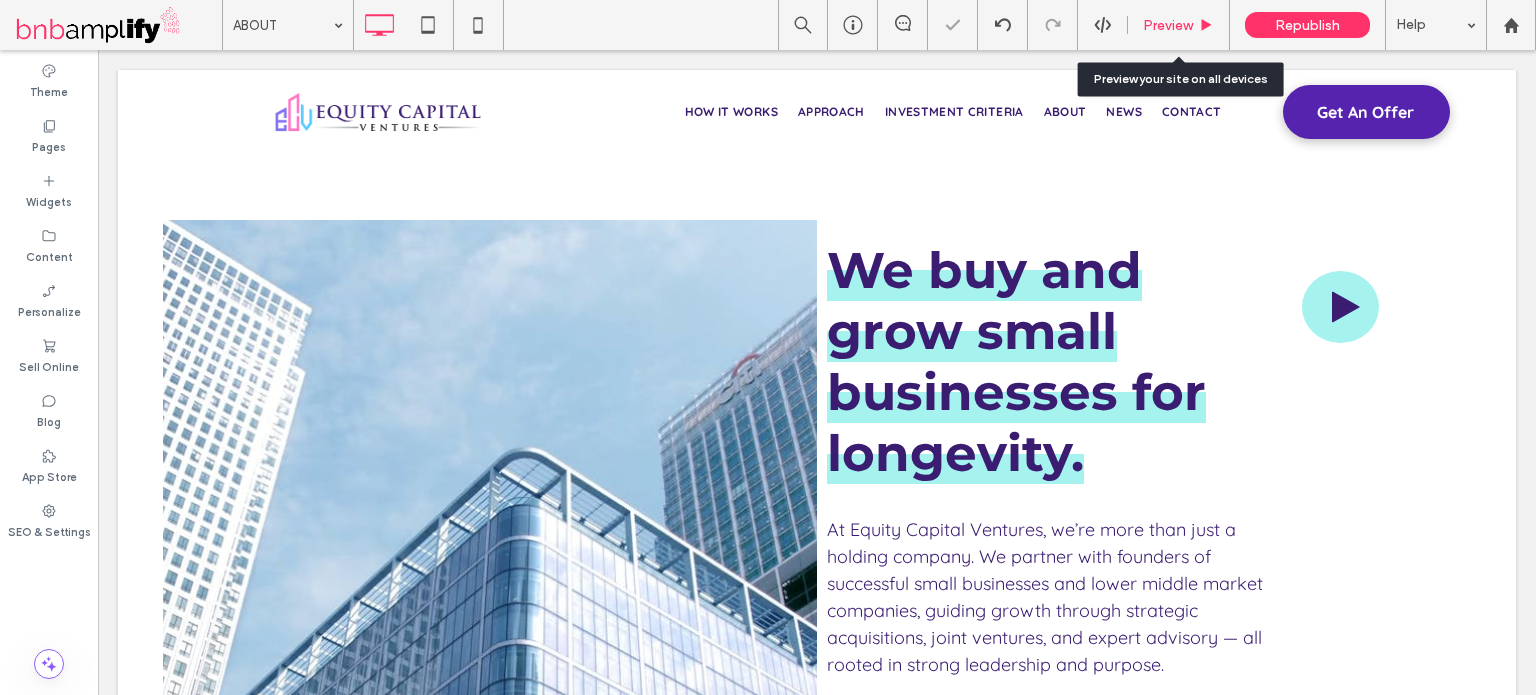 click on "Preview" at bounding box center (1179, 25) 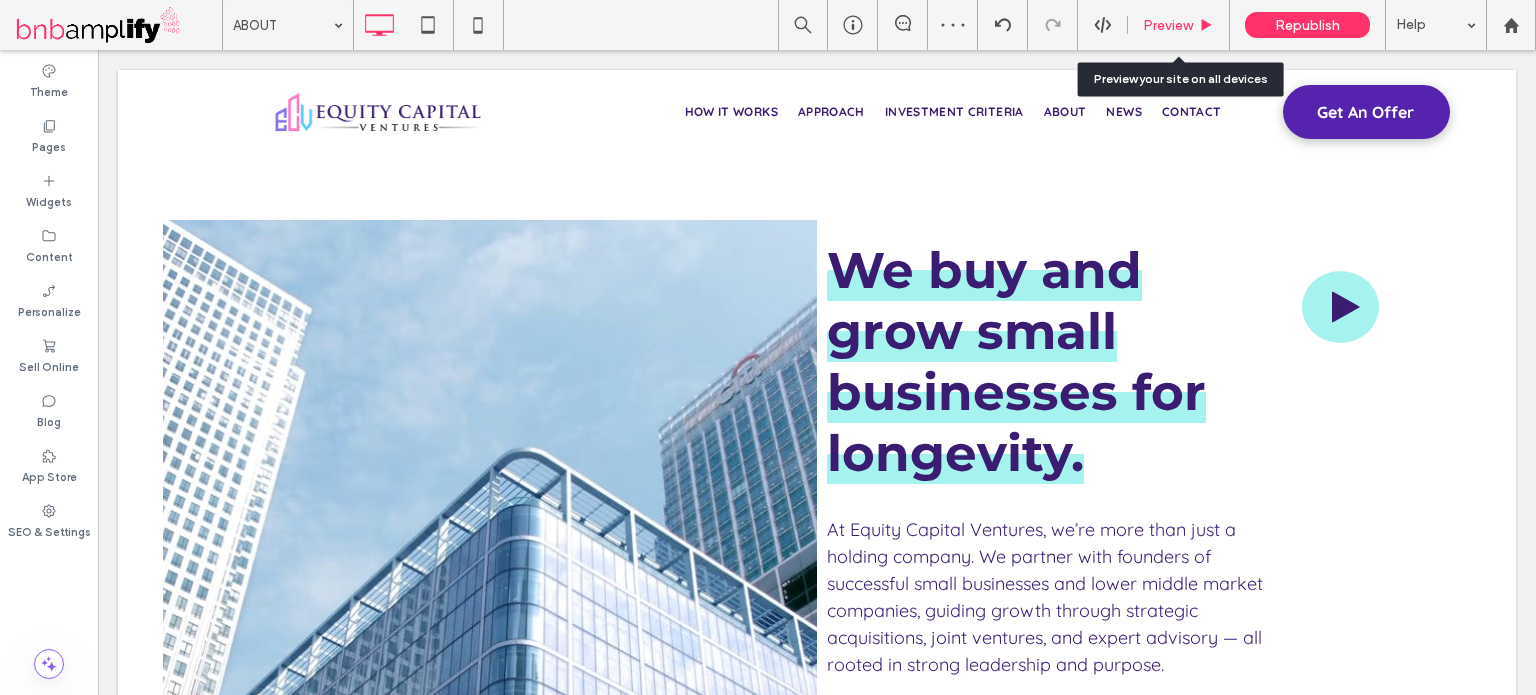 click on "Preview" at bounding box center (1168, 25) 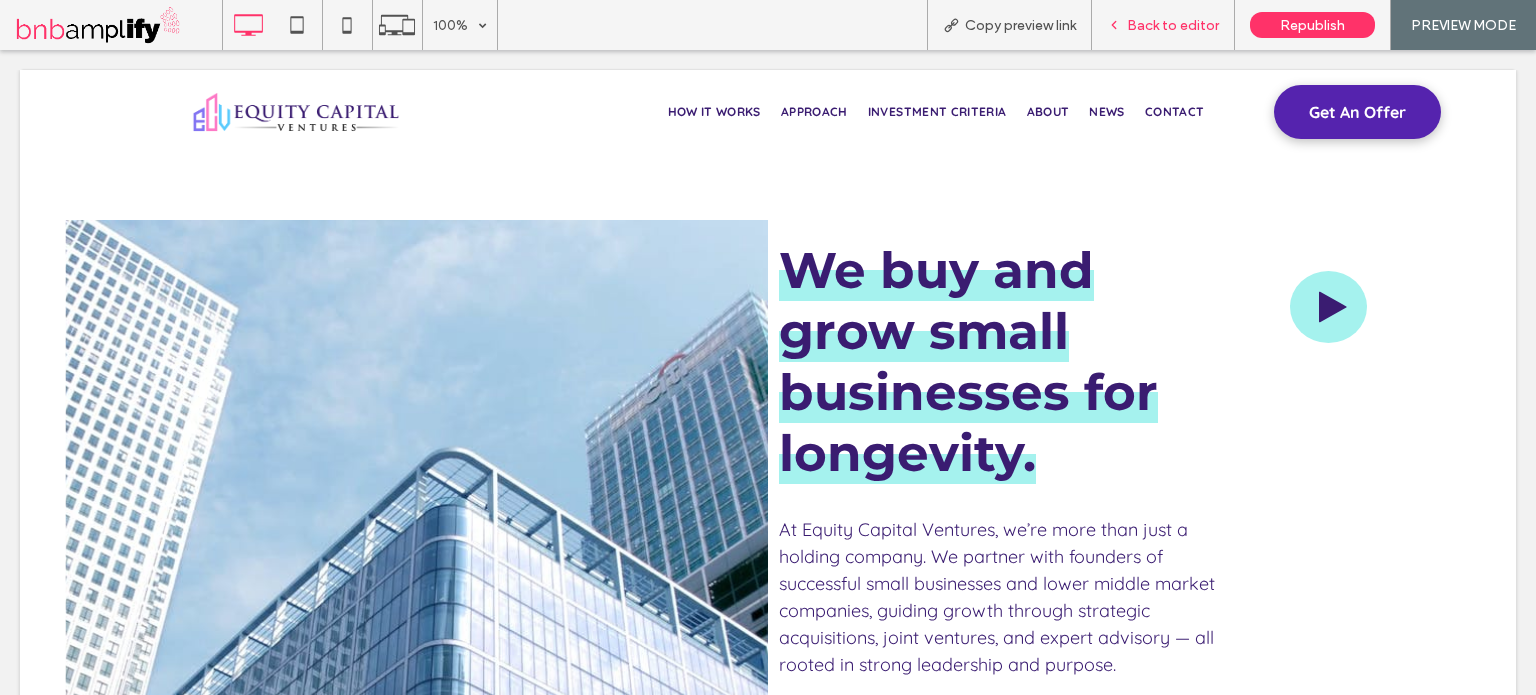 click on "Back to editor" at bounding box center [1163, 25] 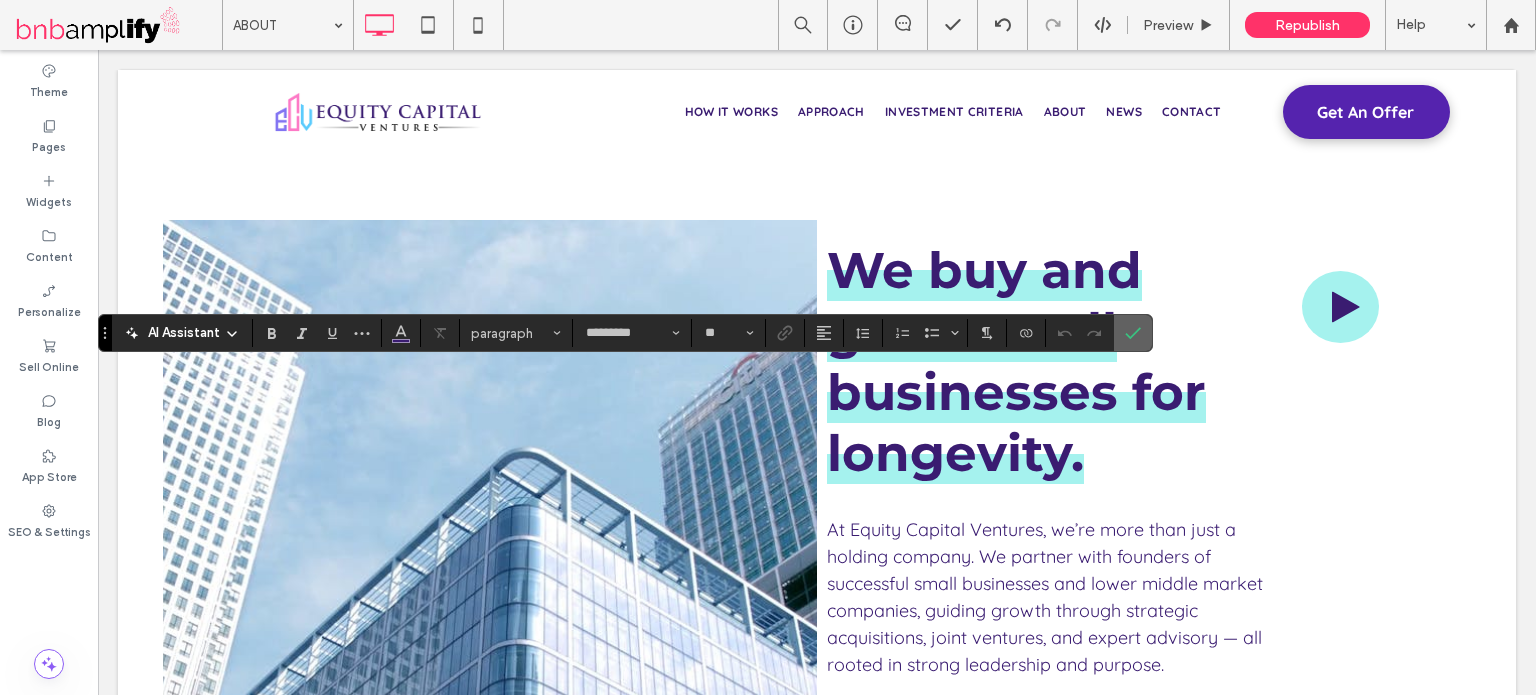 click 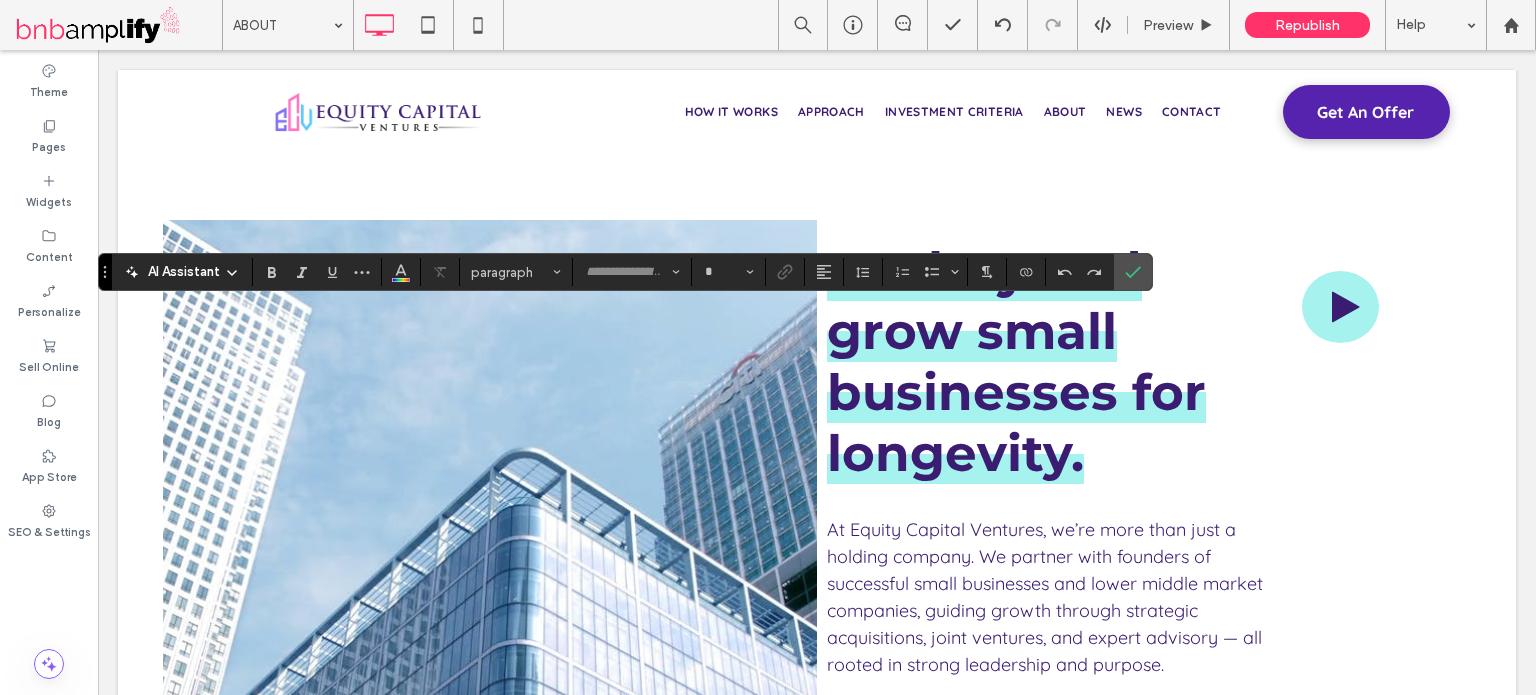 type on "**********" 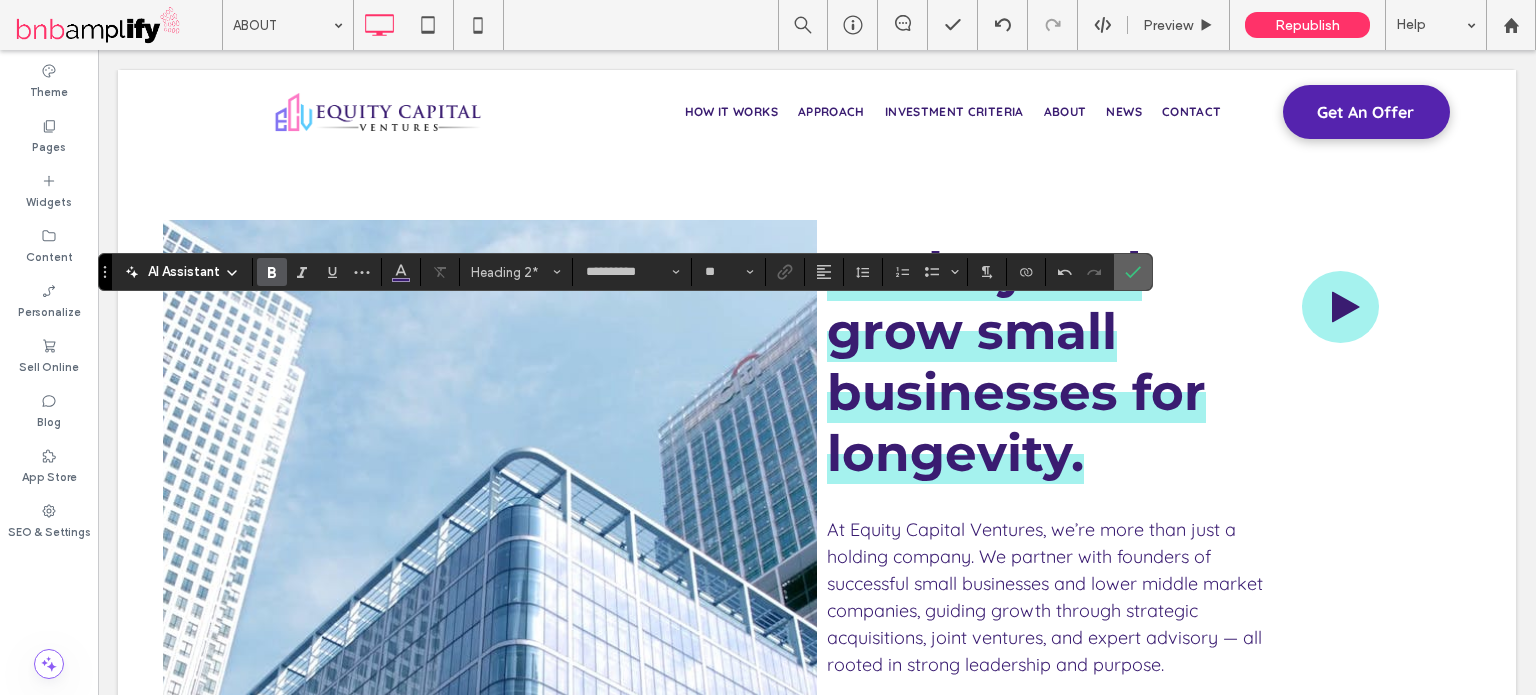 click 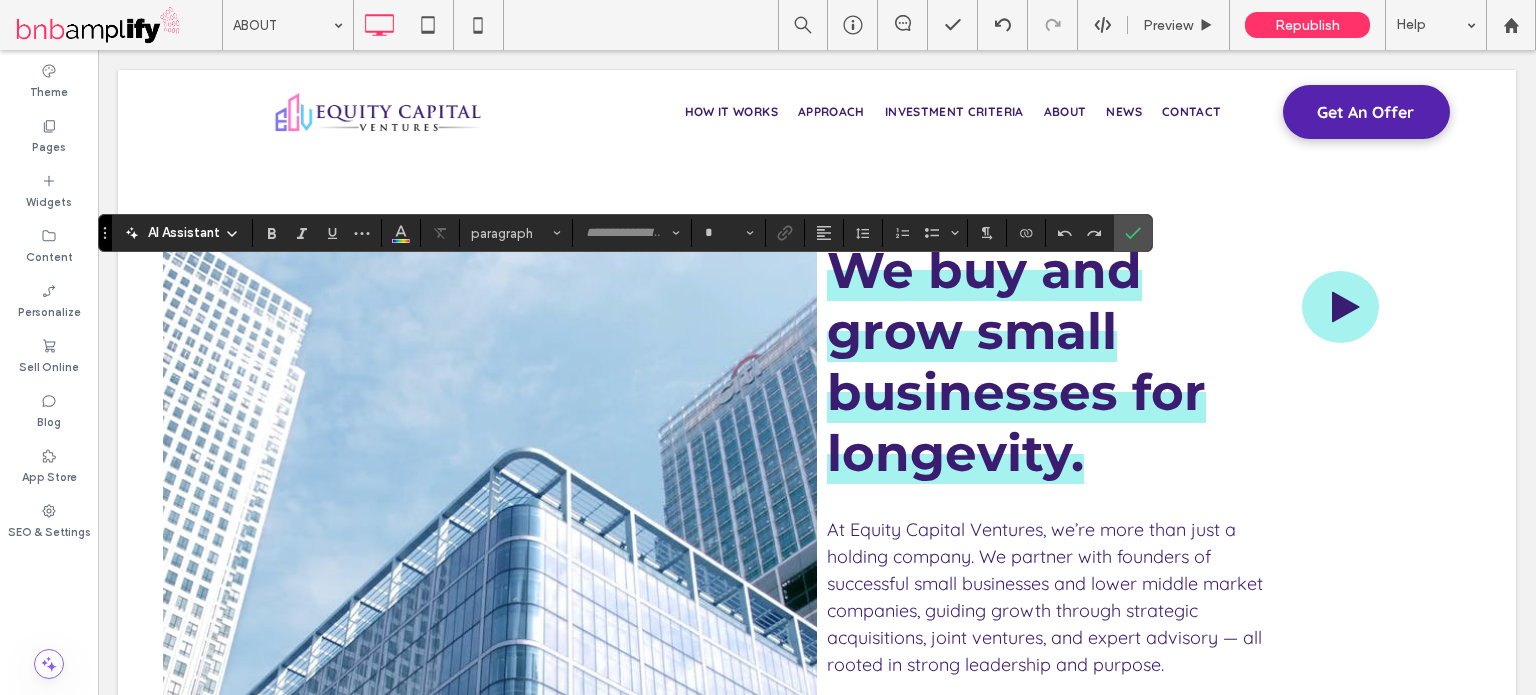 type on "*********" 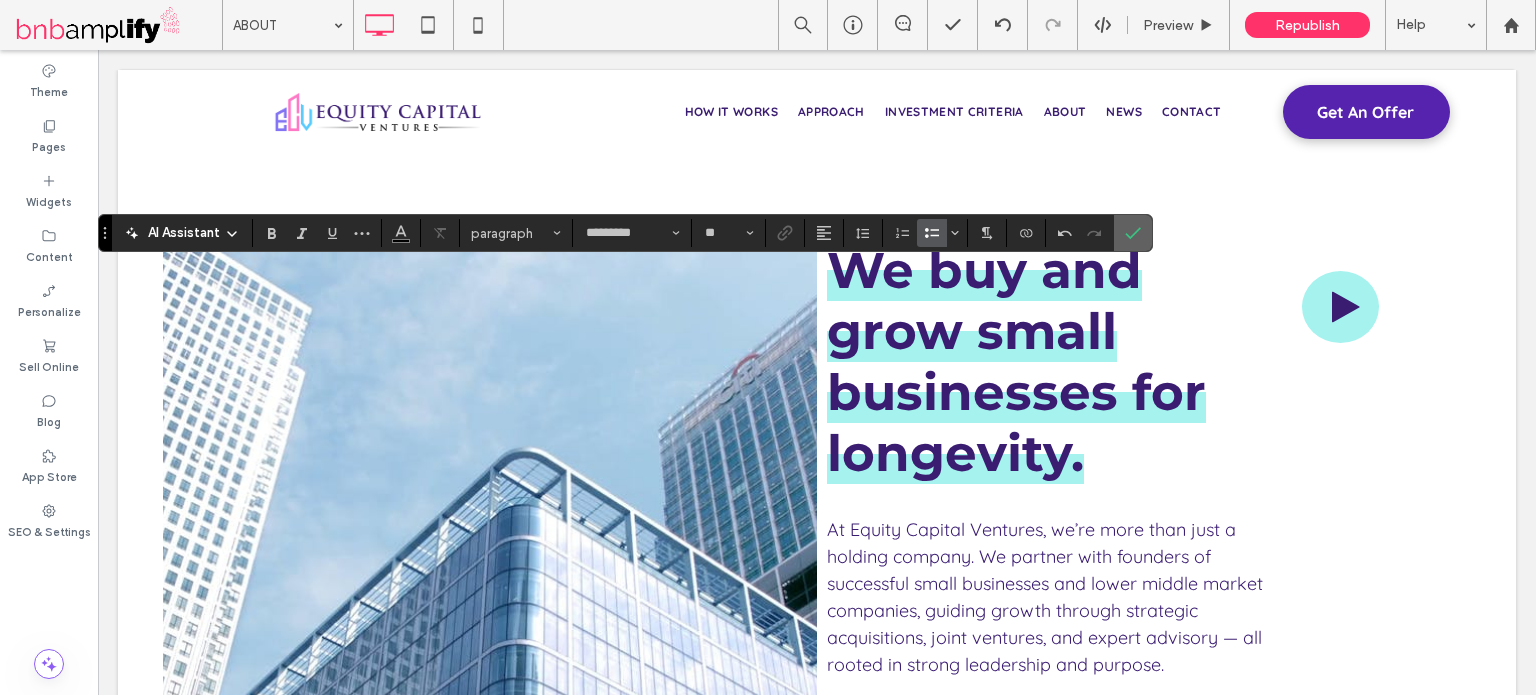 click 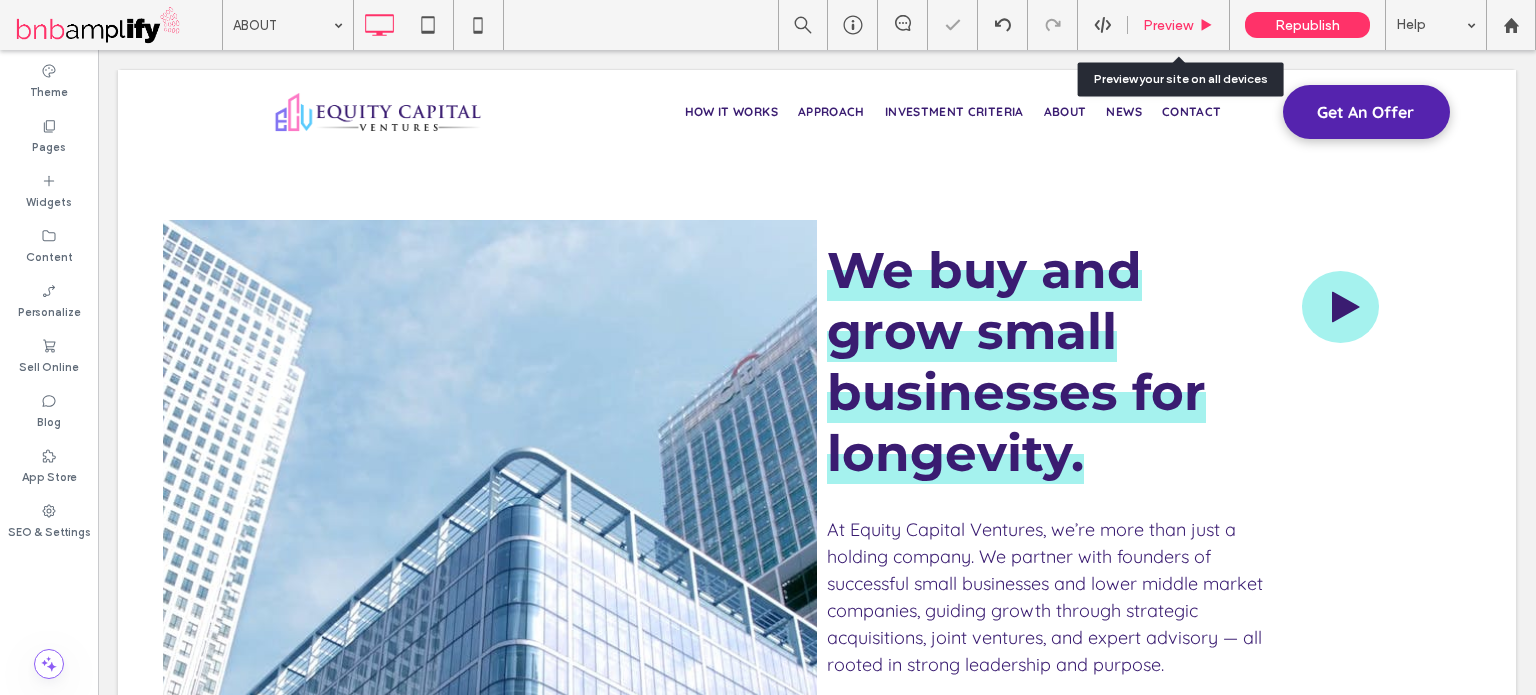 click on "Preview" at bounding box center [1179, 25] 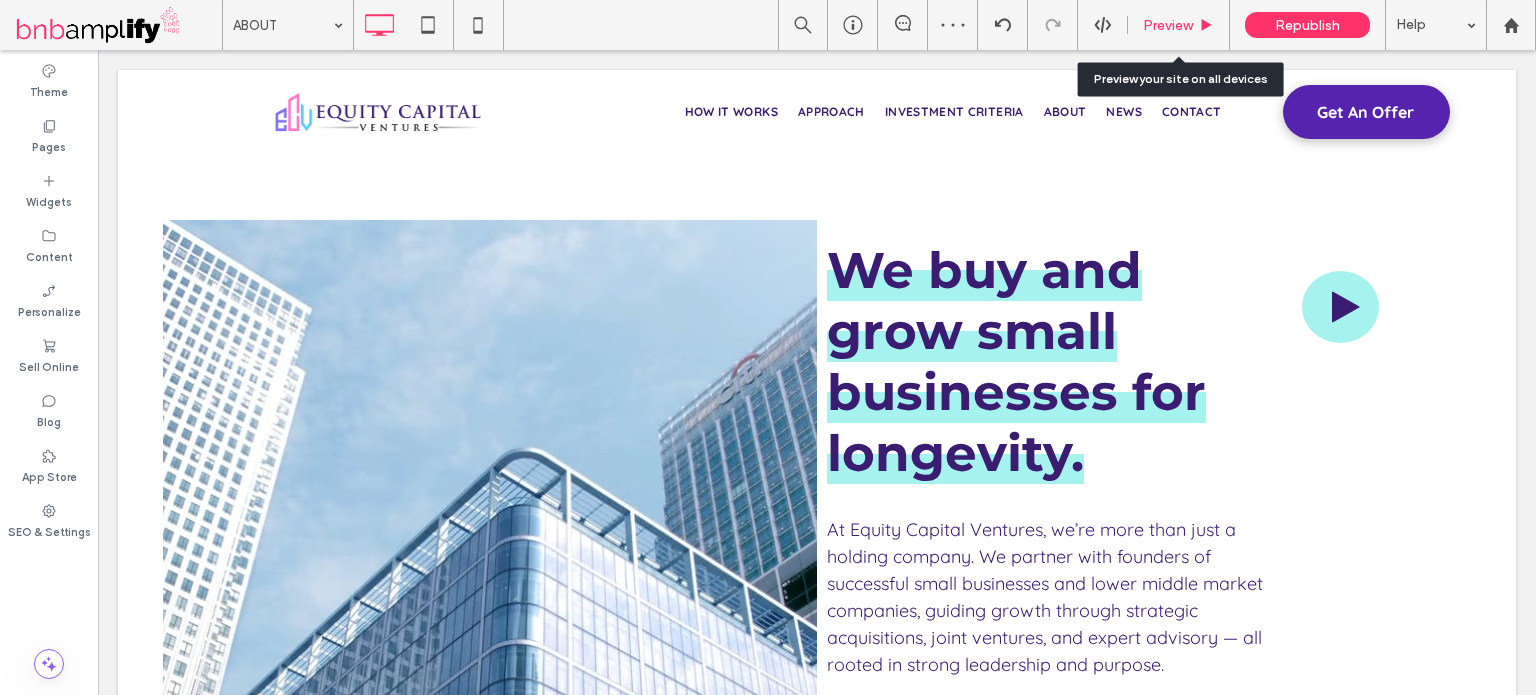 click on "Preview" at bounding box center [1168, 25] 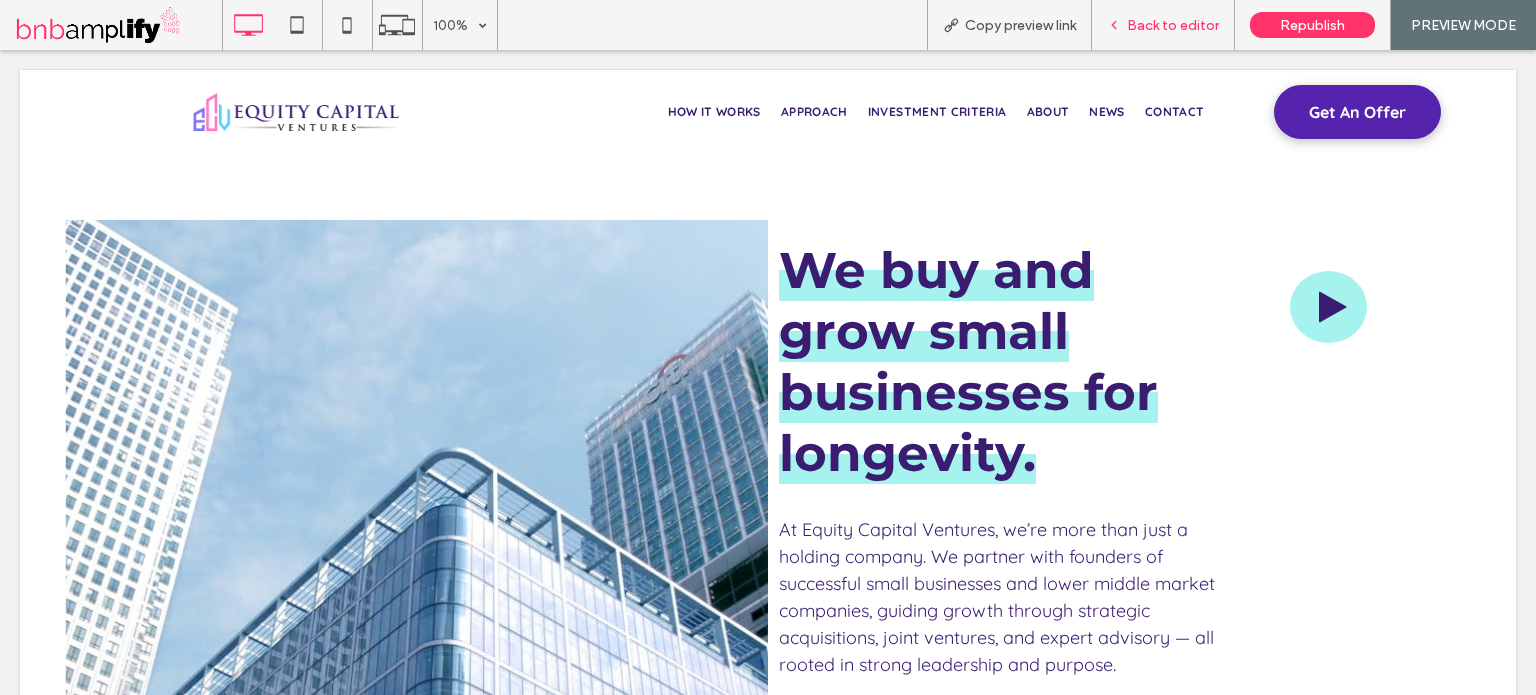 click on "Back to editor" at bounding box center (1163, 25) 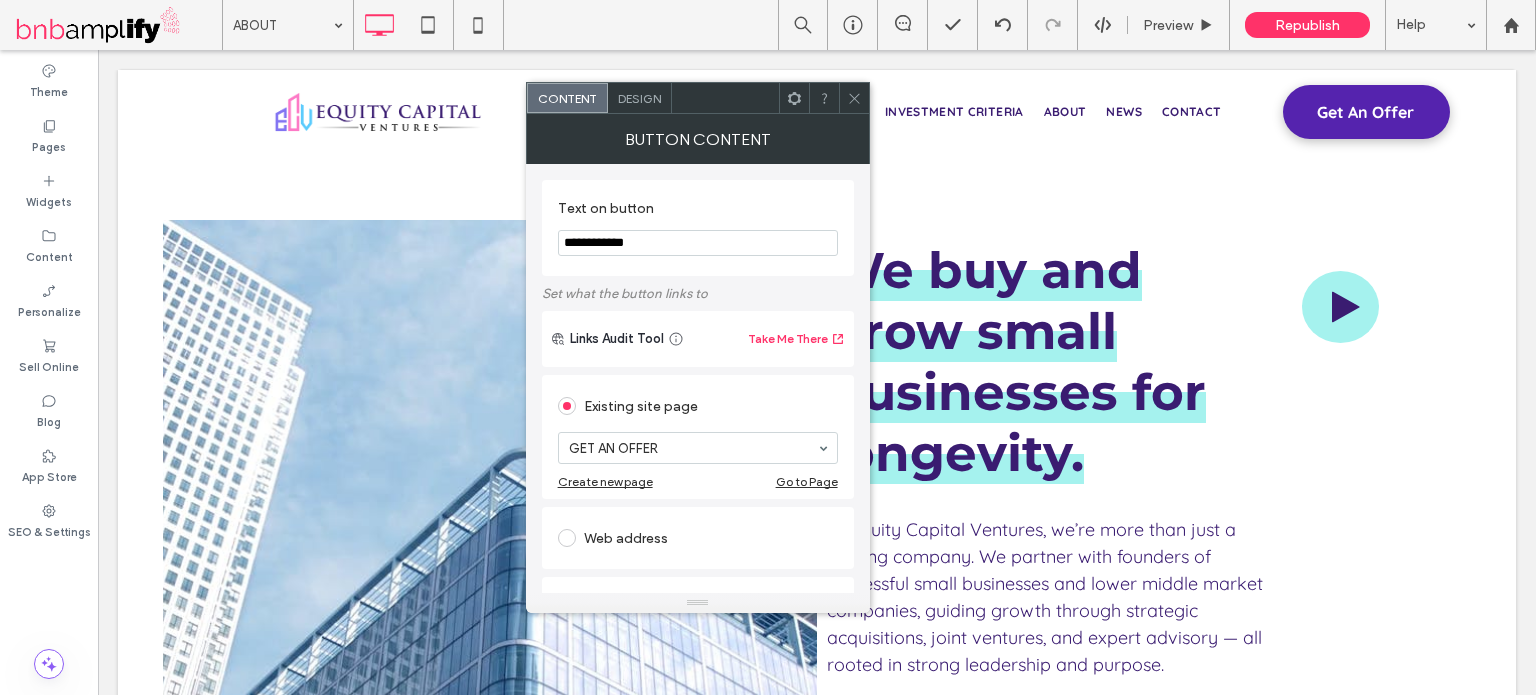 click on "**********" at bounding box center [698, 243] 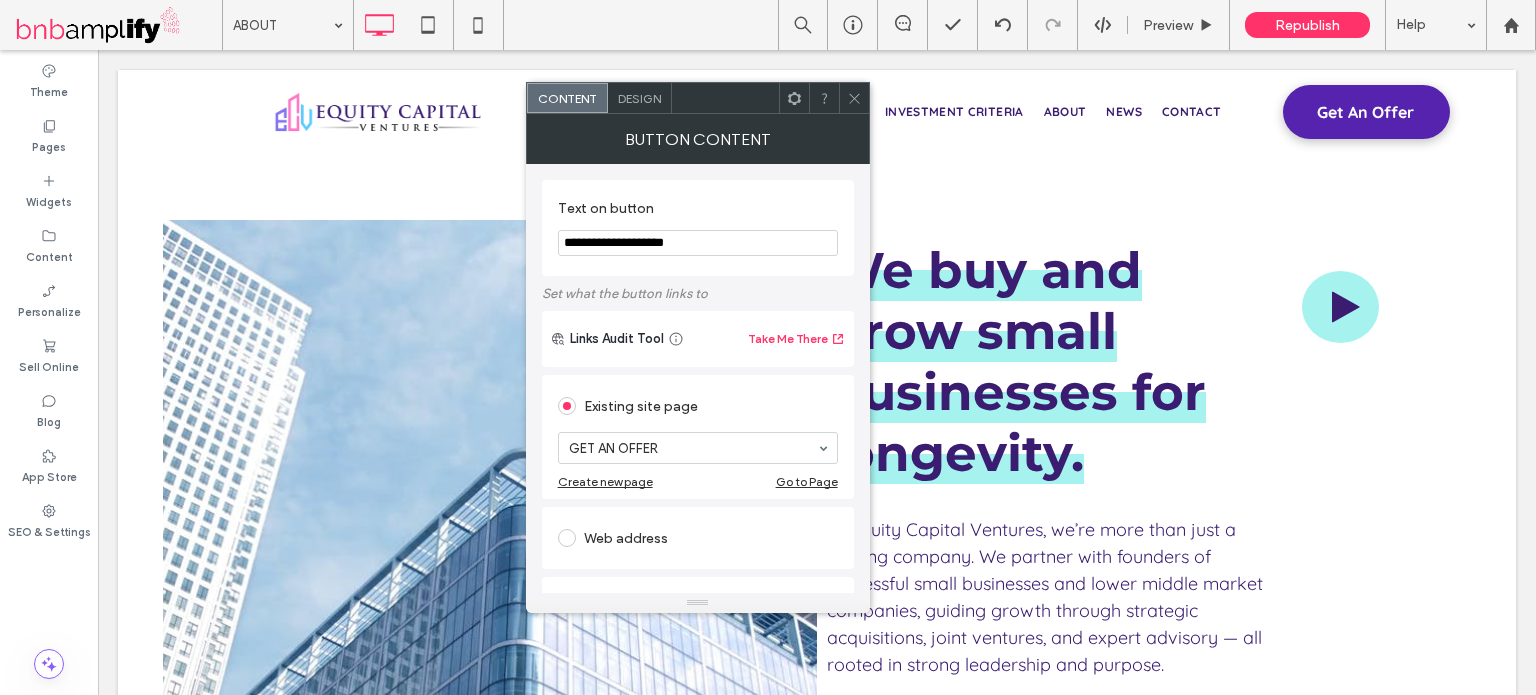 type on "**********" 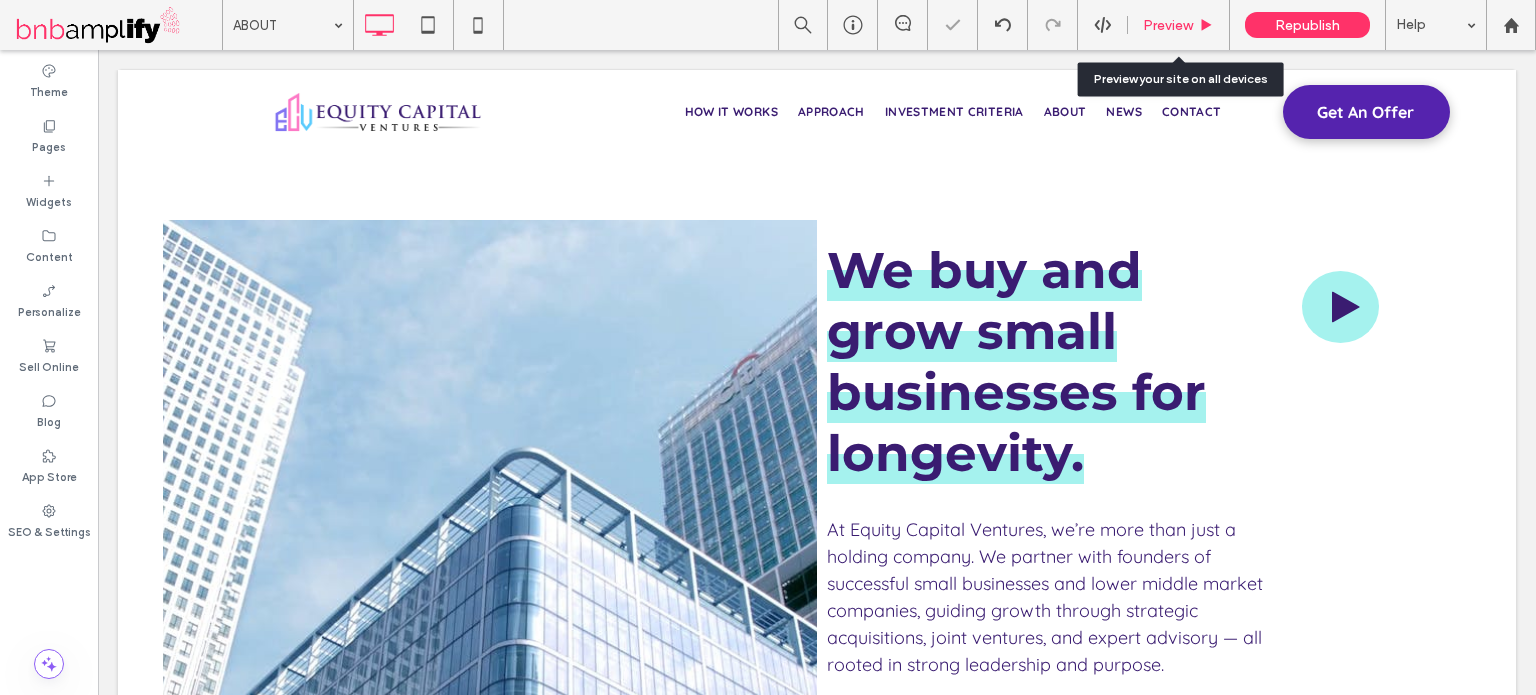 click on "Preview" at bounding box center [1168, 25] 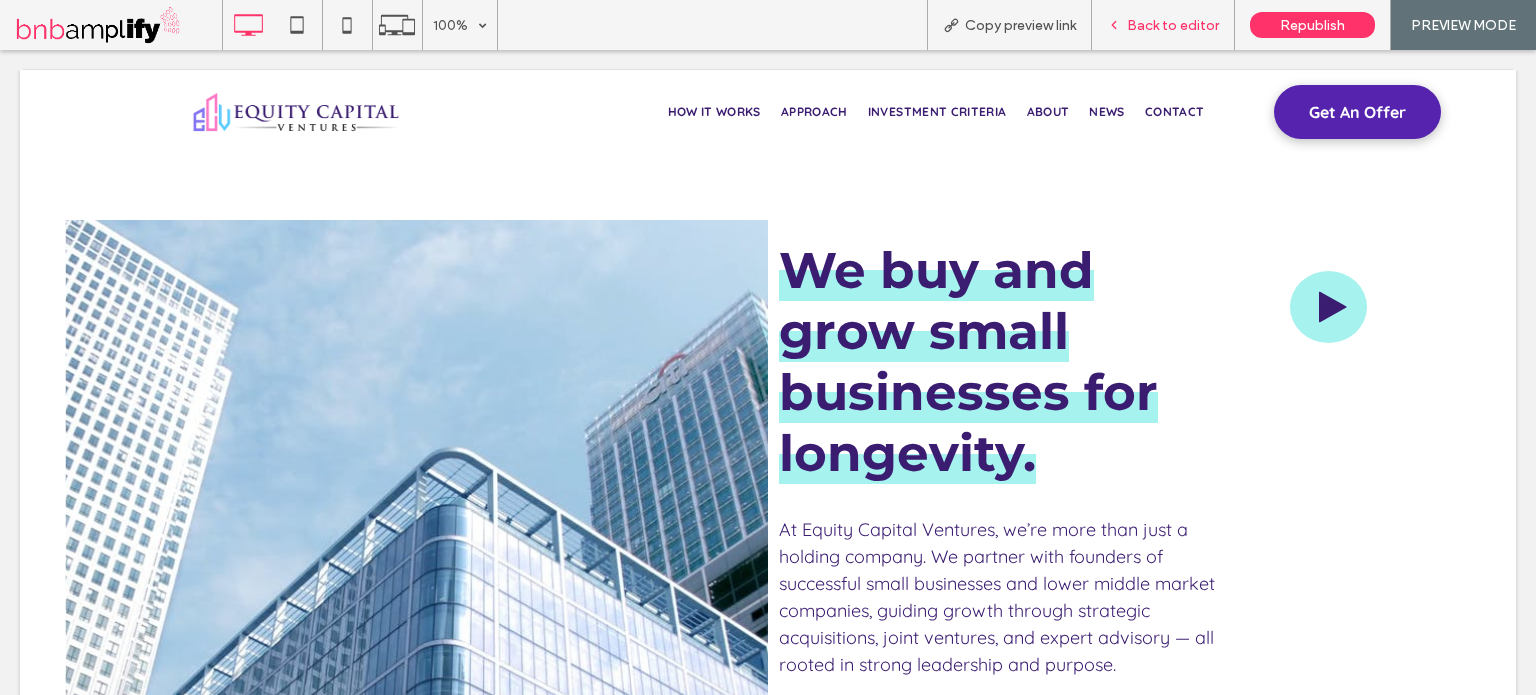 click on "Back to editor" at bounding box center (1173, 25) 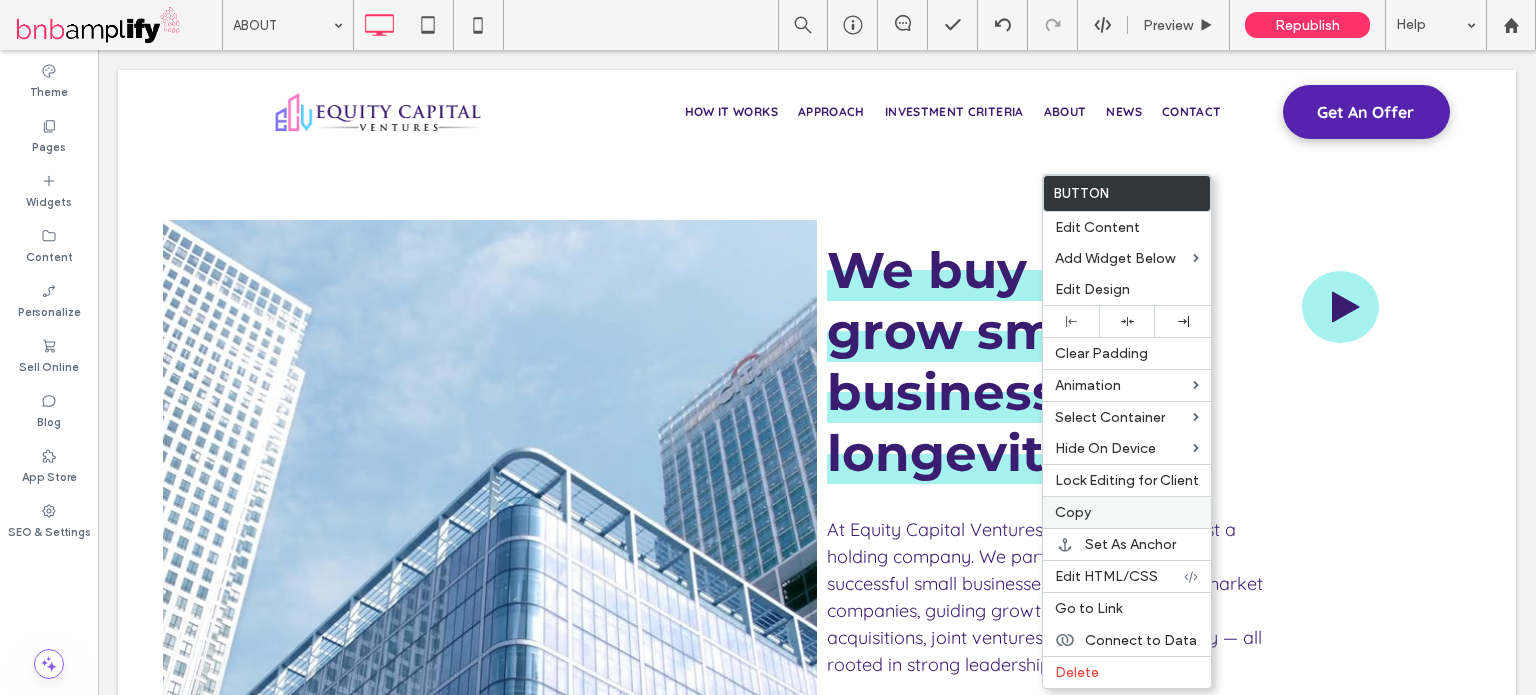 click on "Copy" at bounding box center (1127, 512) 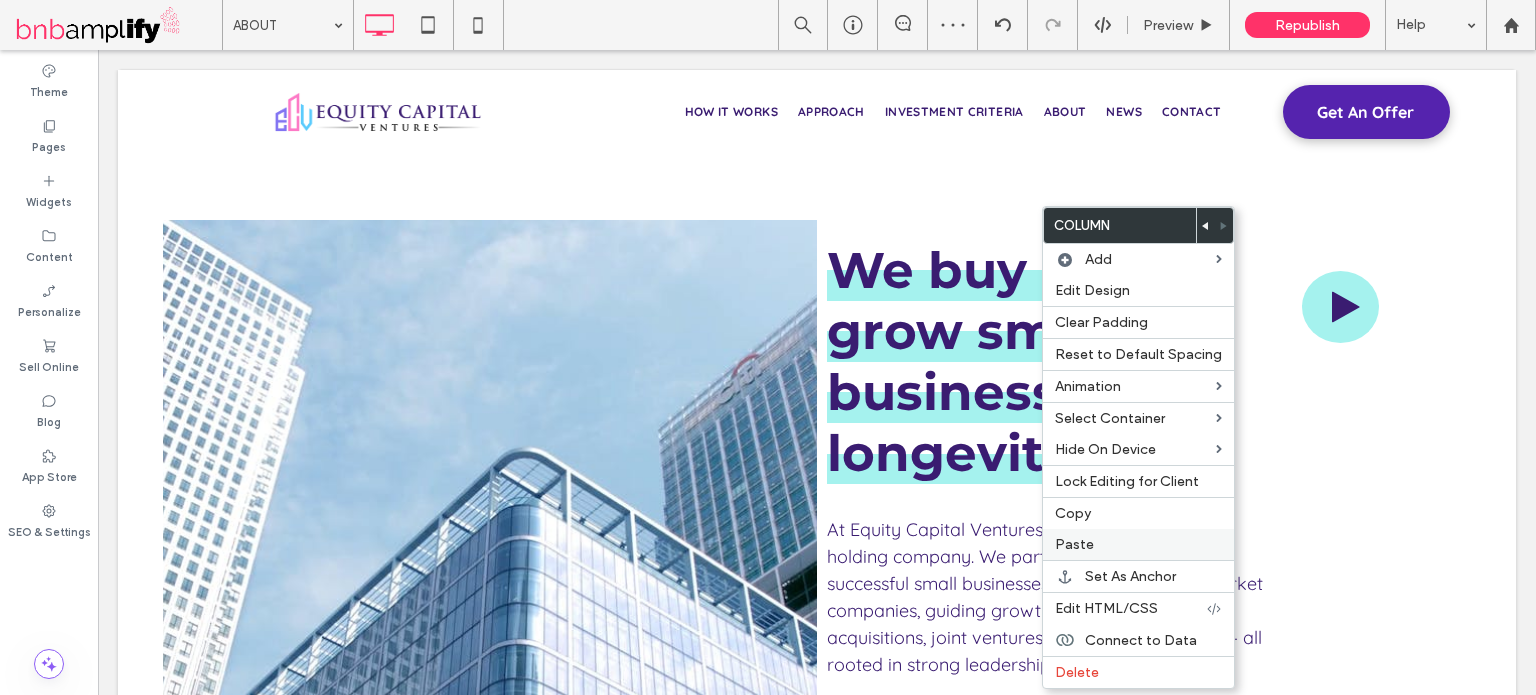 click on "Paste" at bounding box center [1138, 544] 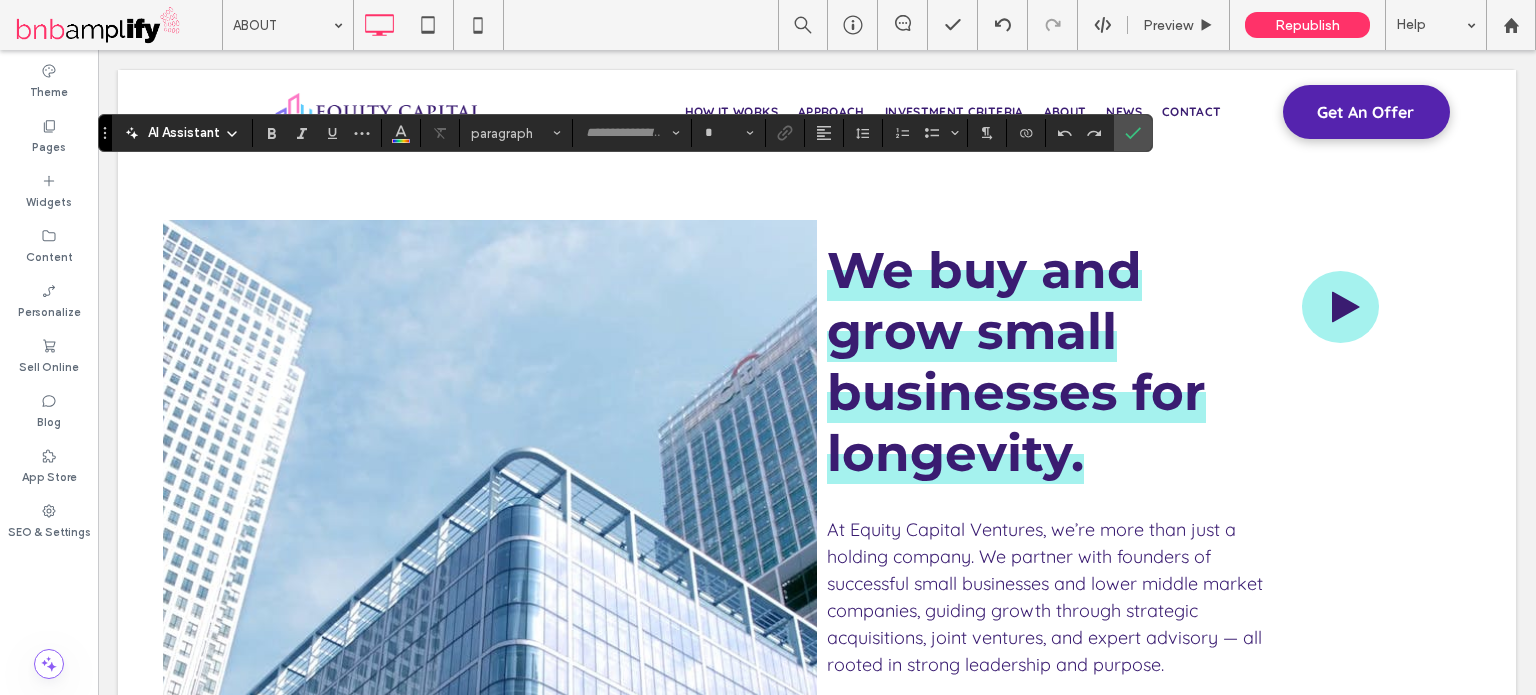 type on "*********" 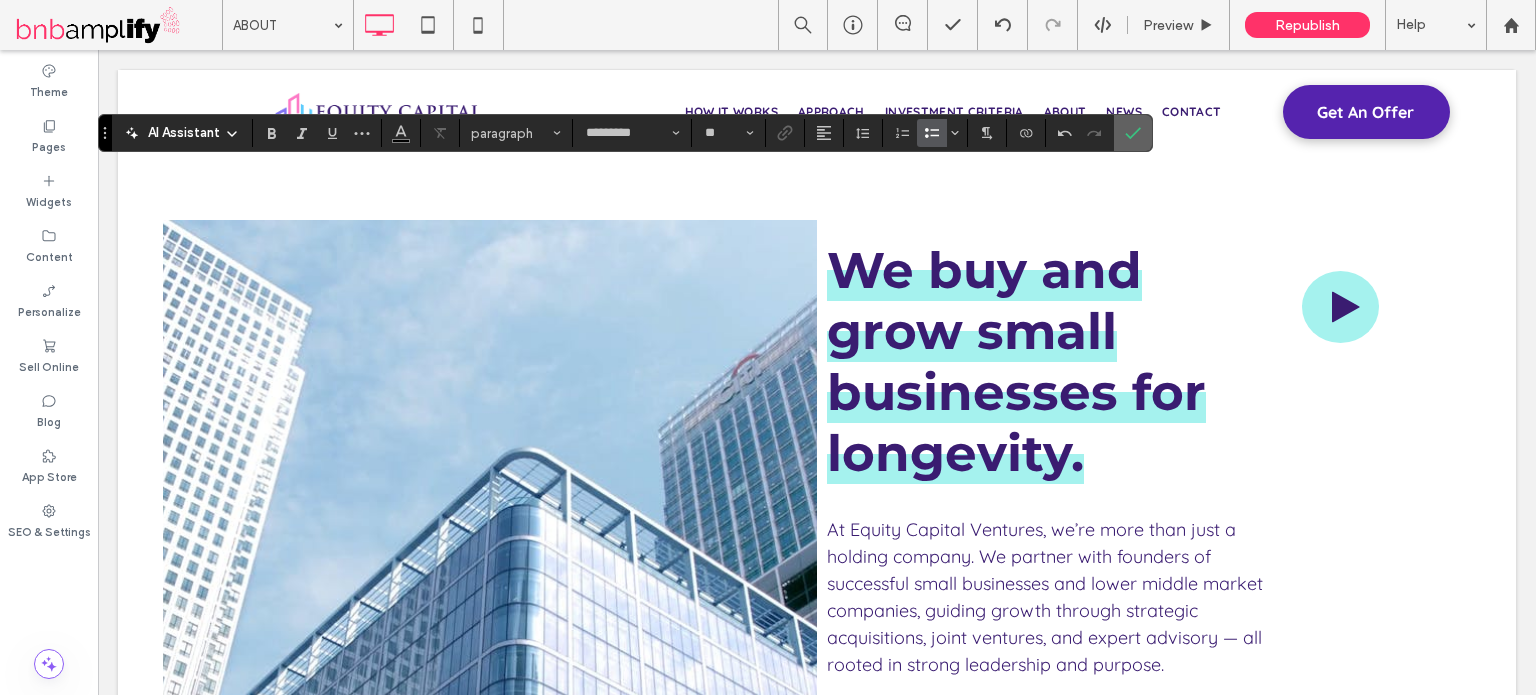 click 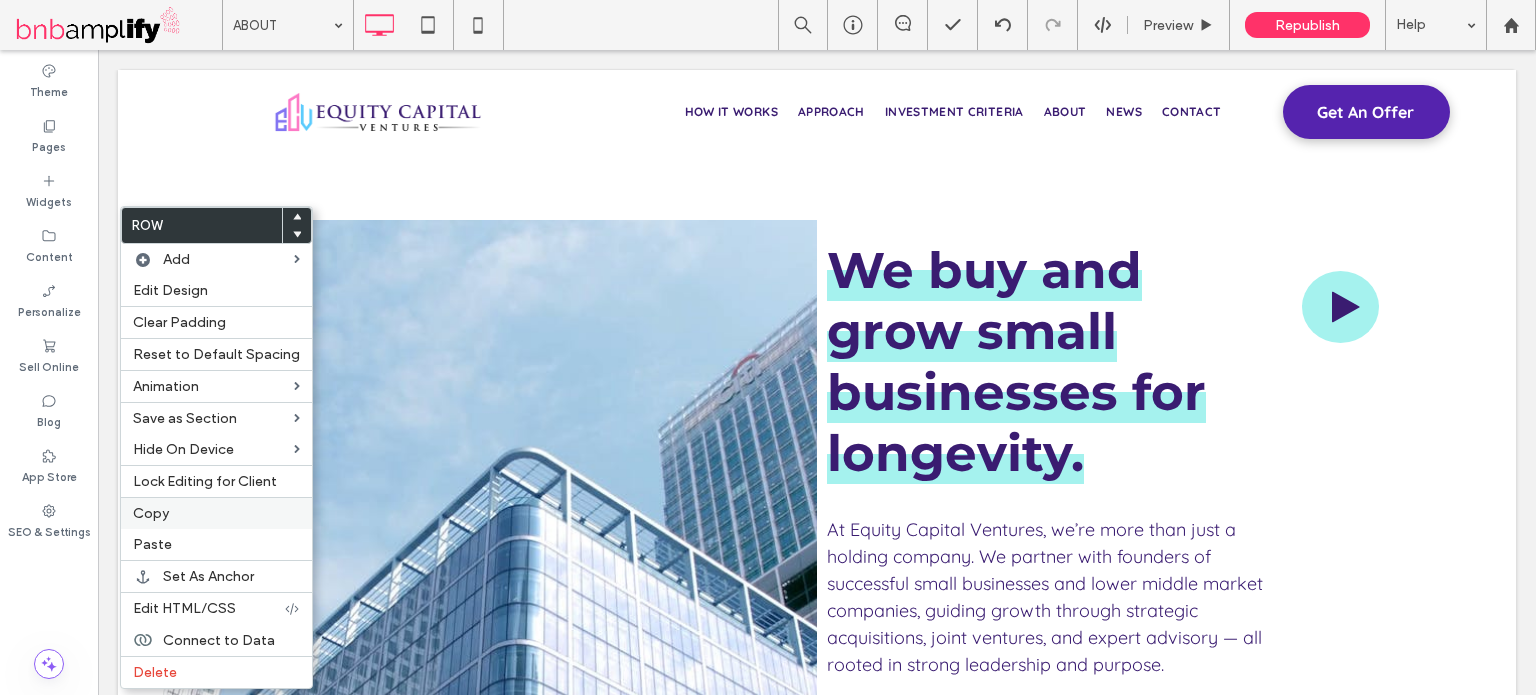 click on "Copy" at bounding box center (151, 513) 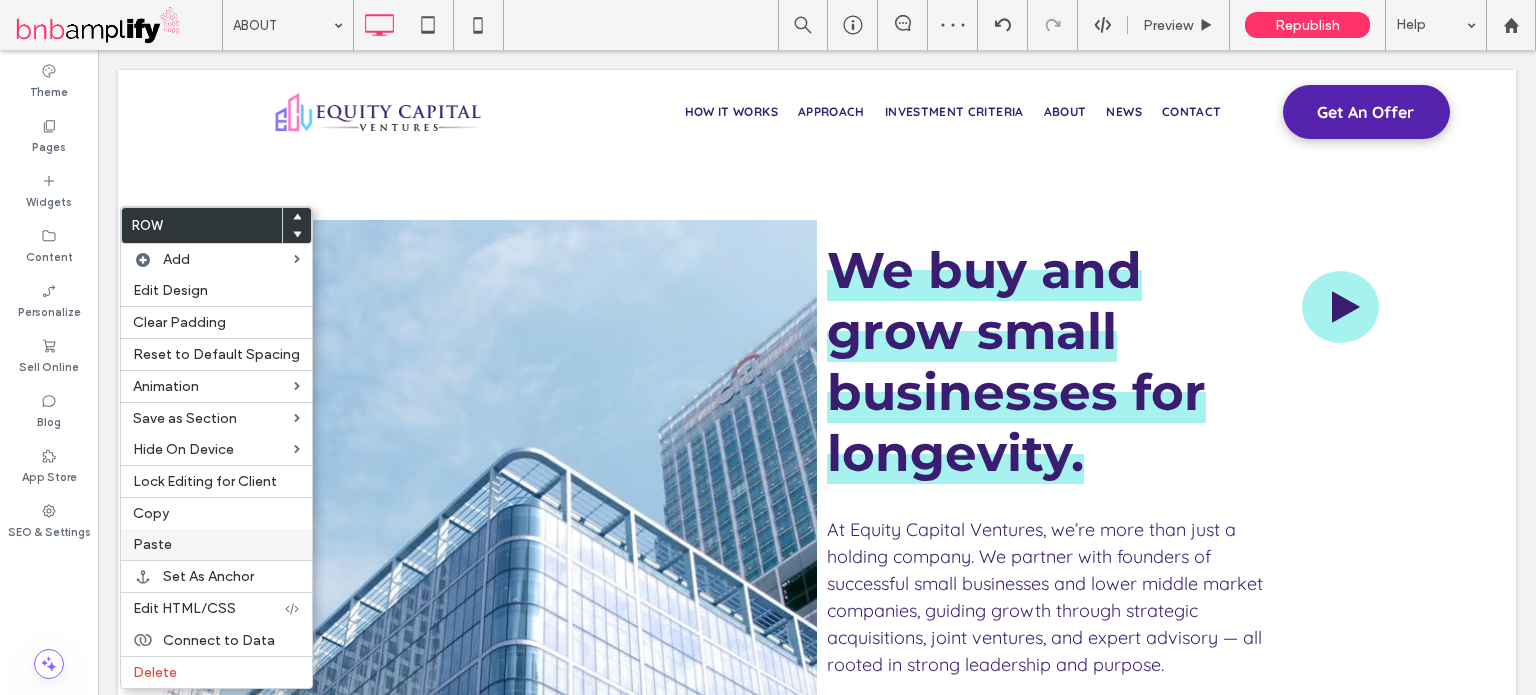 click on "Paste" at bounding box center [216, 544] 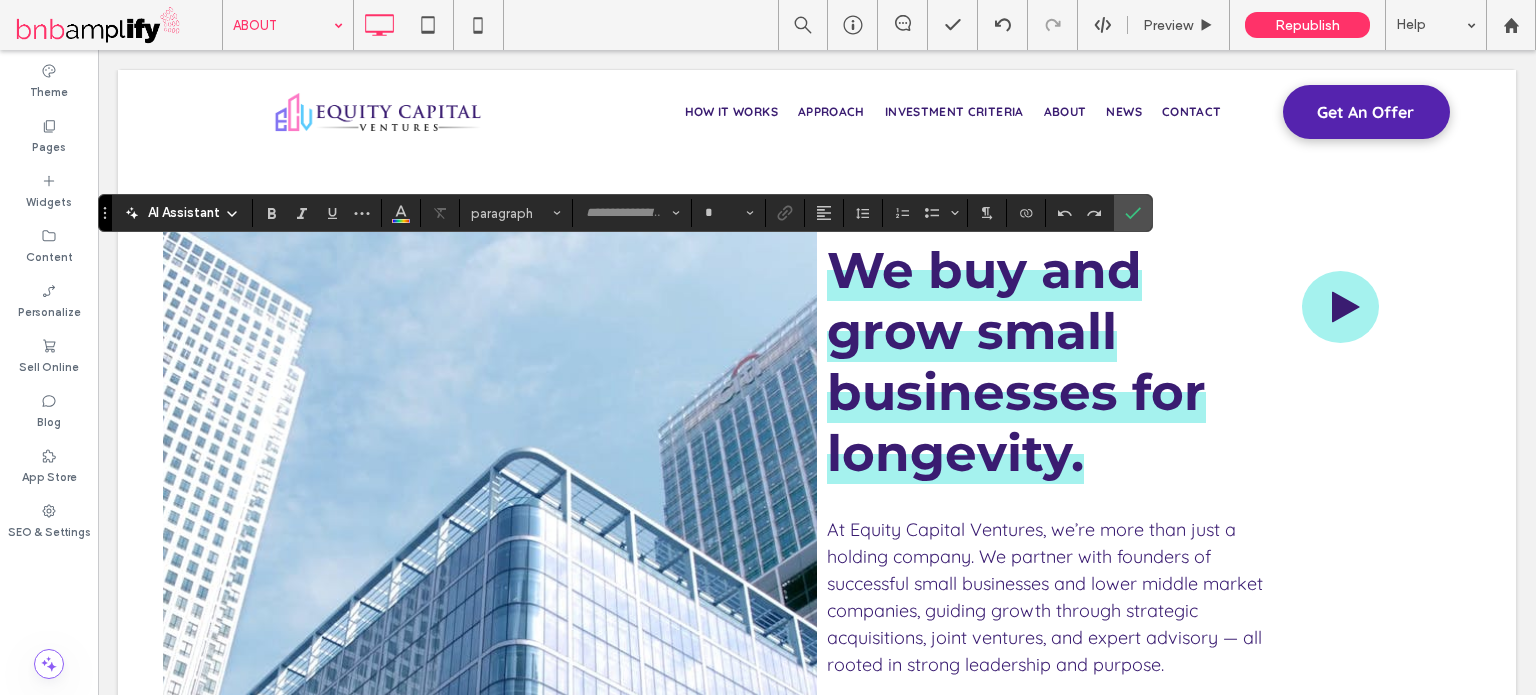 type on "**********" 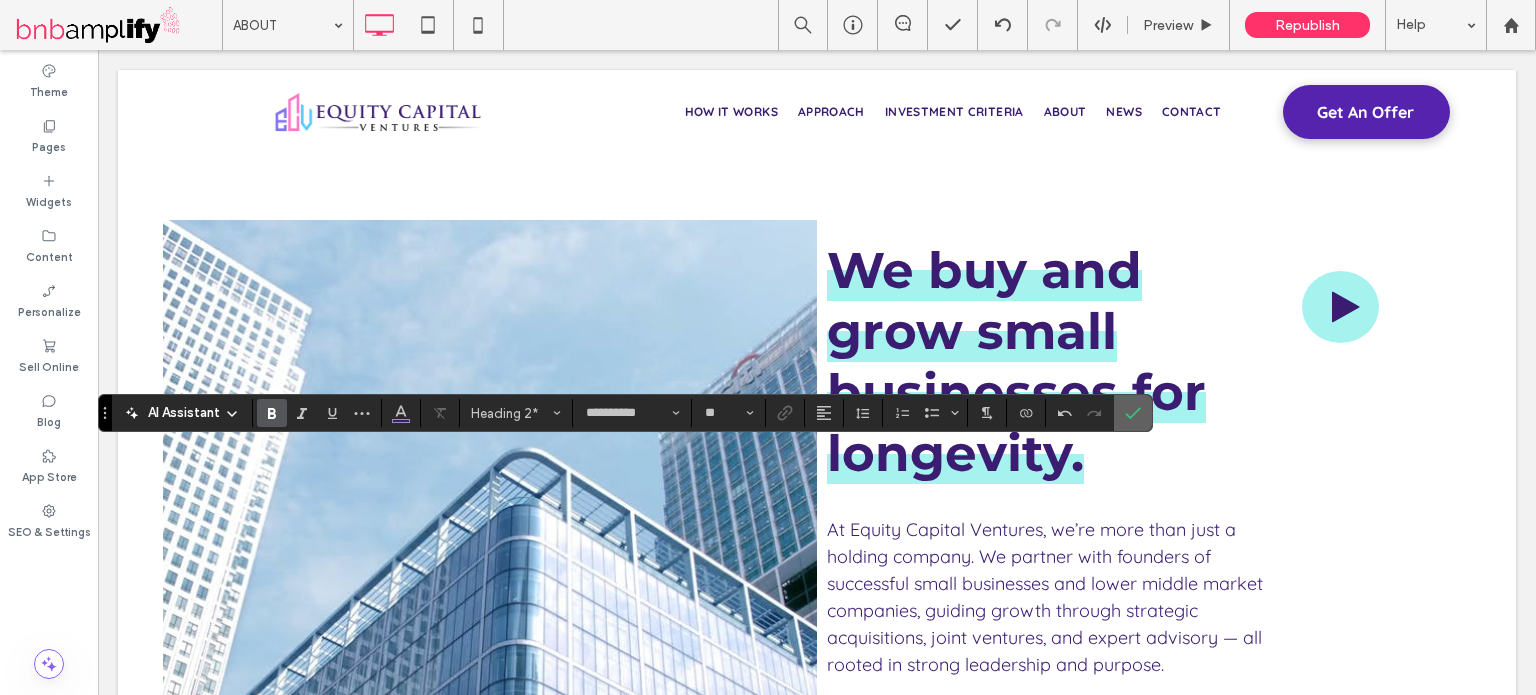 click 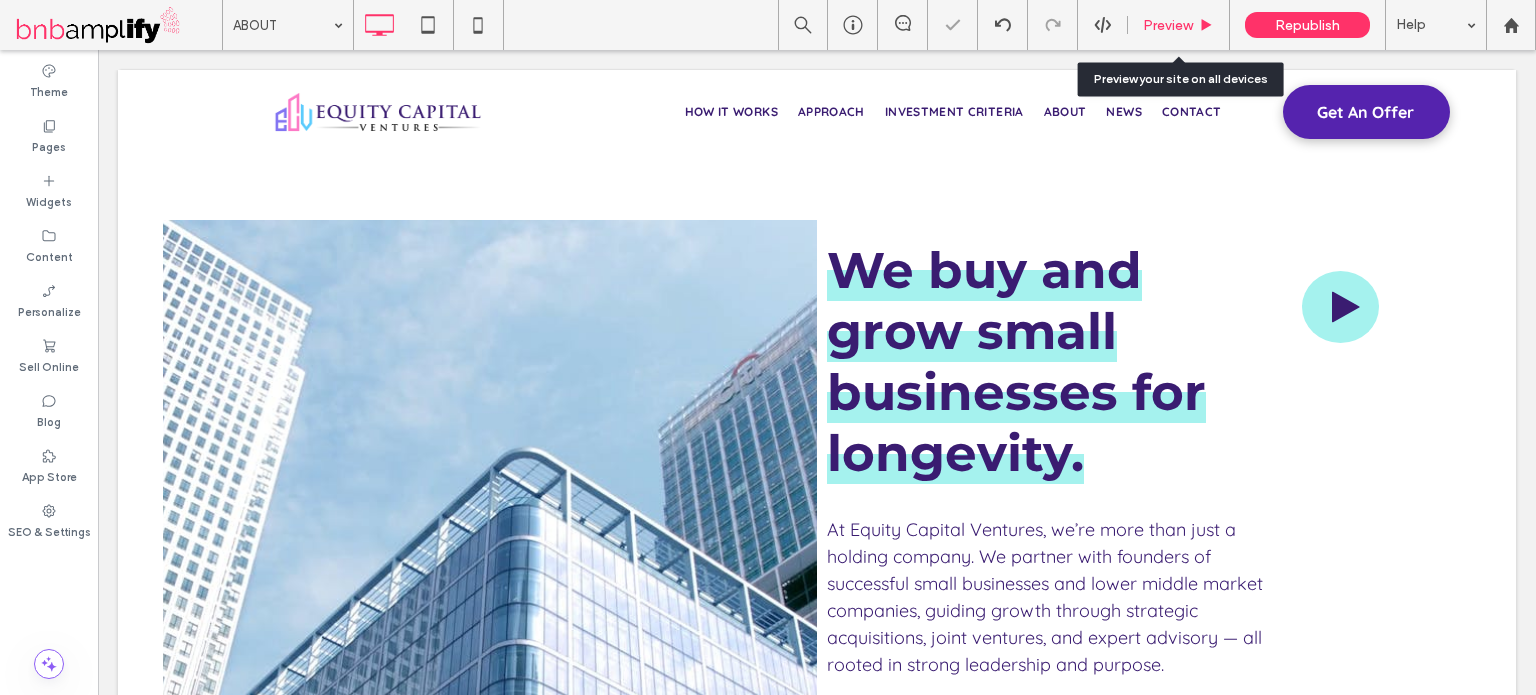 click on "Preview" at bounding box center [1168, 25] 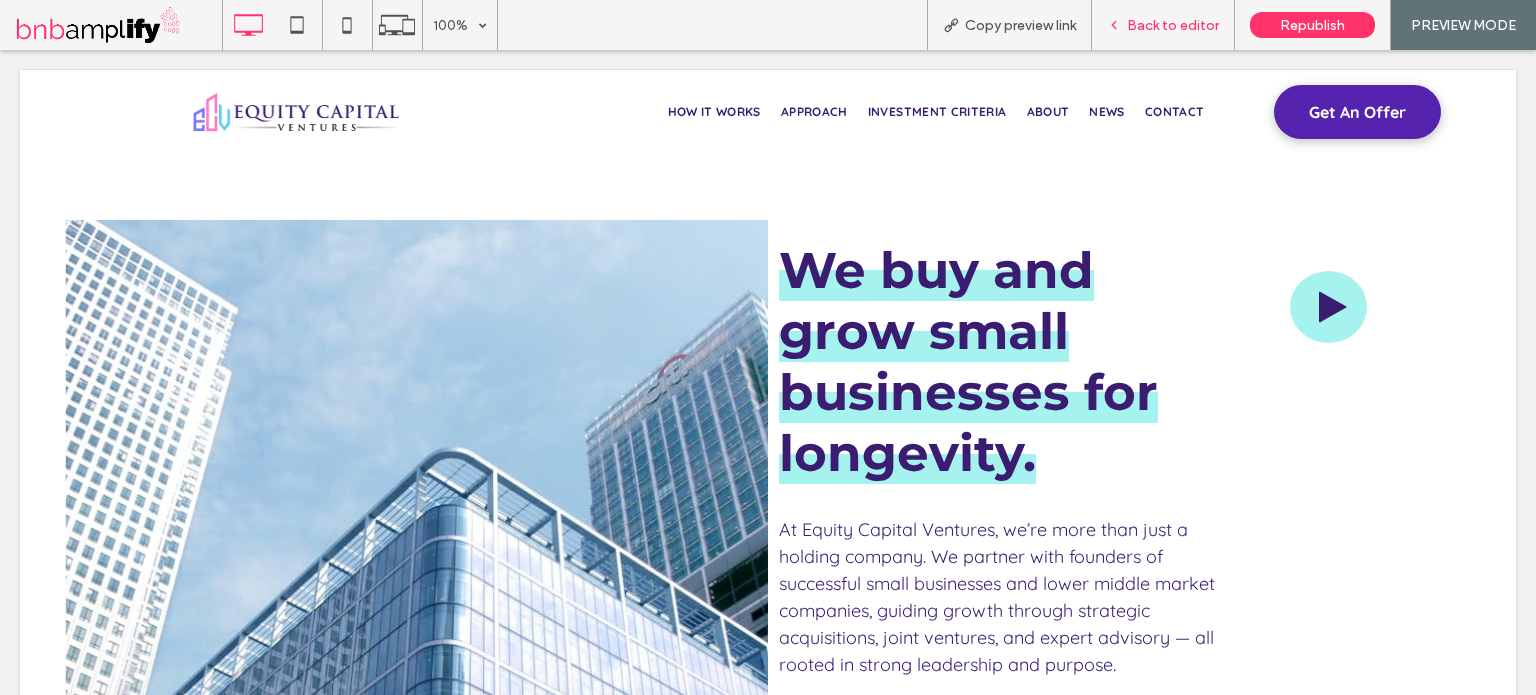 click on "Back to editor" at bounding box center [1173, 25] 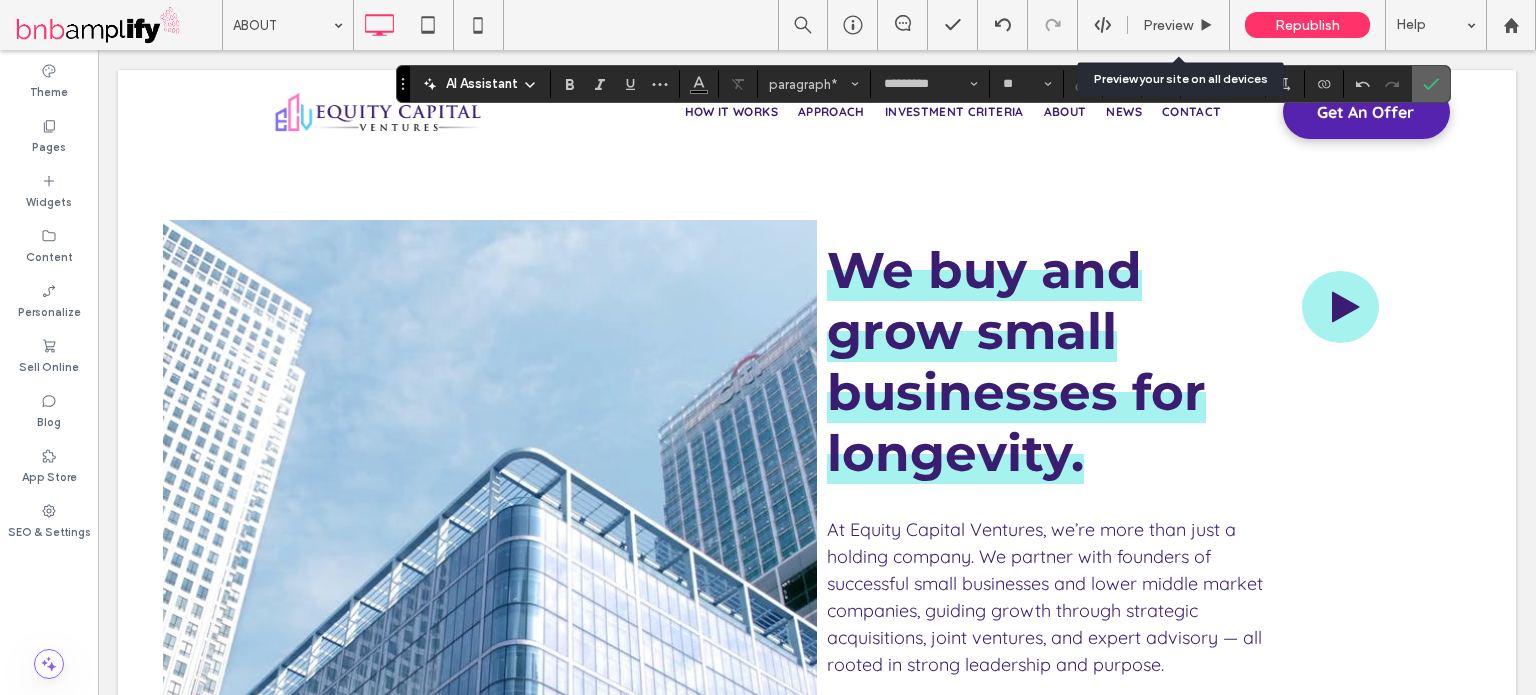 click 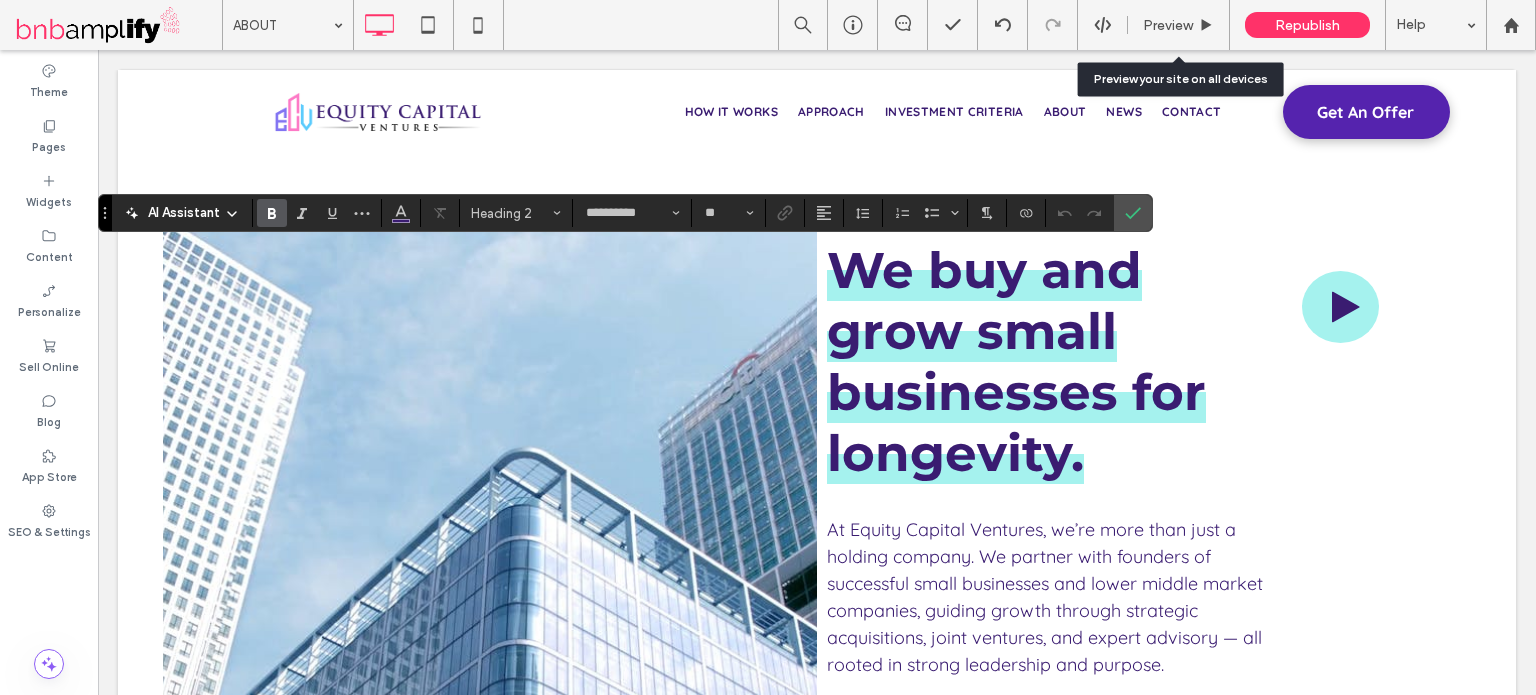 type on "**********" 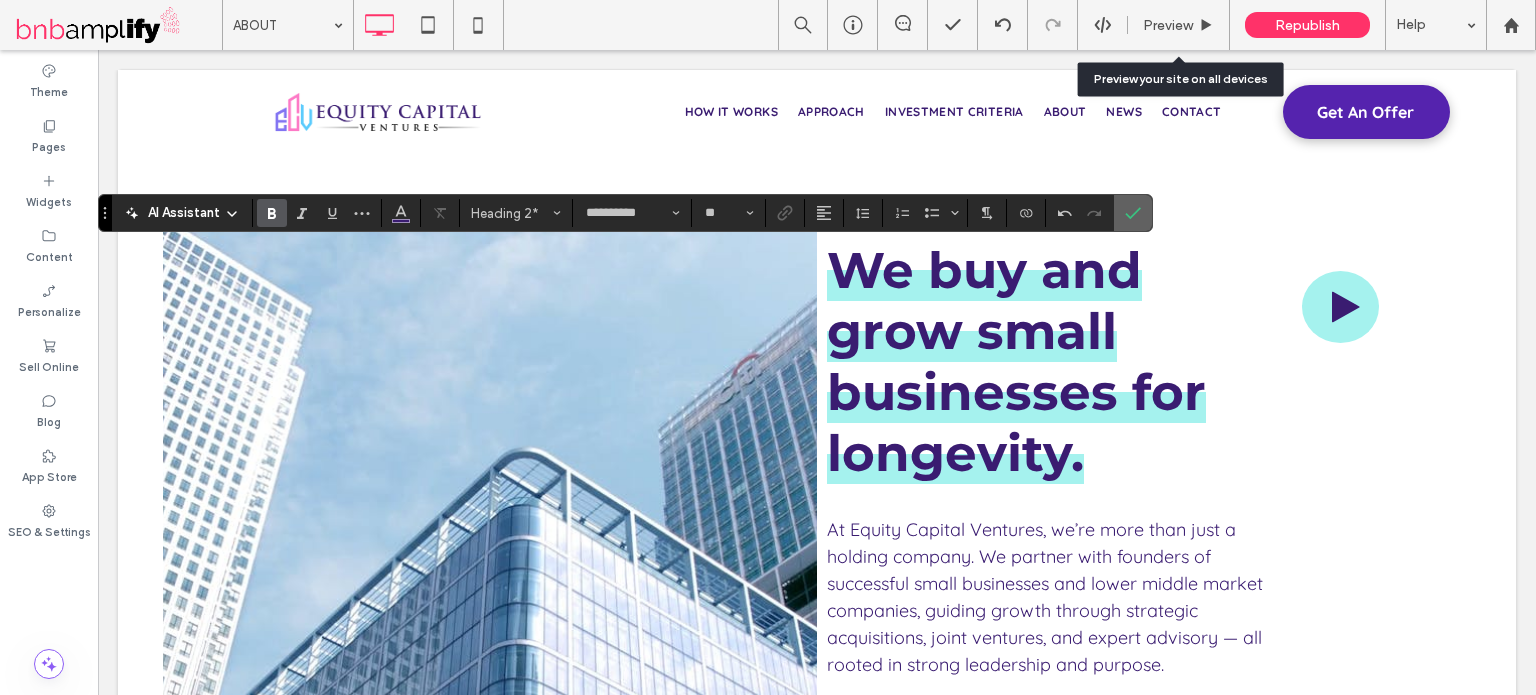 click at bounding box center (1133, 213) 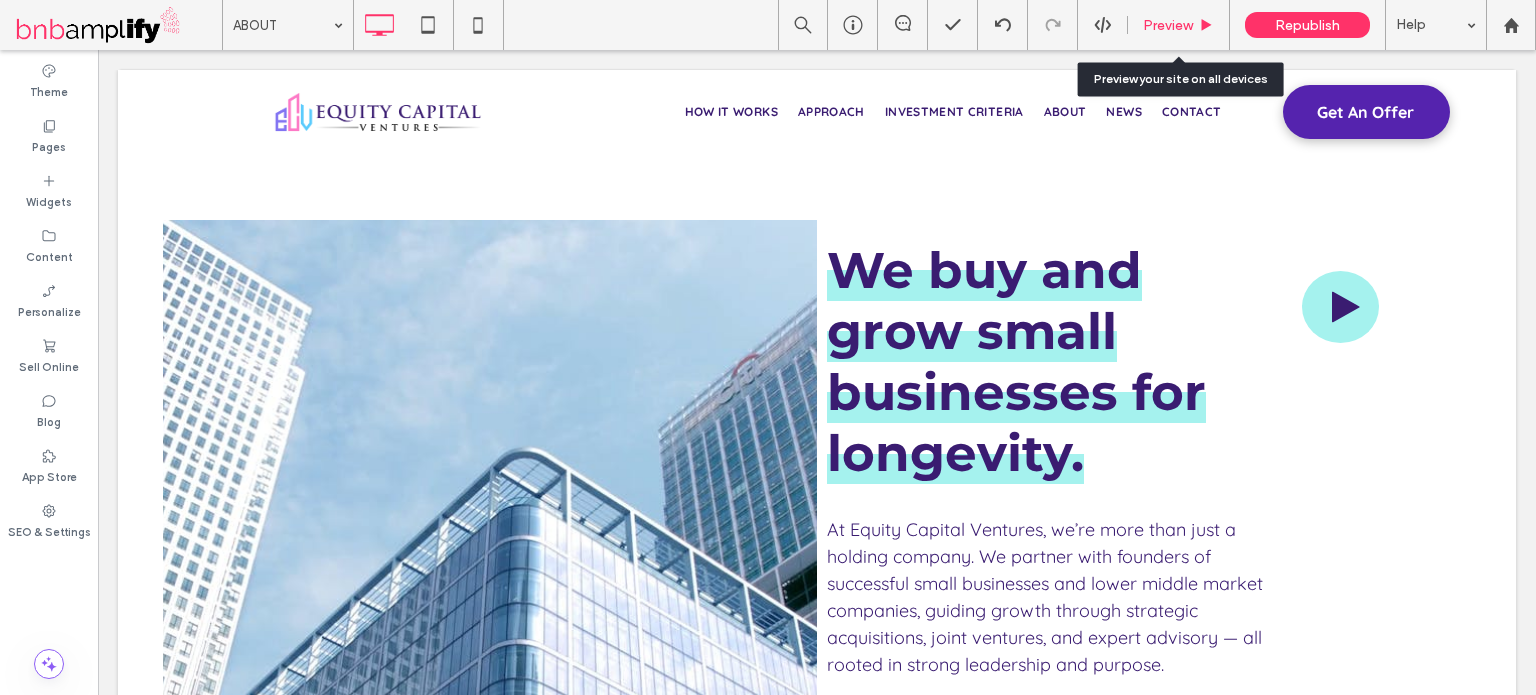 click on "Preview" at bounding box center [1168, 25] 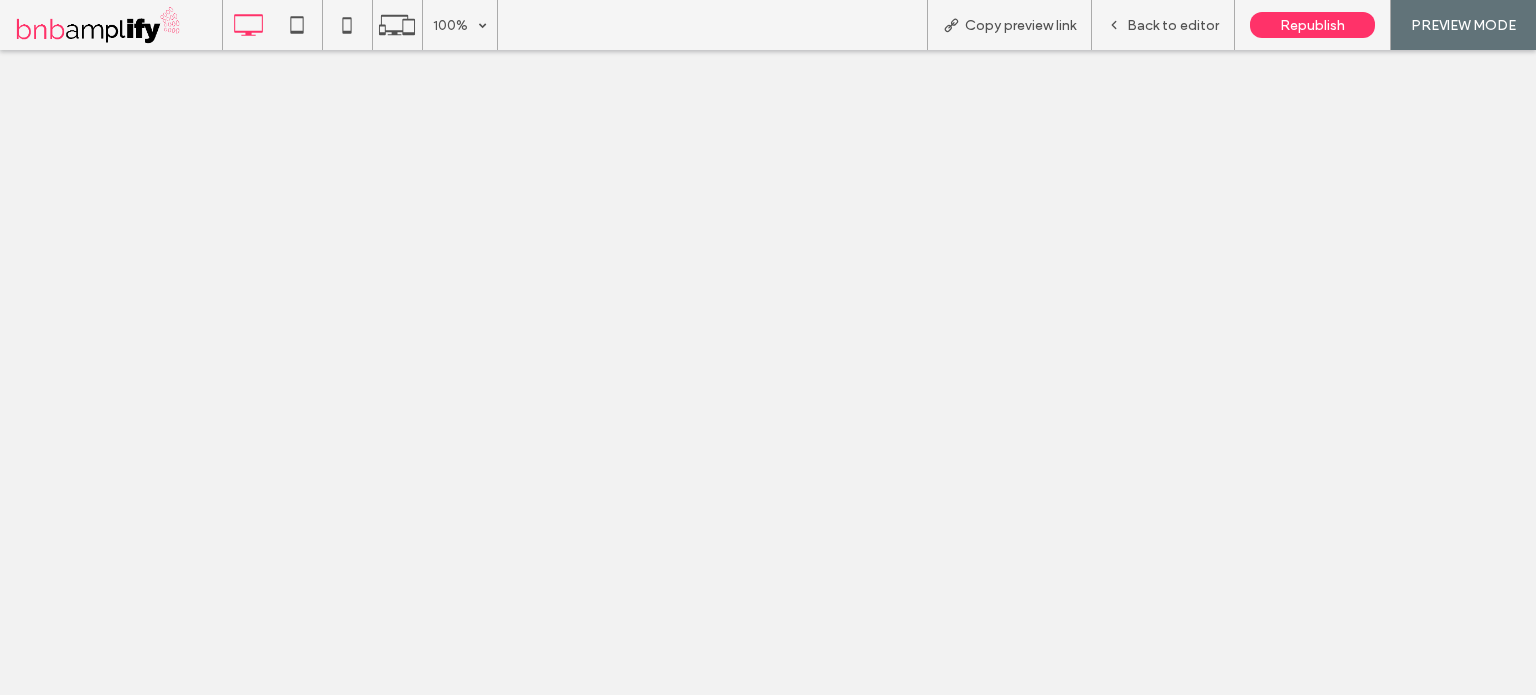 scroll, scrollTop: 0, scrollLeft: 0, axis: both 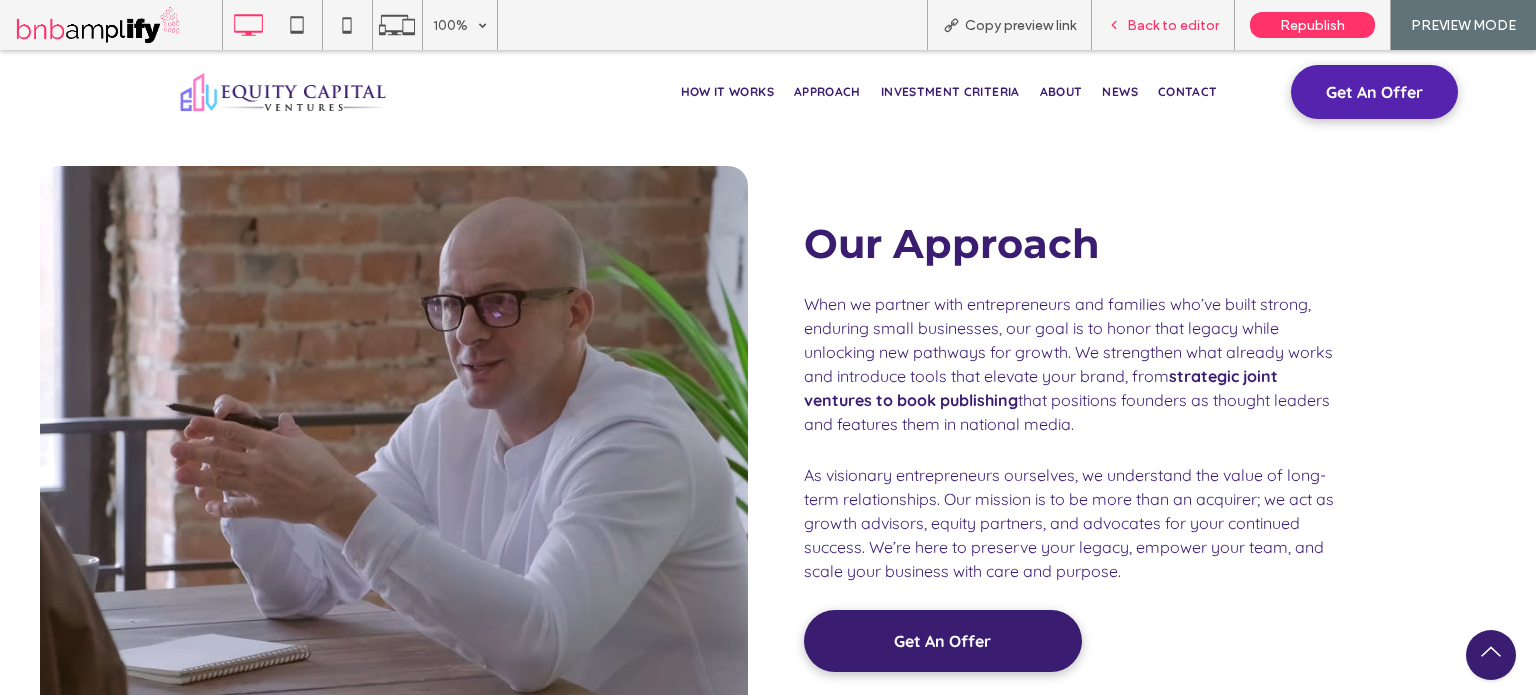 click on "Back to editor" at bounding box center [1173, 25] 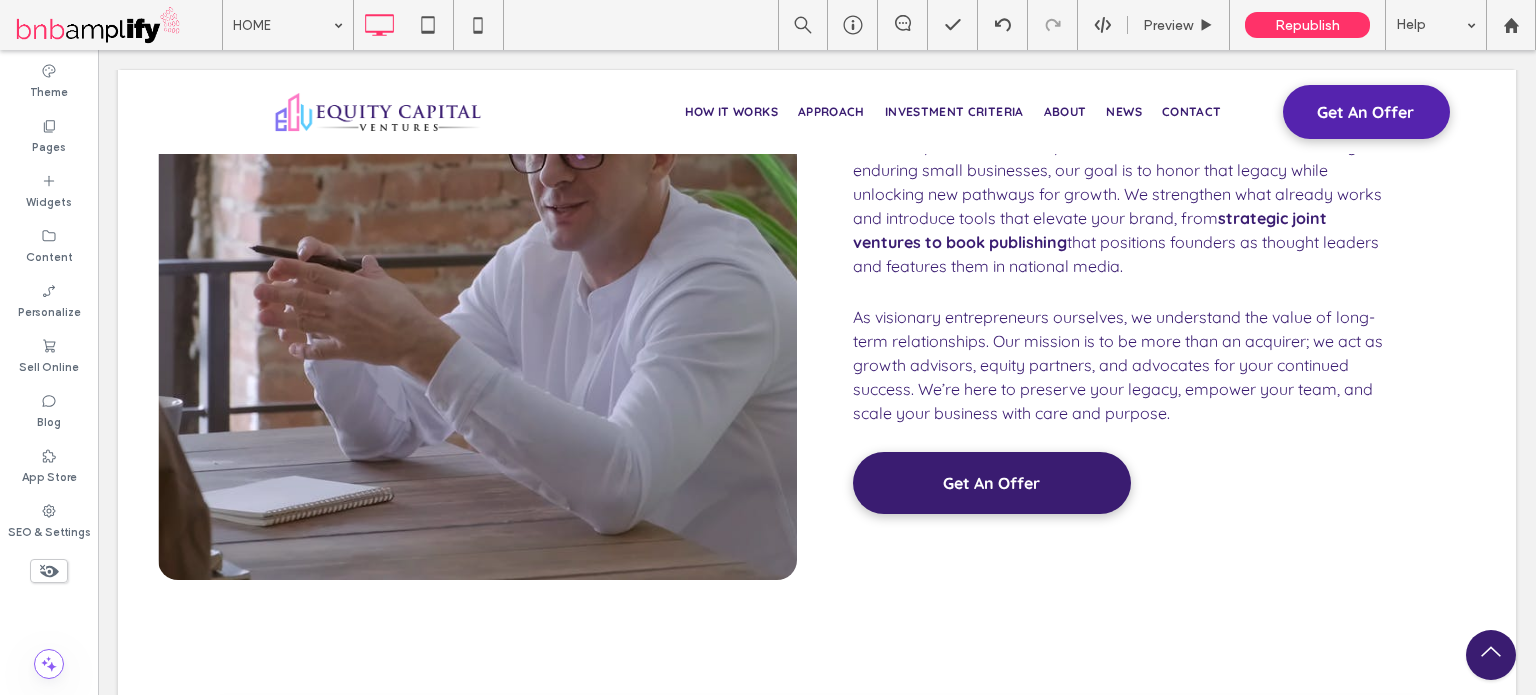 scroll, scrollTop: 3263, scrollLeft: 0, axis: vertical 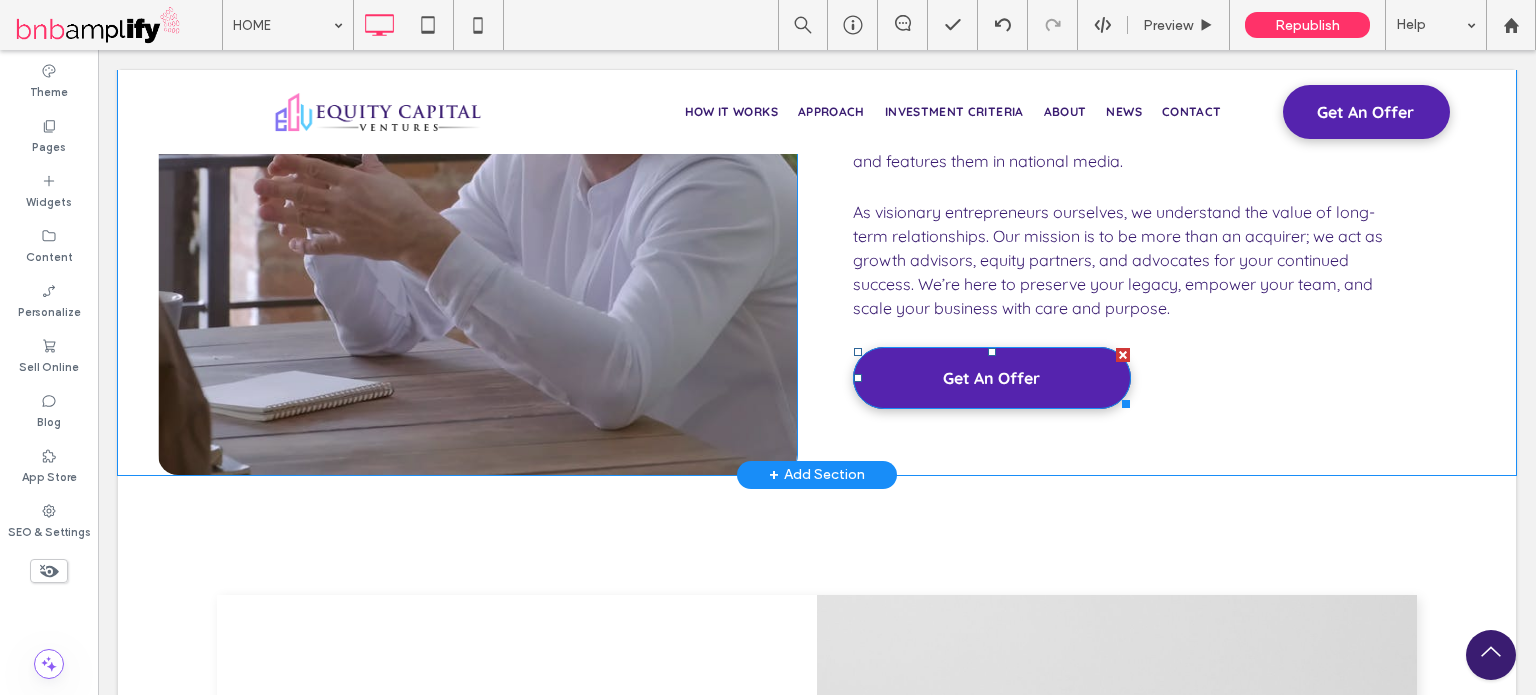 click on "Get An Offer" at bounding box center (991, 378) 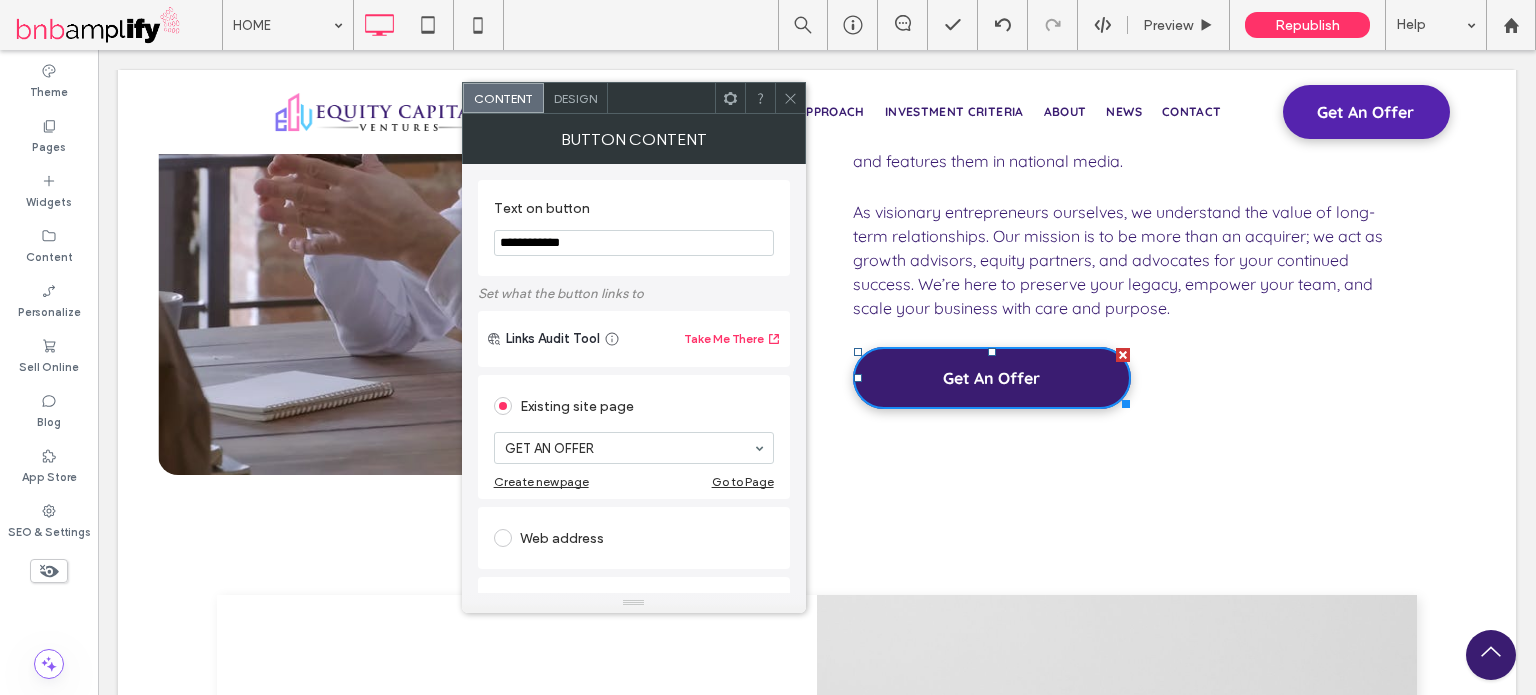 click on "**********" at bounding box center (634, 243) 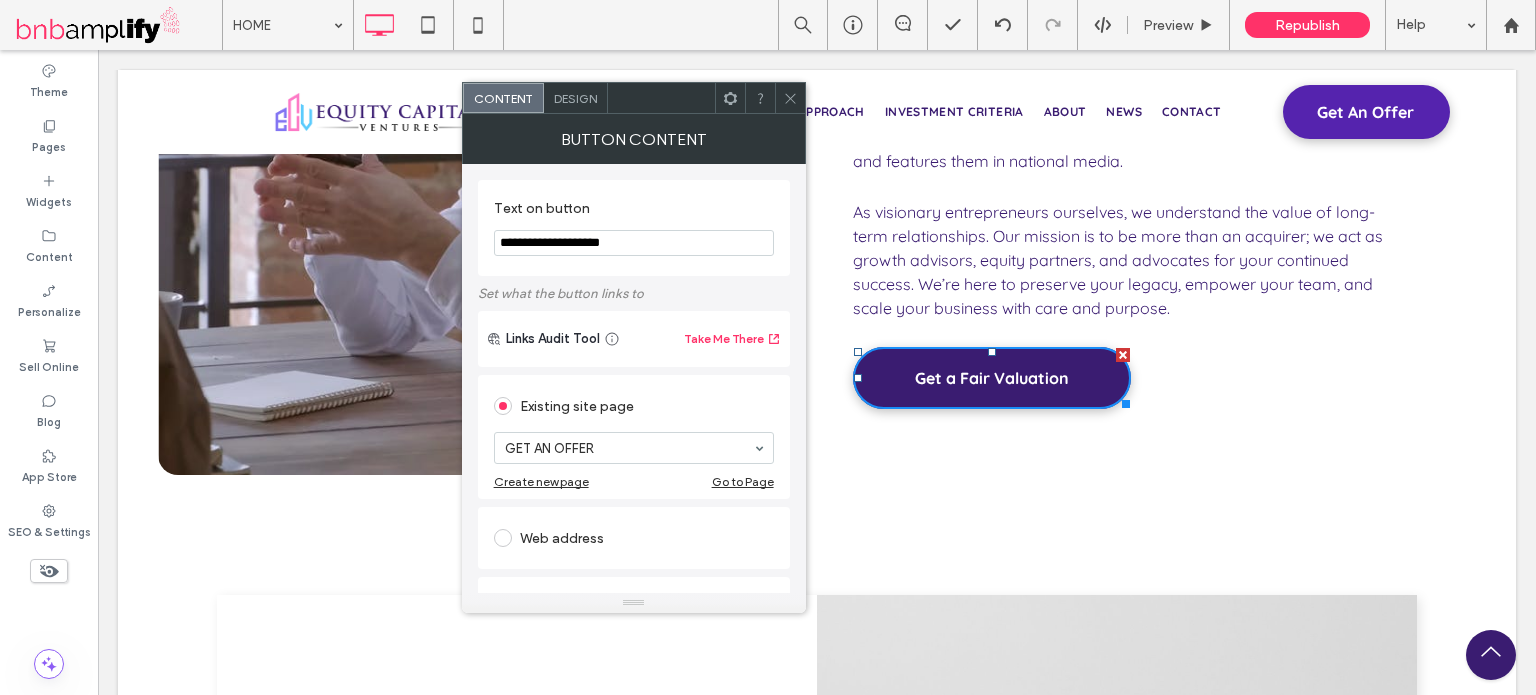 type on "**********" 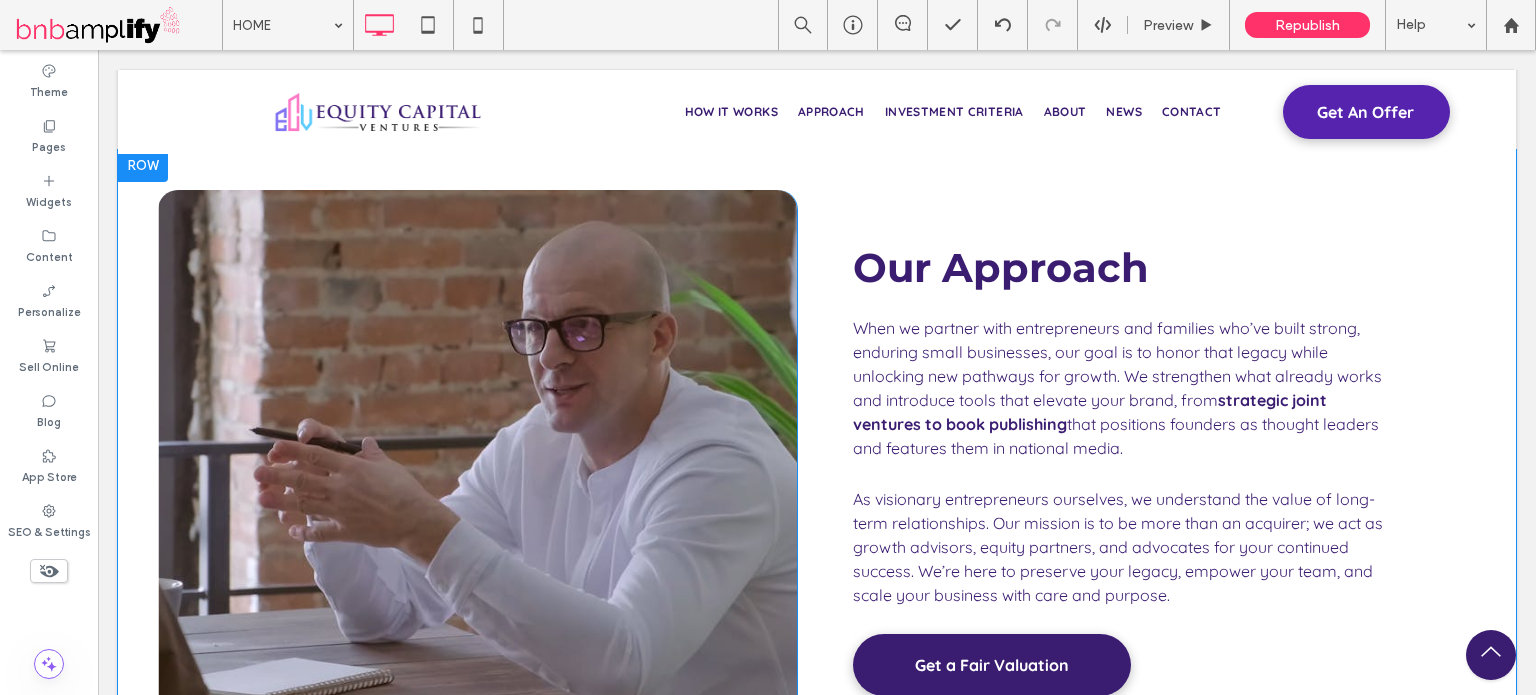 scroll, scrollTop: 3163, scrollLeft: 0, axis: vertical 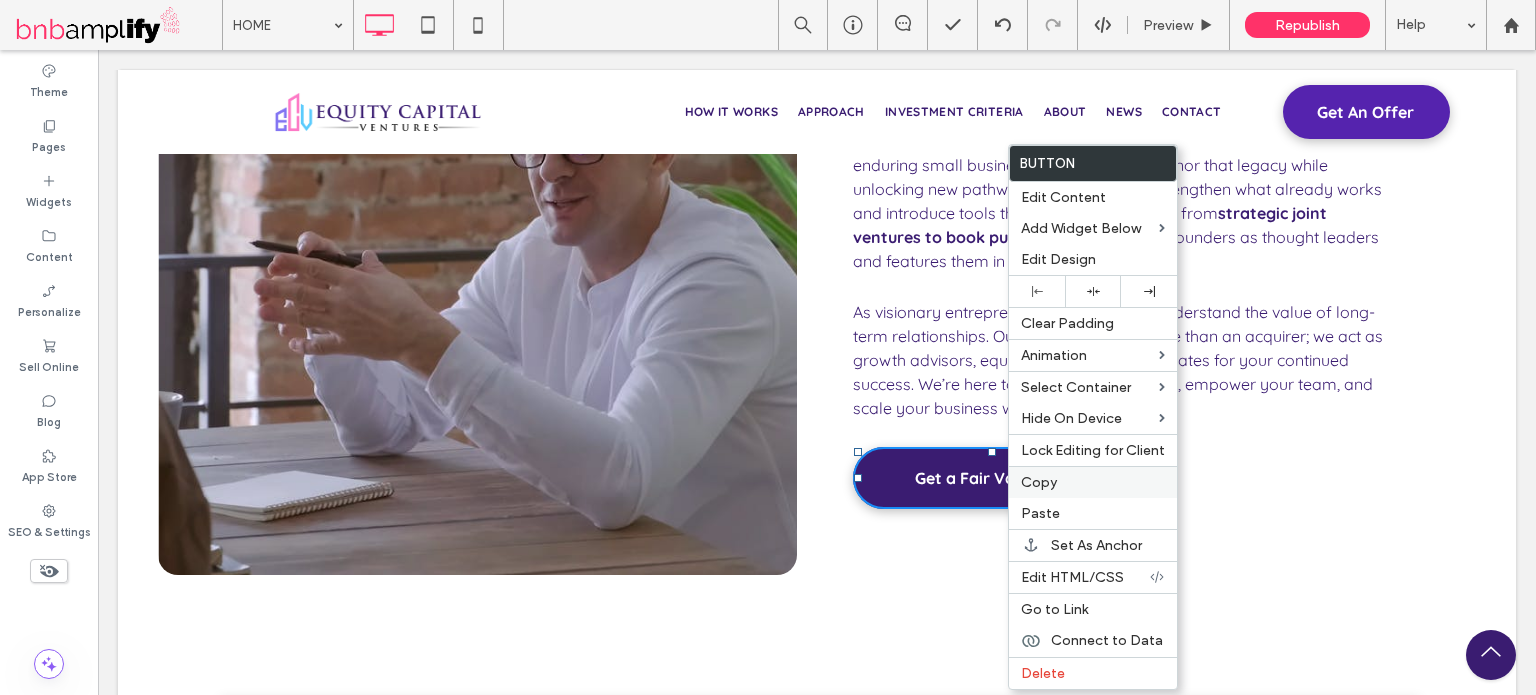click on "Copy" at bounding box center (1093, 482) 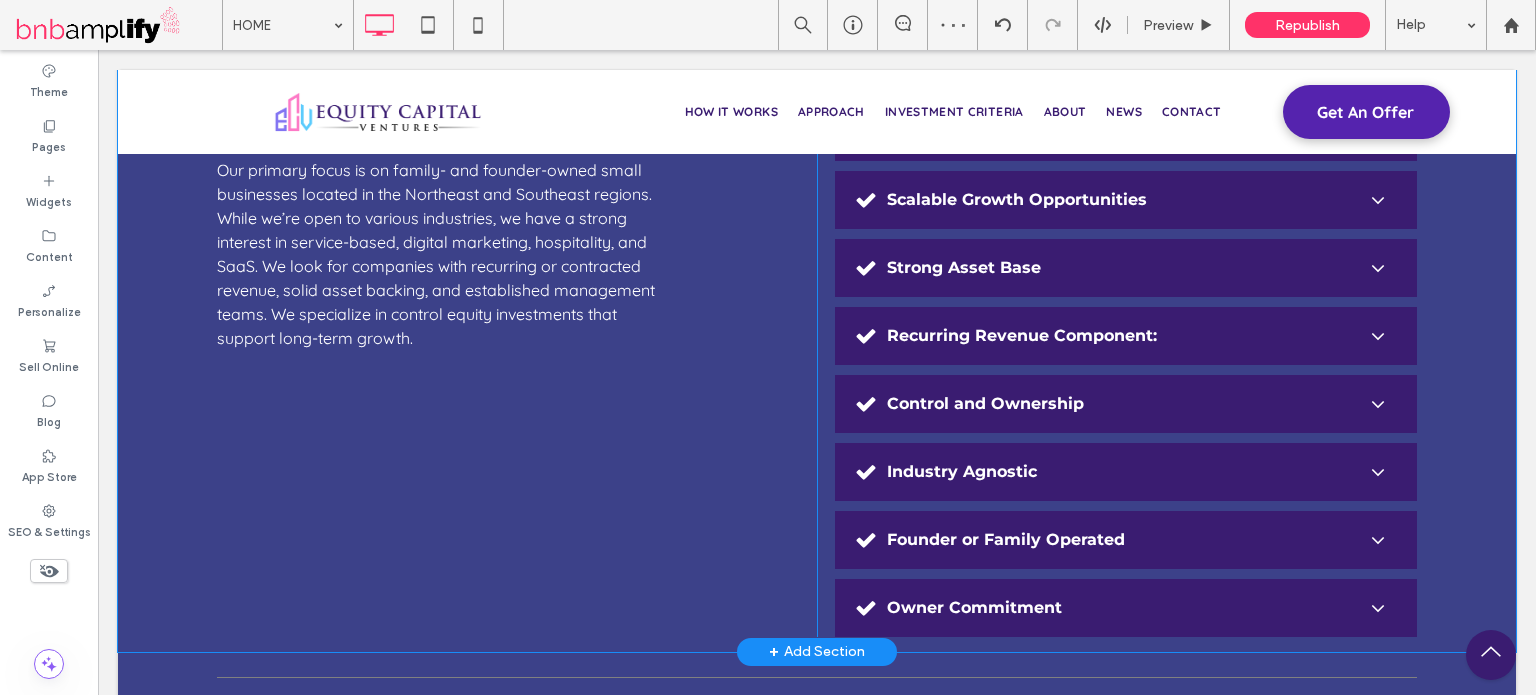 scroll, scrollTop: 4763, scrollLeft: 0, axis: vertical 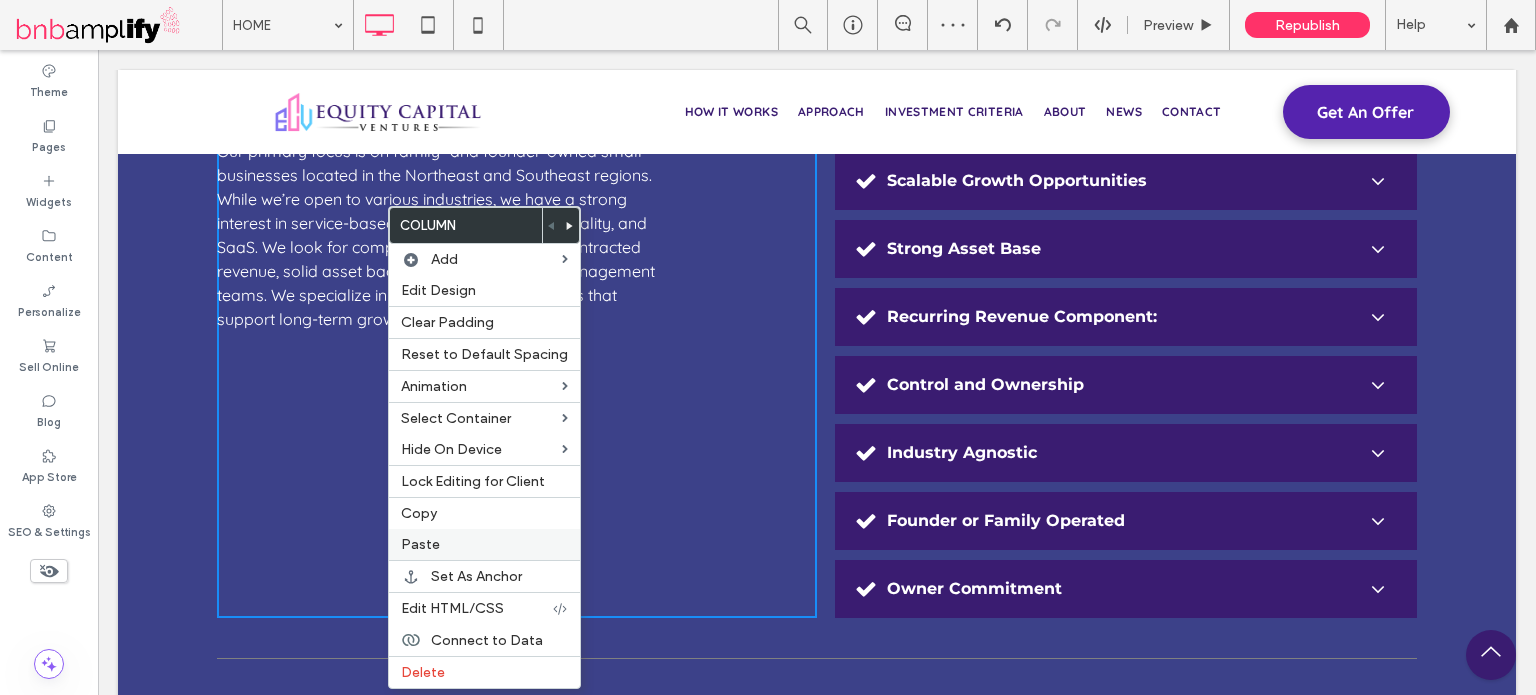 click on "Paste" at bounding box center [484, 544] 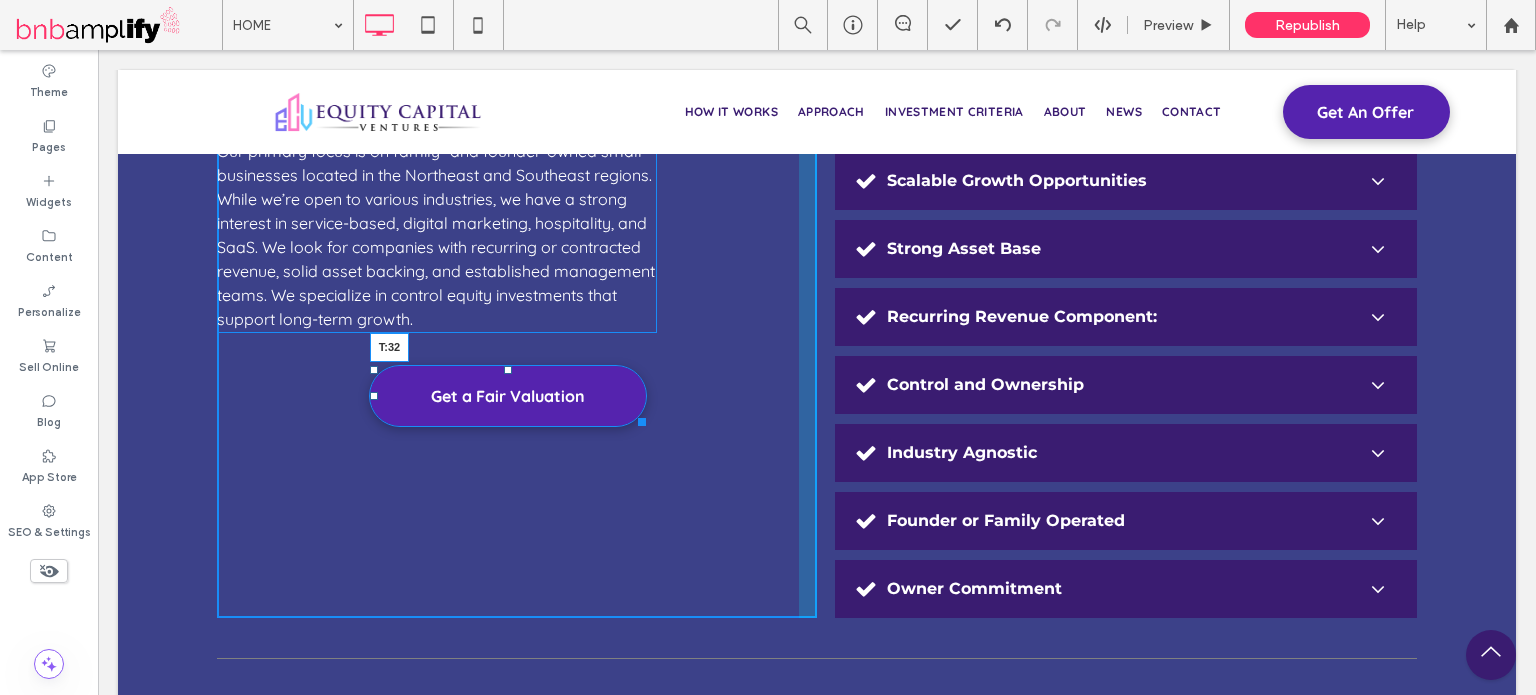 drag, startPoint x: 501, startPoint y: 344, endPoint x: 500, endPoint y: 366, distance: 22.022715 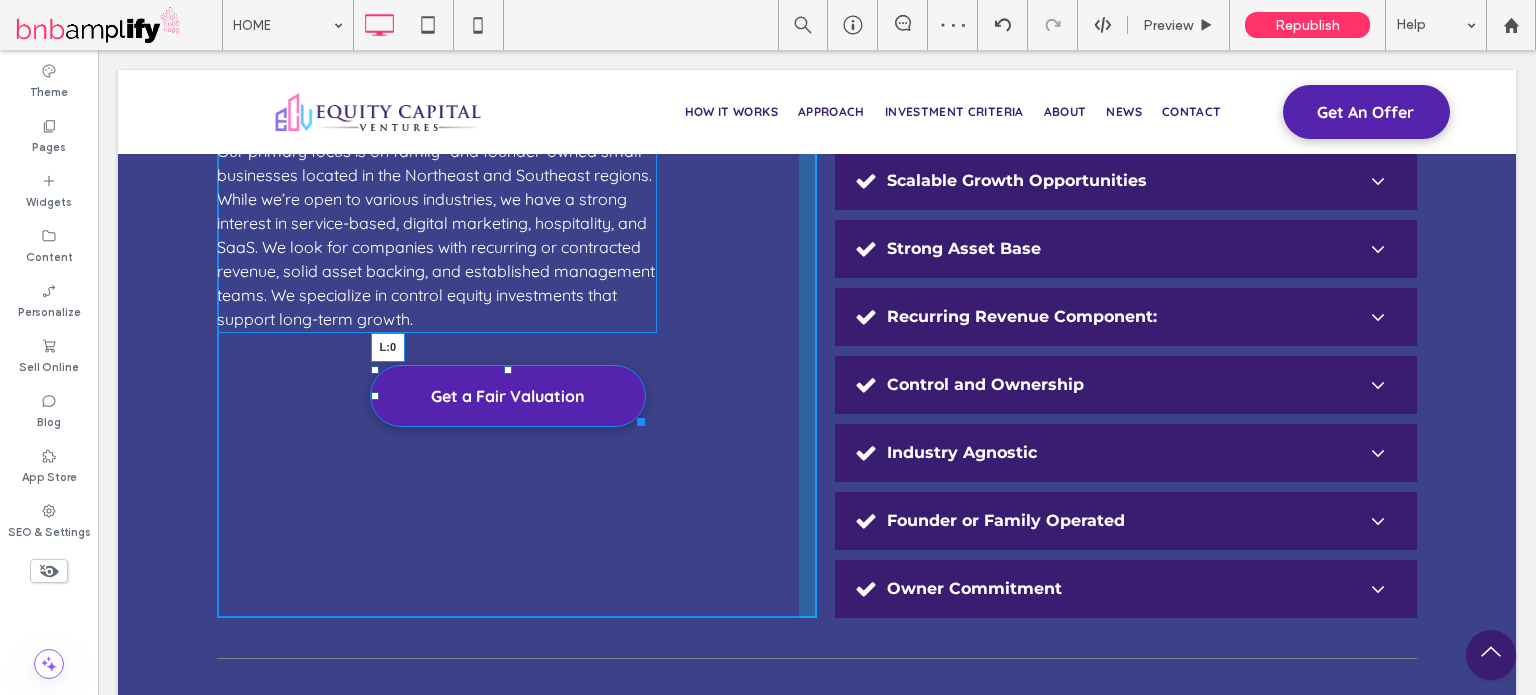 drag, startPoint x: 365, startPoint y: 394, endPoint x: 307, endPoint y: 466, distance: 92.45539 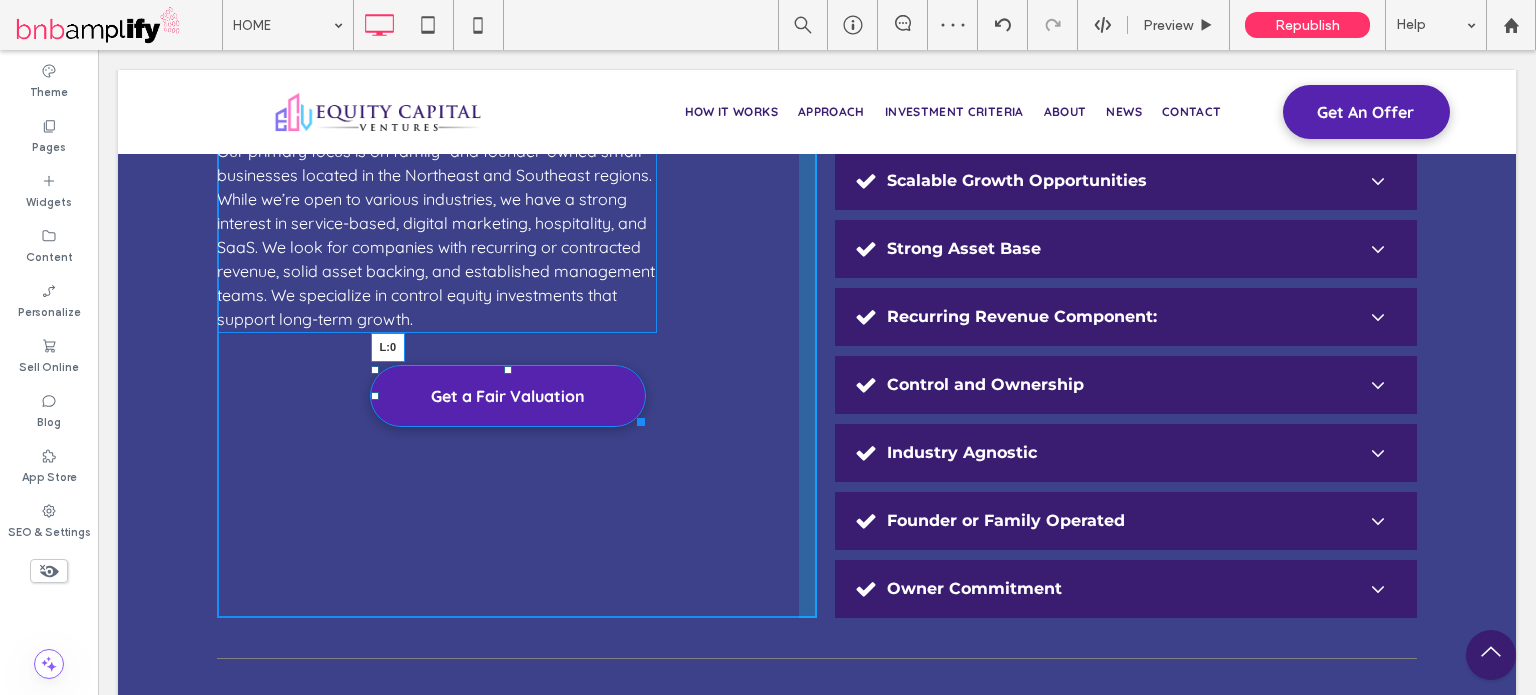 click on "INVESTMENT CRITERIA
We are looking to acquire companies with $300K - $5MM in EBITDA and are founder-owned or family run small businesses.
Our primary focus is on family- and founder-owned small businesses located in the Northeast and Southeast regions. While we’re open to various industries, we have a strong interest in service-based, digital marketing, hospitality, and SaaS. We look for companies with recurring or contracted revenue, solid asset backing, and established management teams. We specialize in control equity investments that support long-term growth.
Click To Paste
Get a Fair Valuation
L:0" at bounding box center [517, 241] 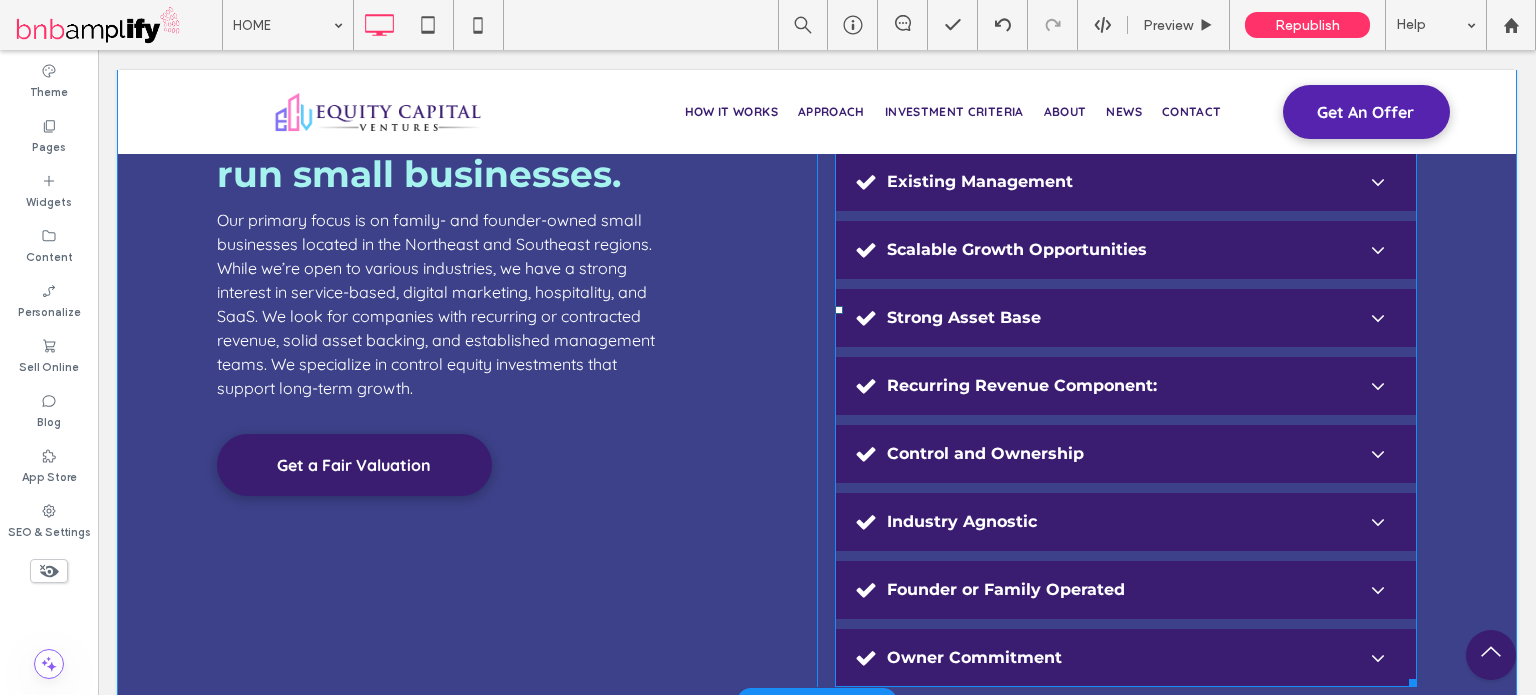 scroll, scrollTop: 4663, scrollLeft: 0, axis: vertical 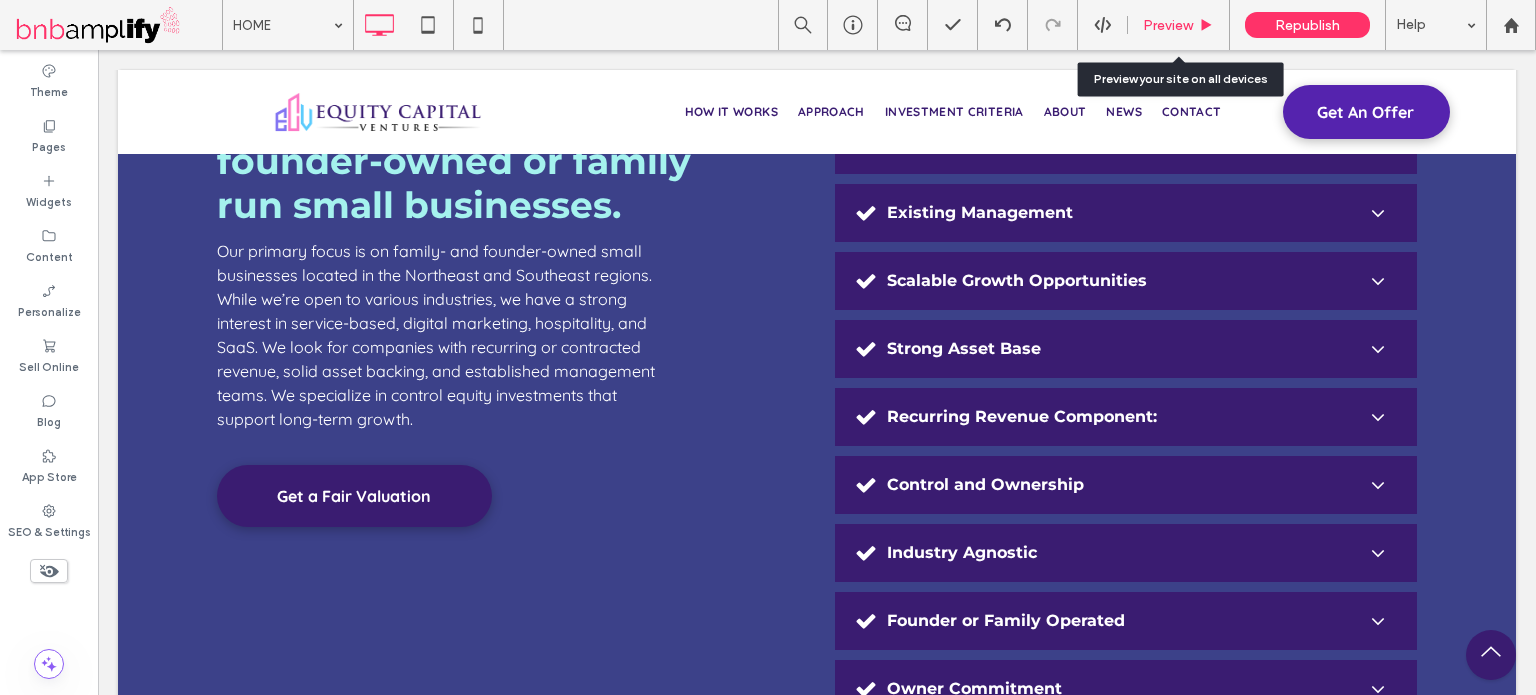 click on "Preview" at bounding box center (1168, 25) 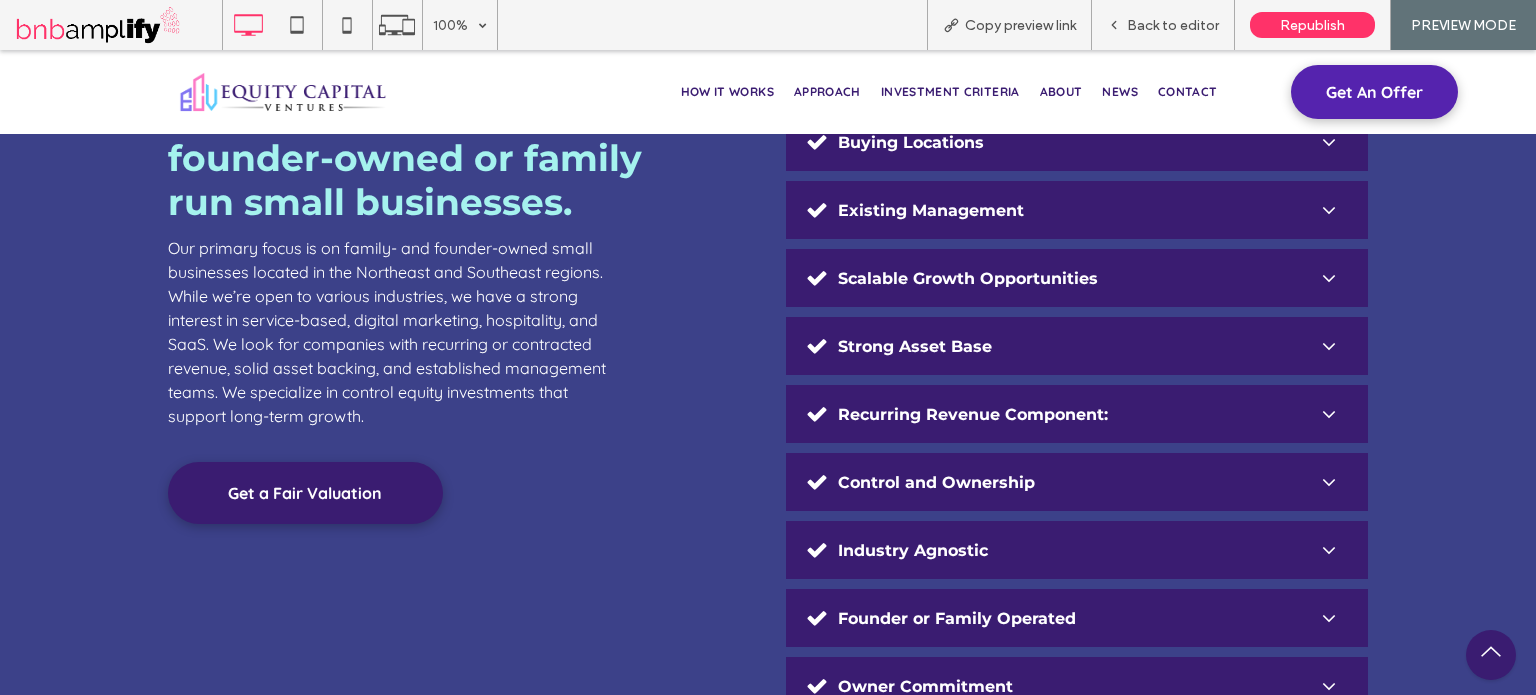scroll, scrollTop: 4746, scrollLeft: 0, axis: vertical 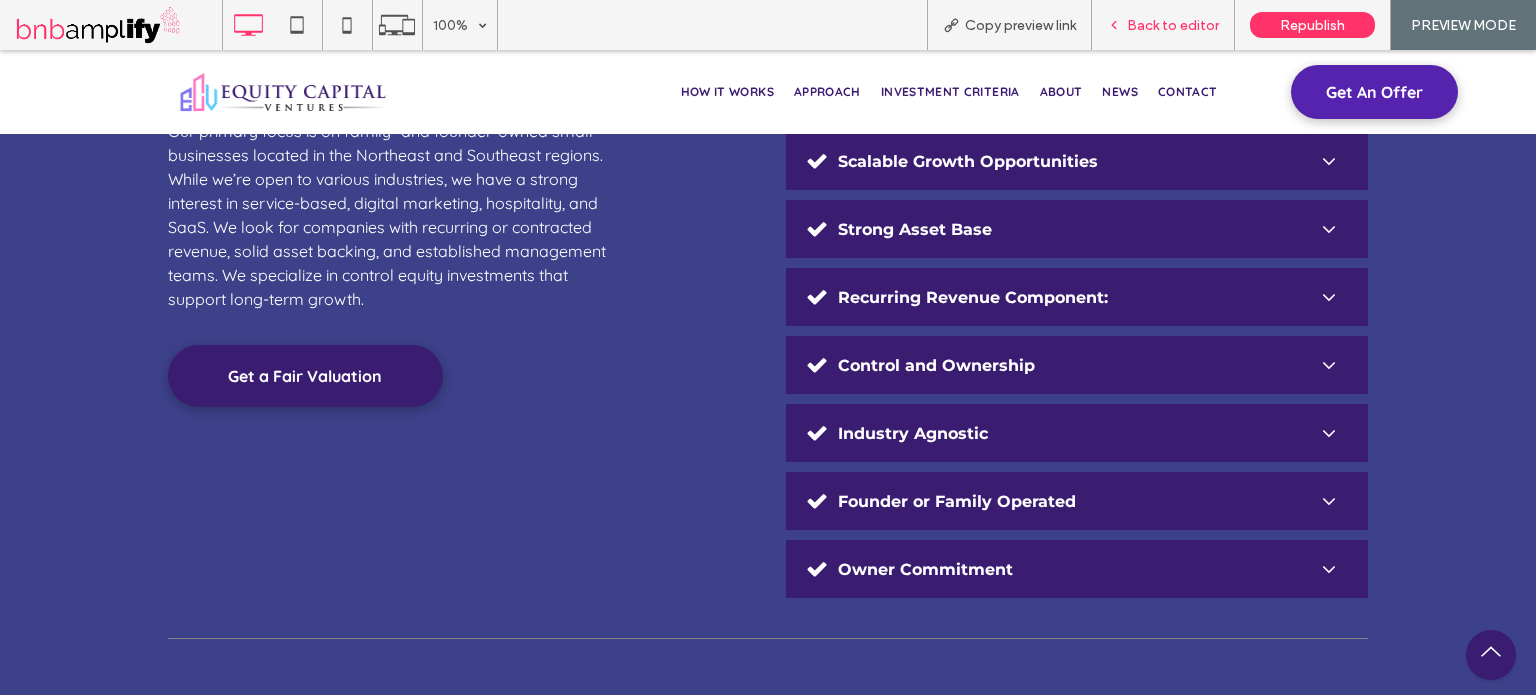 drag, startPoint x: 1173, startPoint y: 19, endPoint x: 724, endPoint y: 212, distance: 488.72284 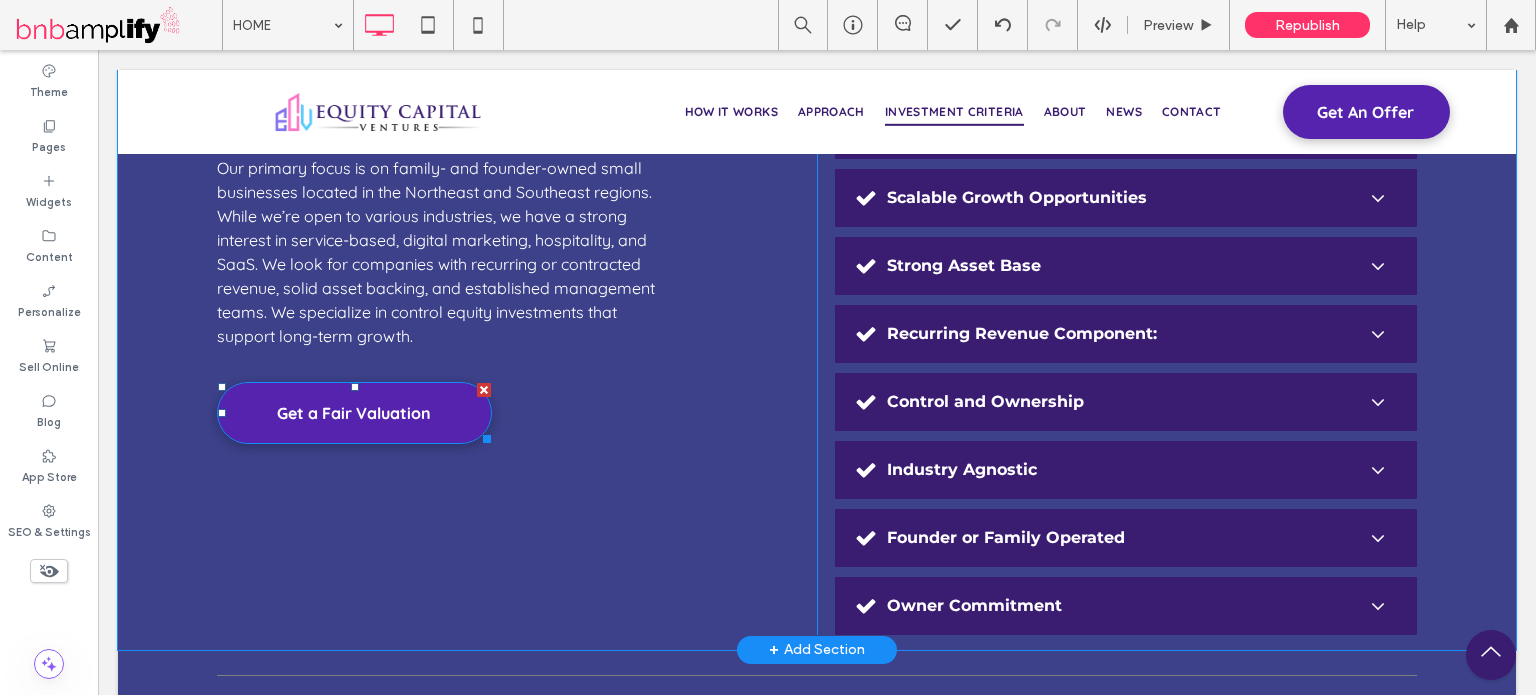 click on "Get a Fair Valuation" at bounding box center (354, 413) 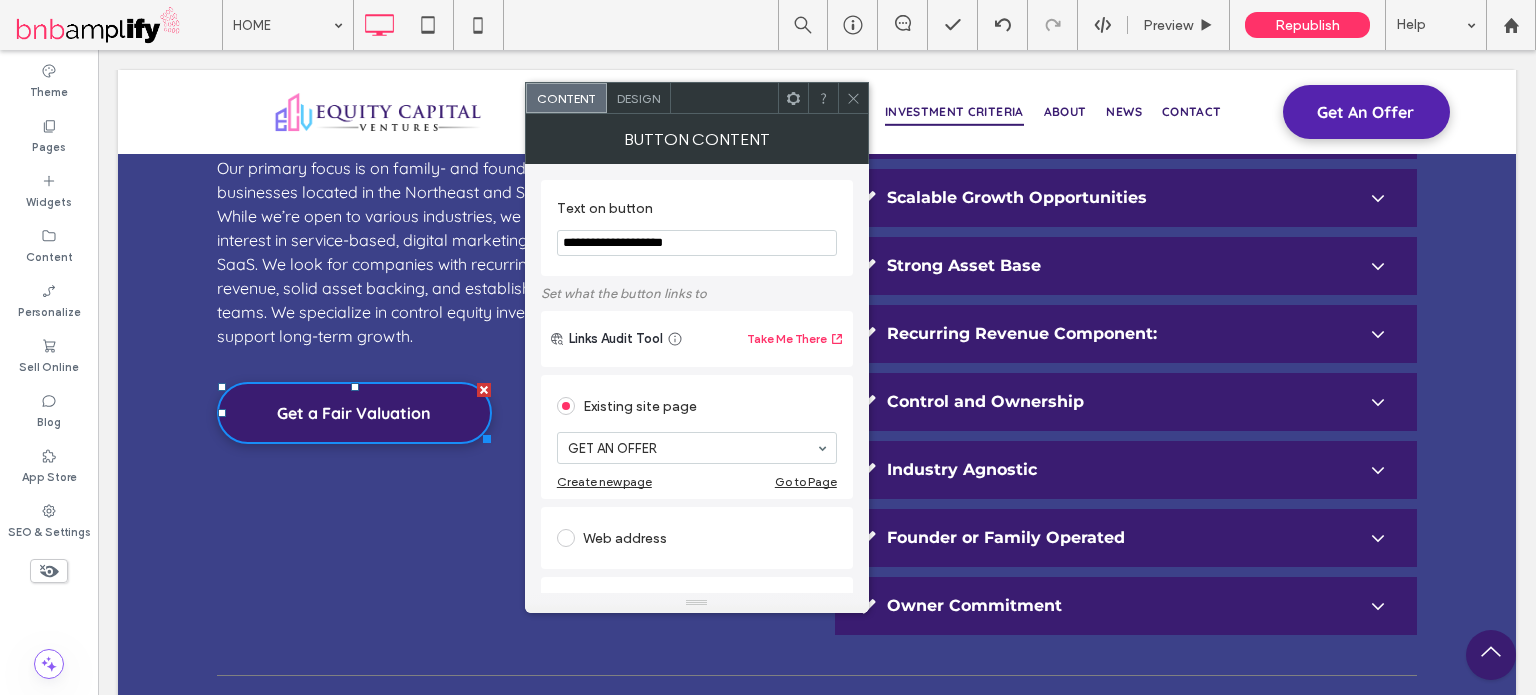 click on "Design" at bounding box center [638, 98] 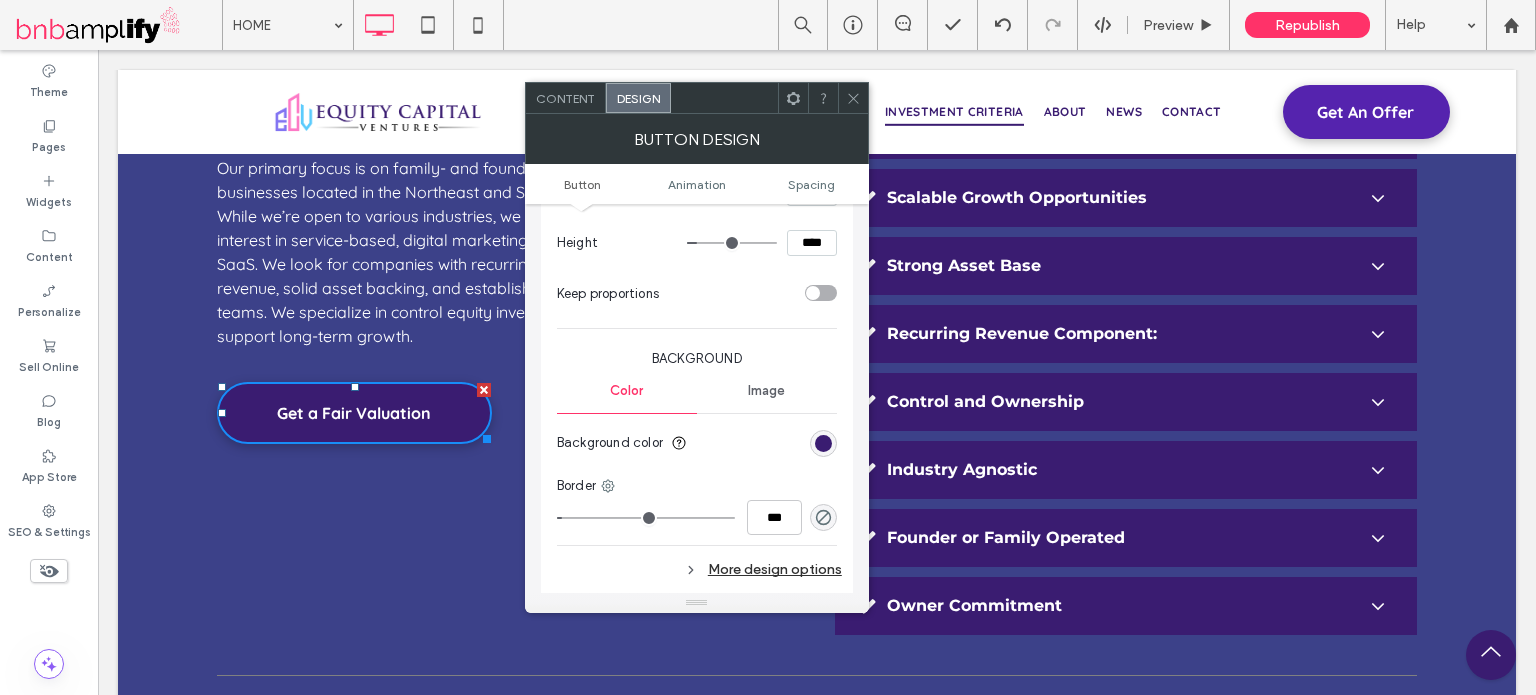 scroll, scrollTop: 400, scrollLeft: 0, axis: vertical 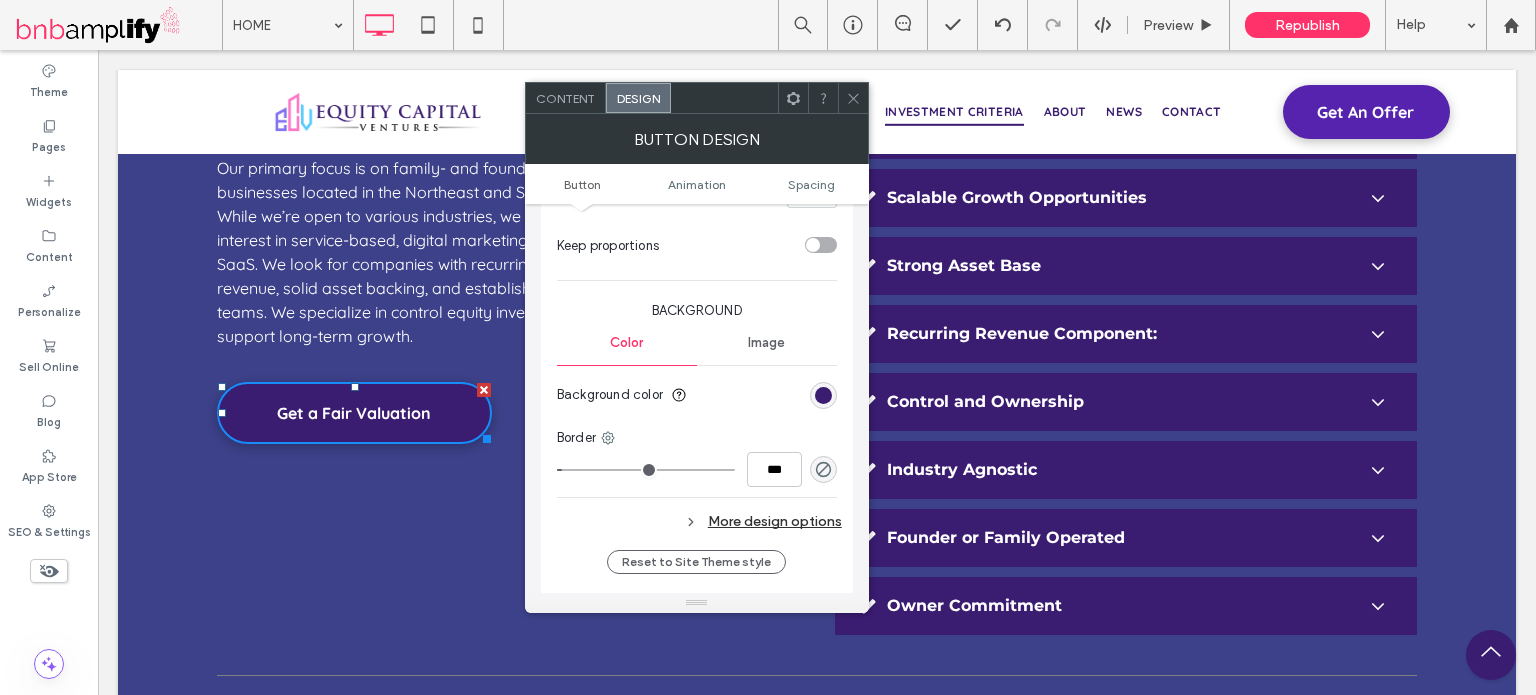 click on "More design options" at bounding box center (699, 521) 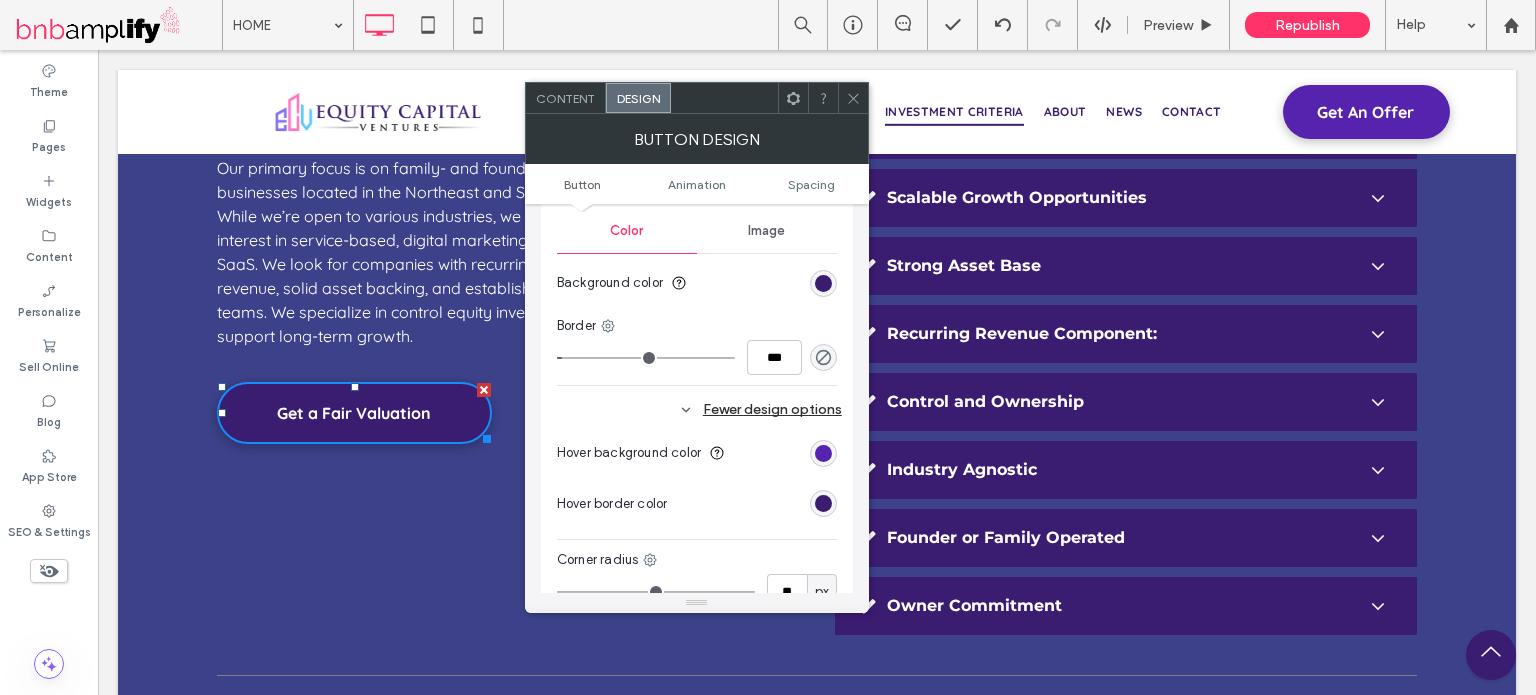 scroll, scrollTop: 600, scrollLeft: 0, axis: vertical 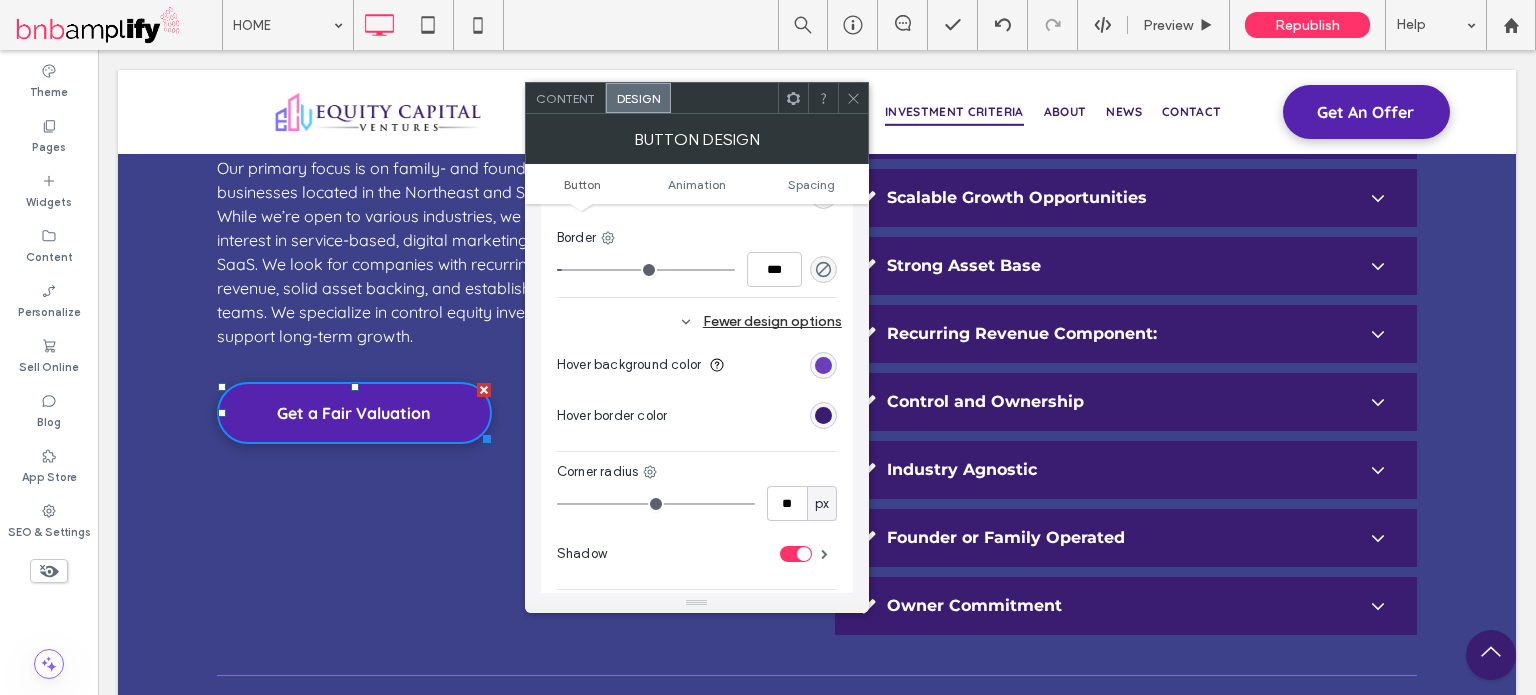 click at bounding box center [823, 365] 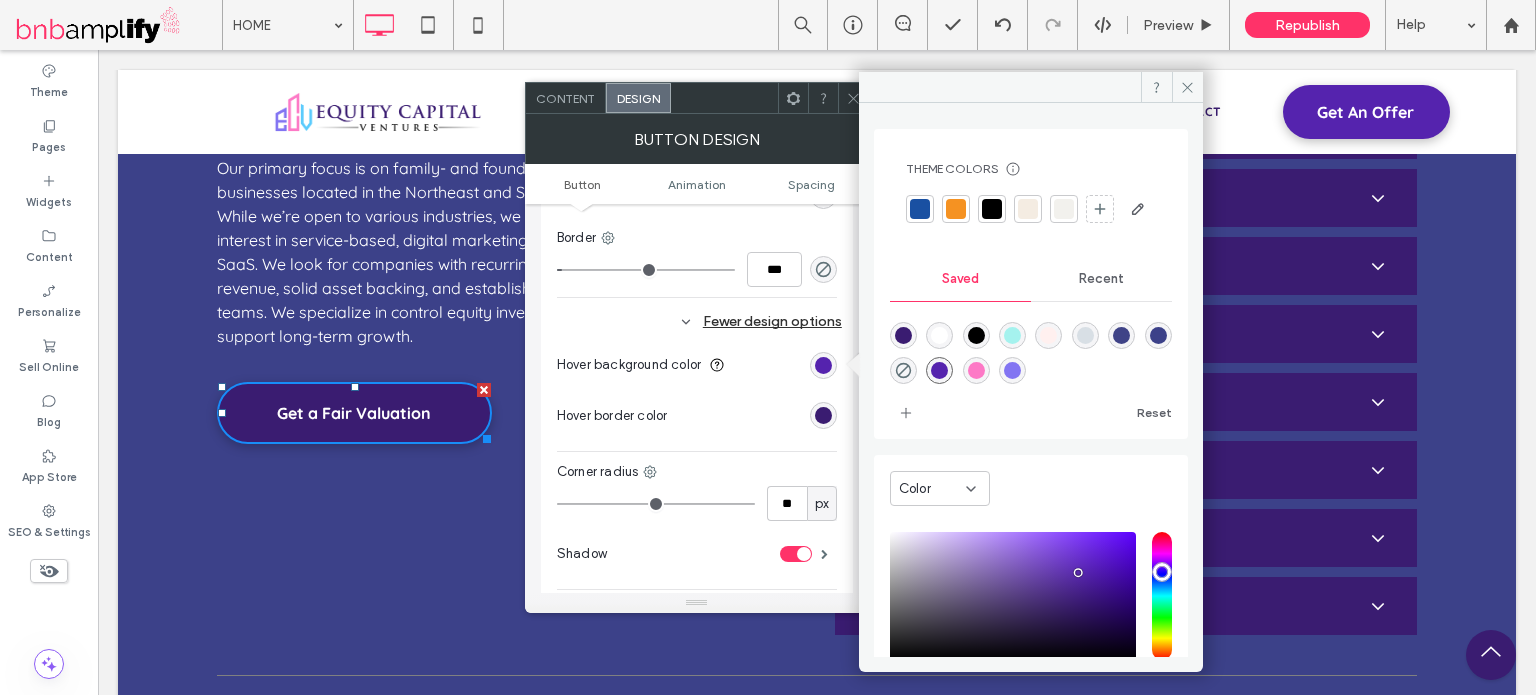 click at bounding box center [939, 335] 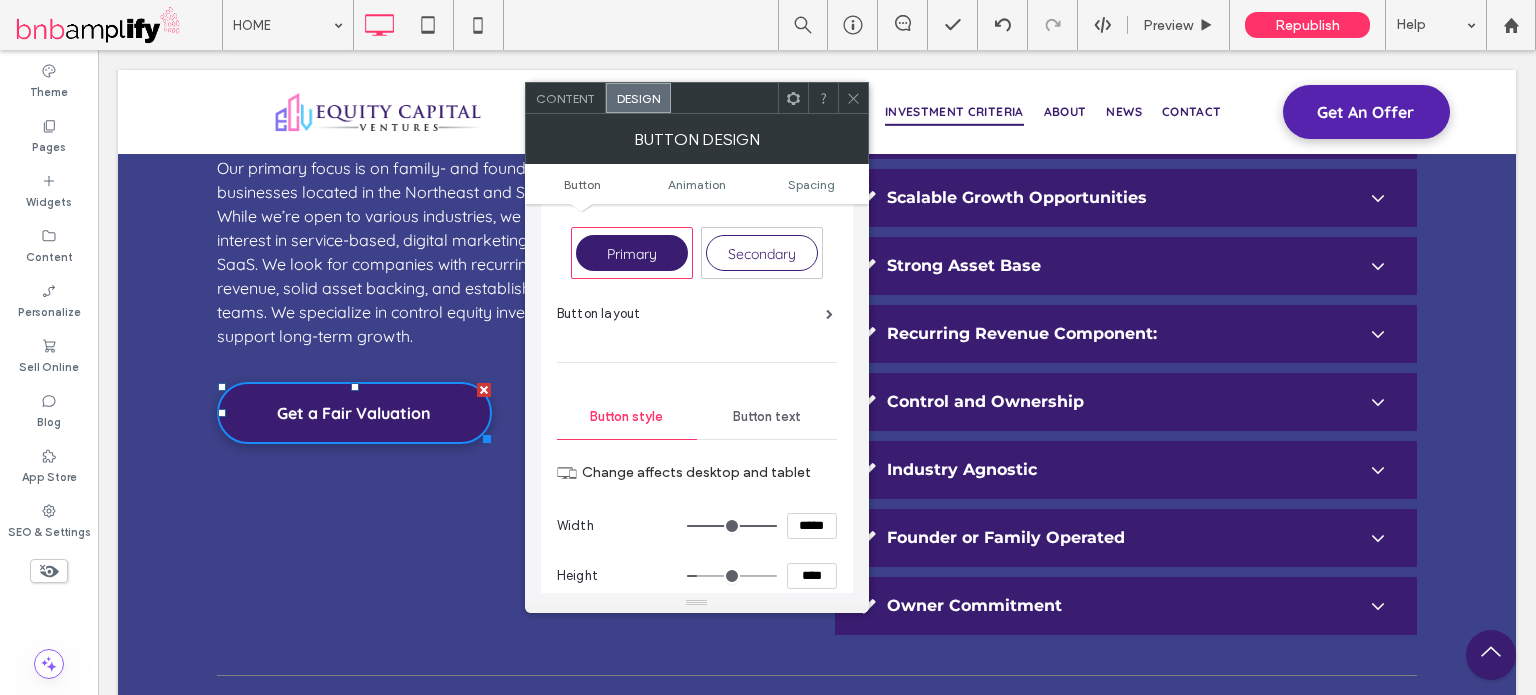 scroll, scrollTop: 0, scrollLeft: 0, axis: both 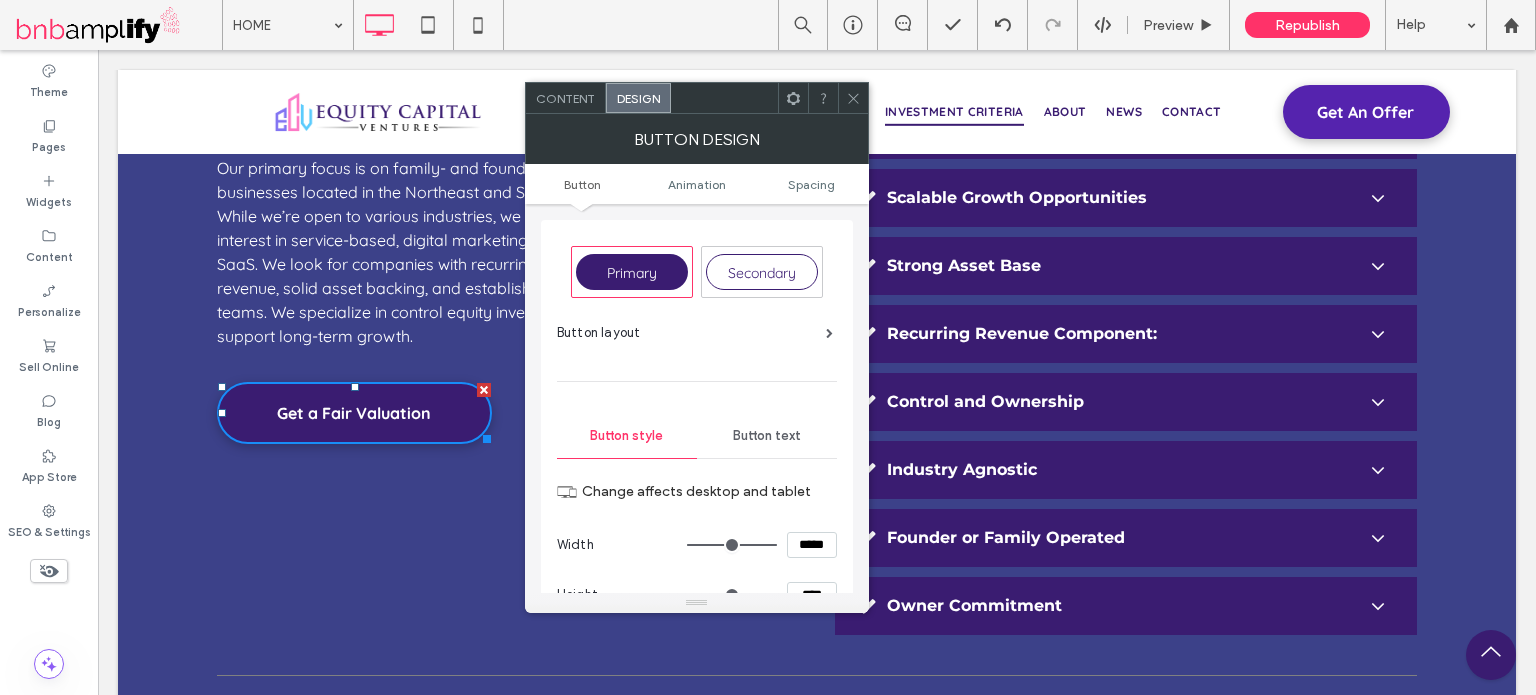 click on "Button text" at bounding box center (767, 436) 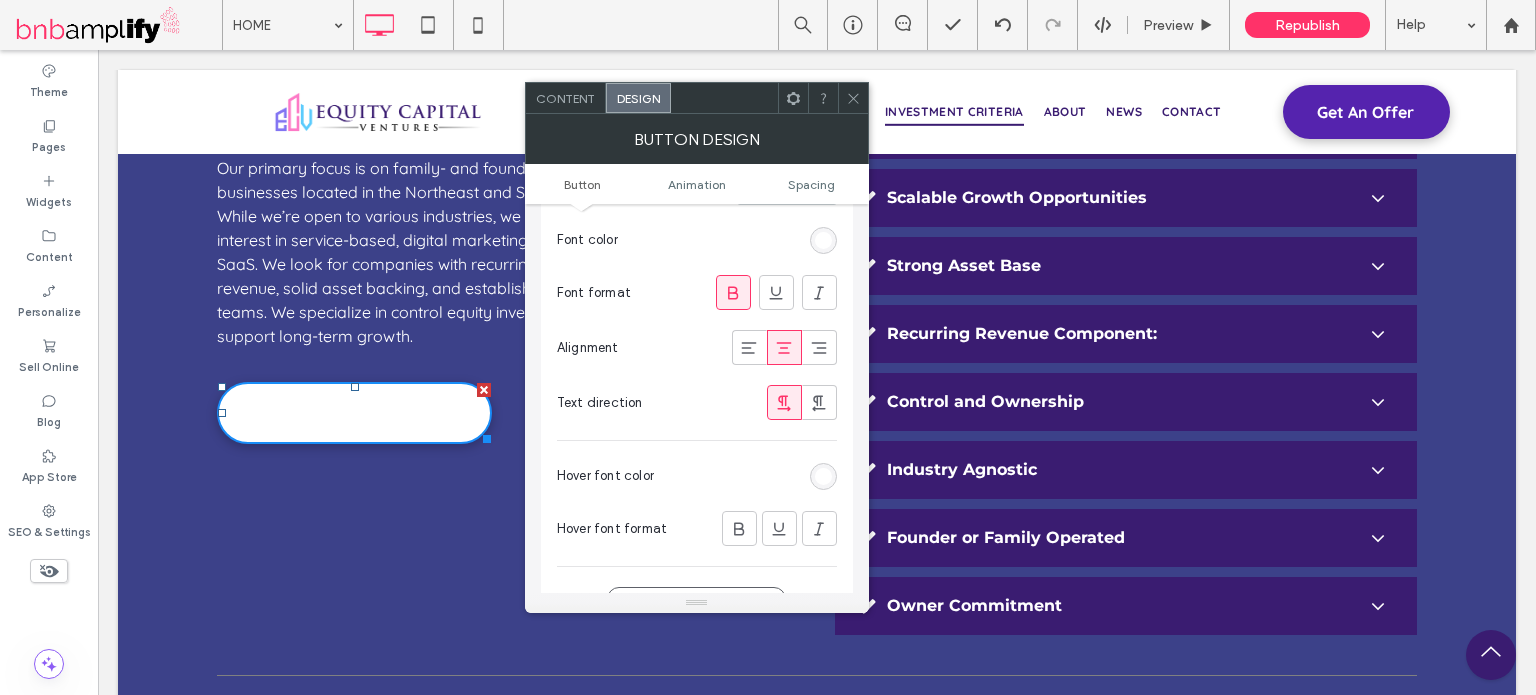 scroll, scrollTop: 500, scrollLeft: 0, axis: vertical 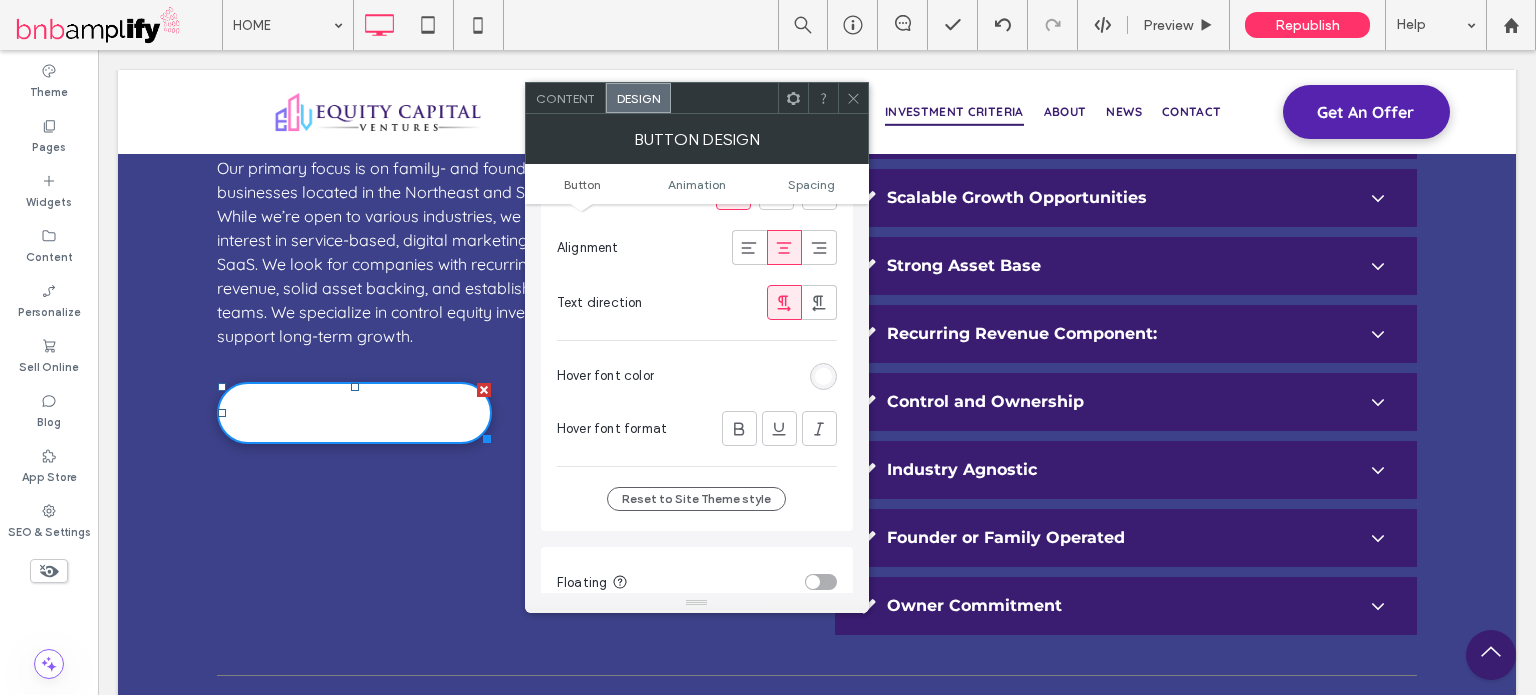 click at bounding box center (823, 376) 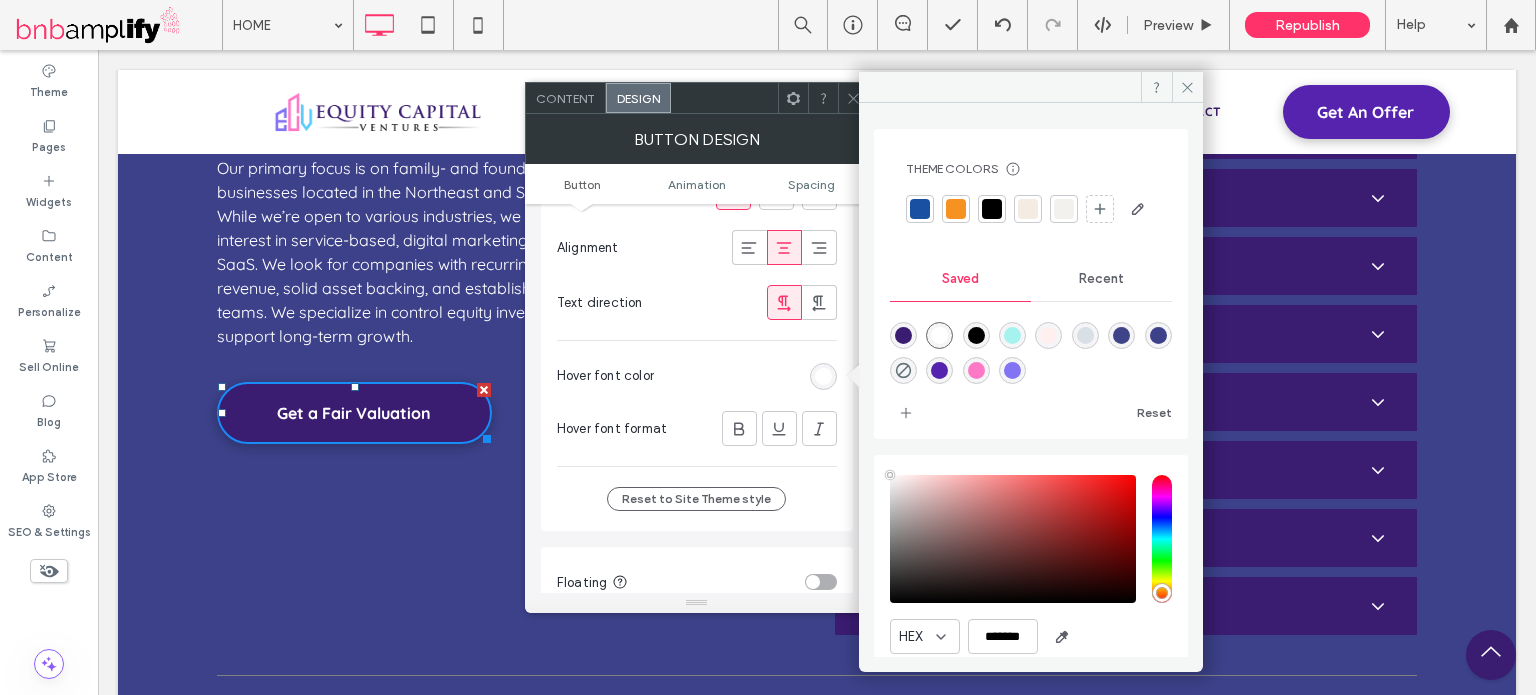 click at bounding box center (1158, 335) 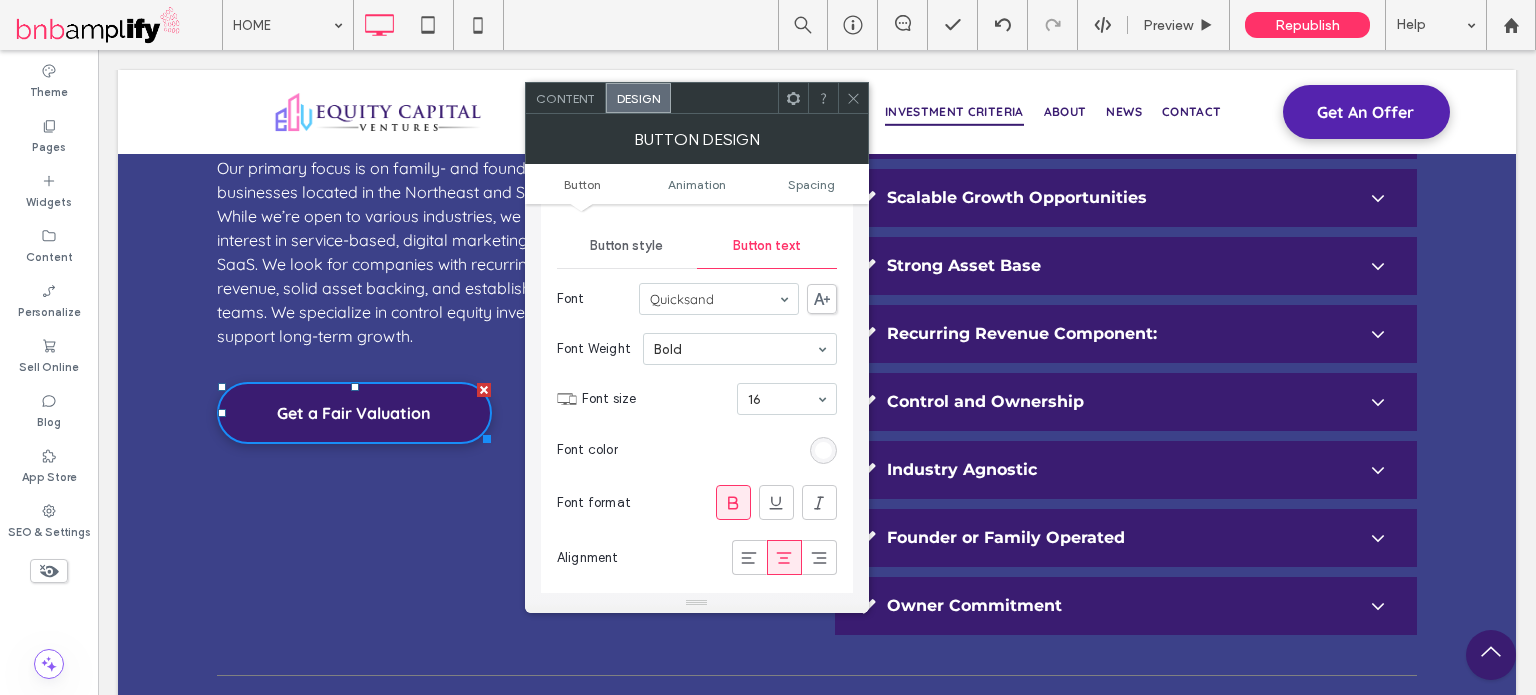 scroll, scrollTop: 0, scrollLeft: 0, axis: both 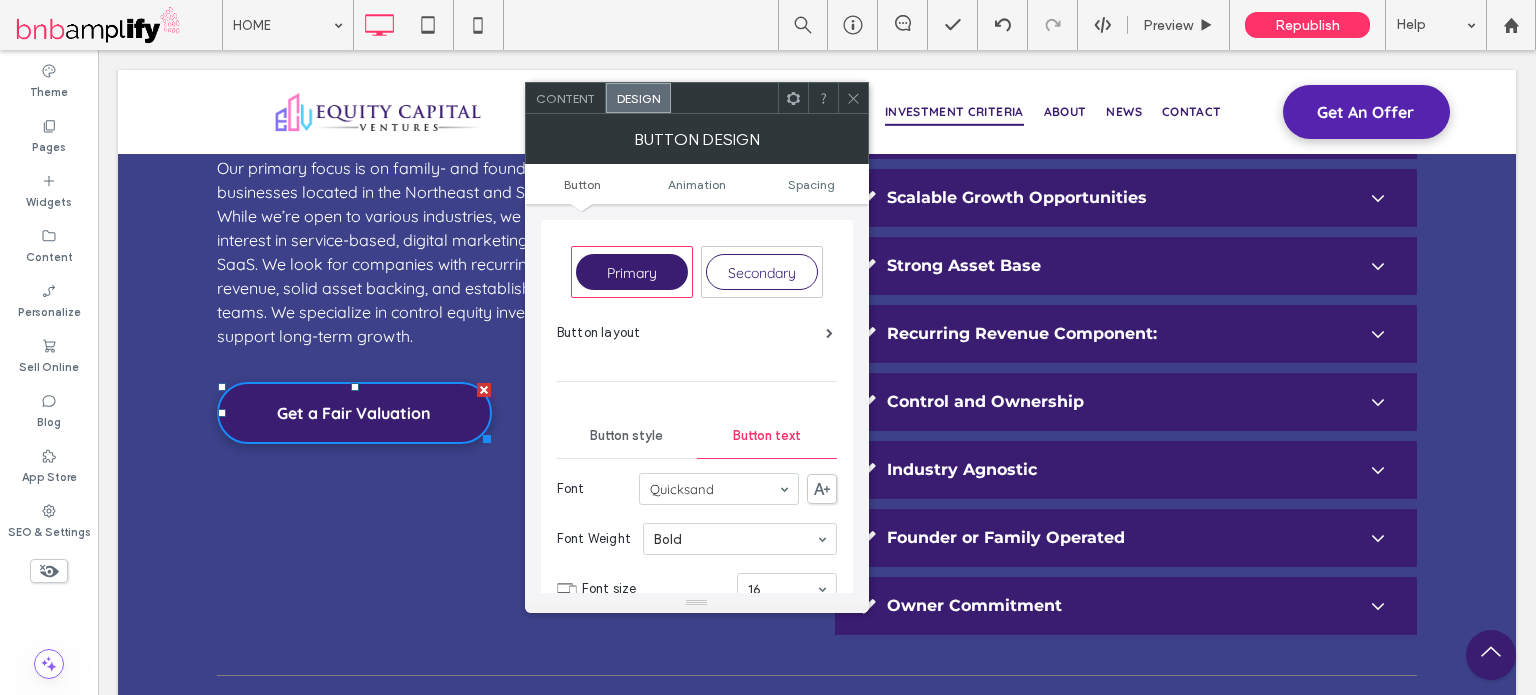 click on "Button style" at bounding box center (626, 436) 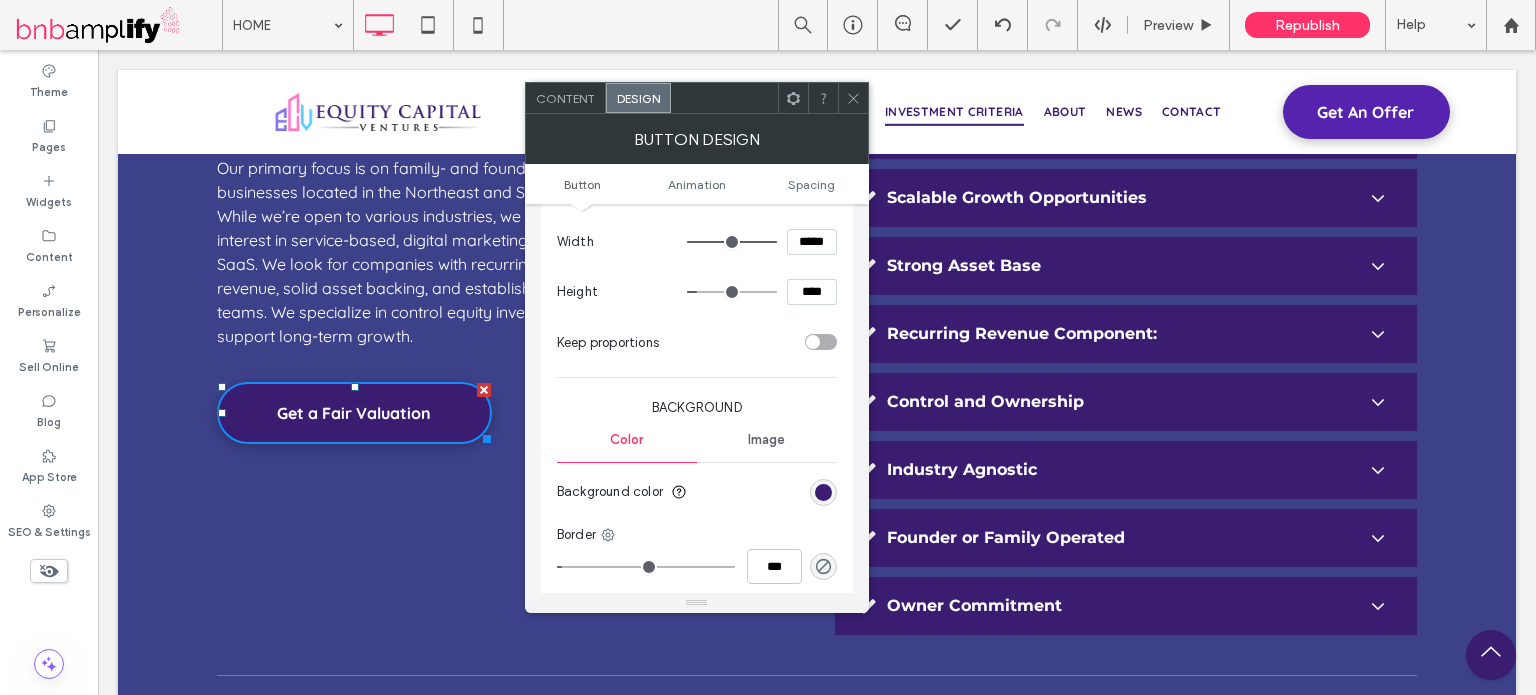 scroll, scrollTop: 400, scrollLeft: 0, axis: vertical 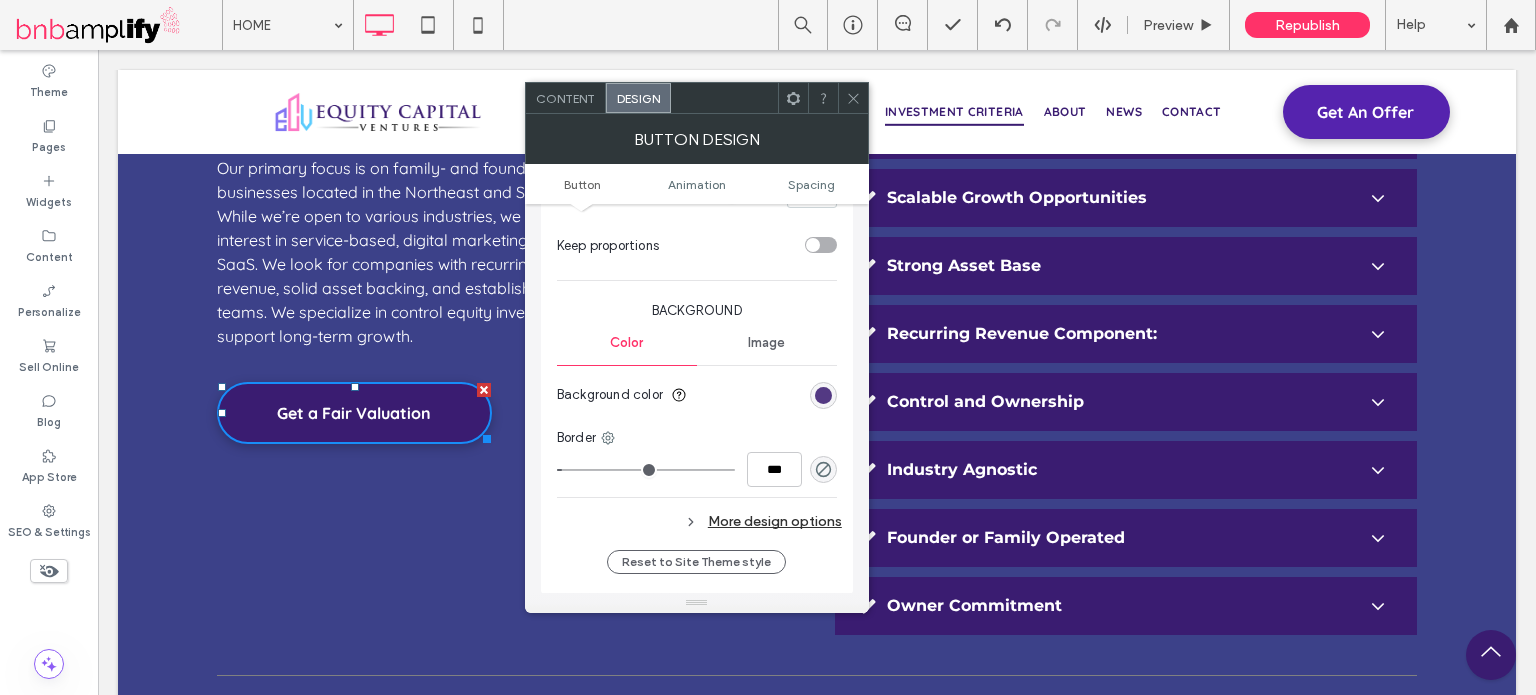 click at bounding box center (823, 395) 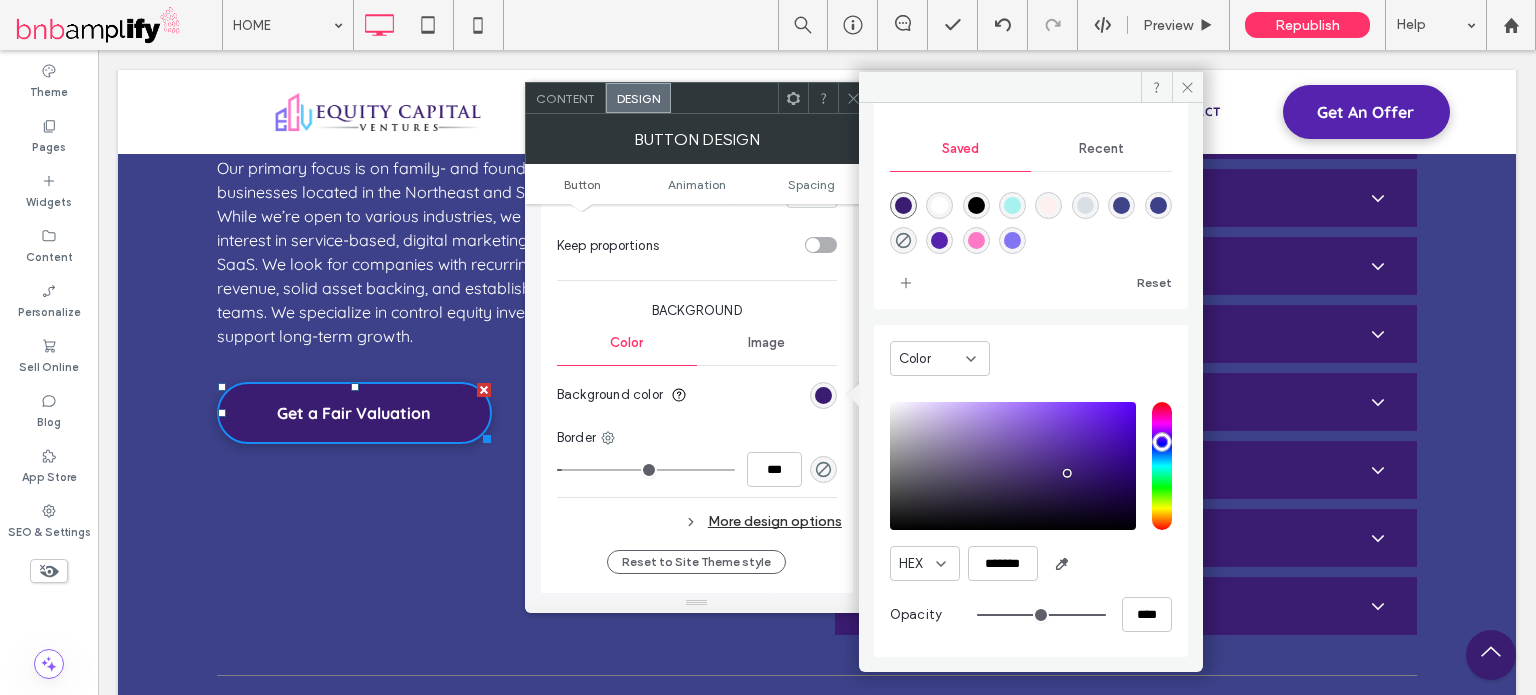 scroll, scrollTop: 165, scrollLeft: 0, axis: vertical 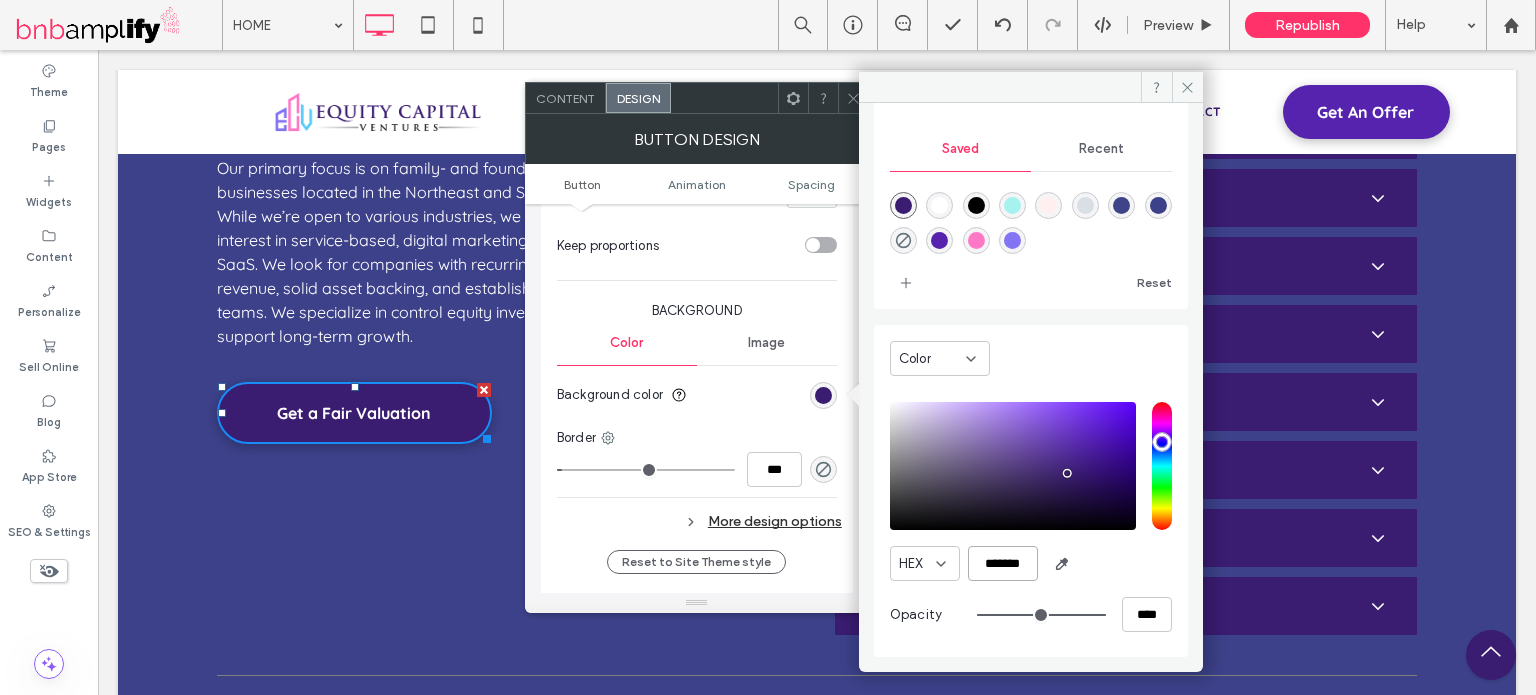 drag, startPoint x: 981, startPoint y: 565, endPoint x: 1032, endPoint y: 561, distance: 51.156624 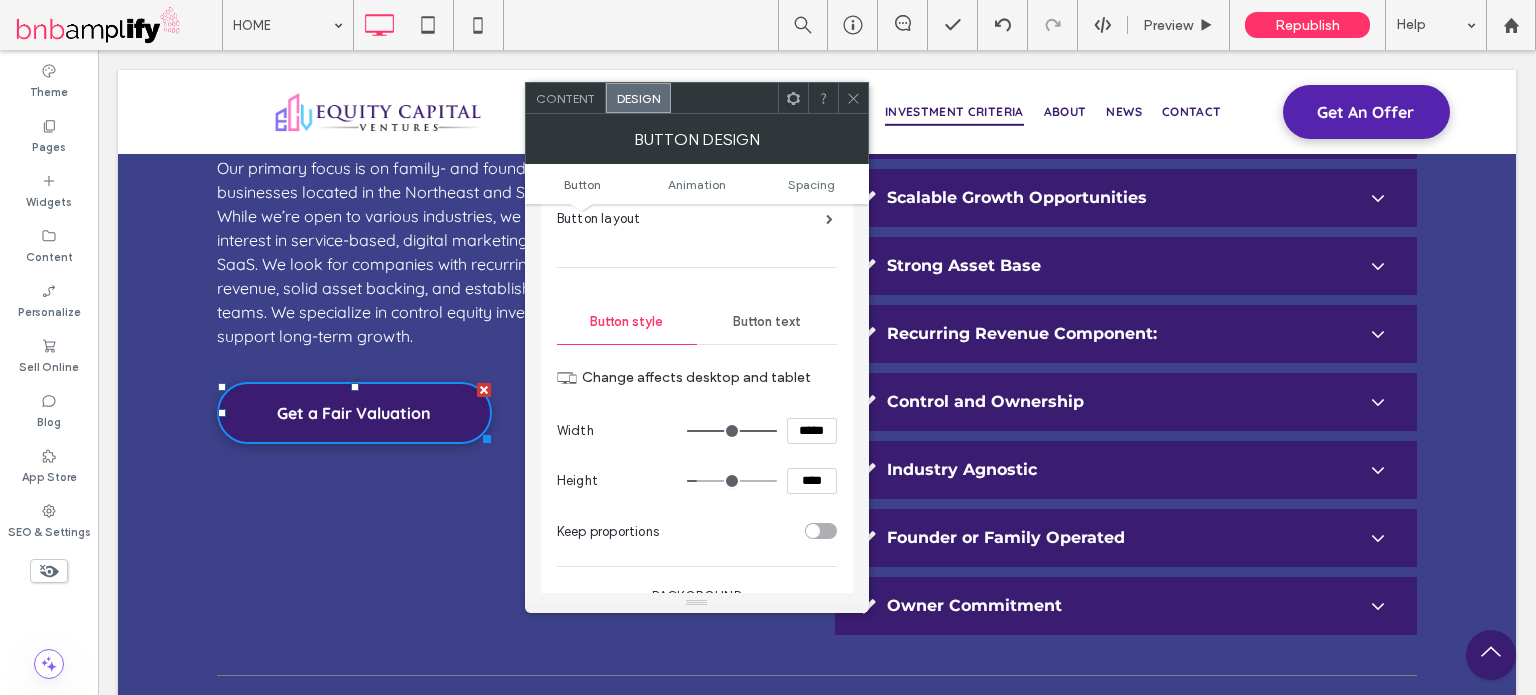 scroll, scrollTop: 100, scrollLeft: 0, axis: vertical 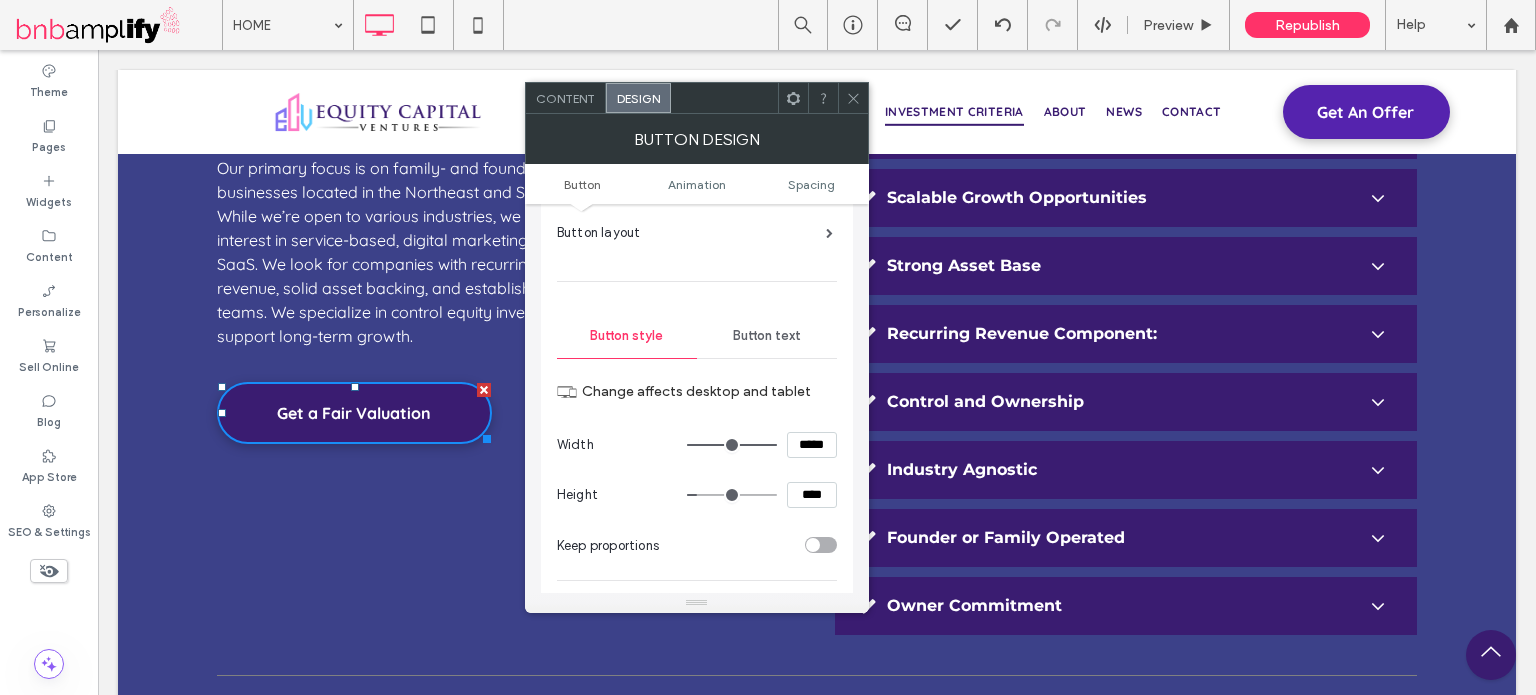 click on "Button text" at bounding box center [767, 336] 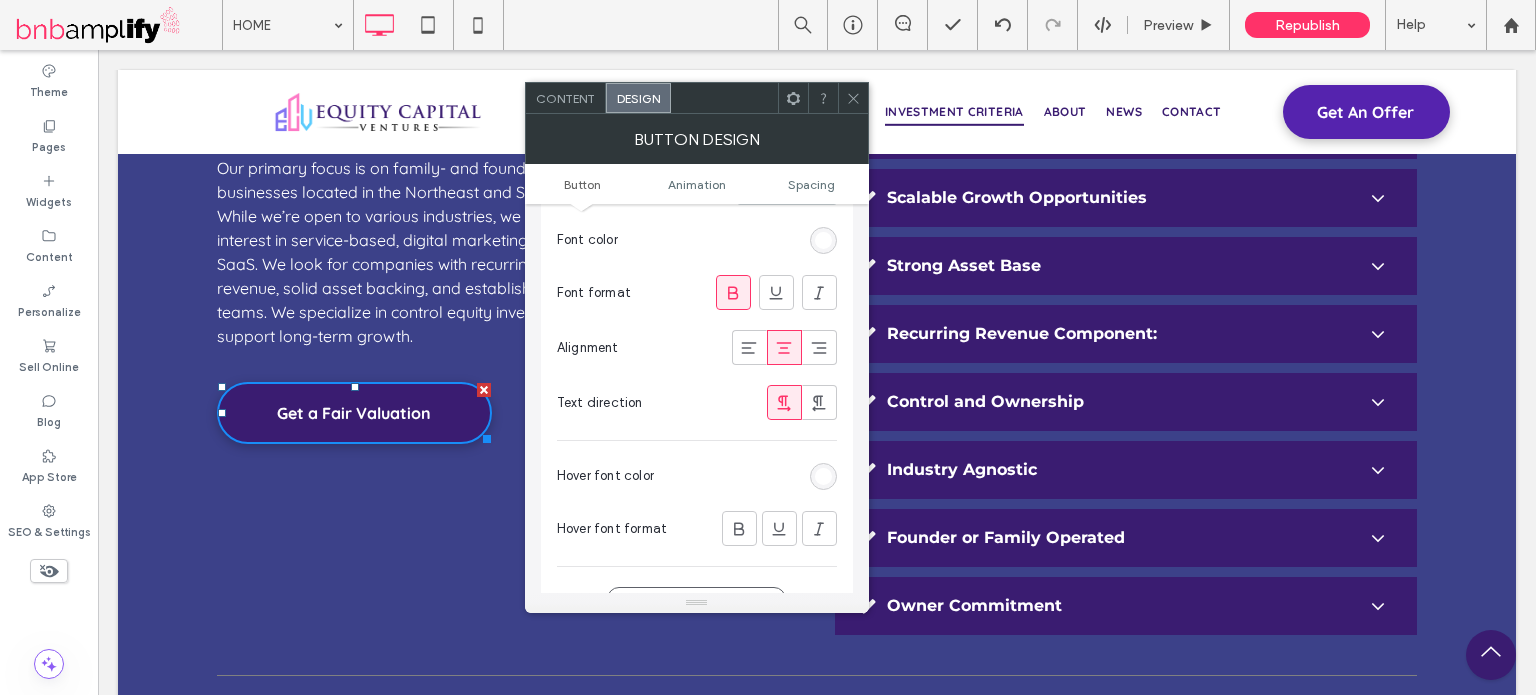 scroll, scrollTop: 500, scrollLeft: 0, axis: vertical 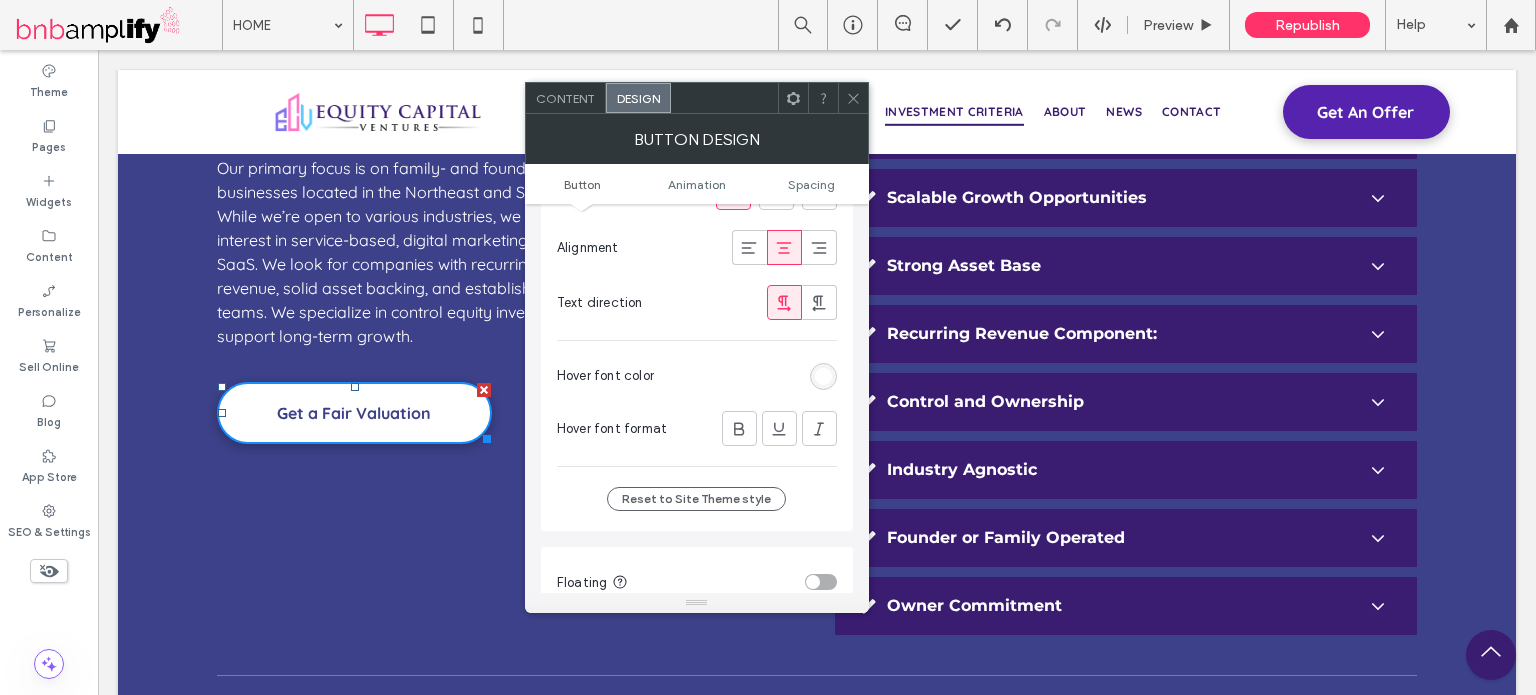 click at bounding box center (823, 376) 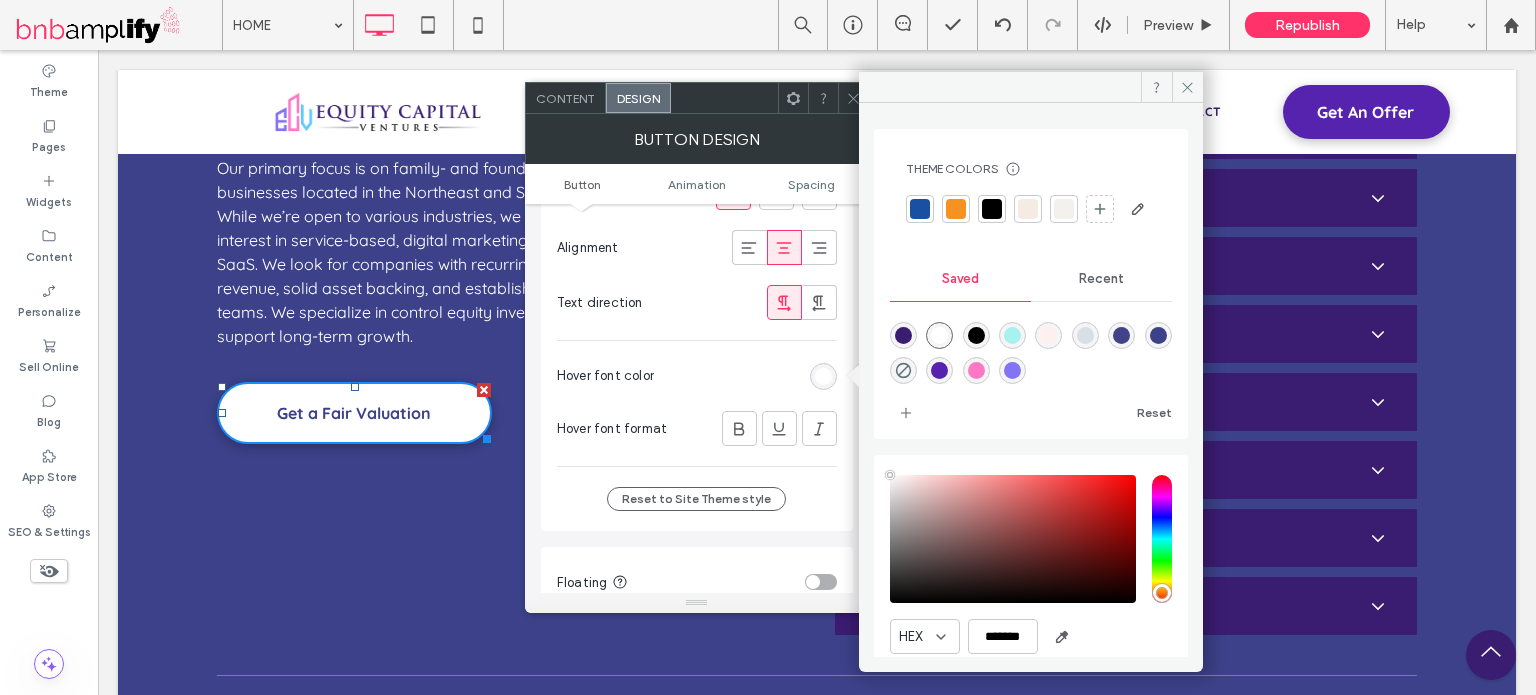 type on "****" 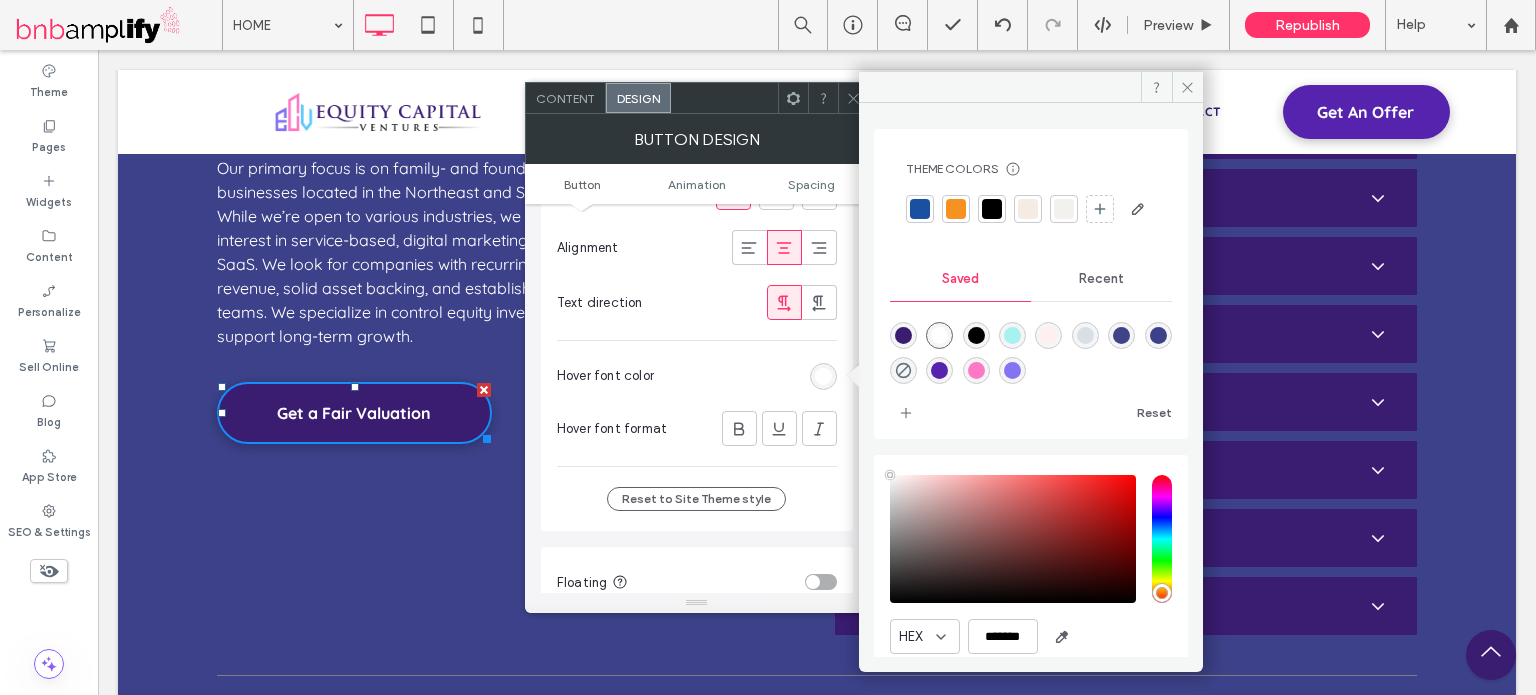 scroll, scrollTop: 108, scrollLeft: 0, axis: vertical 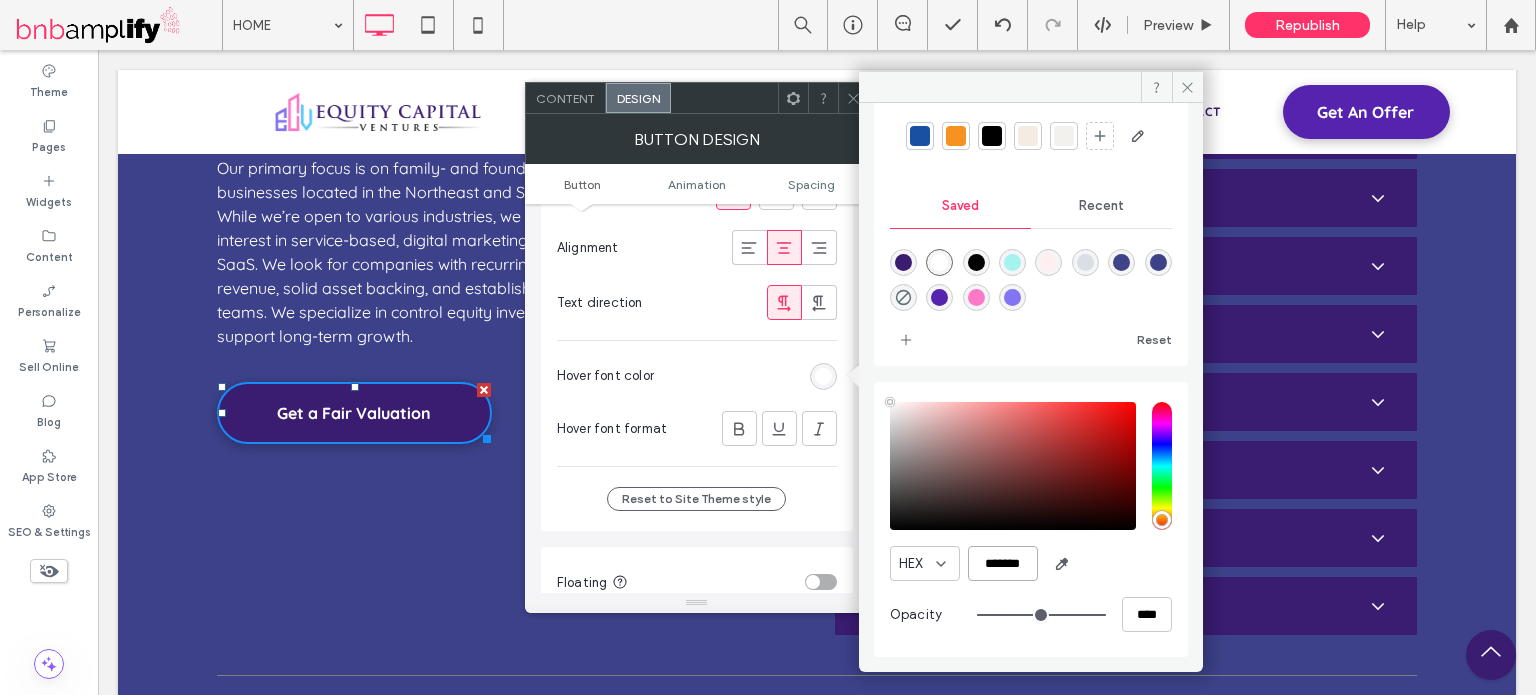 click on "*******" at bounding box center [1003, 563] 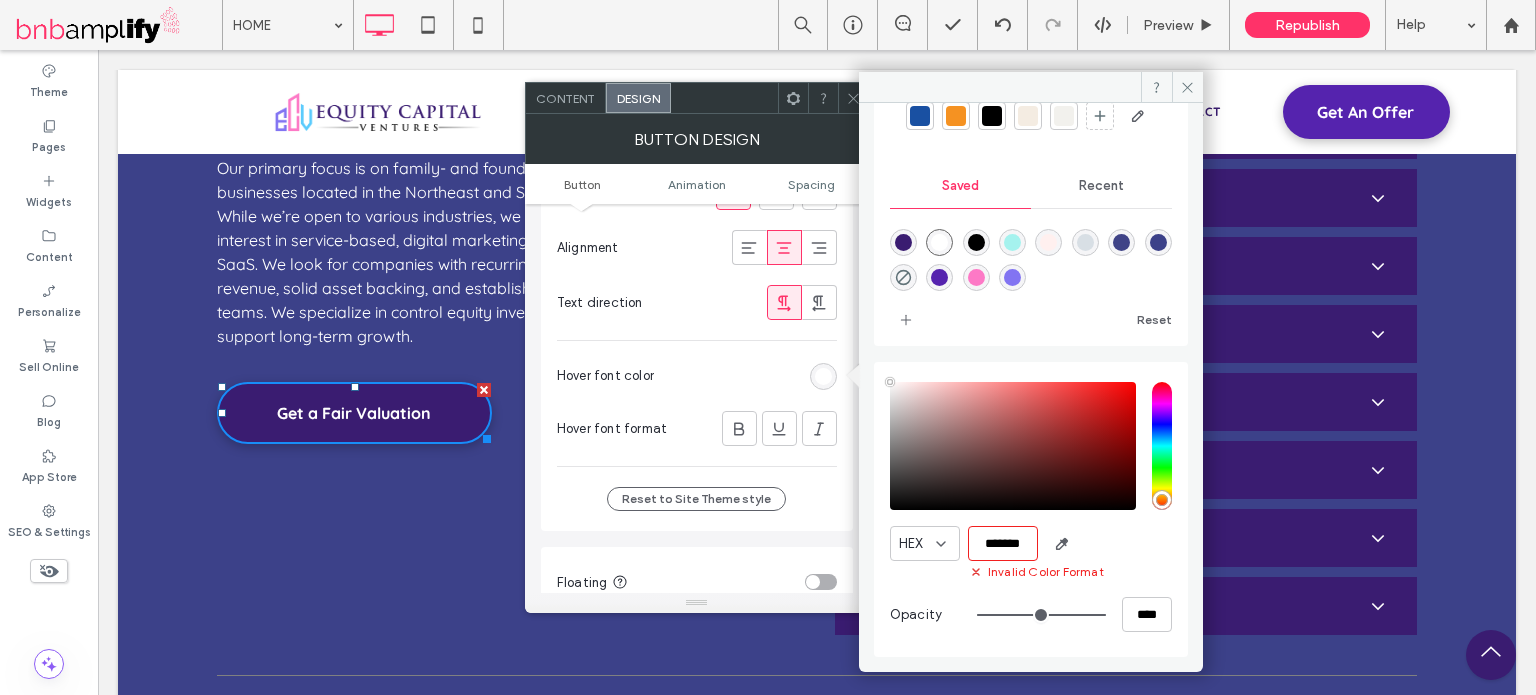 paste on "*******" 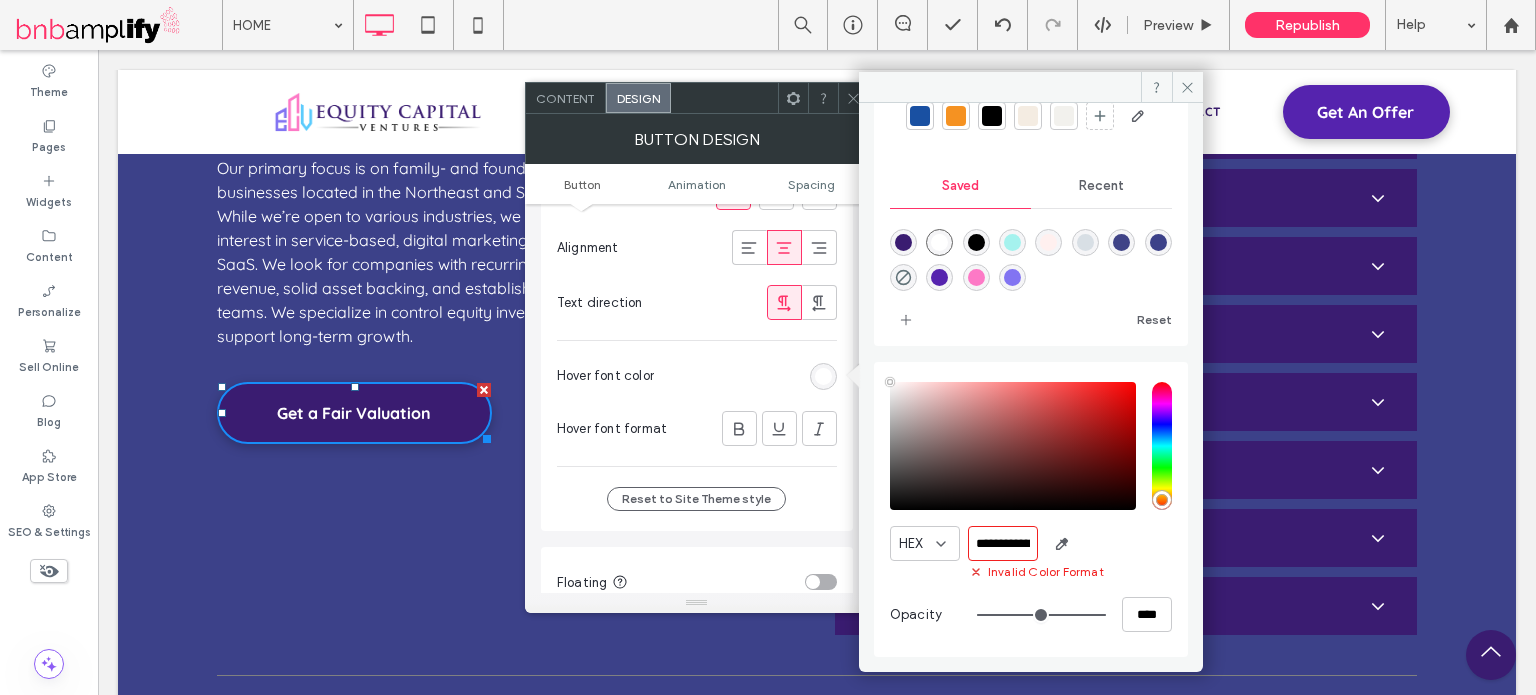 scroll, scrollTop: 0, scrollLeft: 26, axis: horizontal 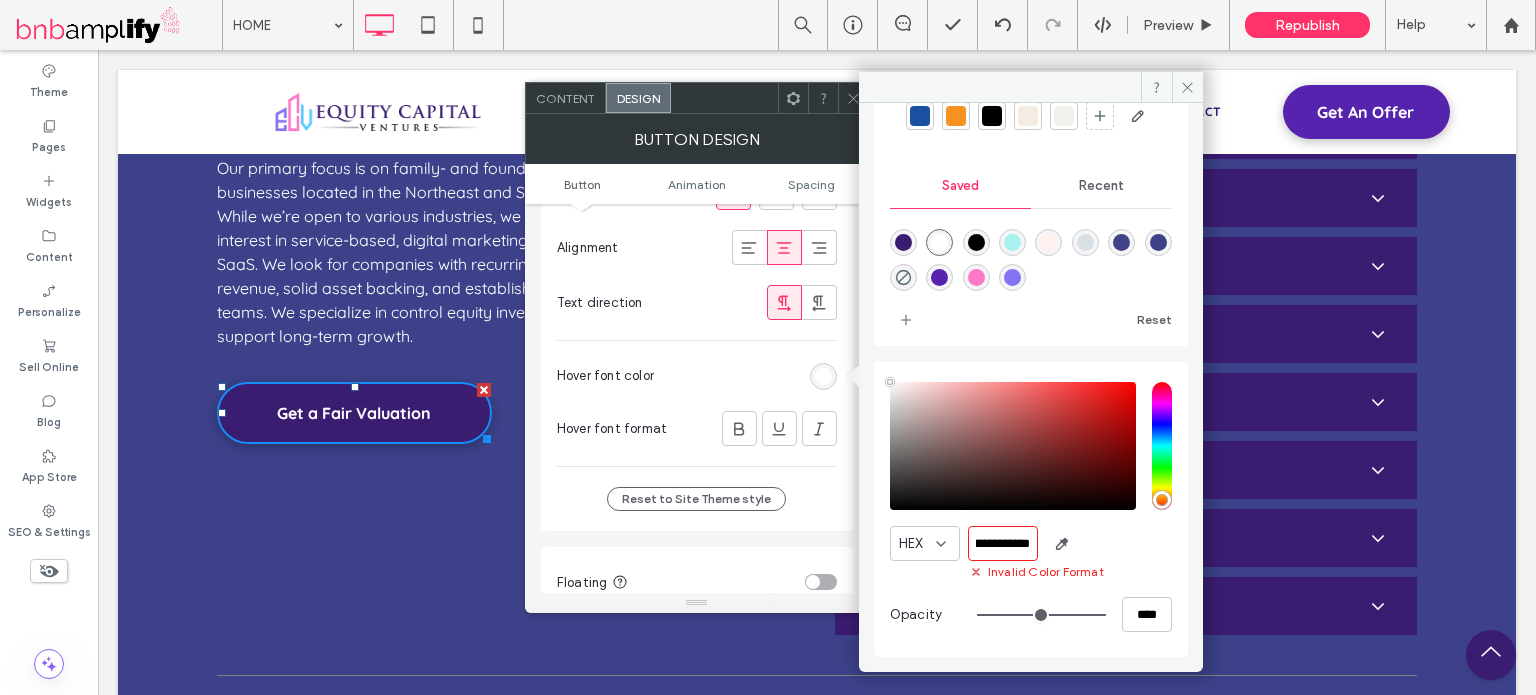 click on "**********" at bounding box center [1031, 543] 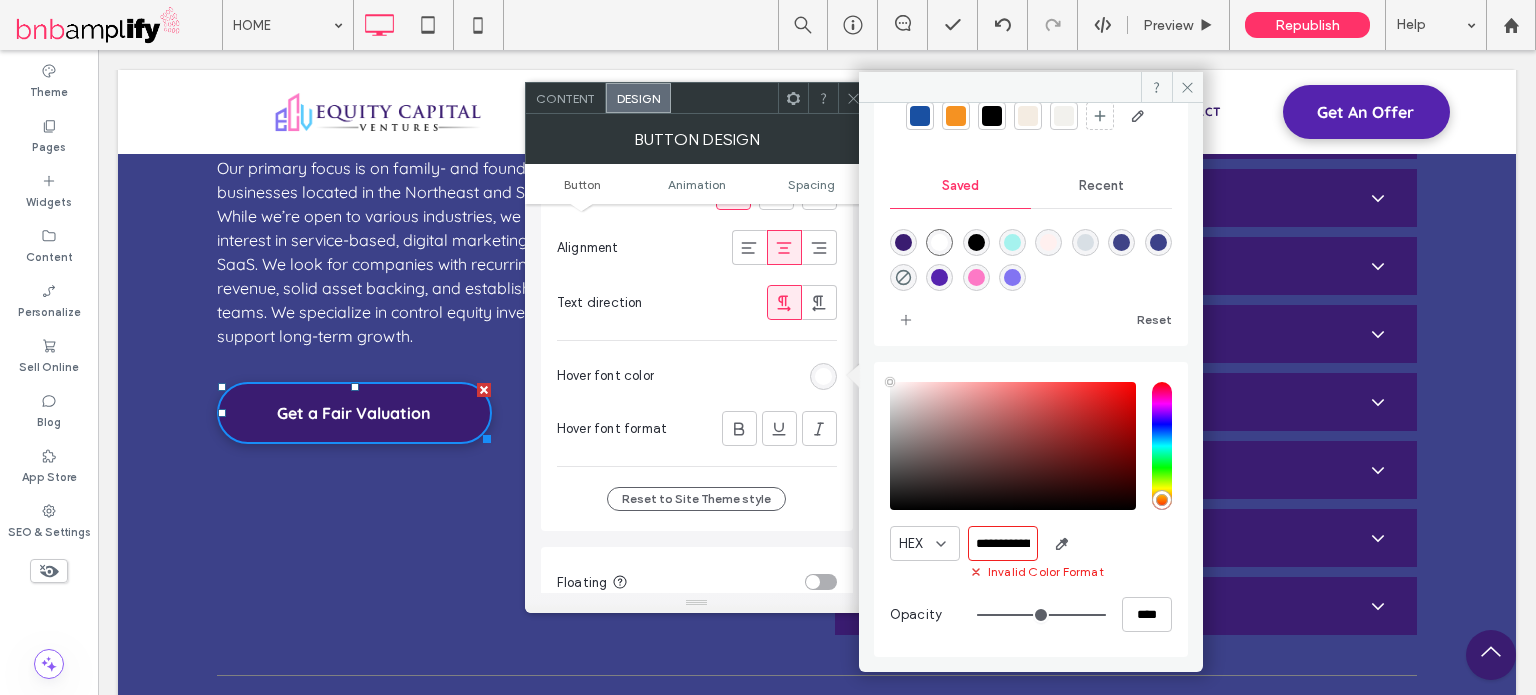 click on "**********" at bounding box center (1003, 543) 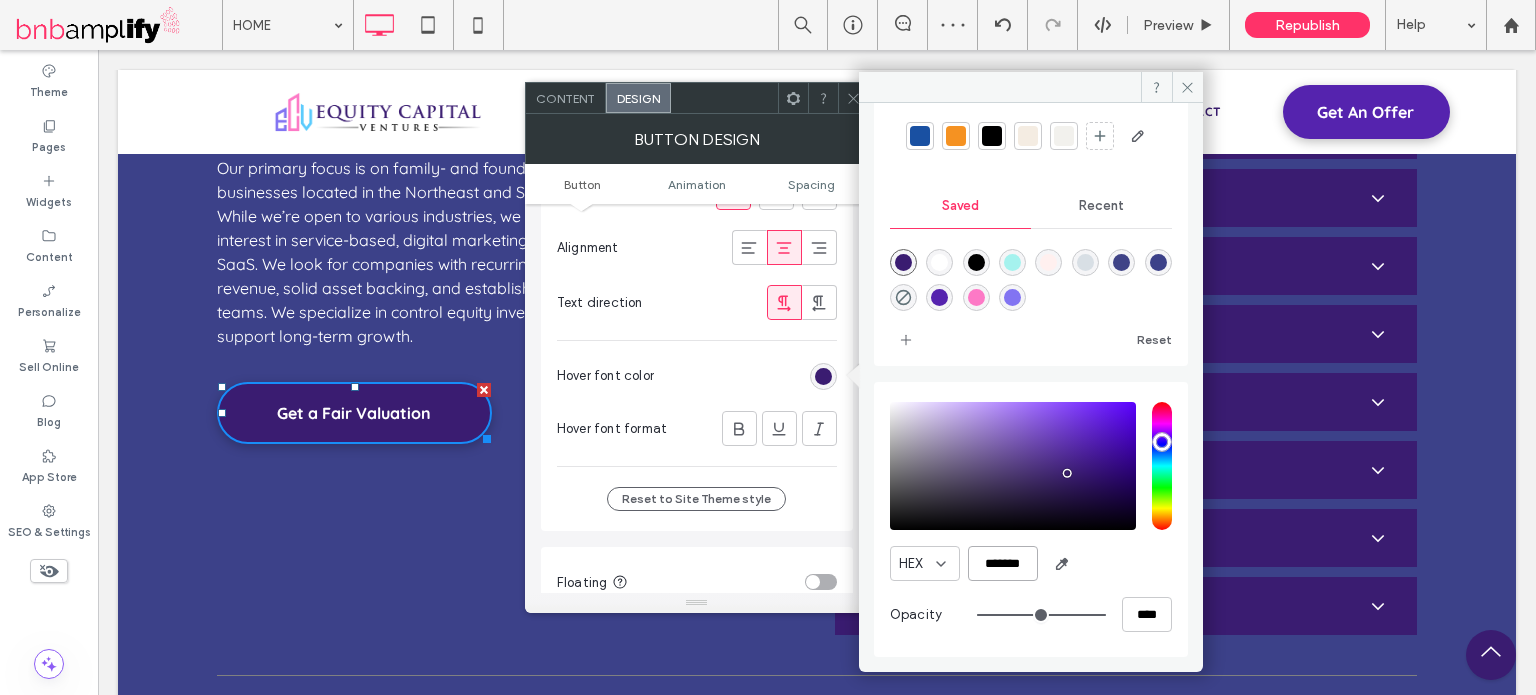 type on "*******" 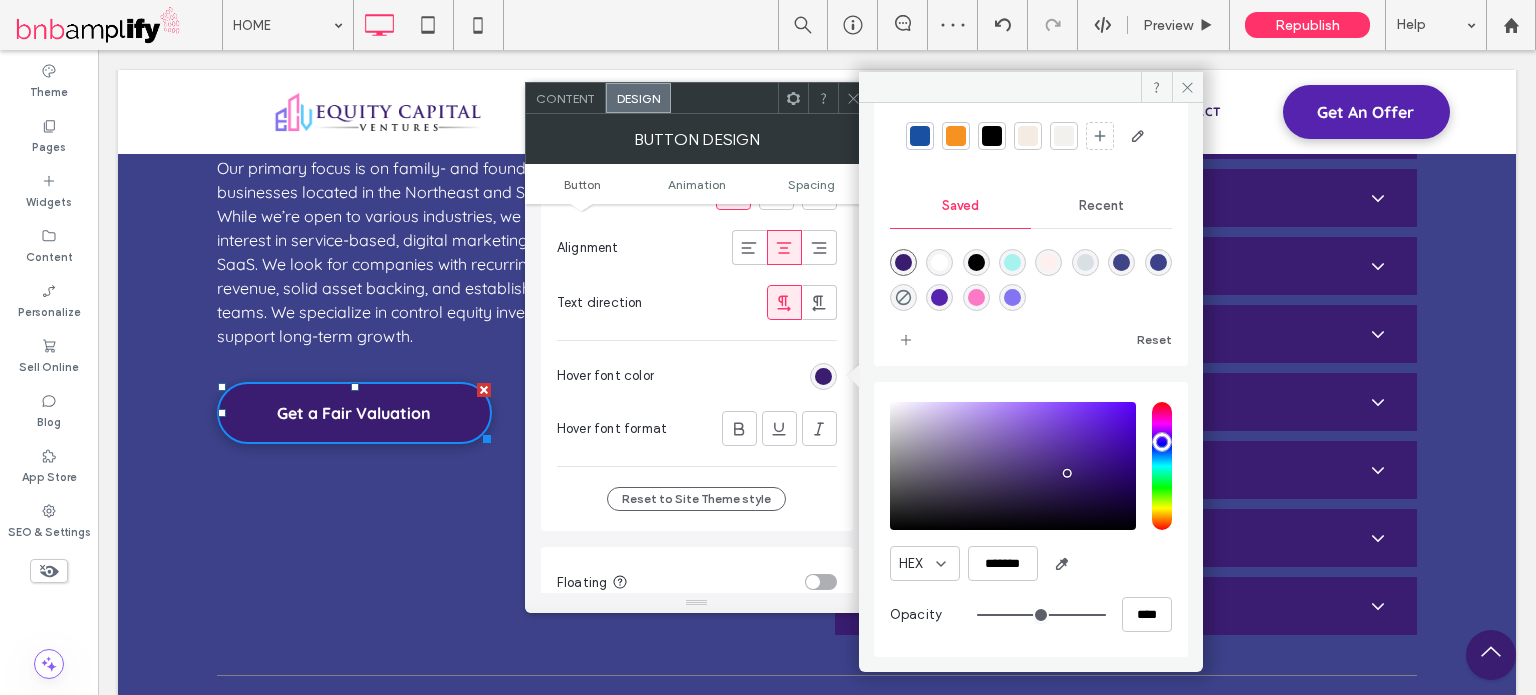 click on "HEX ******* Opacity ****" at bounding box center [1031, 519] 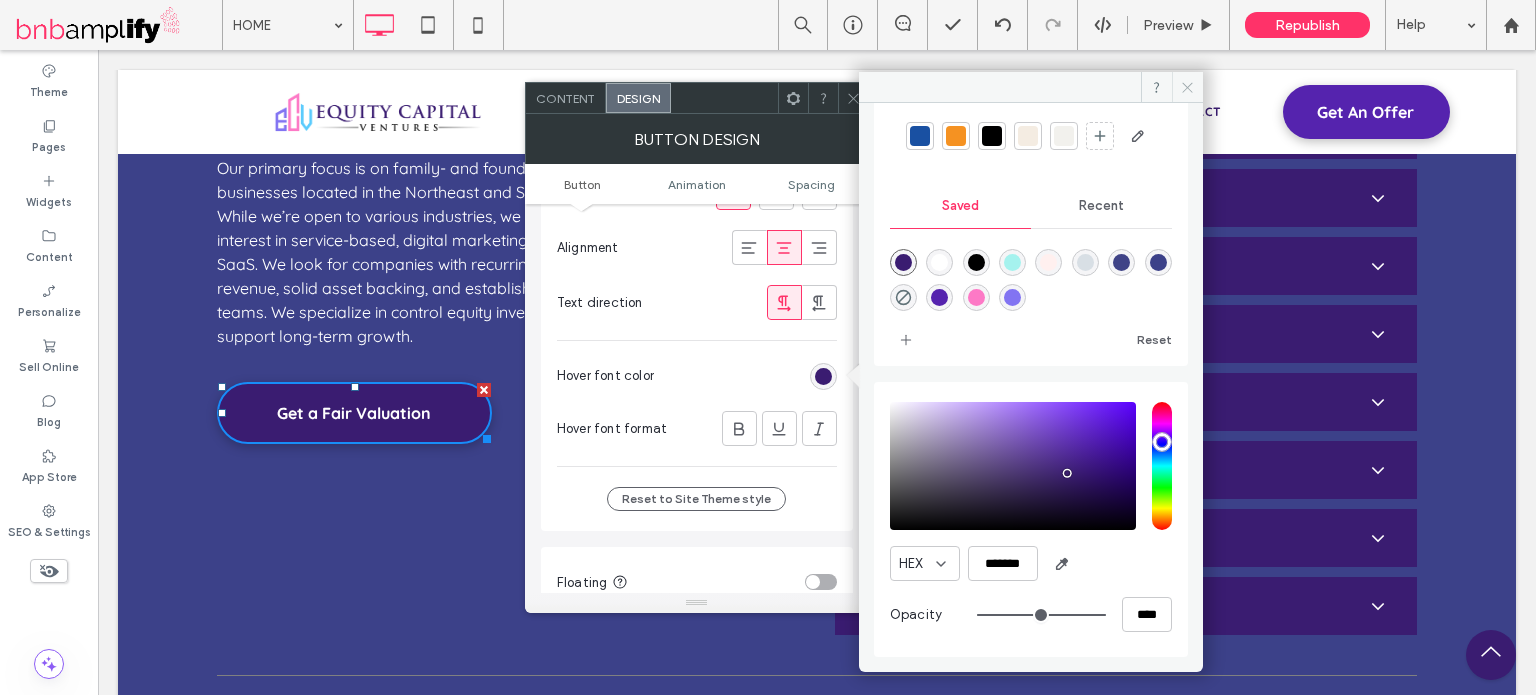 click at bounding box center [1187, 87] 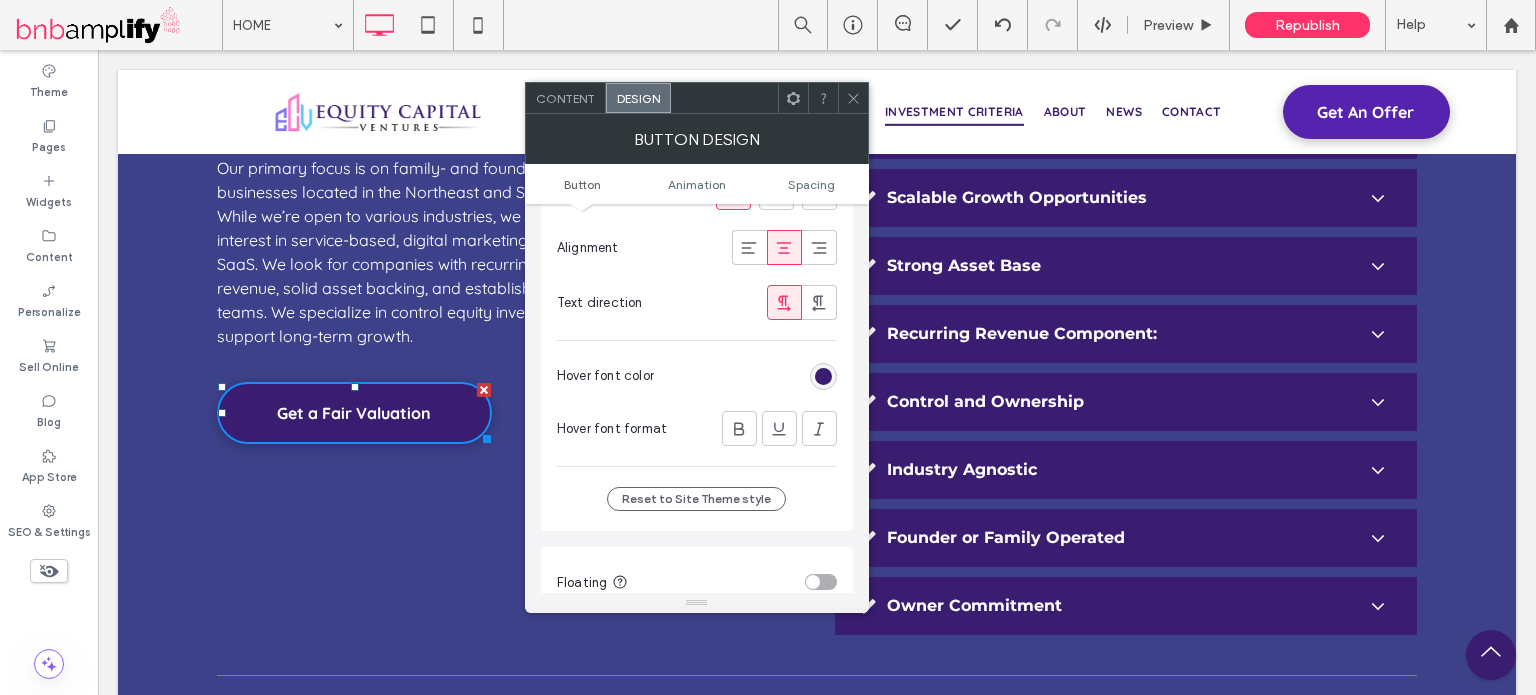 click 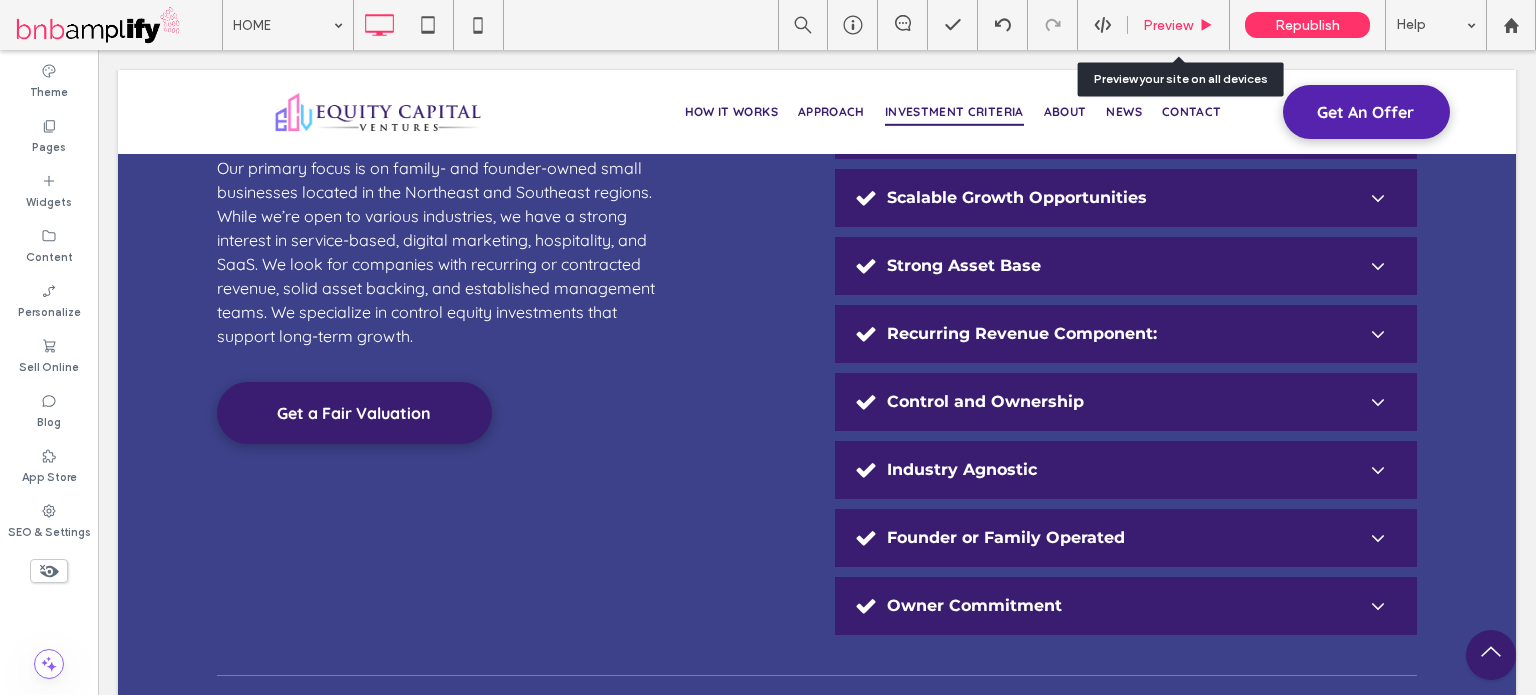 click on "Preview" at bounding box center [1168, 25] 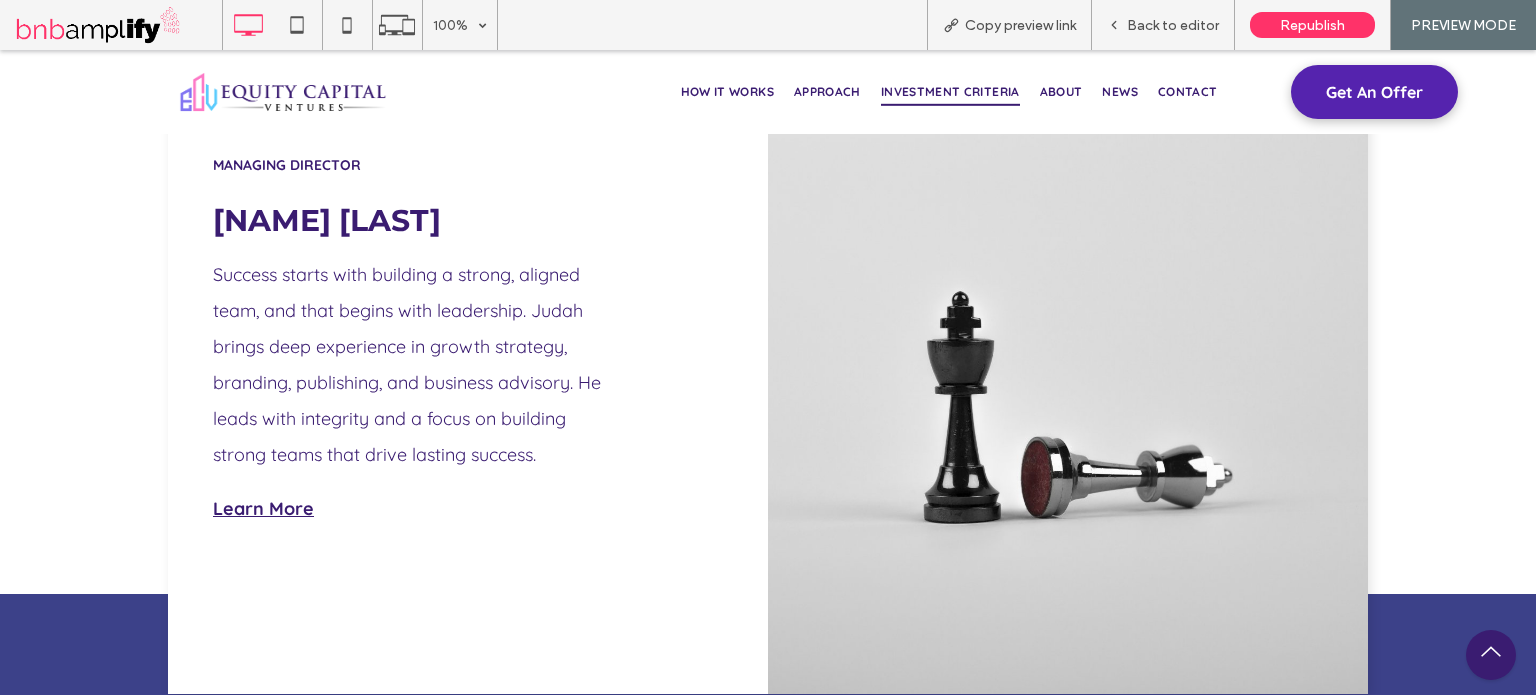 scroll, scrollTop: 3800, scrollLeft: 0, axis: vertical 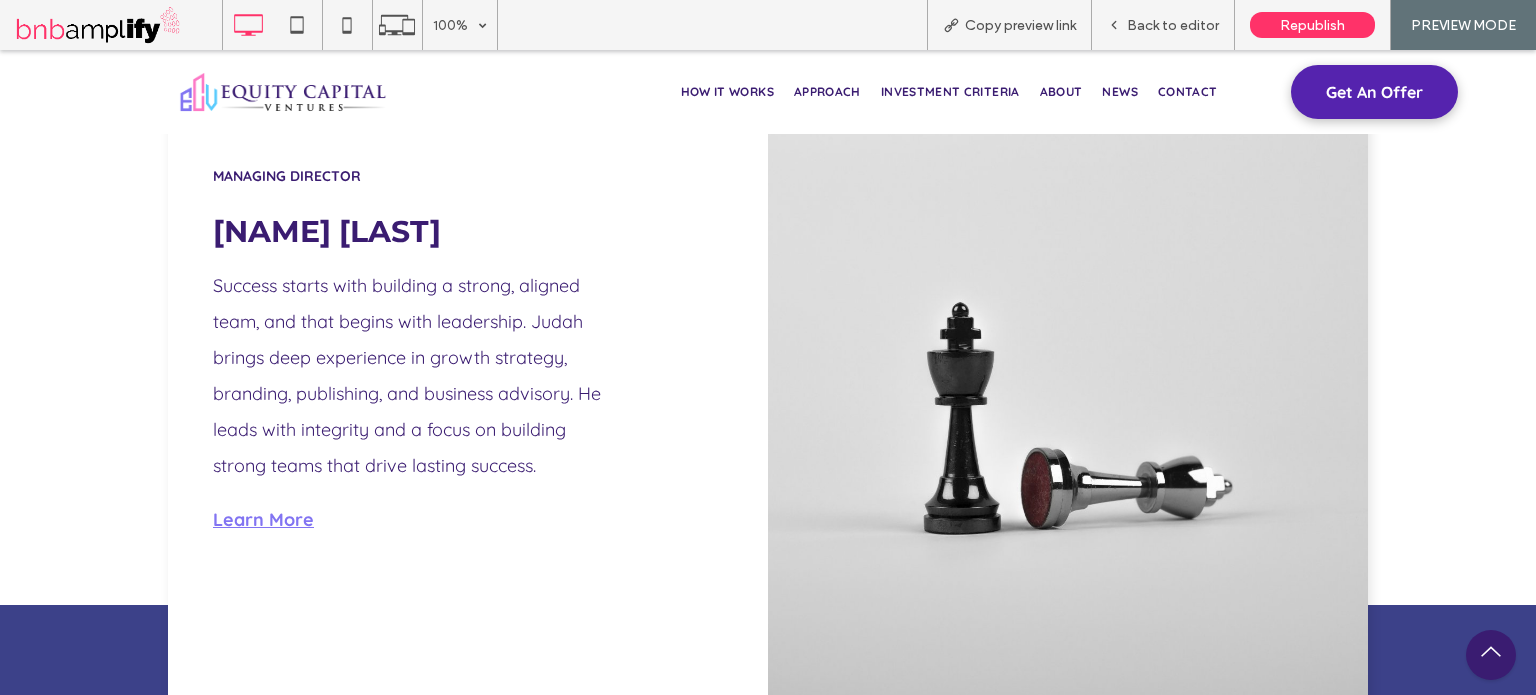 click on "Learn More" at bounding box center (263, 519) 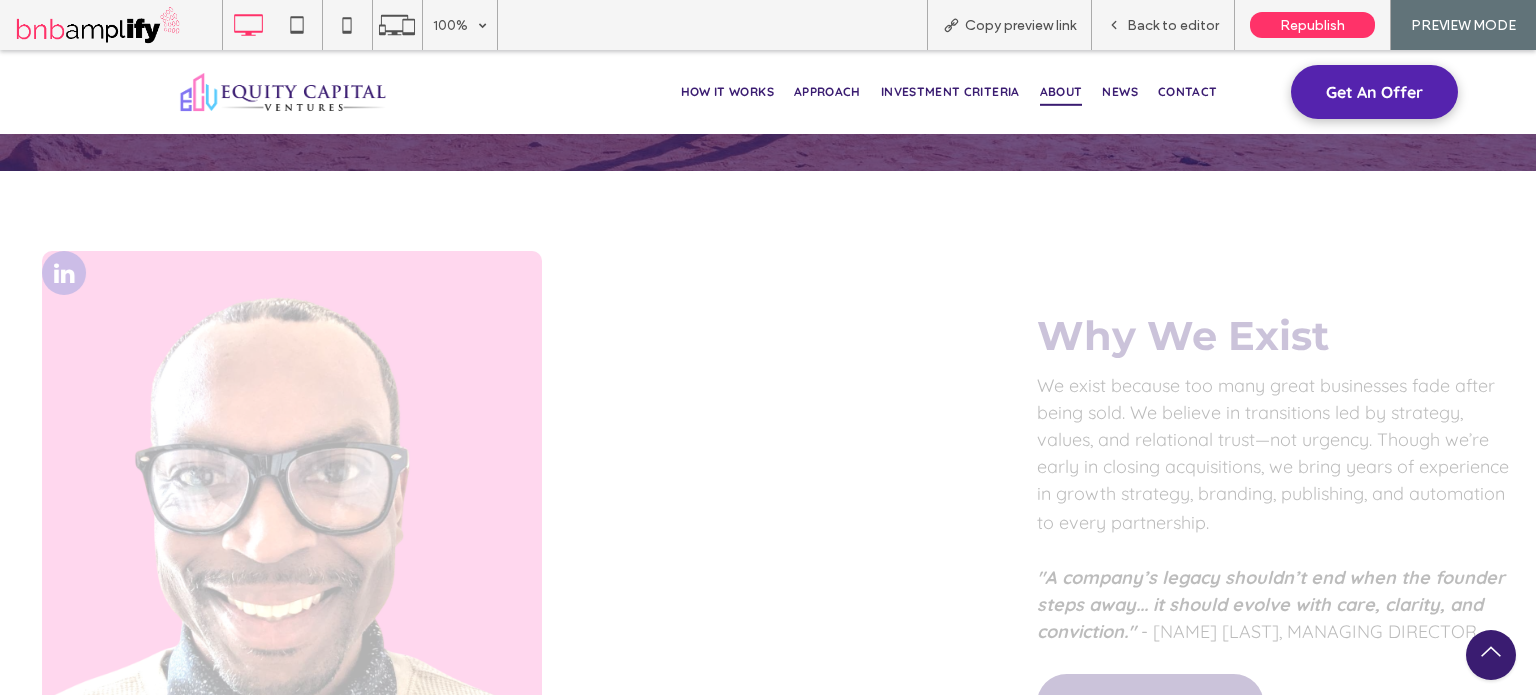 scroll, scrollTop: 800, scrollLeft: 0, axis: vertical 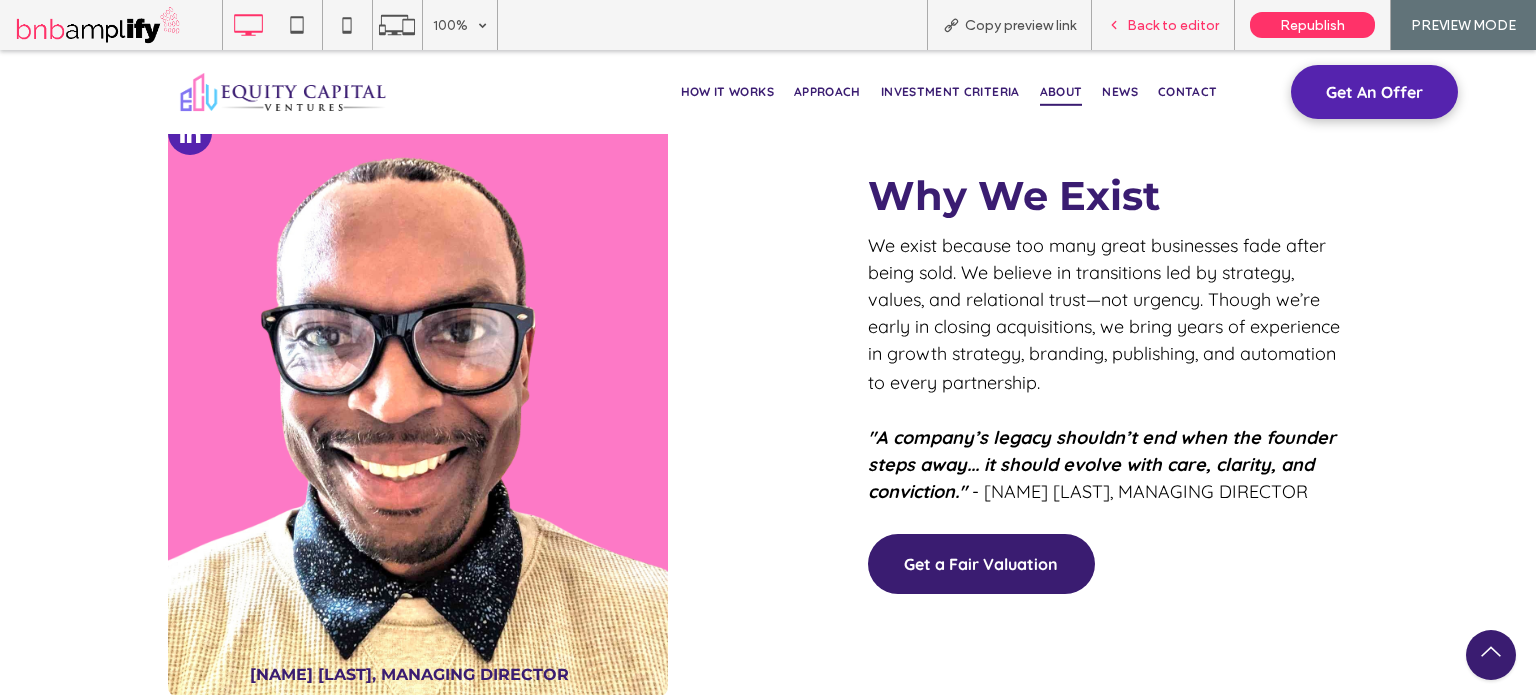 click on "Back to editor" at bounding box center (1173, 25) 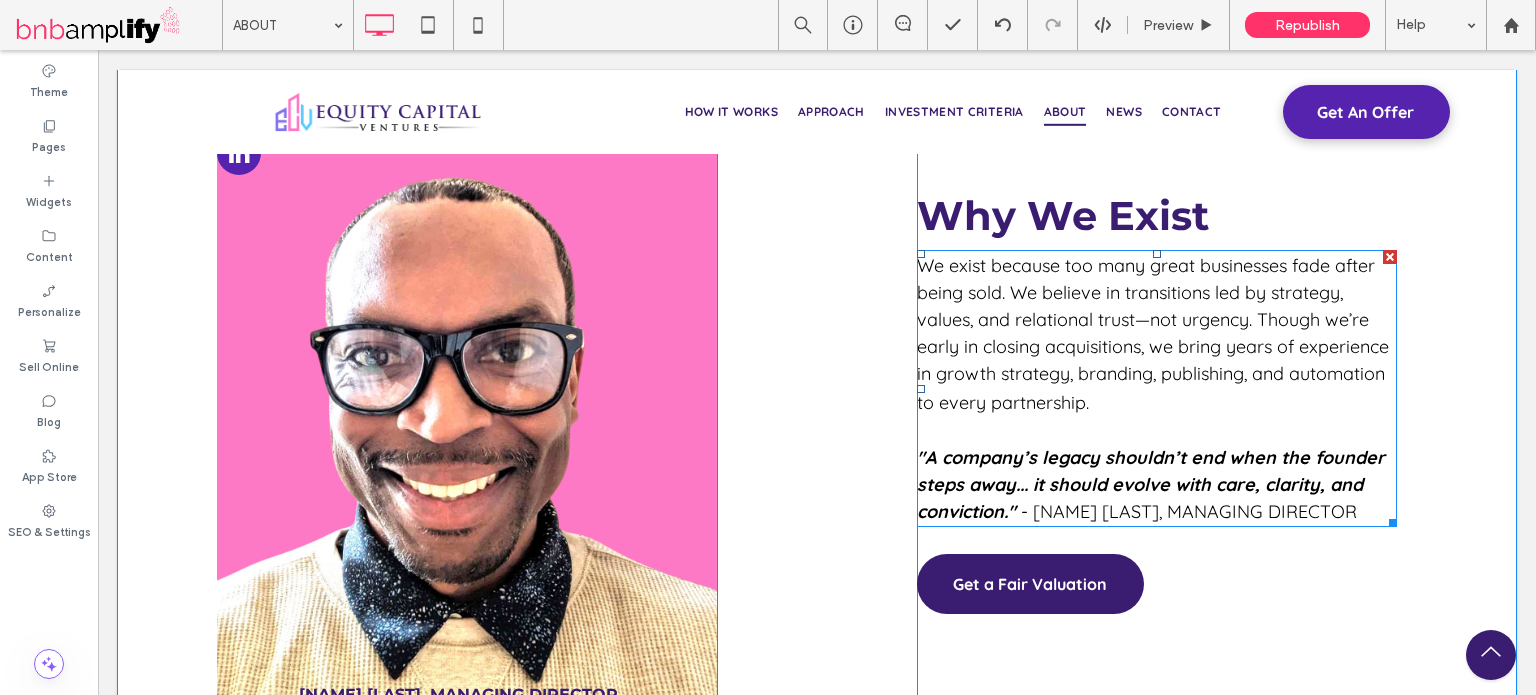 click on "We exist because too many great businesses fade after being sold. We believe in transitions led by strategy, values, and relational trust—not urgency. Though we’re early in closing acquisitions, we bring years of experience in growth strategy, branding, publishing, and automation to every partnership. "A company’s legacy shouldn’t end when the founder steps away... it should evolve with care, clarity, and conviction."
- Judah Swagerty, Managing Director" at bounding box center [1157, 388] 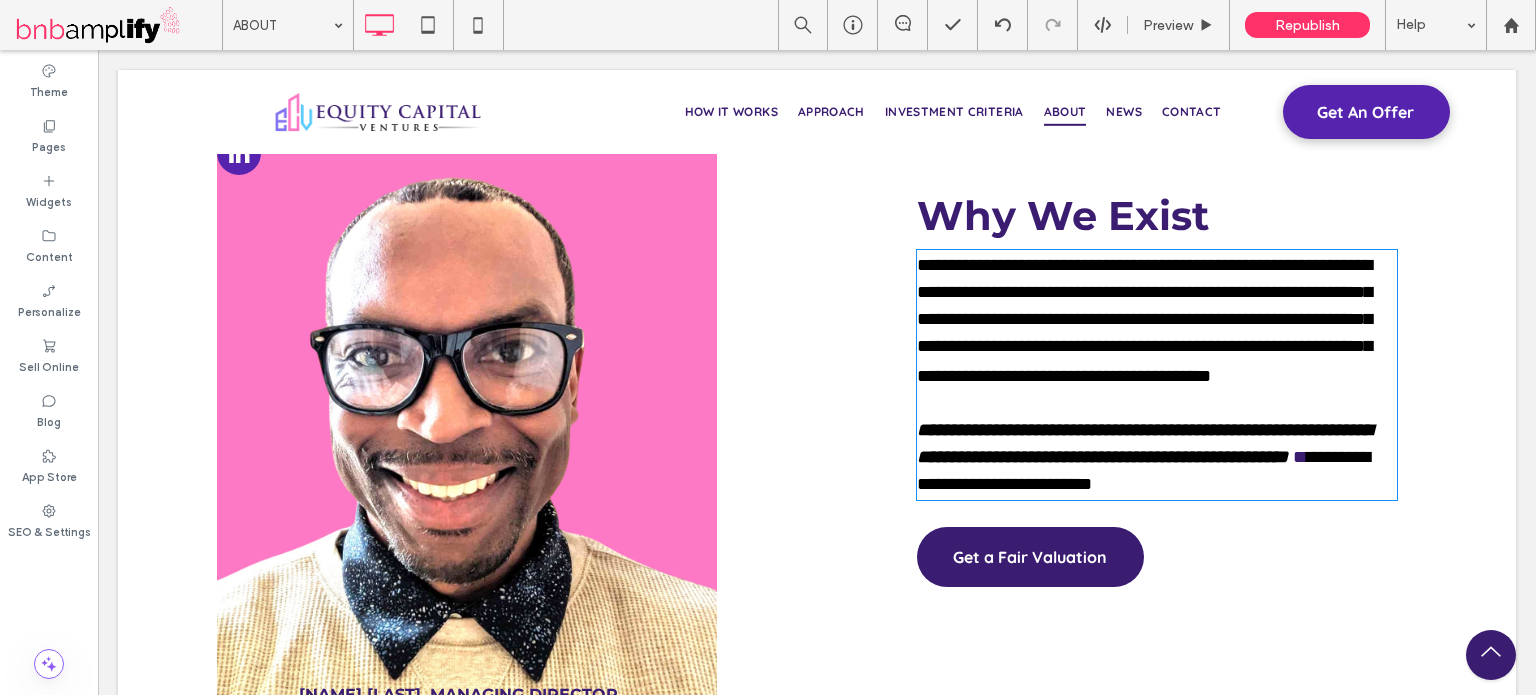 type on "*********" 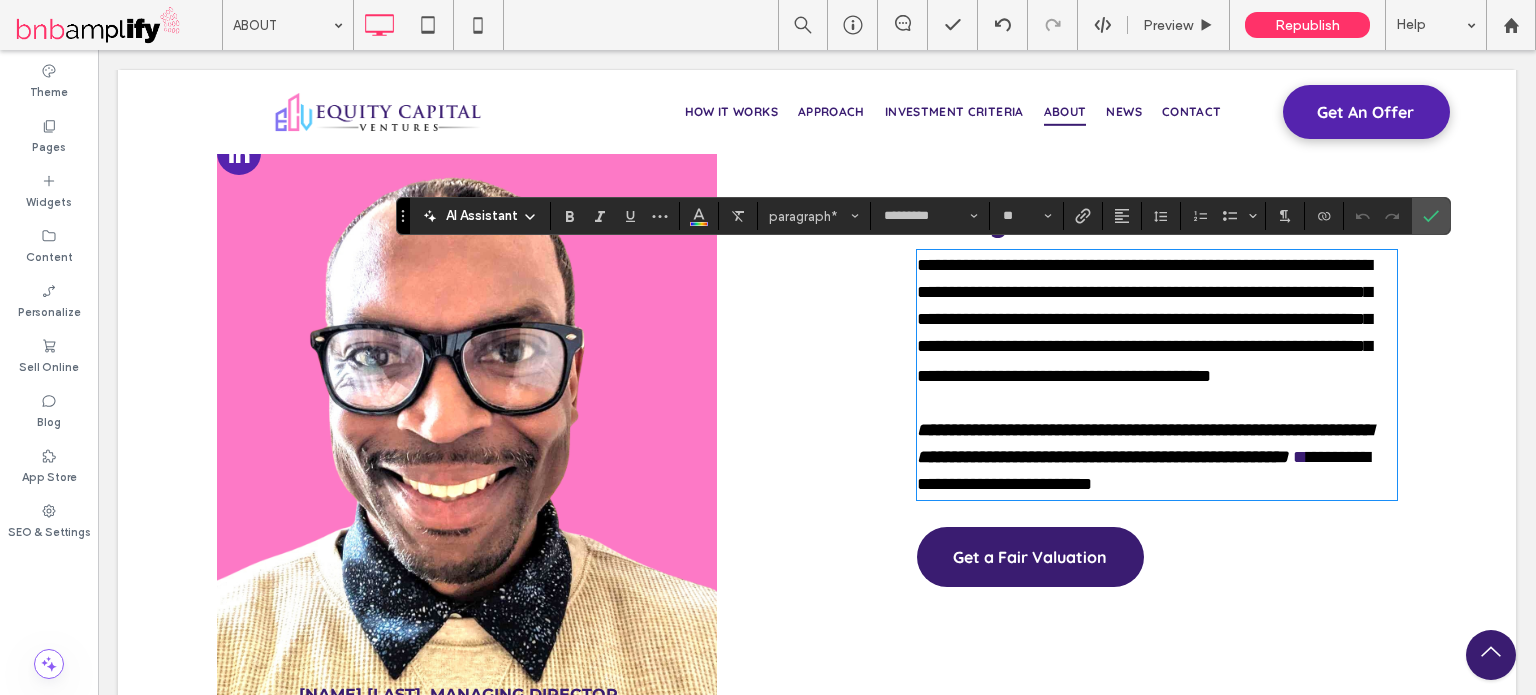click on "**********" at bounding box center [1144, 320] 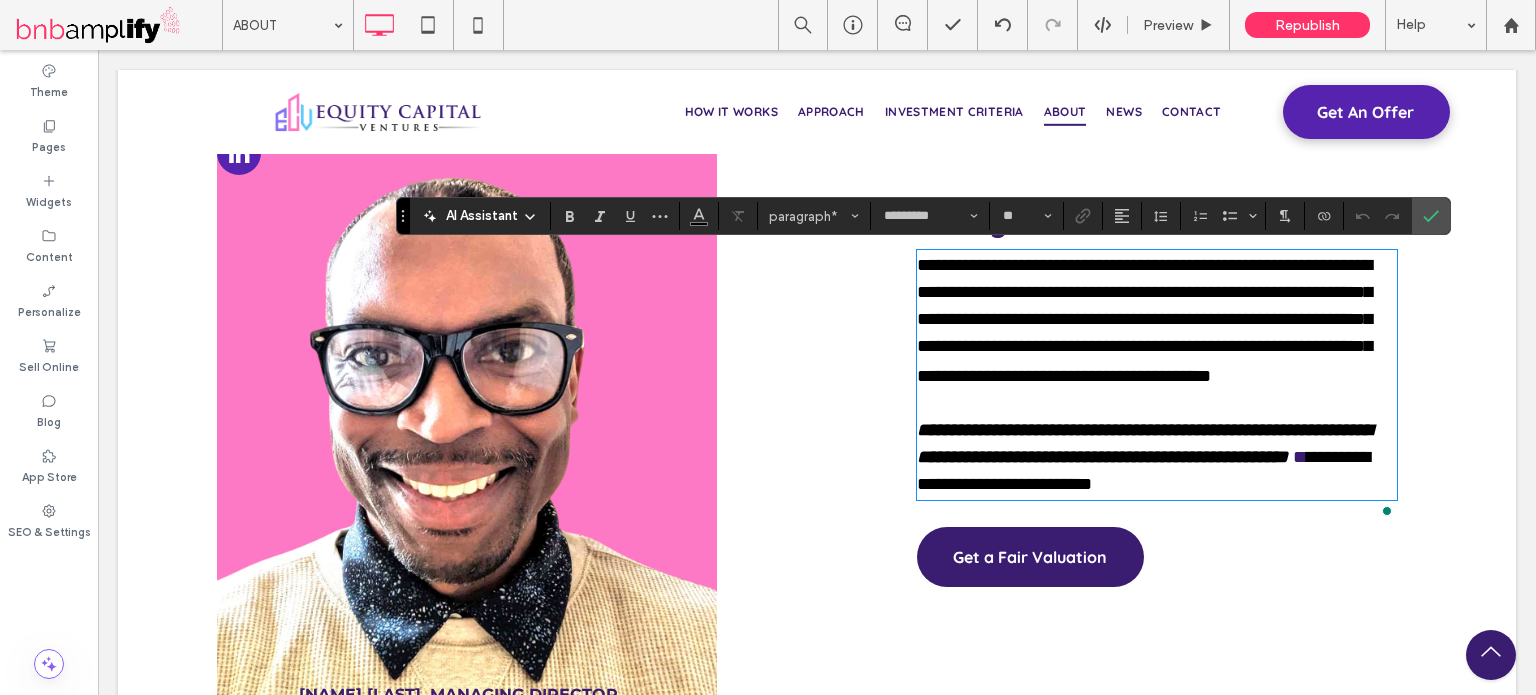 click on "**********" at bounding box center (1144, 320) 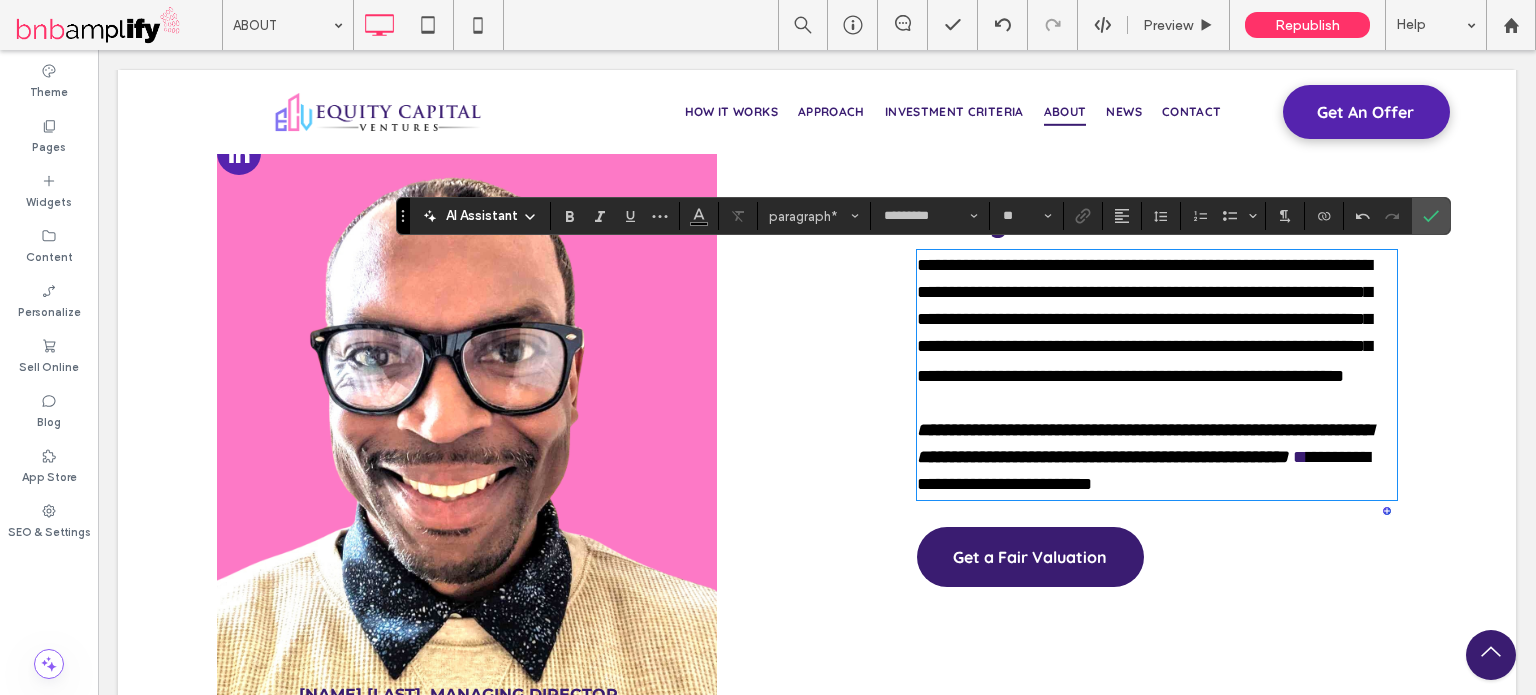 click on "**********" at bounding box center [1144, 320] 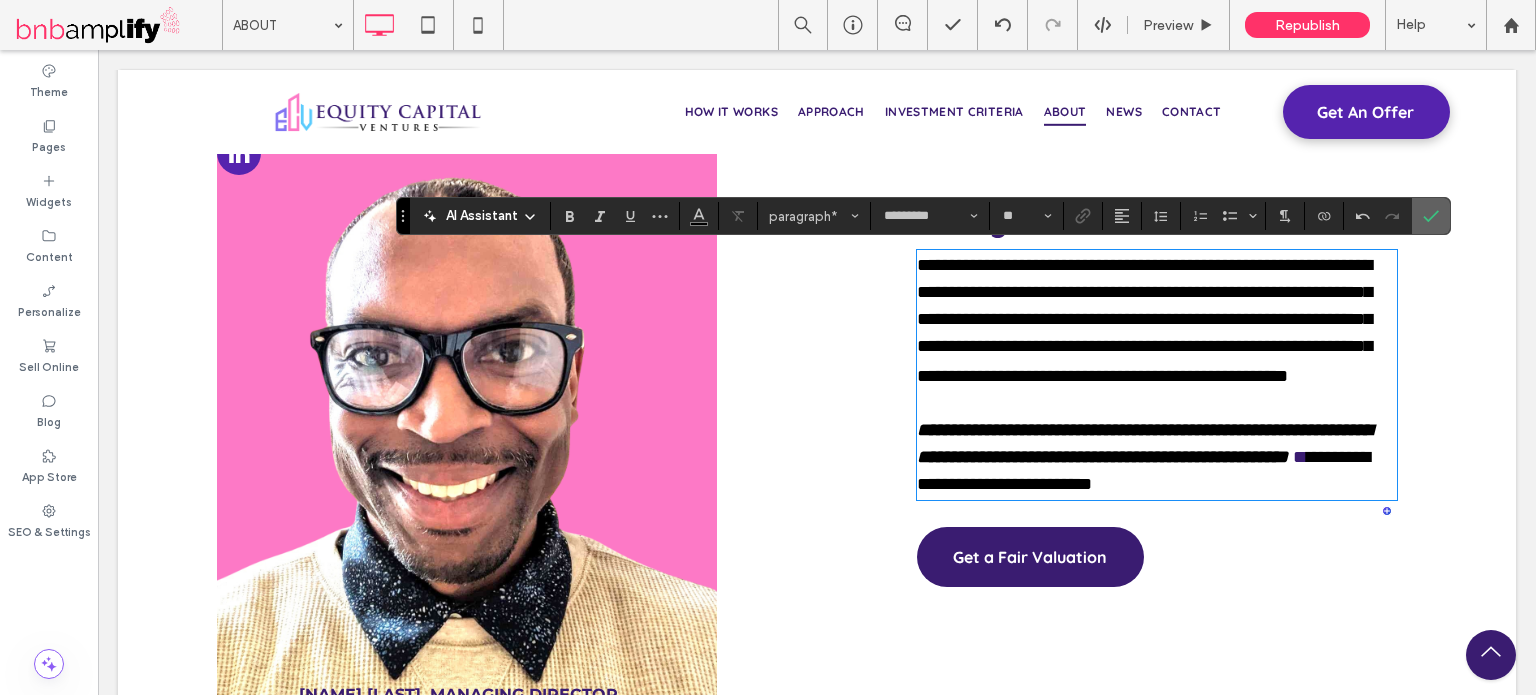 click 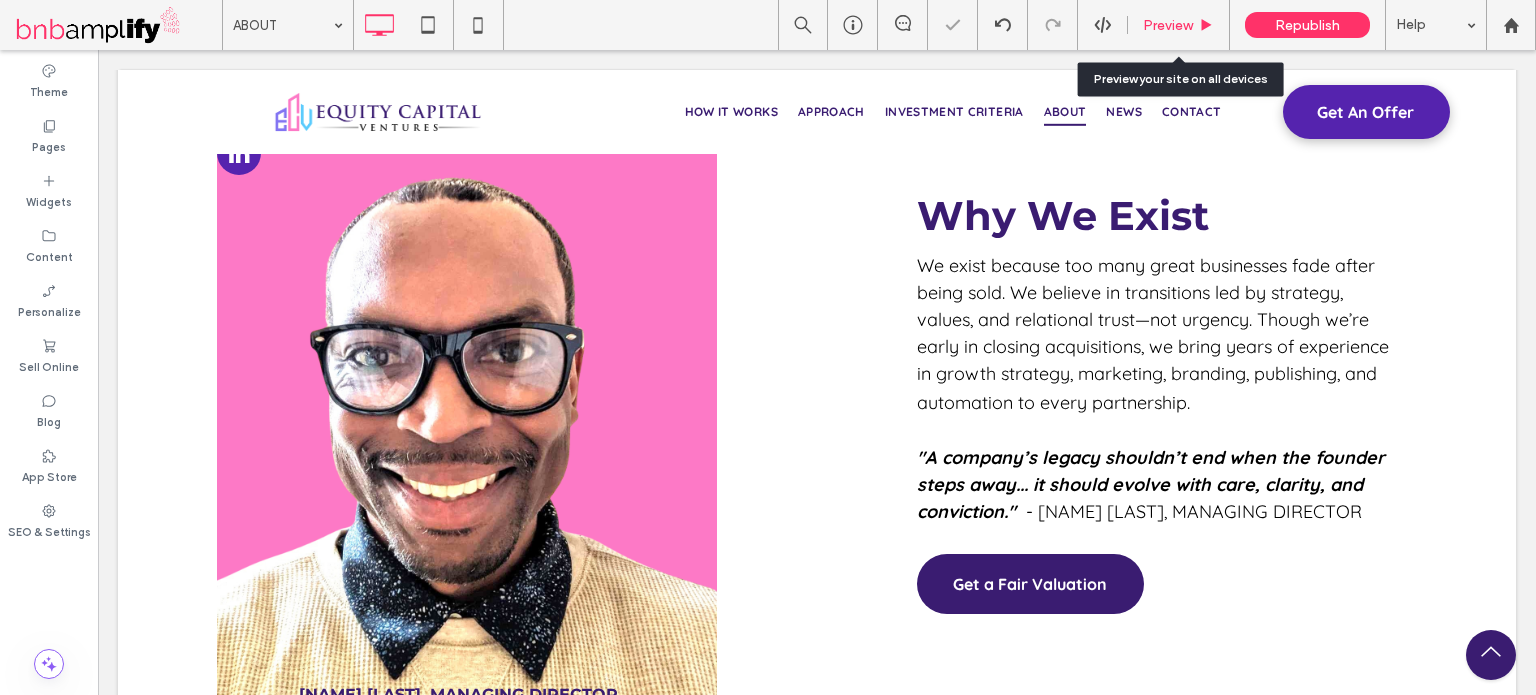 click on "Preview" at bounding box center (1168, 25) 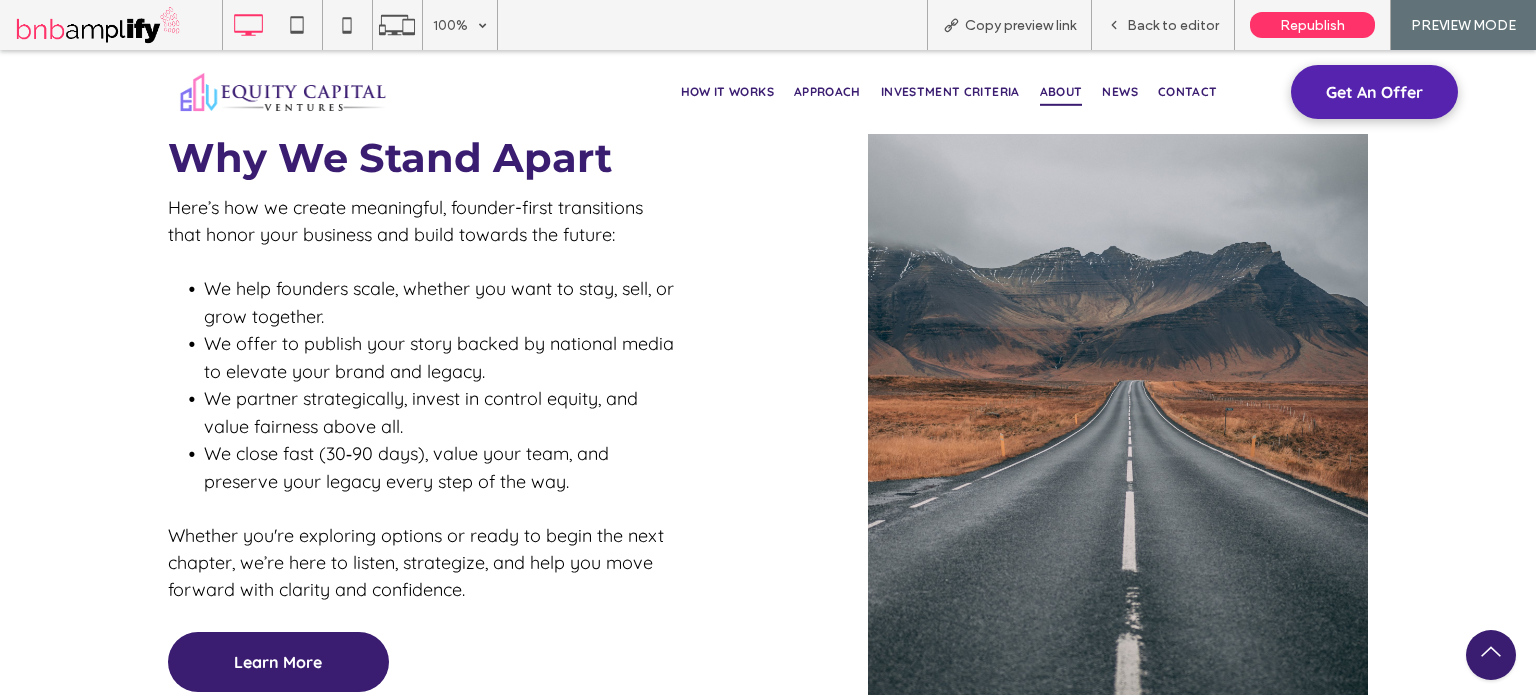 scroll, scrollTop: 3100, scrollLeft: 0, axis: vertical 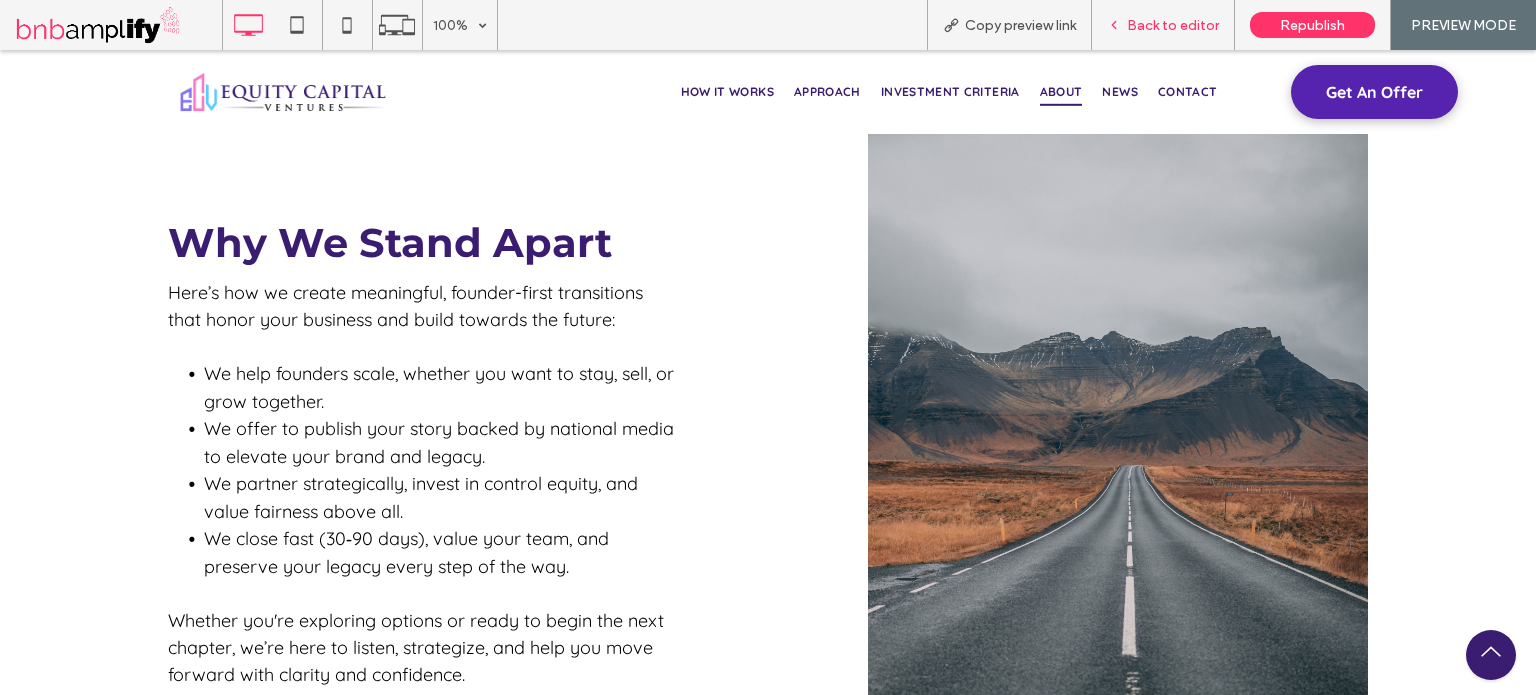 click on "Back to editor" at bounding box center (1163, 25) 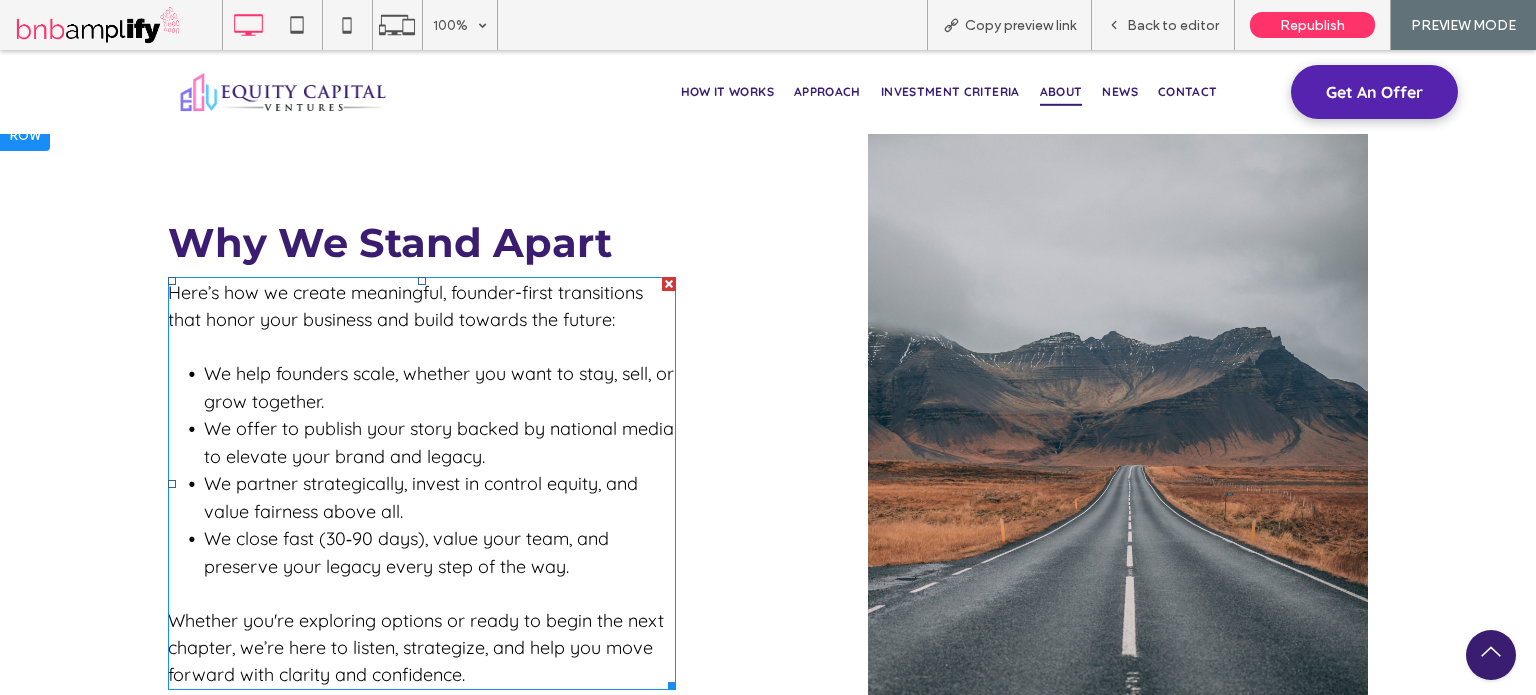 click on "We partner strategically, invest in control equity, and value fairness above all." at bounding box center (440, 497) 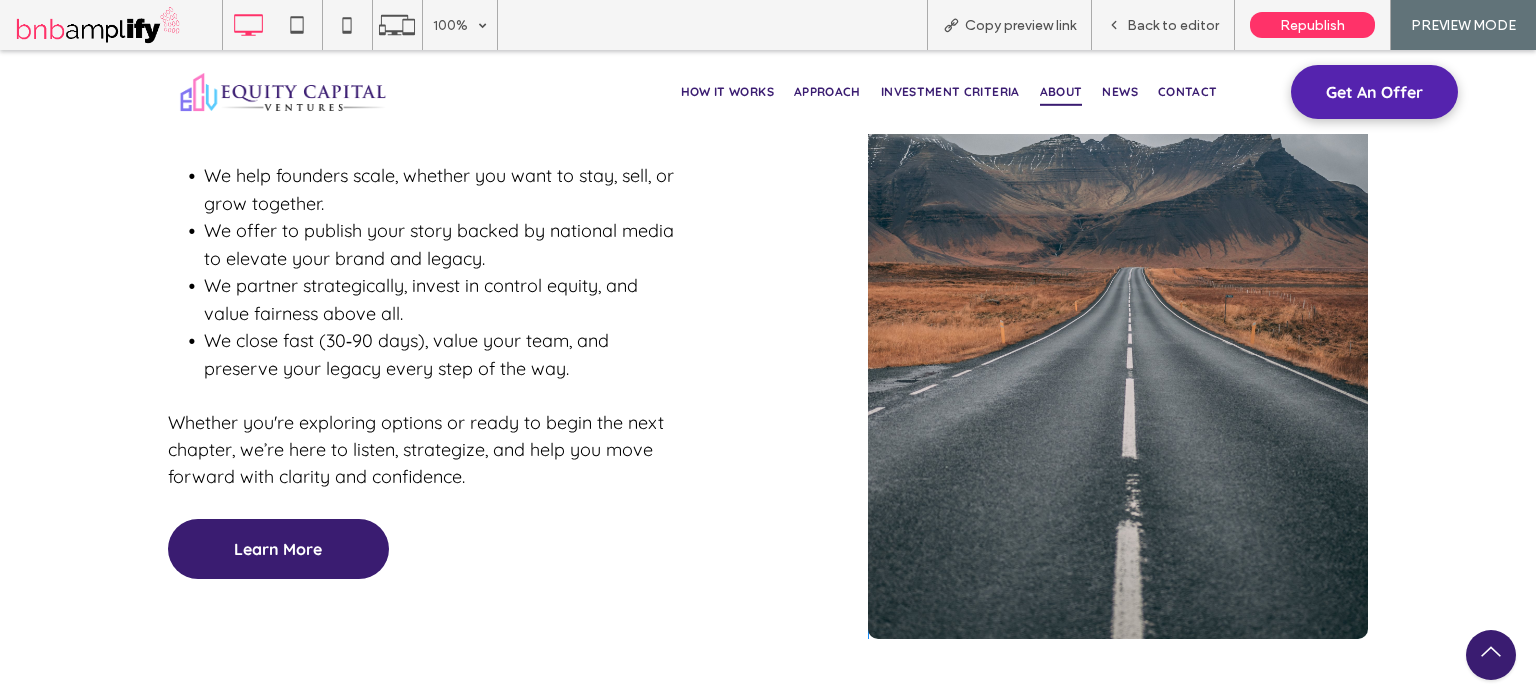 scroll, scrollTop: 3300, scrollLeft: 0, axis: vertical 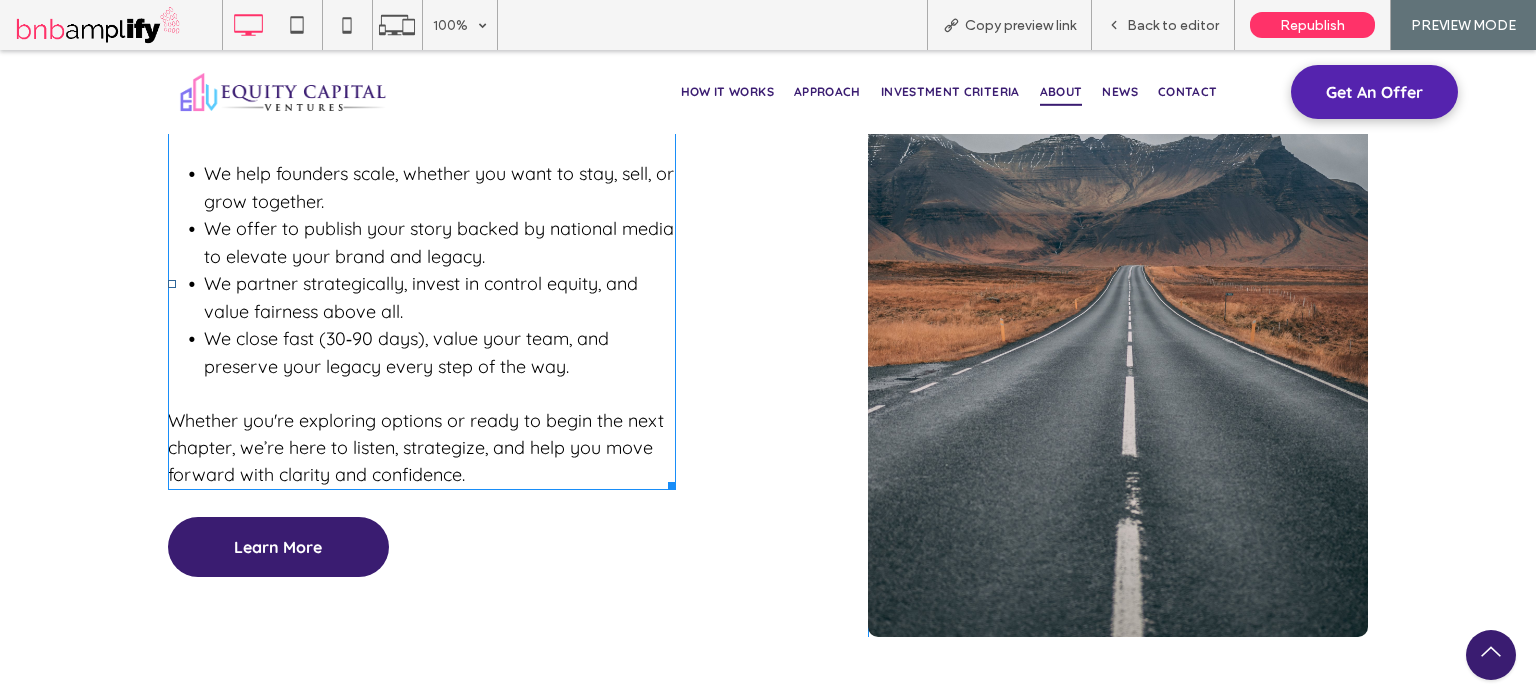 click on "We close fast (30‑90 days), value your team, and preserve your legacy every step of the way." at bounding box center [440, 352] 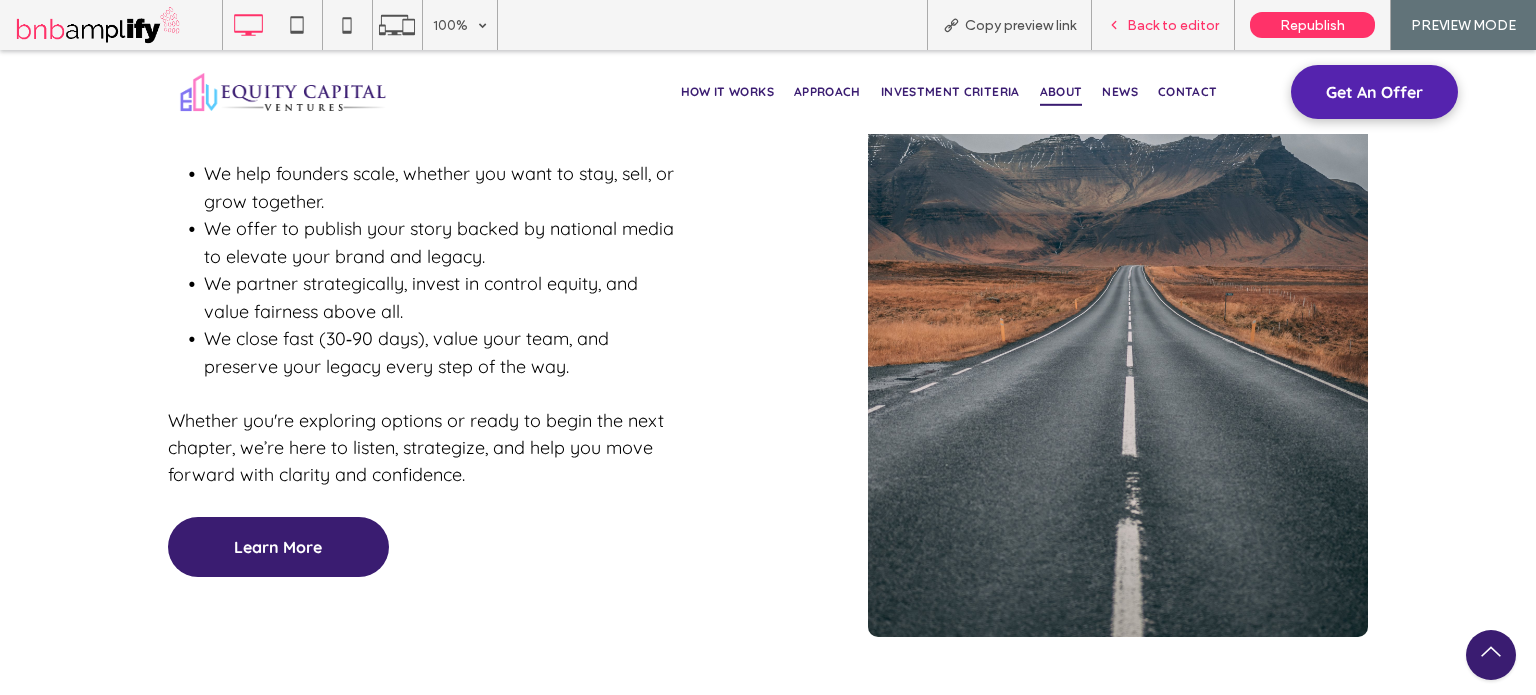 click on "Back to editor" at bounding box center [1173, 25] 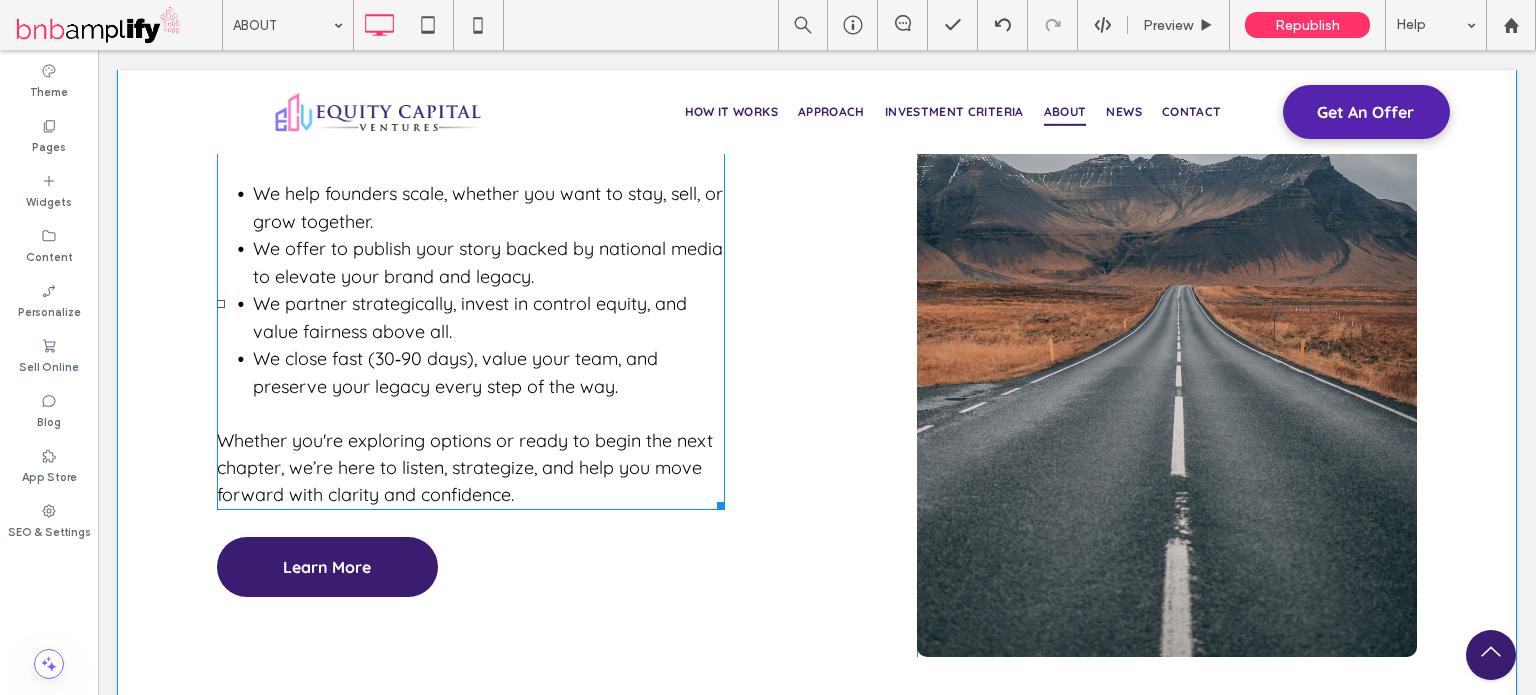 click on "We close fast (30‑90 days), value your team, and preserve your legacy every step of the way." at bounding box center (489, 372) 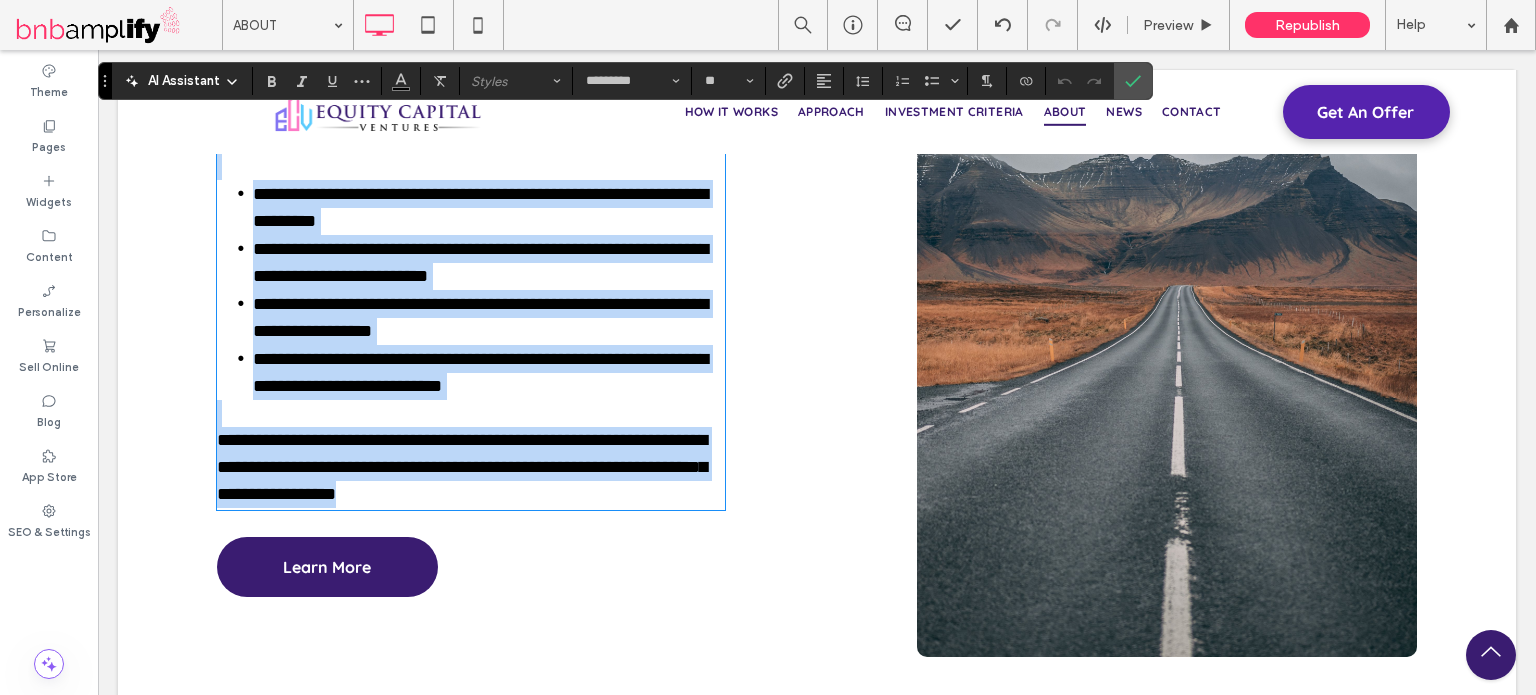 type on "*********" 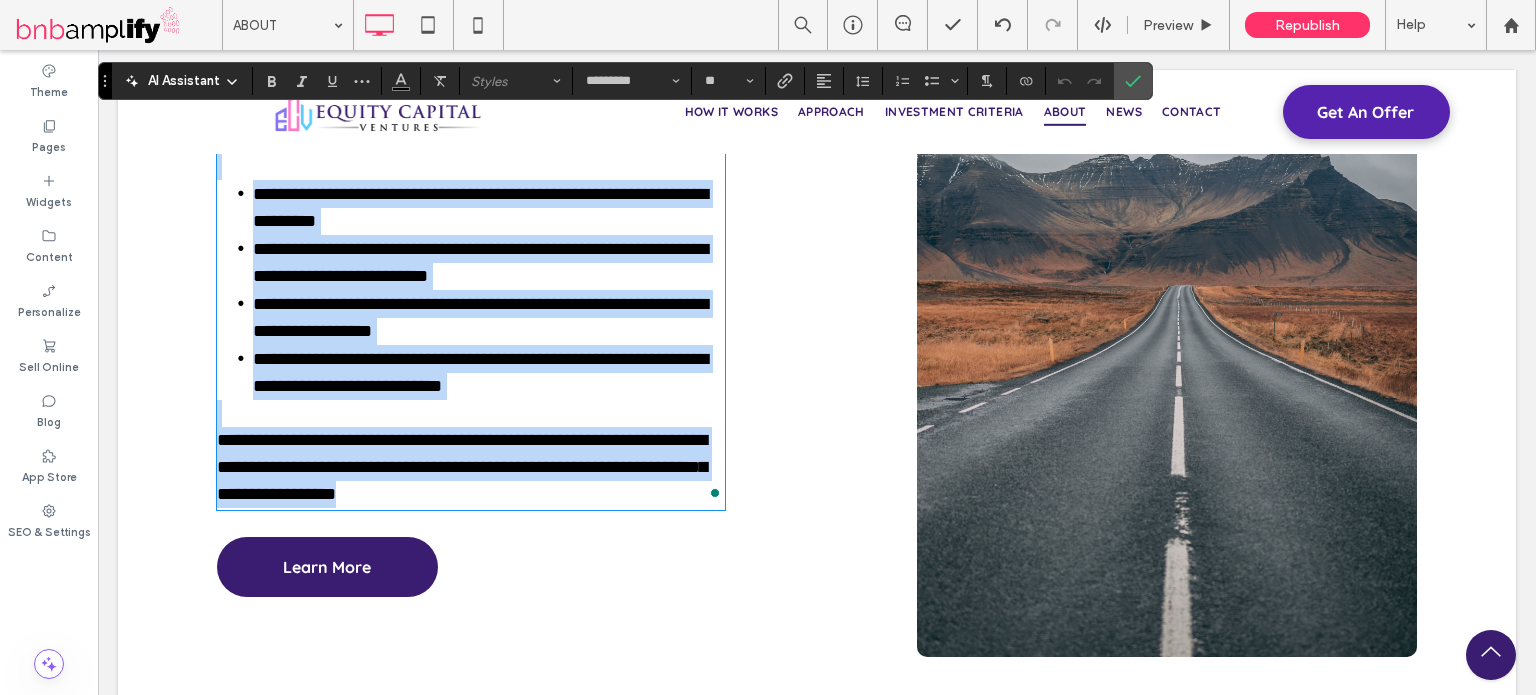 click on "**********" at bounding box center (489, 372) 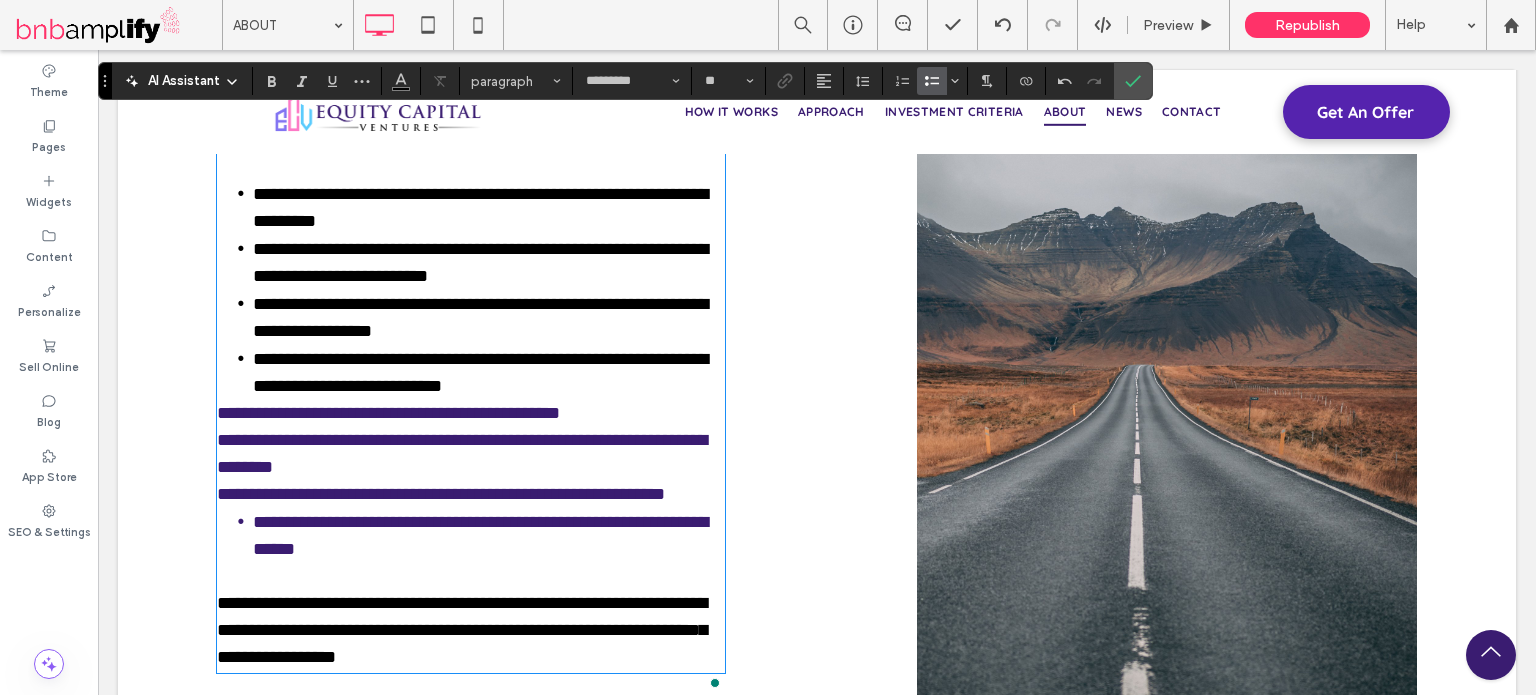 scroll, scrollTop: 0, scrollLeft: 0, axis: both 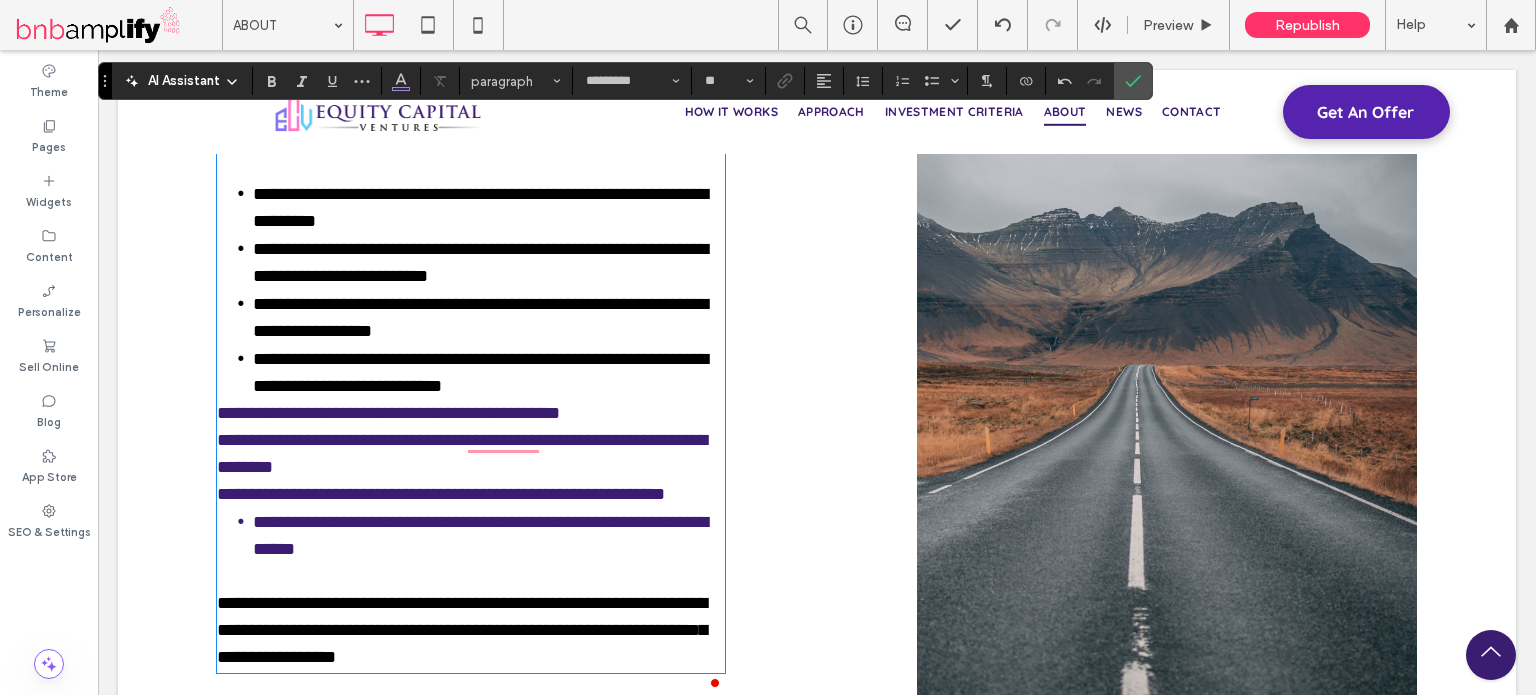 click on "**********" at bounding box center (489, 372) 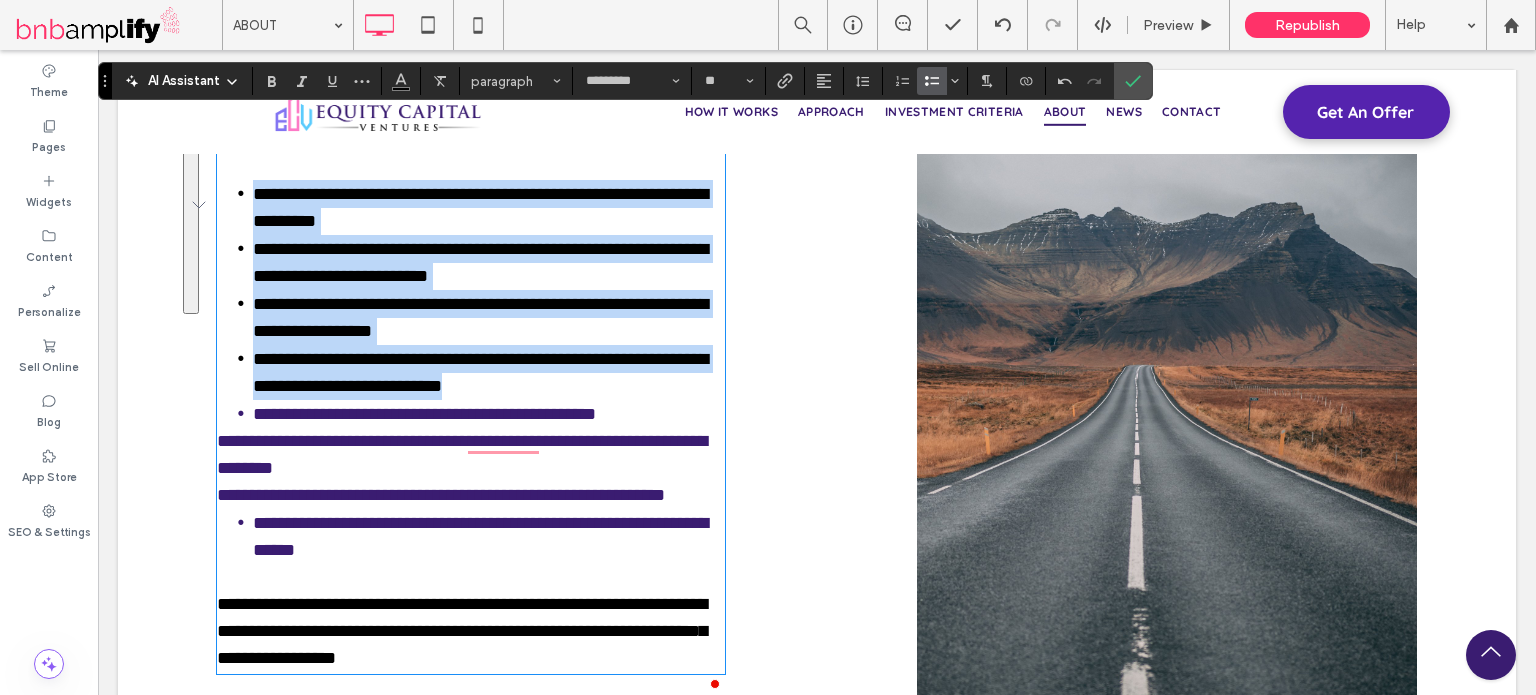 drag, startPoint x: 661, startPoint y: 388, endPoint x: 251, endPoint y: 200, distance: 451.04767 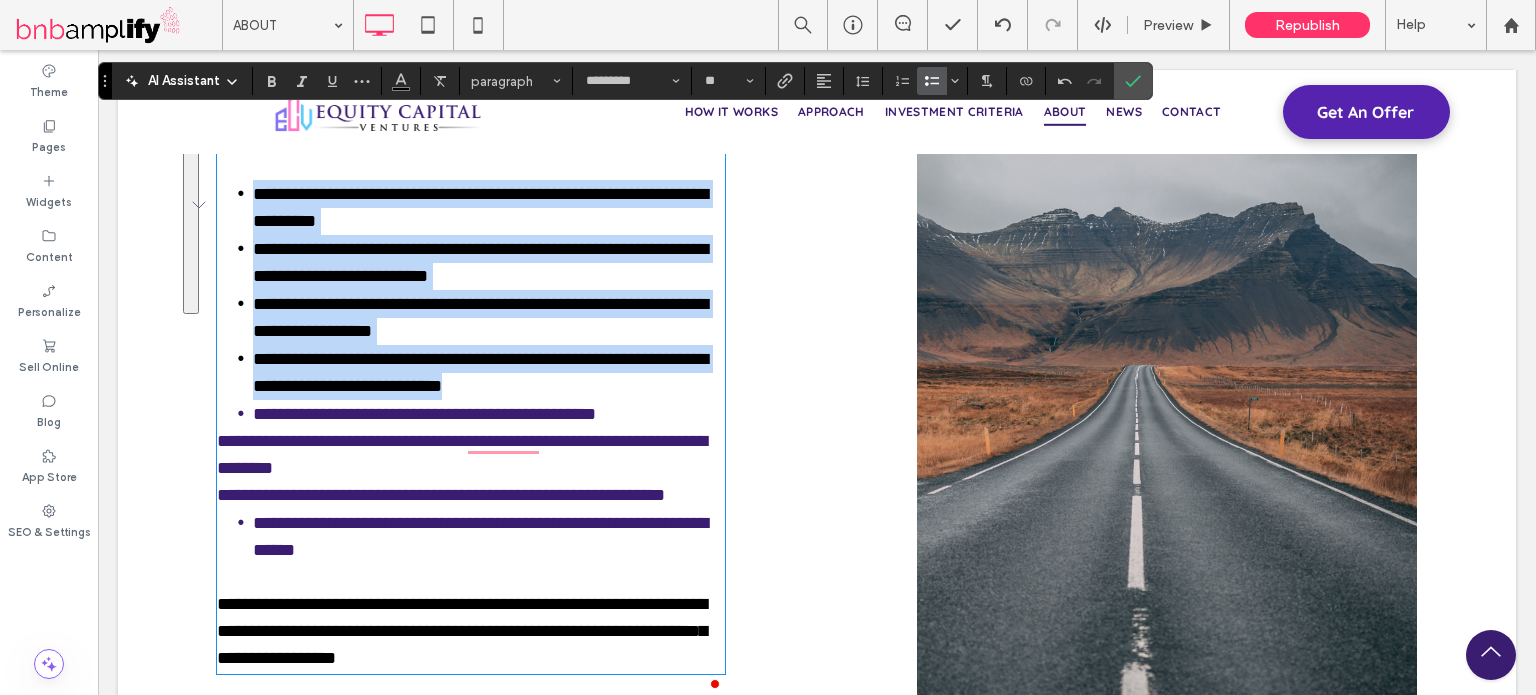 click on "**********" at bounding box center [471, 304] 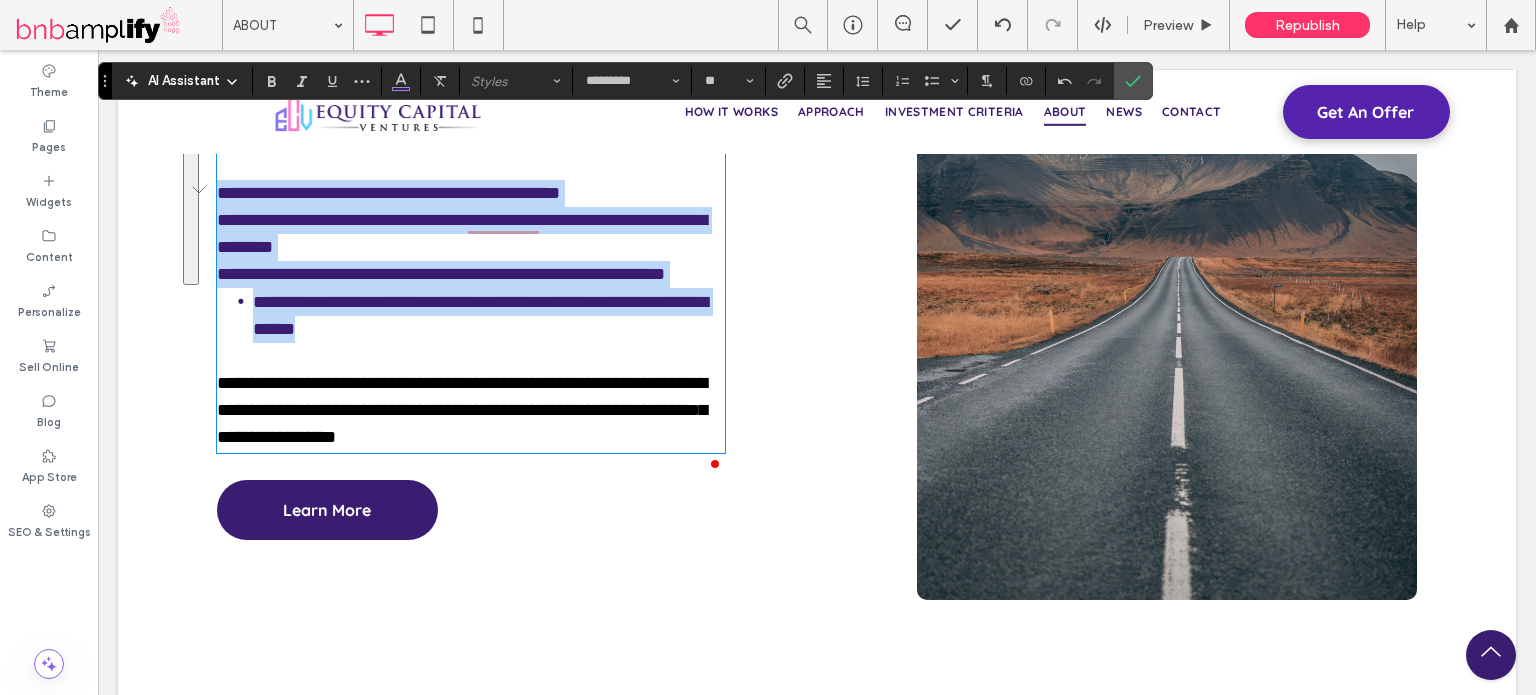 drag, startPoint x: 344, startPoint y: 350, endPoint x: 188, endPoint y: 196, distance: 219.20766 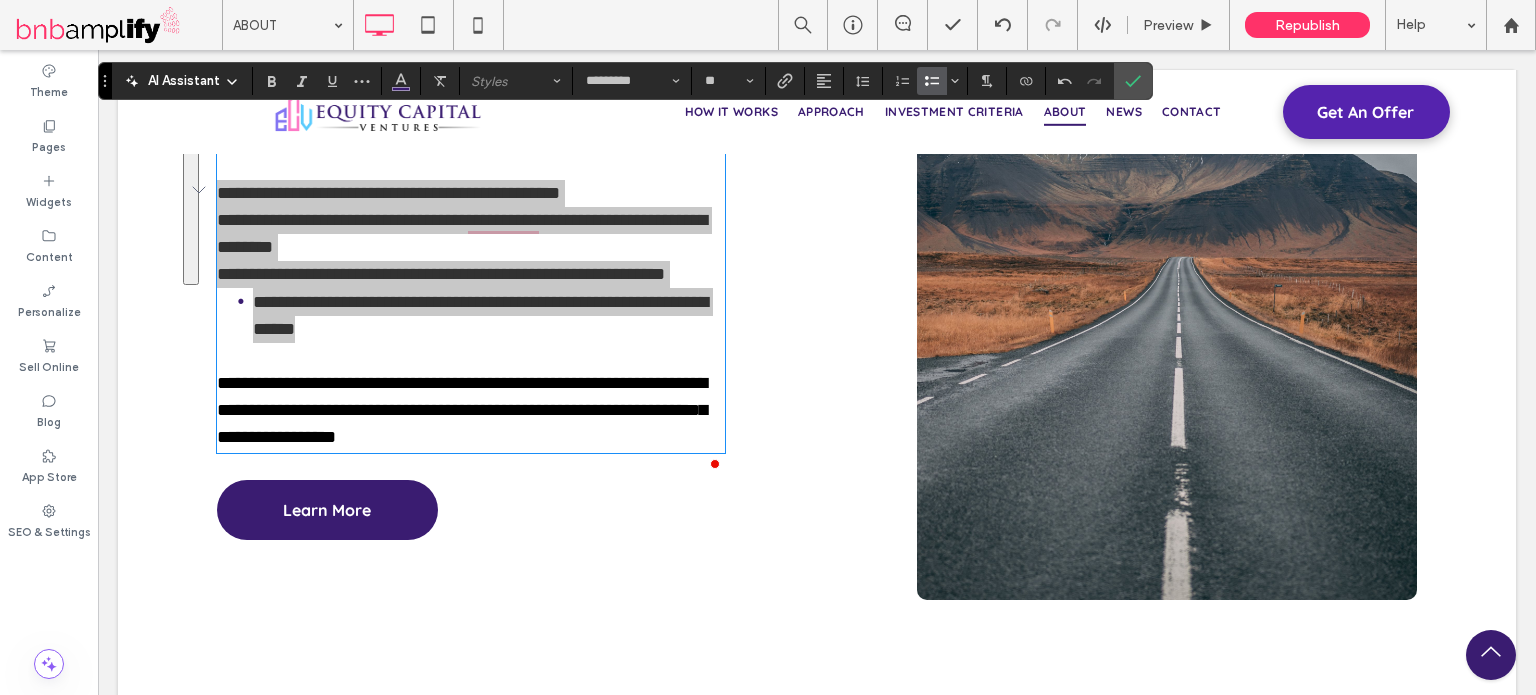 click 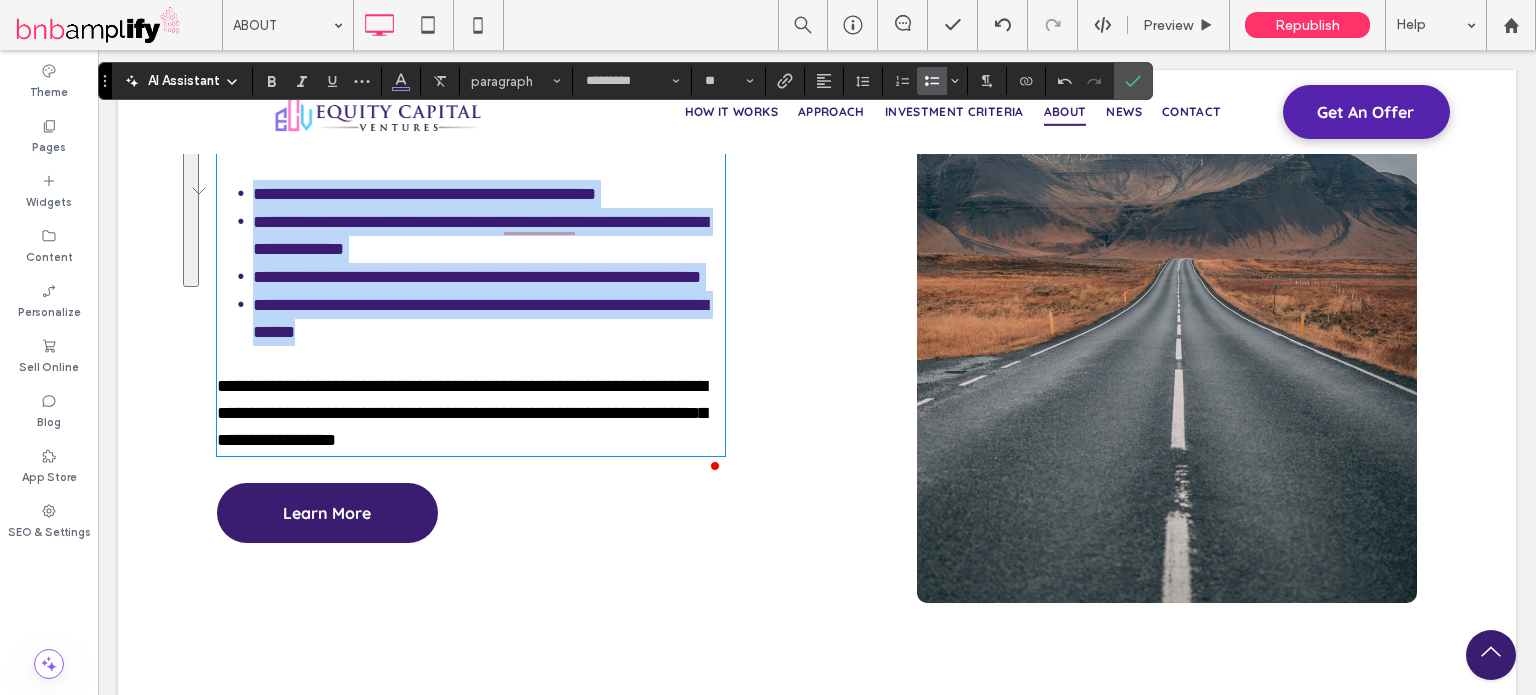 click on "**********" at bounding box center [477, 277] 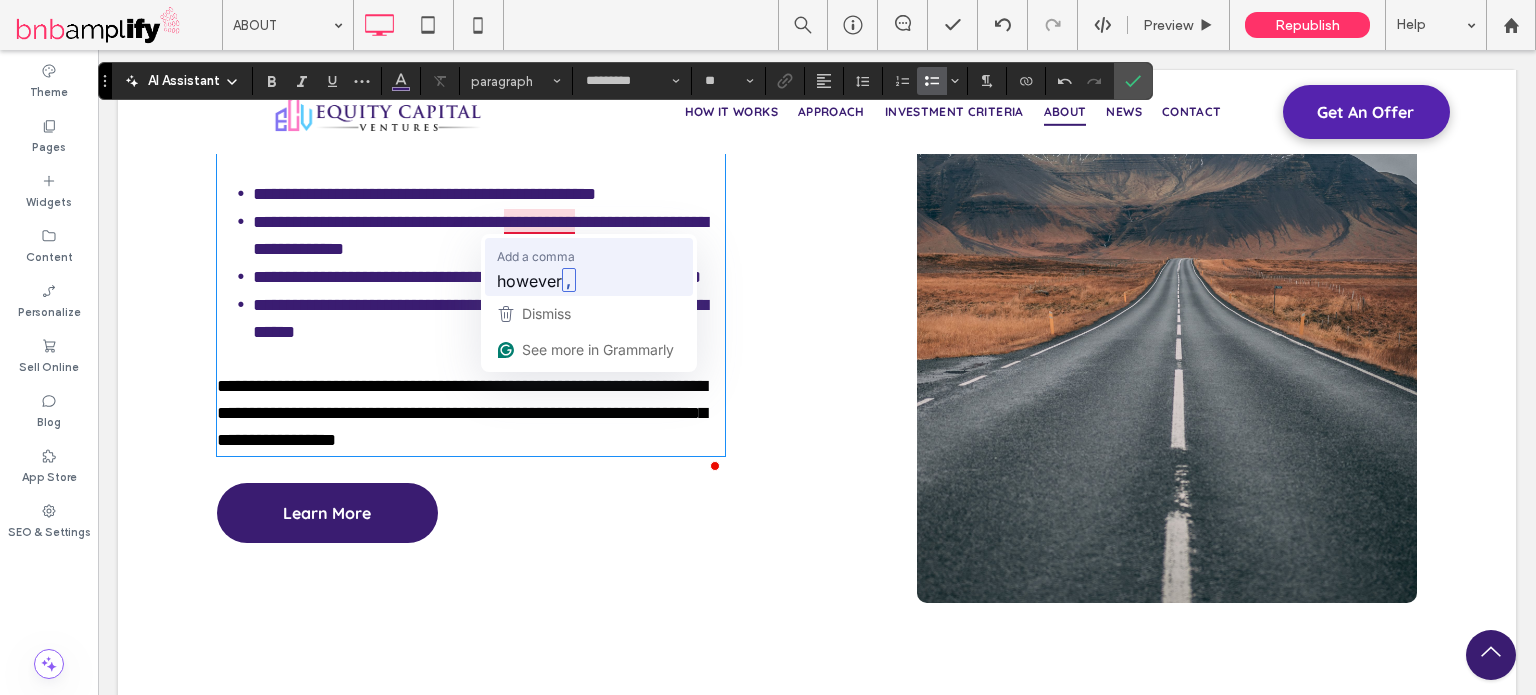 type 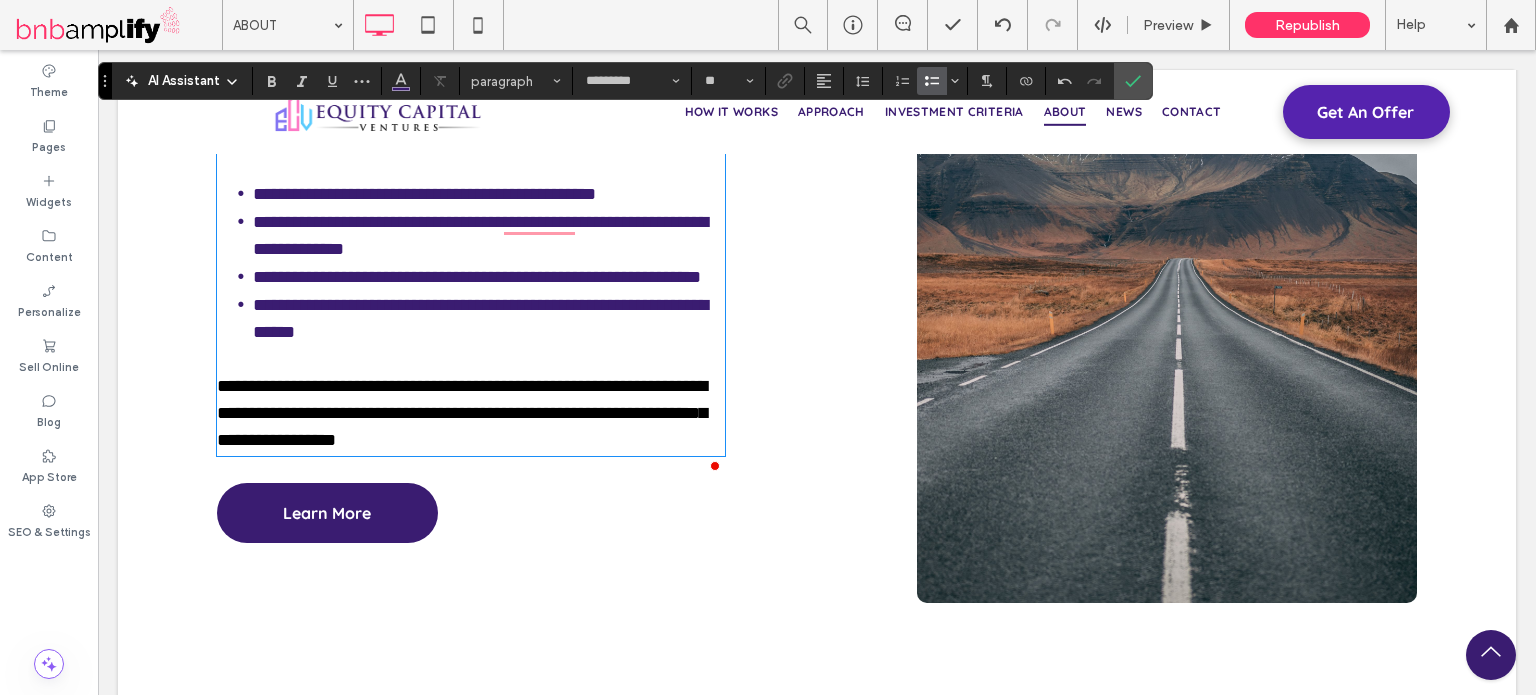 click on "**********" at bounding box center (424, 194) 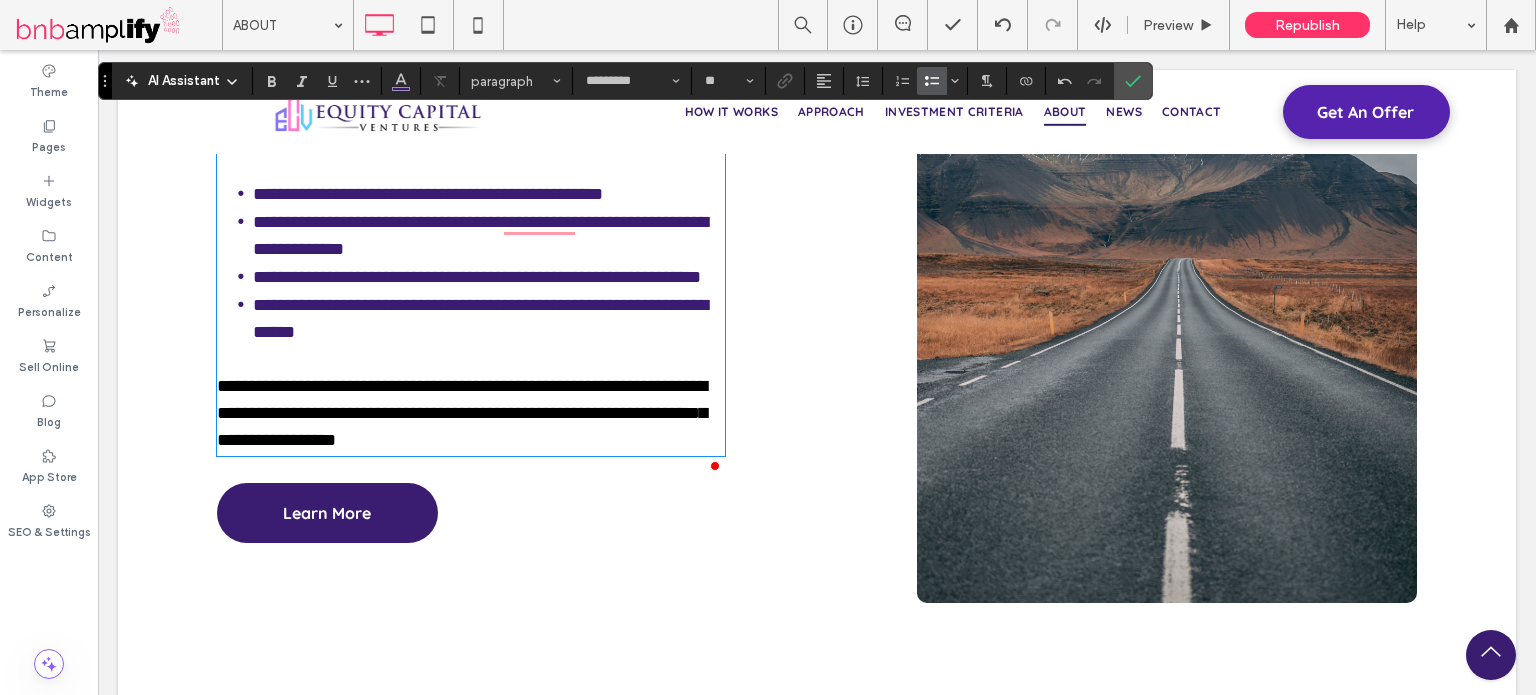 click on "**********" at bounding box center (477, 277) 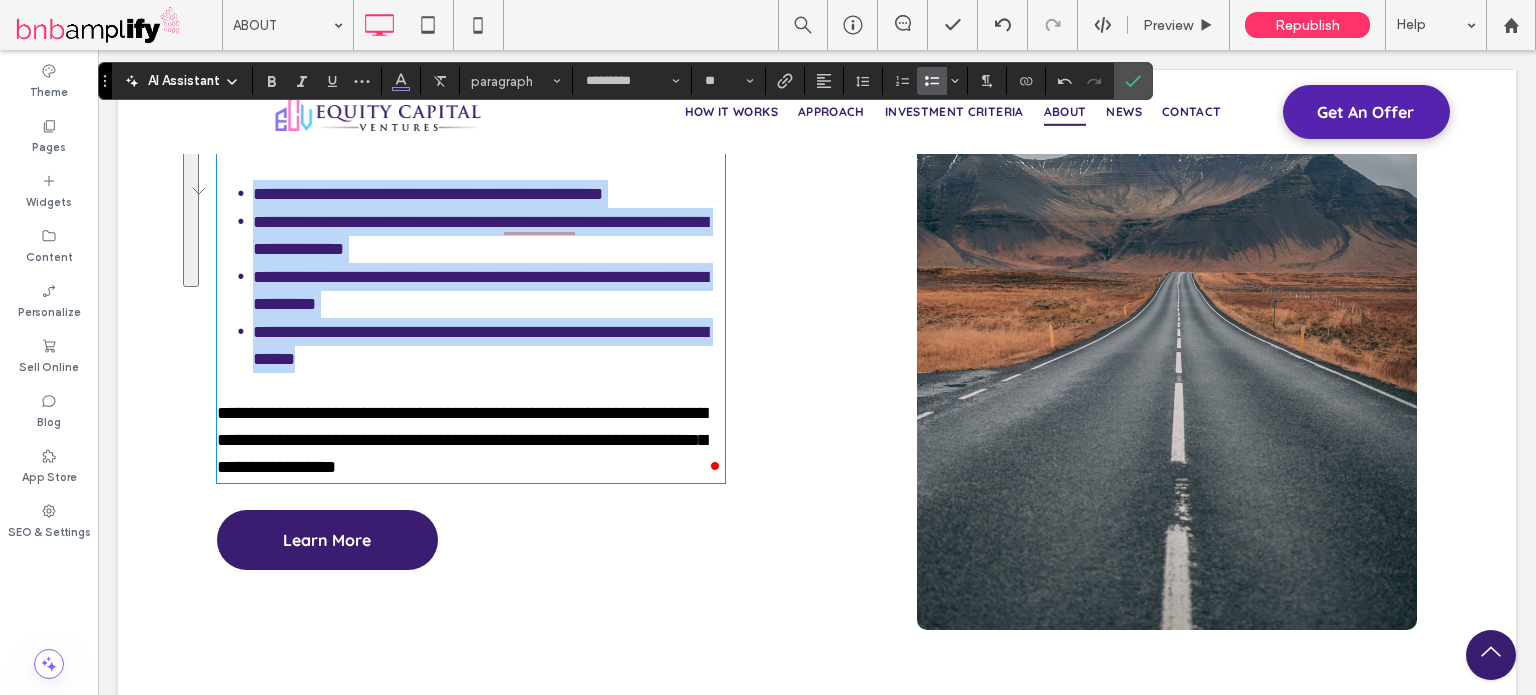 drag, startPoint x: 340, startPoint y: 355, endPoint x: 244, endPoint y: 193, distance: 188.30826 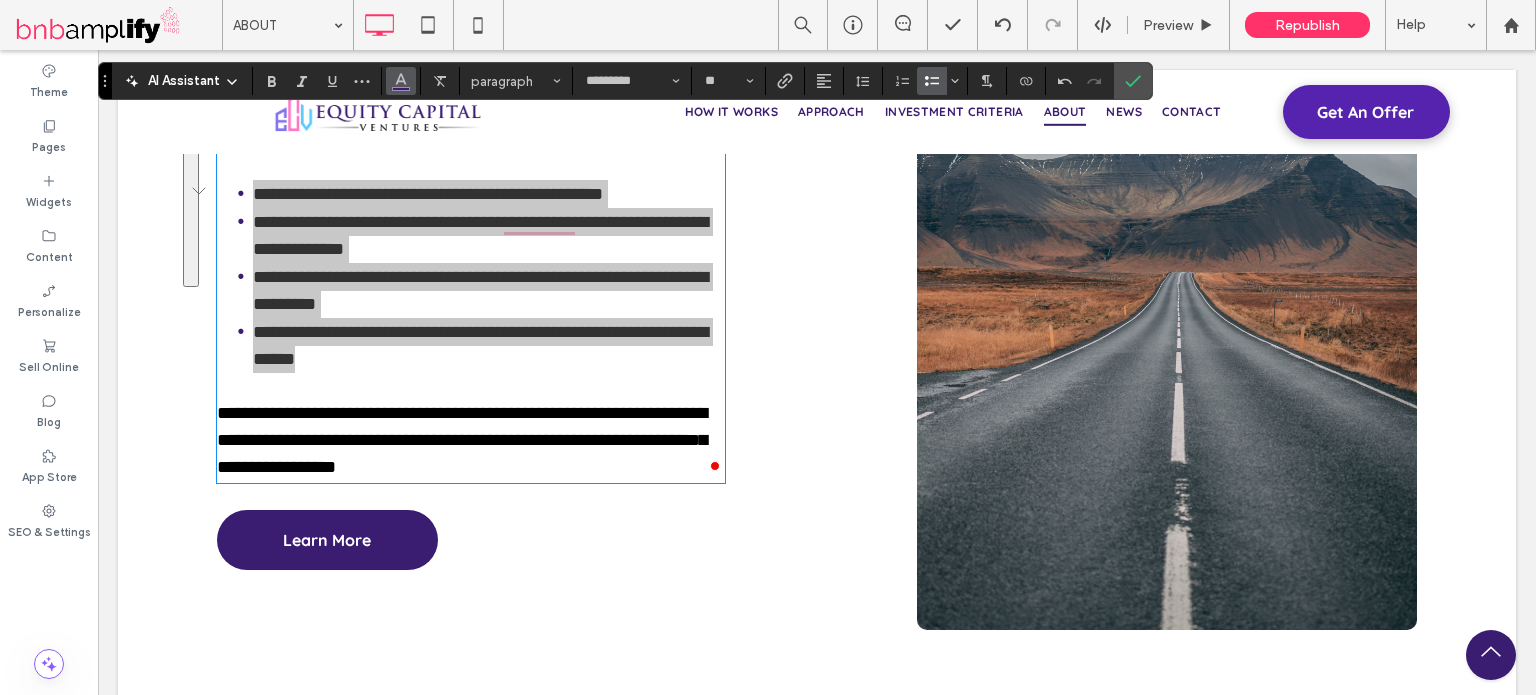 click at bounding box center (401, 81) 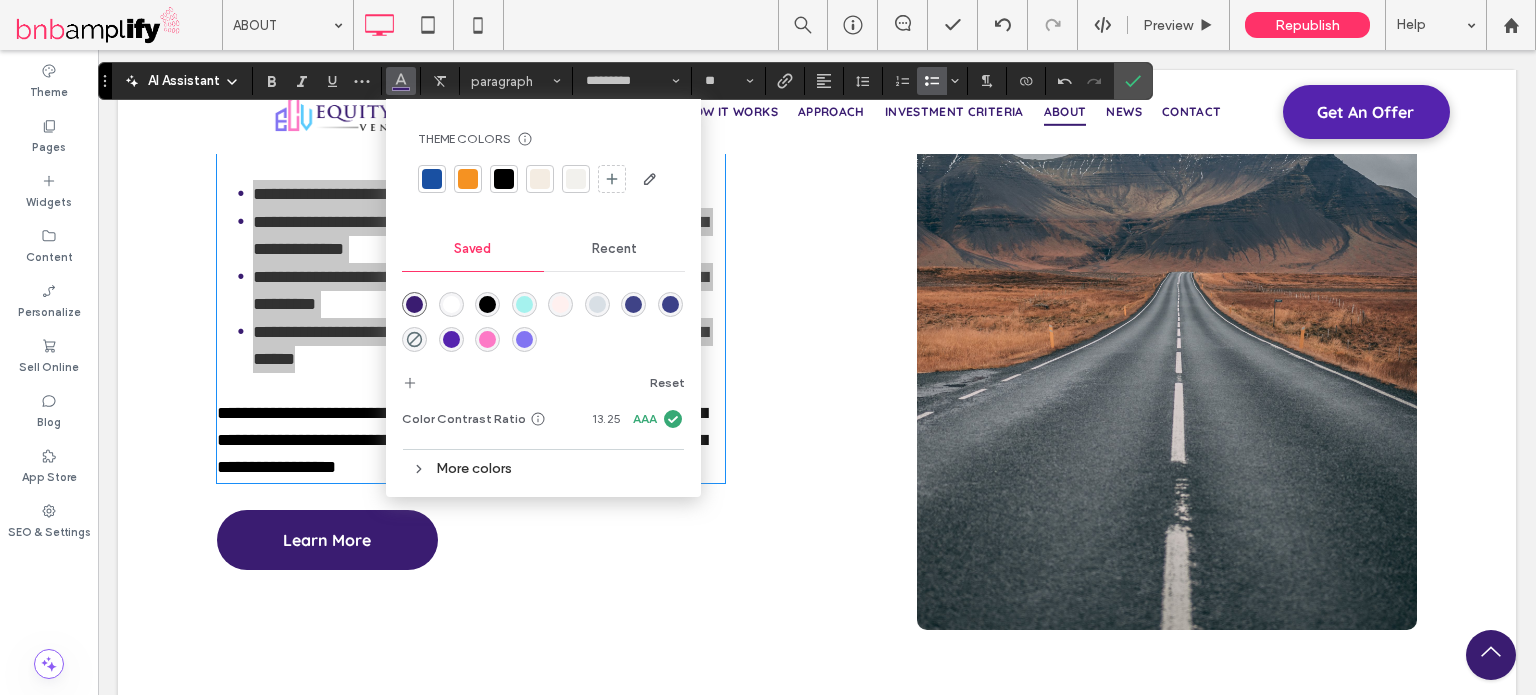 click at bounding box center [504, 179] 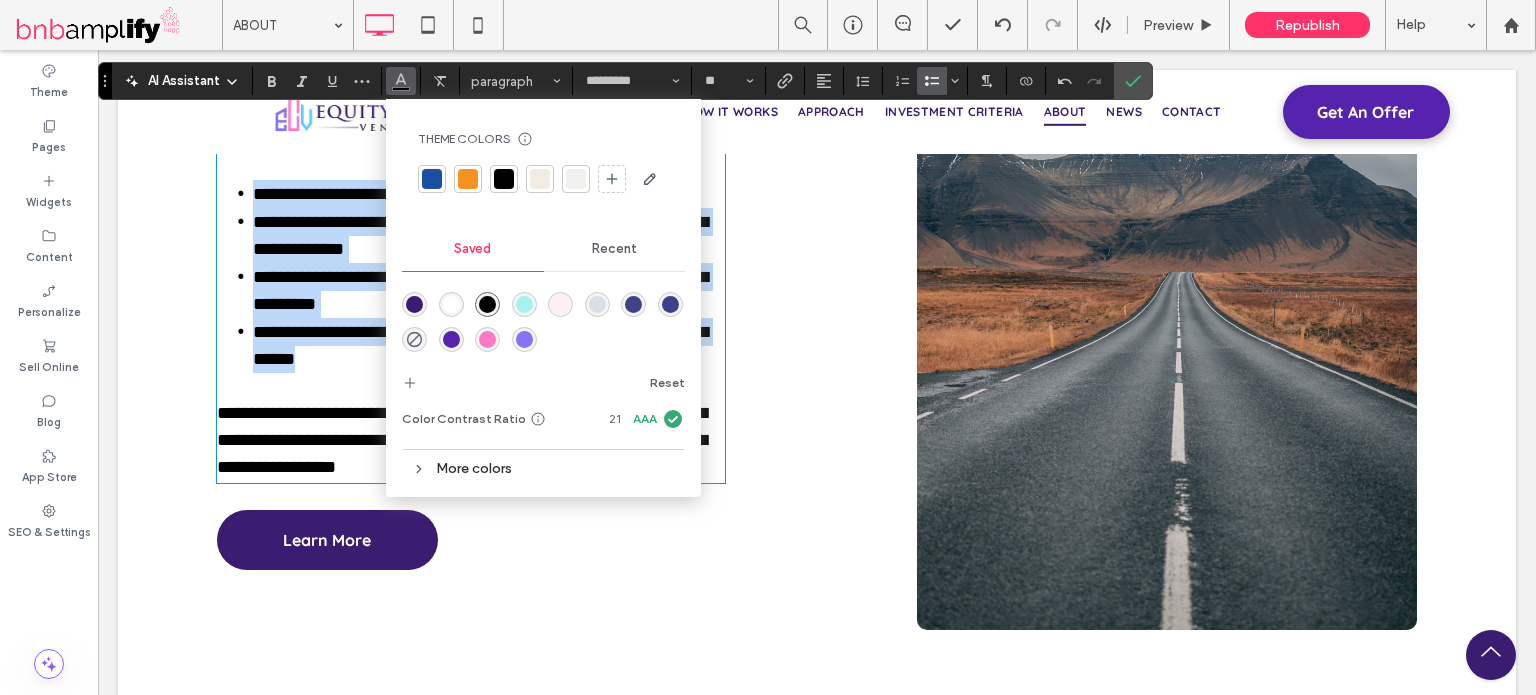 click on "**********" at bounding box center (480, 345) 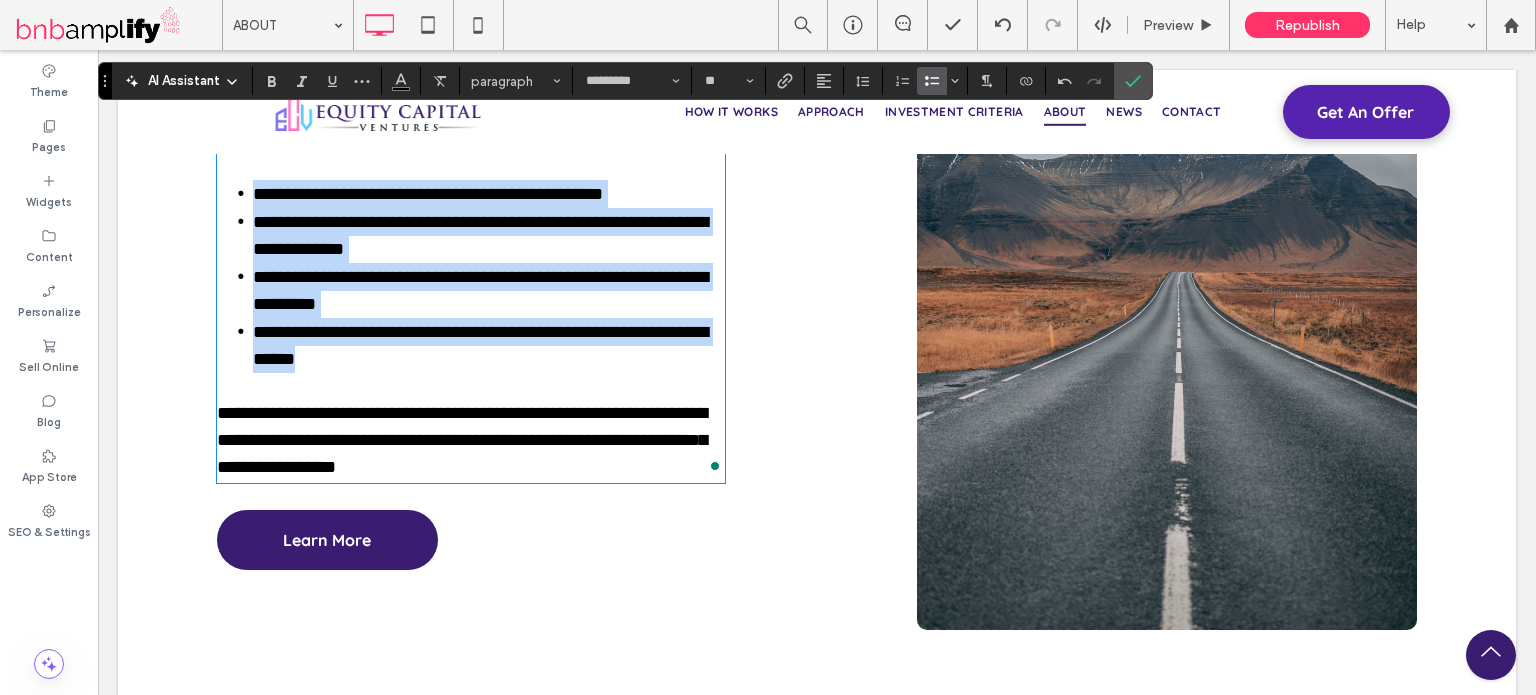 click on "**********" at bounding box center (471, 427) 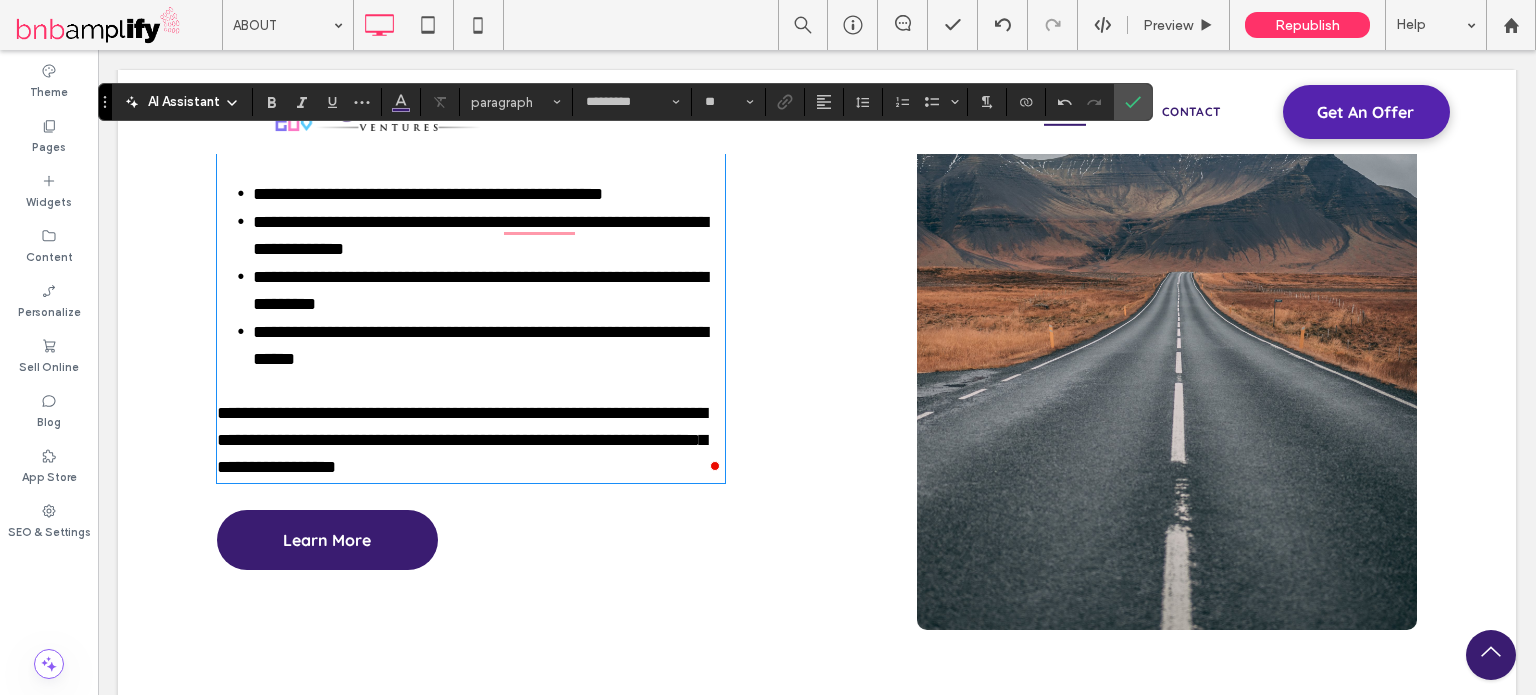 scroll, scrollTop: 3100, scrollLeft: 0, axis: vertical 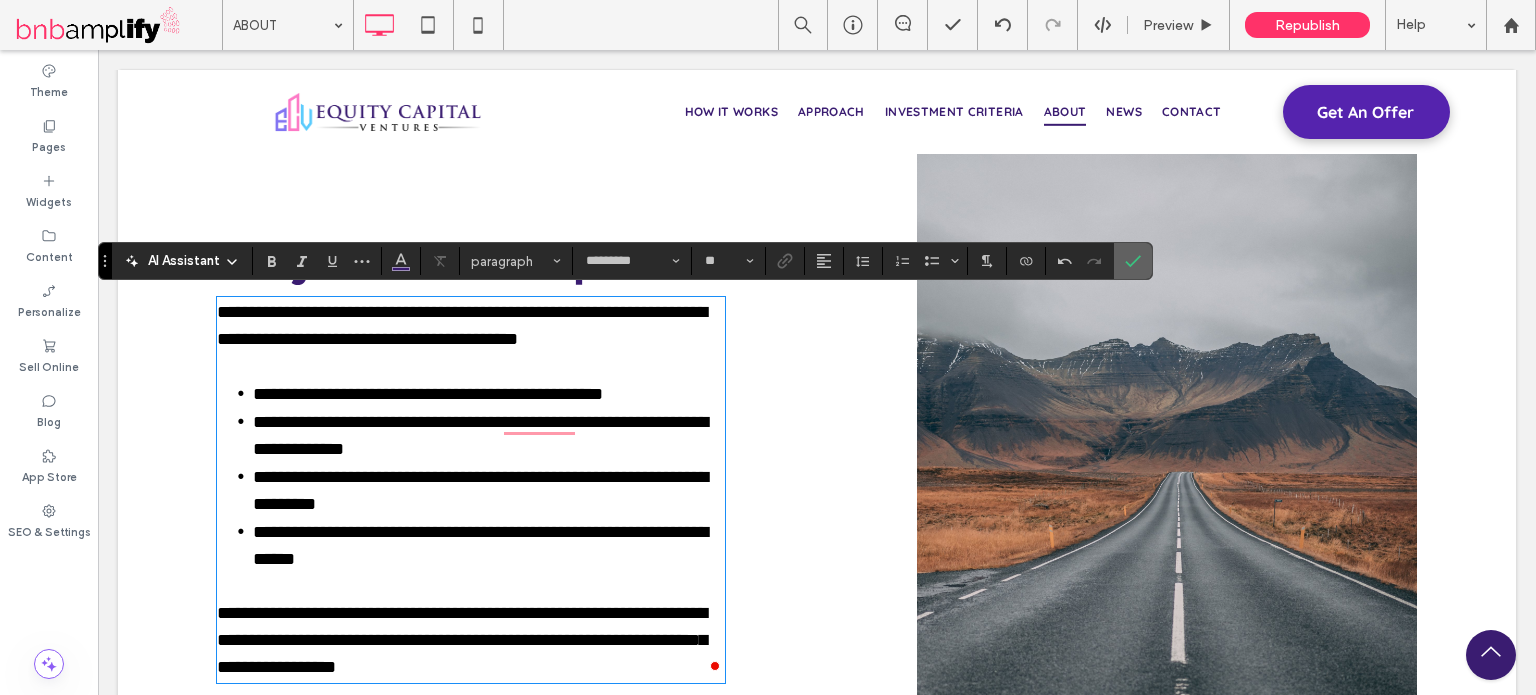 click 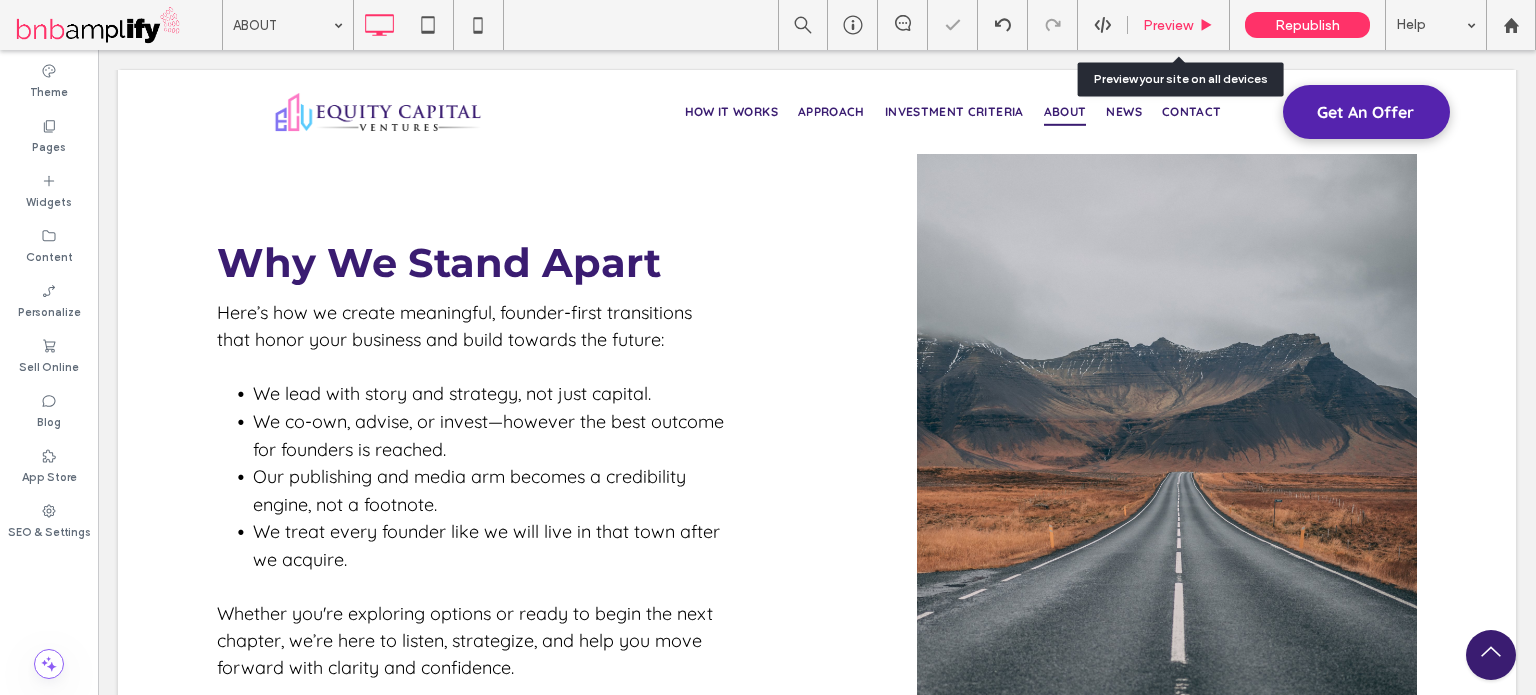 click on "Preview" at bounding box center (1168, 25) 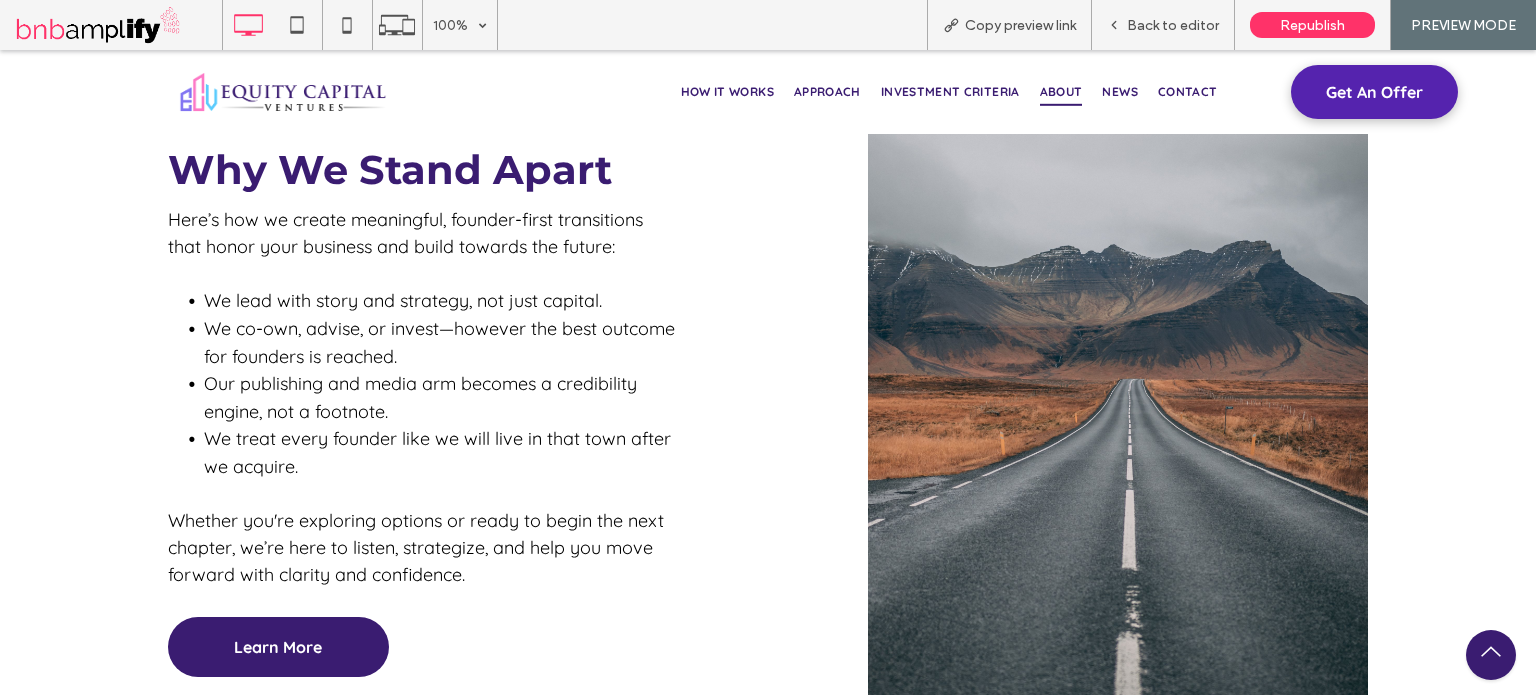 scroll, scrollTop: 3200, scrollLeft: 0, axis: vertical 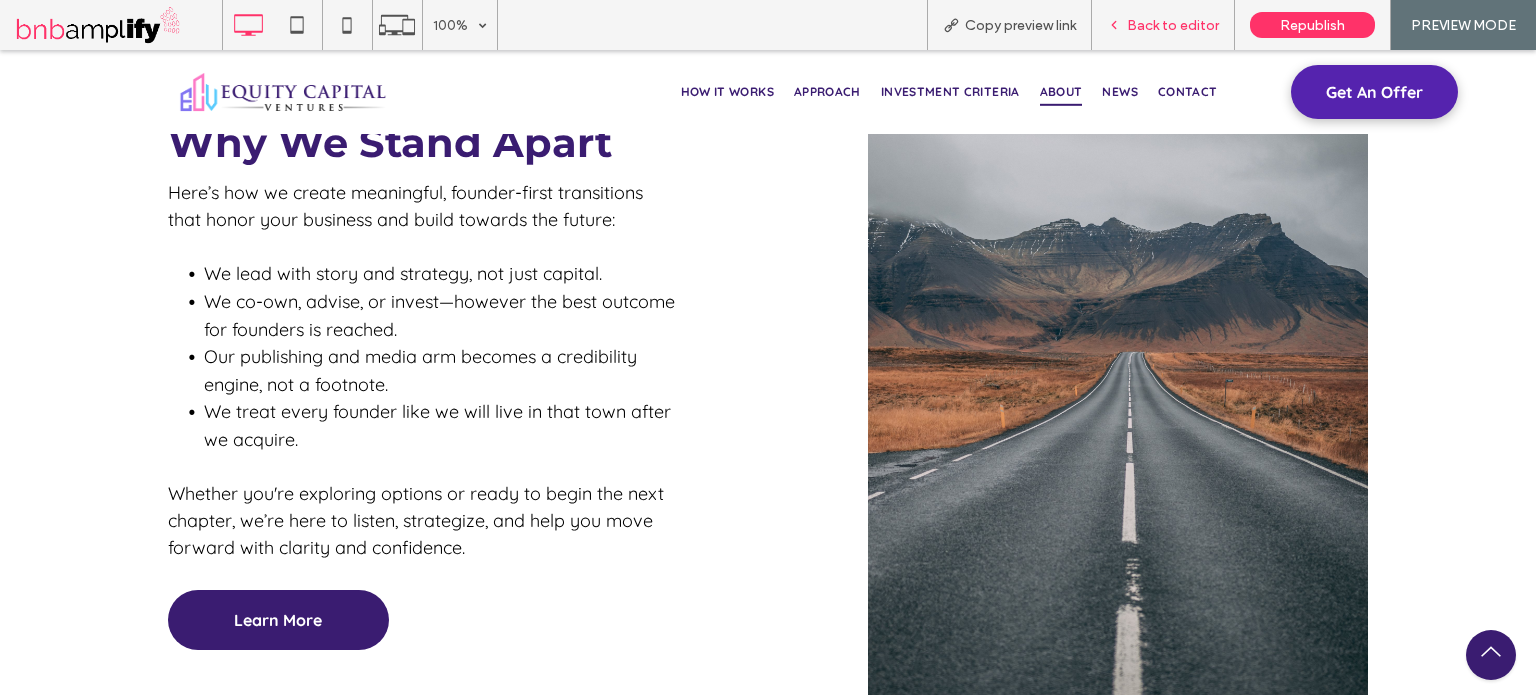 click on "Back to editor" at bounding box center [1173, 25] 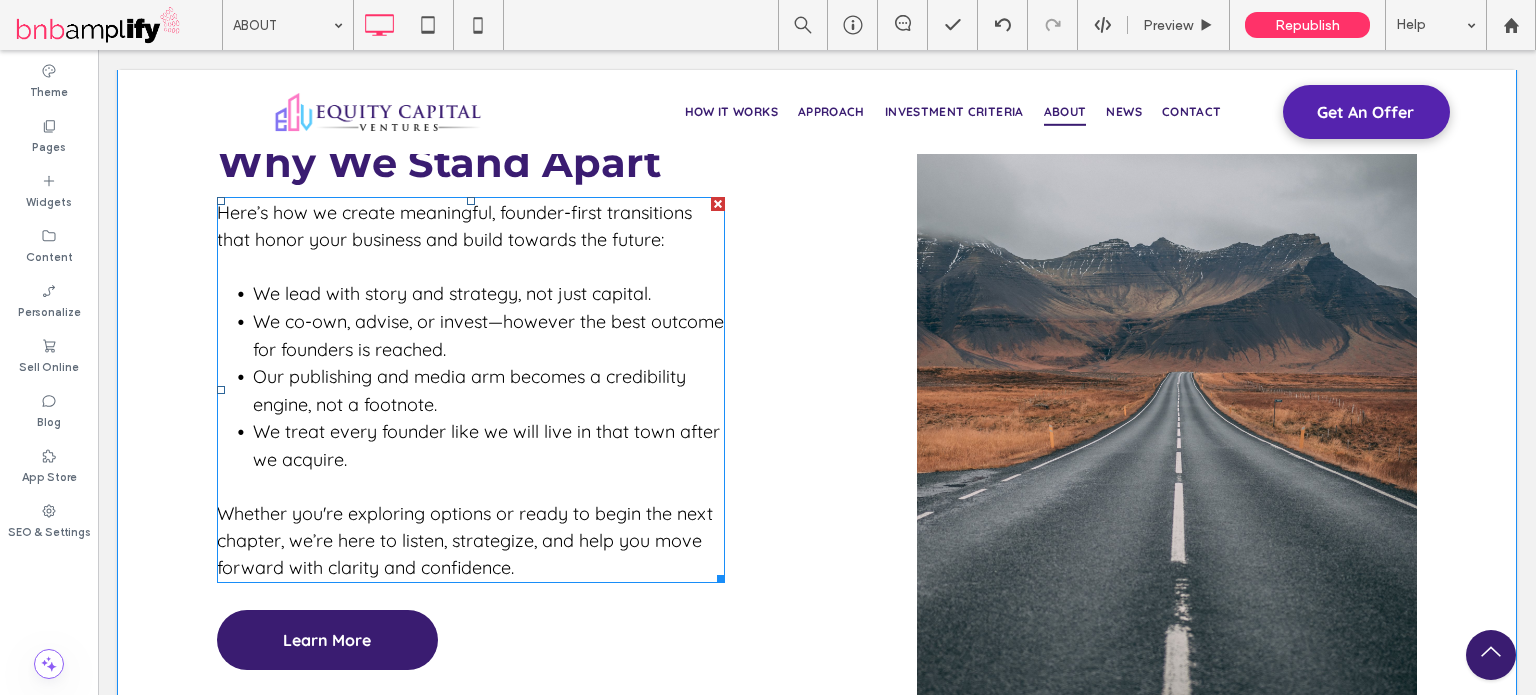 click on "We treat every founder like we will live in that town after we acquire." at bounding box center [489, 445] 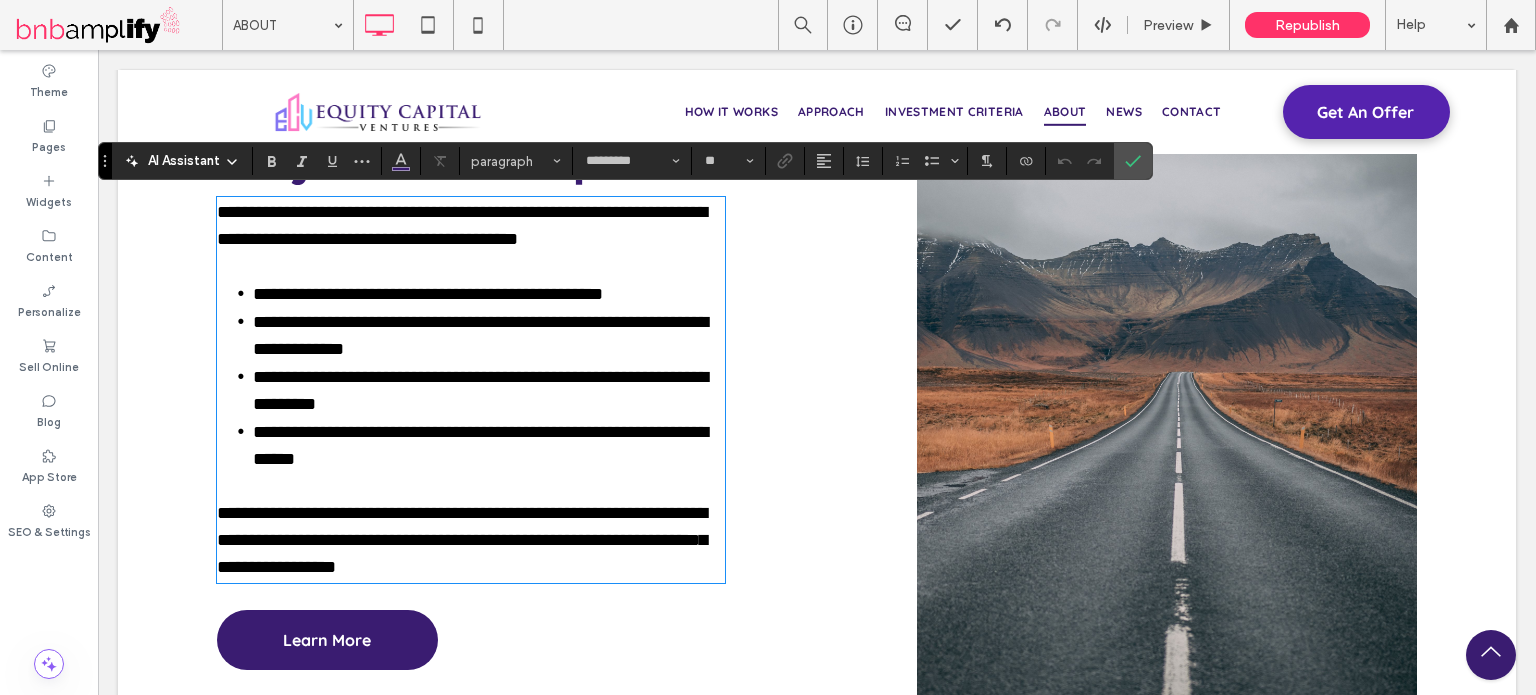 type on "*********" 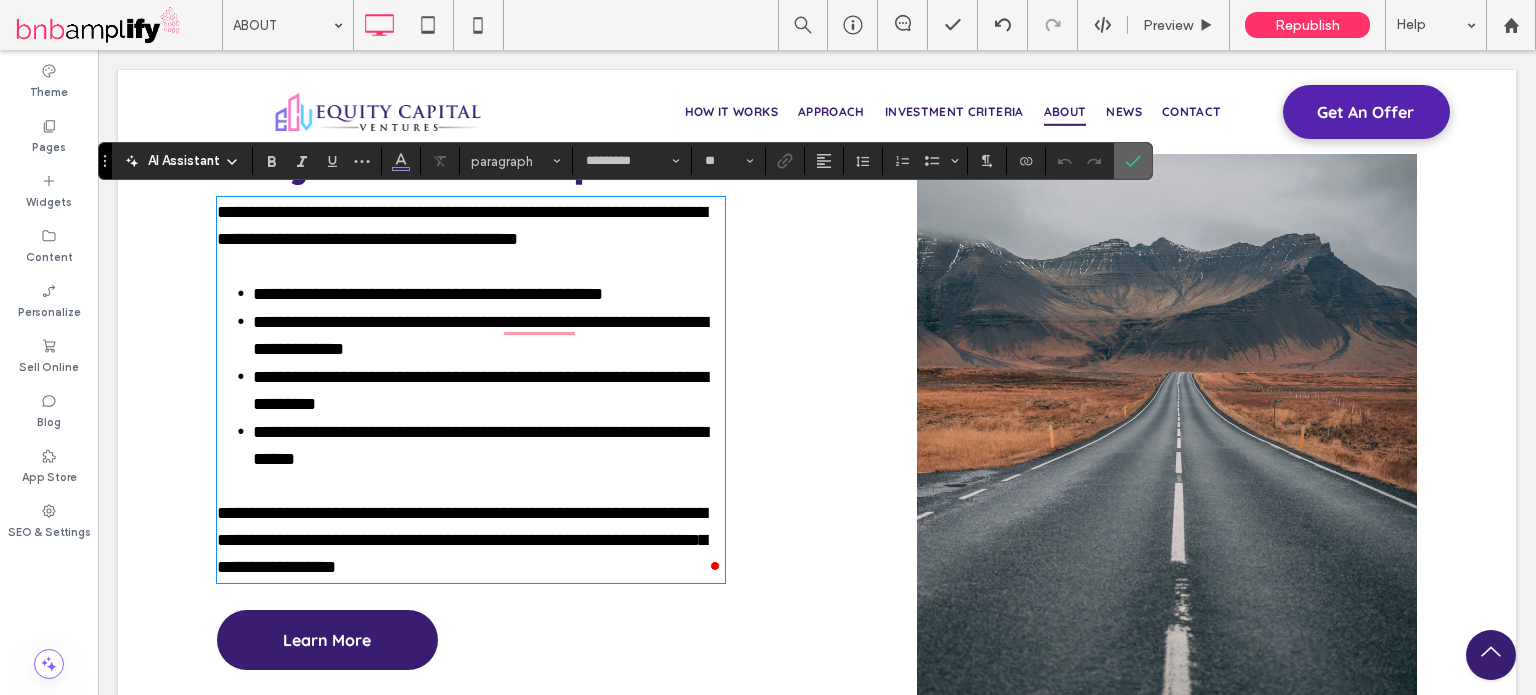 click 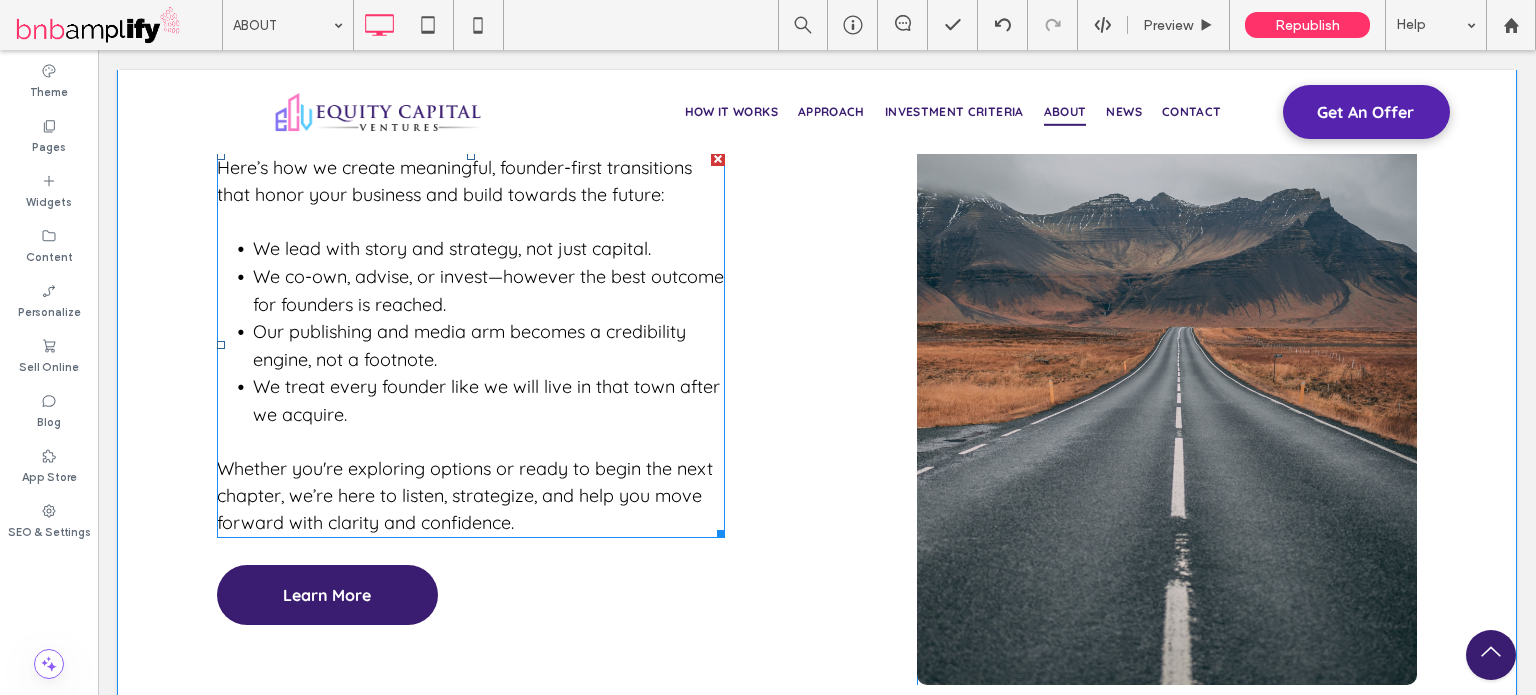scroll, scrollTop: 3400, scrollLeft: 0, axis: vertical 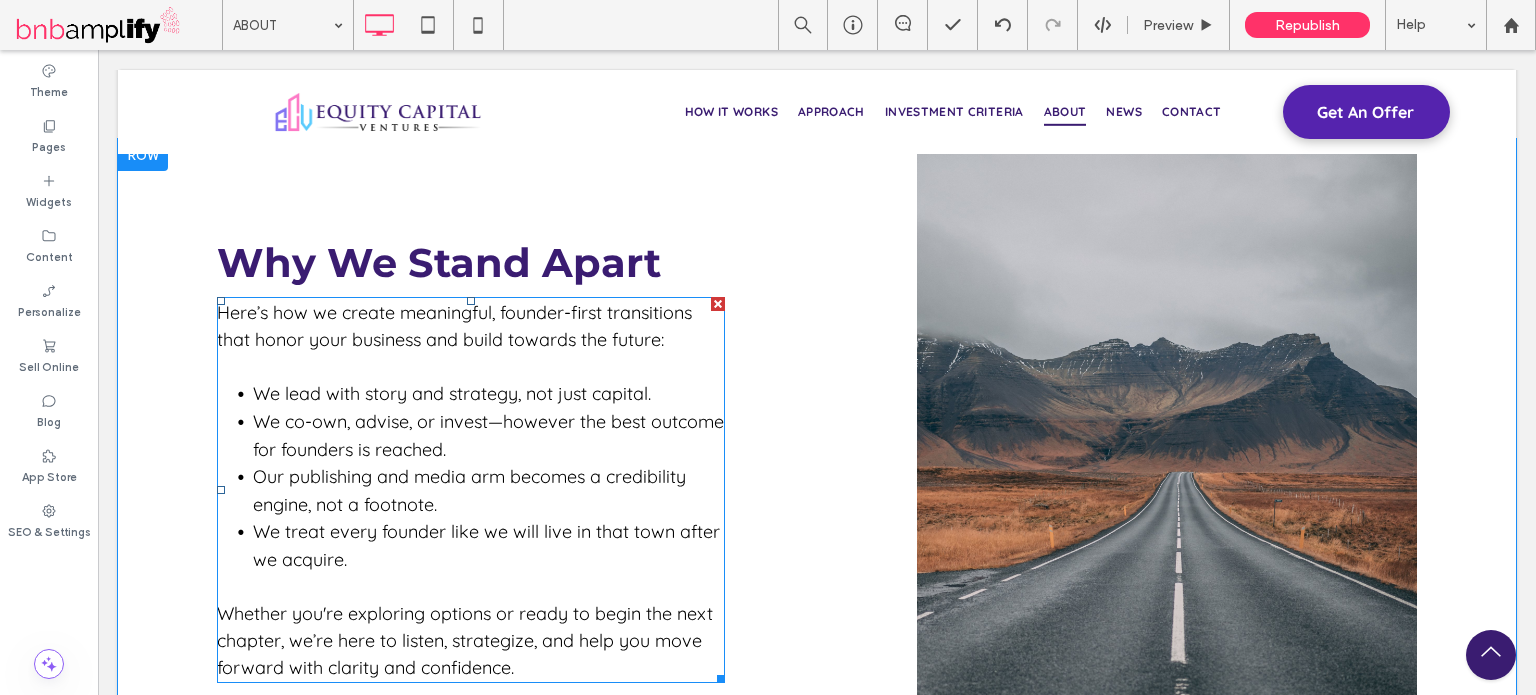 click on "Here’s how we create meaningful, founder-first transitions that honor your business and build towards the future:" at bounding box center [454, 326] 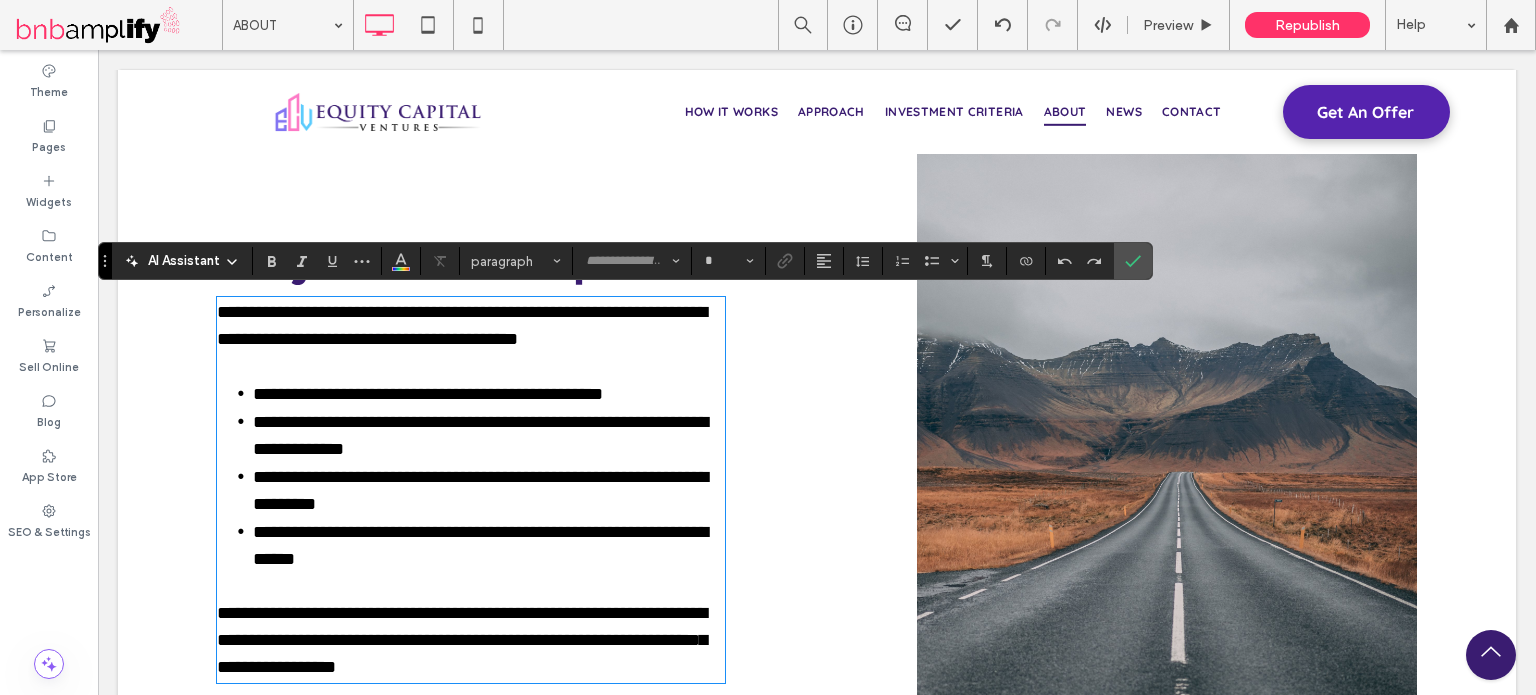 type on "*********" 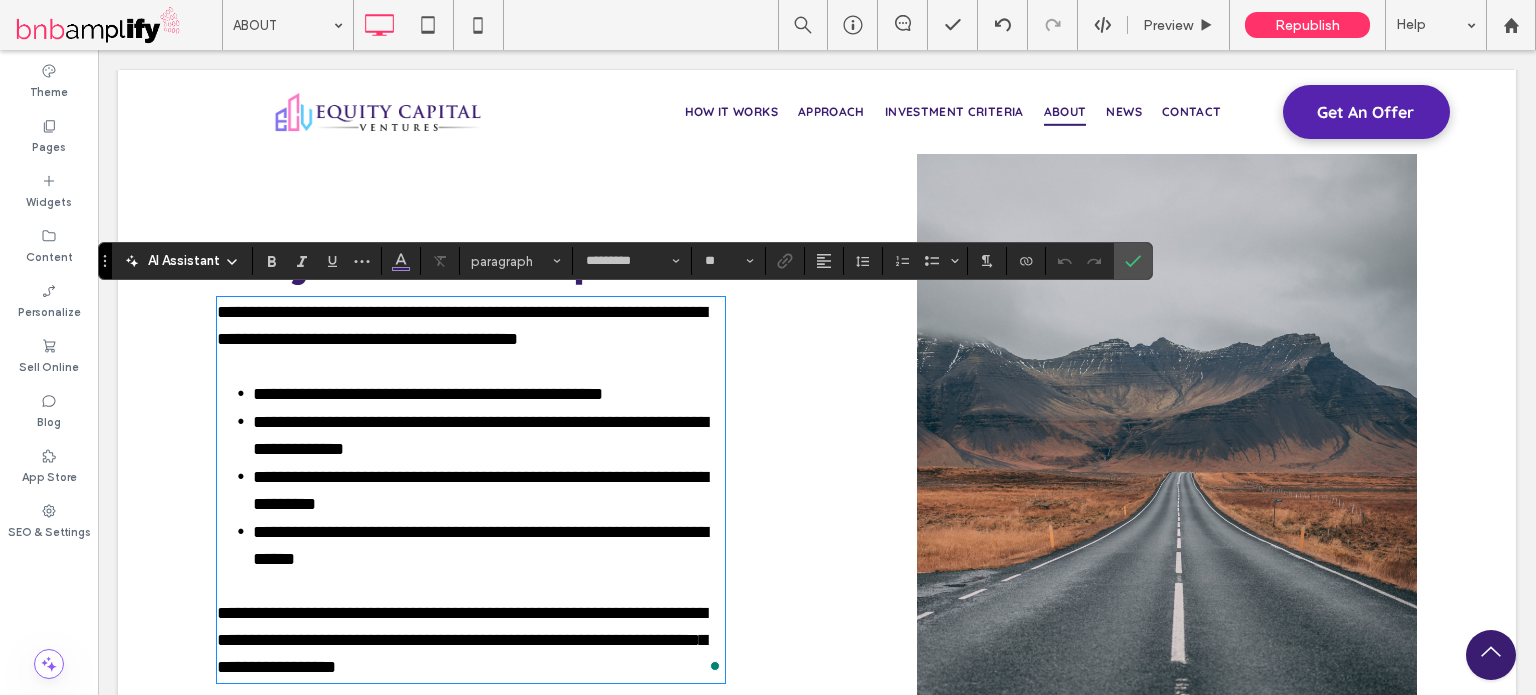 click on "**********" at bounding box center (462, 325) 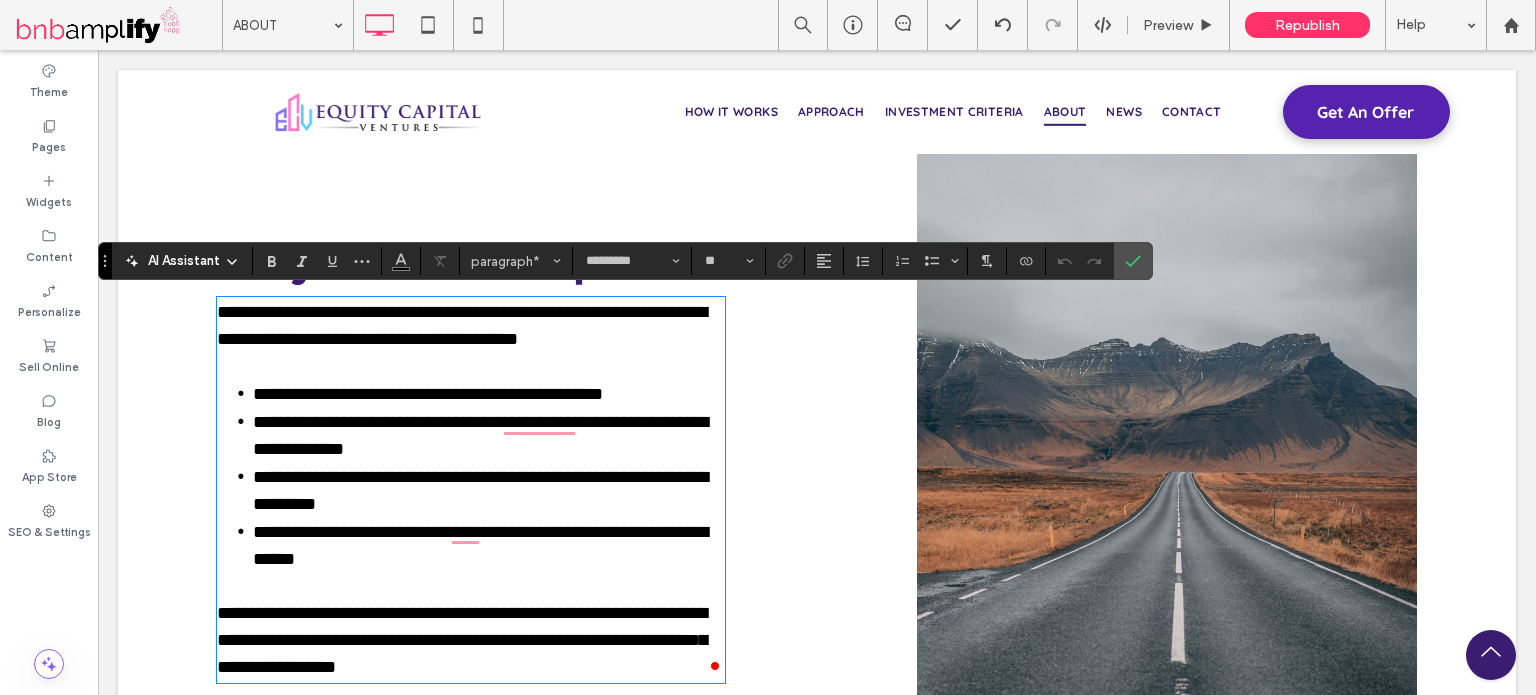 type 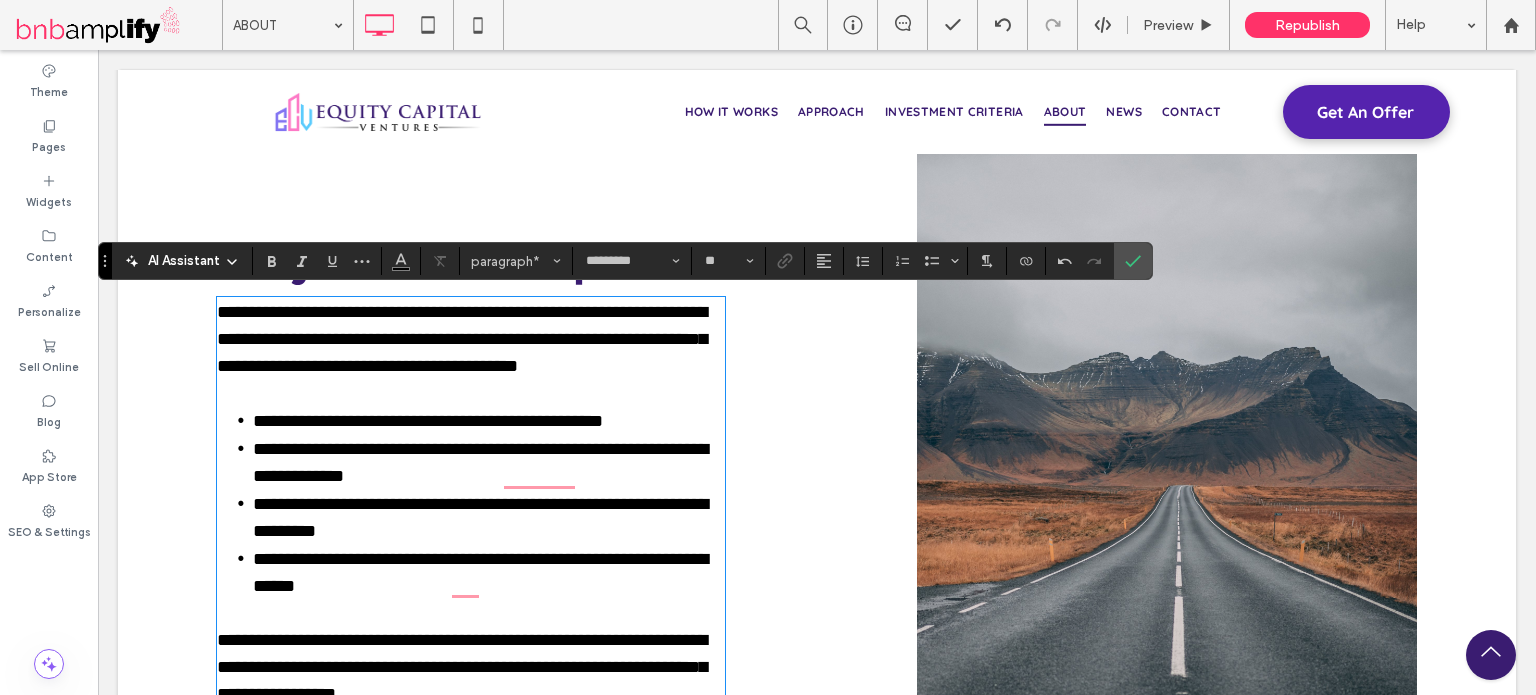 scroll, scrollTop: 0, scrollLeft: 0, axis: both 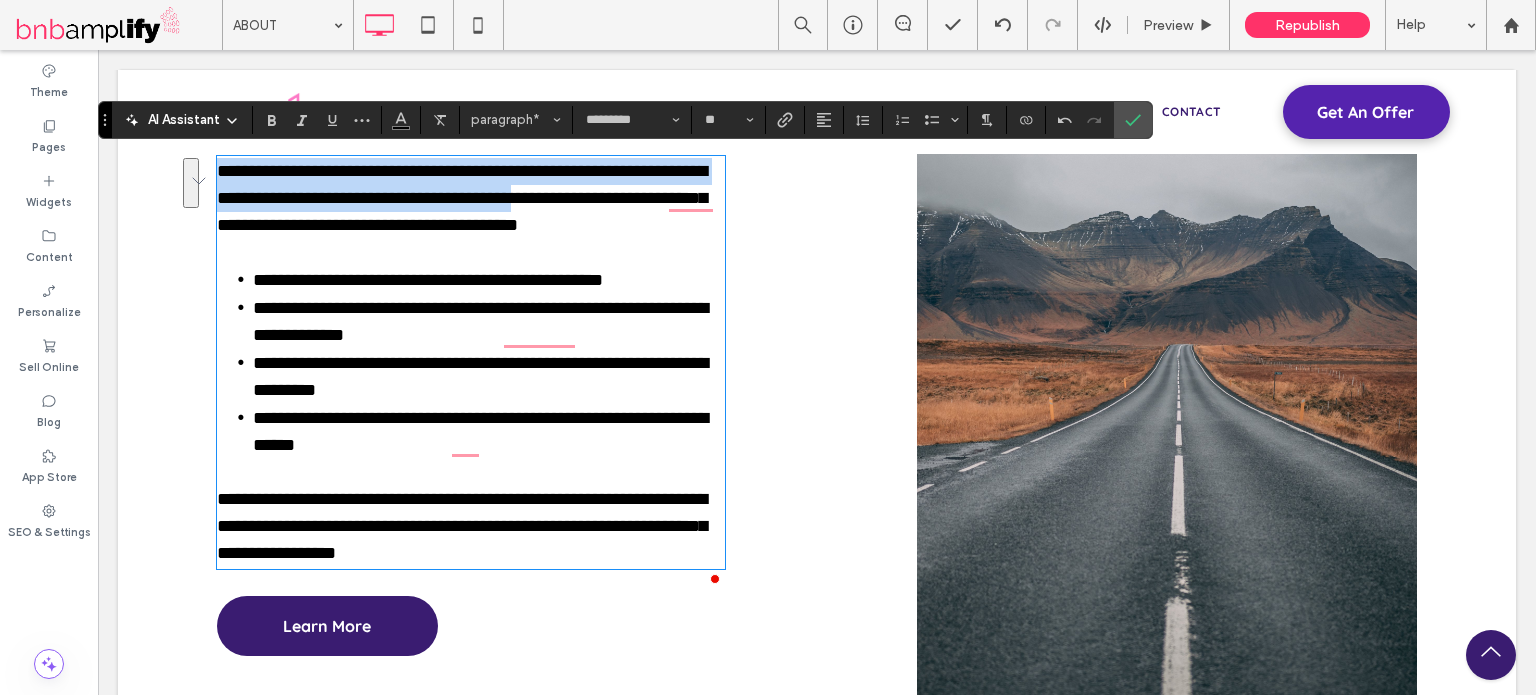 drag, startPoint x: 656, startPoint y: 194, endPoint x: 210, endPoint y: 171, distance: 446.59265 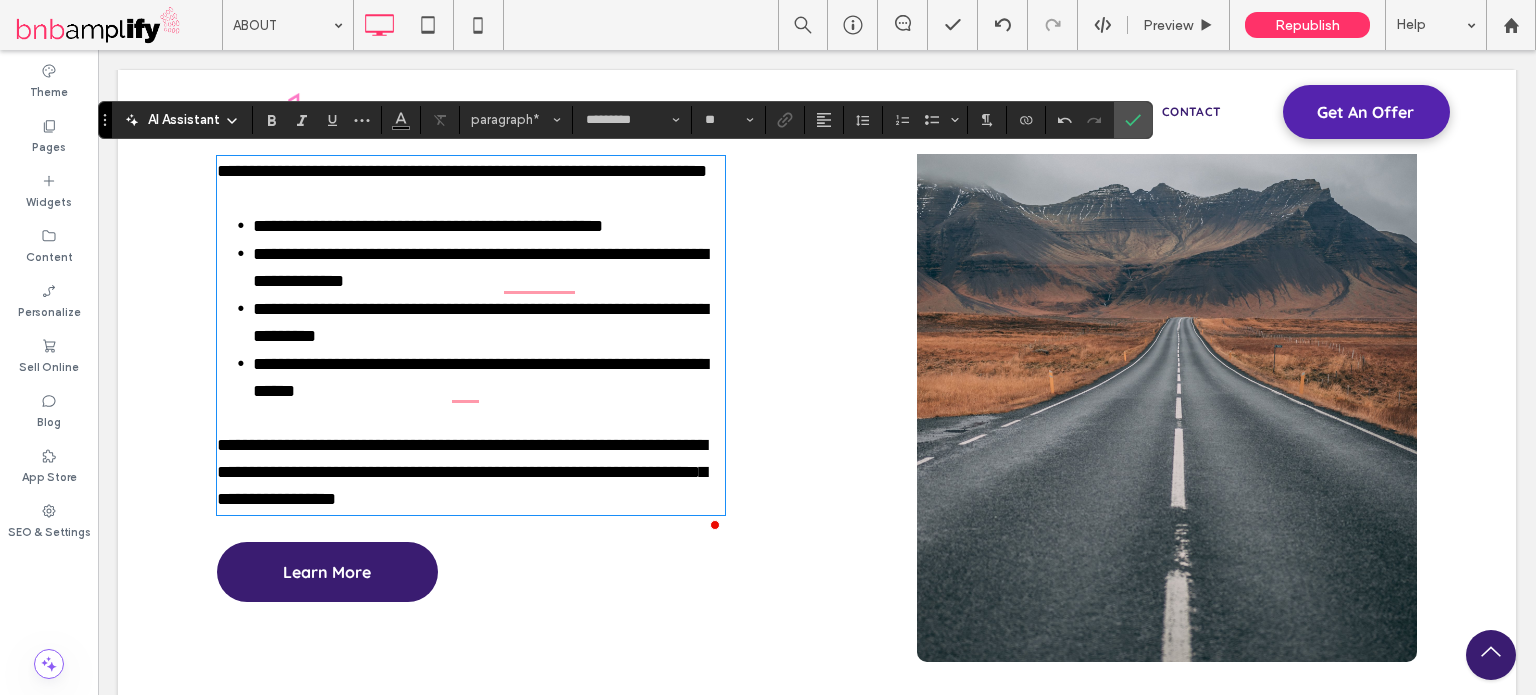 click on "**********" at bounding box center (462, 171) 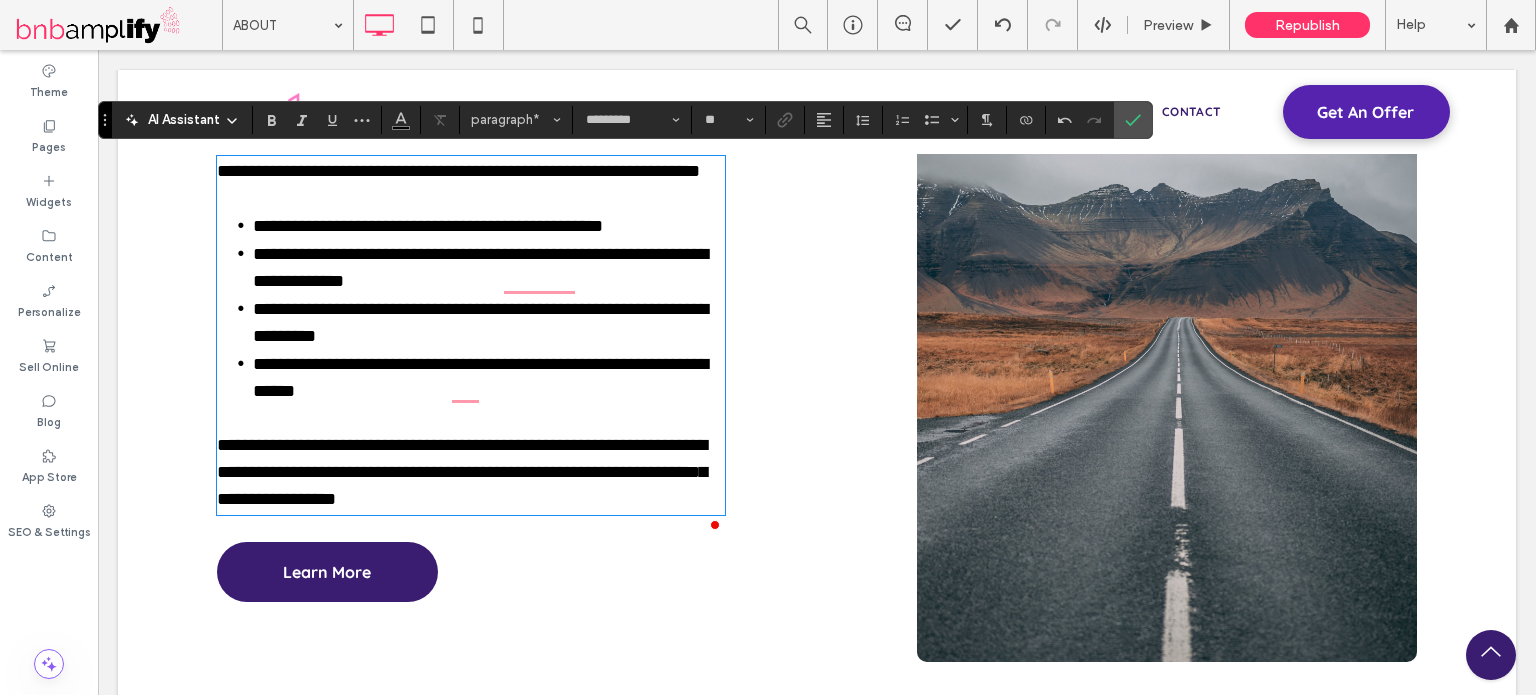 click on "**********" at bounding box center (462, 472) 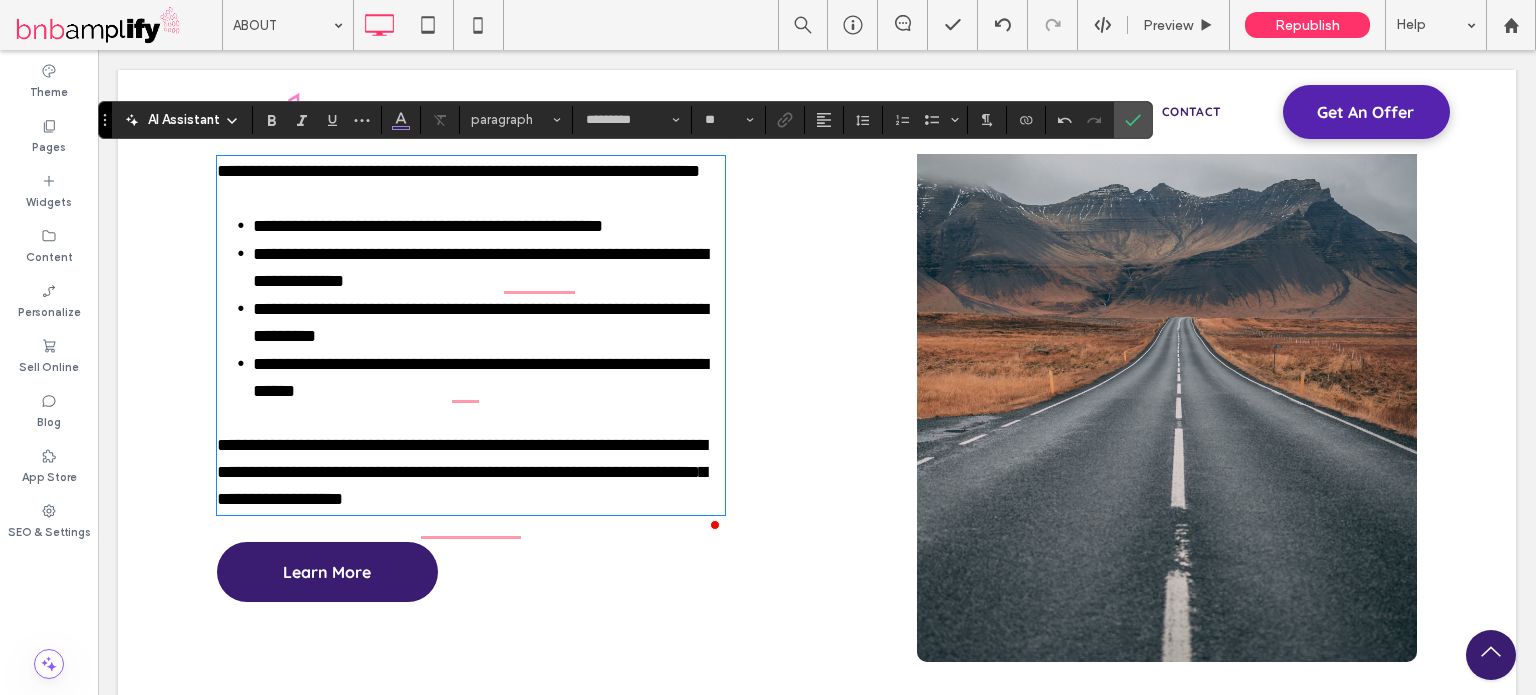 scroll, scrollTop: 0, scrollLeft: 0, axis: both 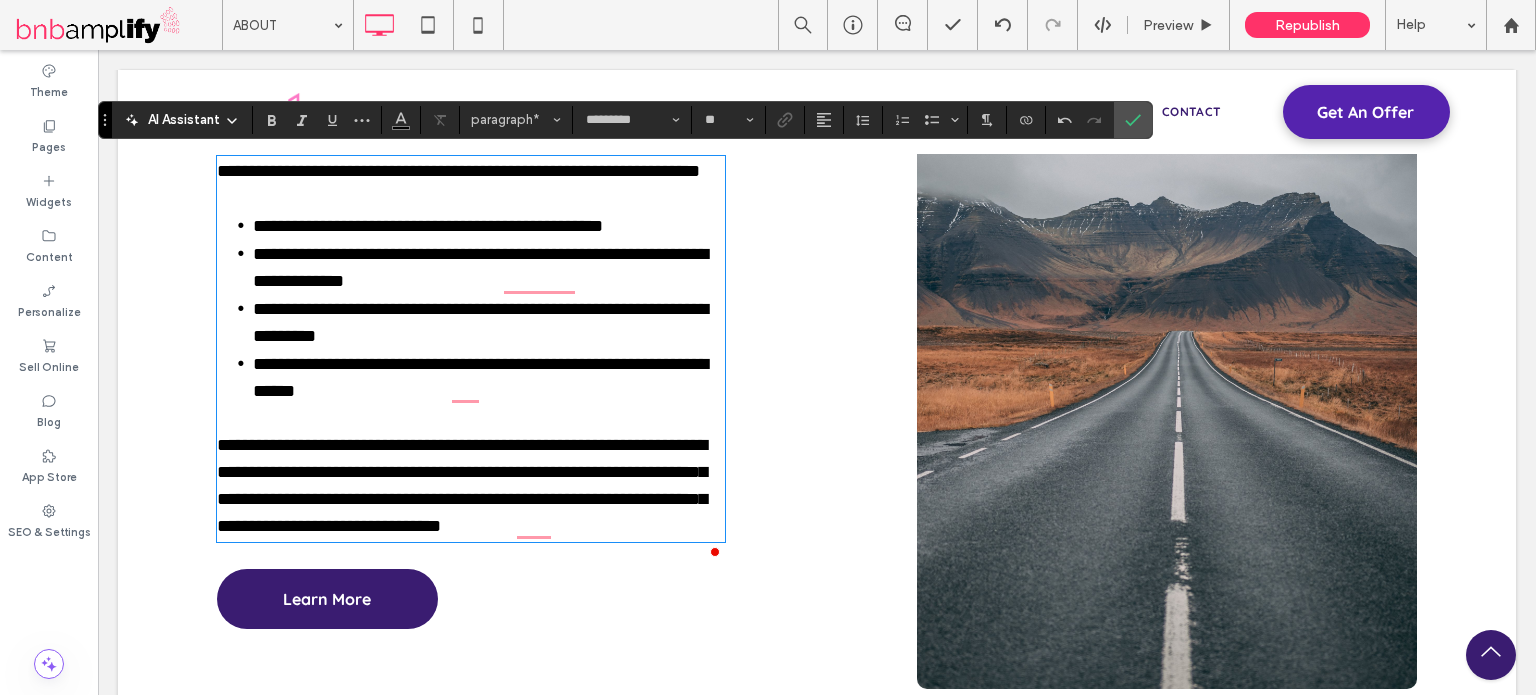 drag, startPoint x: 507, startPoint y: 528, endPoint x: 384, endPoint y: 505, distance: 125.13193 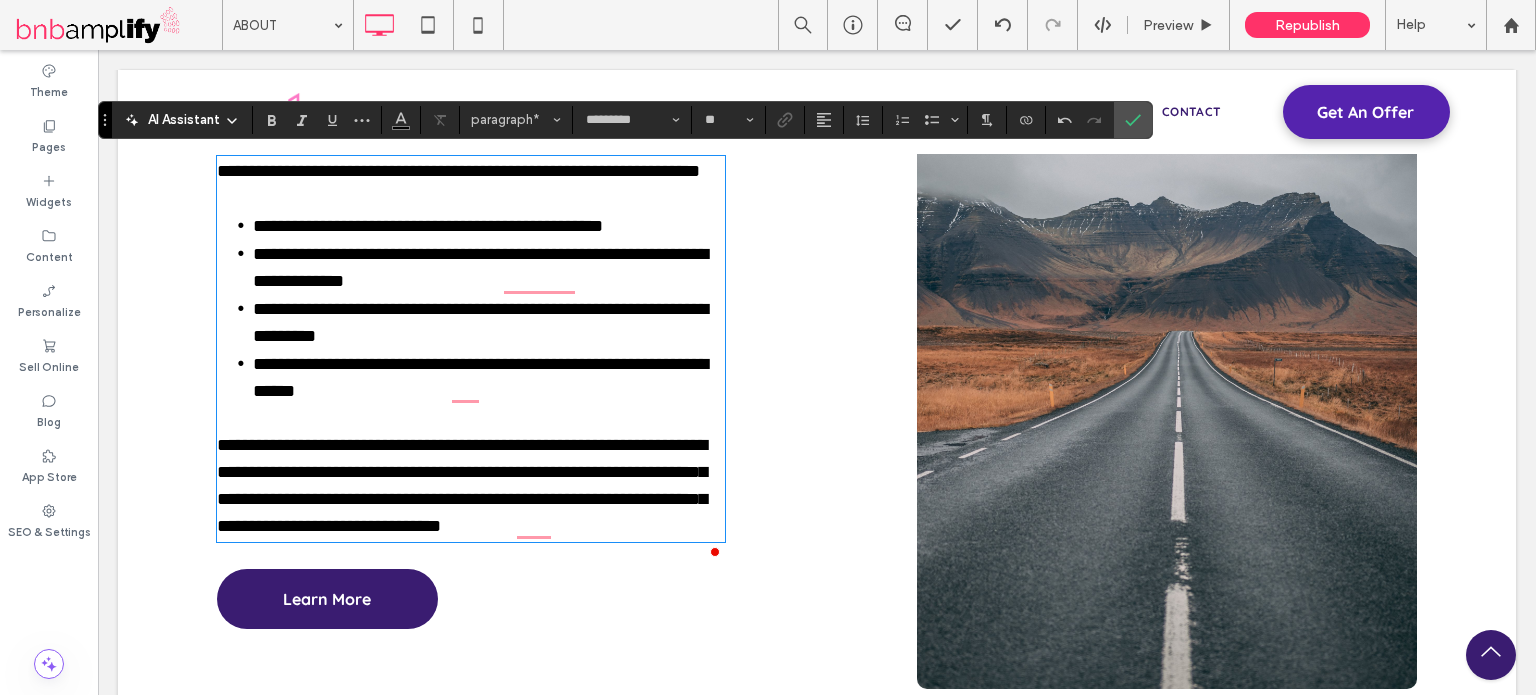click on "**********" at bounding box center (462, 485) 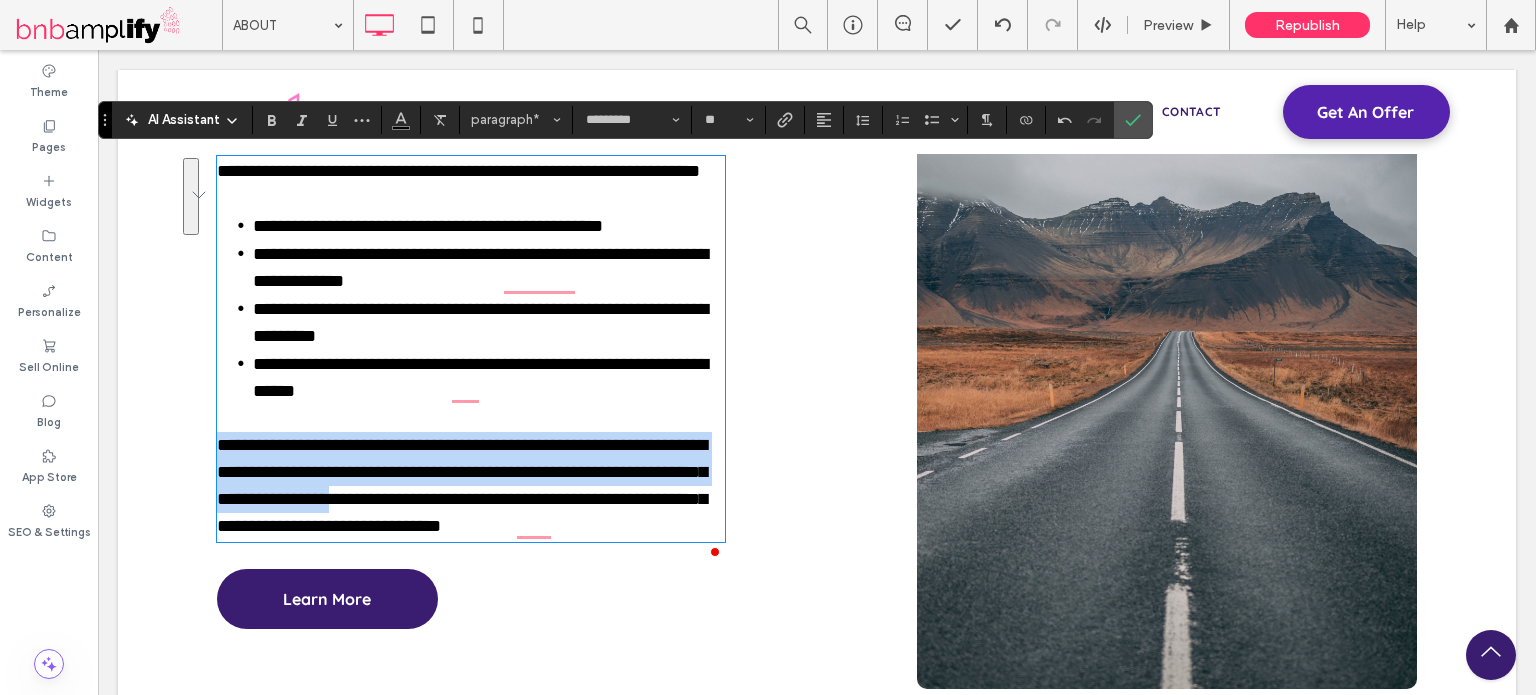 drag, startPoint x: 506, startPoint y: 527, endPoint x: 217, endPoint y: 476, distance: 293.4655 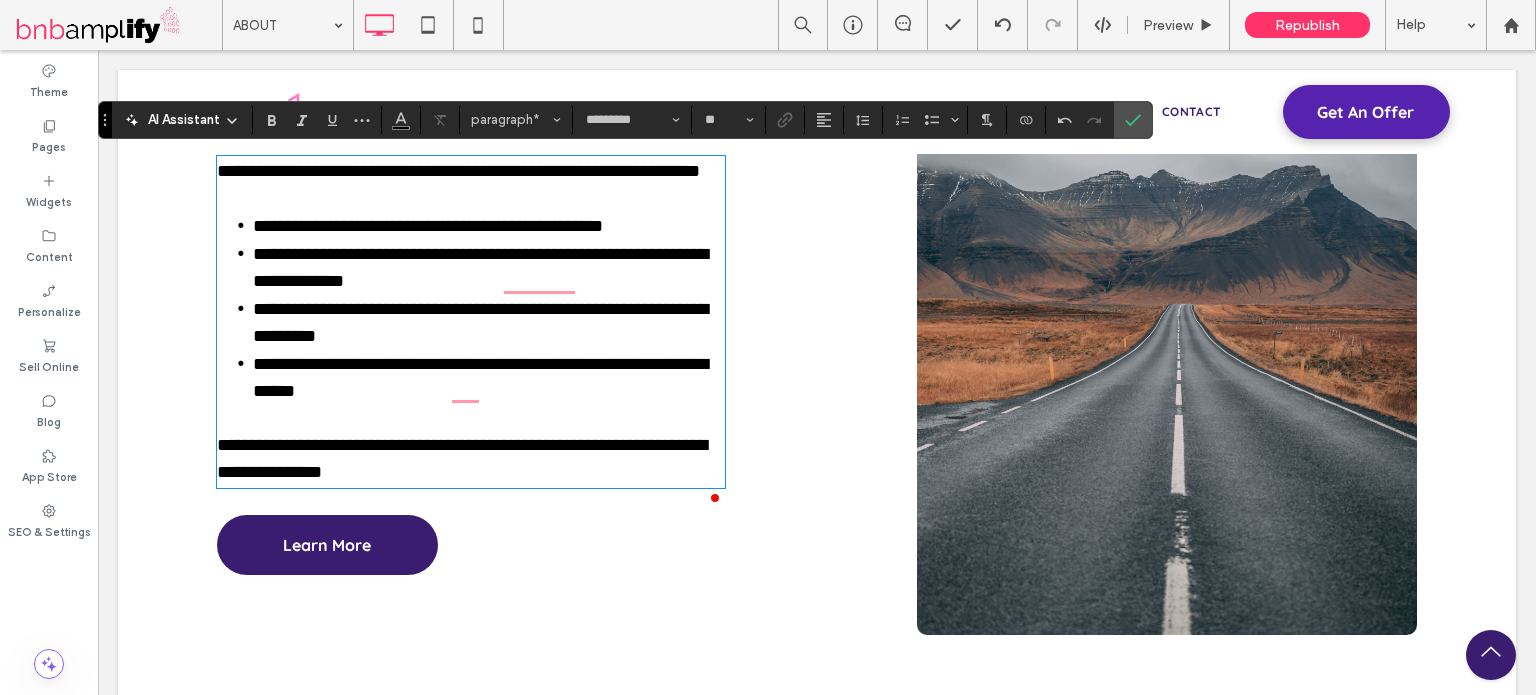 click on "**********" at bounding box center (462, 458) 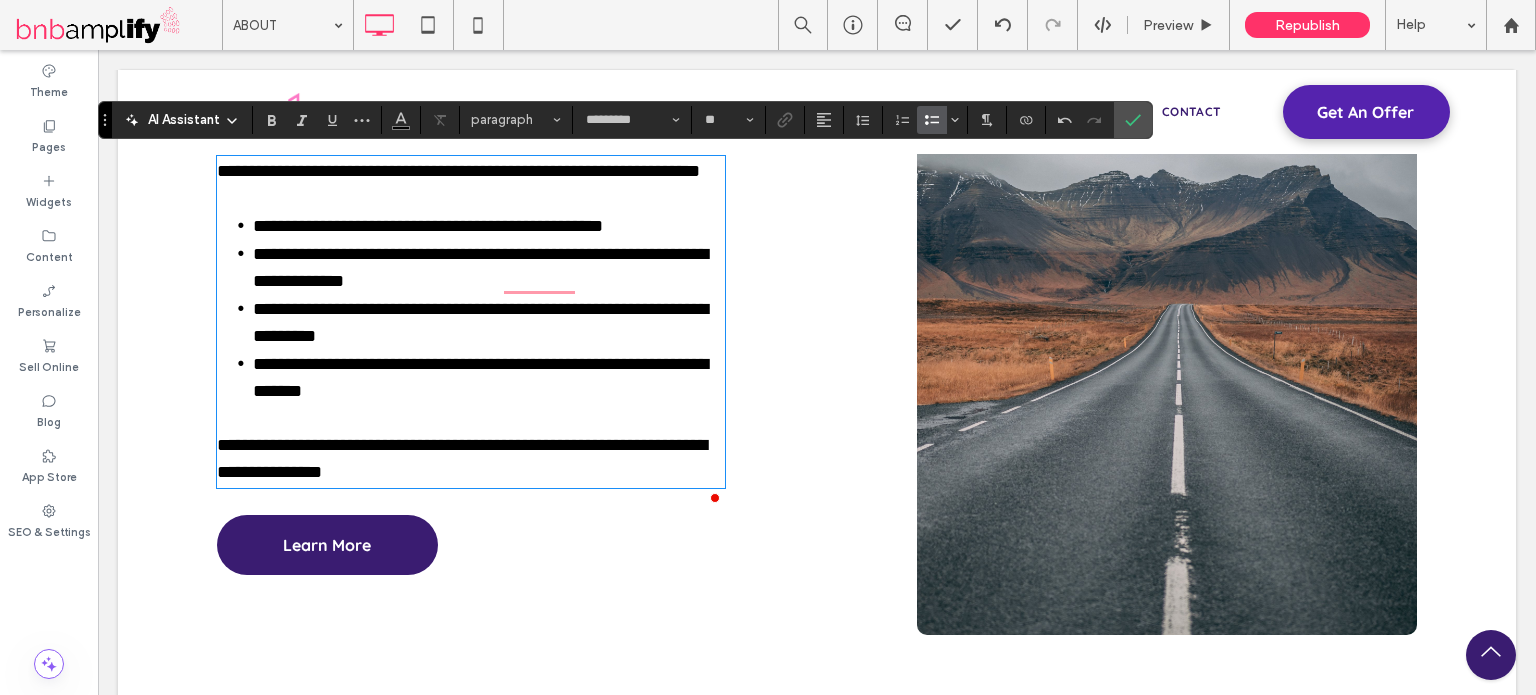 click on "**********" at bounding box center [462, 458] 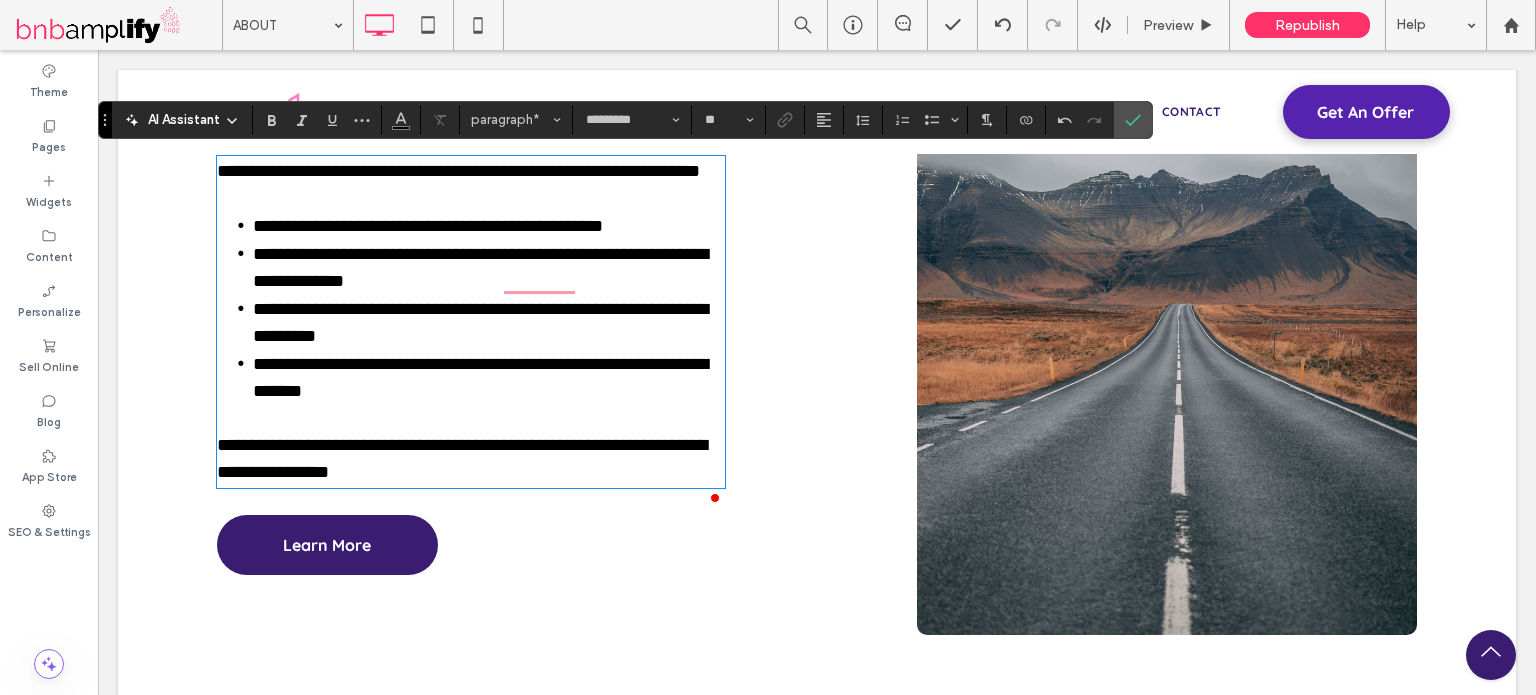 click on "**********" at bounding box center (471, 445) 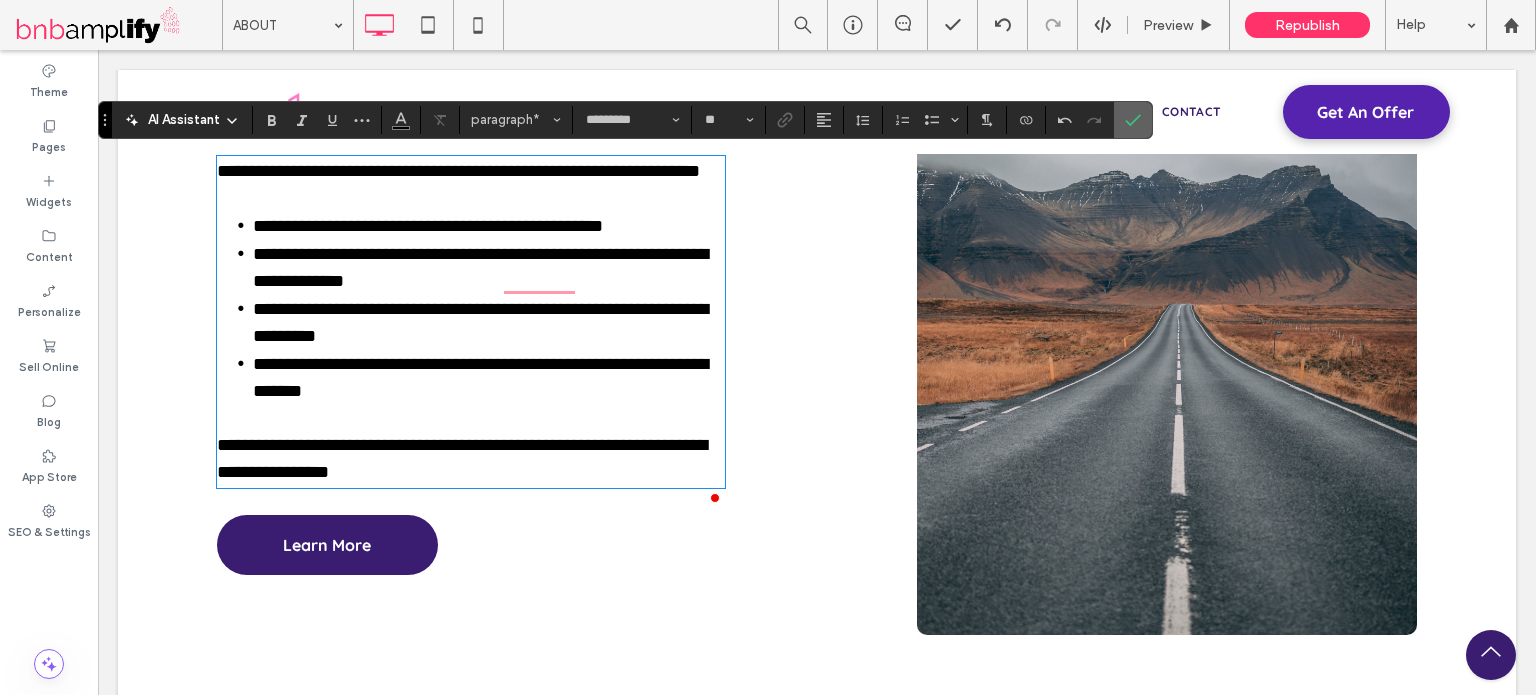 click 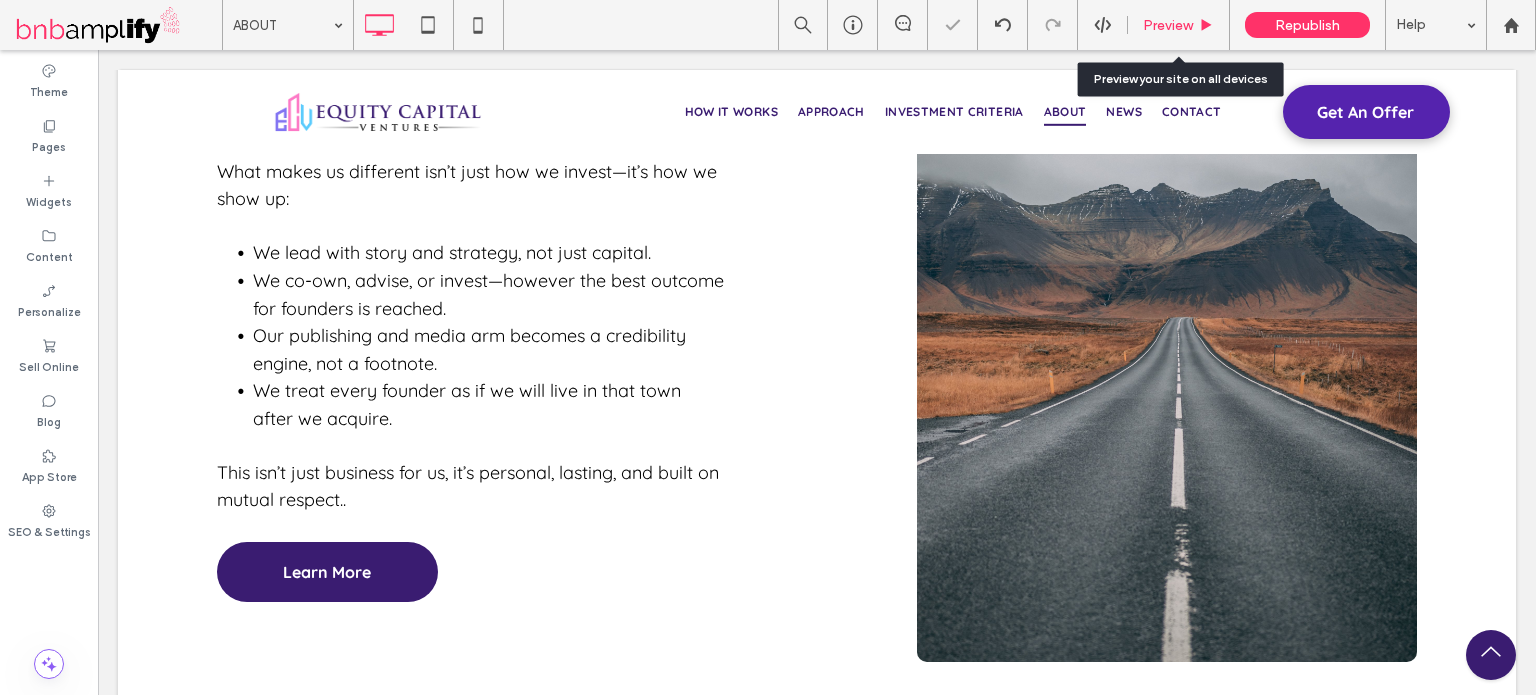 click on "Preview" at bounding box center (1168, 25) 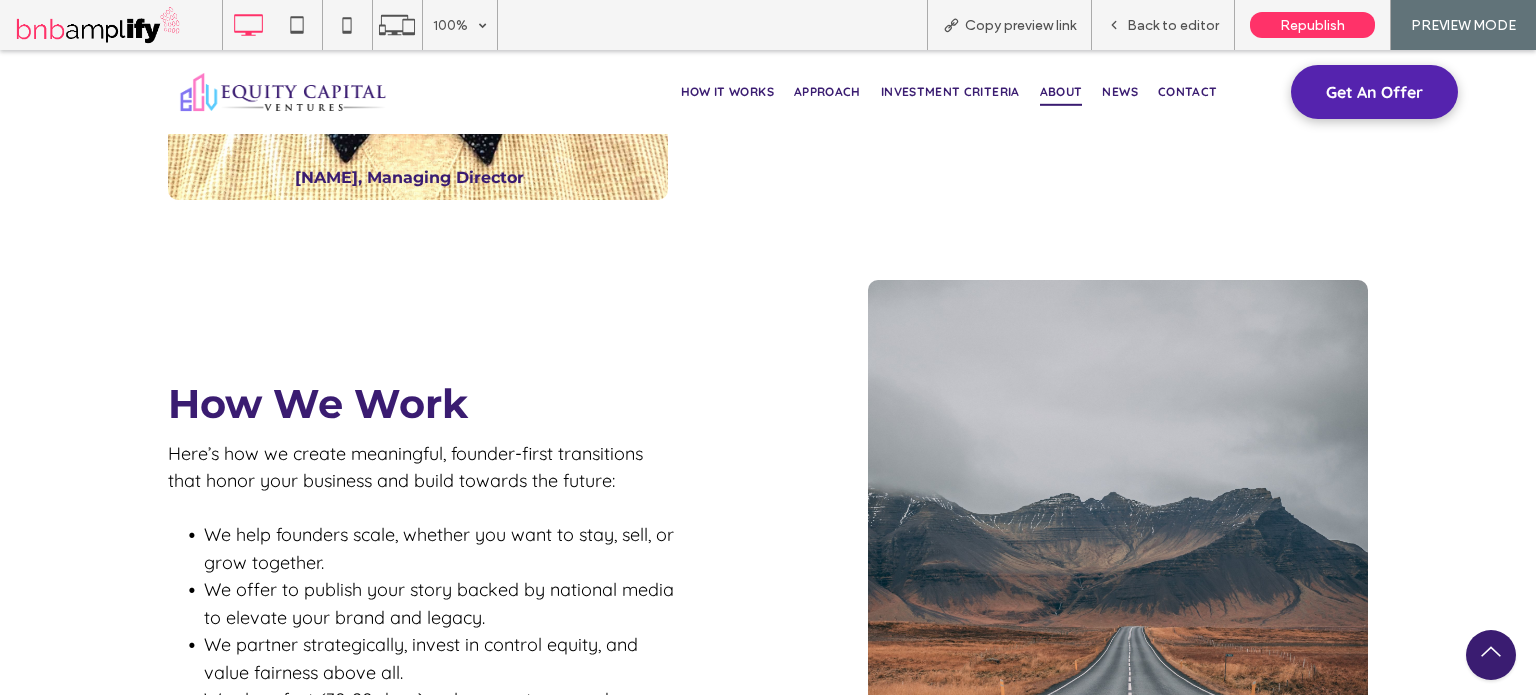 scroll, scrollTop: 1341, scrollLeft: 0, axis: vertical 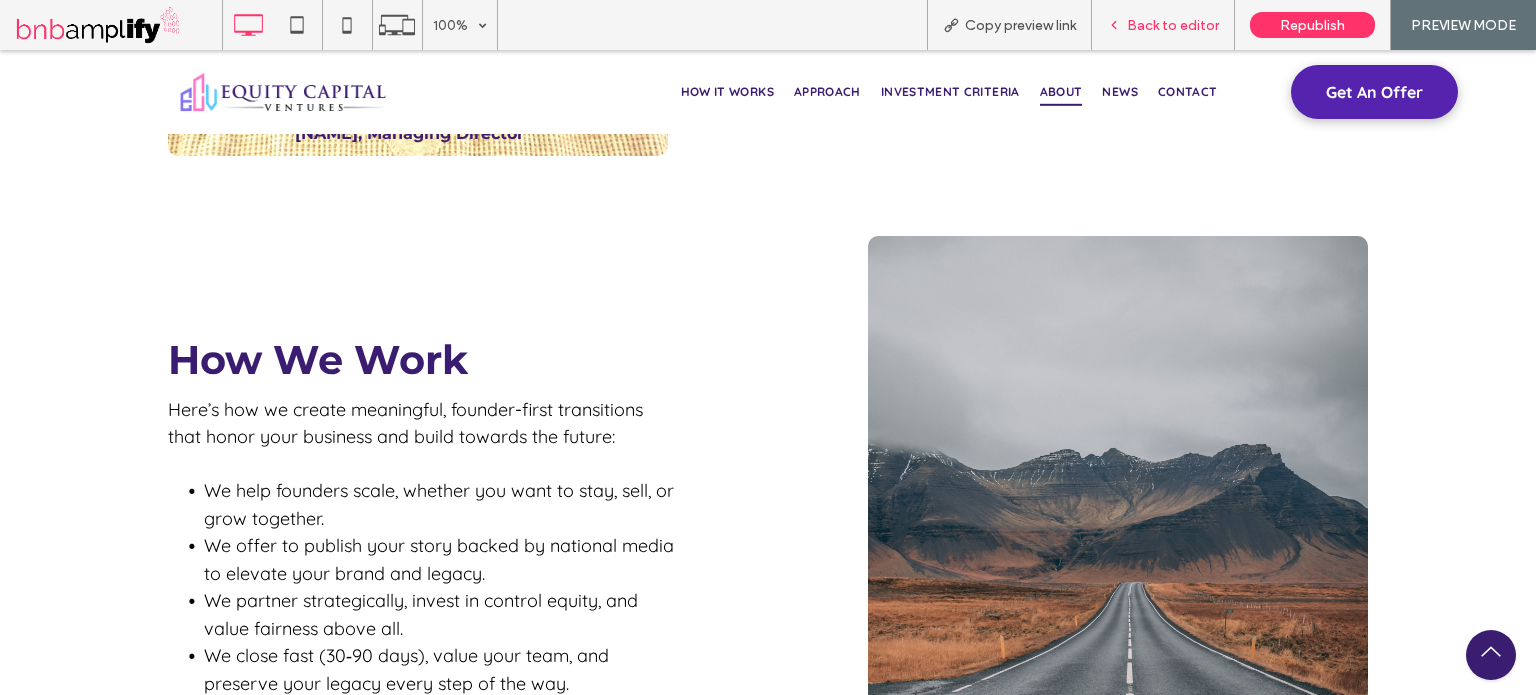 click on "Back to editor" at bounding box center (1173, 25) 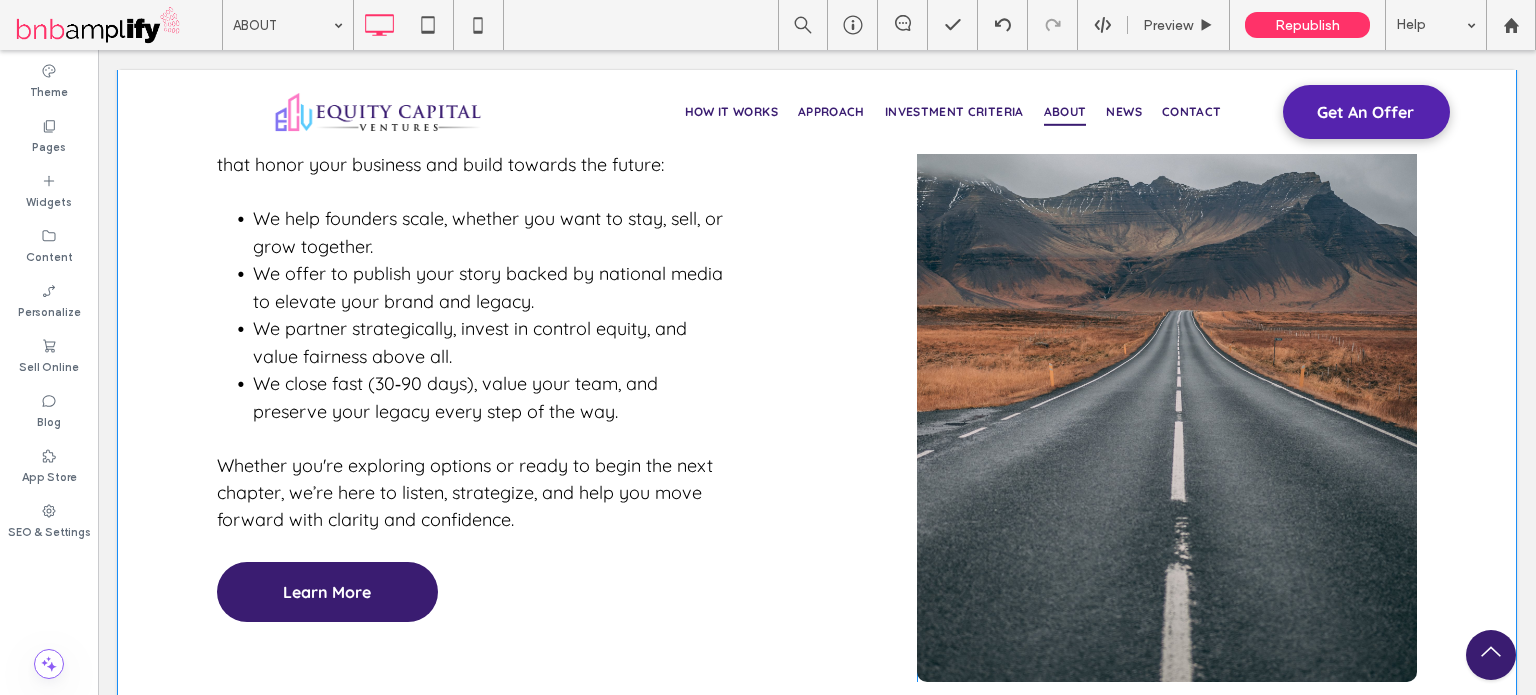 scroll, scrollTop: 1641, scrollLeft: 0, axis: vertical 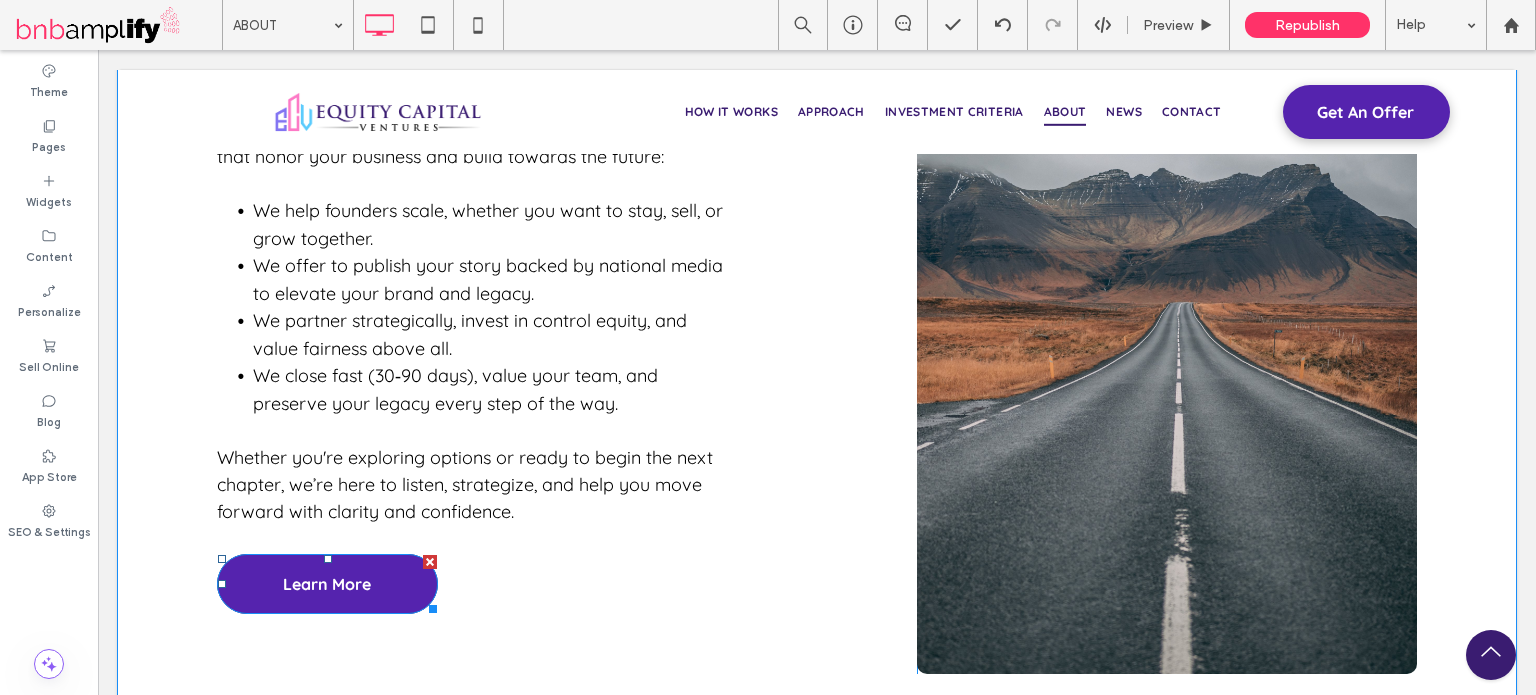 click on "Learn More" at bounding box center (327, 584) 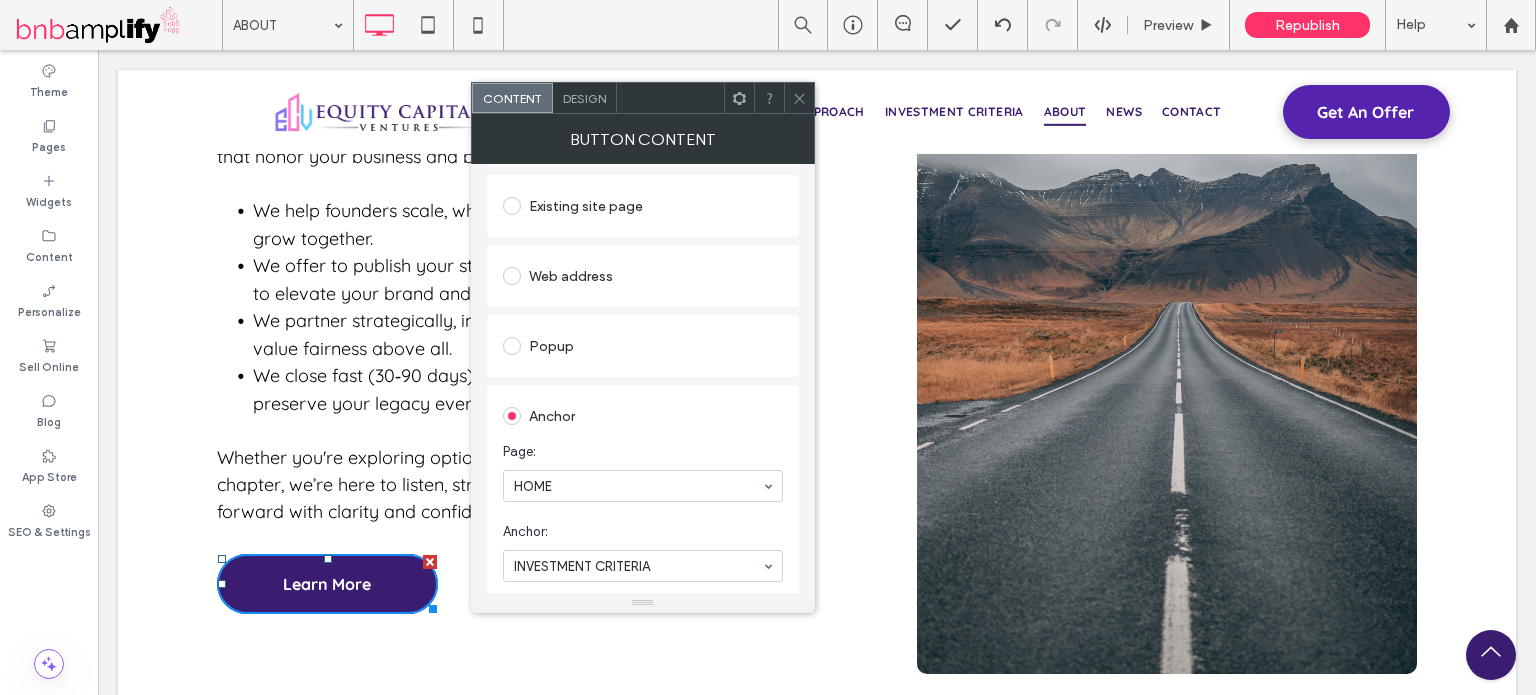 scroll, scrollTop: 100, scrollLeft: 0, axis: vertical 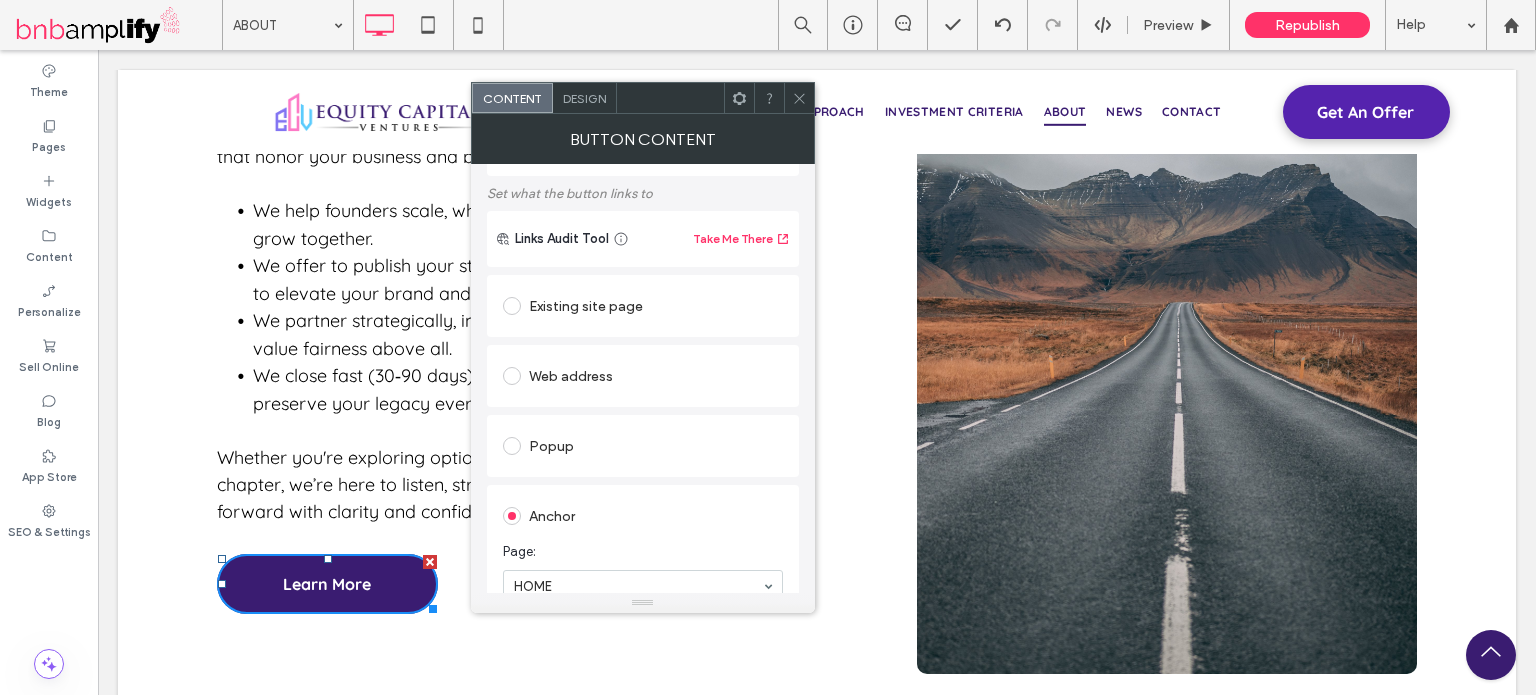 click on "Existing site page" at bounding box center (643, 306) 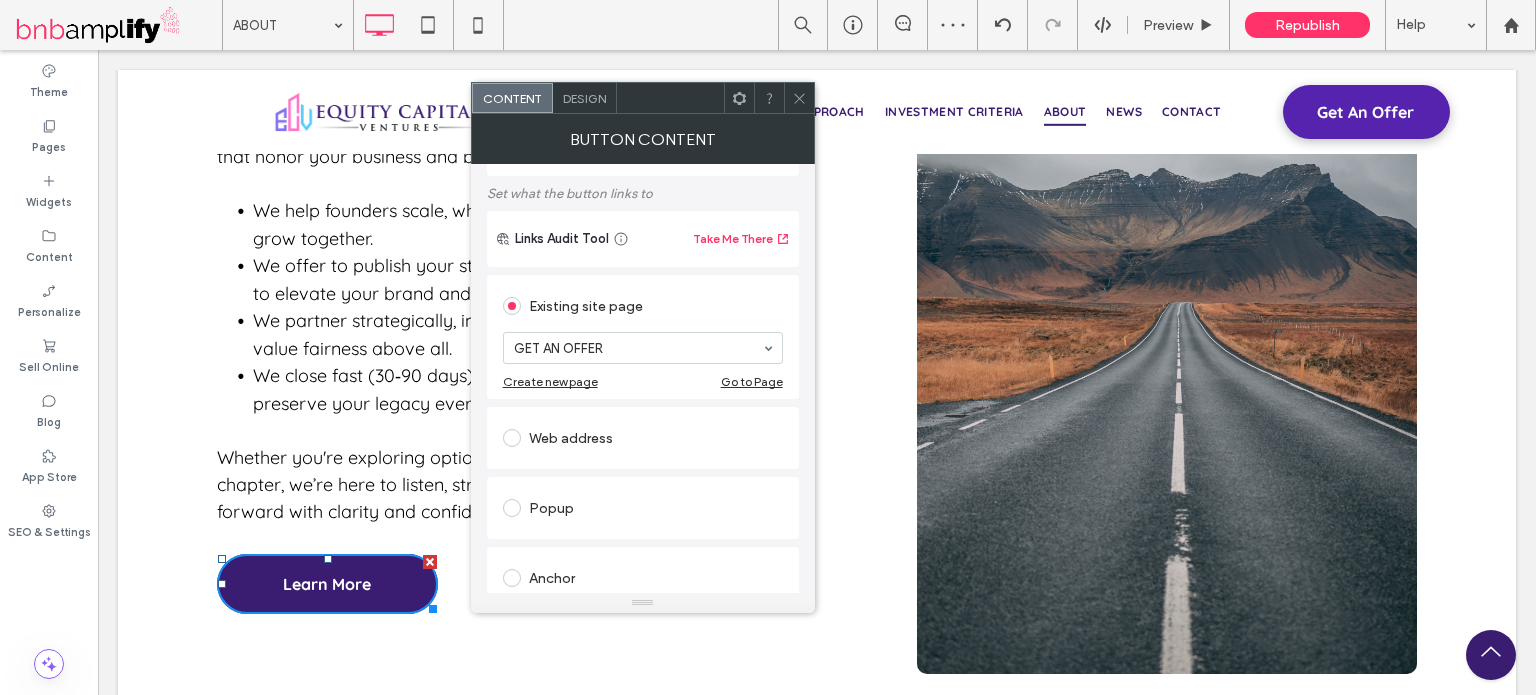 click on "Links Audit Tool Take Me There Existing site page GET AN OFFER Create new page Go to Page Web address Popup Anchor Page: HOME Anchor: INVESTMENT CRITERIA Blog post Email address Click to call File for download" at bounding box center [643, 550] 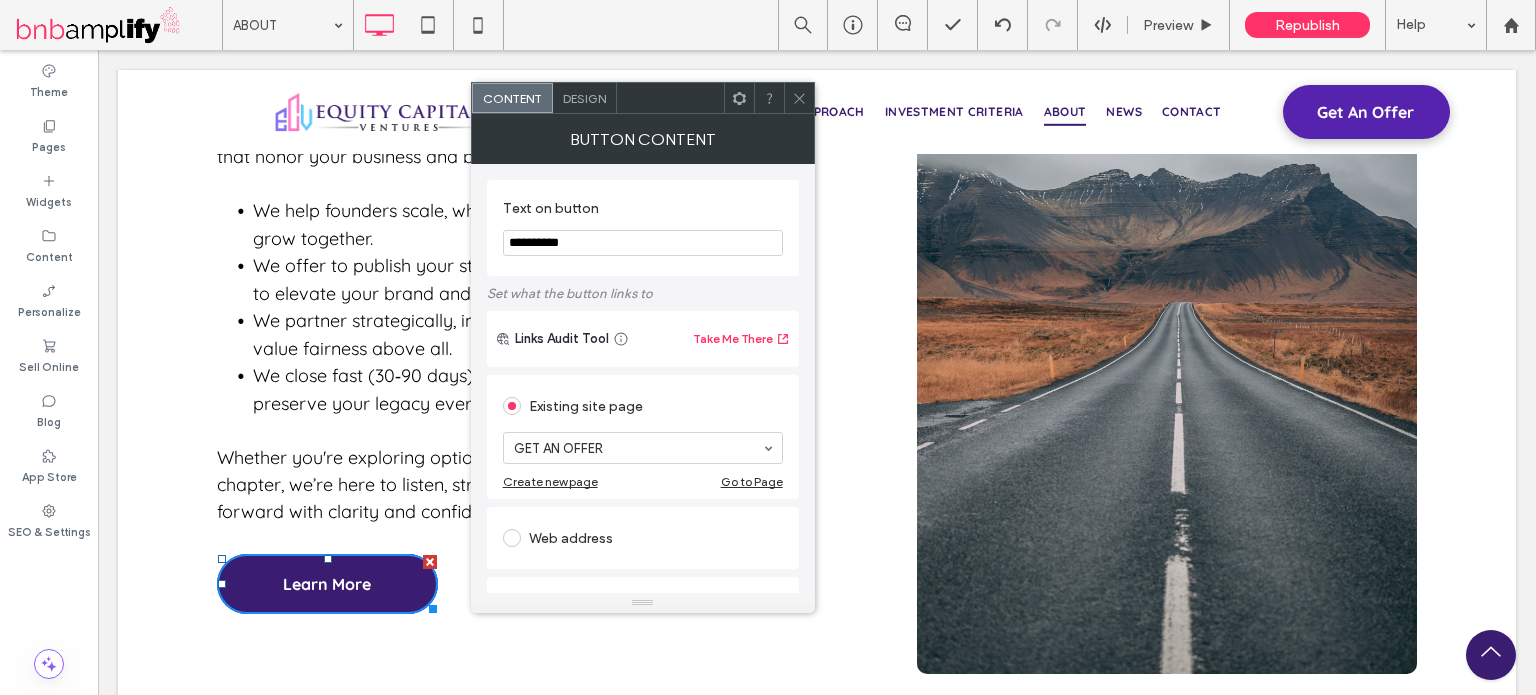 click on "**********" at bounding box center (643, 243) 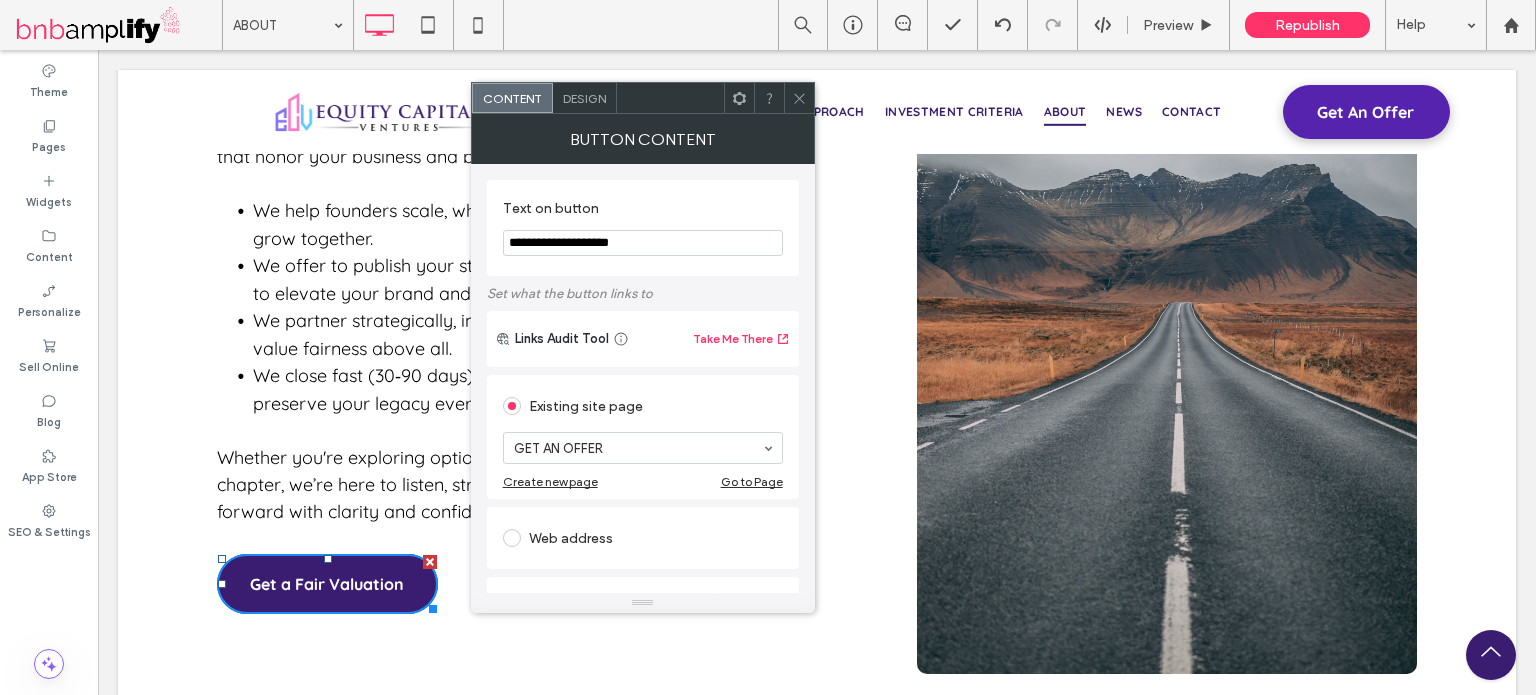 type on "**********" 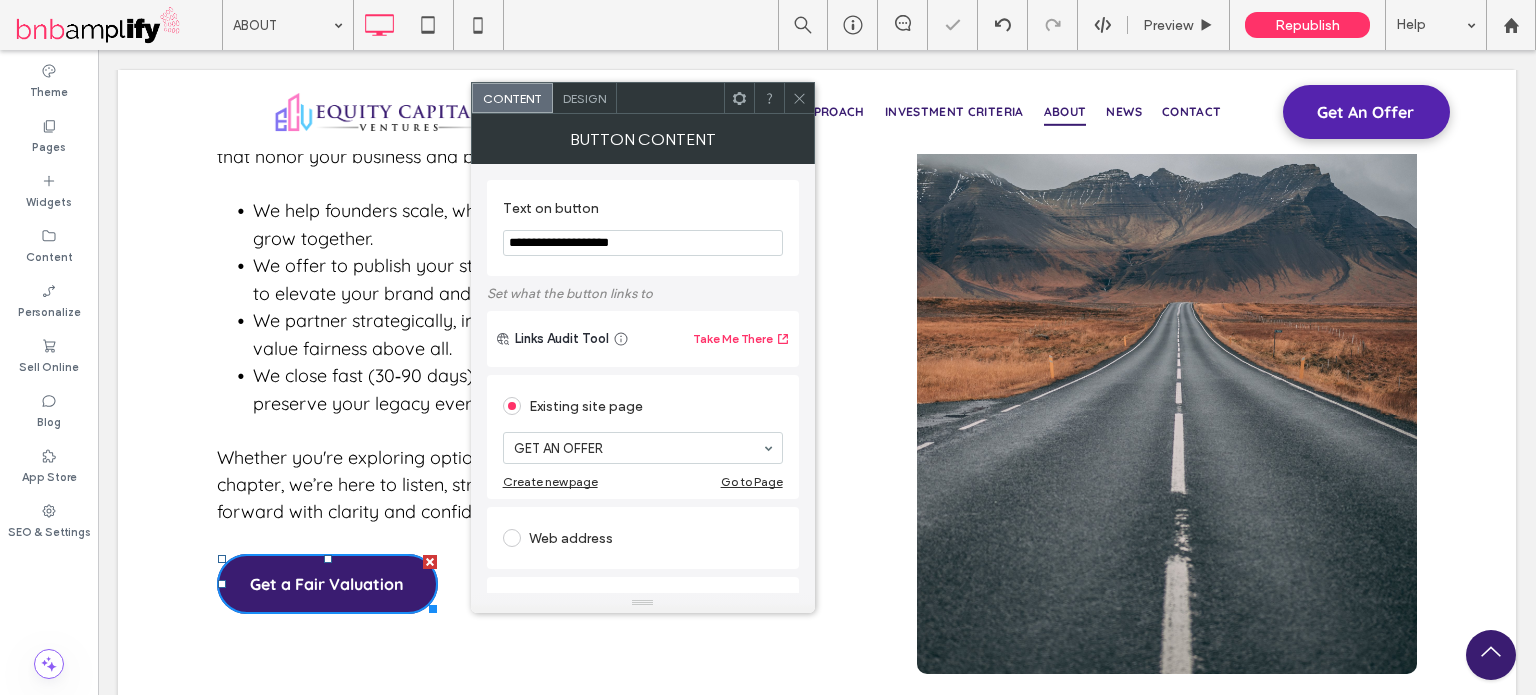 click on "**********" at bounding box center (643, 228) 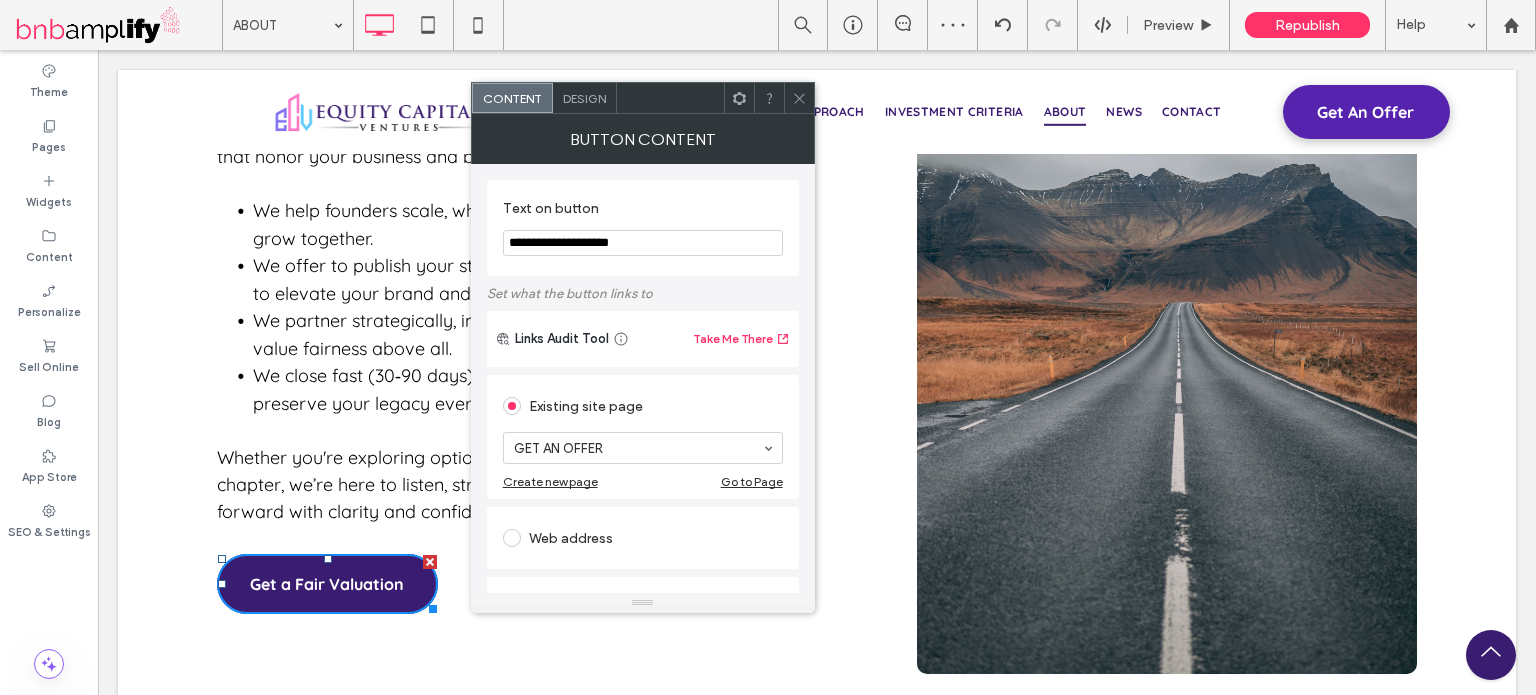 click 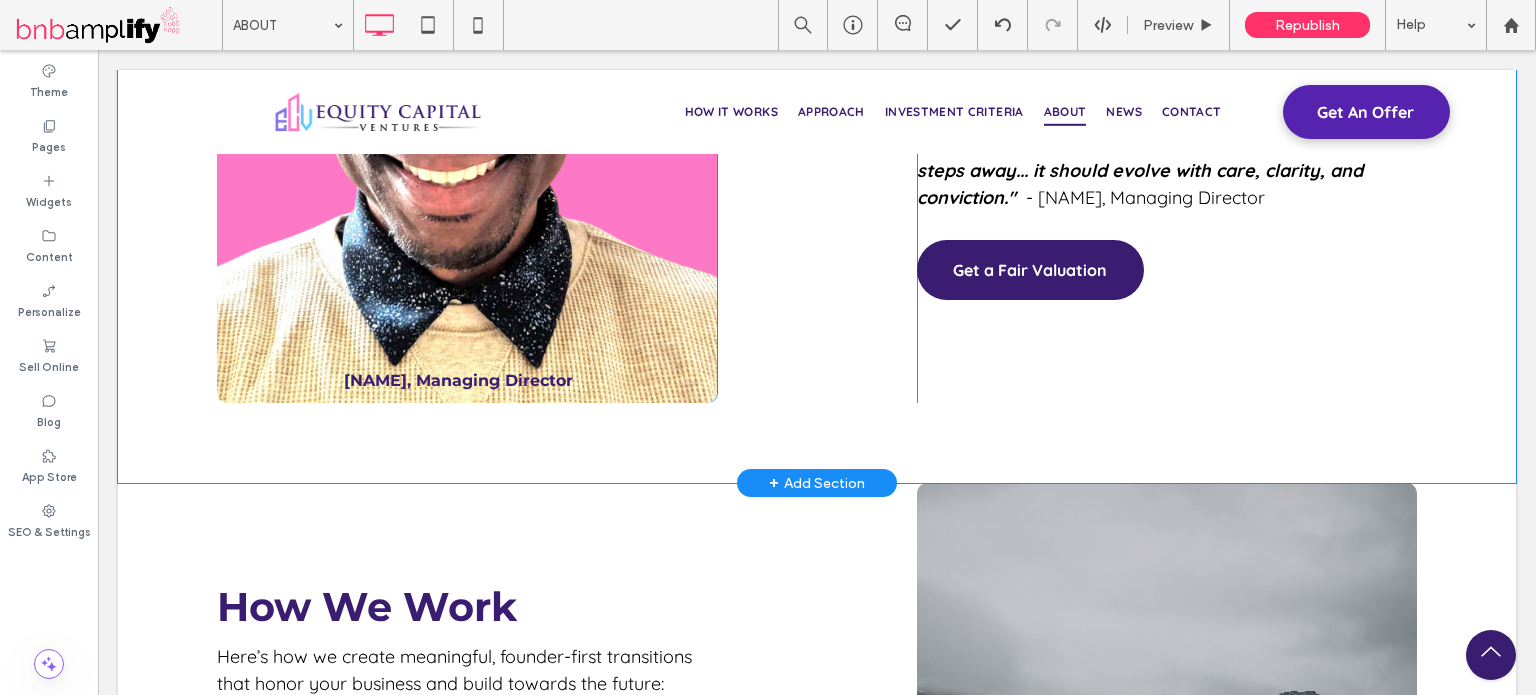 scroll, scrollTop: 1041, scrollLeft: 0, axis: vertical 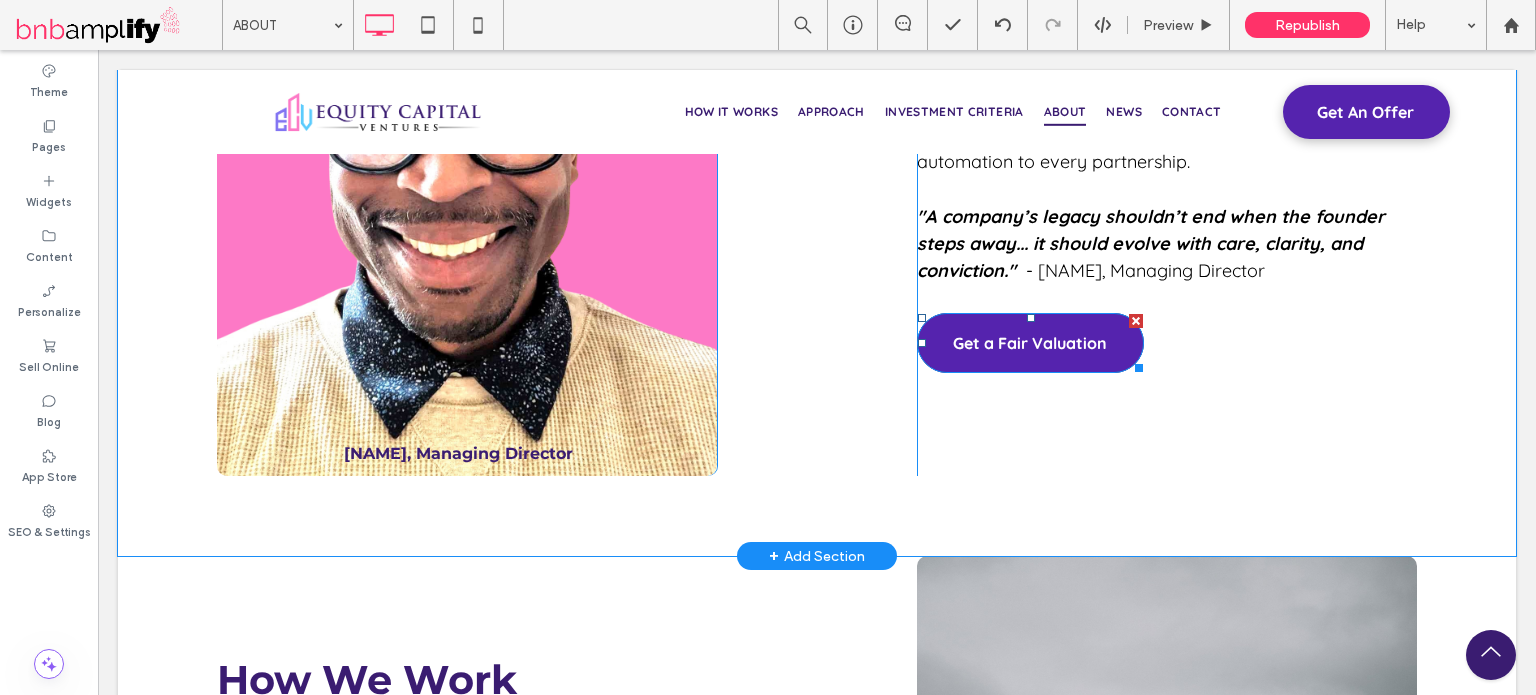 click on "Get a Fair Valuation" at bounding box center (1030, 343) 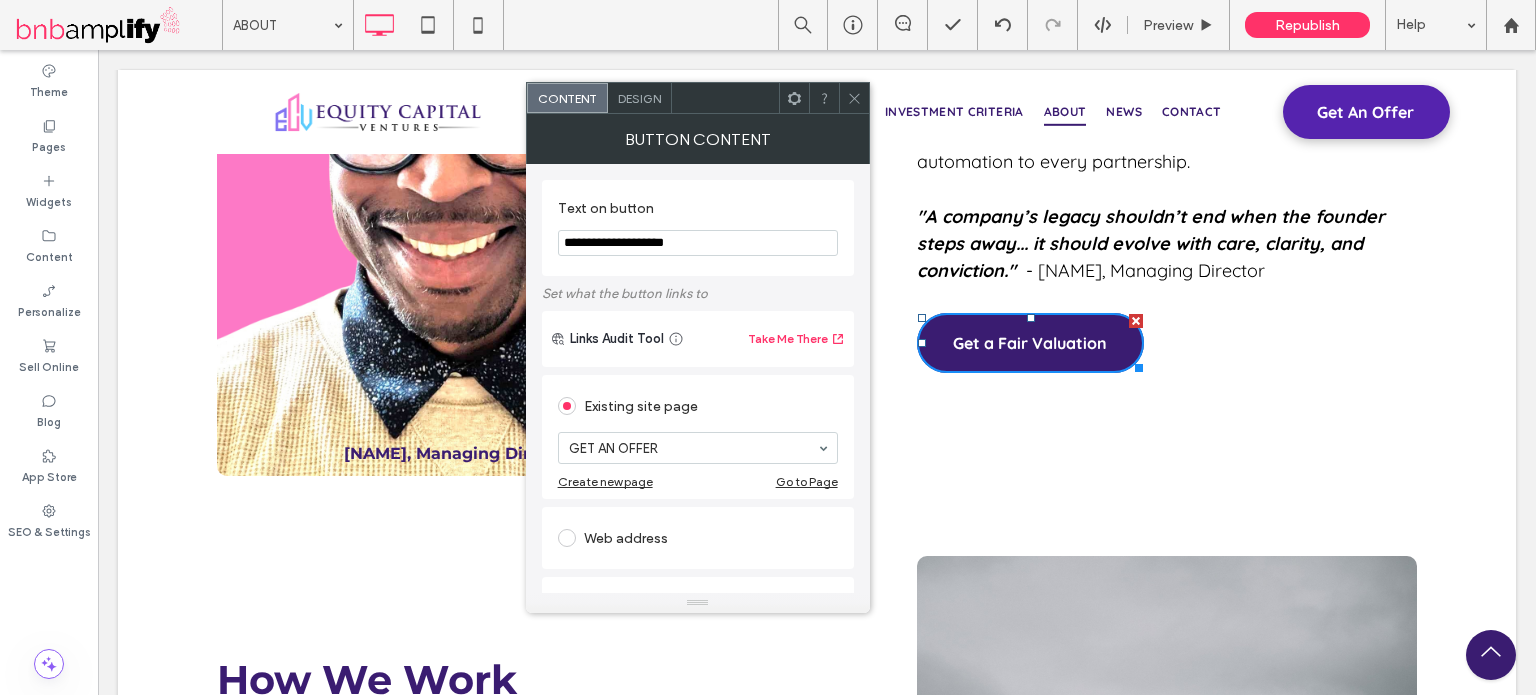 click 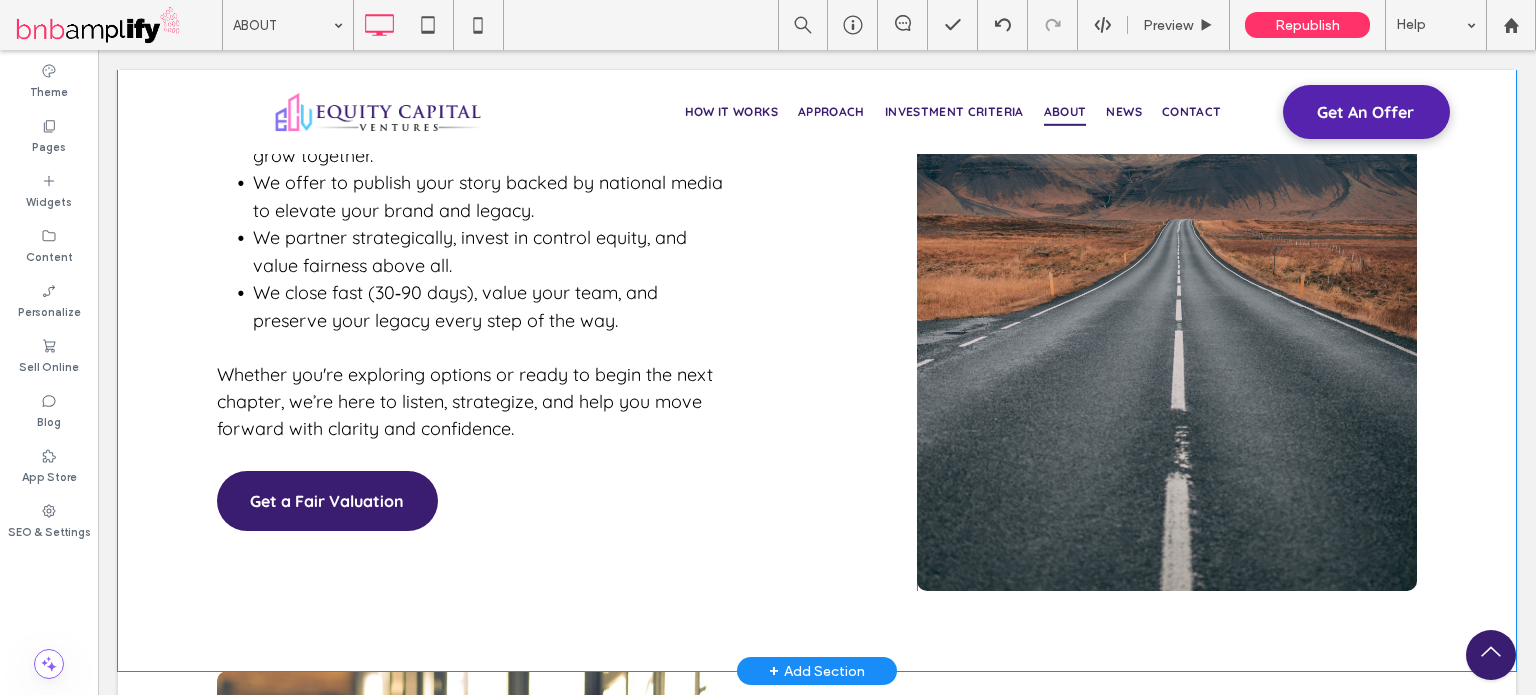 scroll, scrollTop: 1741, scrollLeft: 0, axis: vertical 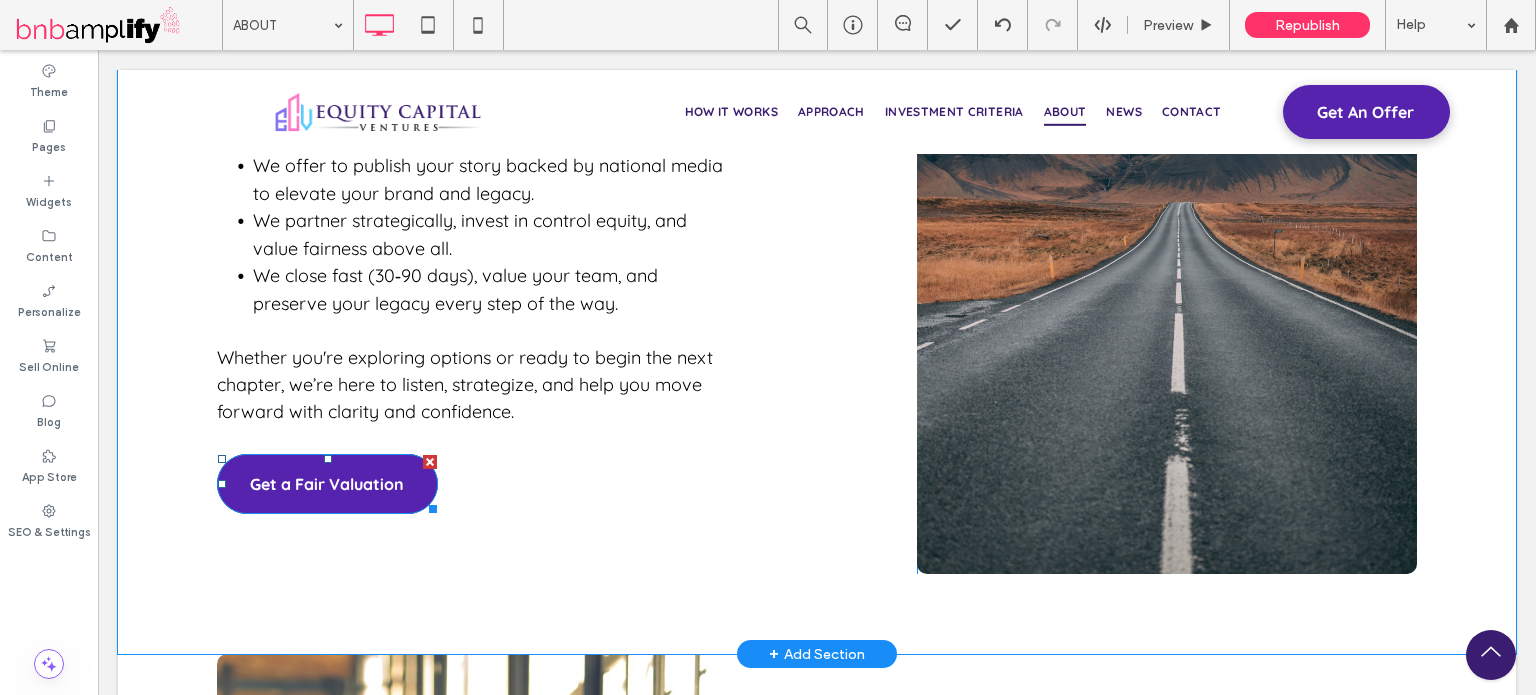 click on "Get a Fair Valuation" at bounding box center [327, 484] 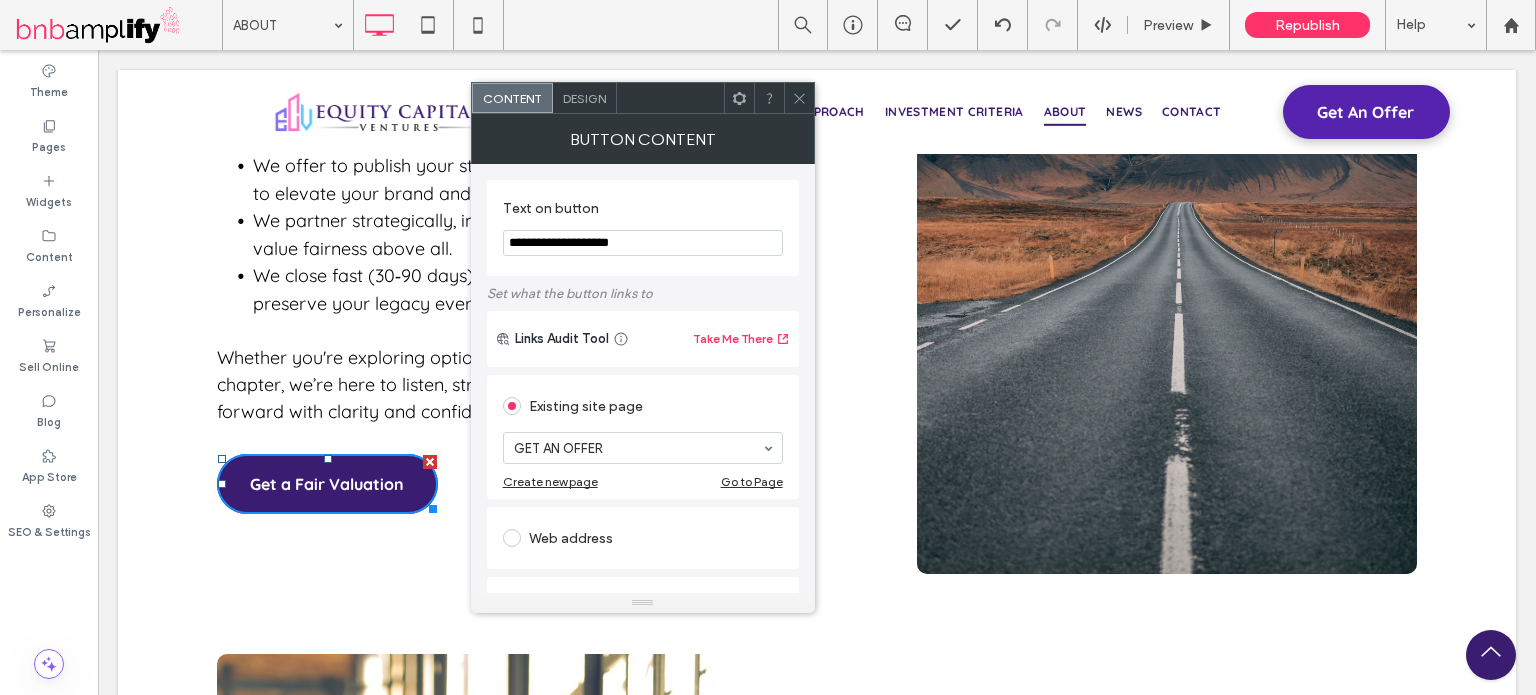 click 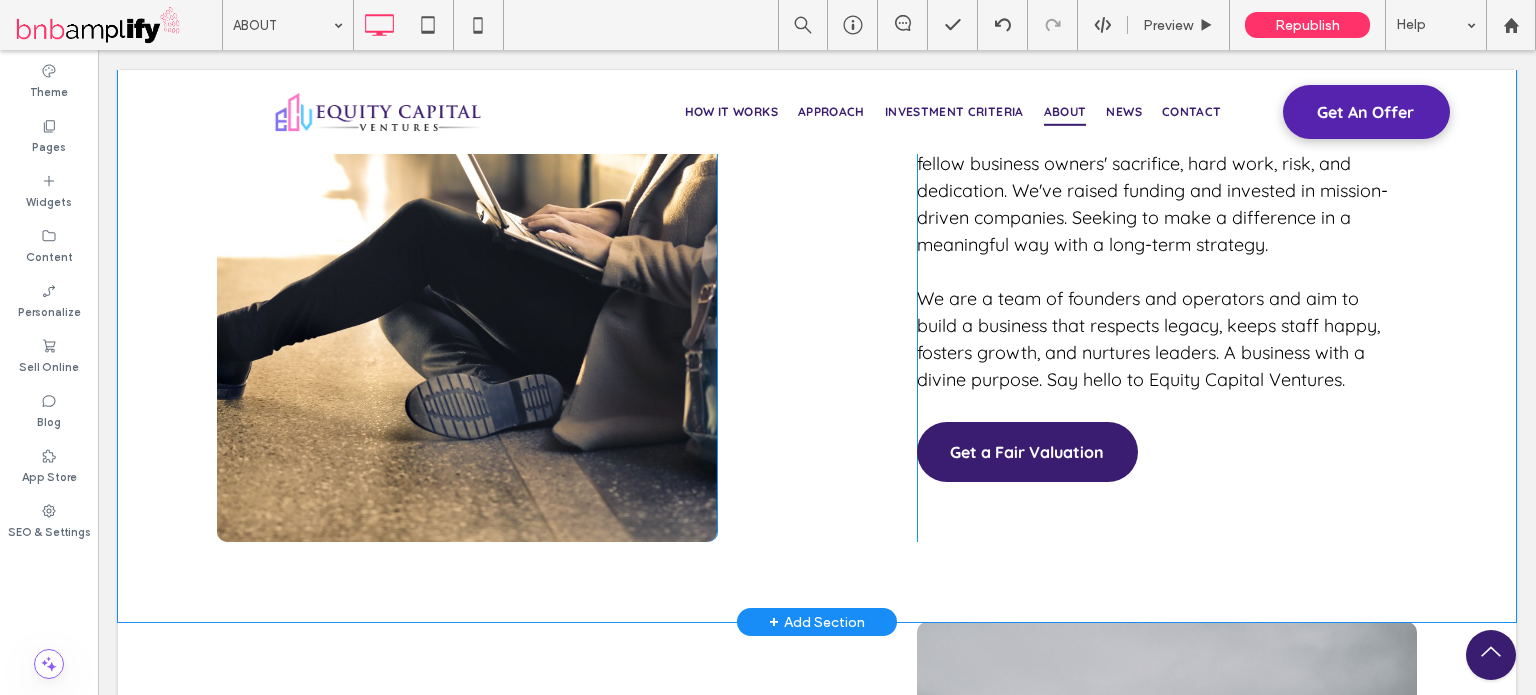 scroll, scrollTop: 2741, scrollLeft: 0, axis: vertical 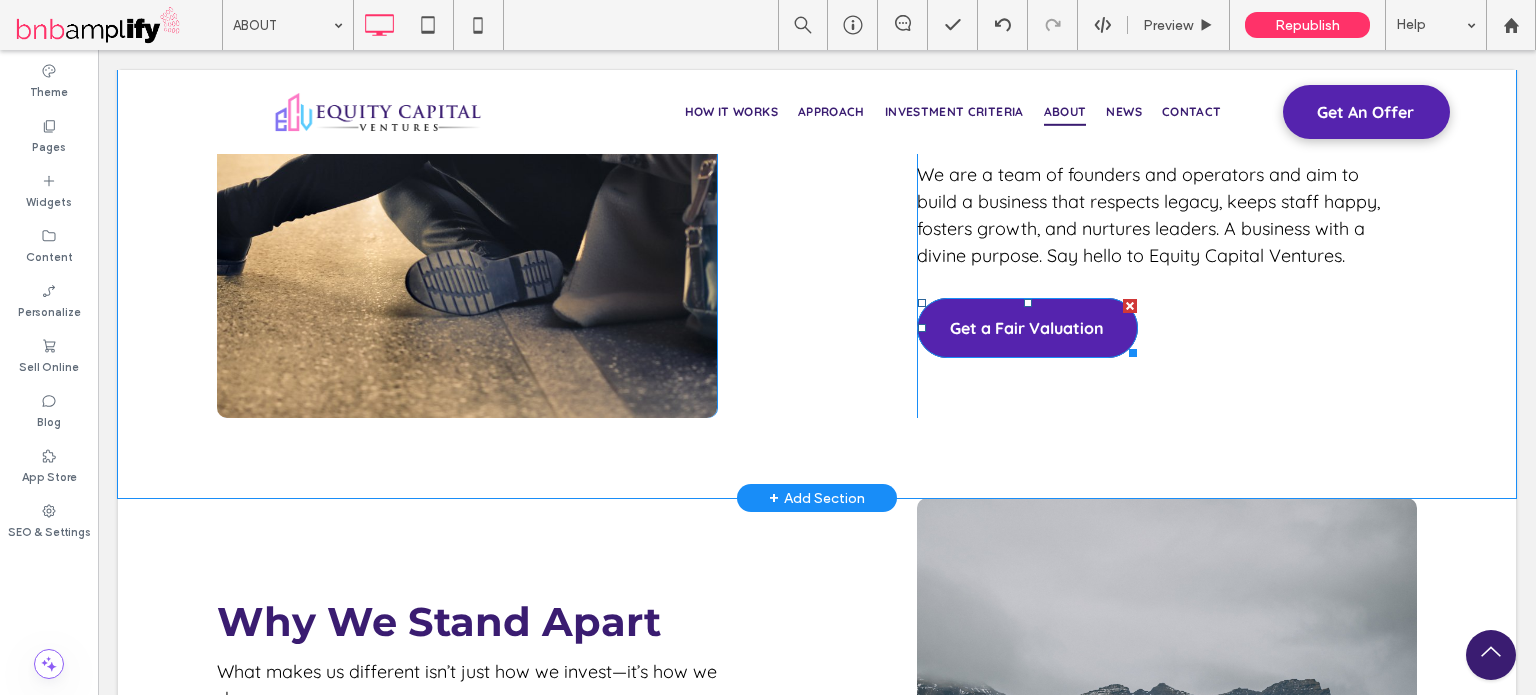 click on "Get a Fair Valuation" at bounding box center (1027, 328) 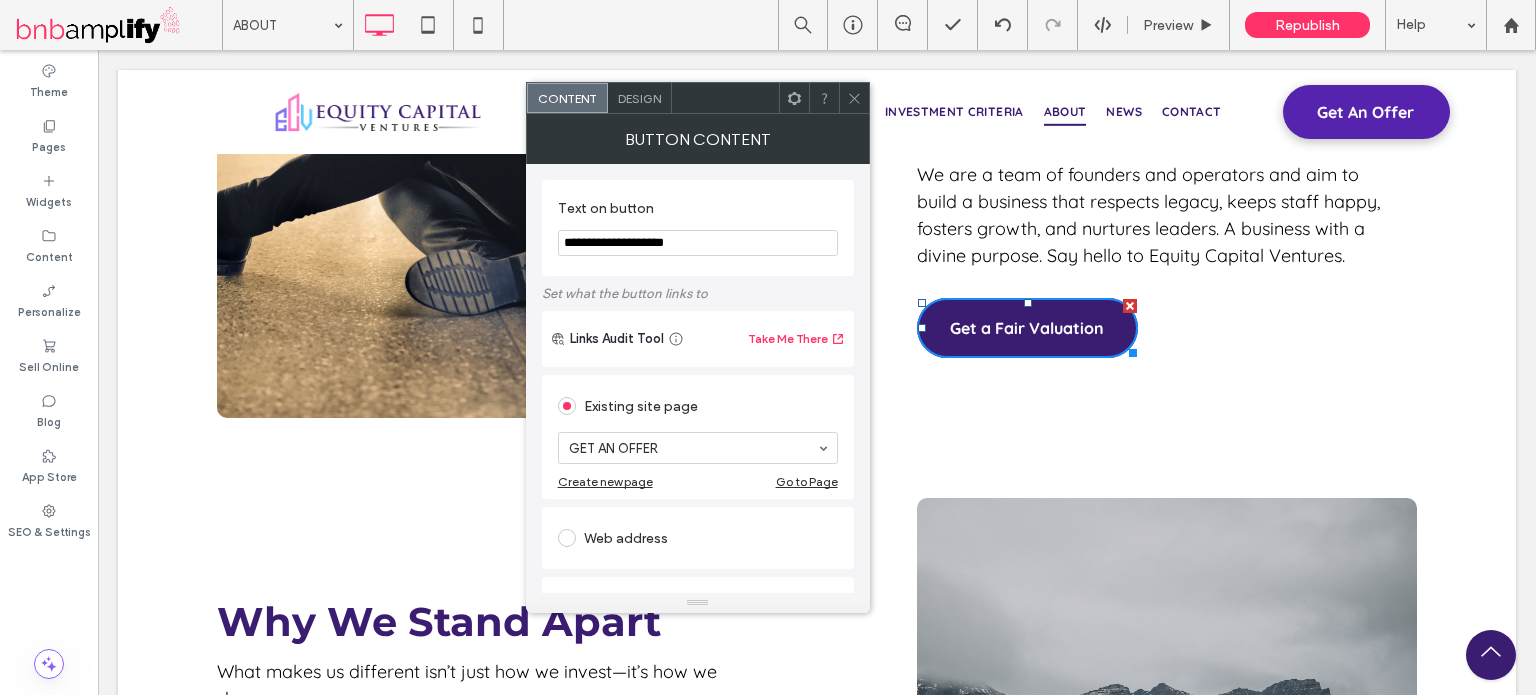 click 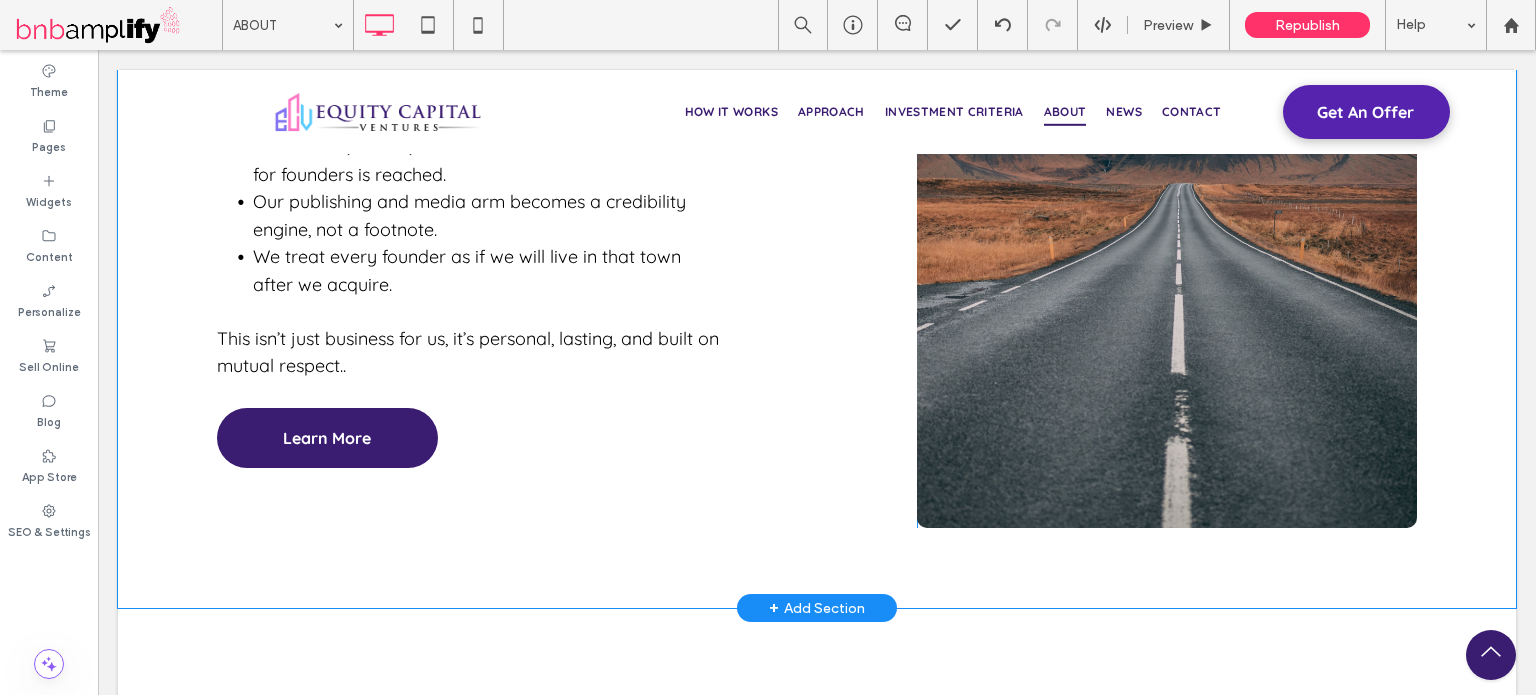 scroll, scrollTop: 3500, scrollLeft: 0, axis: vertical 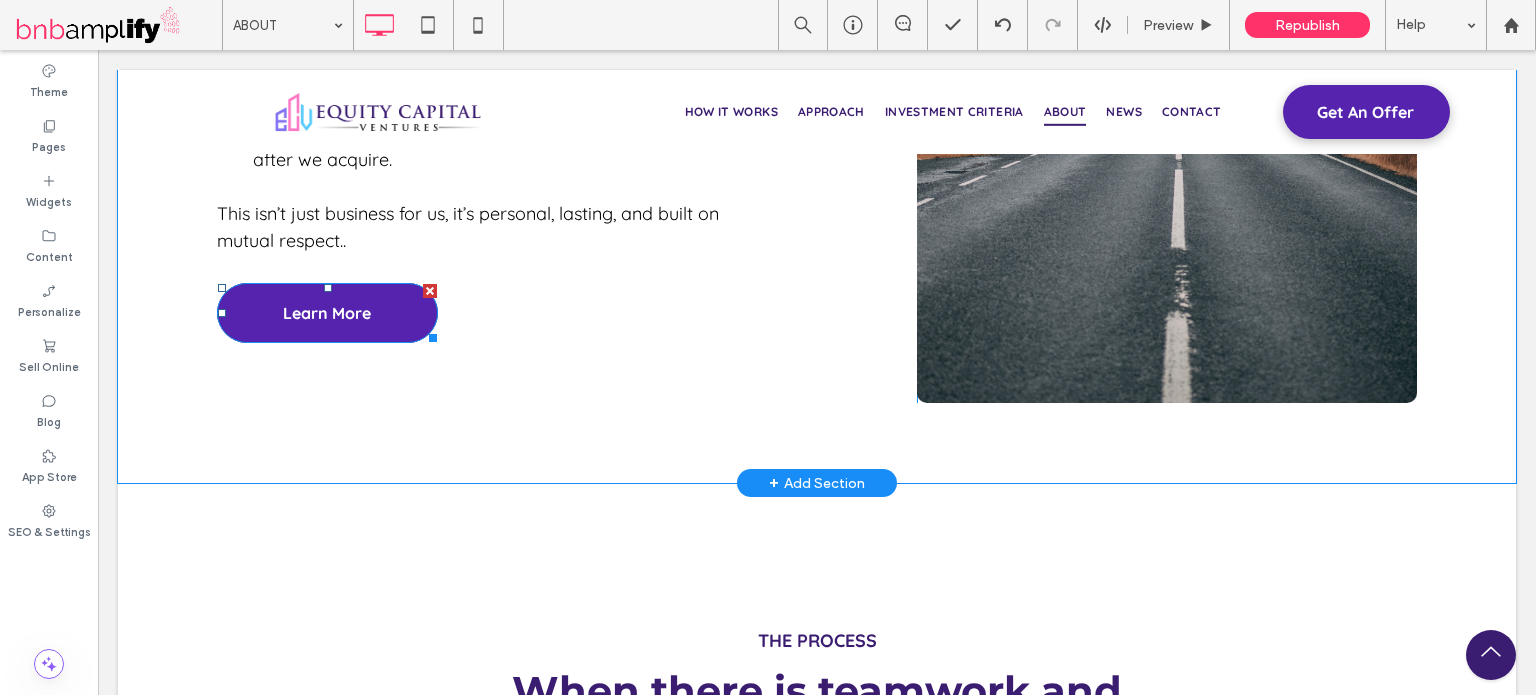 click on "Learn More" at bounding box center (327, 313) 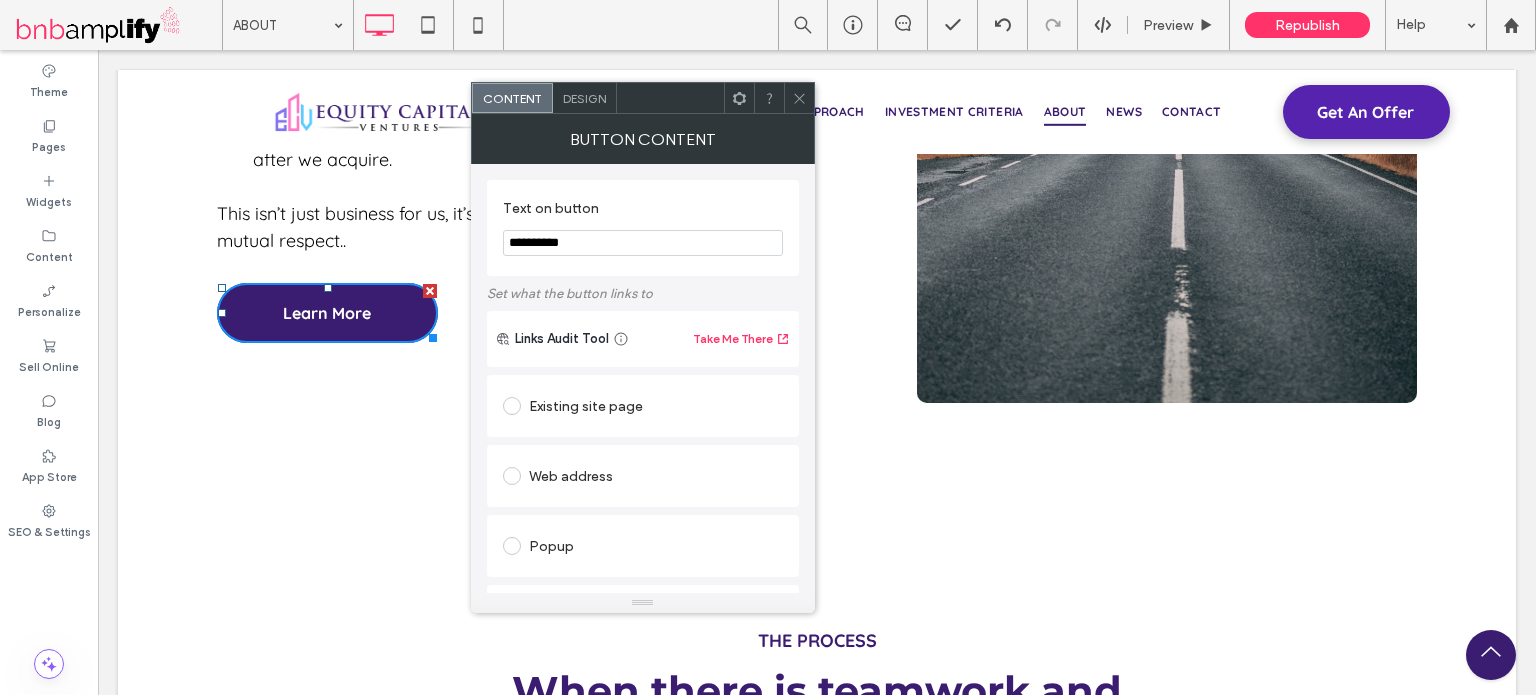 drag, startPoint x: 582, startPoint y: 244, endPoint x: 476, endPoint y: 250, distance: 106.16968 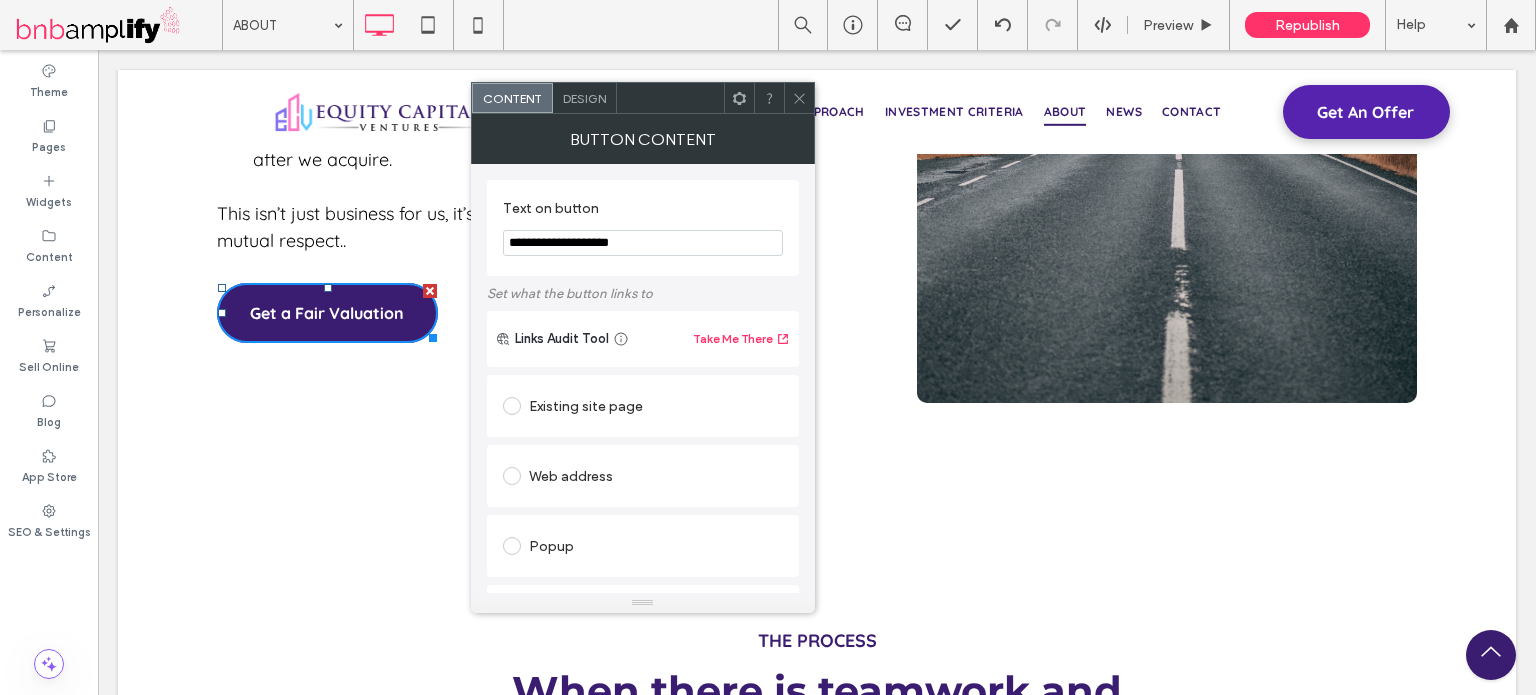 type on "**********" 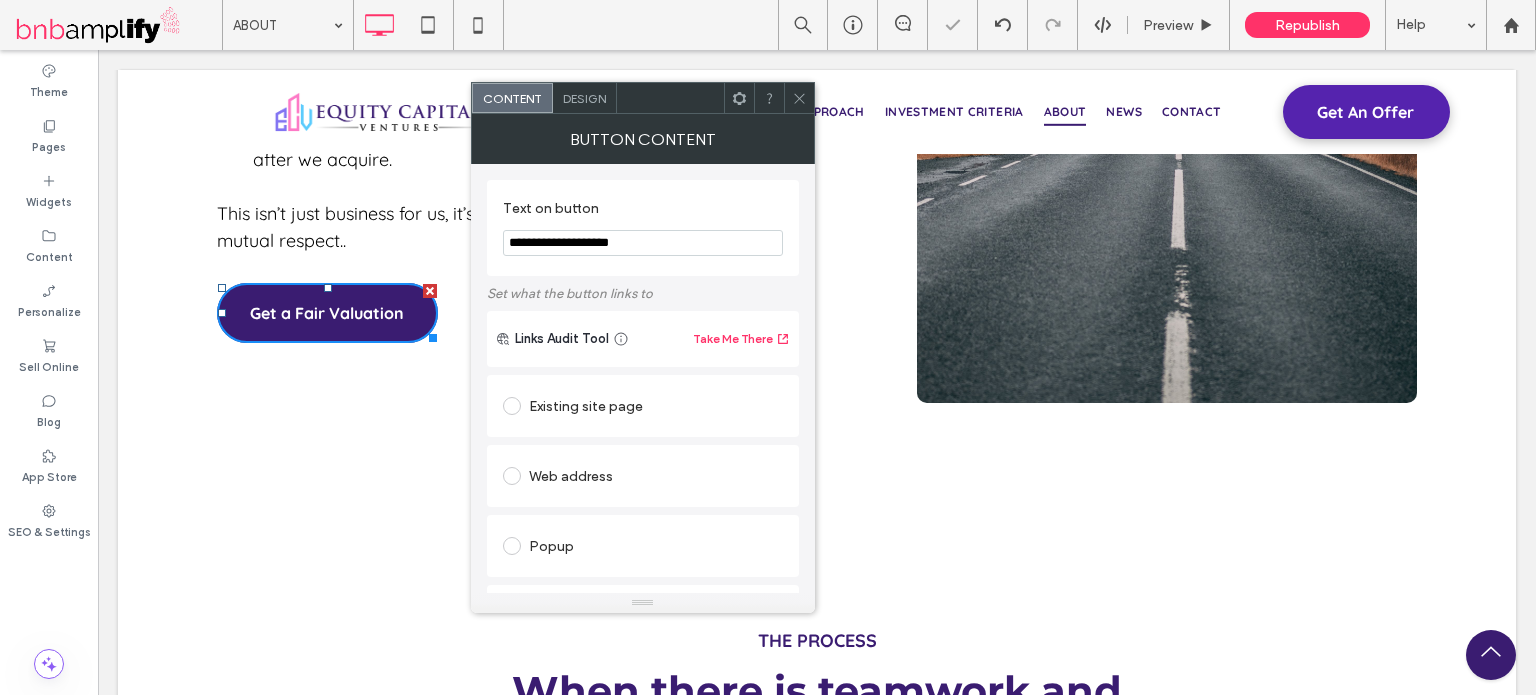 click on "Existing site page" at bounding box center (643, 406) 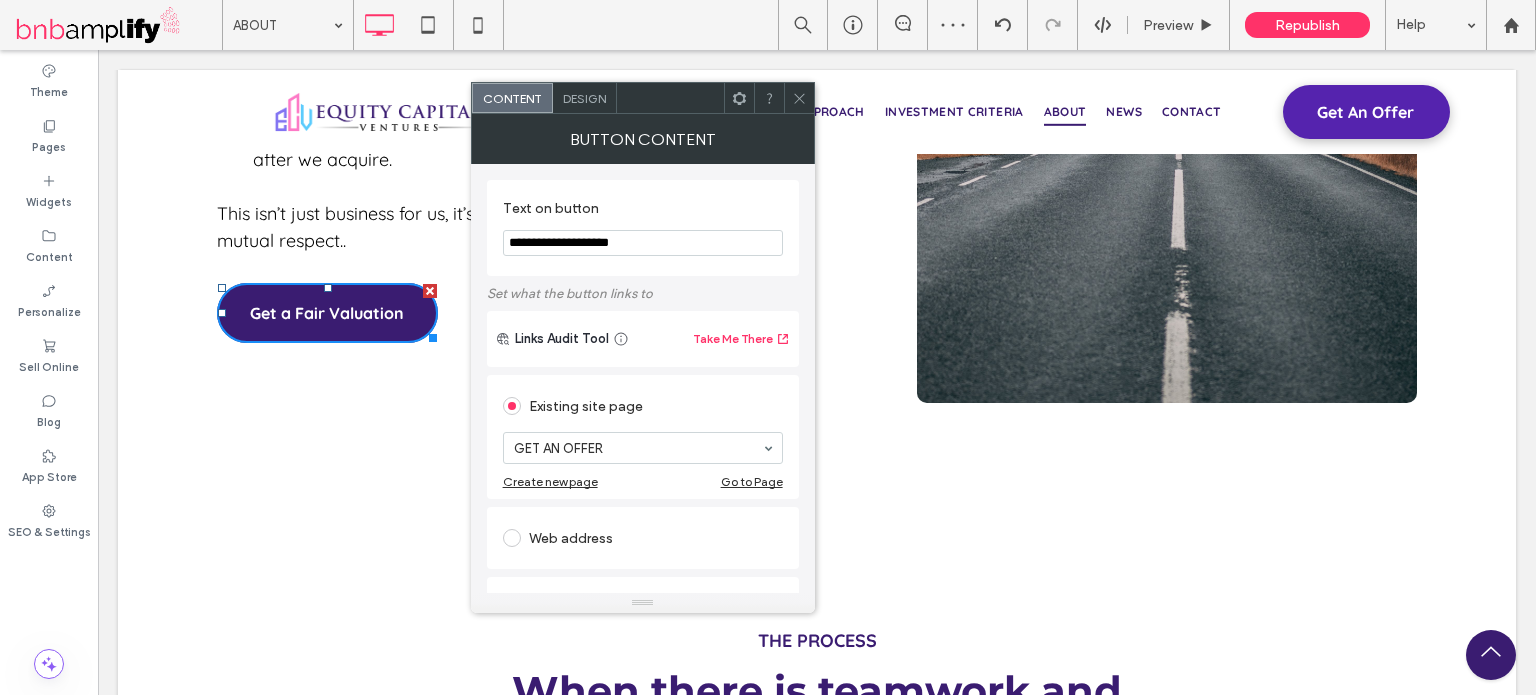 click on "Existing site page GET AN OFFER Create new page Go to Page Web address Popup Anchor Page: HOME Anchor: INVESTMENT CRITERIA Blog post Email address Click to call File for download" at bounding box center [643, 680] 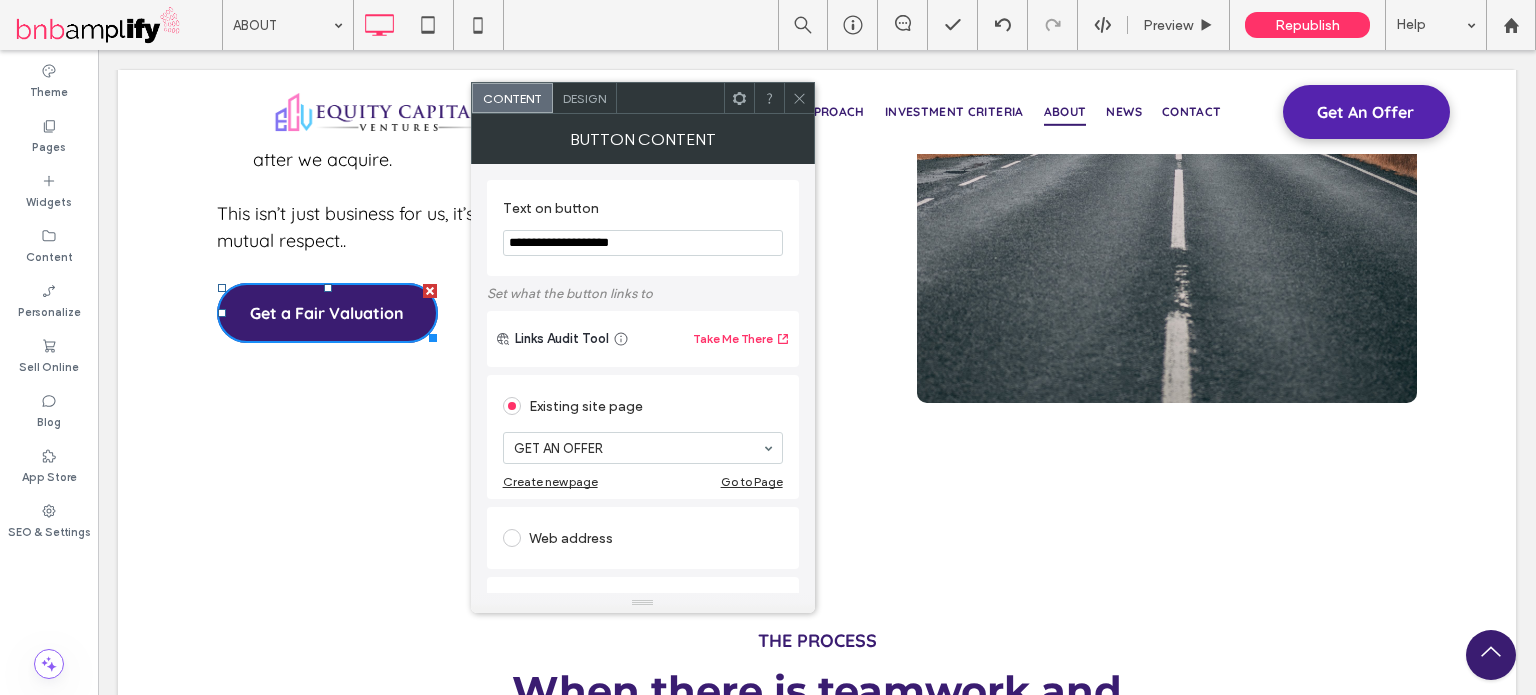 click 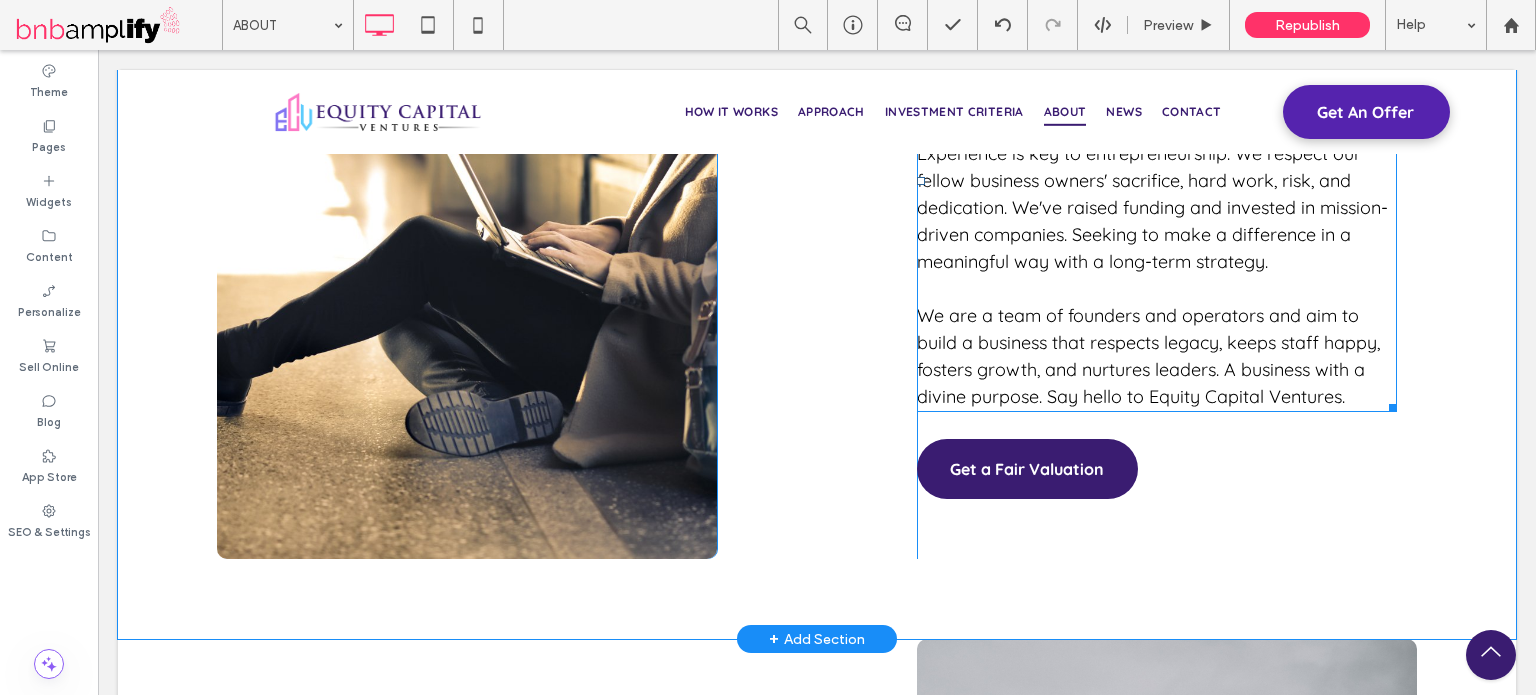 scroll, scrollTop: 2200, scrollLeft: 0, axis: vertical 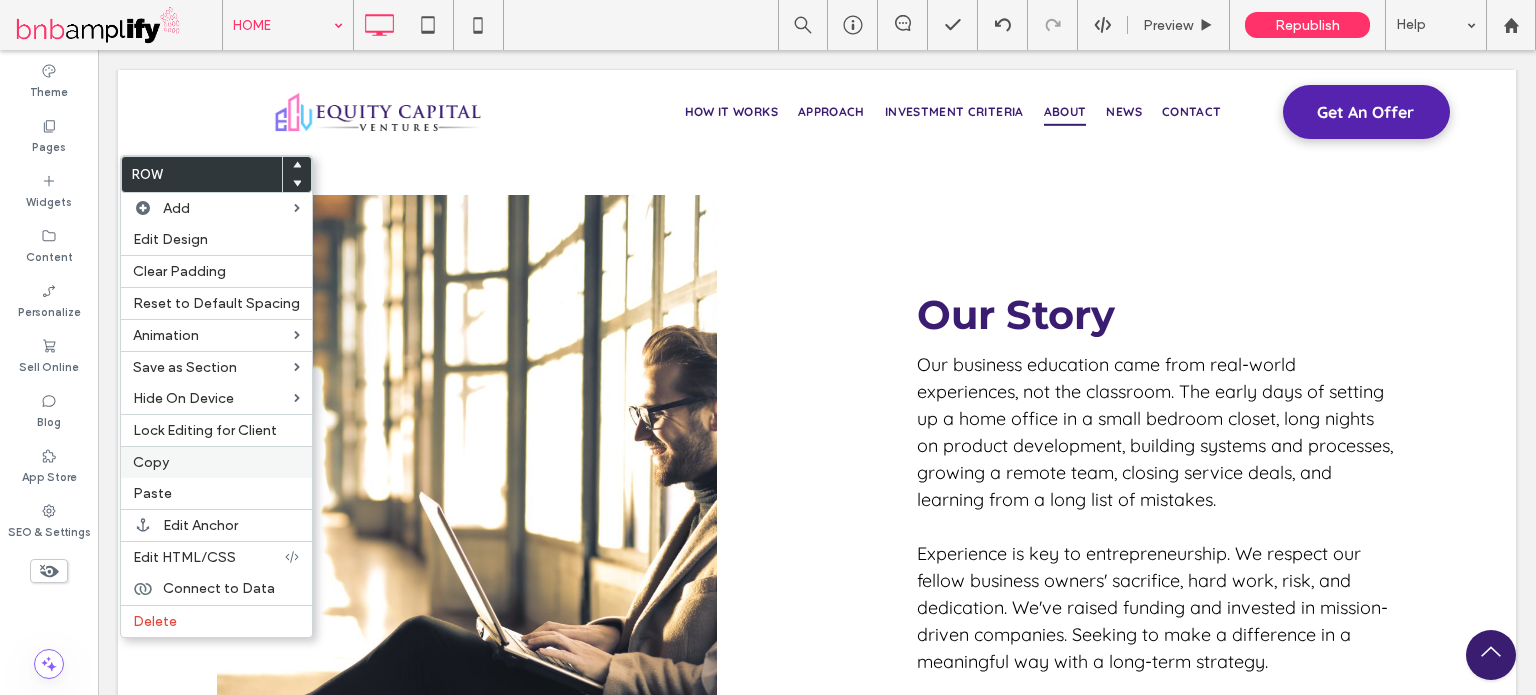 click on "Copy" at bounding box center (216, 462) 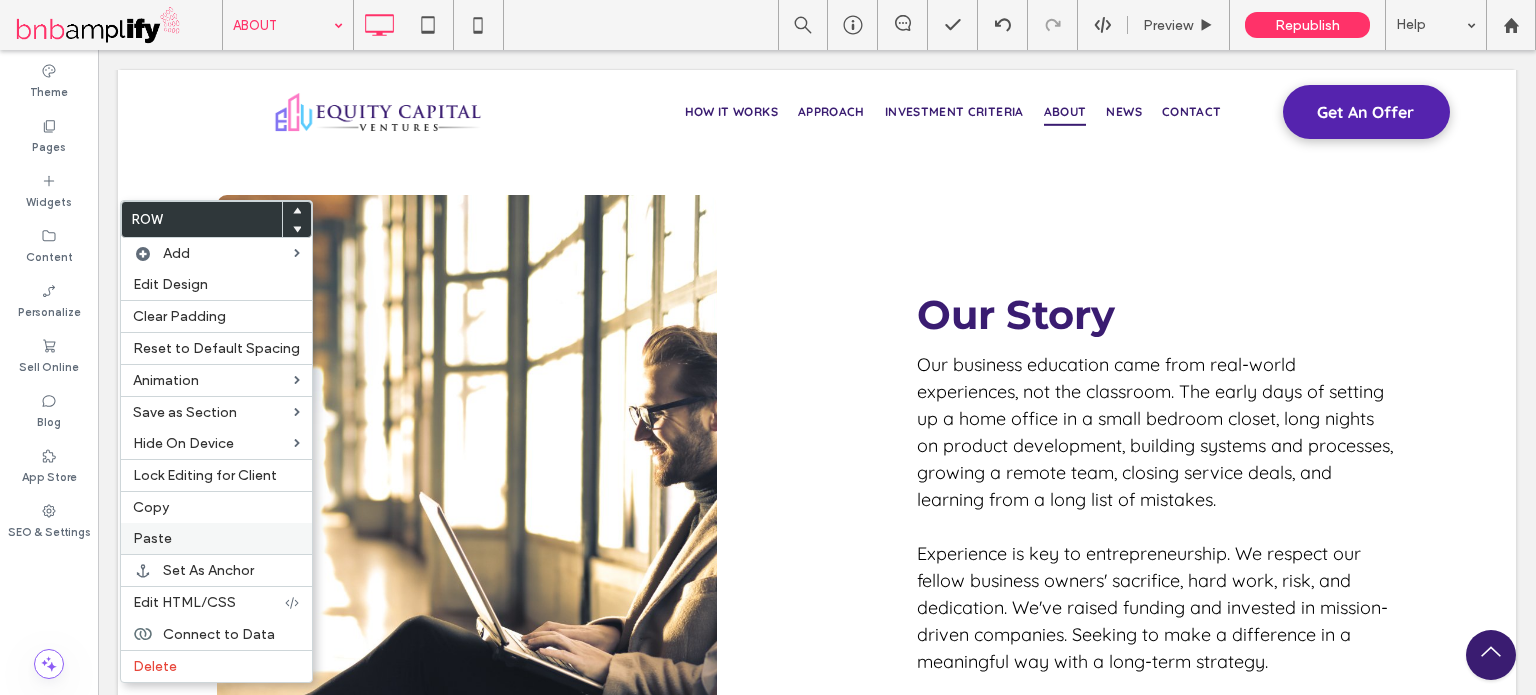 click on "Paste" at bounding box center (216, 538) 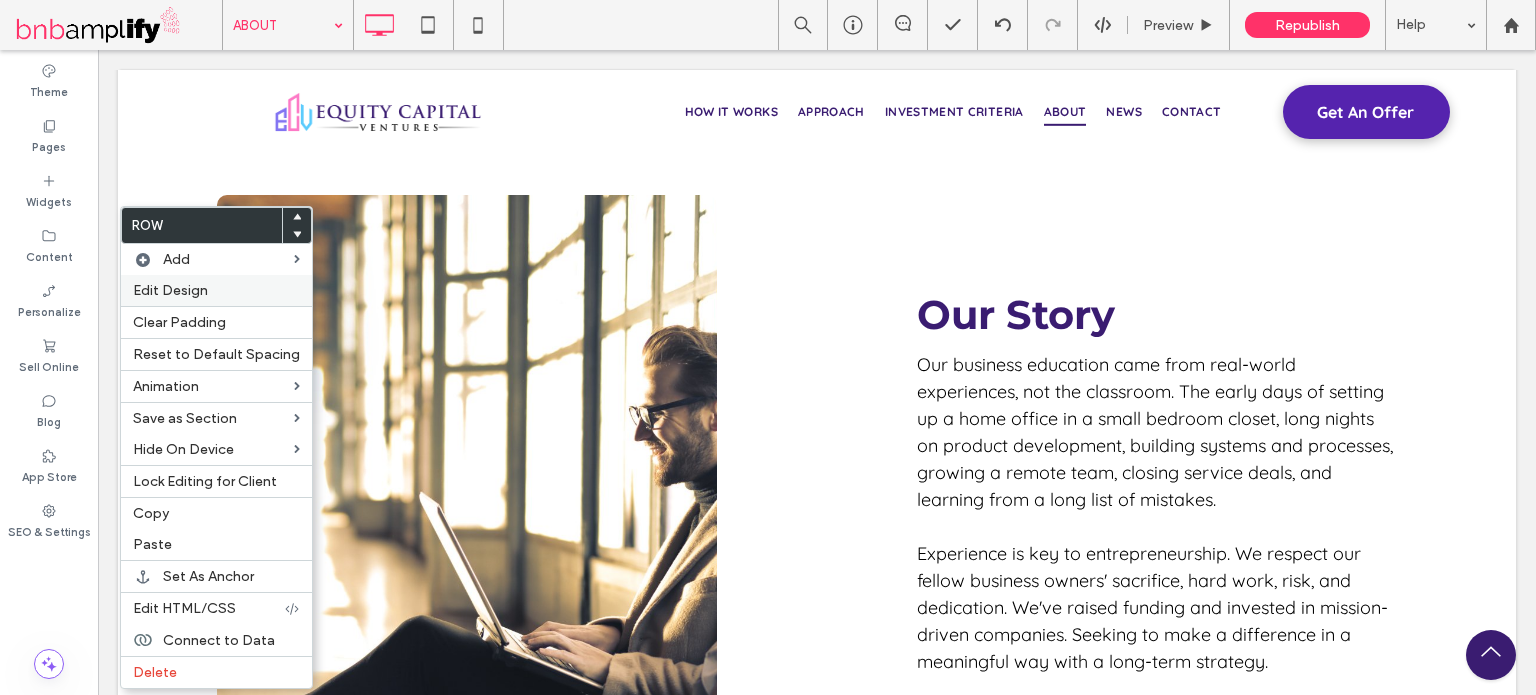 click on "Edit Design" at bounding box center (216, 290) 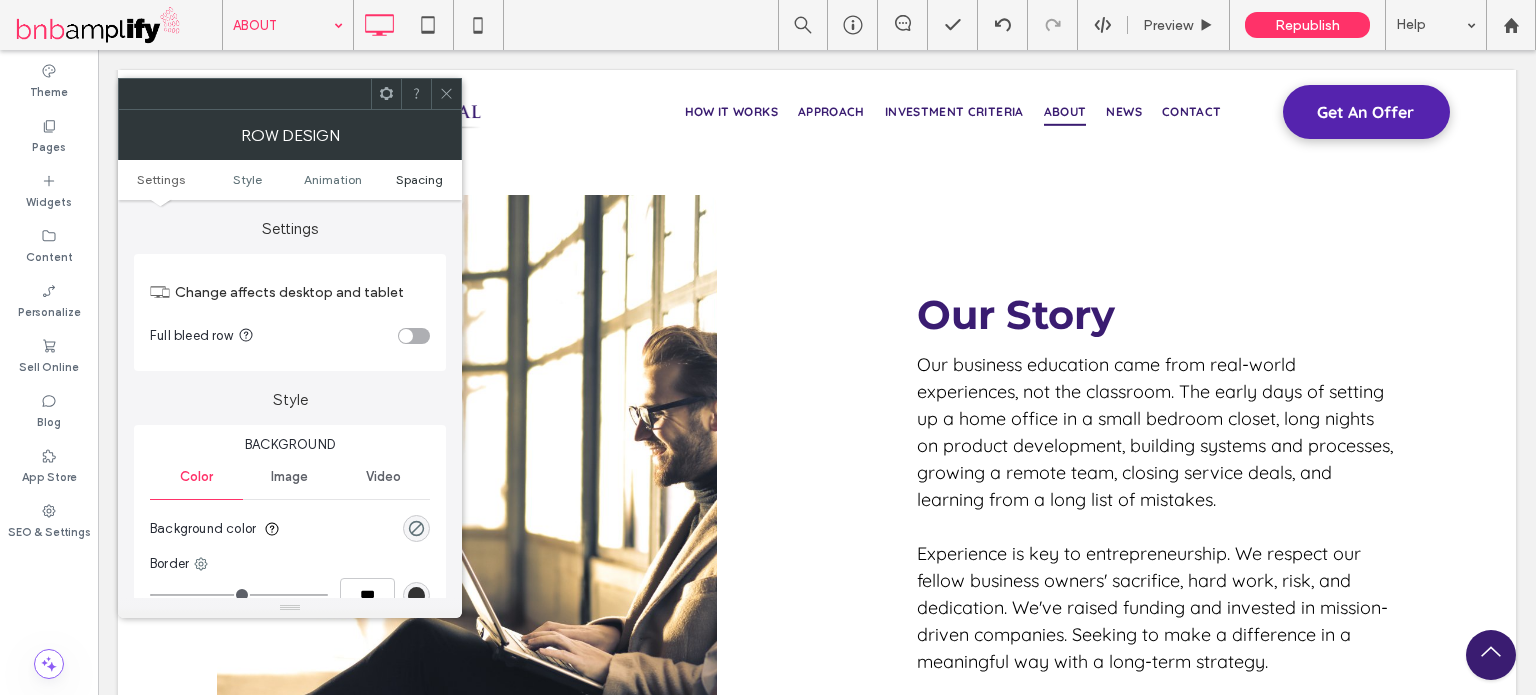 click on "Spacing" at bounding box center (419, 179) 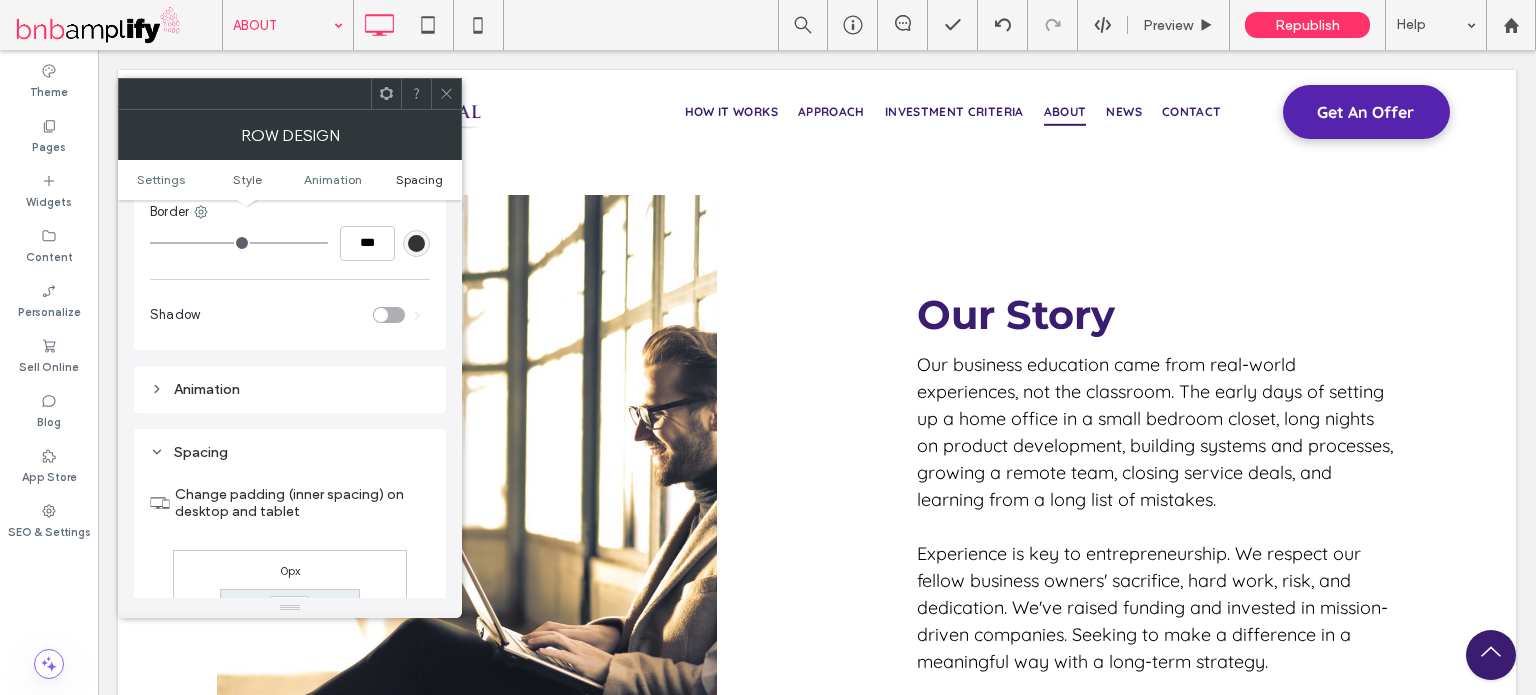scroll, scrollTop: 564, scrollLeft: 0, axis: vertical 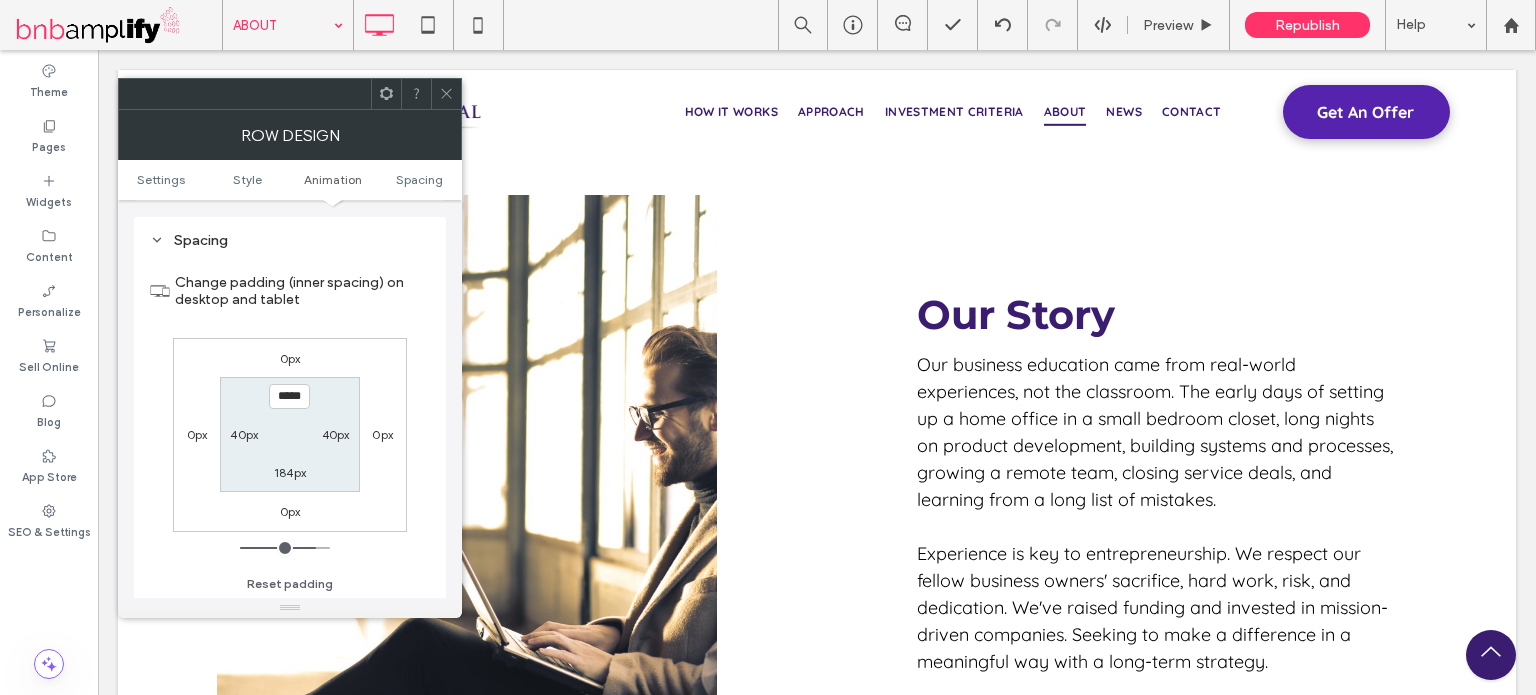 type on "***" 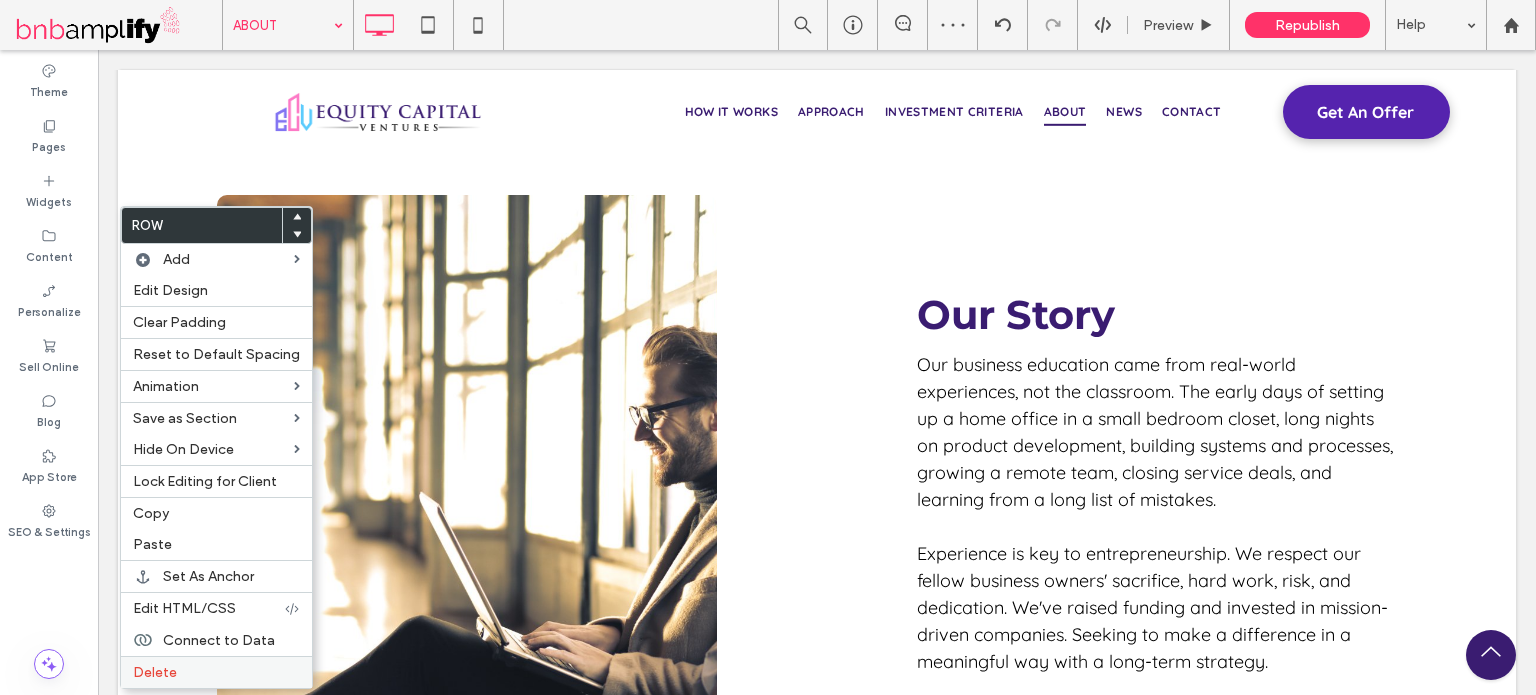 click on "Delete" at bounding box center [216, 672] 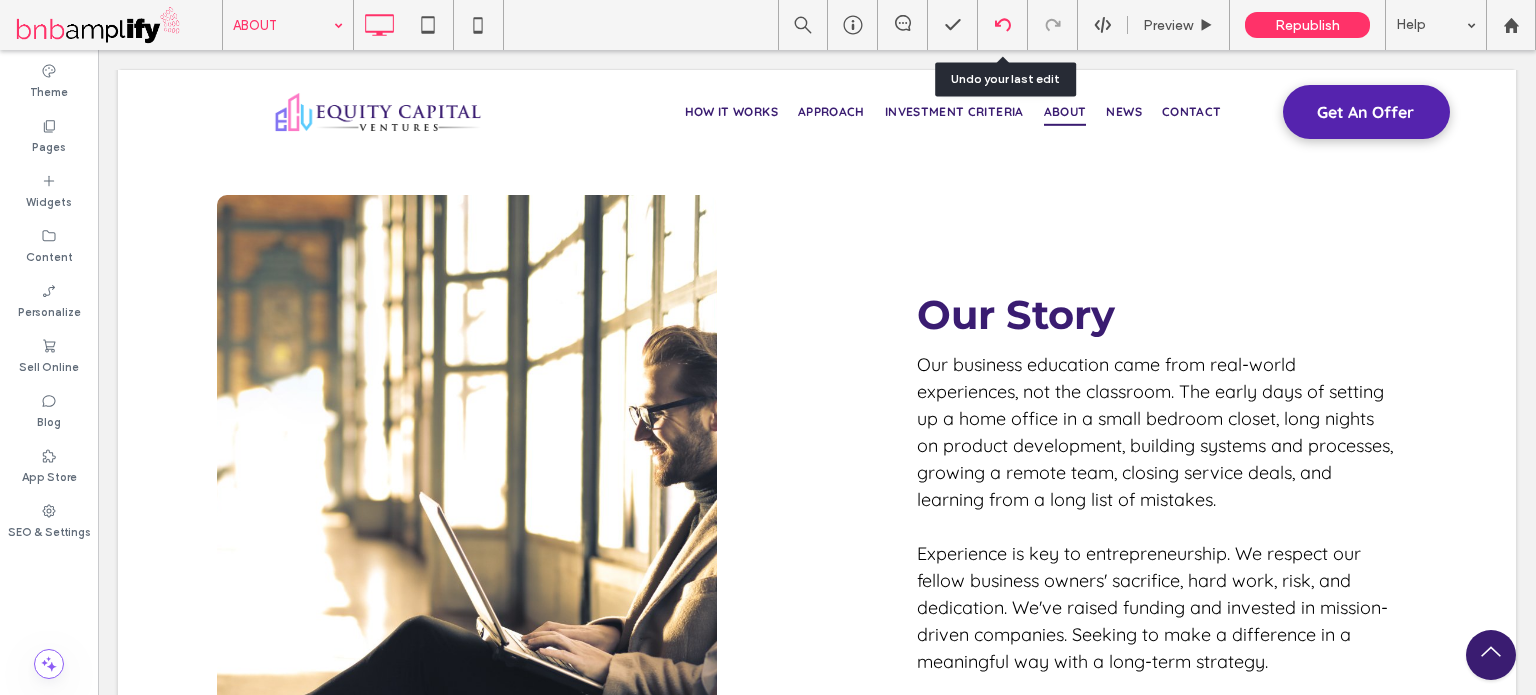 click 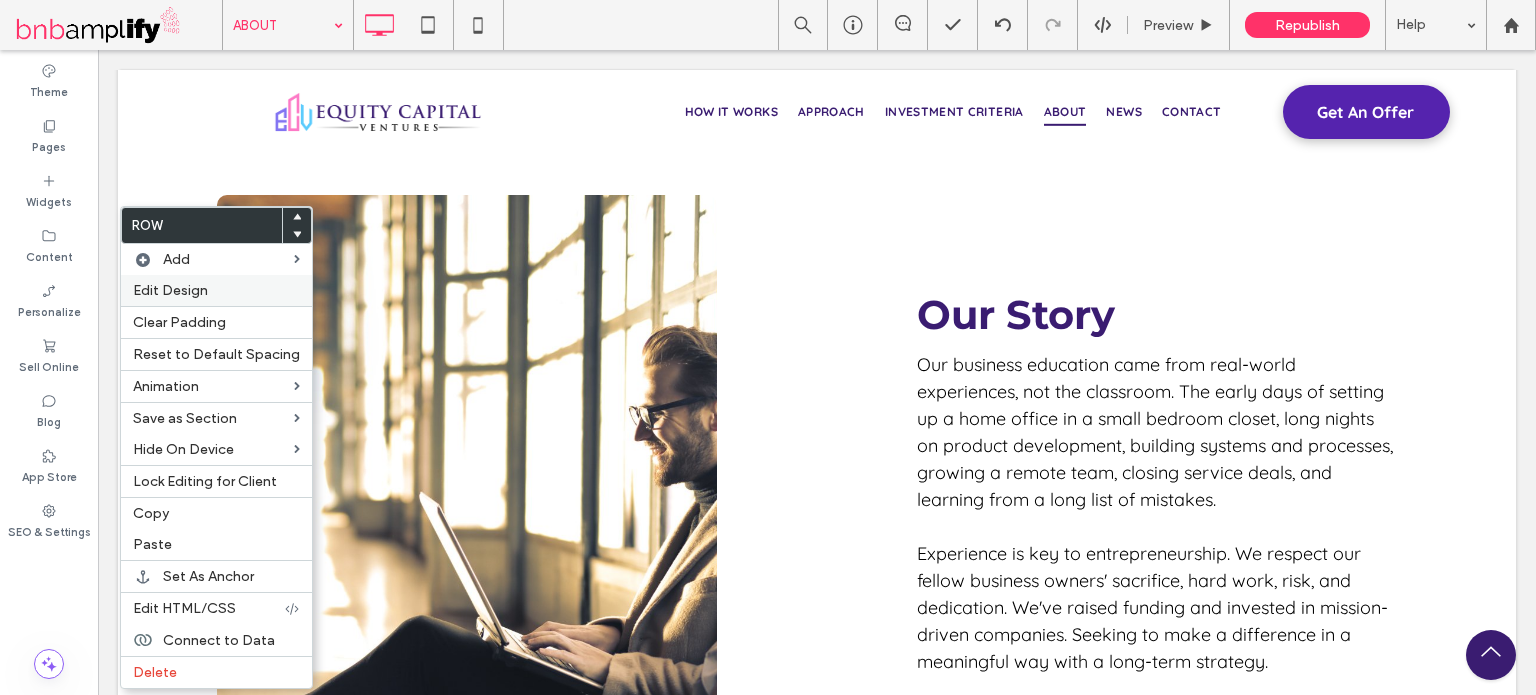 click on "Edit Design" at bounding box center (216, 290) 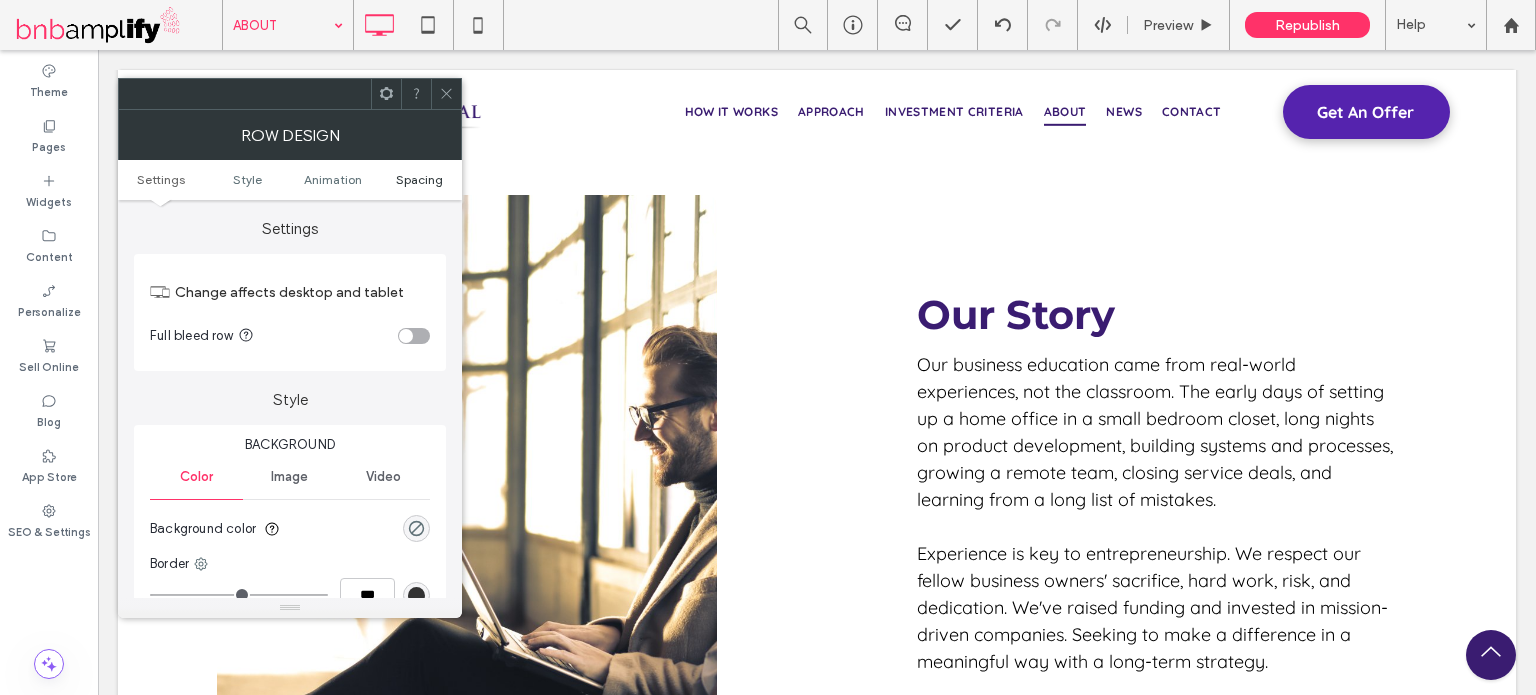 click on "Spacing" at bounding box center (419, 179) 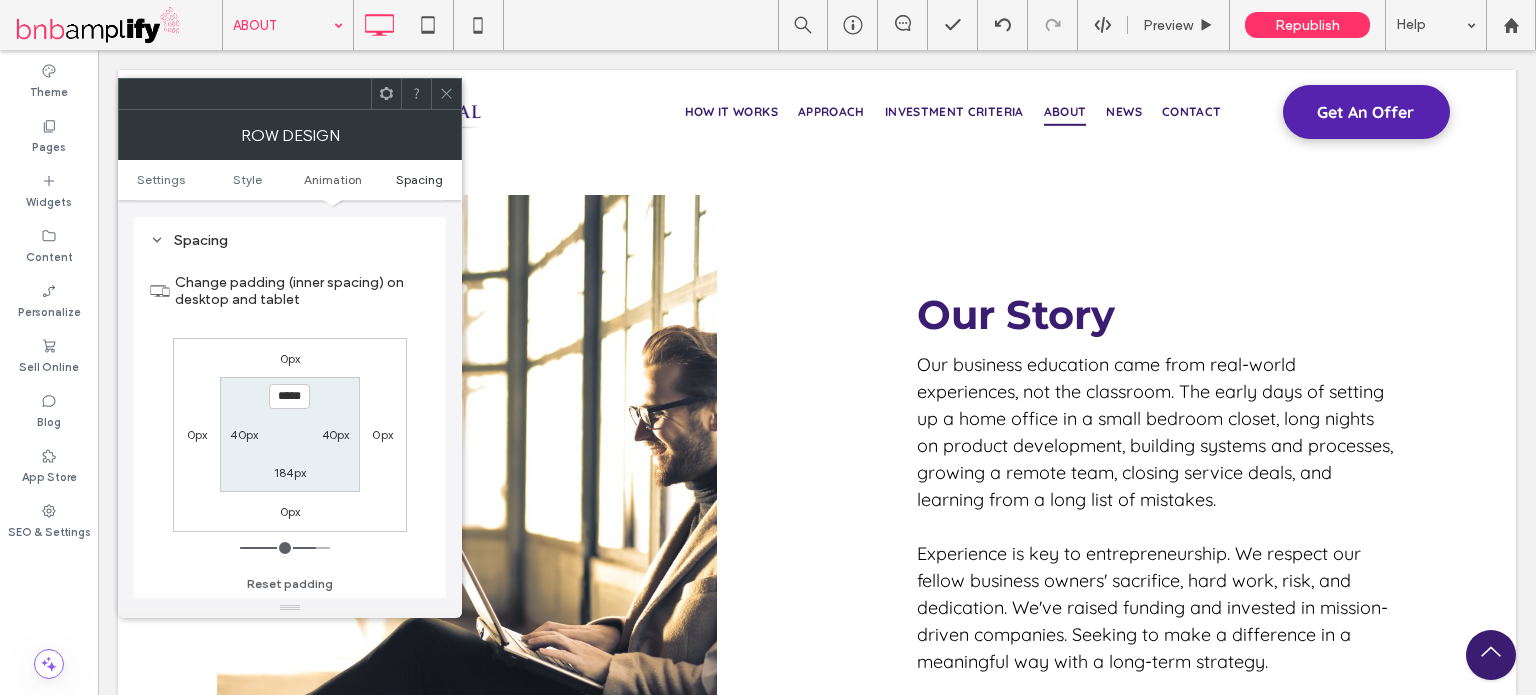 scroll, scrollTop: 564, scrollLeft: 0, axis: vertical 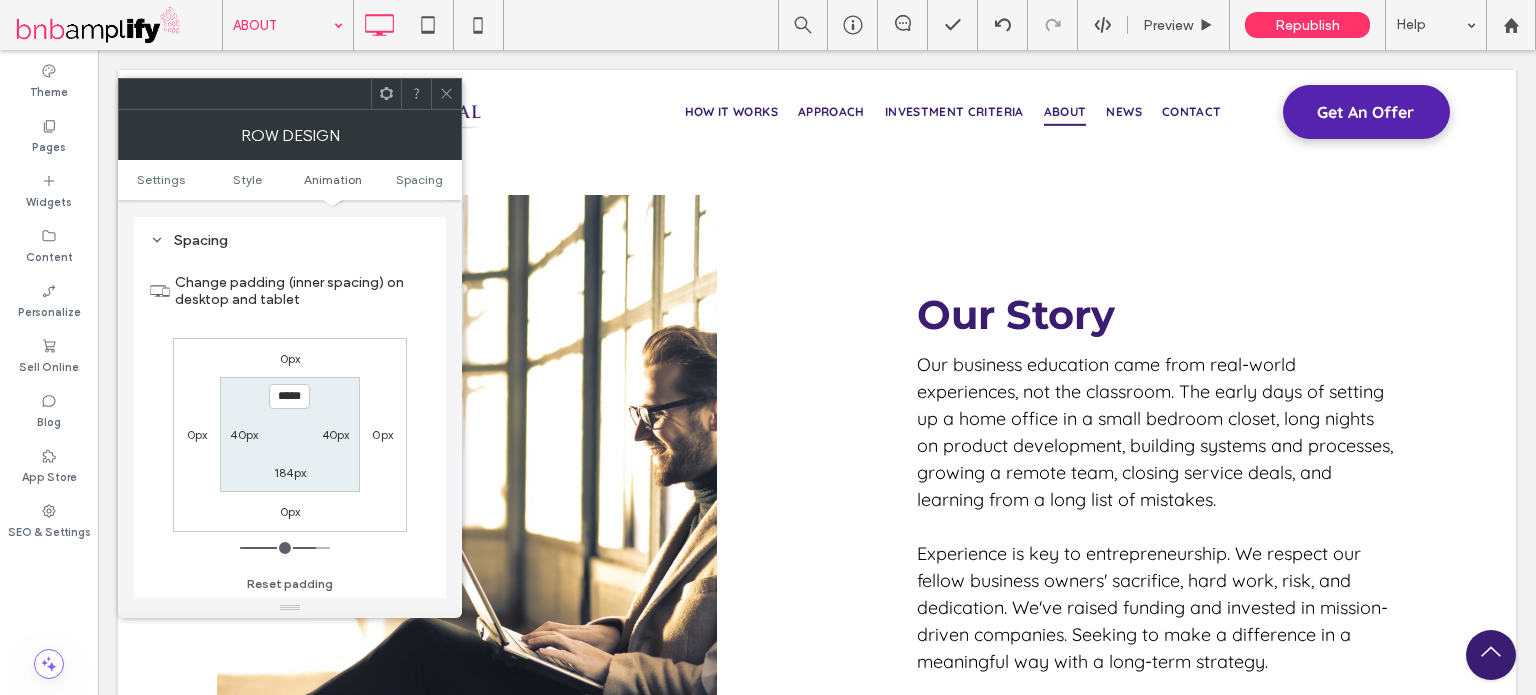 click 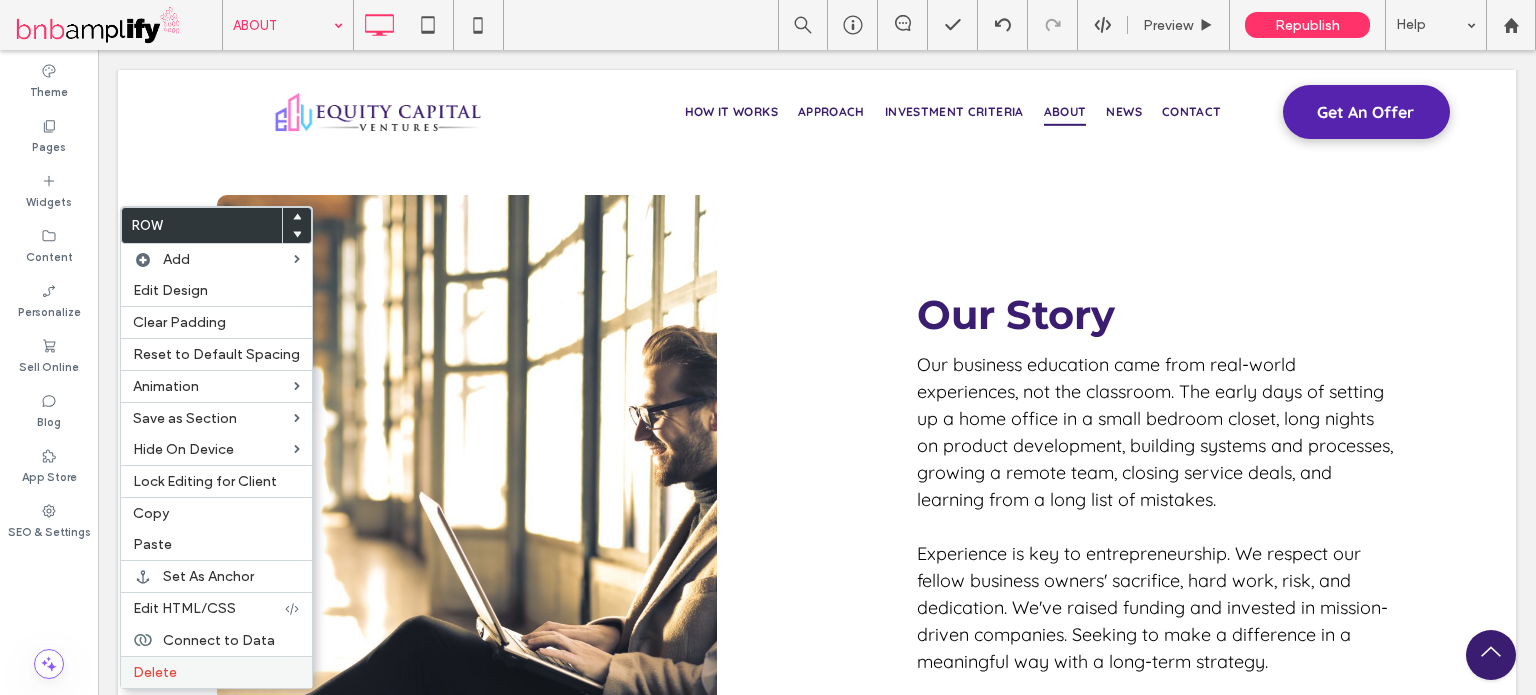 click on "Delete" at bounding box center (155, 672) 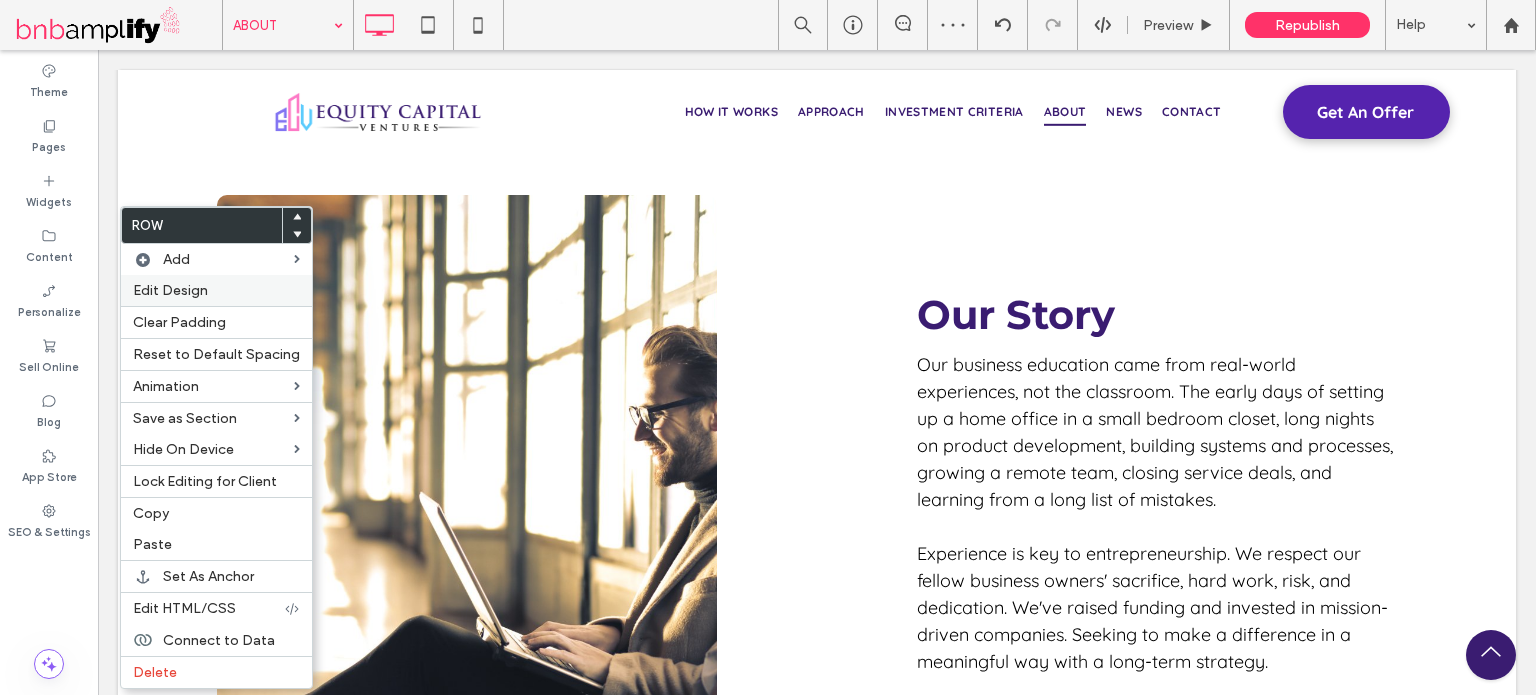 click on "Edit Design" at bounding box center (216, 290) 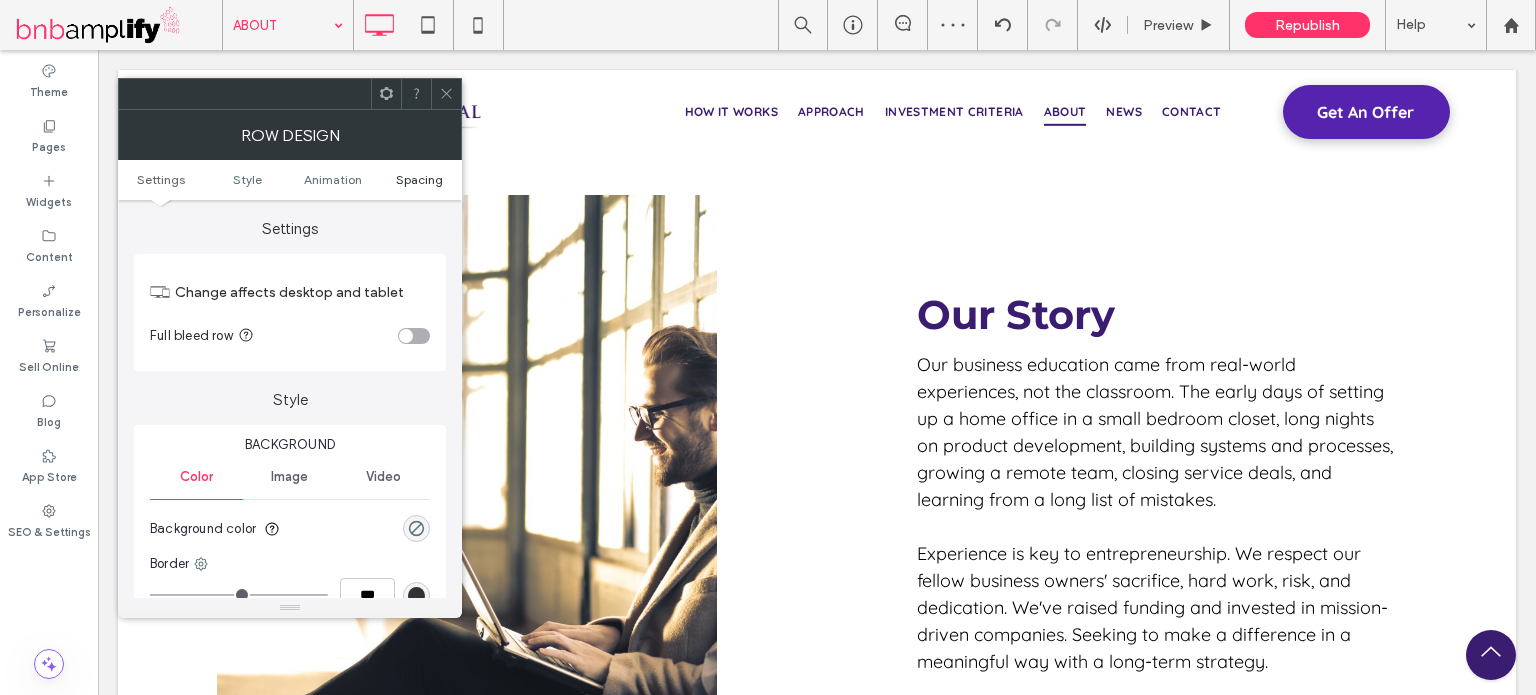click on "Spacing" at bounding box center [419, 179] 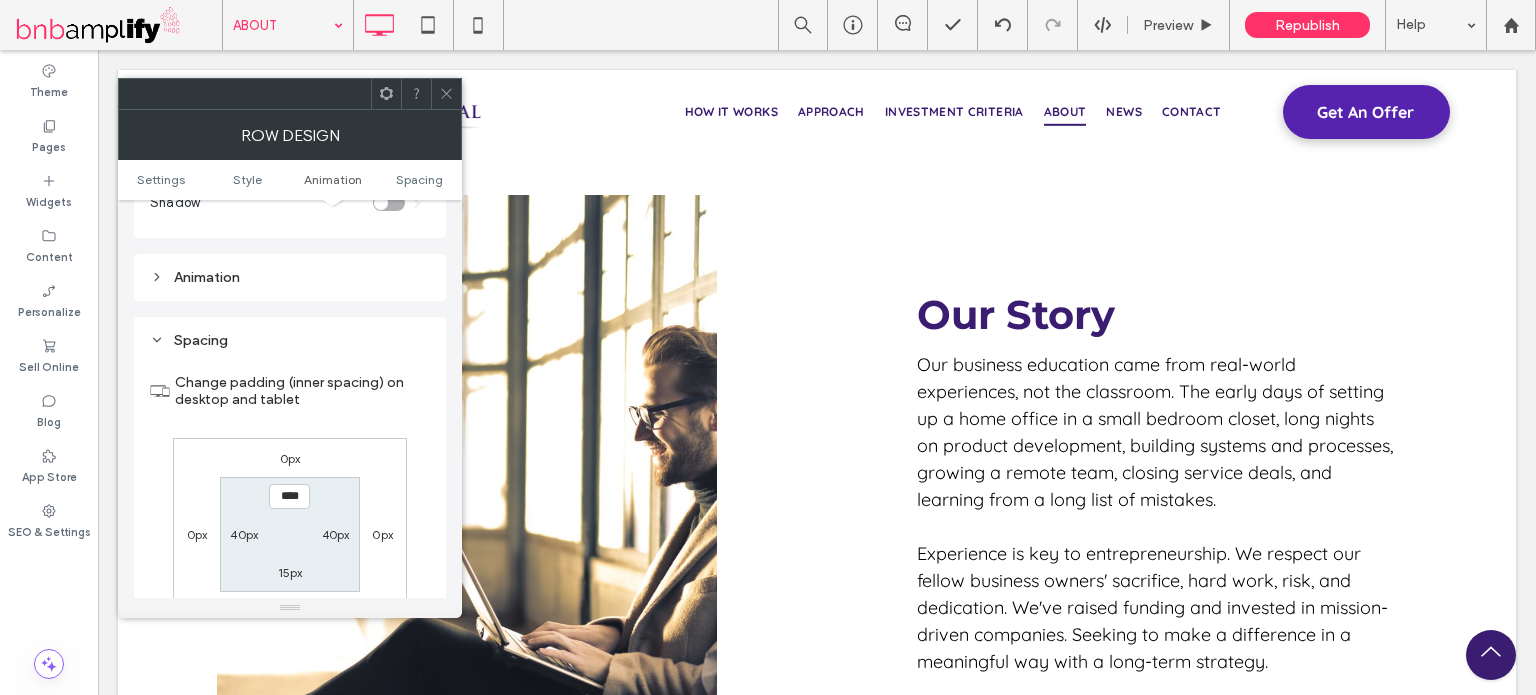 scroll, scrollTop: 564, scrollLeft: 0, axis: vertical 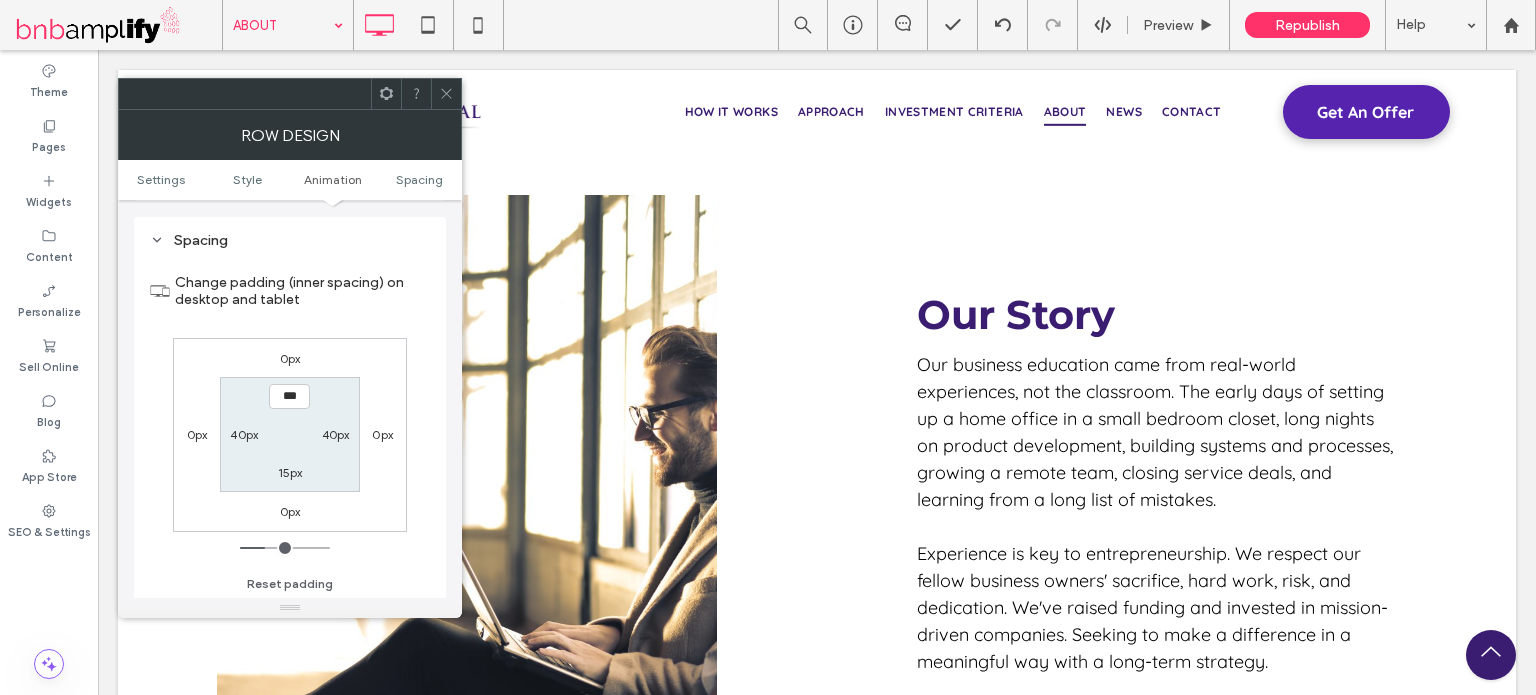 type on "*****" 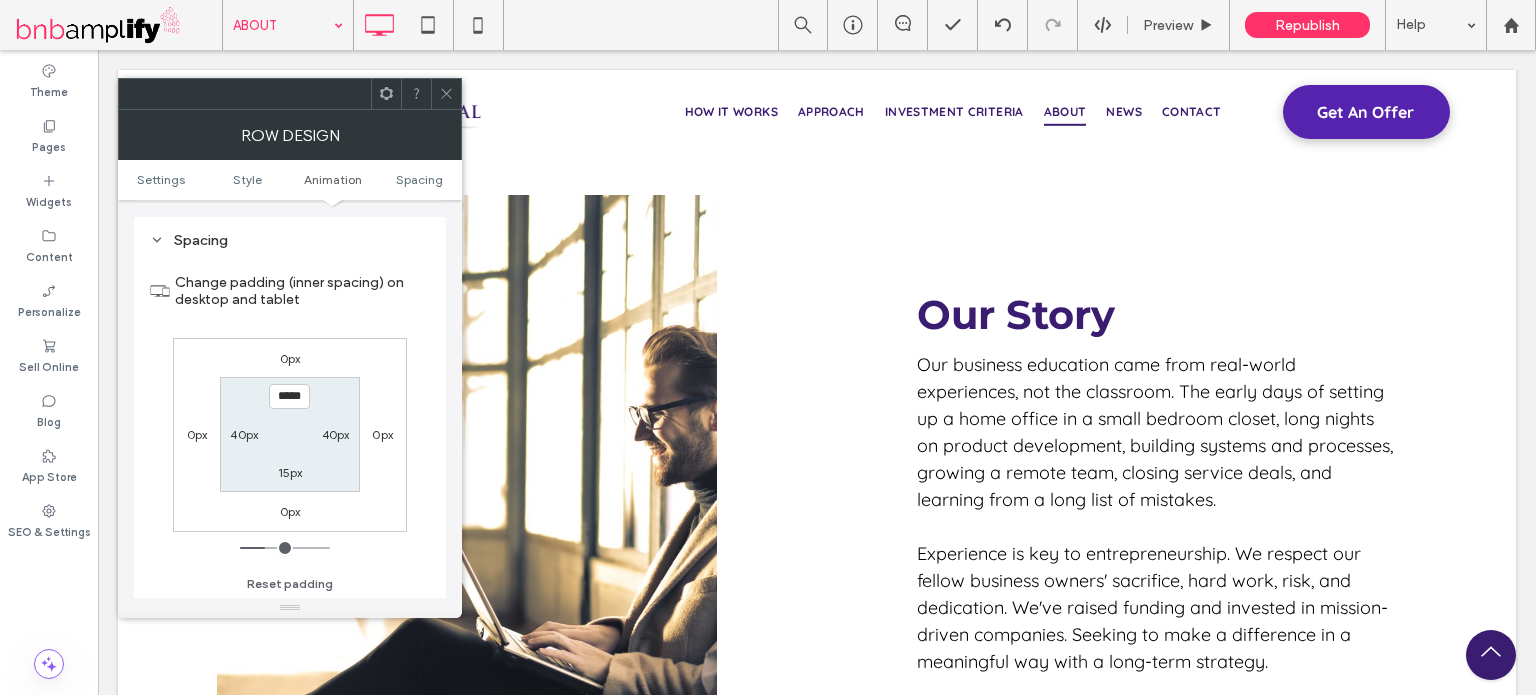 click on "15px" at bounding box center (290, 472) 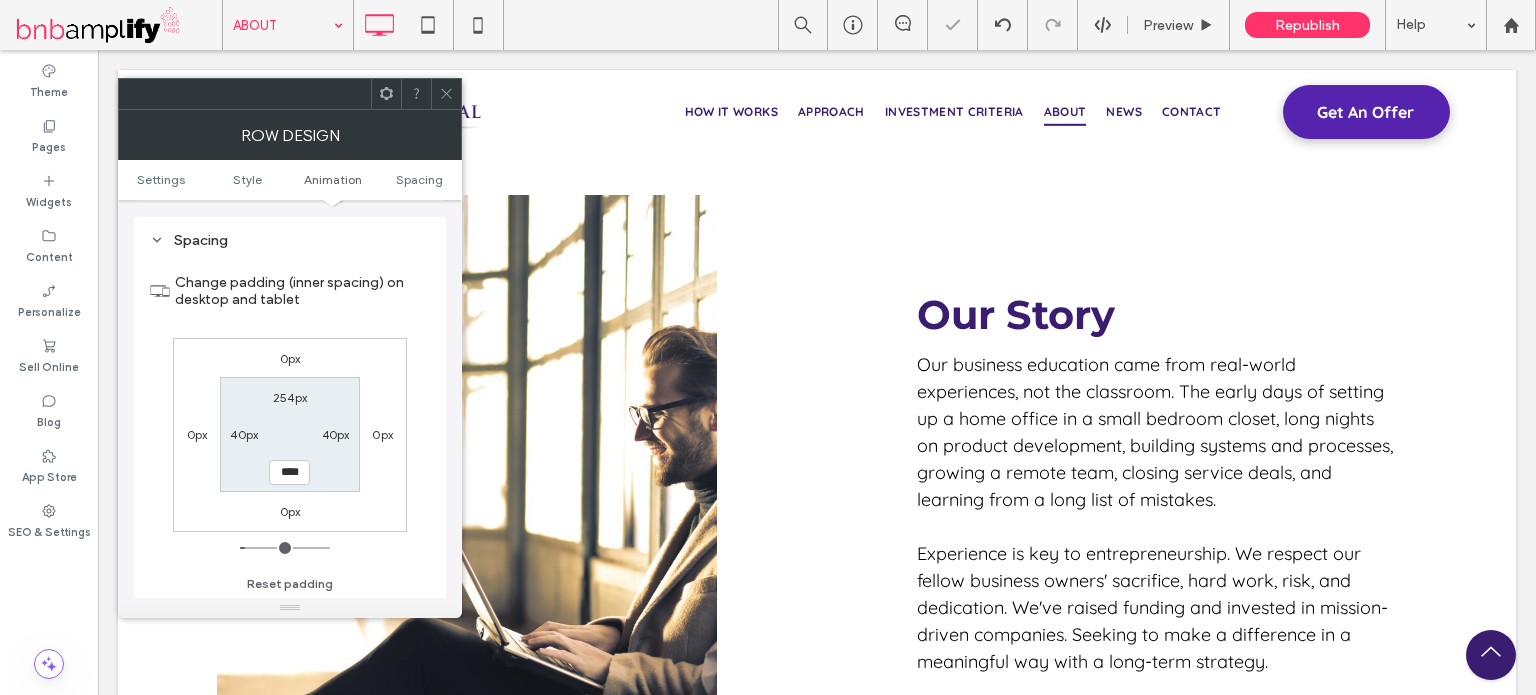 type on "**" 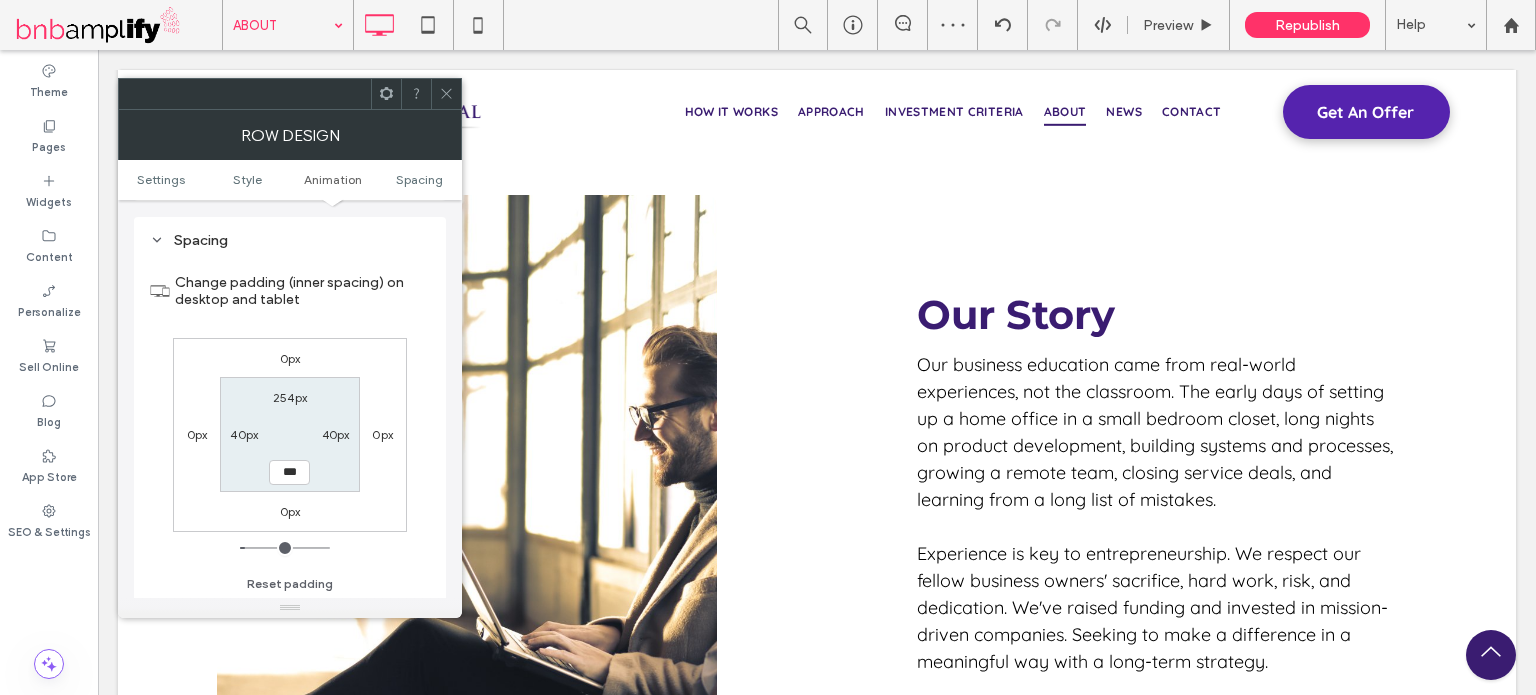 type on "***" 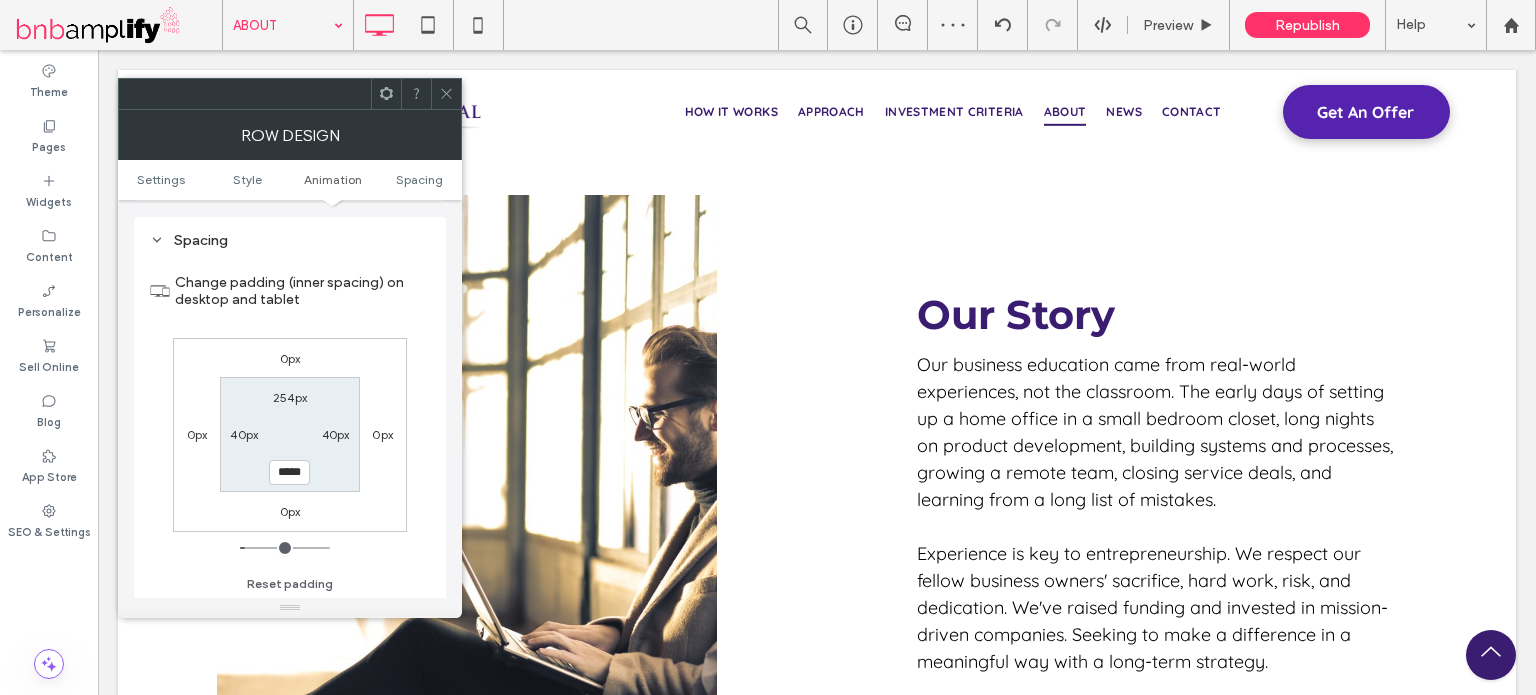click on "Change padding (inner spacing) on desktop and tablet" at bounding box center (302, 291) 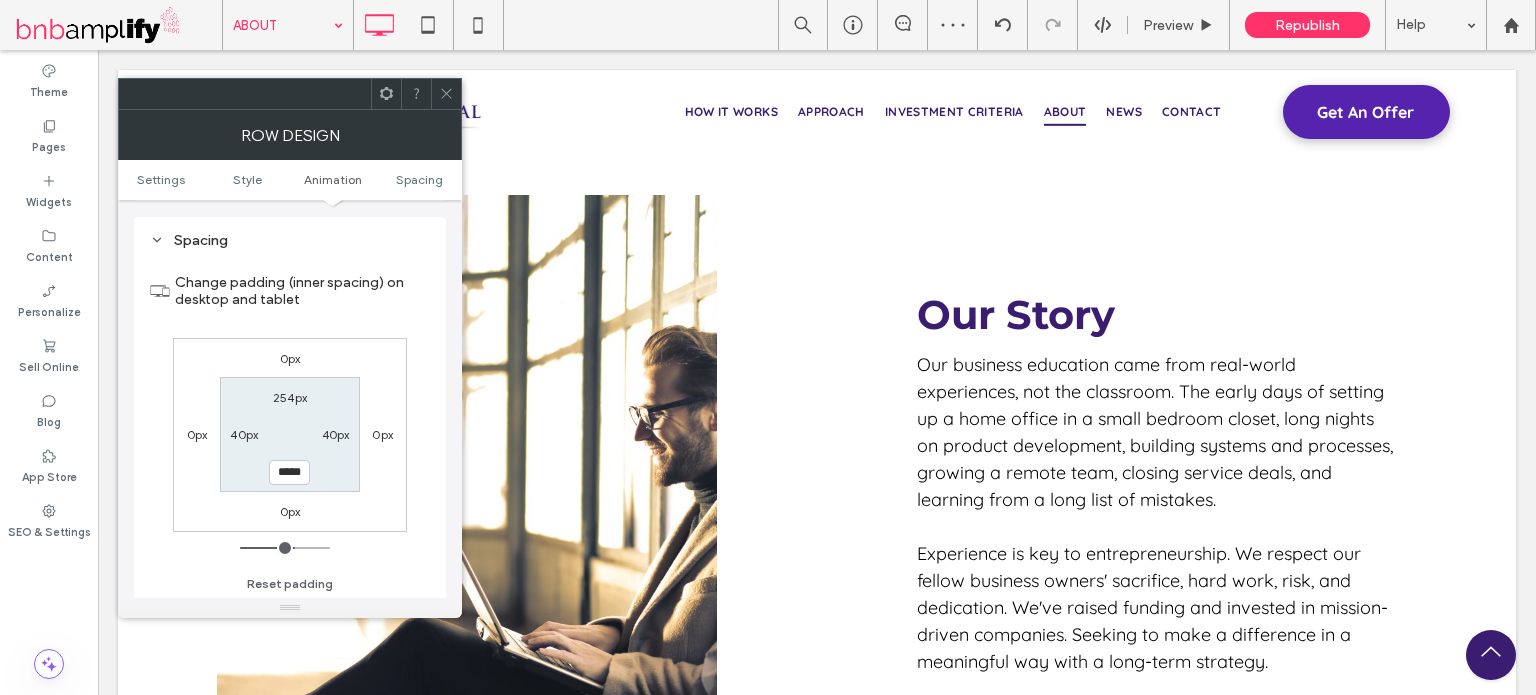 click 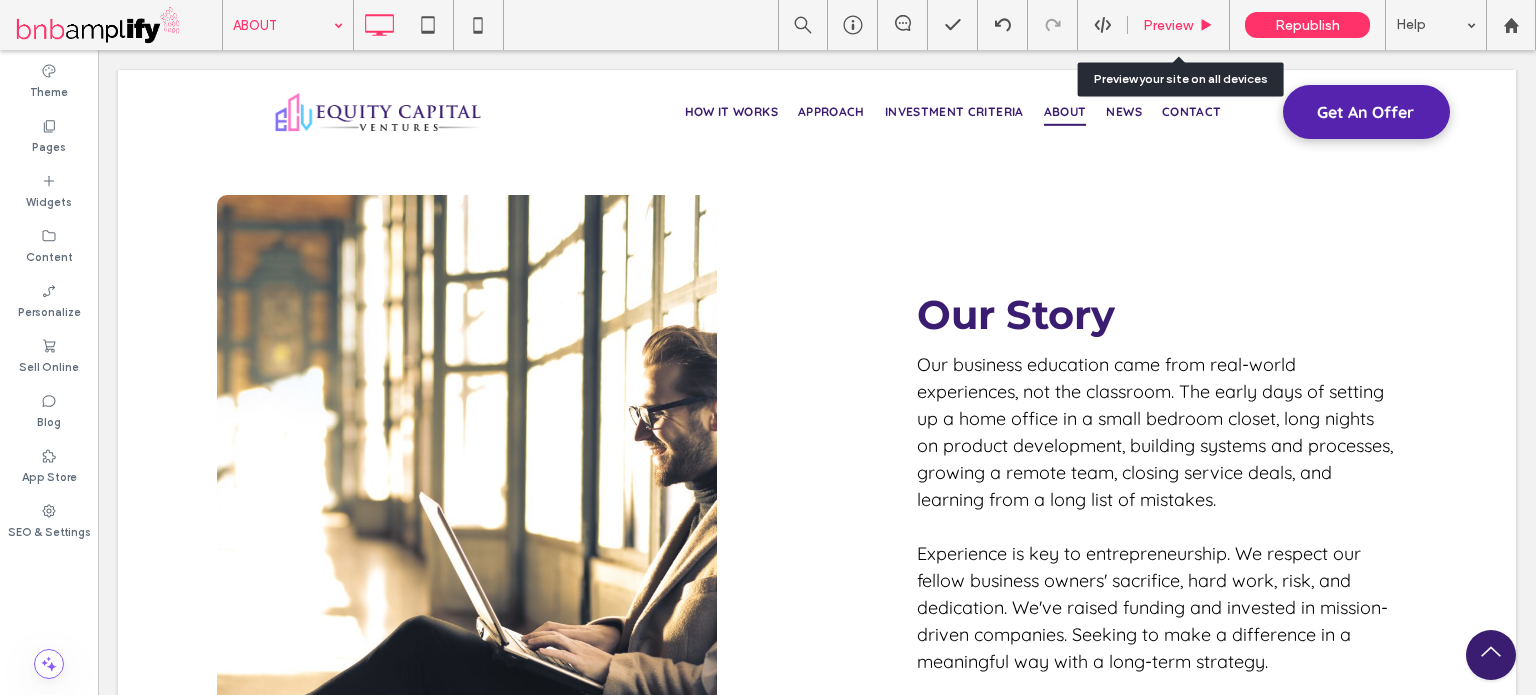 click on "Preview" at bounding box center [1168, 25] 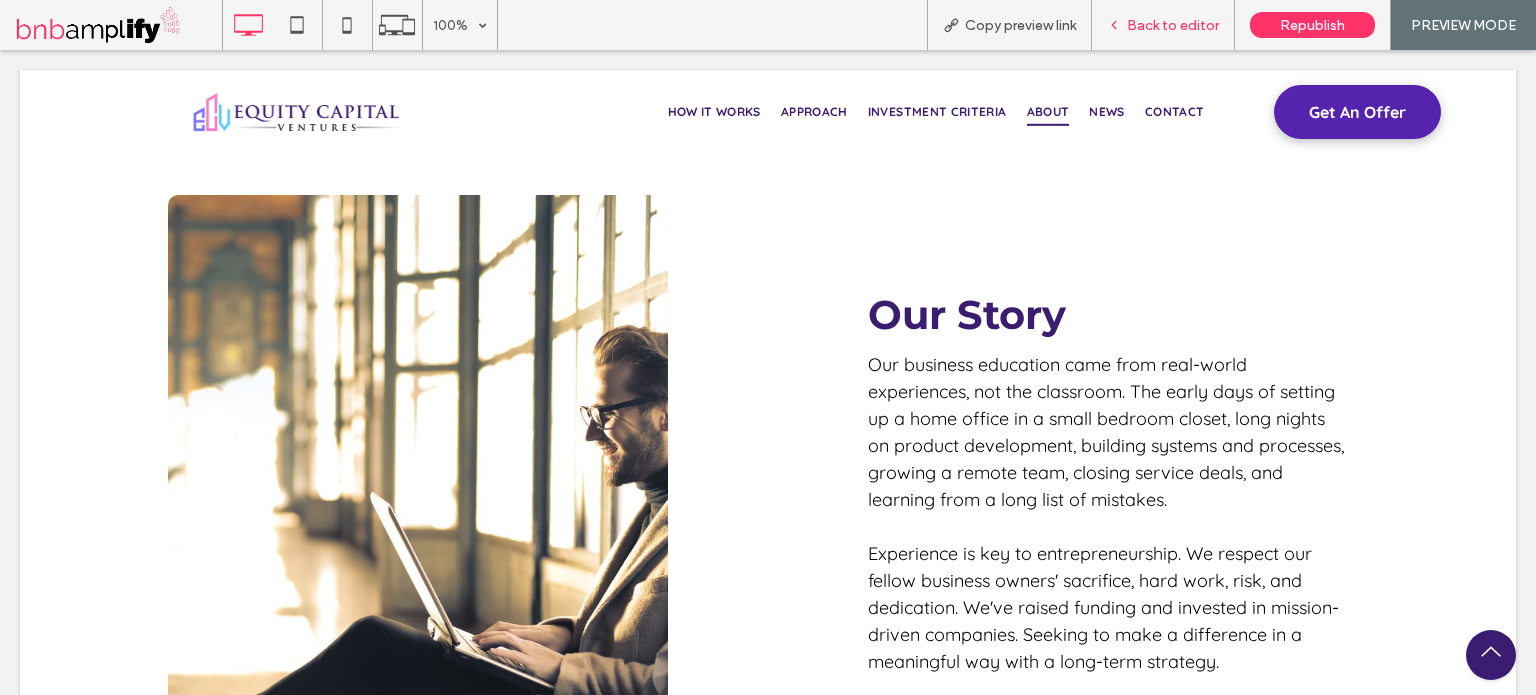 click on "Back to editor" at bounding box center (1163, 25) 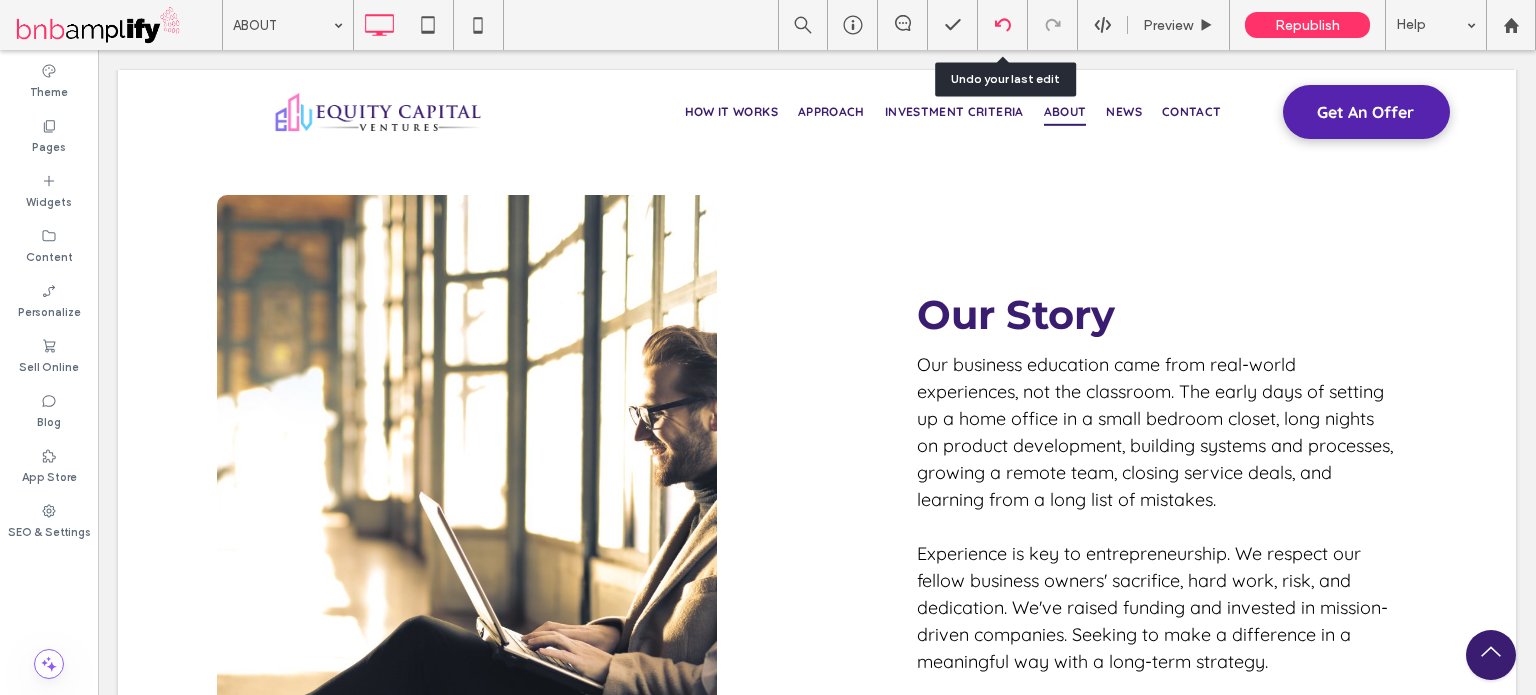 click 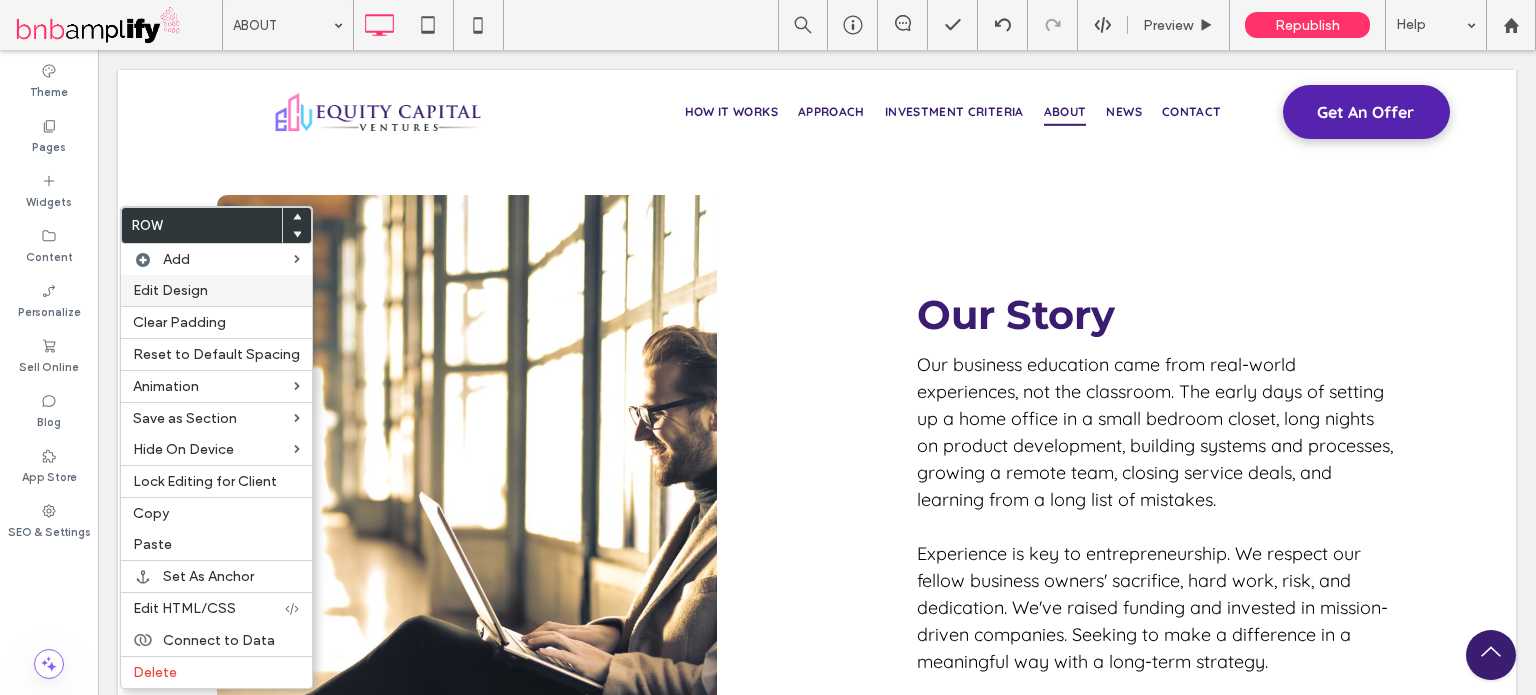 click on "Edit Design" at bounding box center (216, 290) 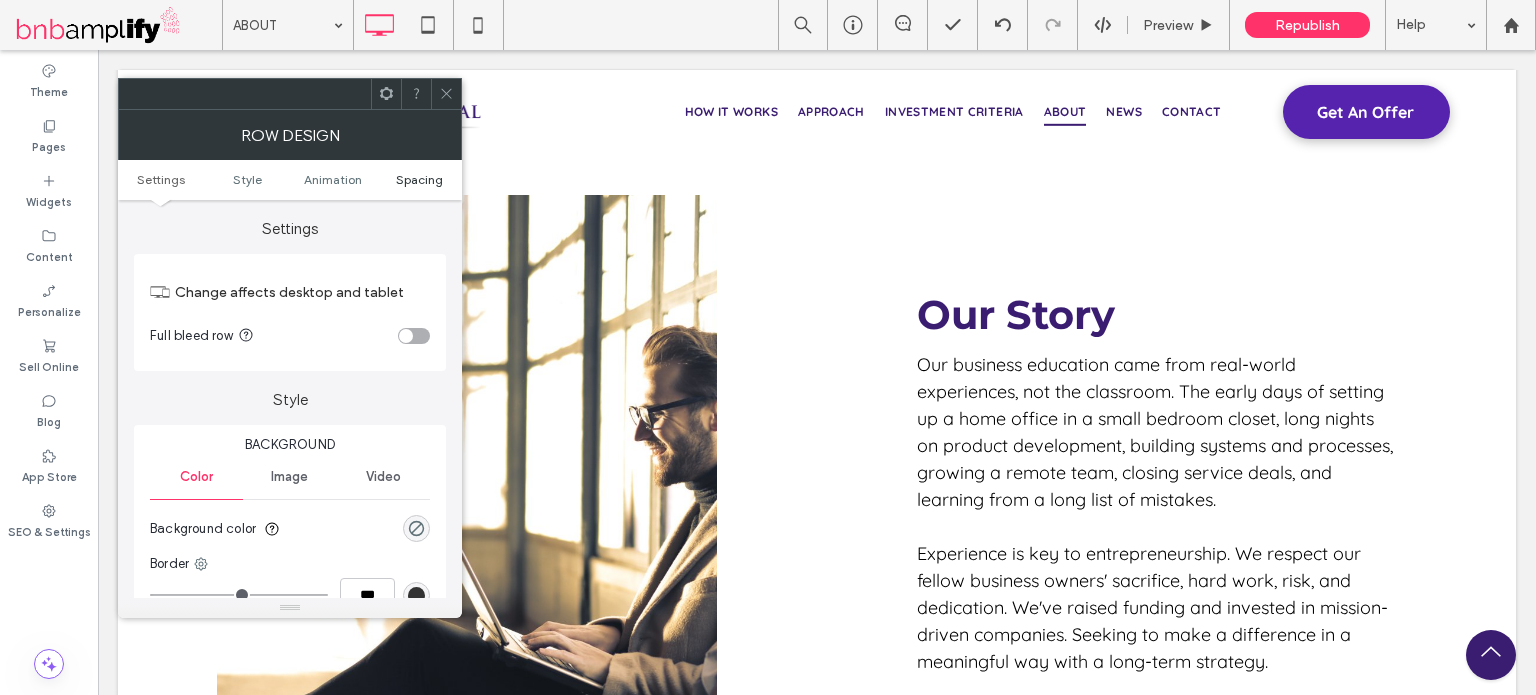 click on "Settings Style Animation Spacing" at bounding box center (290, 180) 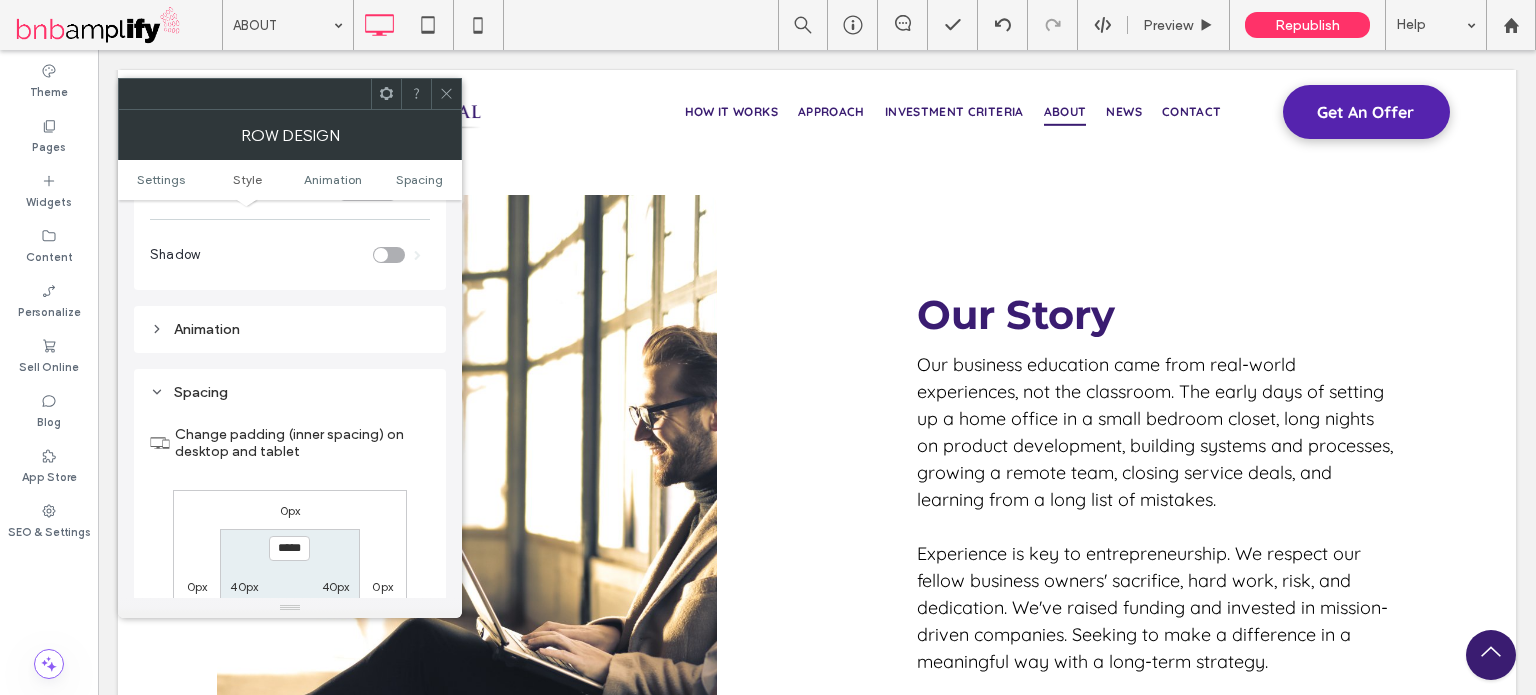 scroll, scrollTop: 564, scrollLeft: 0, axis: vertical 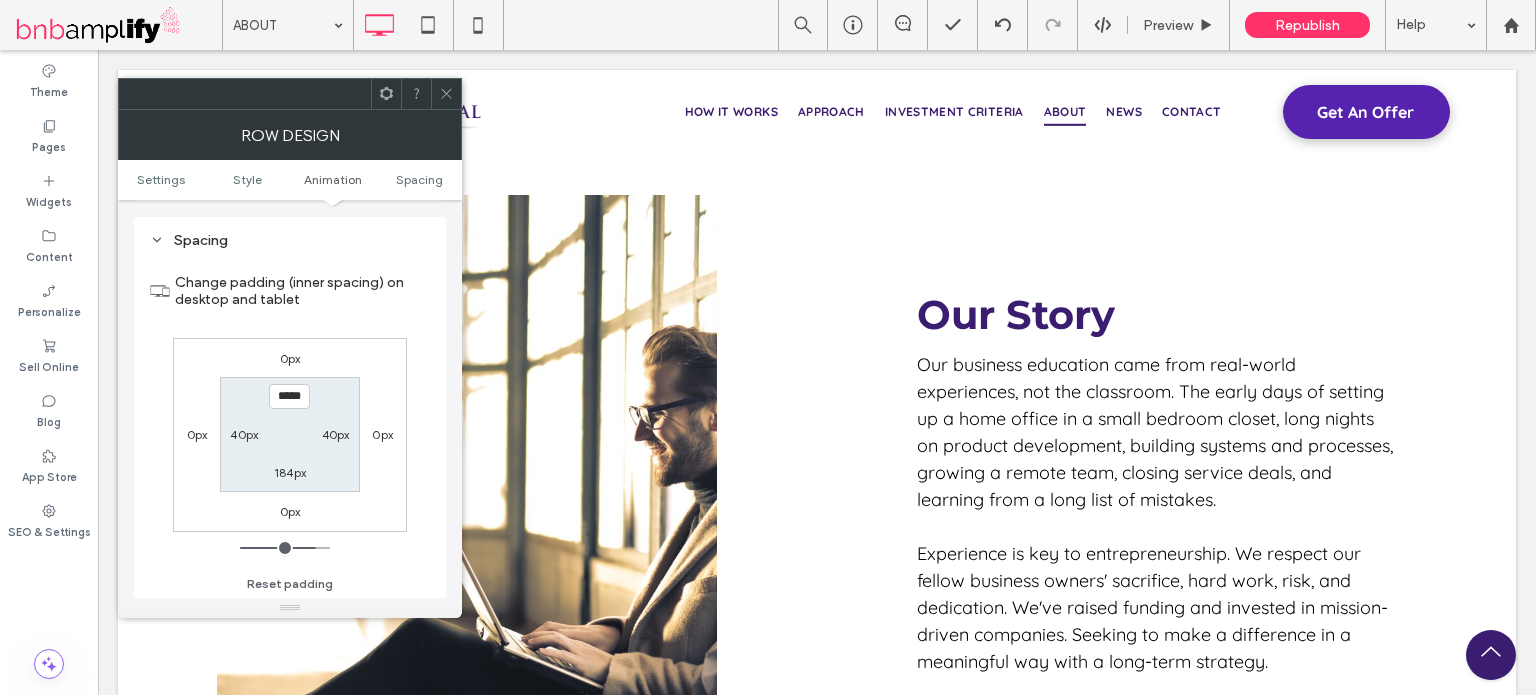 click 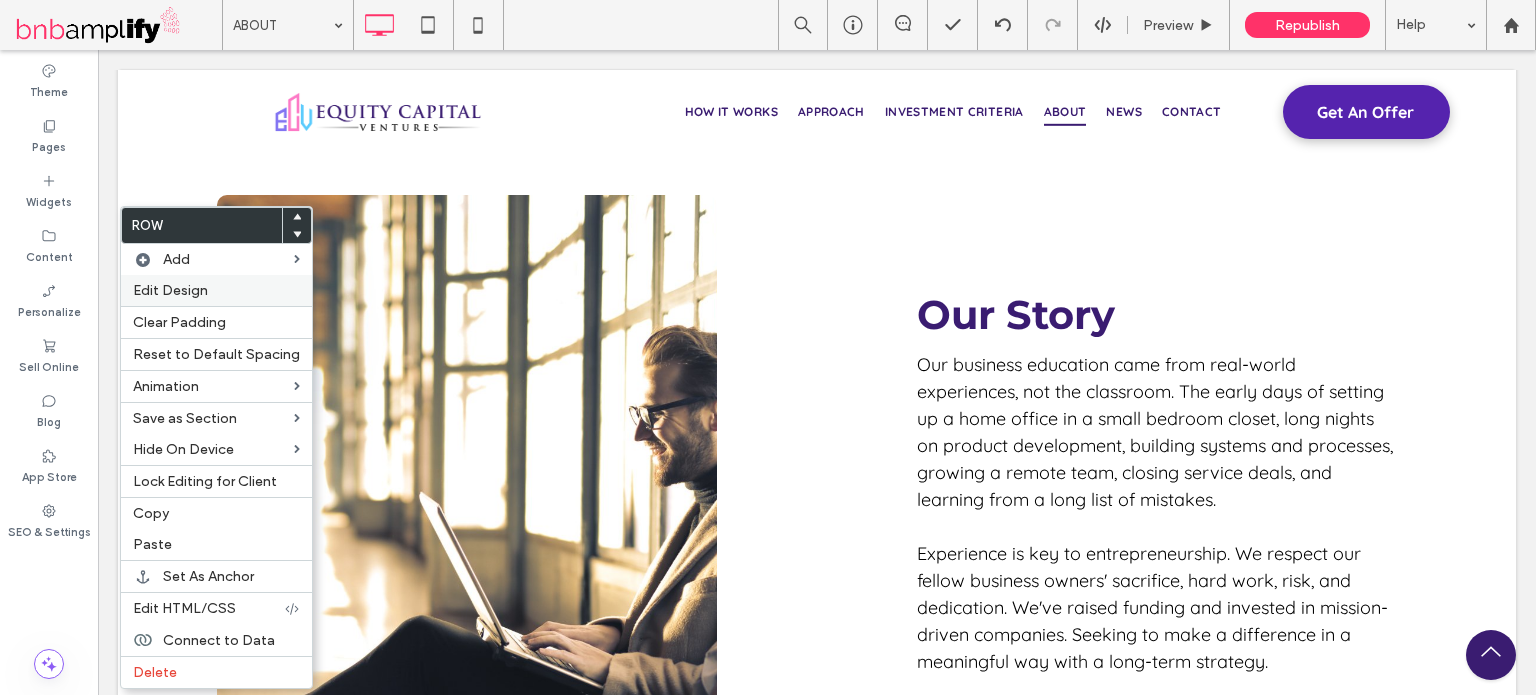 click on "Edit Design" at bounding box center [216, 290] 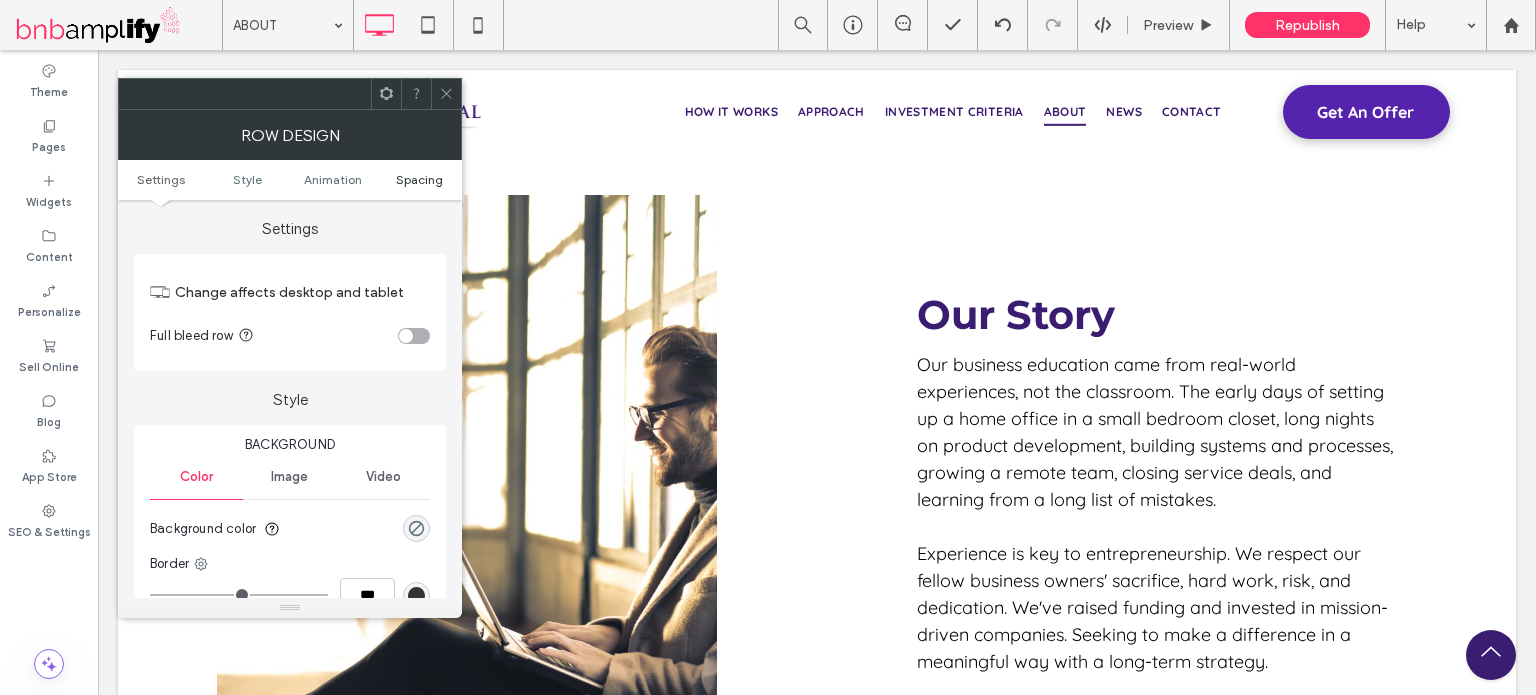 click on "Spacing" at bounding box center [419, 179] 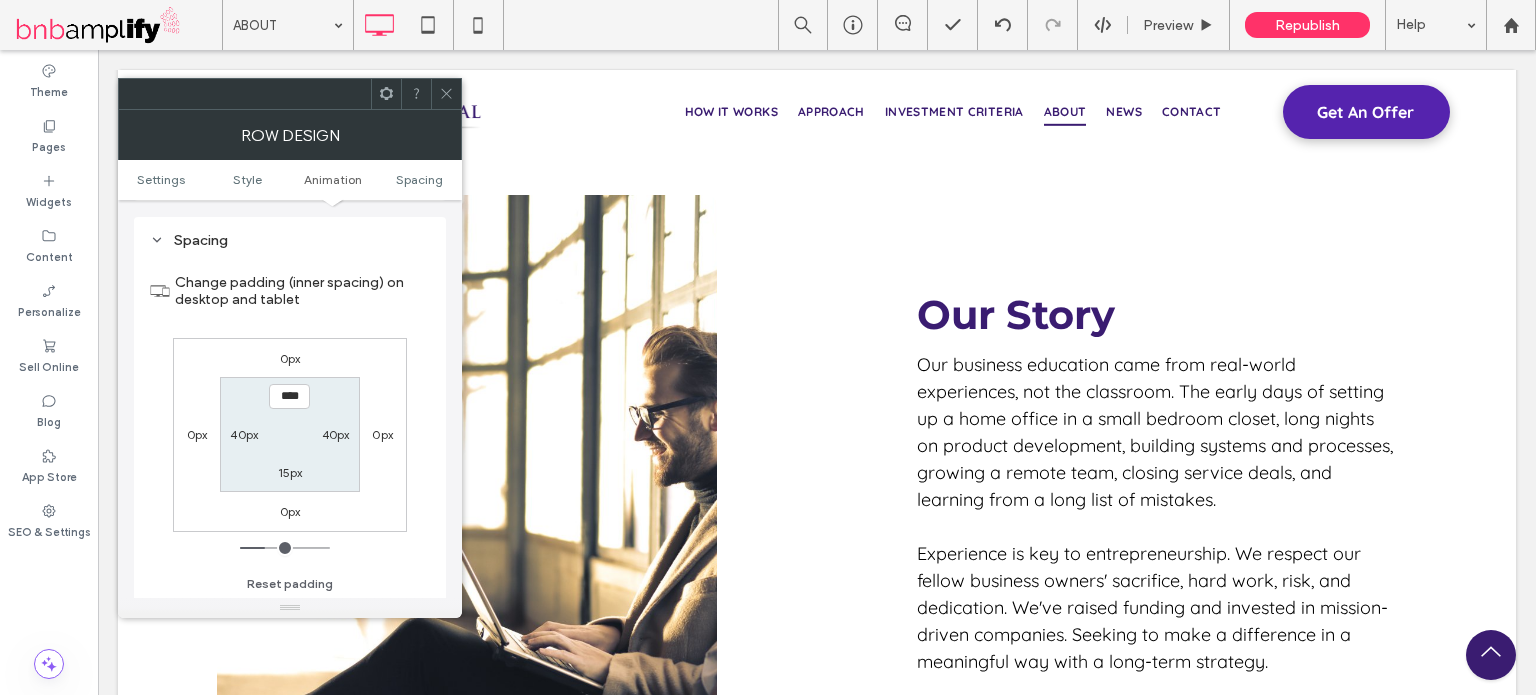 scroll, scrollTop: 564, scrollLeft: 0, axis: vertical 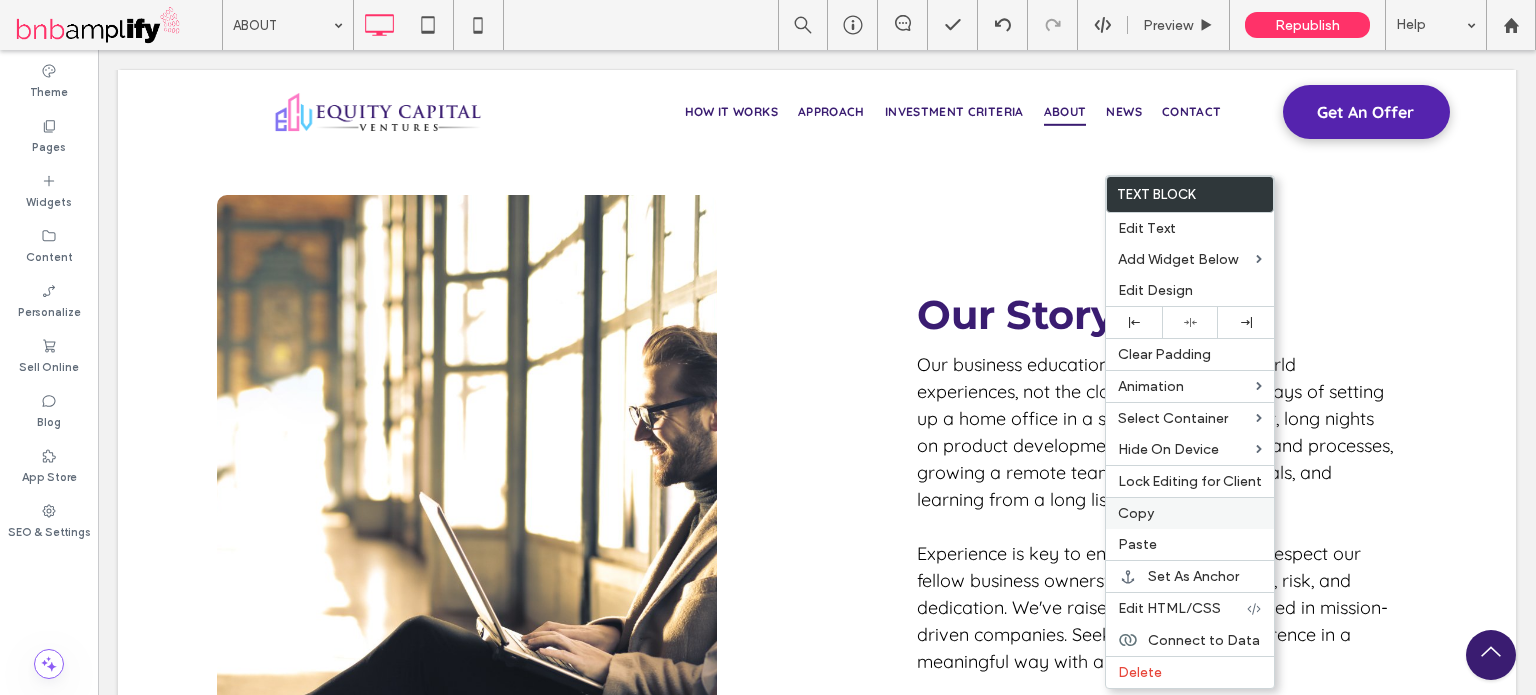 click on "Copy" at bounding box center [1190, 513] 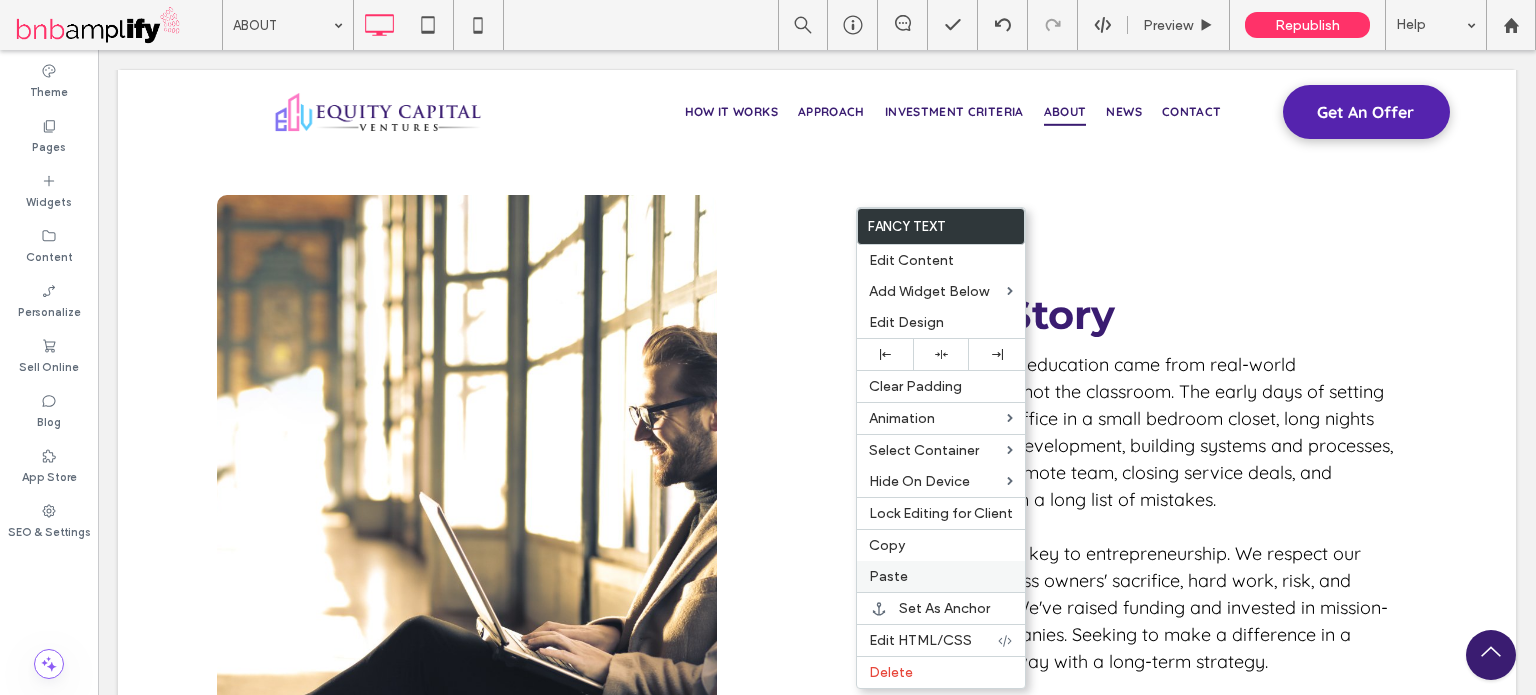 click on "Paste" at bounding box center [941, 576] 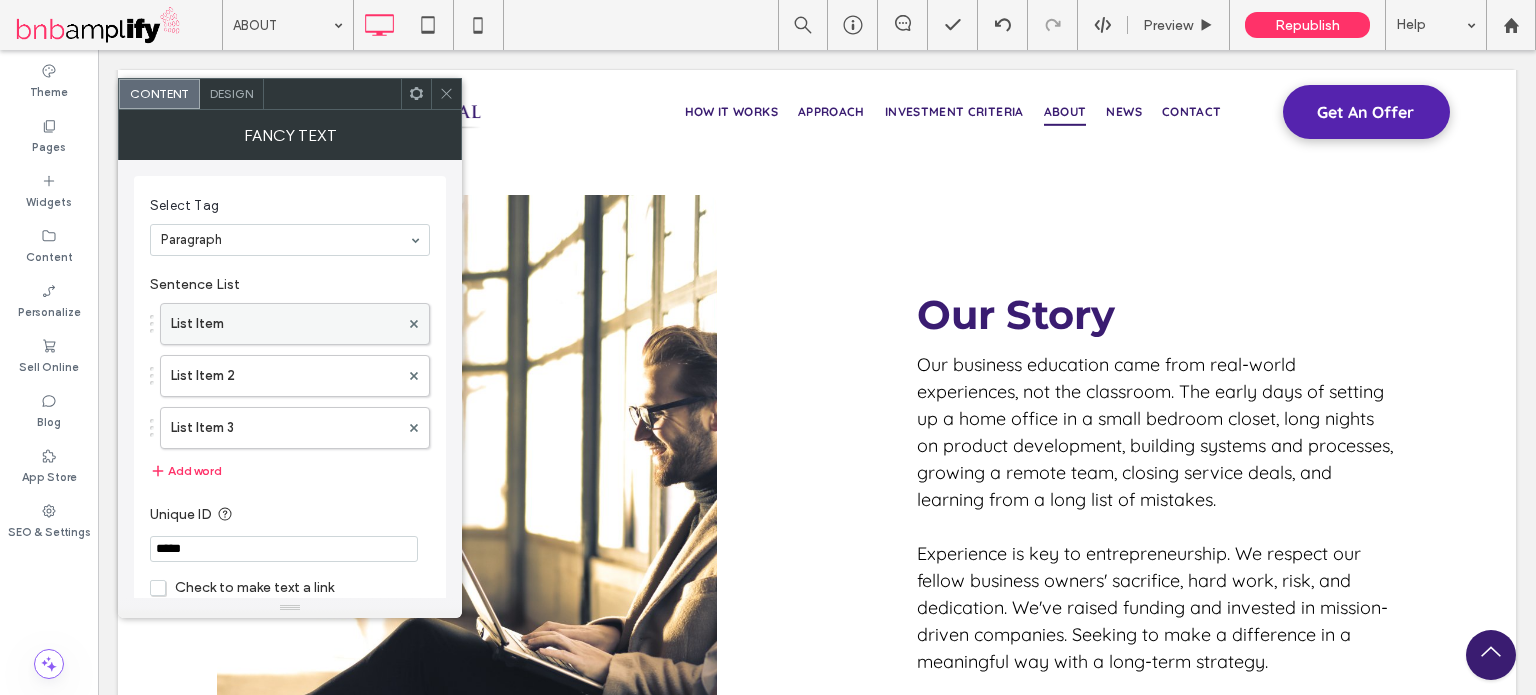 click on "List Item" at bounding box center [285, 324] 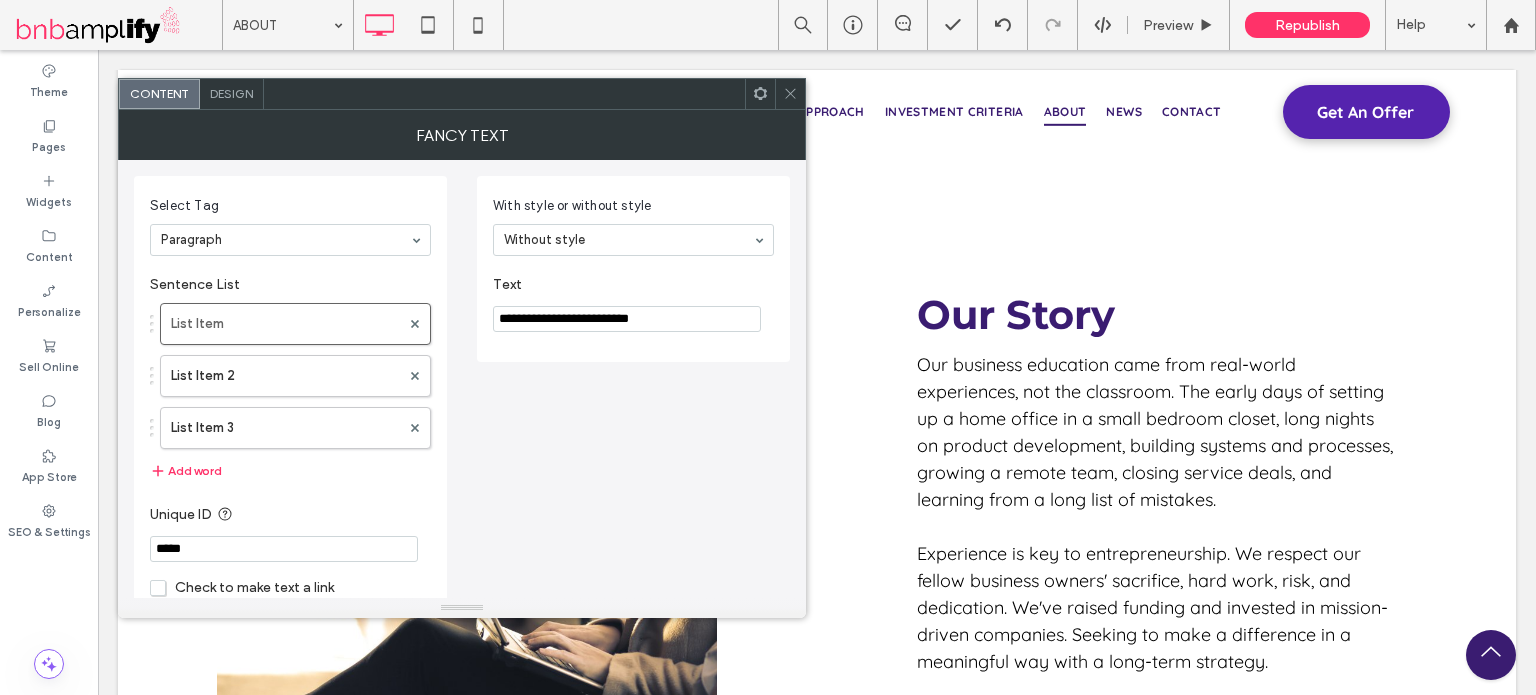 click on "**********" at bounding box center (627, 319) 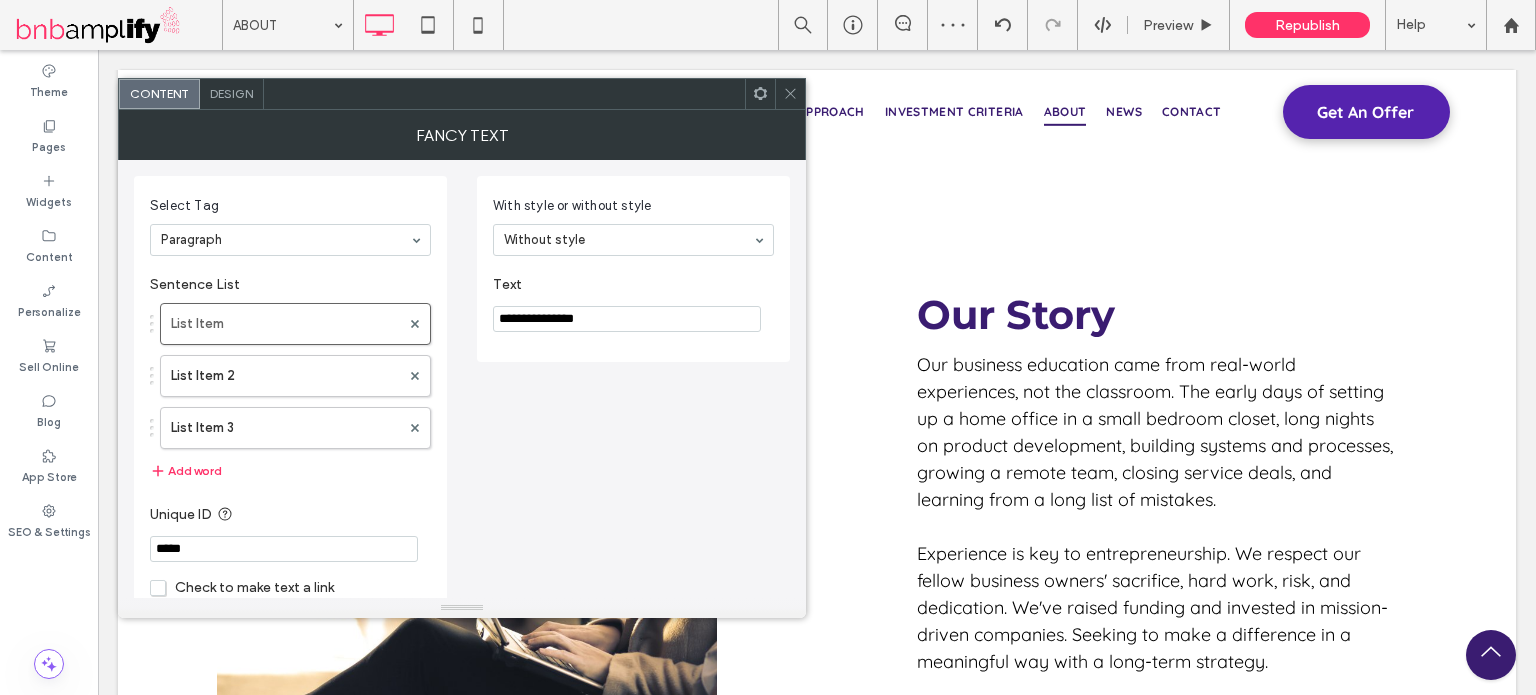 type on "**********" 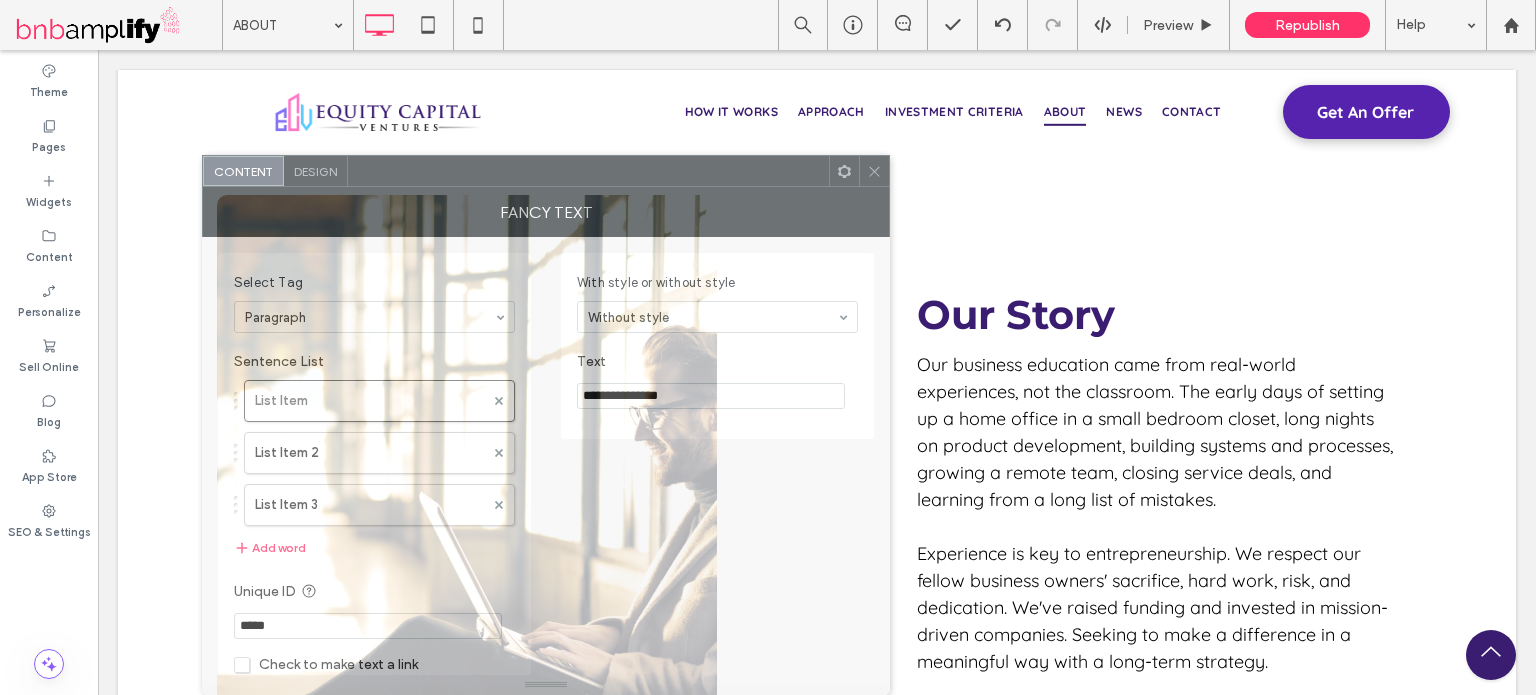 drag, startPoint x: 544, startPoint y: 105, endPoint x: 628, endPoint y: 475, distance: 379.41534 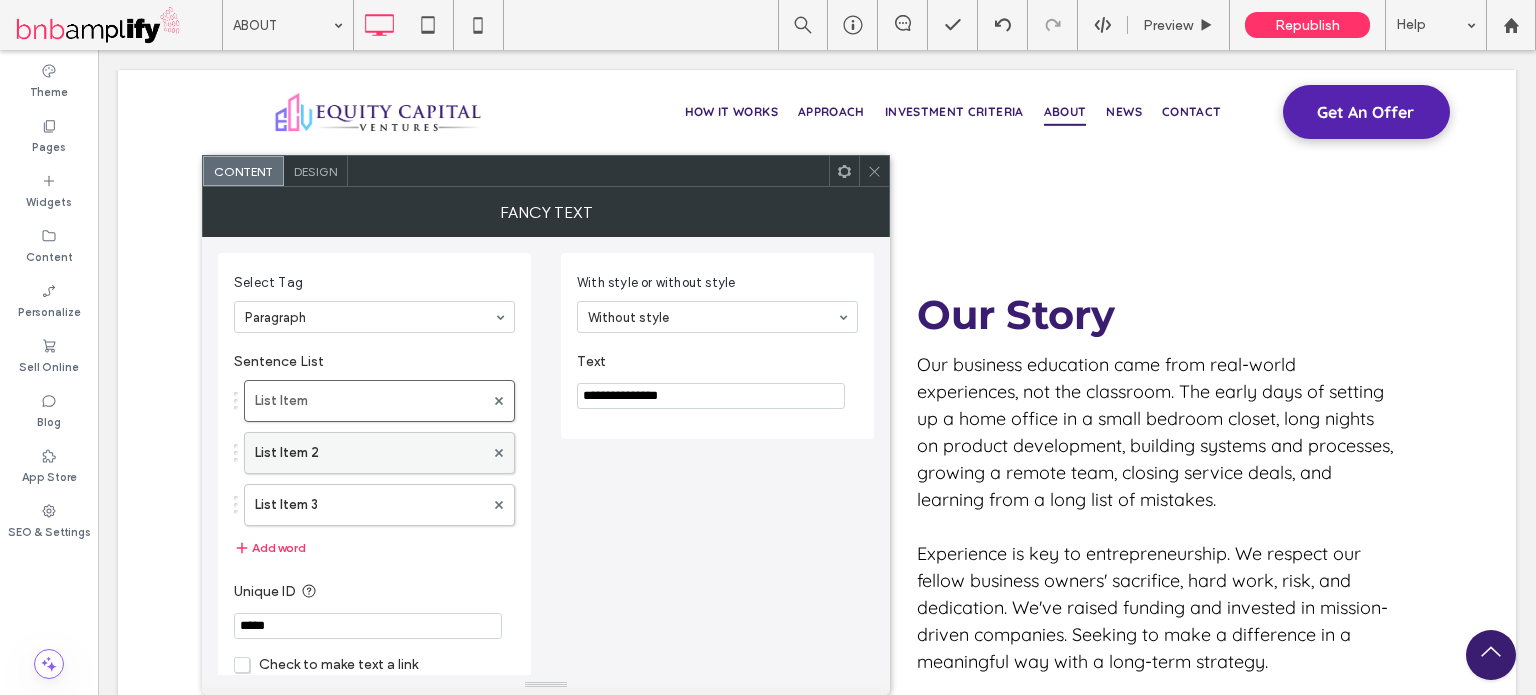click on "List Item 2" at bounding box center [369, 453] 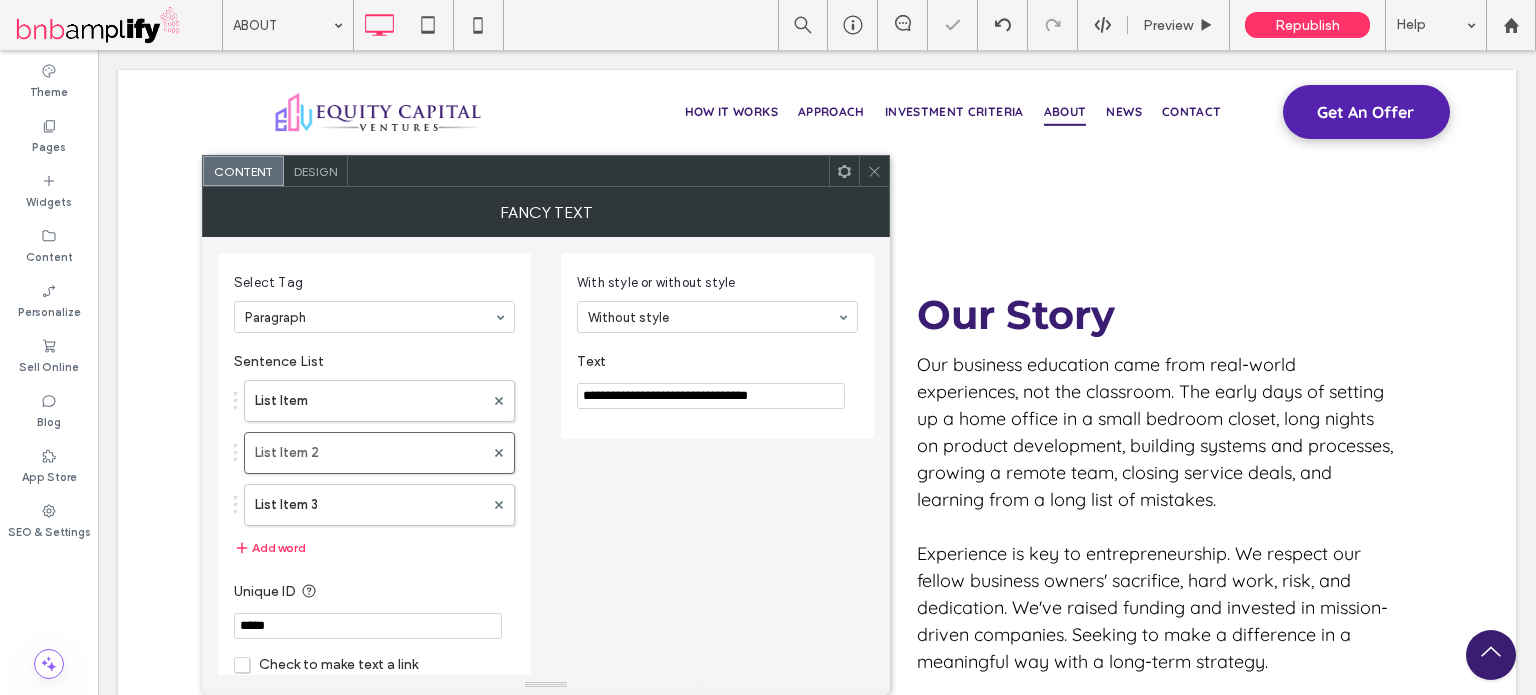 click at bounding box center (712, 317) 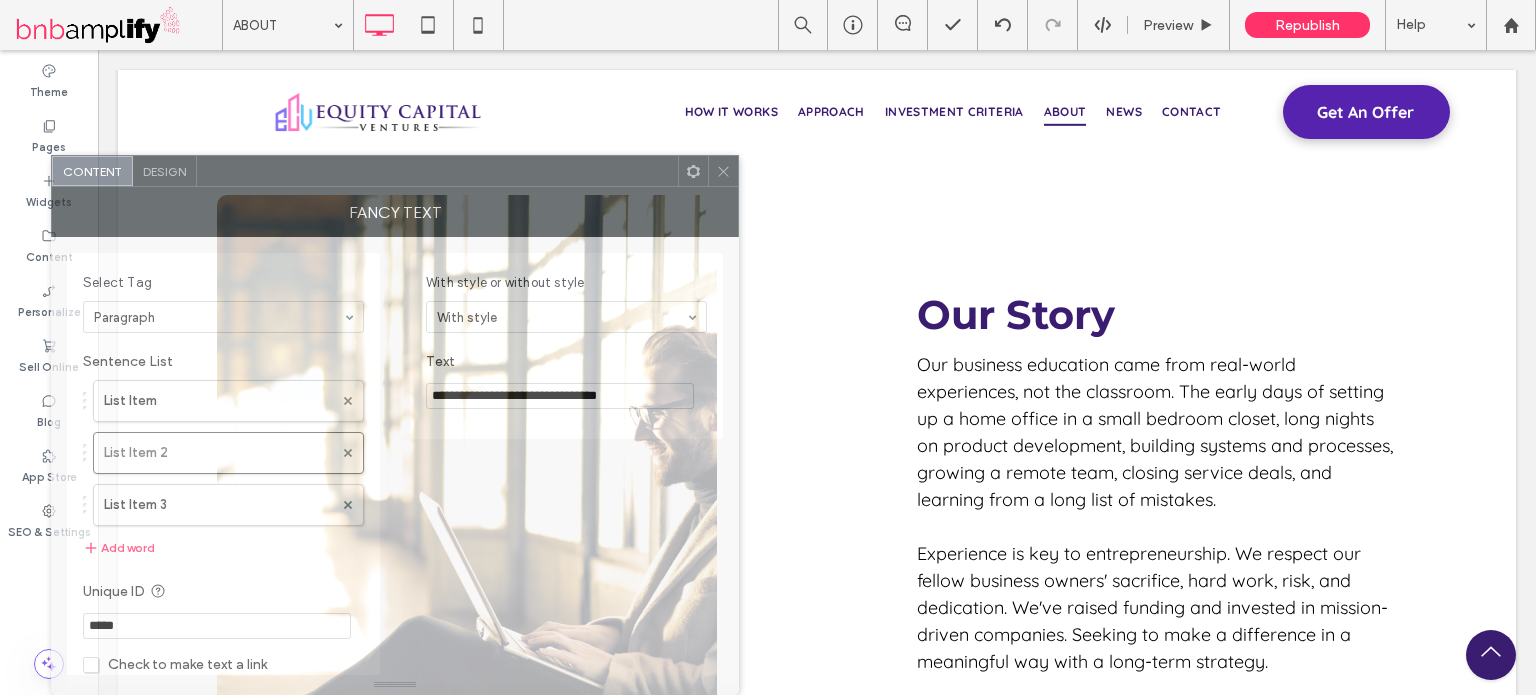 drag, startPoint x: 636, startPoint y: 189, endPoint x: 485, endPoint y: 259, distance: 166.43617 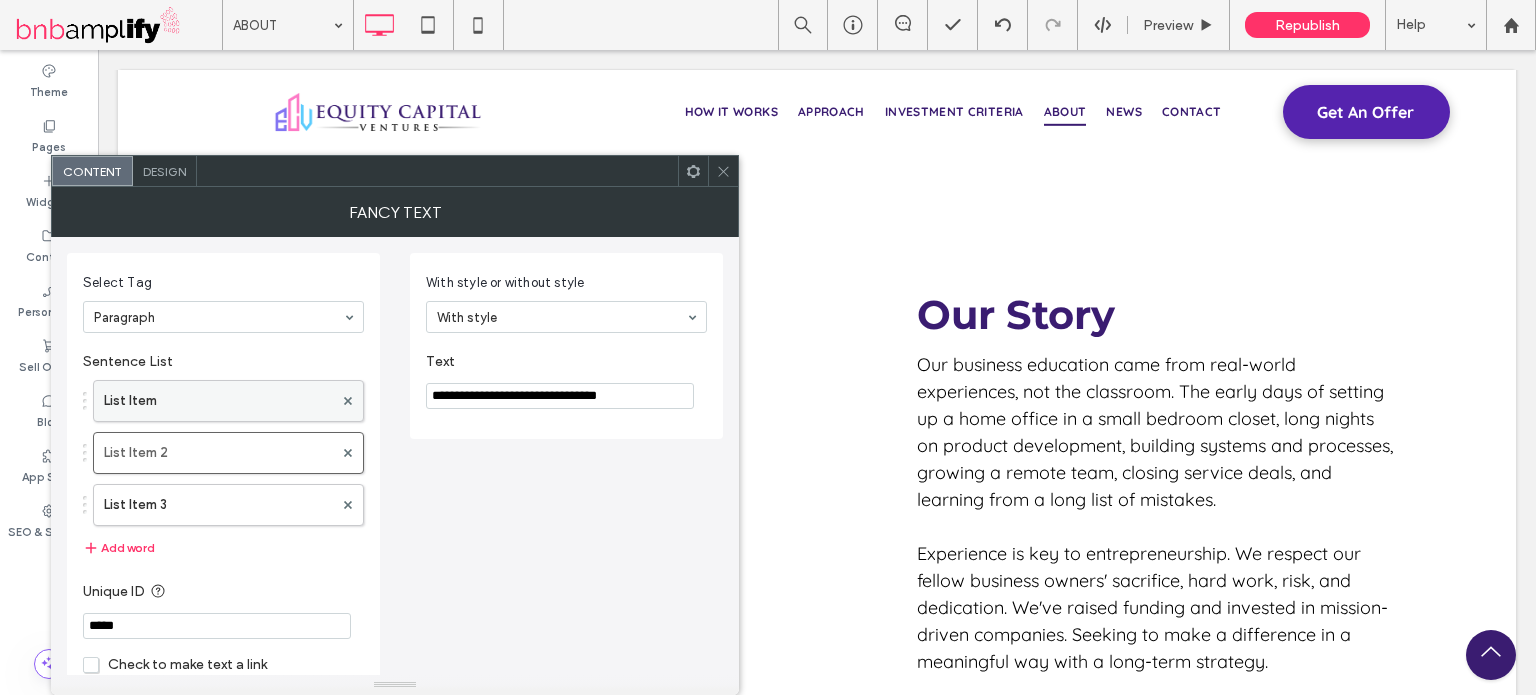 click on "List Item" at bounding box center (218, 401) 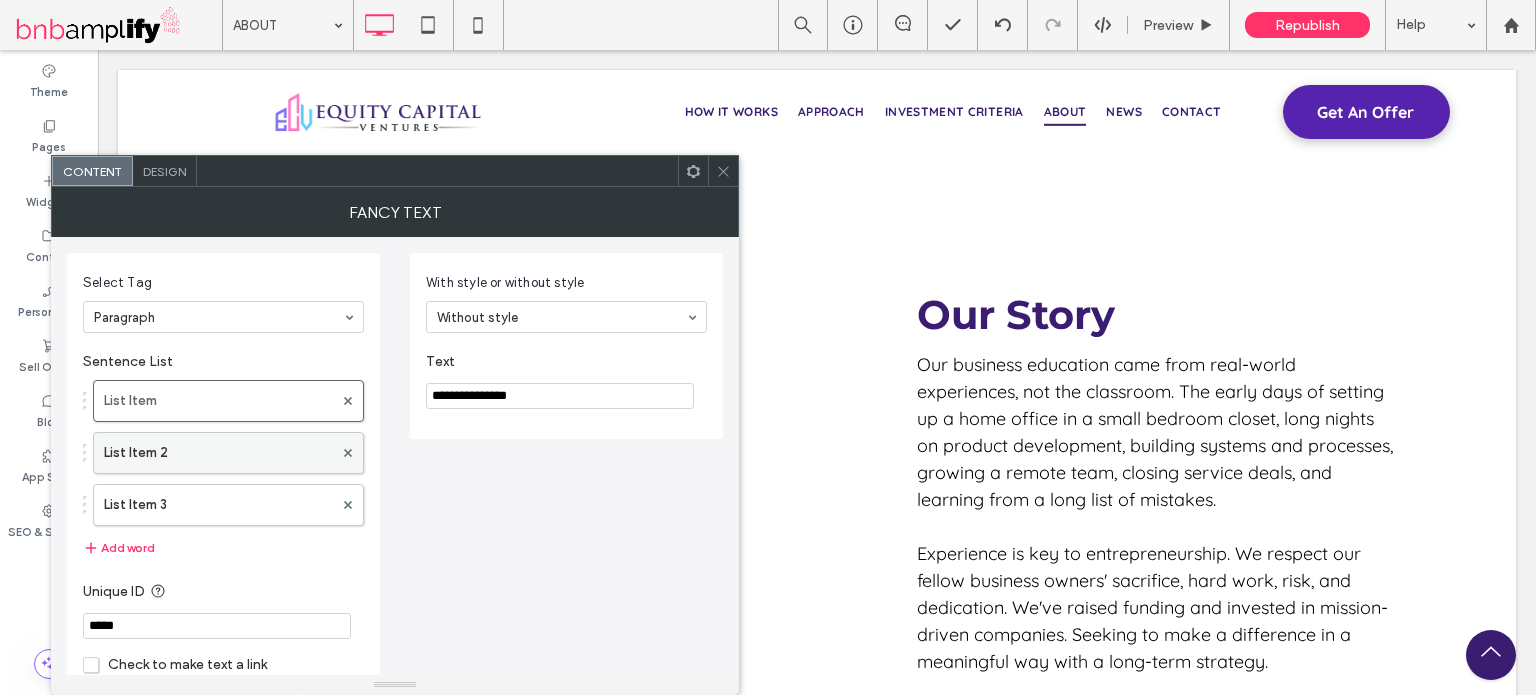 click on "List Item 2" at bounding box center (218, 453) 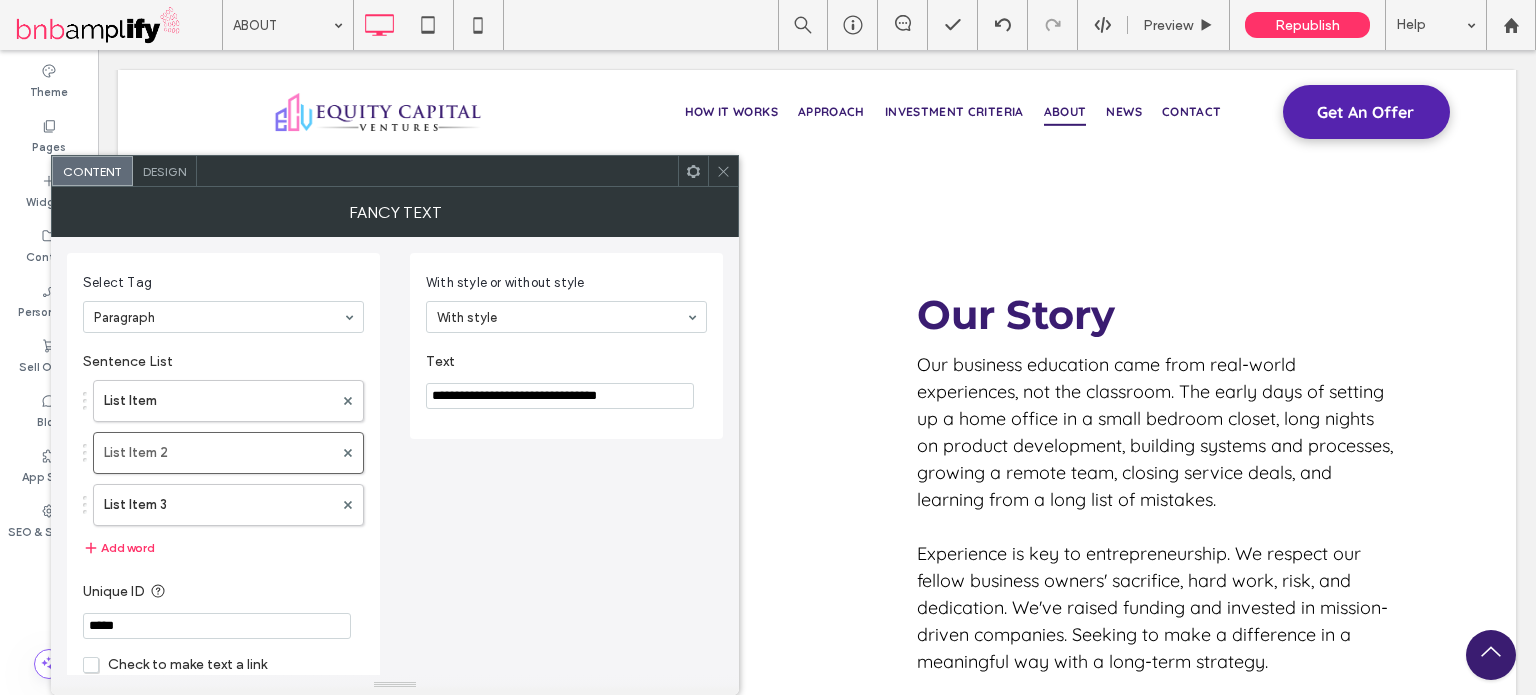 click 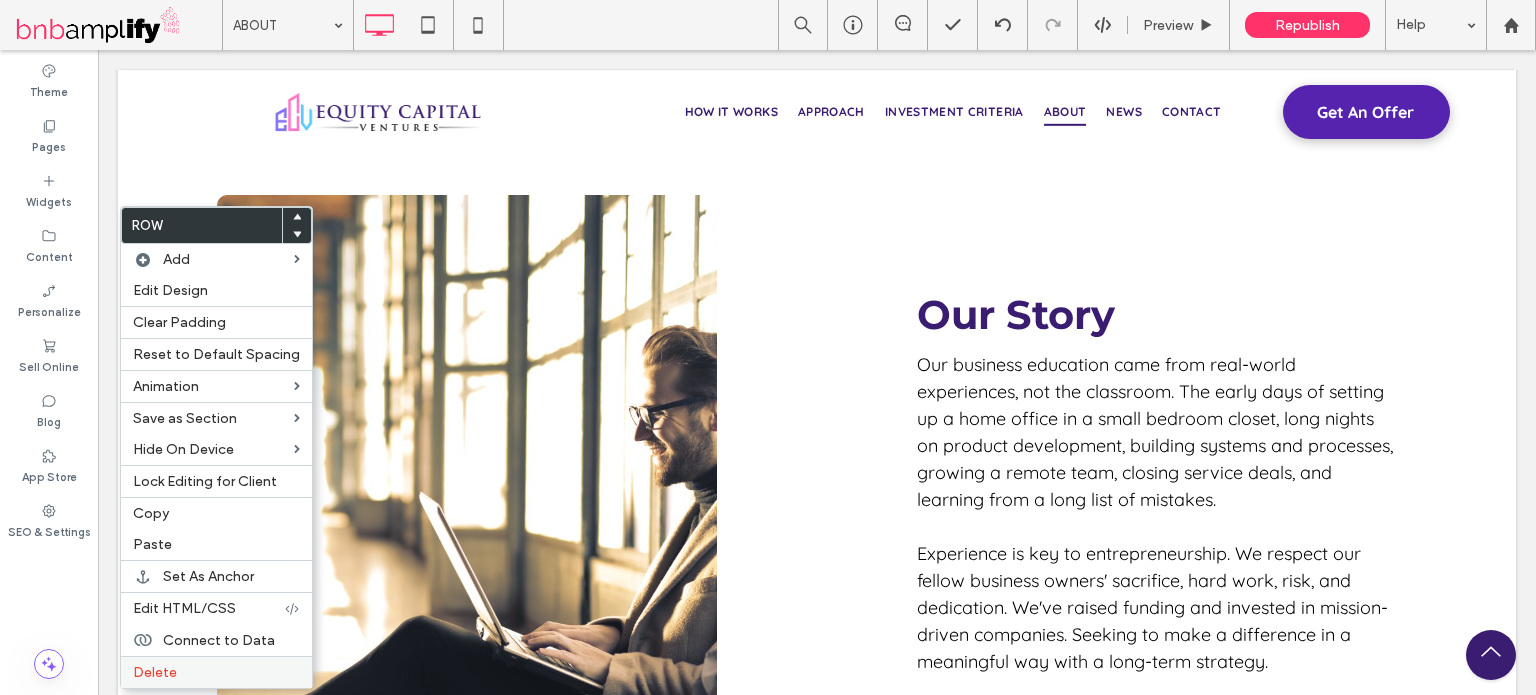 click on "Delete" at bounding box center [155, 672] 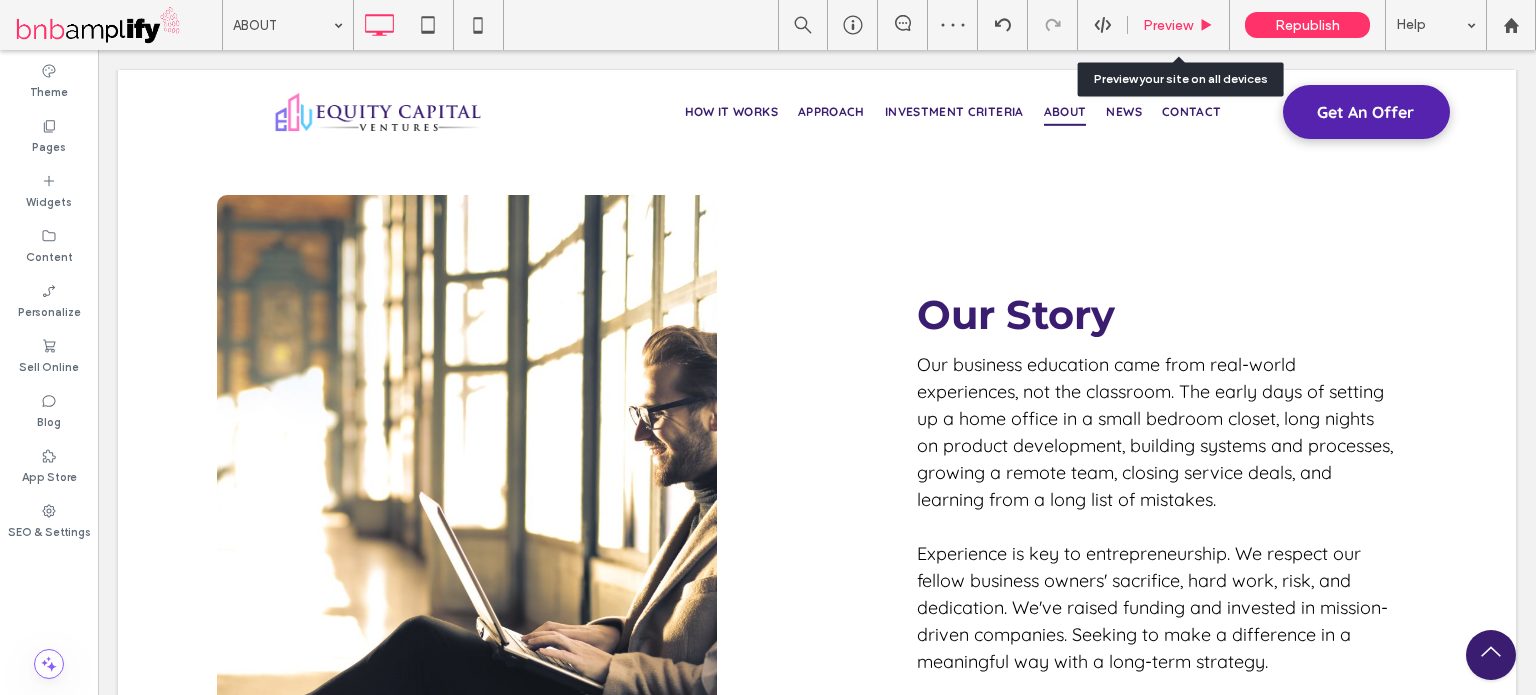 click on "Preview" at bounding box center (1168, 25) 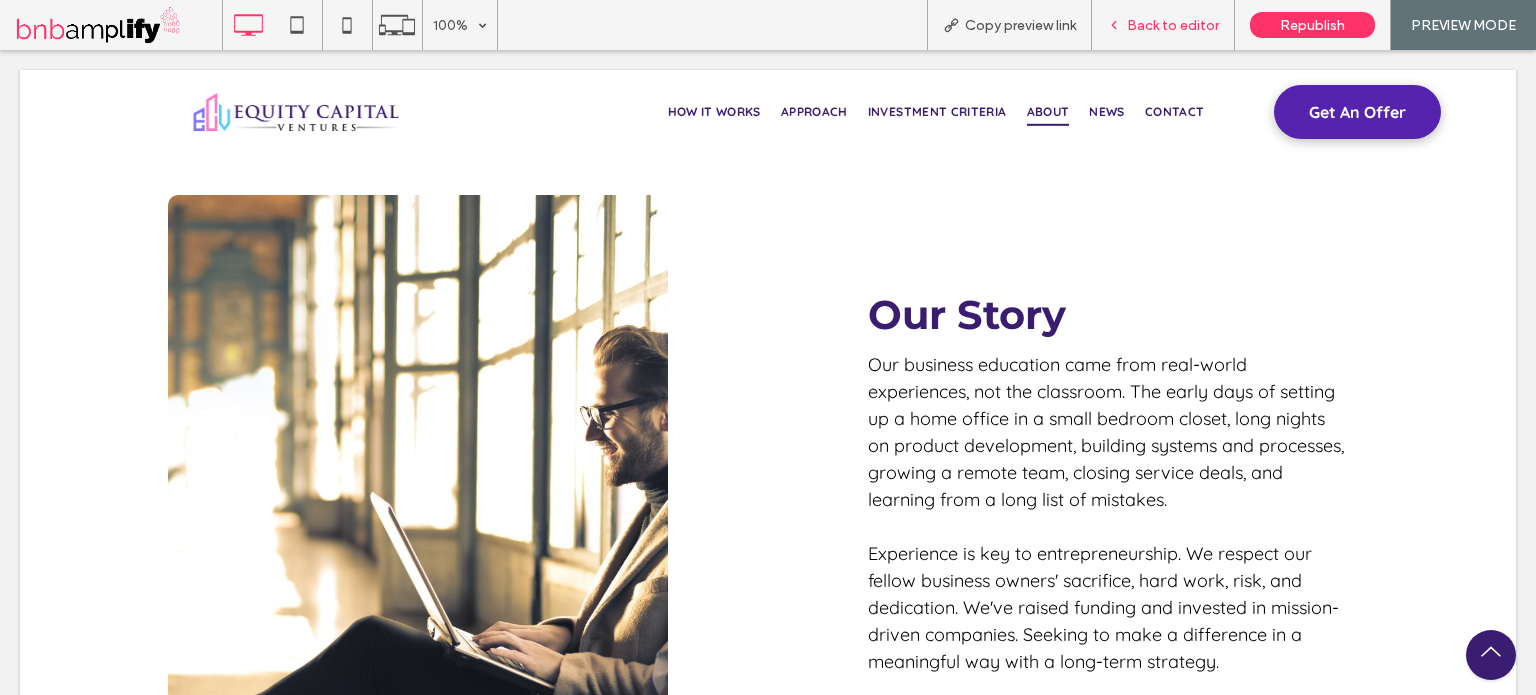 click on "Back to editor" at bounding box center (1163, 25) 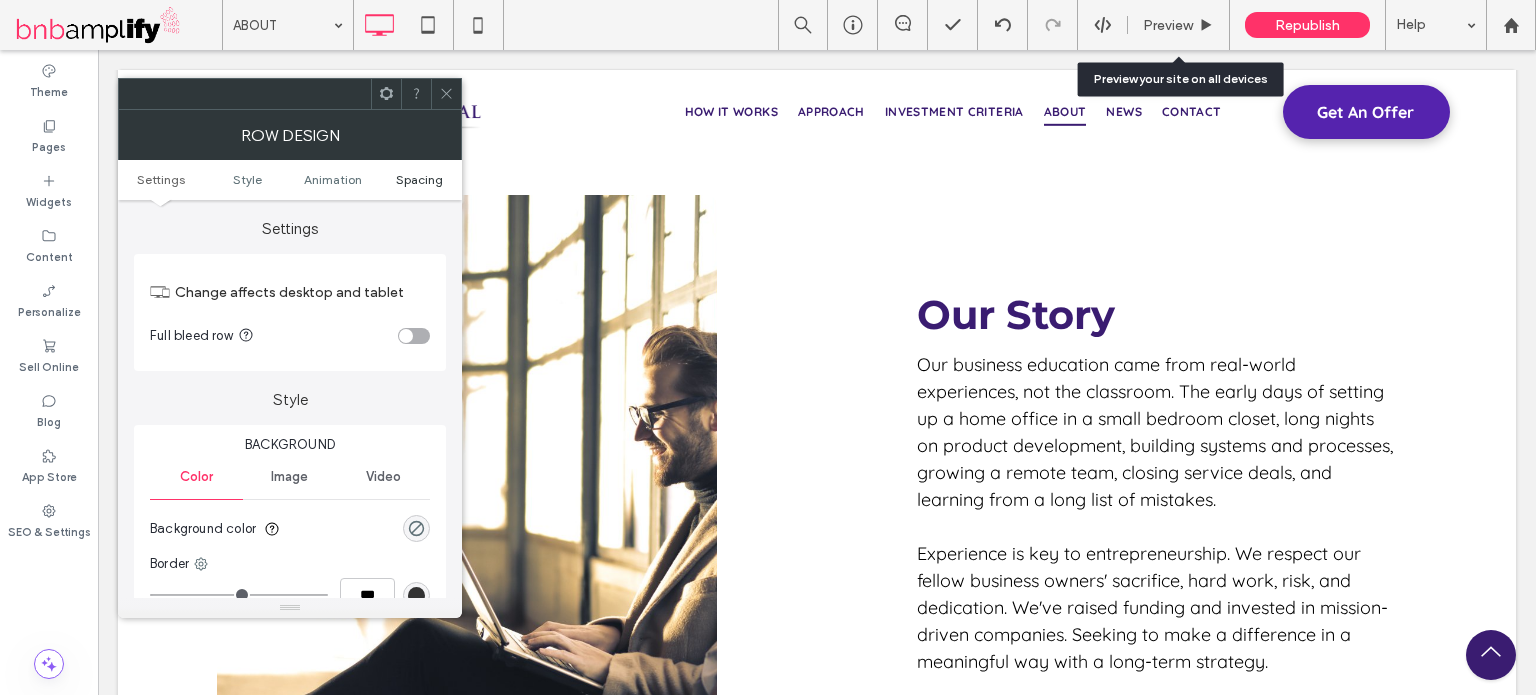 click on "Spacing" at bounding box center (419, 179) 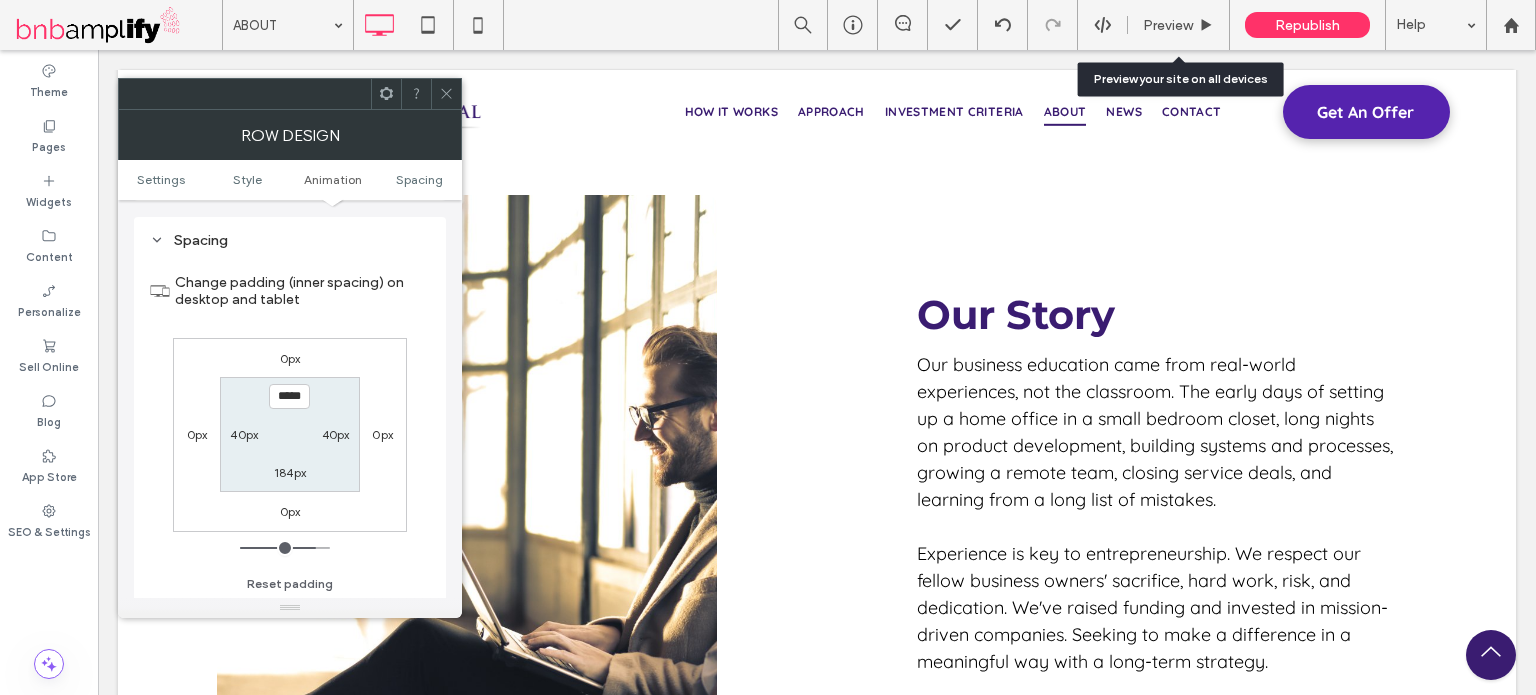 scroll, scrollTop: 564, scrollLeft: 0, axis: vertical 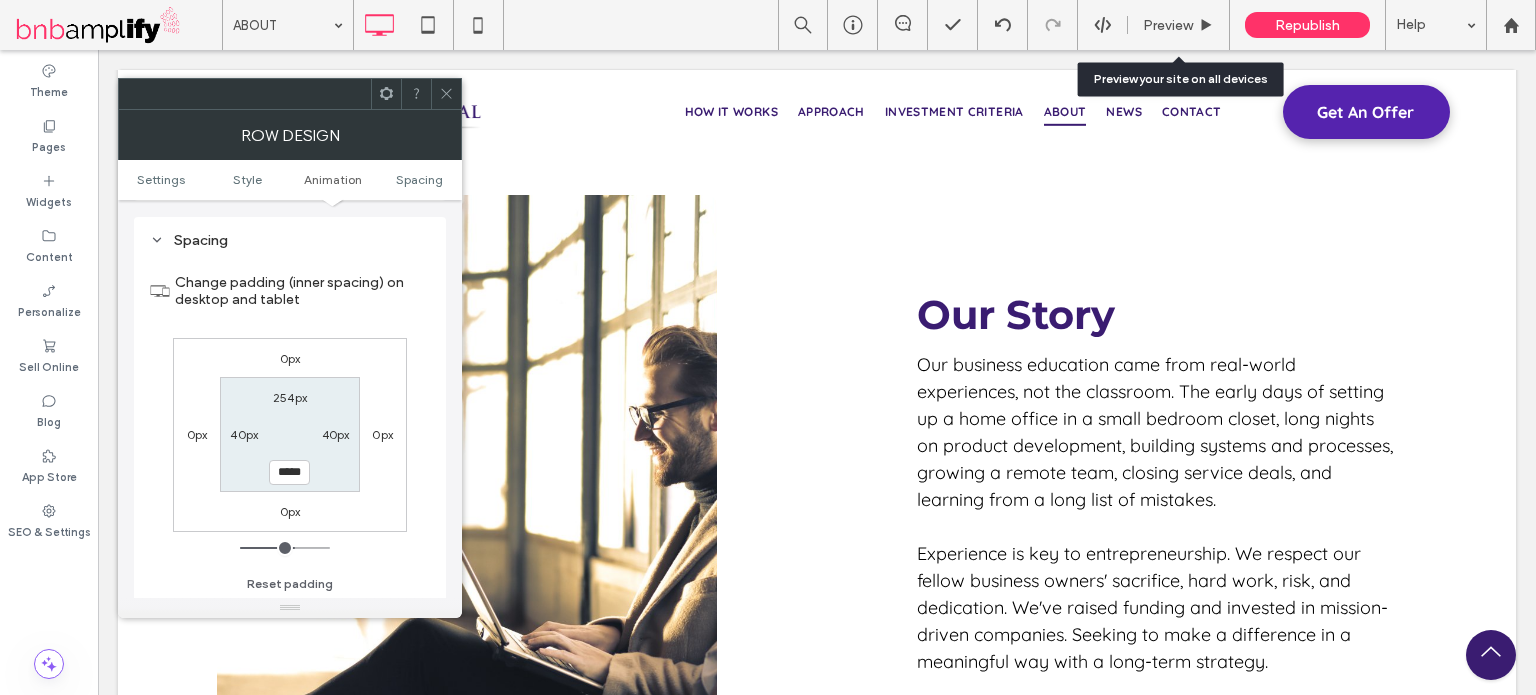 type on "***" 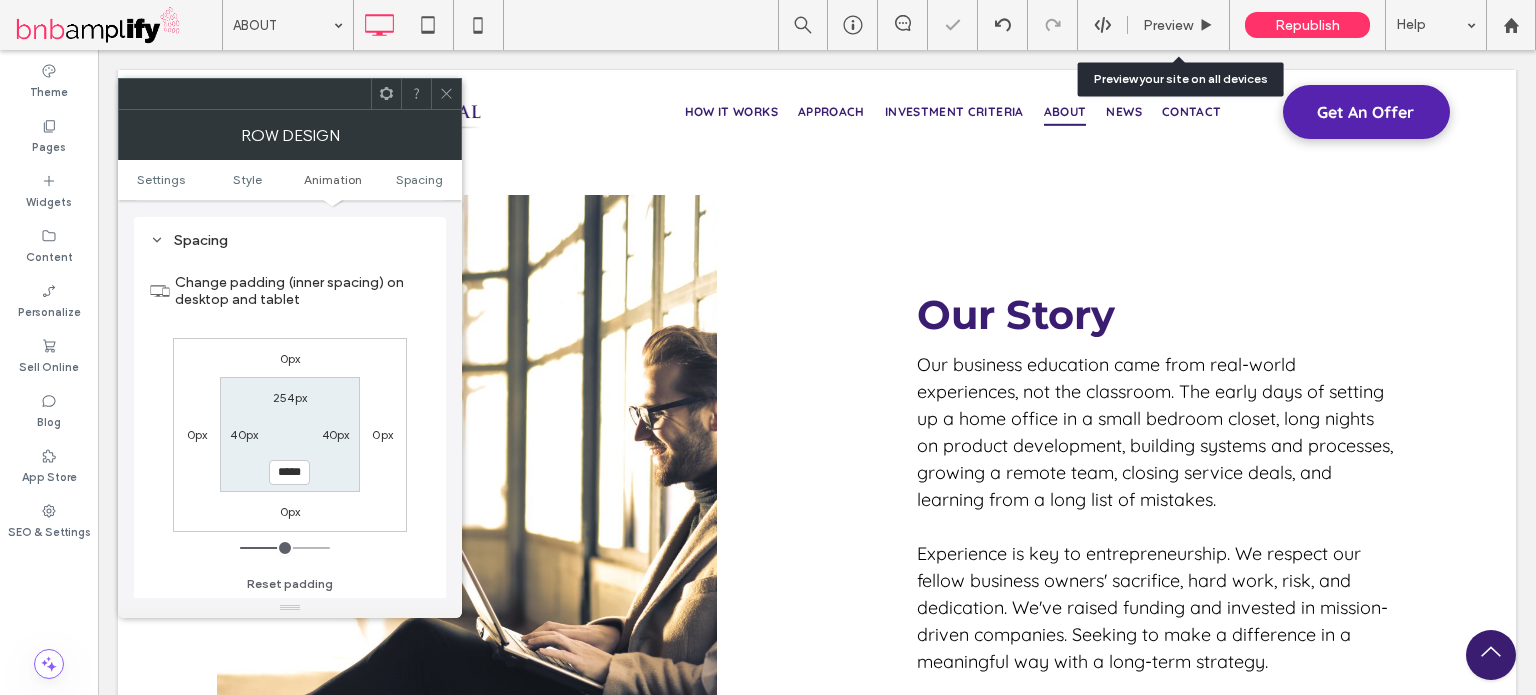 click 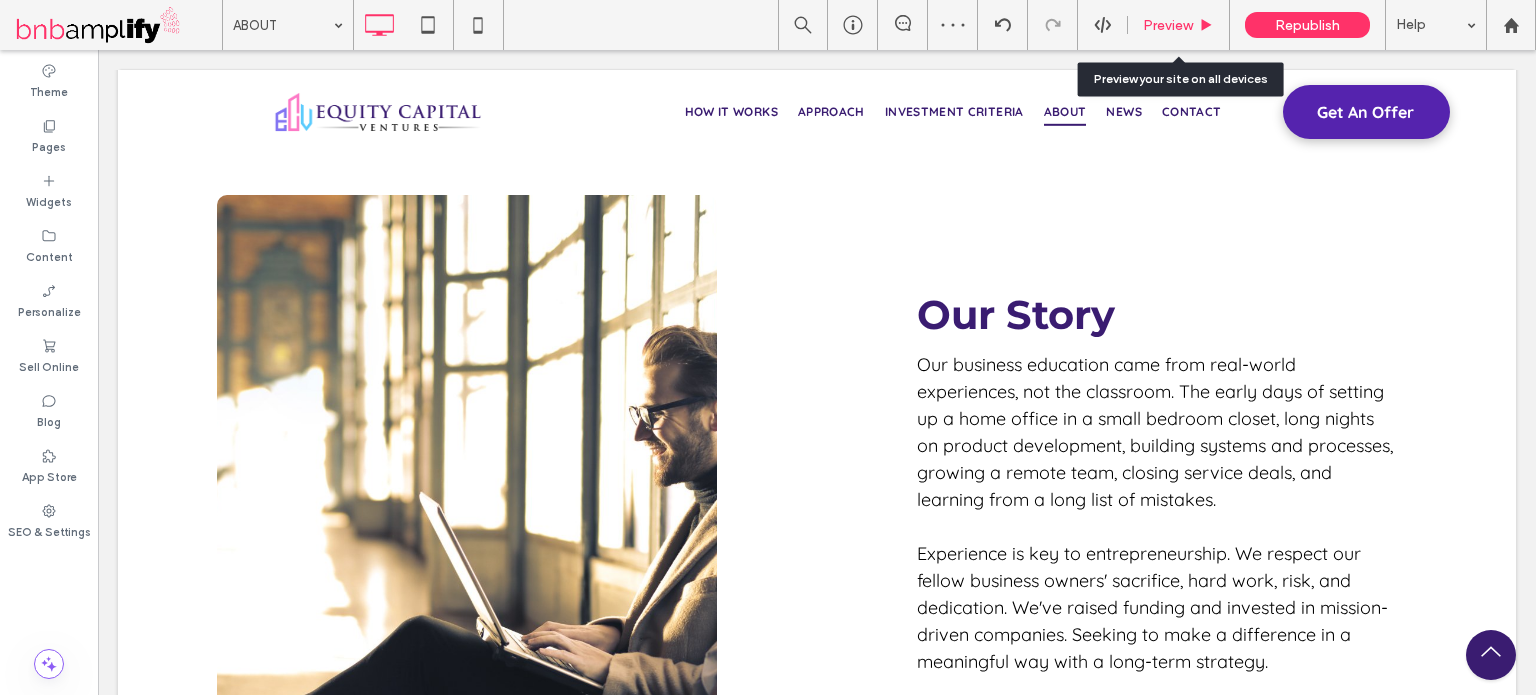 click on "Preview" at bounding box center [1168, 25] 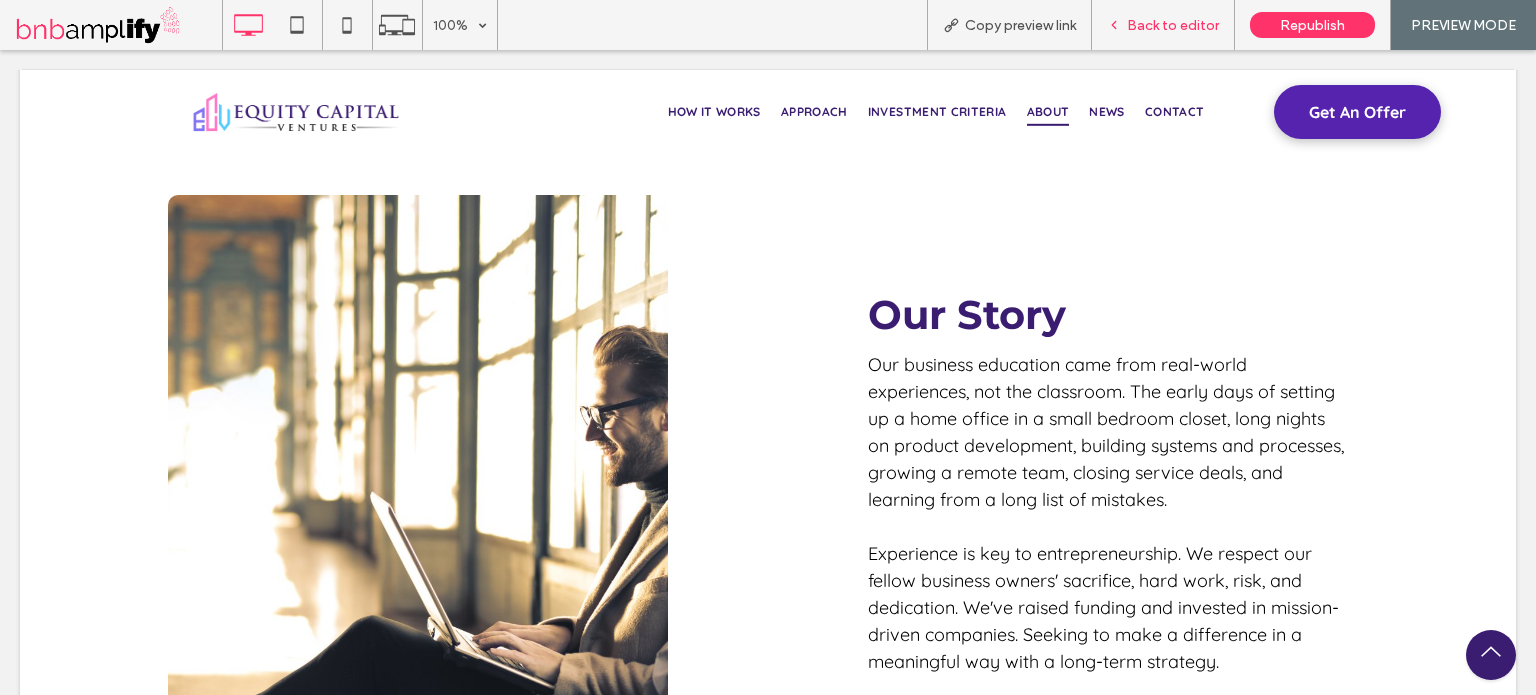 click on "Back to editor" at bounding box center [1163, 25] 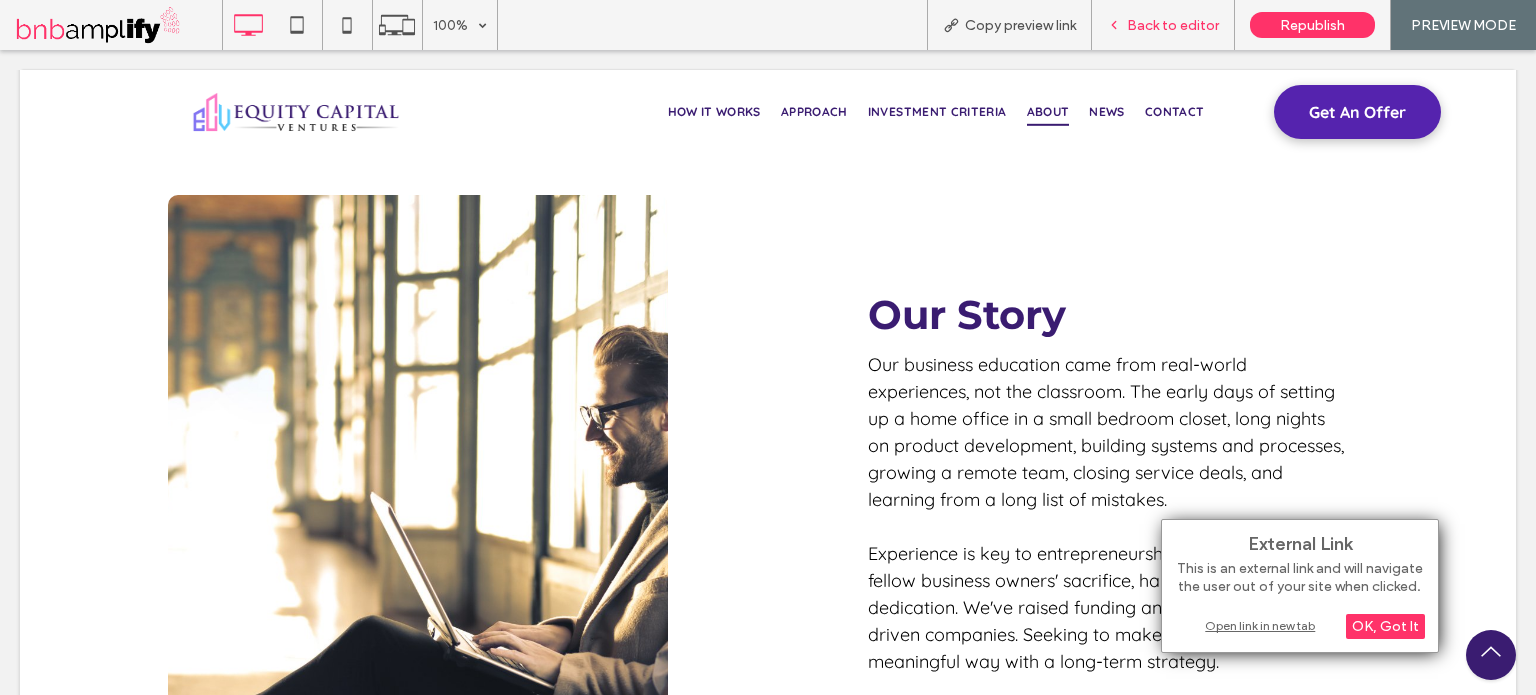 click on "Back to editor" at bounding box center [1173, 25] 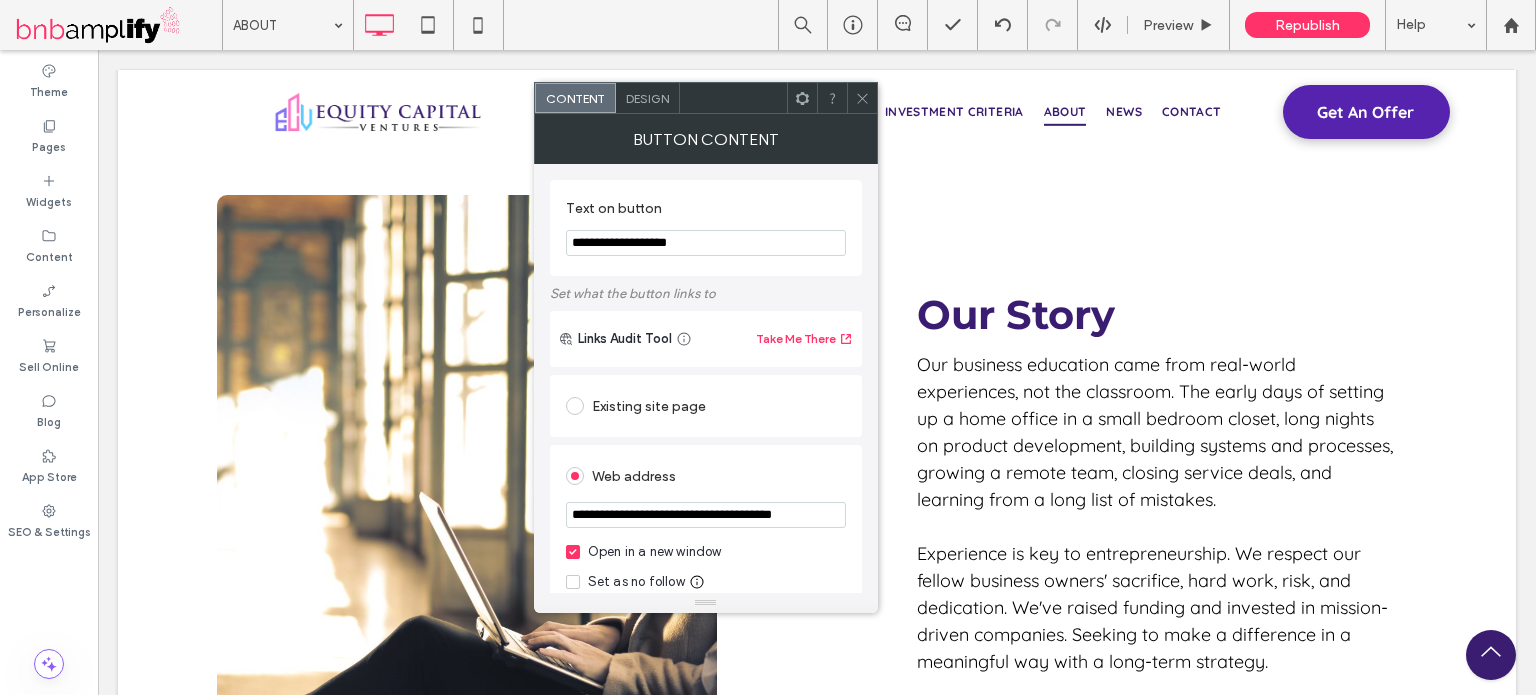 click on "Design" at bounding box center (648, 98) 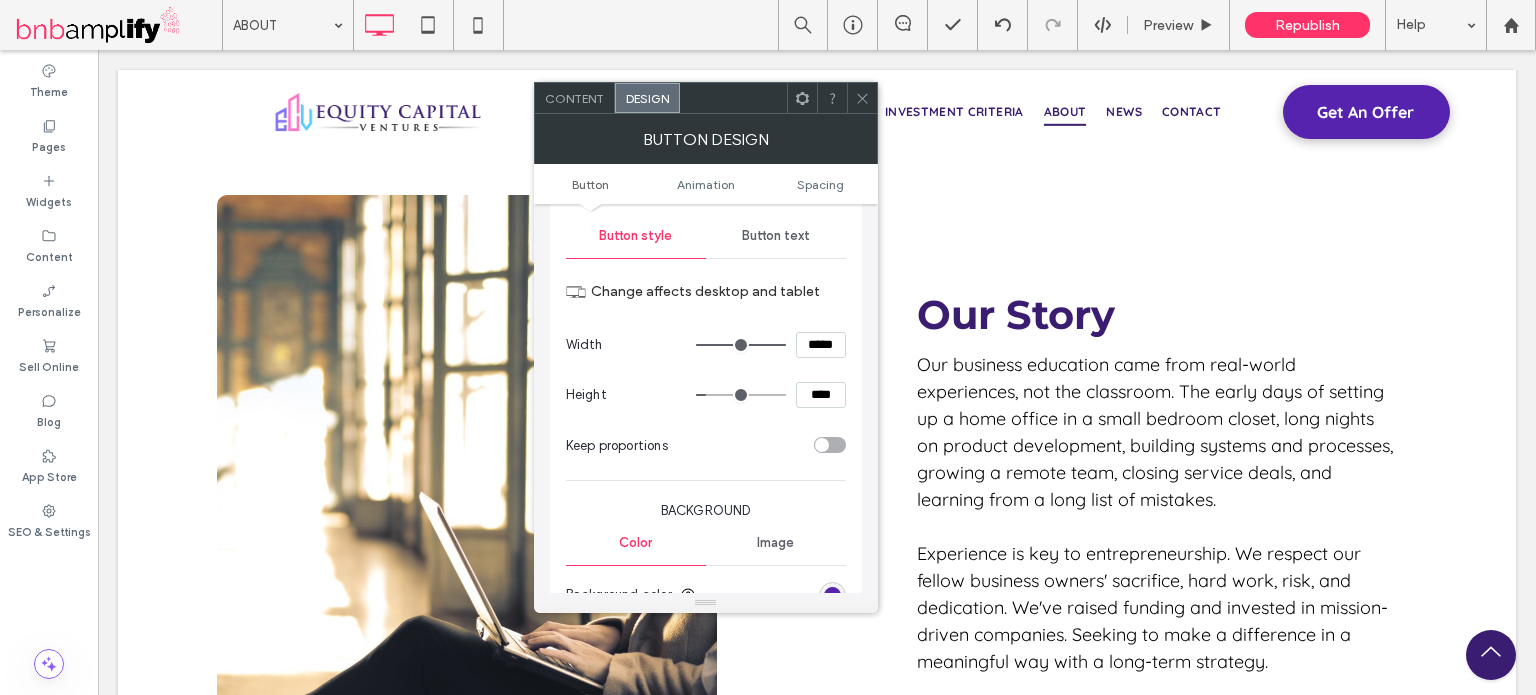 scroll, scrollTop: 400, scrollLeft: 0, axis: vertical 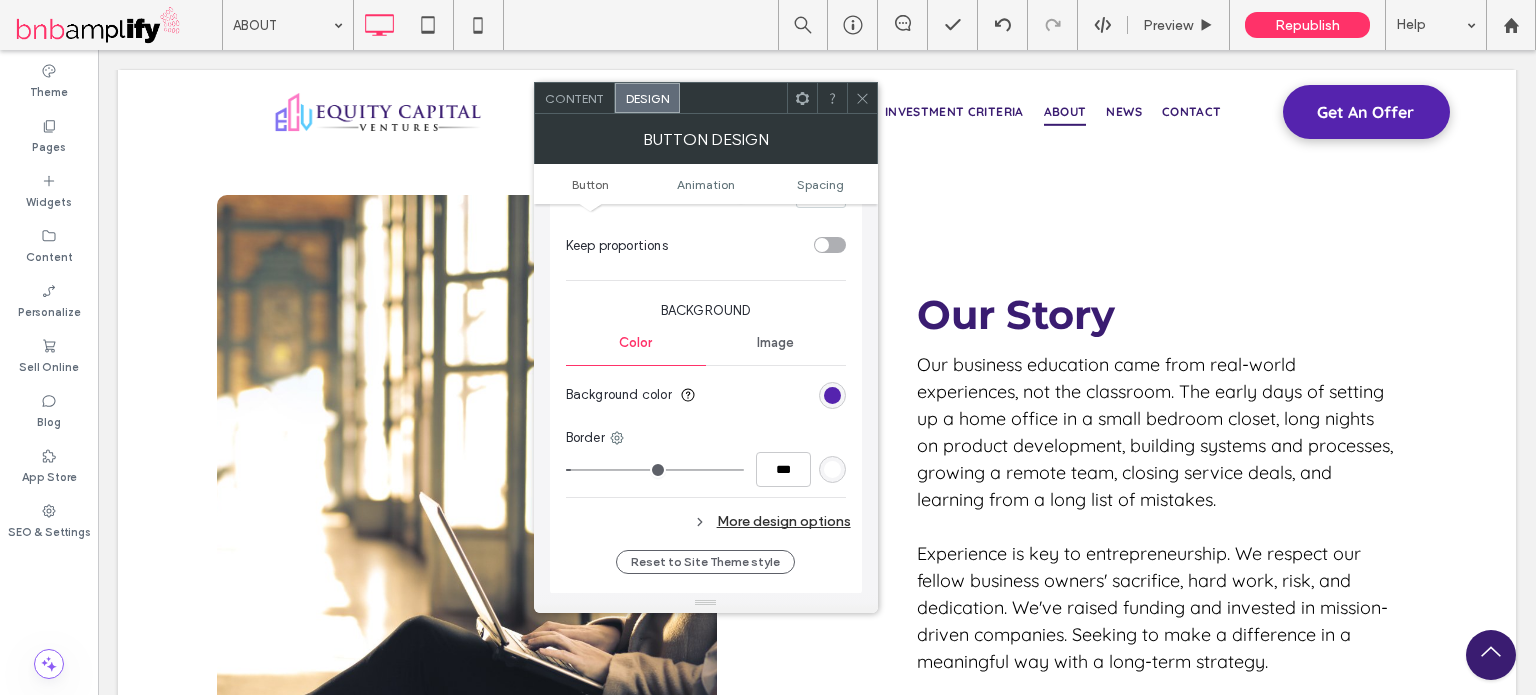 type on "*" 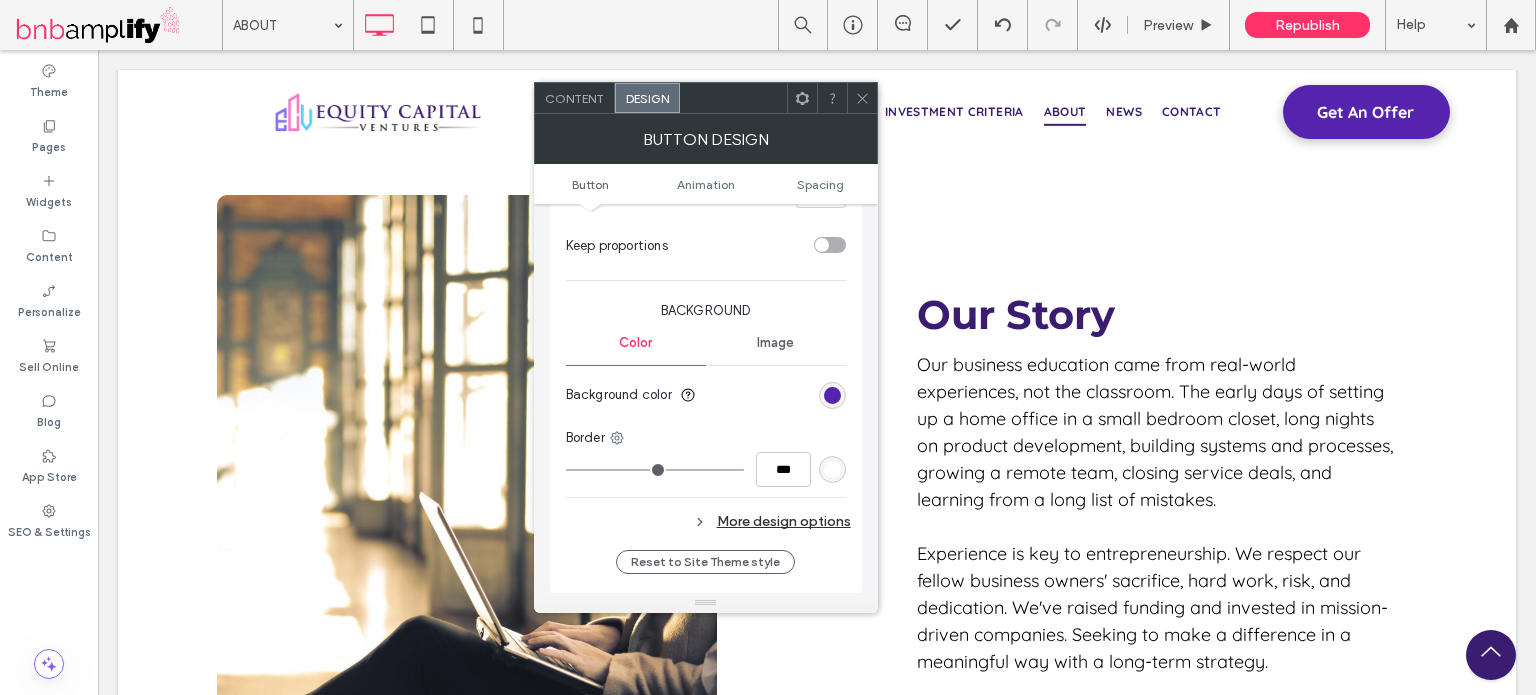 type on "***" 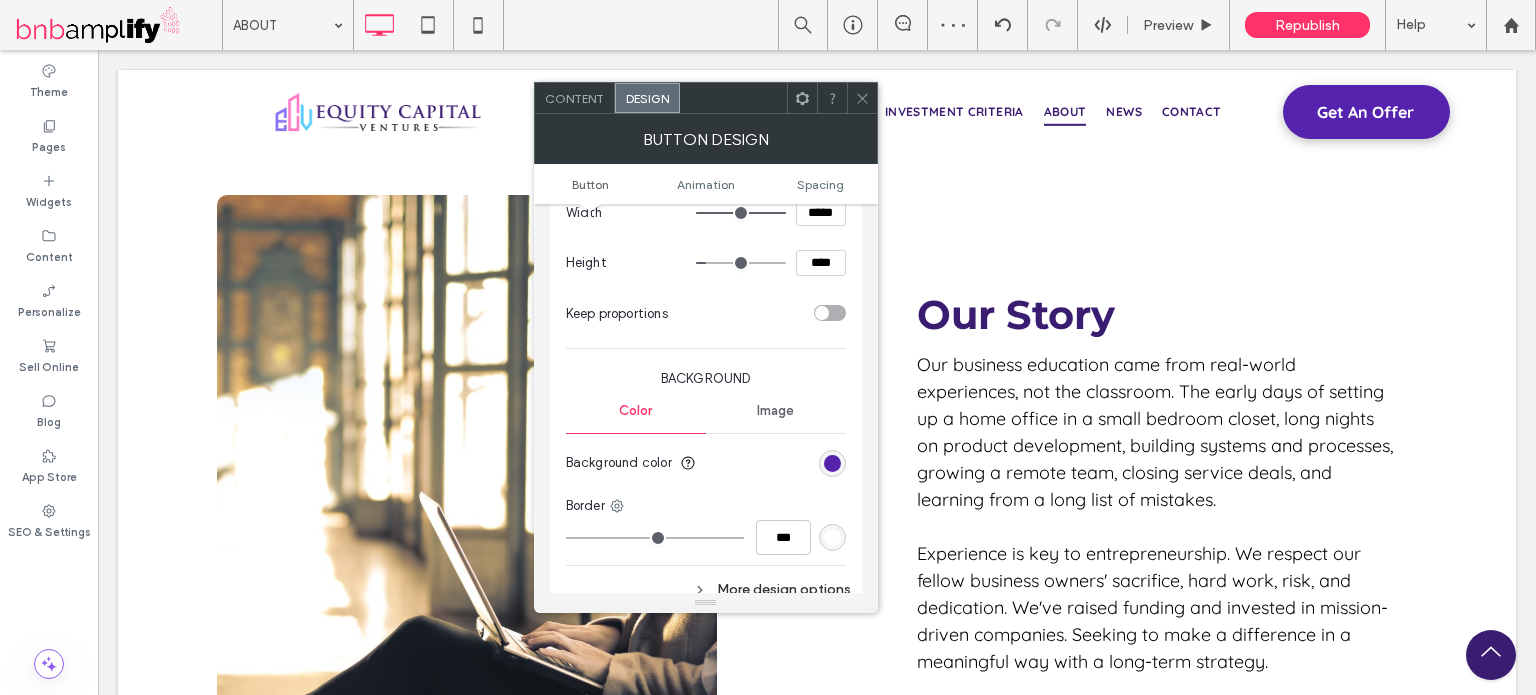 scroll, scrollTop: 300, scrollLeft: 0, axis: vertical 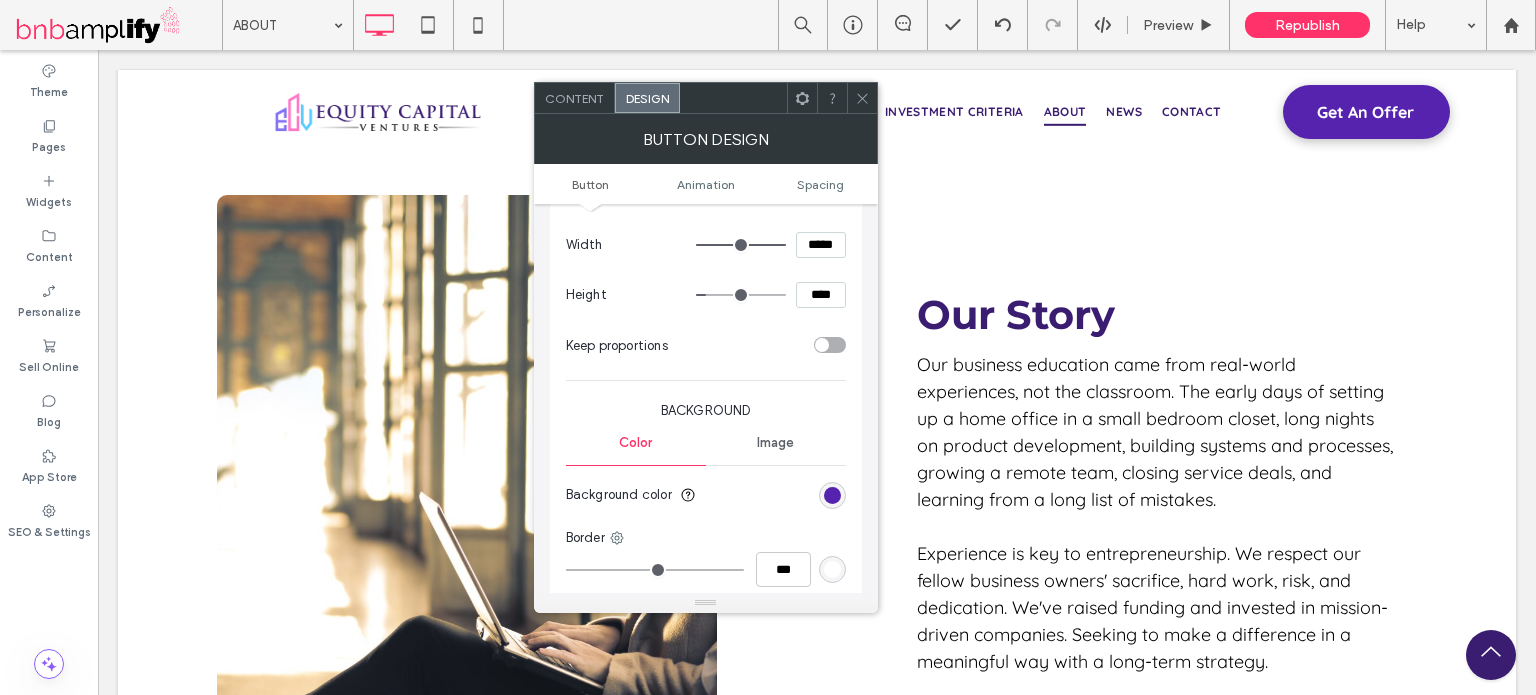 click on "Content" at bounding box center [575, 98] 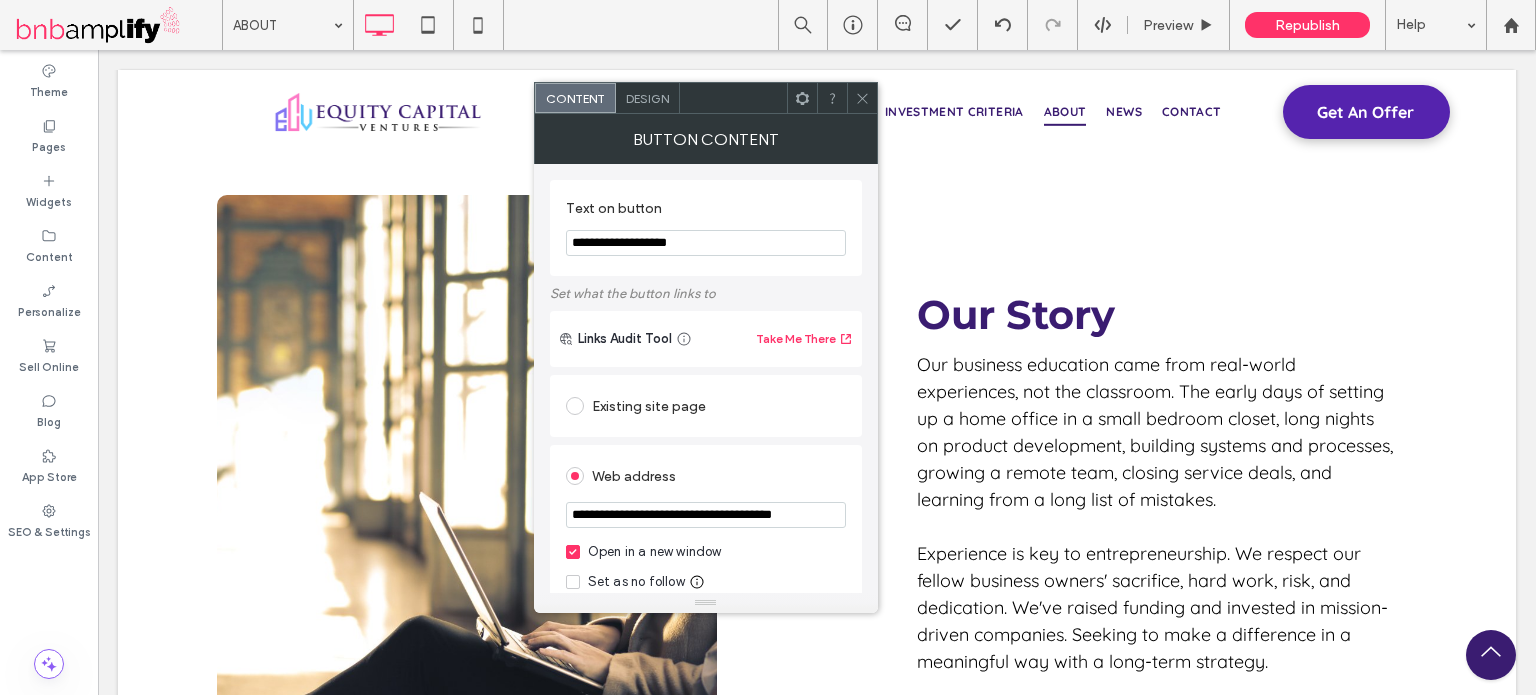 click on "**********" at bounding box center (706, 243) 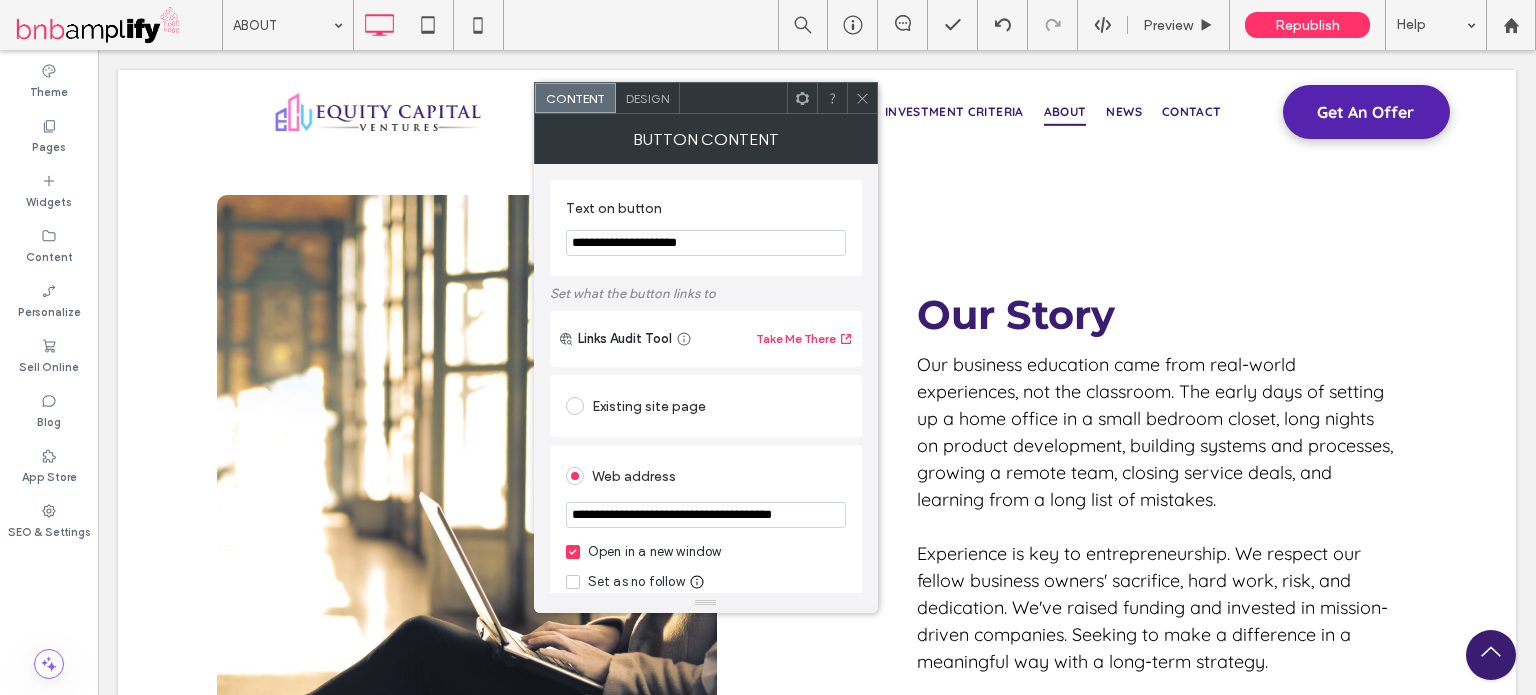 type on "**********" 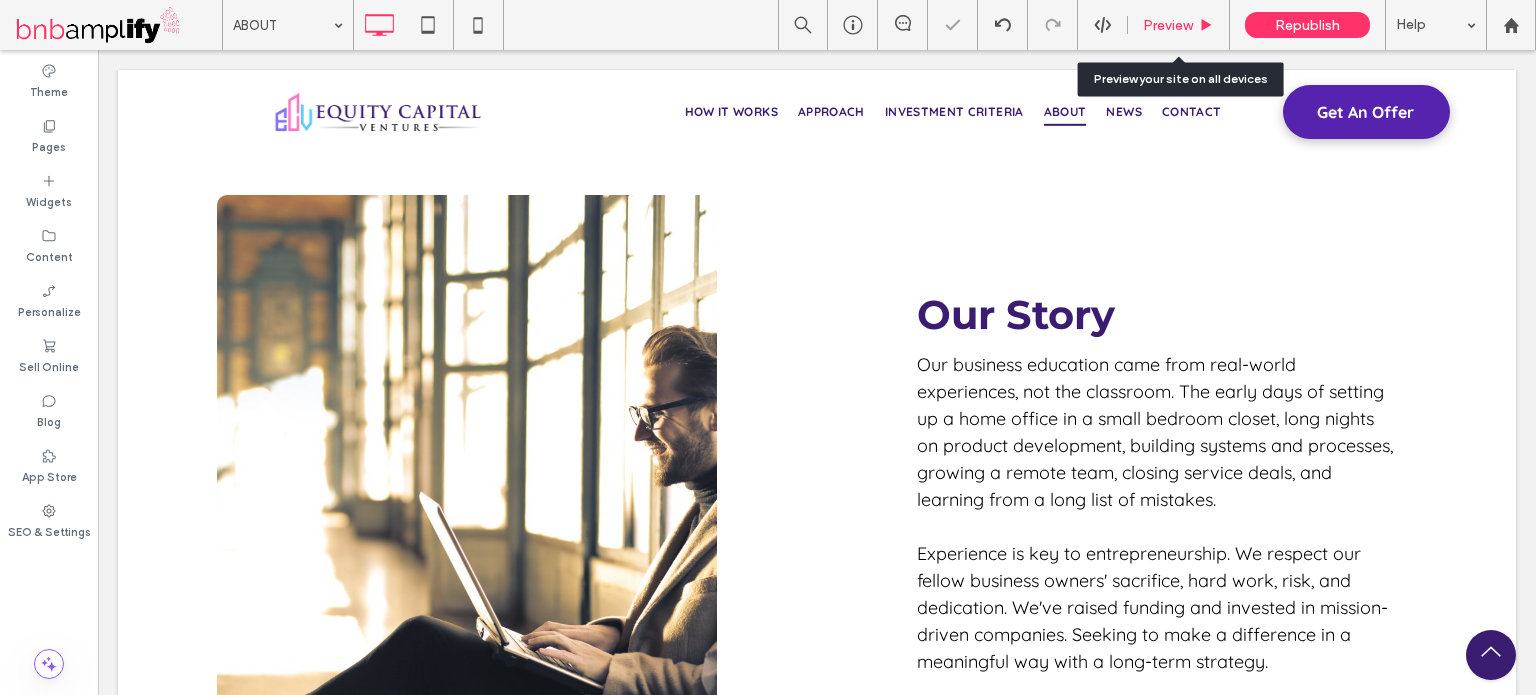 click on "Preview" at bounding box center (1168, 25) 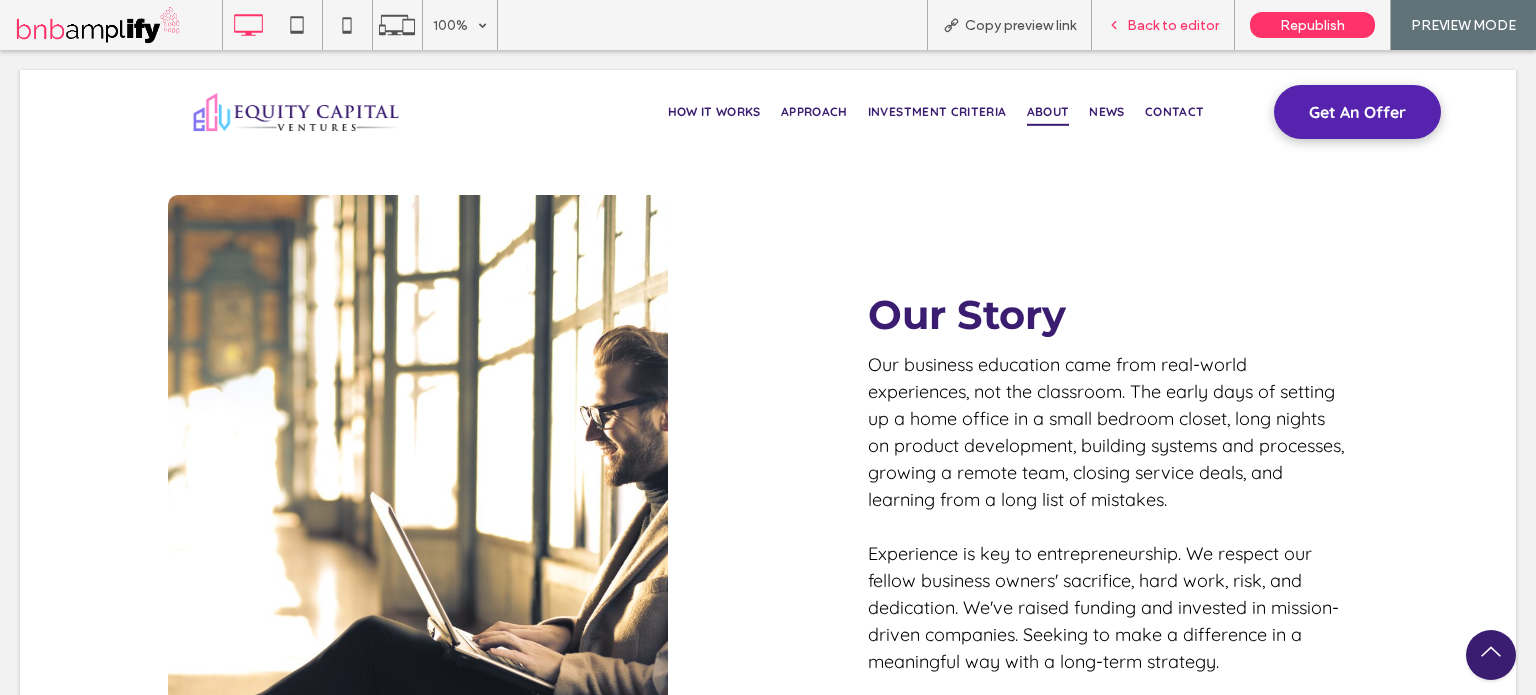 click on "Back to editor" at bounding box center [1173, 25] 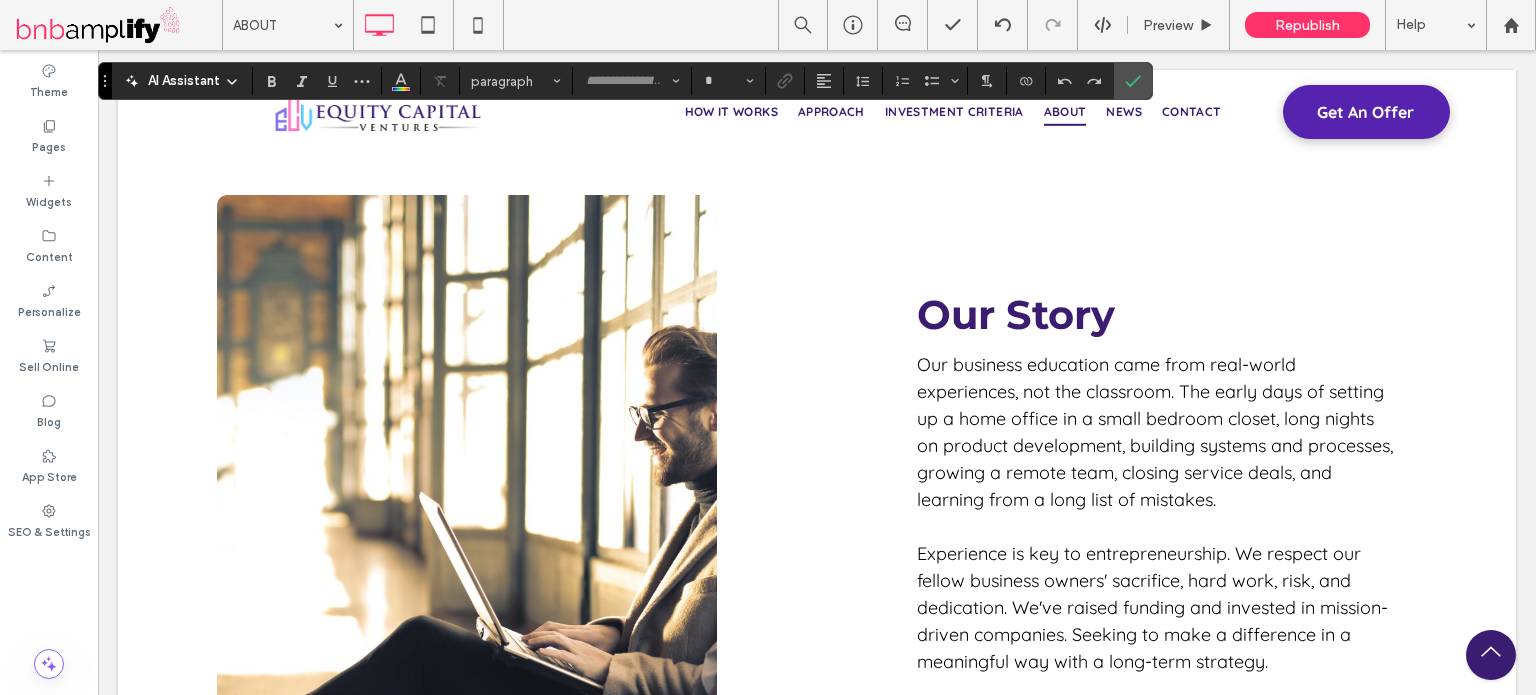 type on "*********" 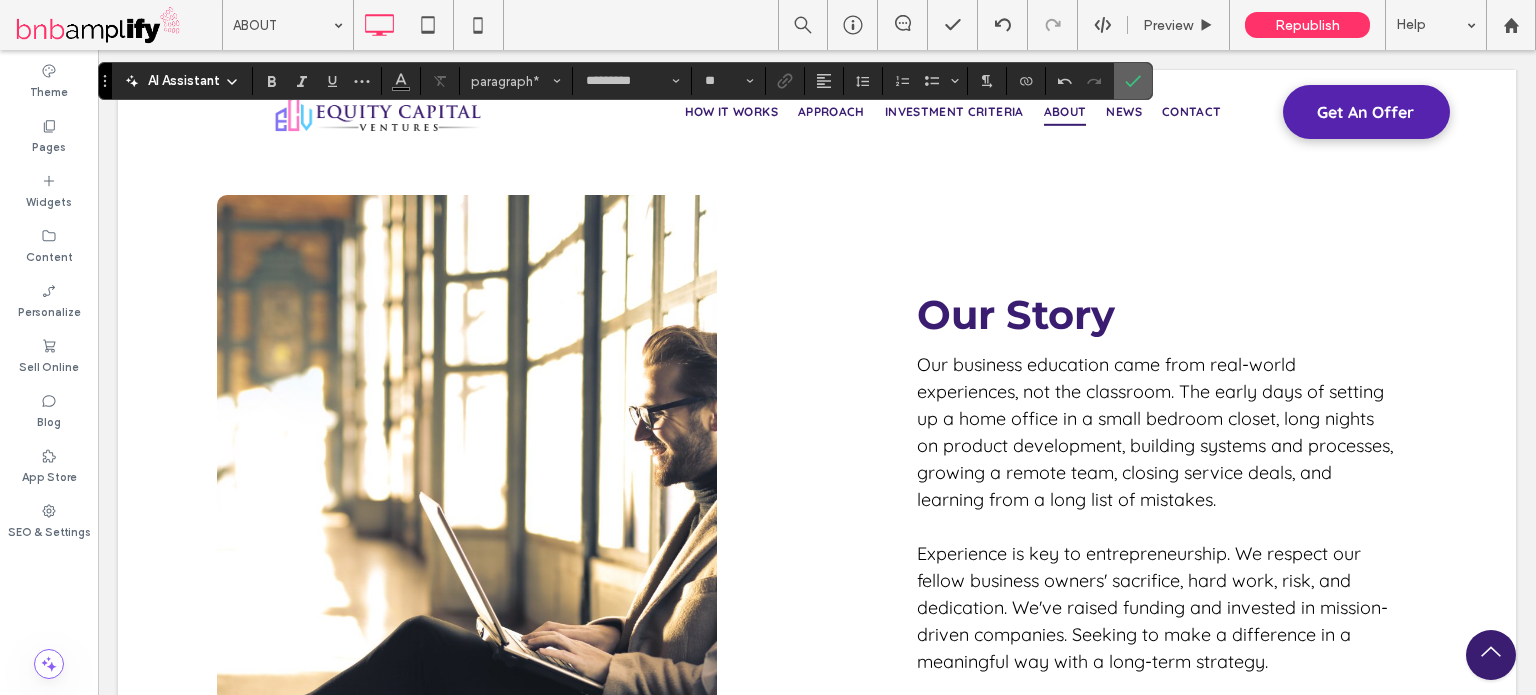 click at bounding box center [1133, 81] 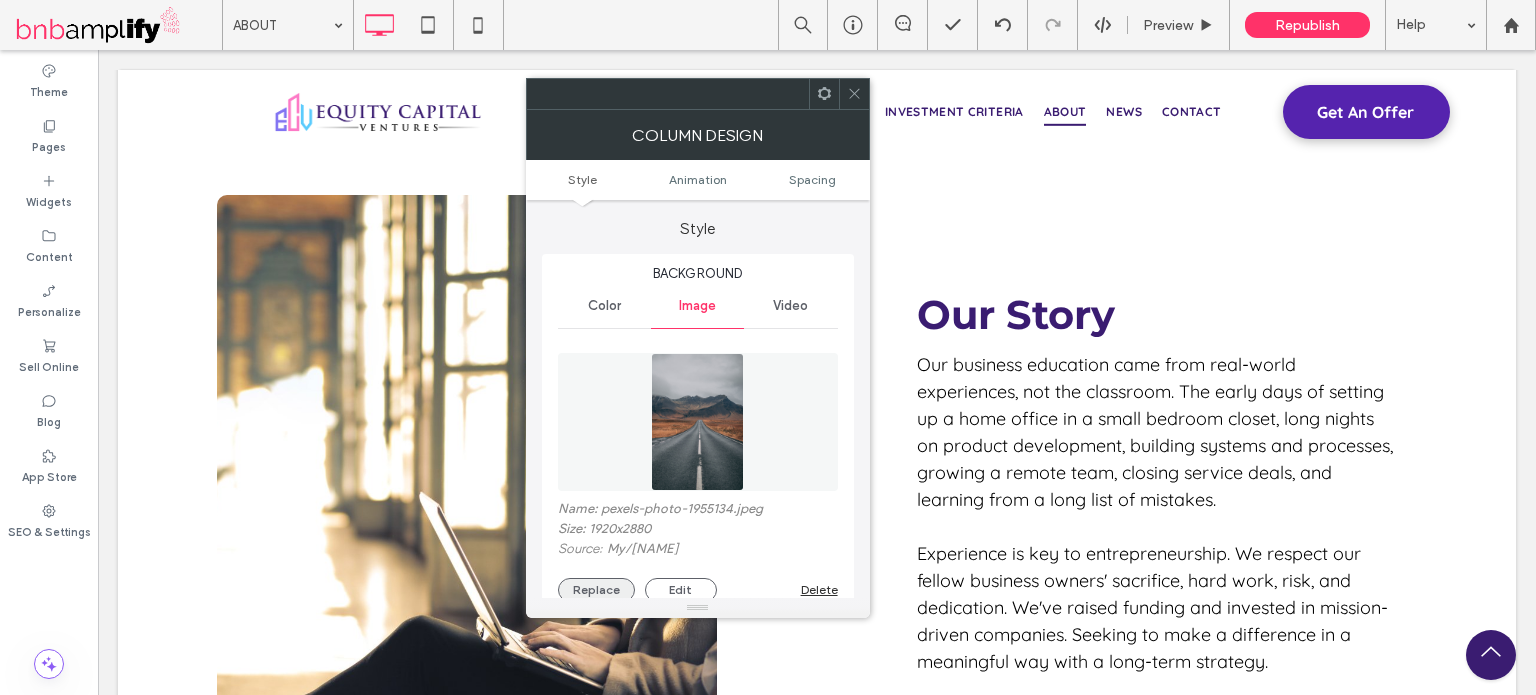 click on "Replace" at bounding box center (596, 590) 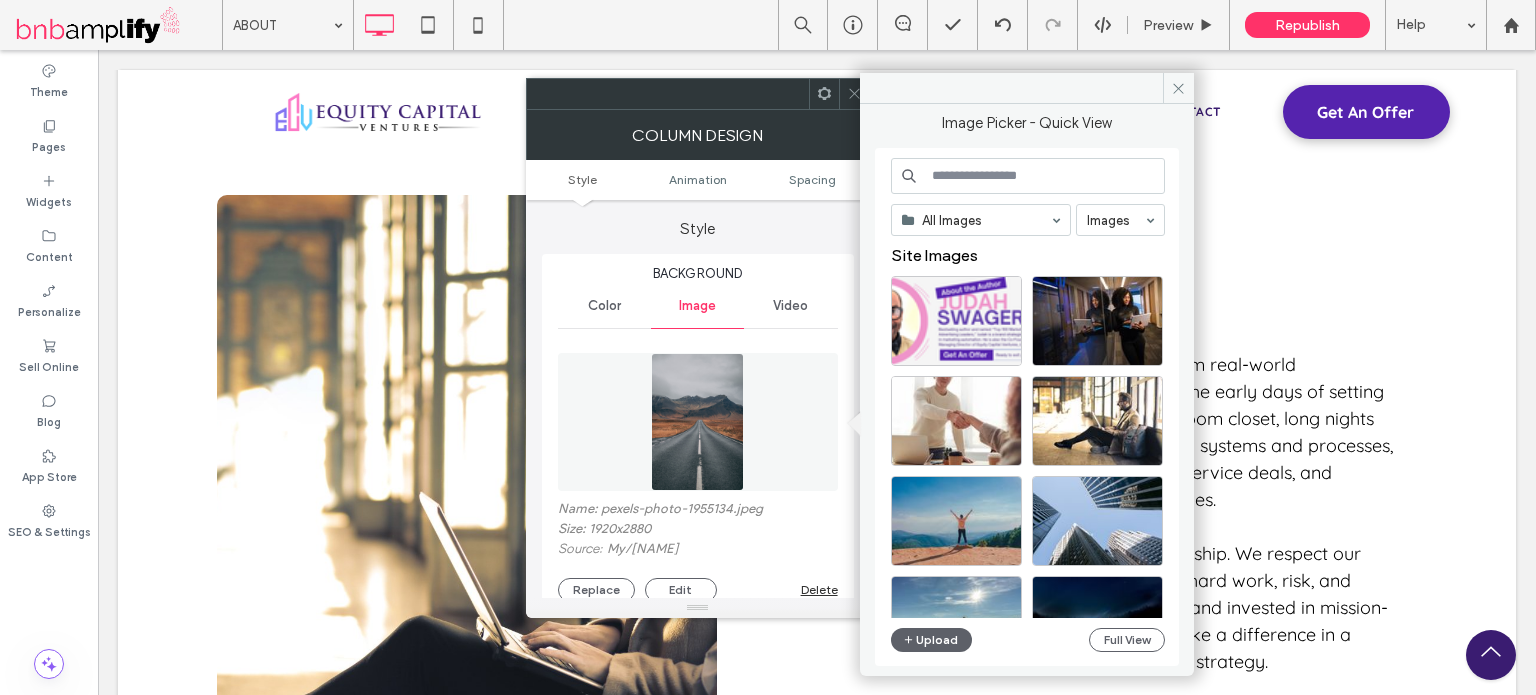 paste on "**********" 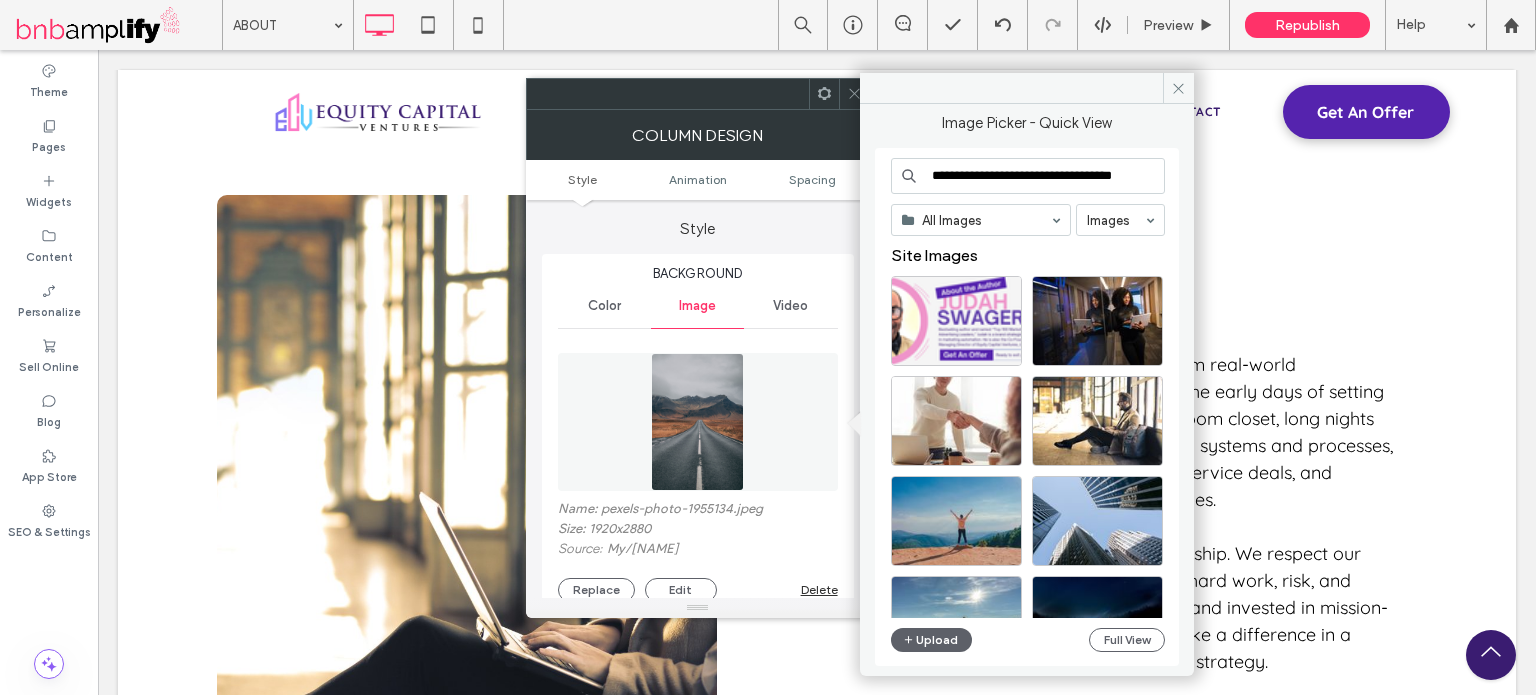 scroll, scrollTop: 0, scrollLeft: 56, axis: horizontal 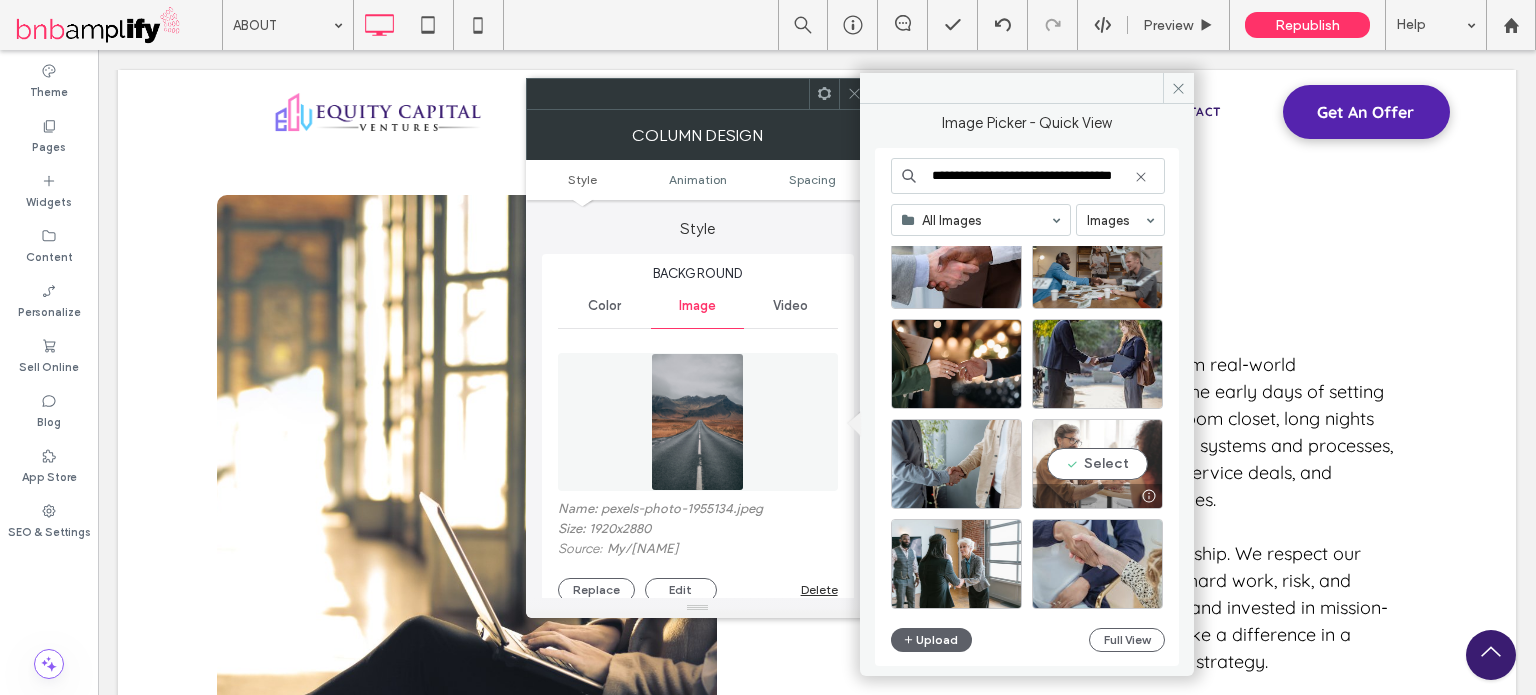 type on "**********" 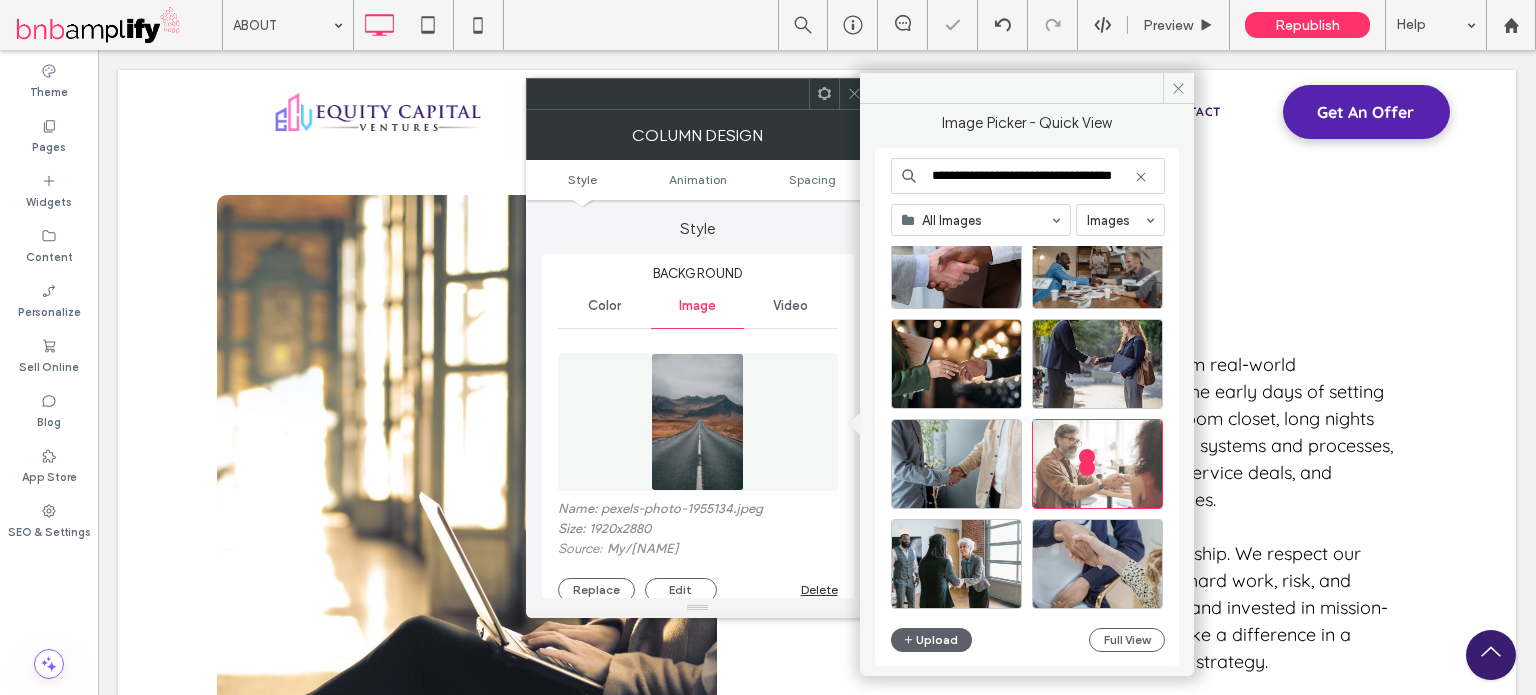 scroll, scrollTop: 0, scrollLeft: 0, axis: both 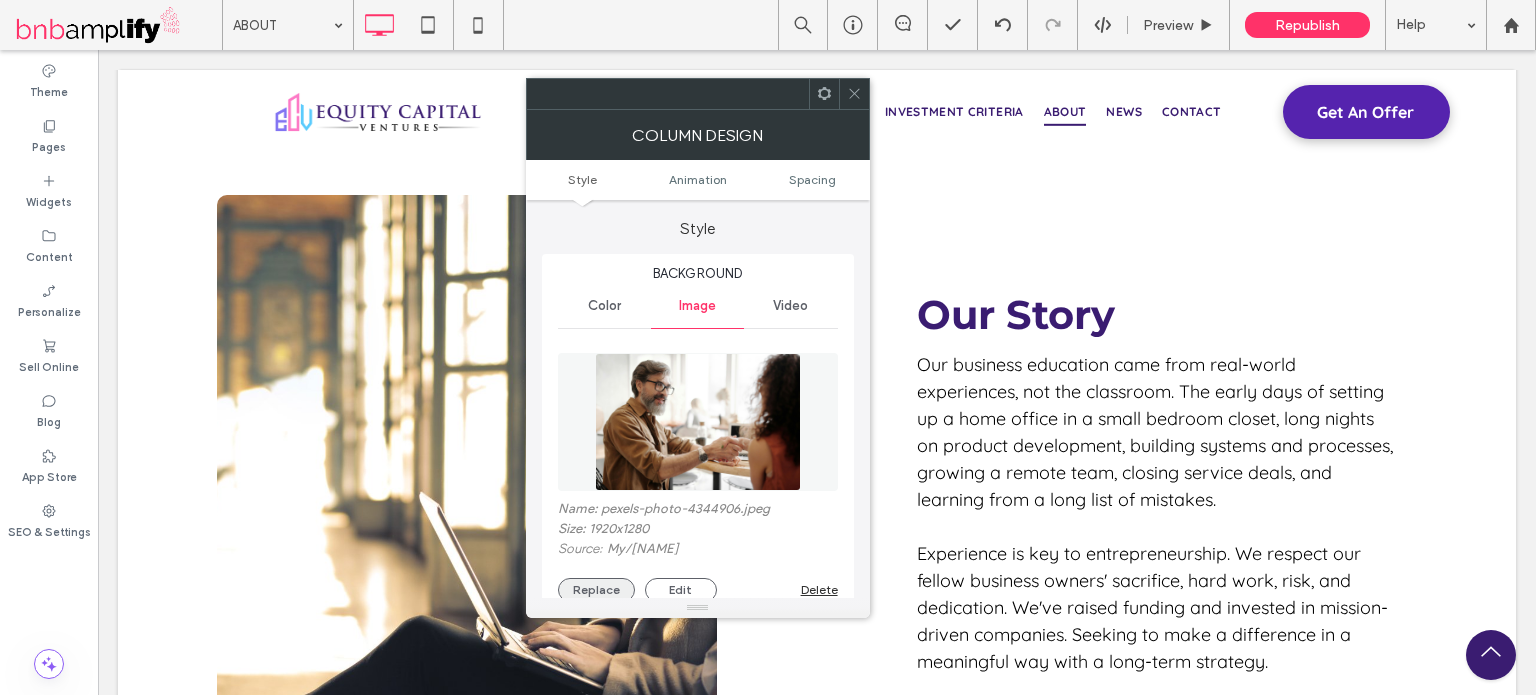 click on "Replace" at bounding box center [596, 590] 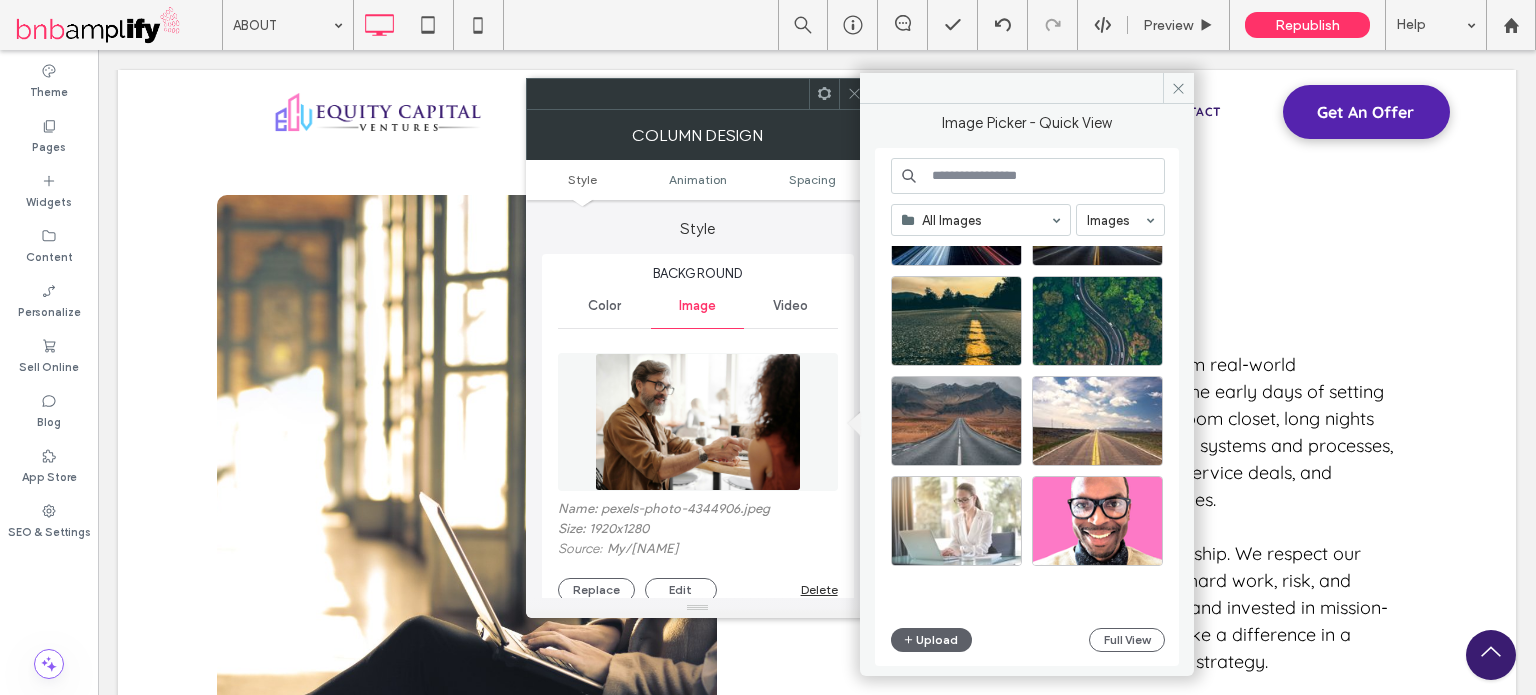 scroll, scrollTop: 100, scrollLeft: 0, axis: vertical 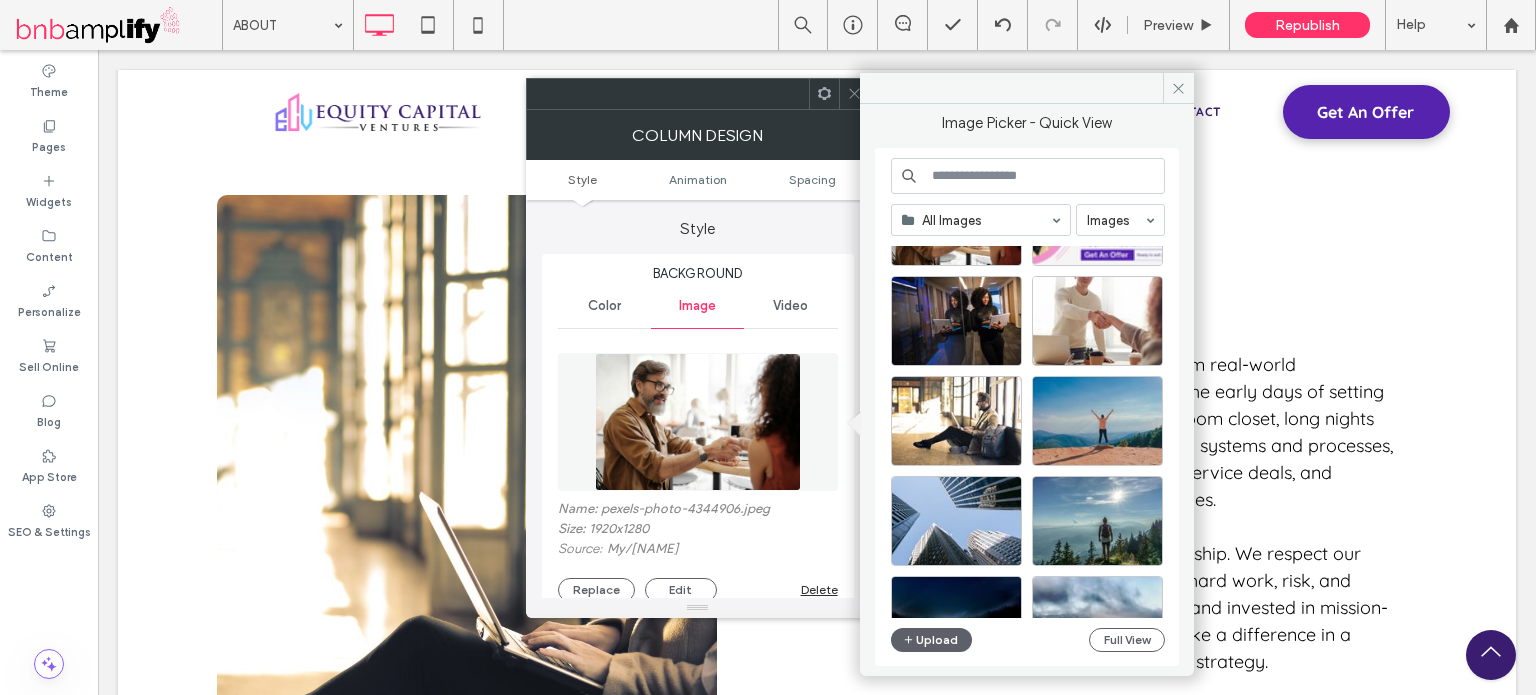 paste on "**********" 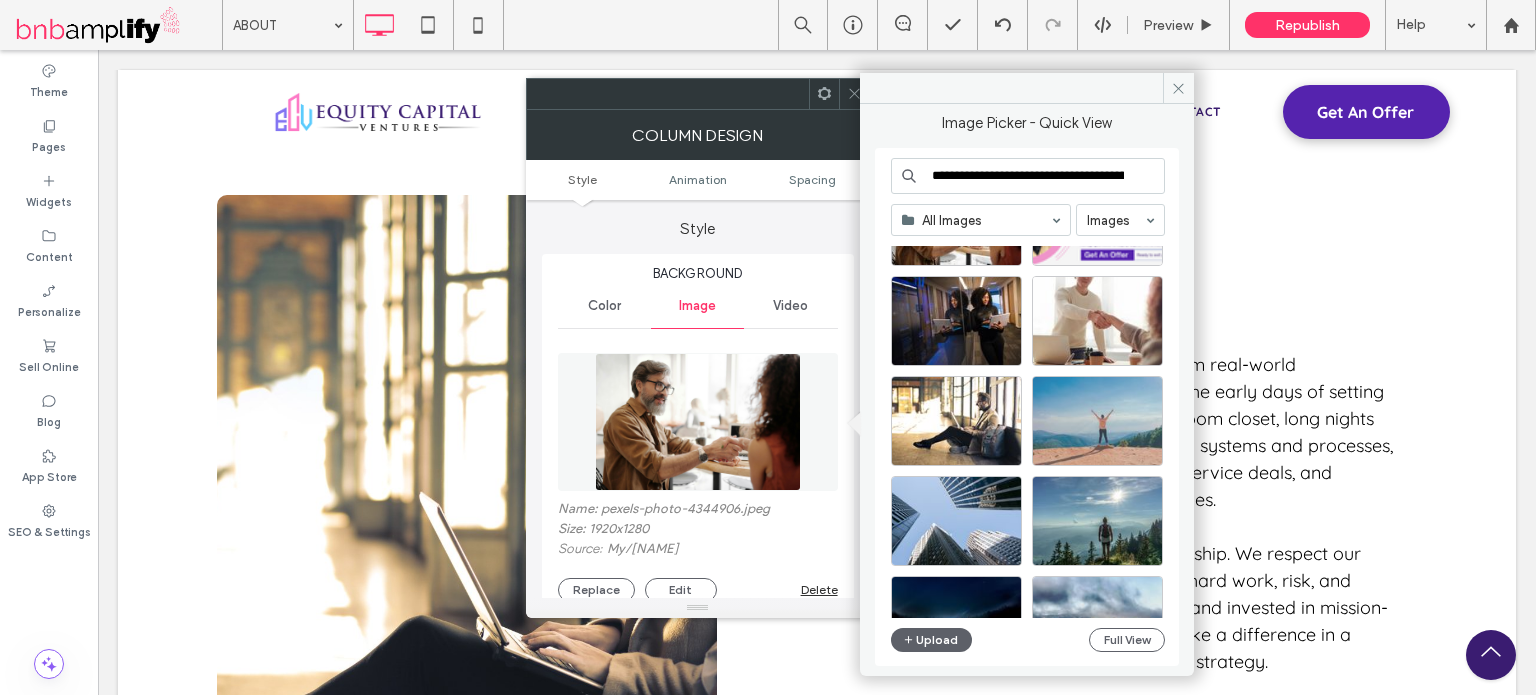 scroll, scrollTop: 0, scrollLeft: 201, axis: horizontal 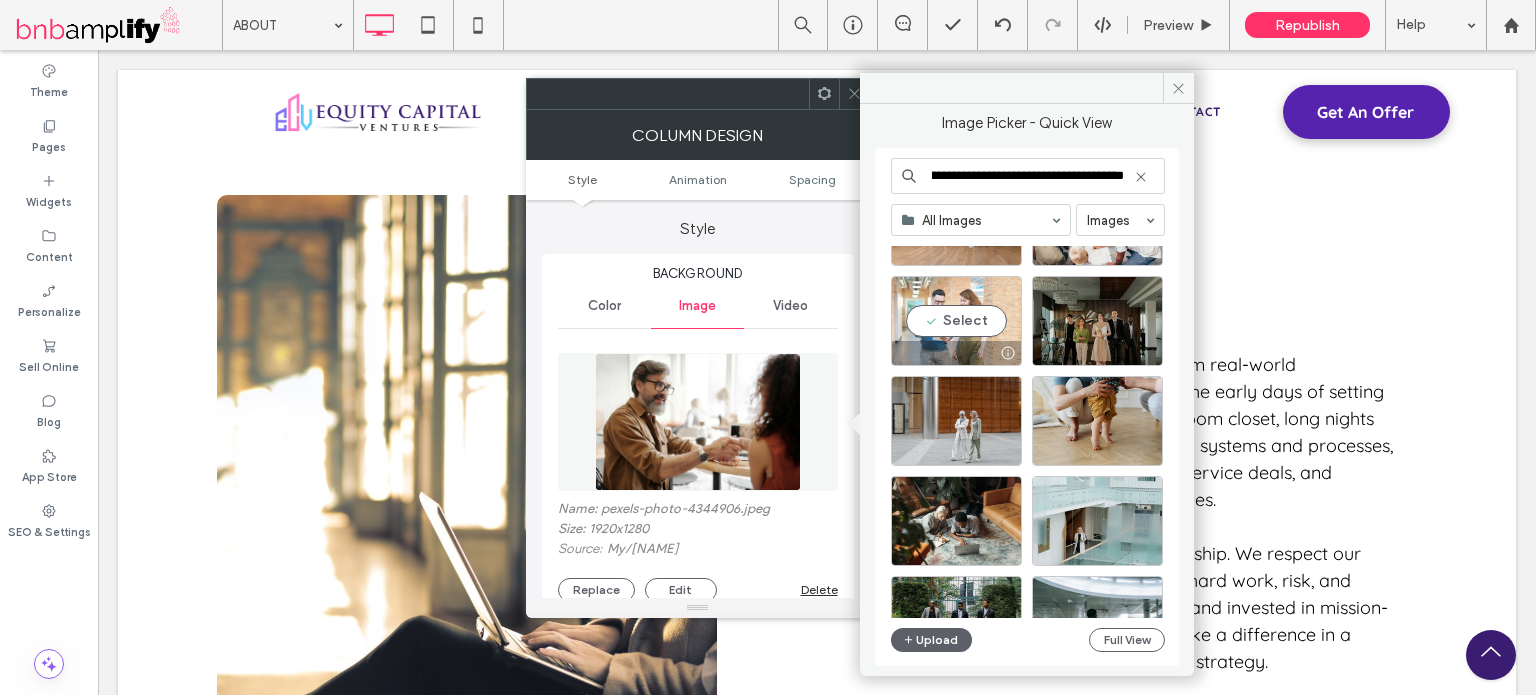type on "**********" 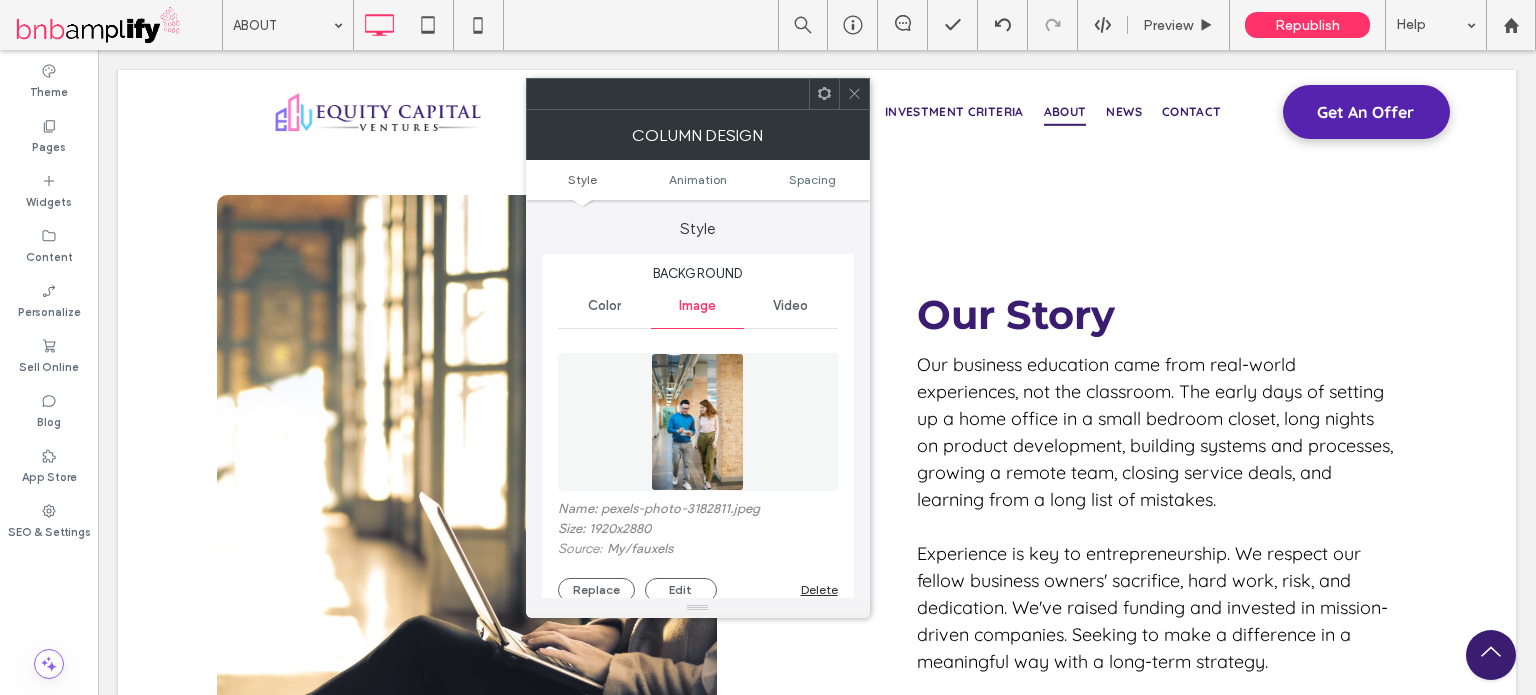 scroll, scrollTop: 100, scrollLeft: 0, axis: vertical 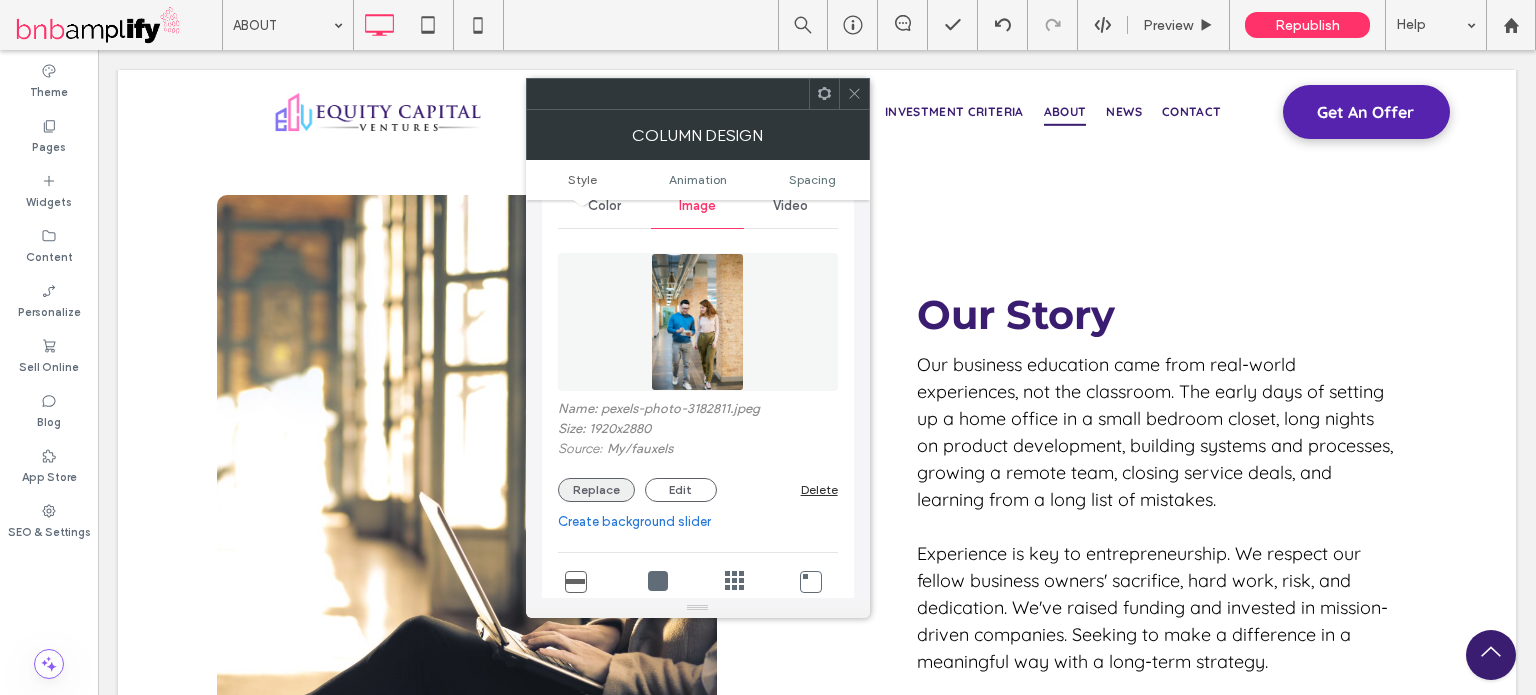 click on "Replace" at bounding box center [596, 490] 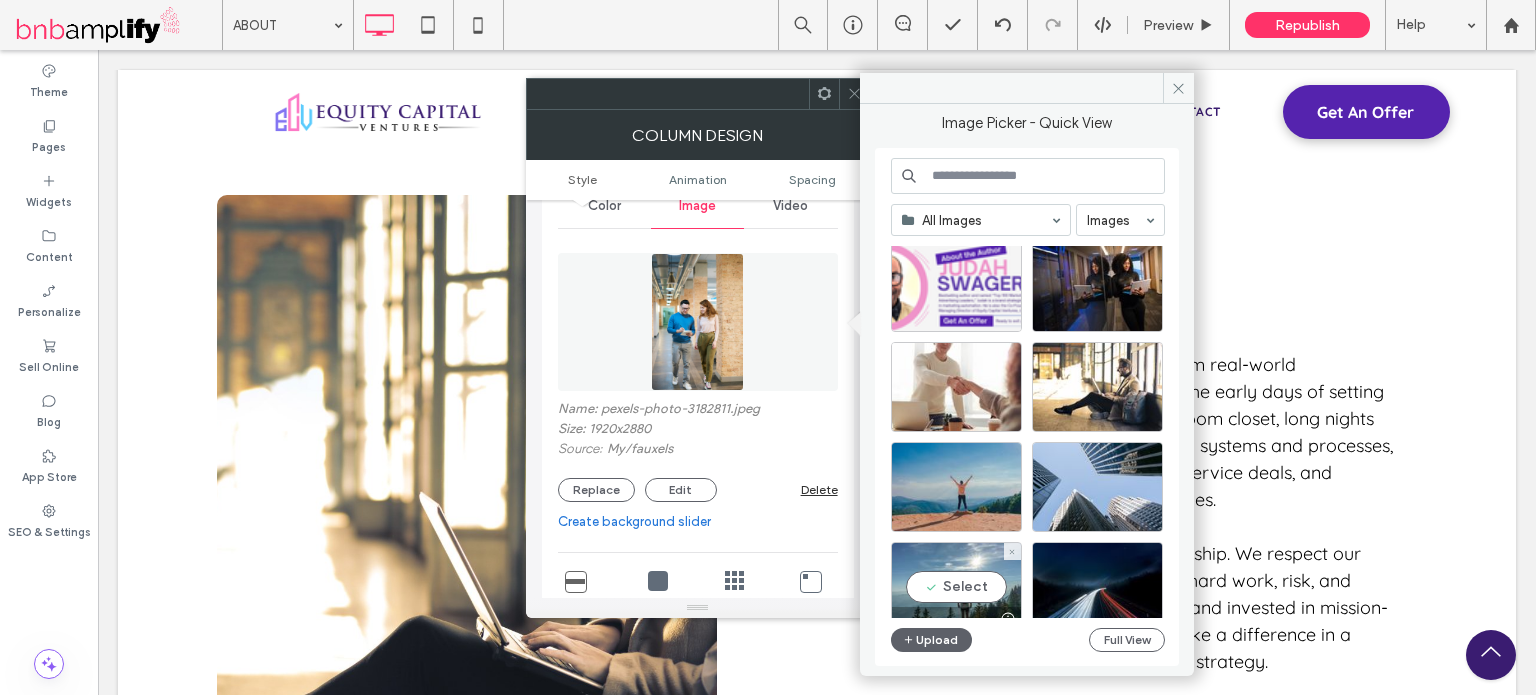 scroll, scrollTop: 100, scrollLeft: 0, axis: vertical 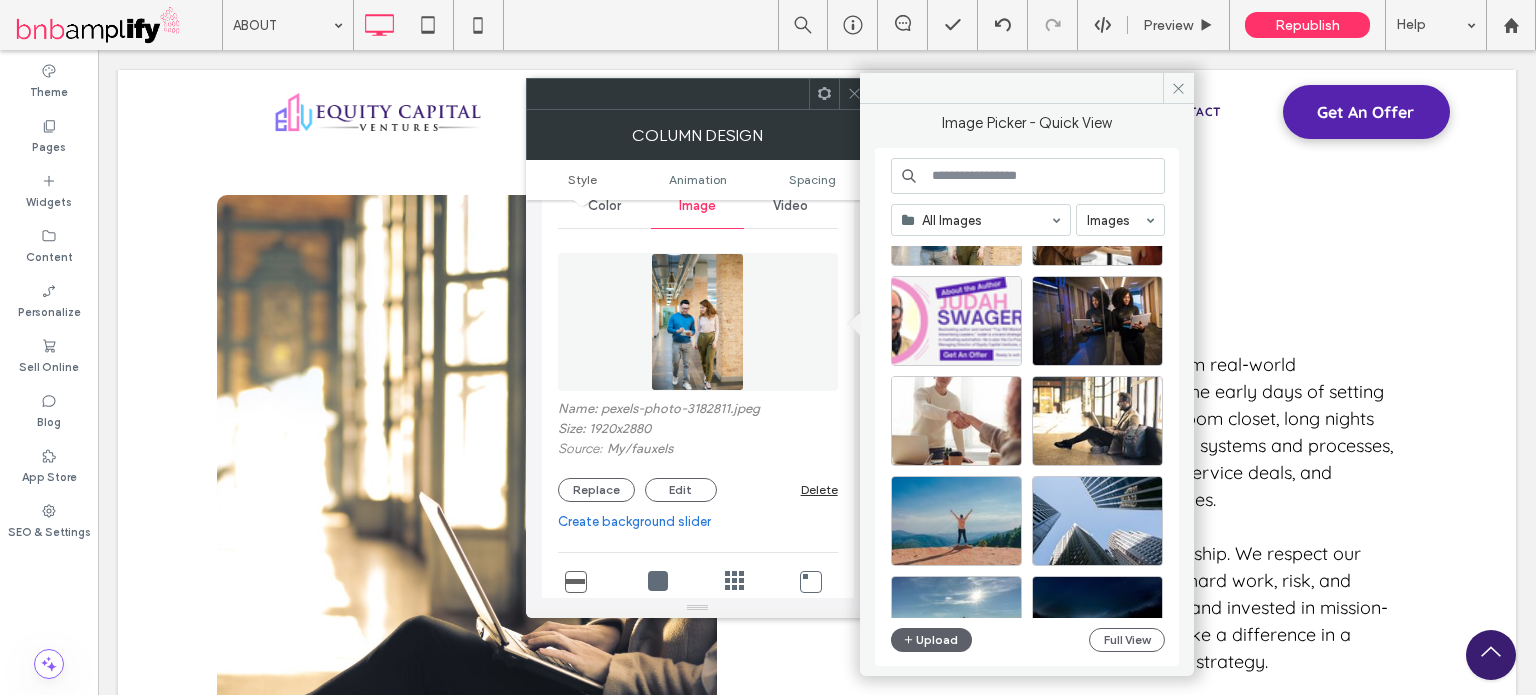 paste on "**********" 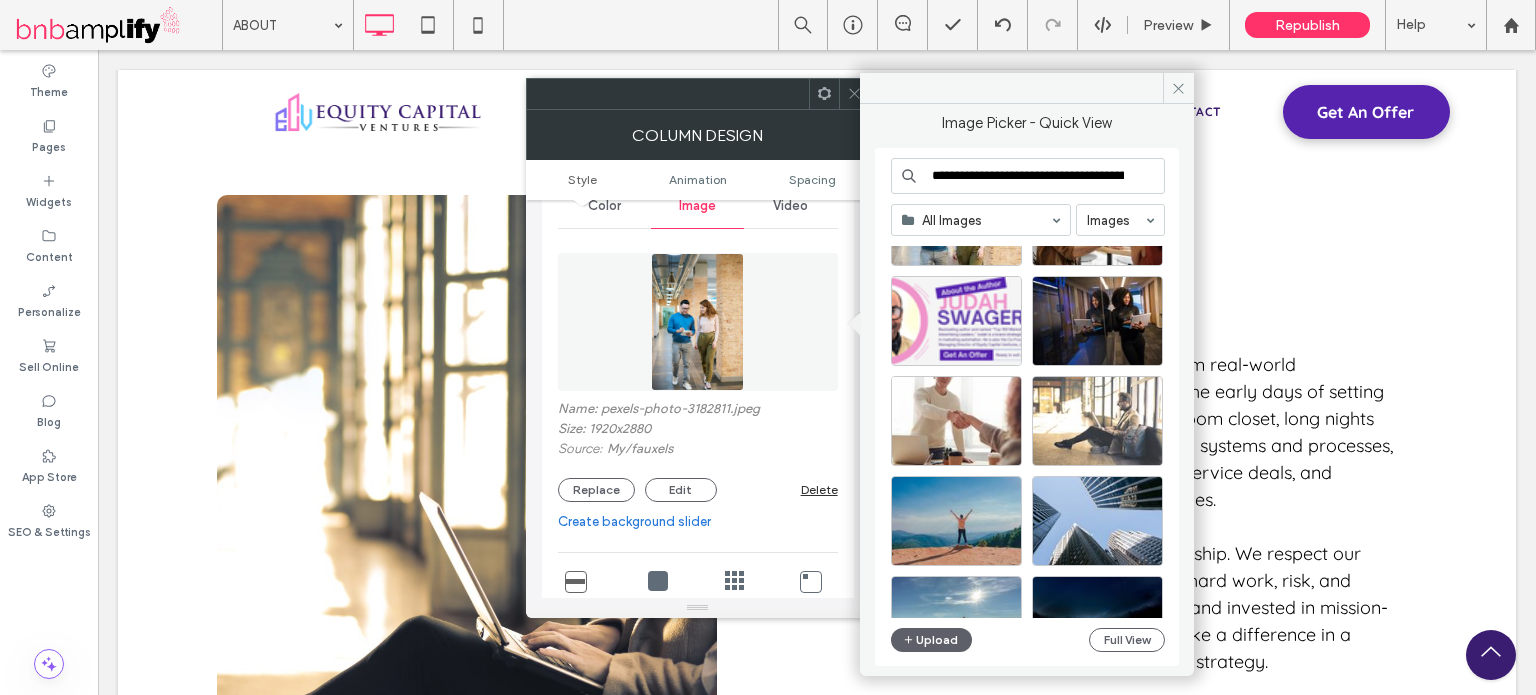 scroll, scrollTop: 0, scrollLeft: 201, axis: horizontal 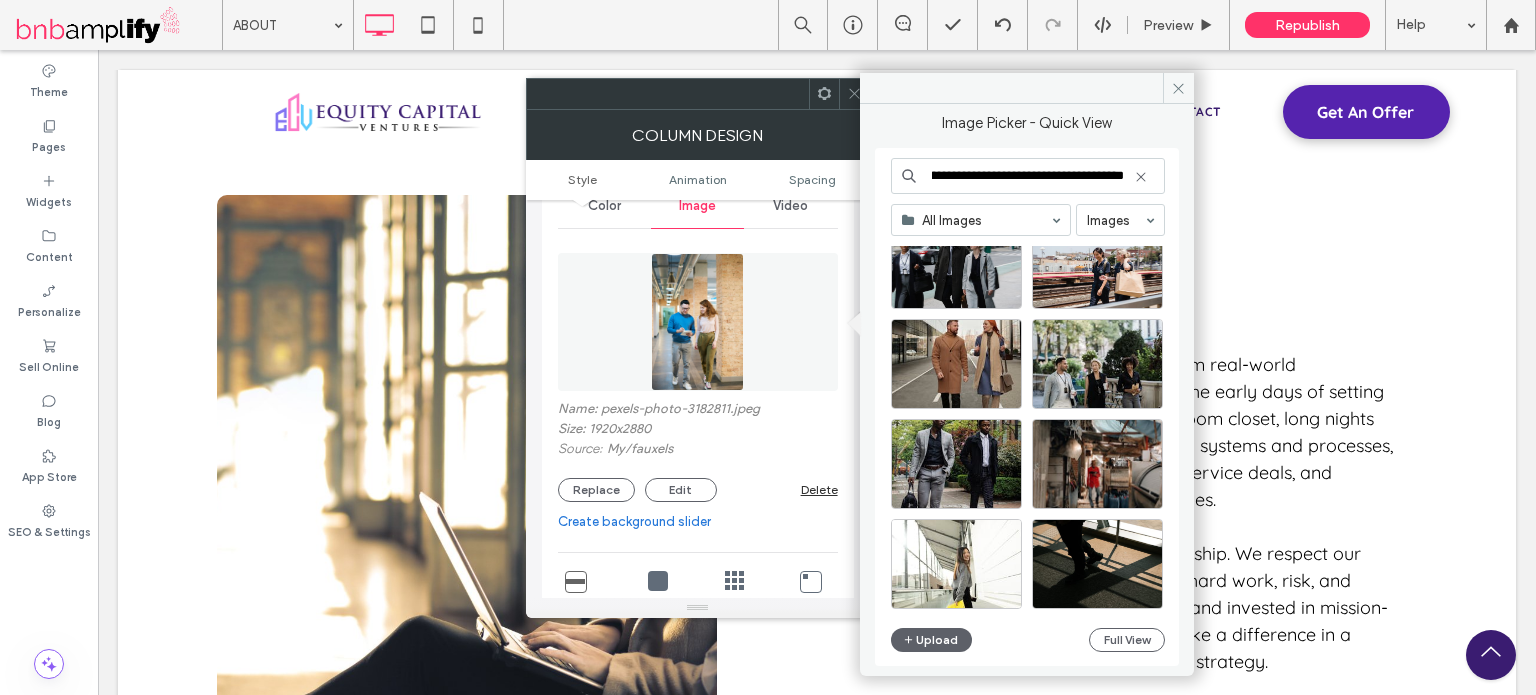 type on "**********" 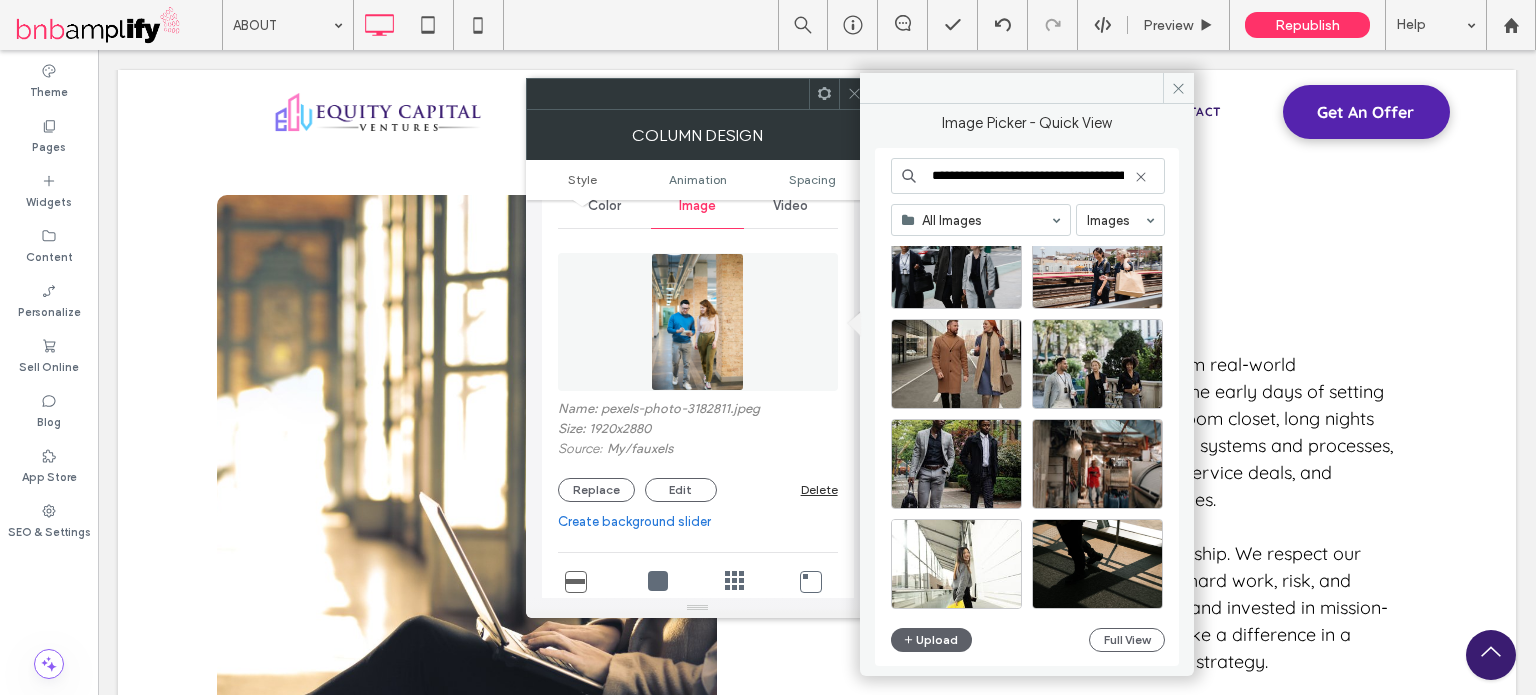 drag, startPoint x: 1140, startPoint y: 174, endPoint x: 1092, endPoint y: 175, distance: 48.010414 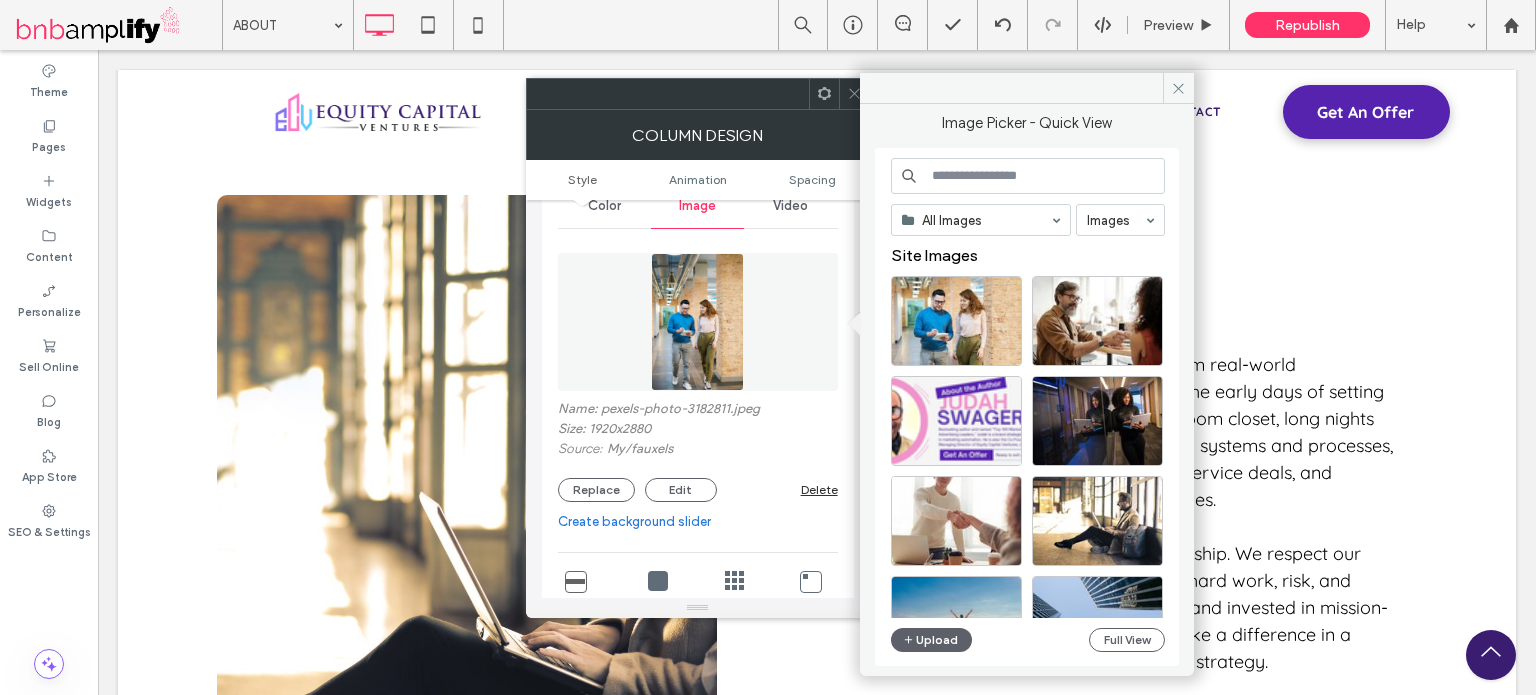 scroll, scrollTop: 0, scrollLeft: 0, axis: both 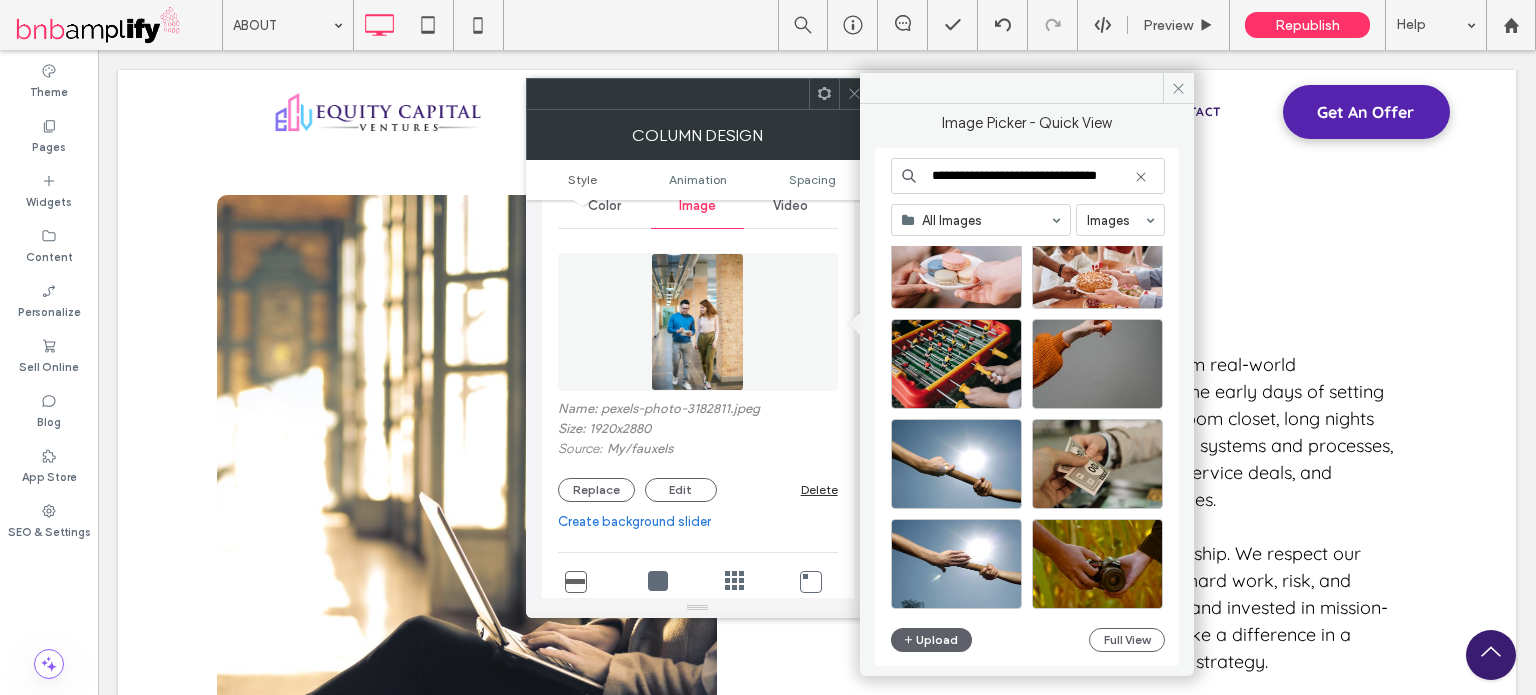type on "**********" 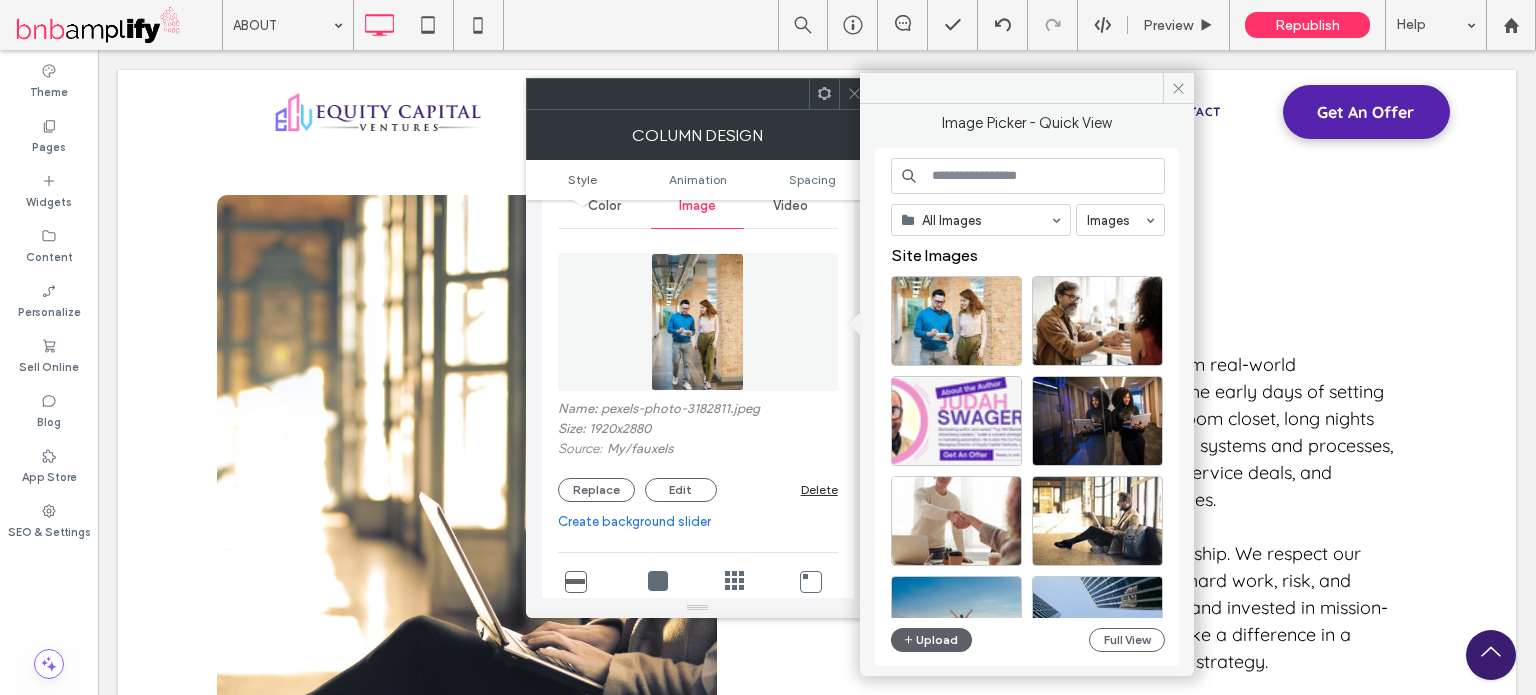 scroll, scrollTop: 0, scrollLeft: 0, axis: both 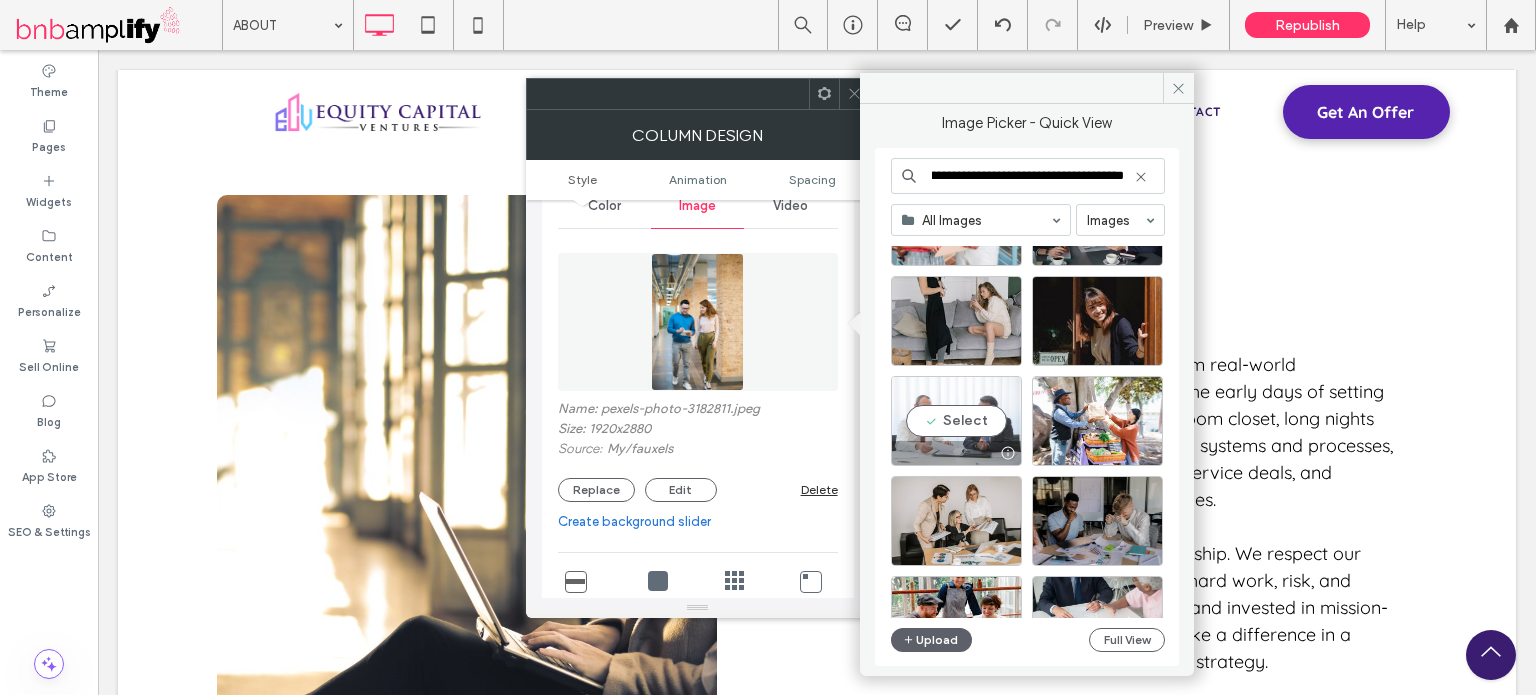 type on "**********" 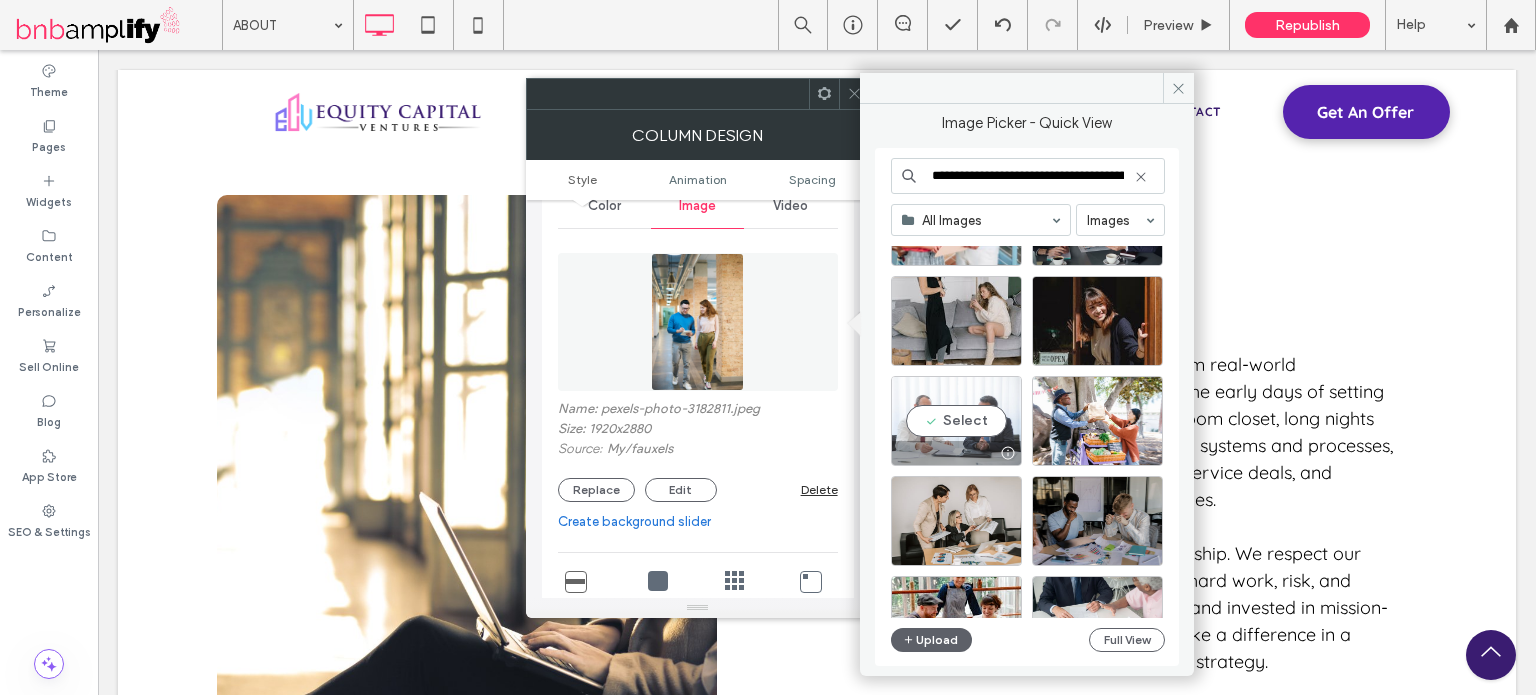 click on "Select" at bounding box center [956, 421] 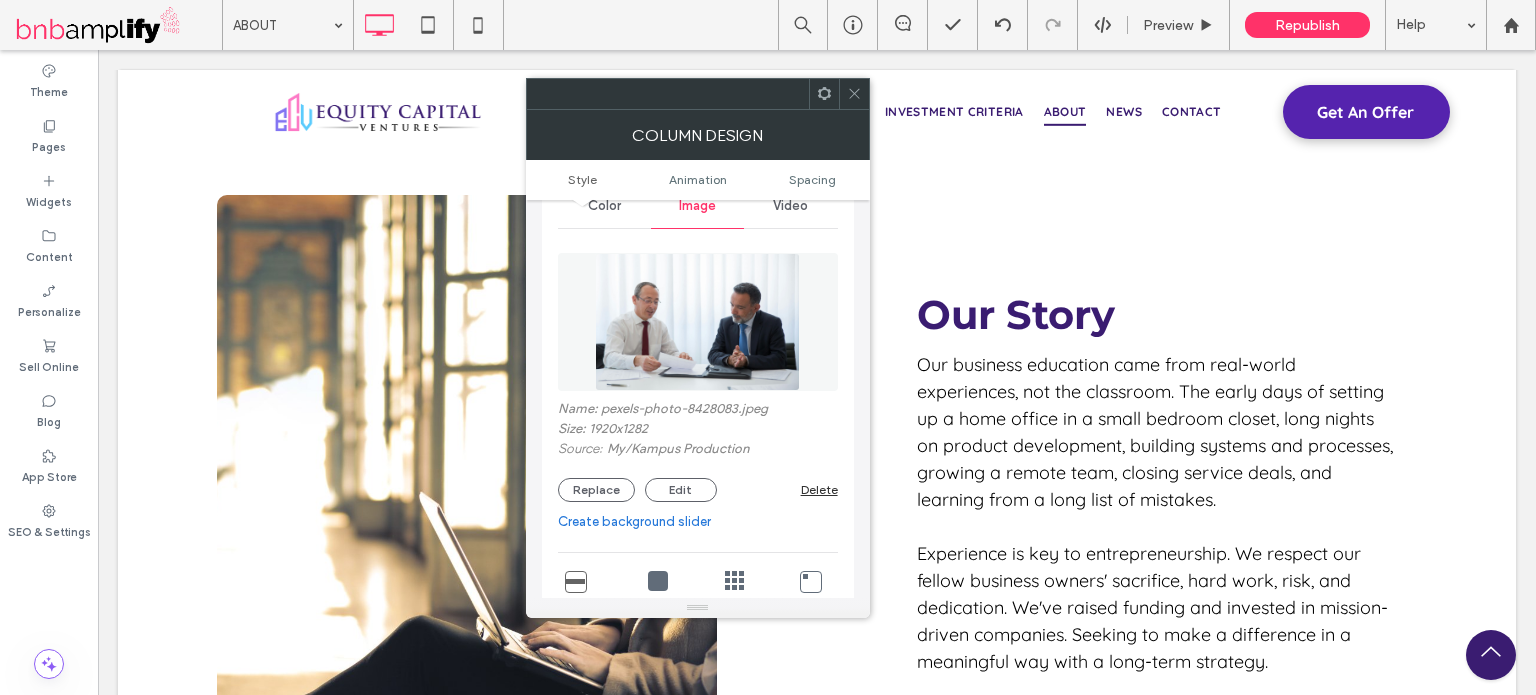 scroll, scrollTop: 200, scrollLeft: 0, axis: vertical 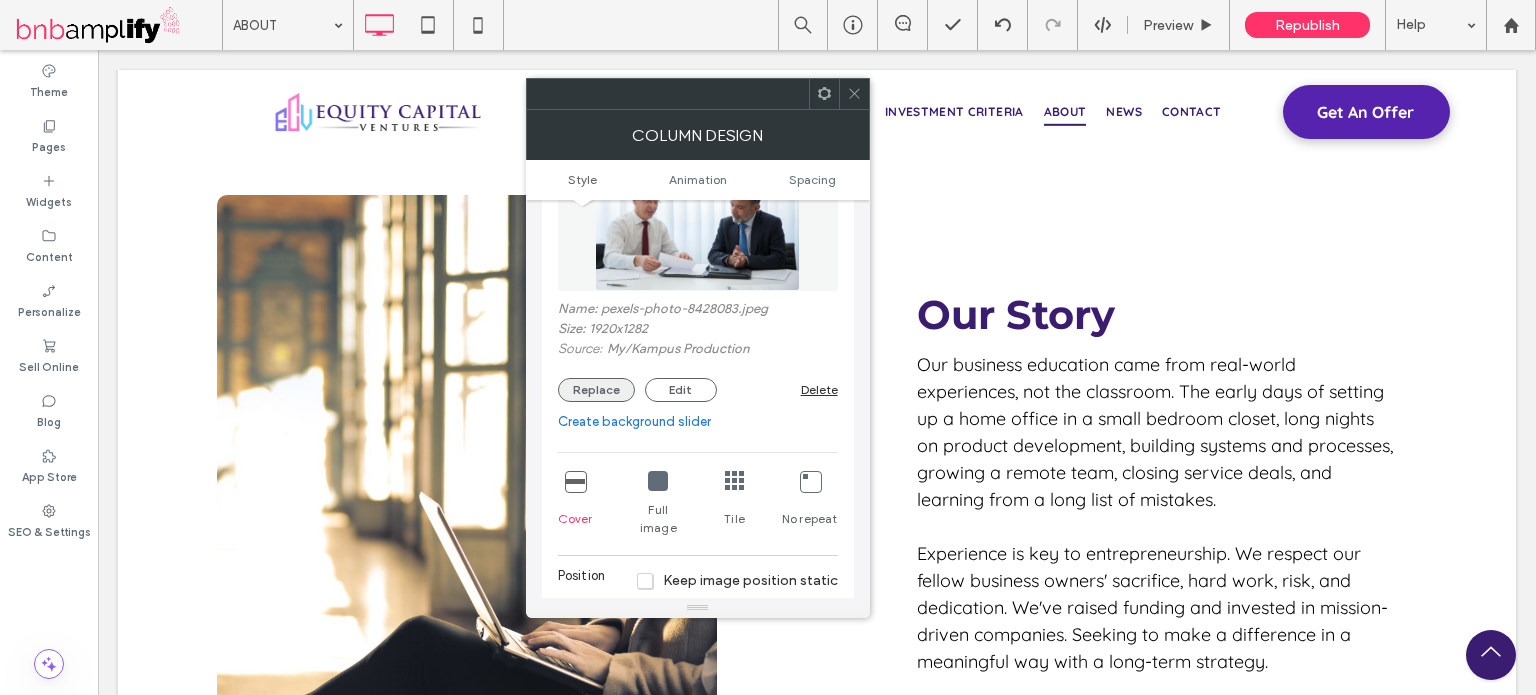 click on "Replace" at bounding box center (596, 390) 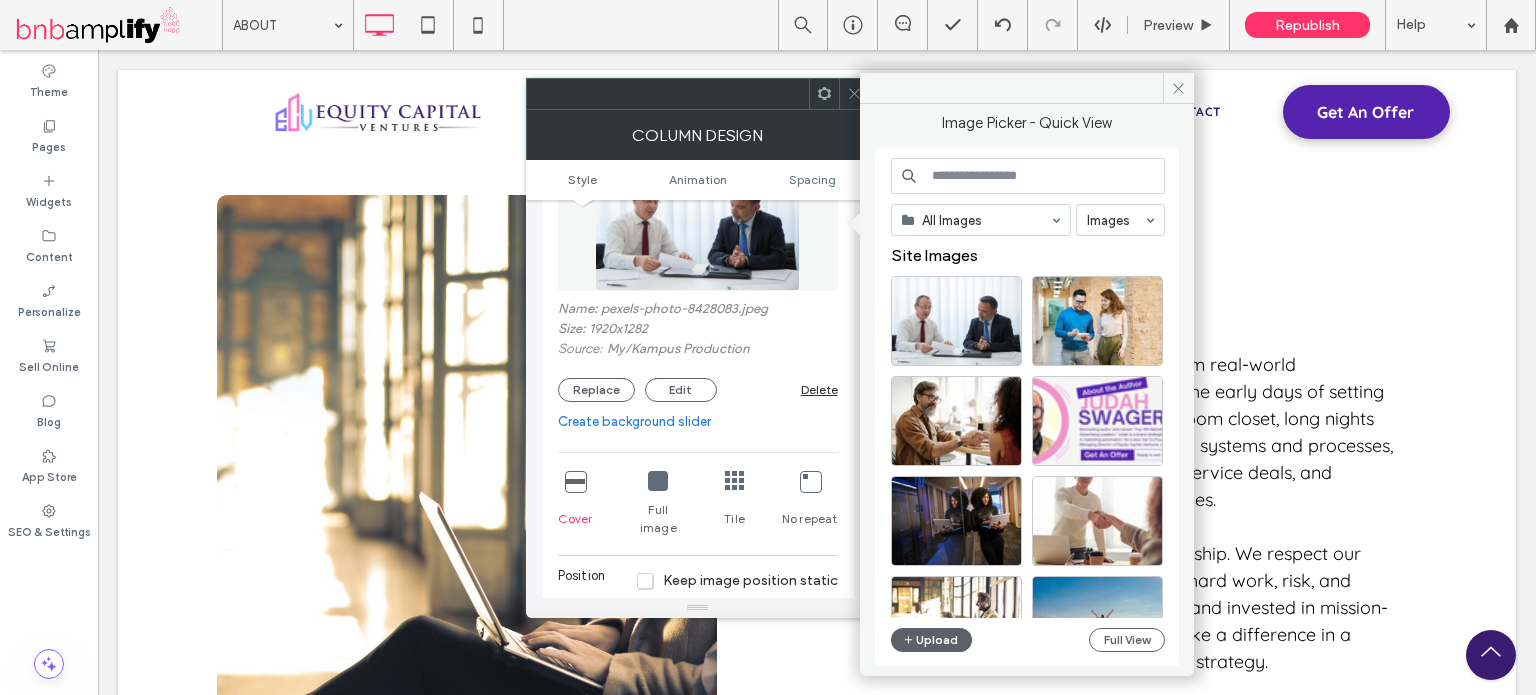scroll, scrollTop: 200, scrollLeft: 0, axis: vertical 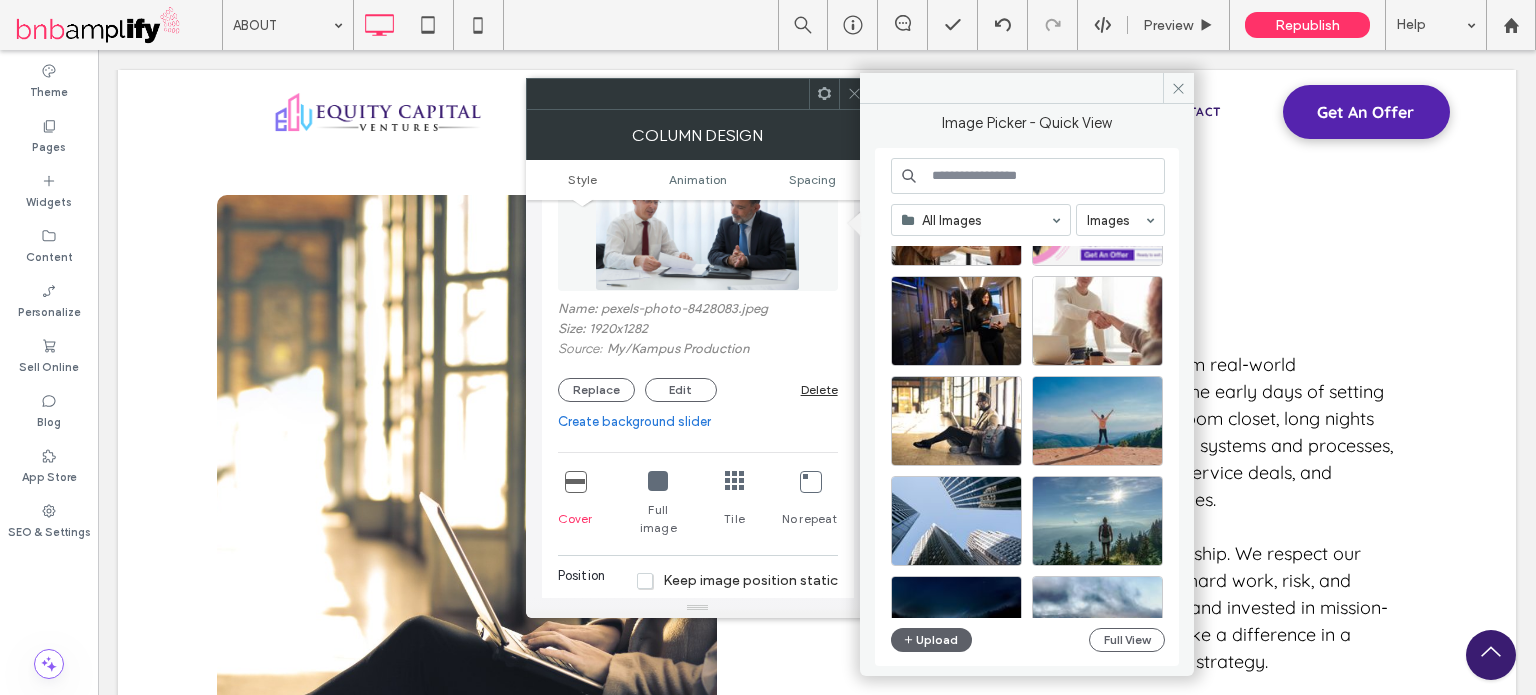 paste on "**********" 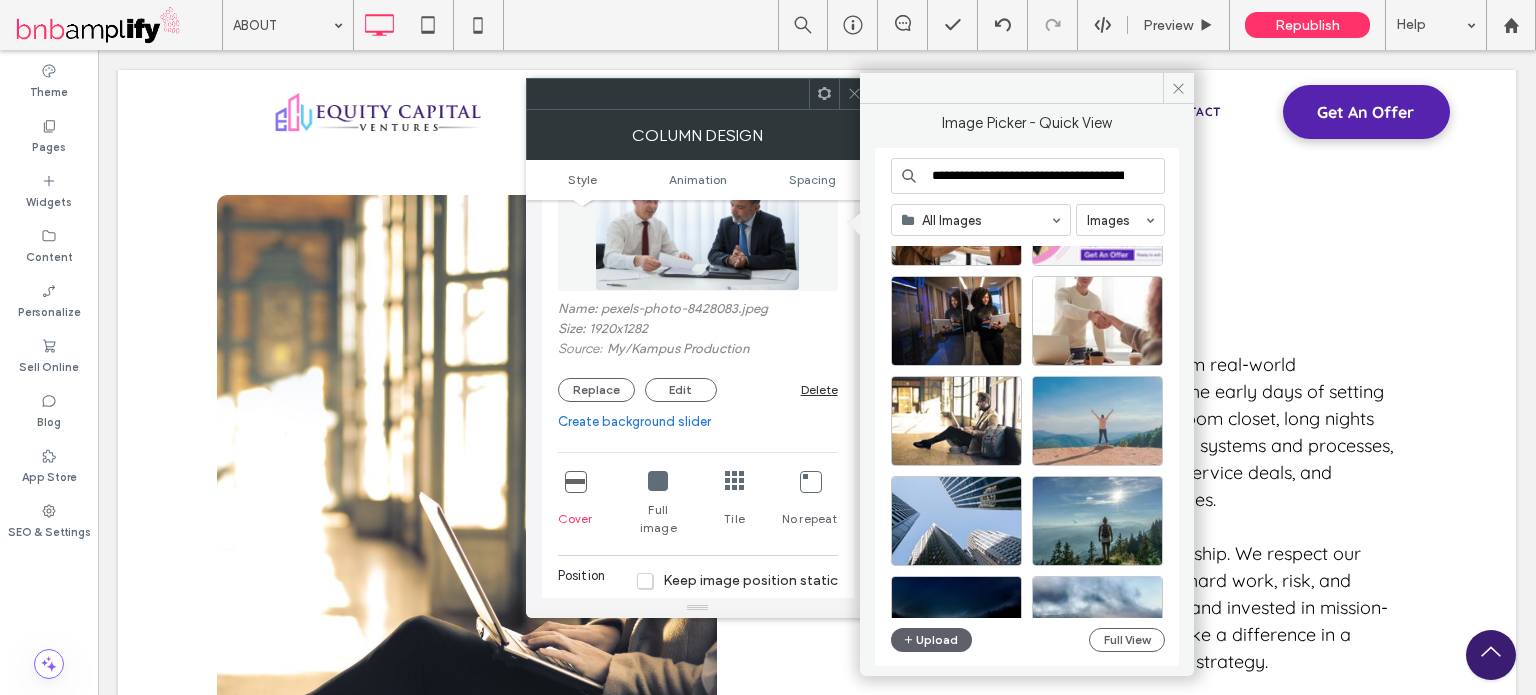 scroll, scrollTop: 0, scrollLeft: 282, axis: horizontal 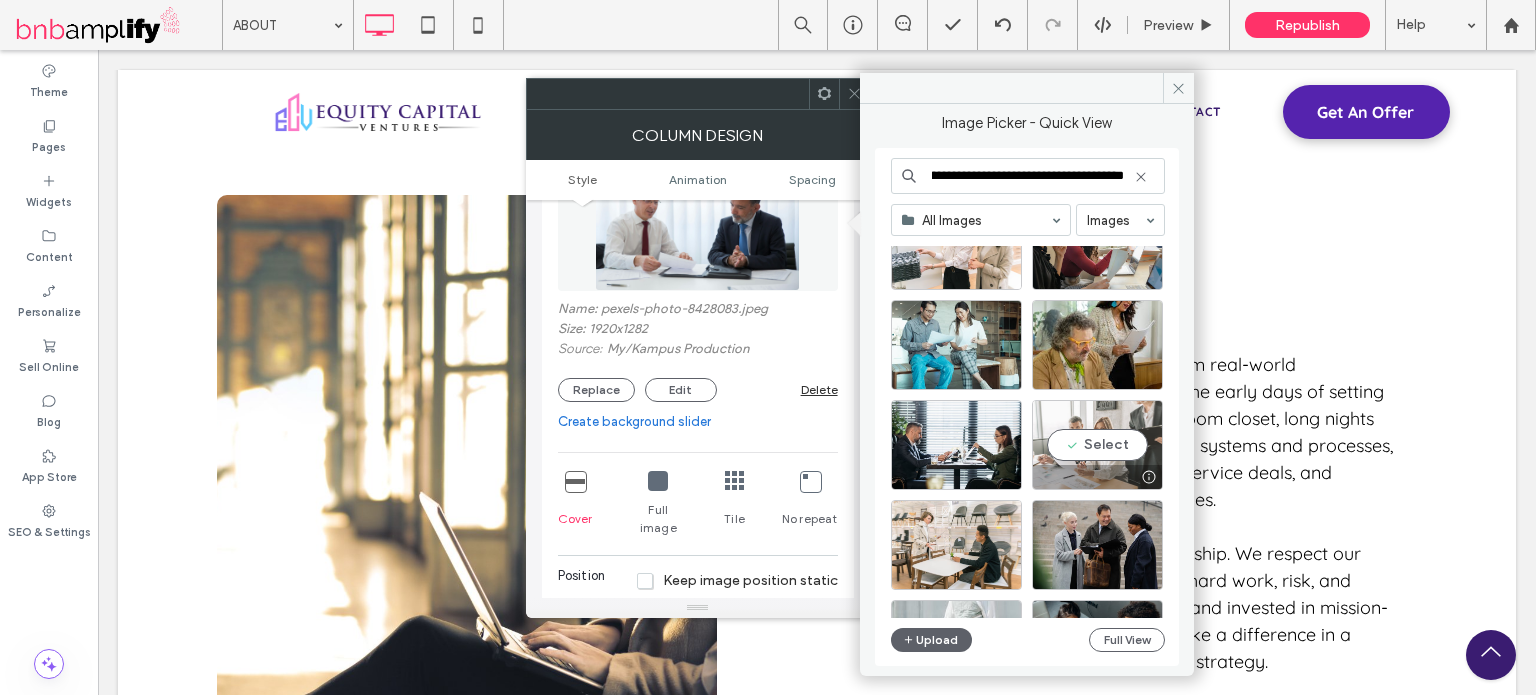 type on "**********" 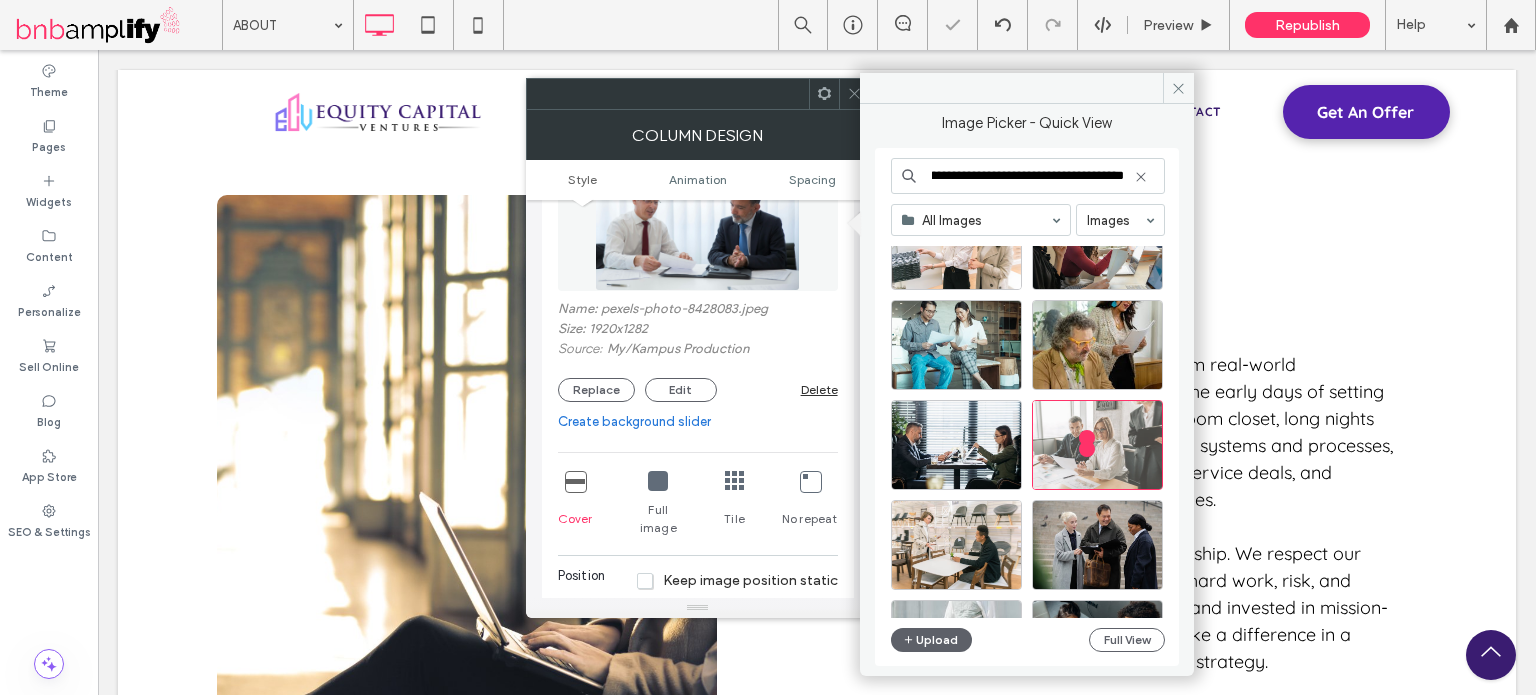 scroll, scrollTop: 0, scrollLeft: 0, axis: both 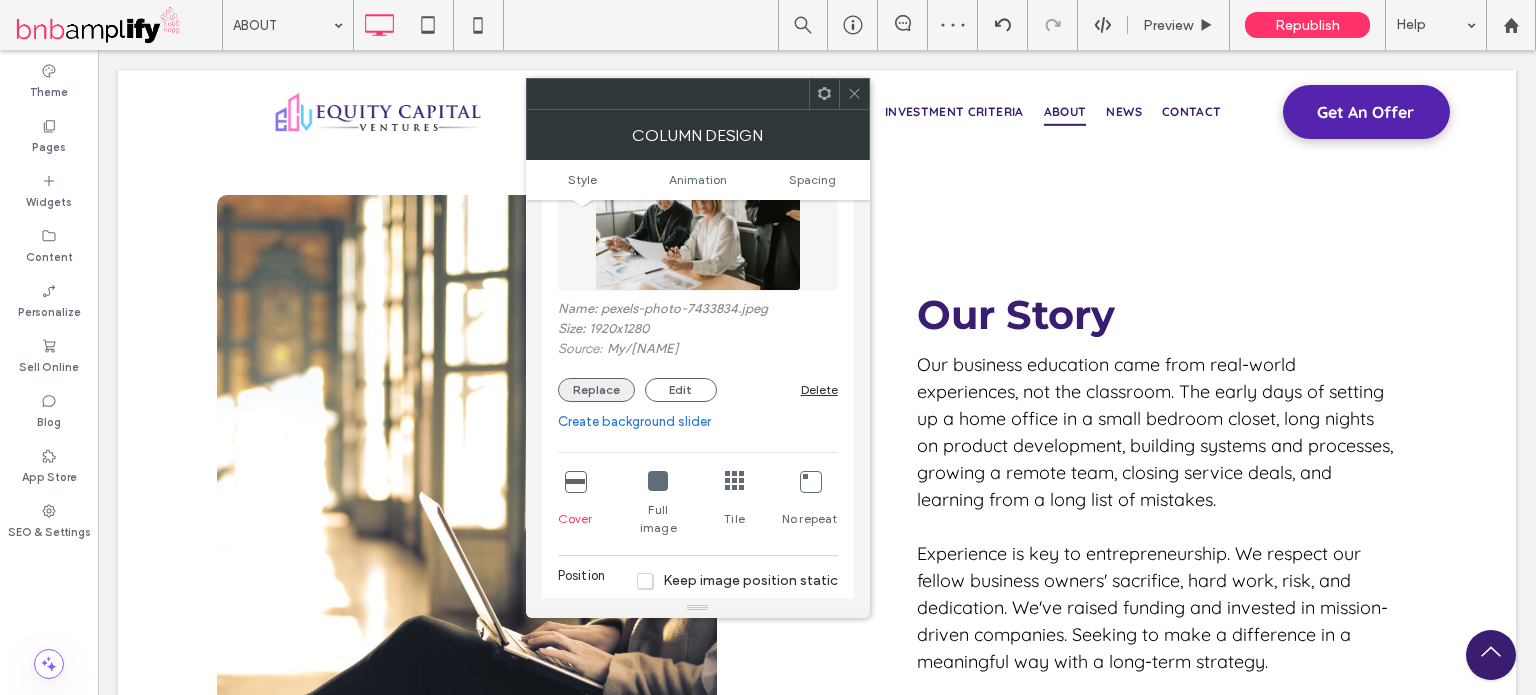click on "Replace" at bounding box center (596, 390) 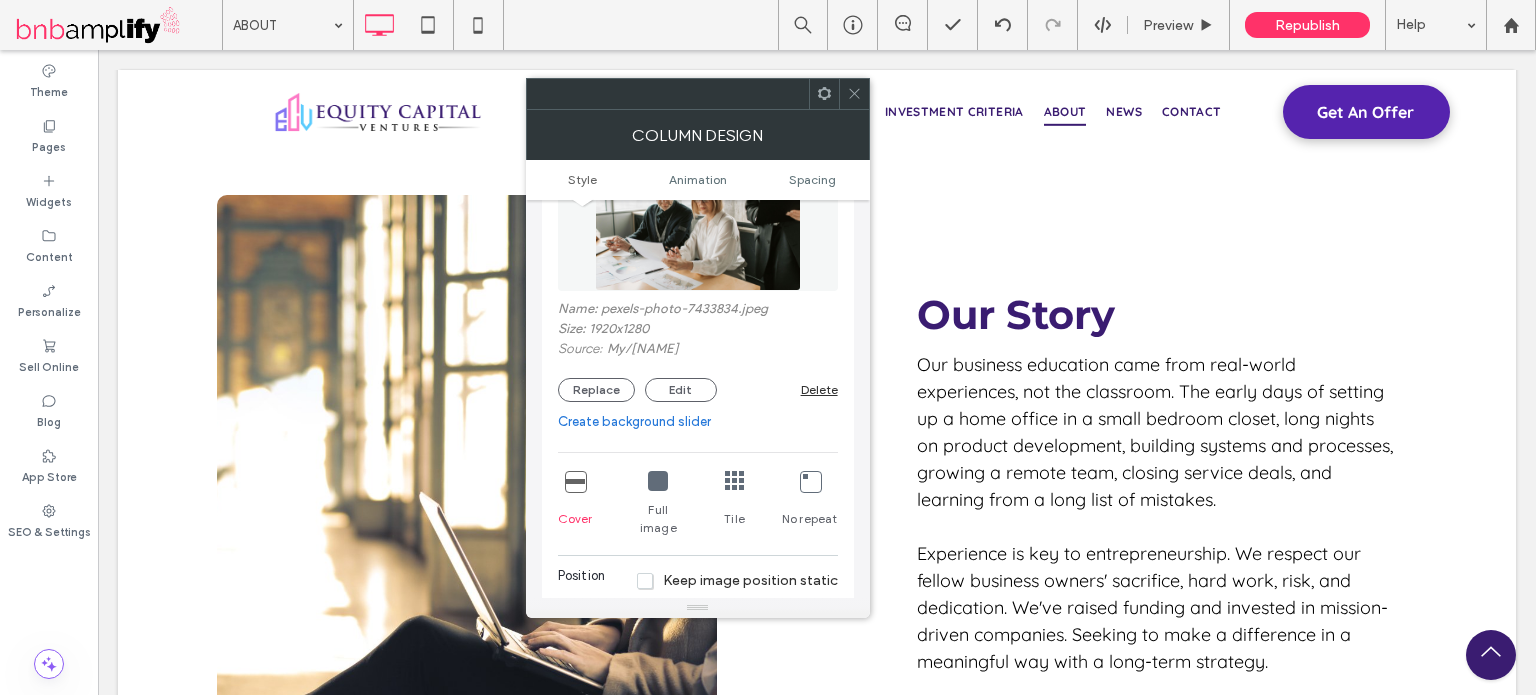 scroll, scrollTop: 600, scrollLeft: 0, axis: vertical 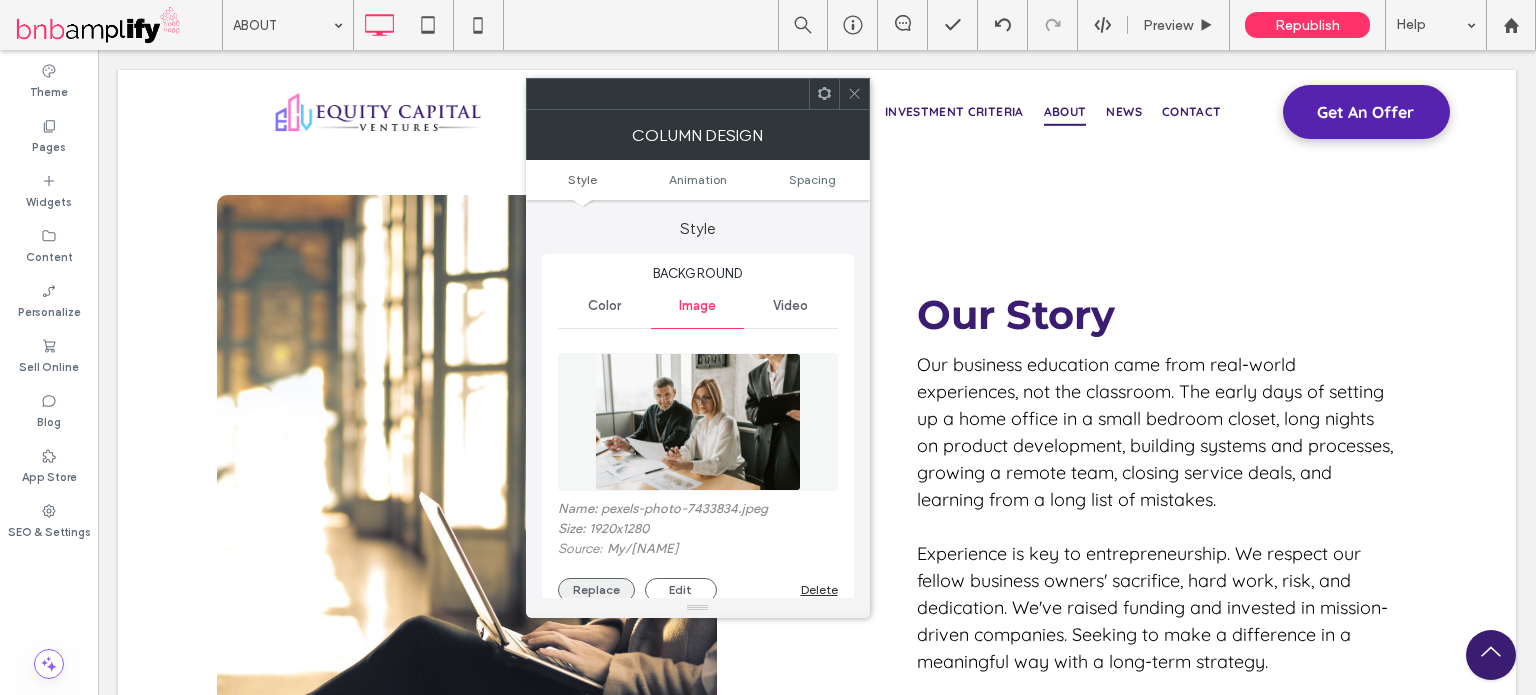 click on "Replace" at bounding box center (596, 590) 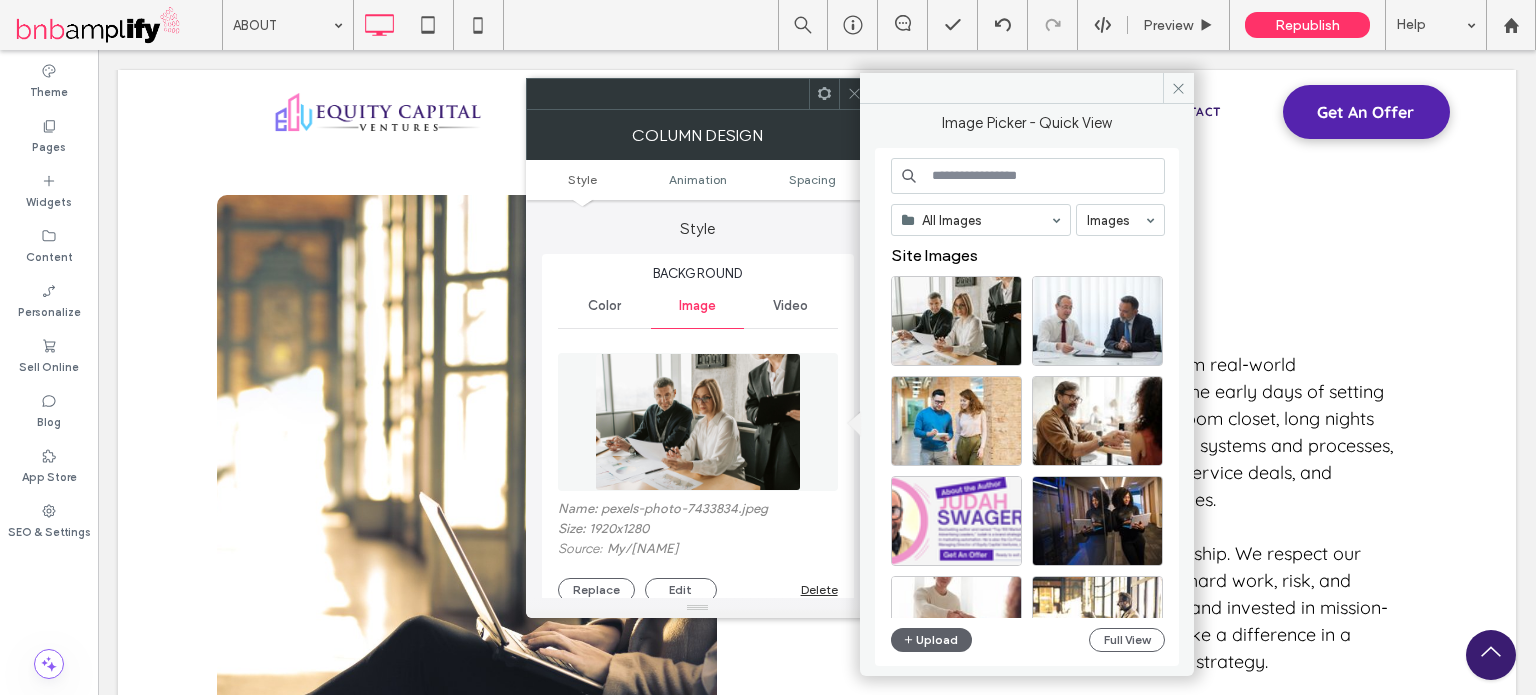 paste on "**********" 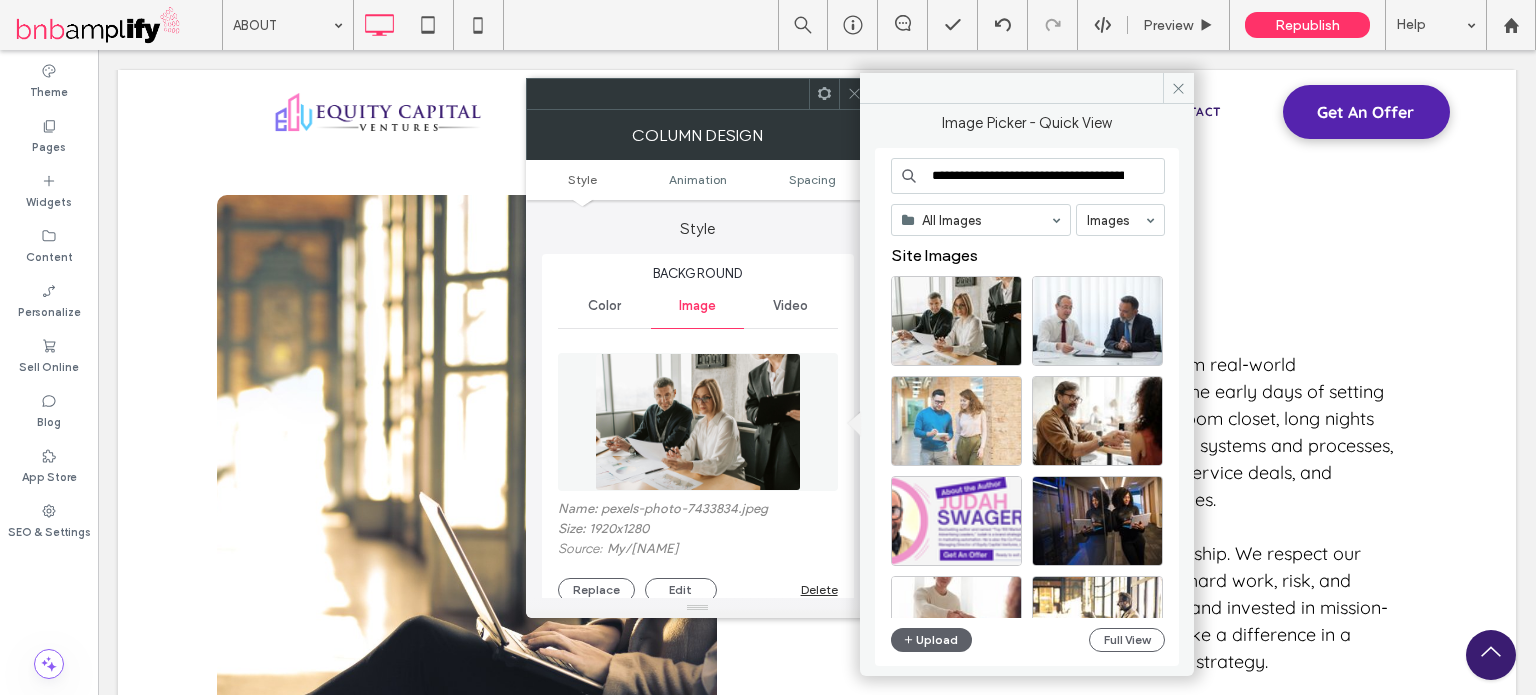 scroll, scrollTop: 0, scrollLeft: 135, axis: horizontal 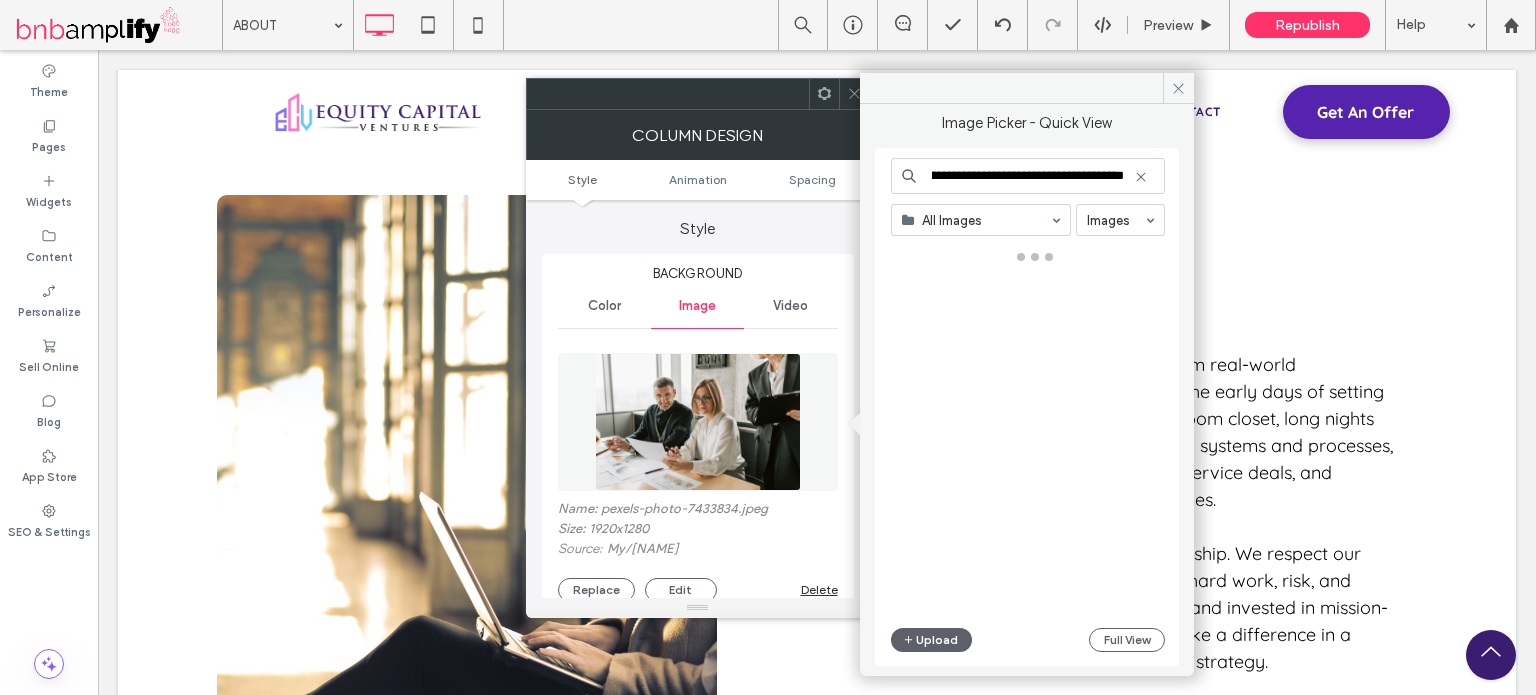 type on "**********" 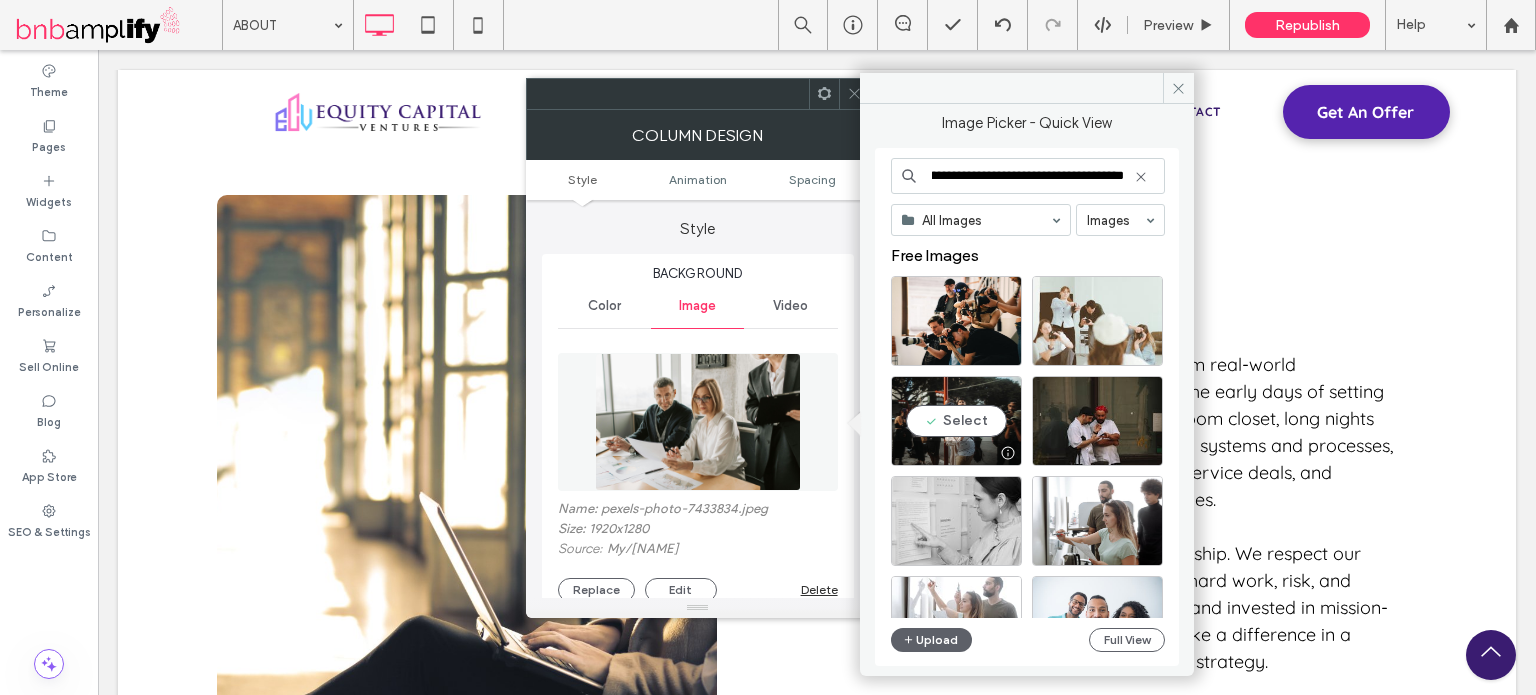scroll, scrollTop: 100, scrollLeft: 0, axis: vertical 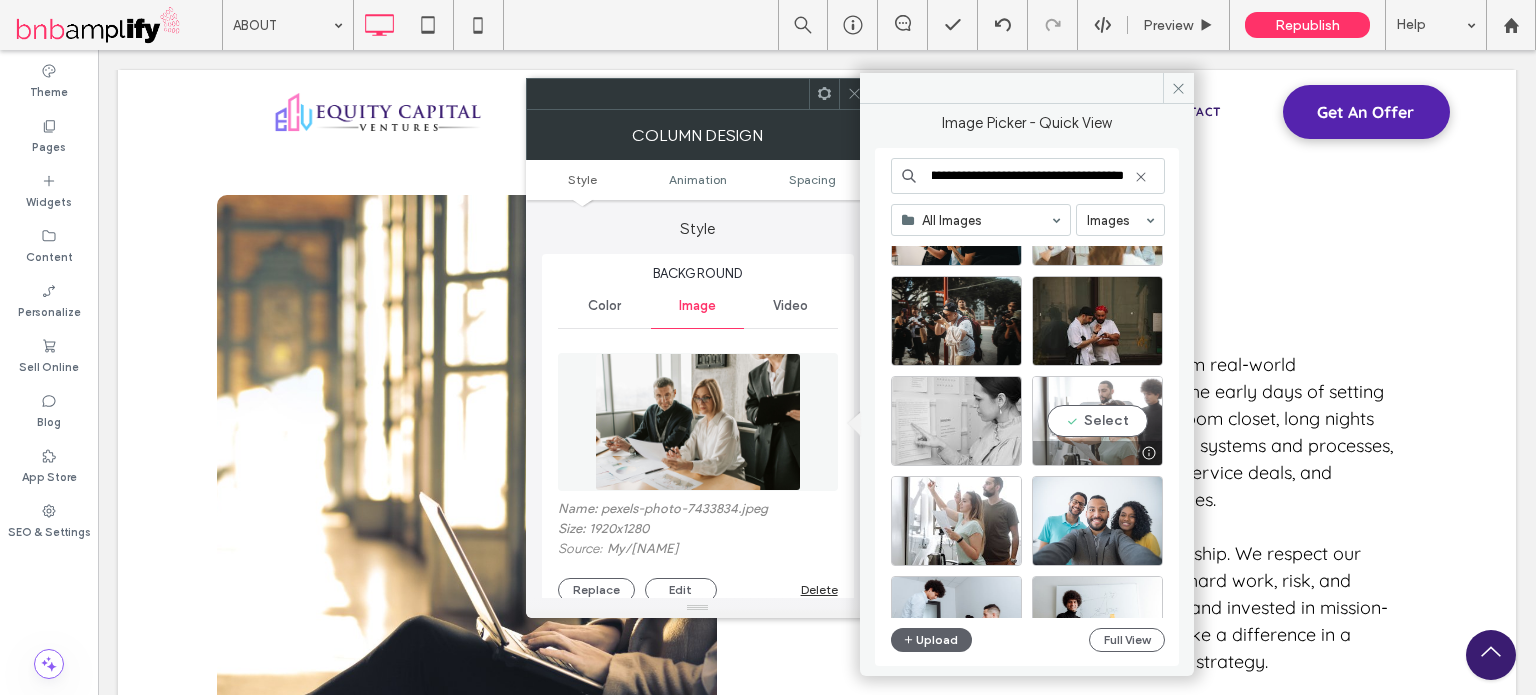 click on "Select" at bounding box center [1097, 421] 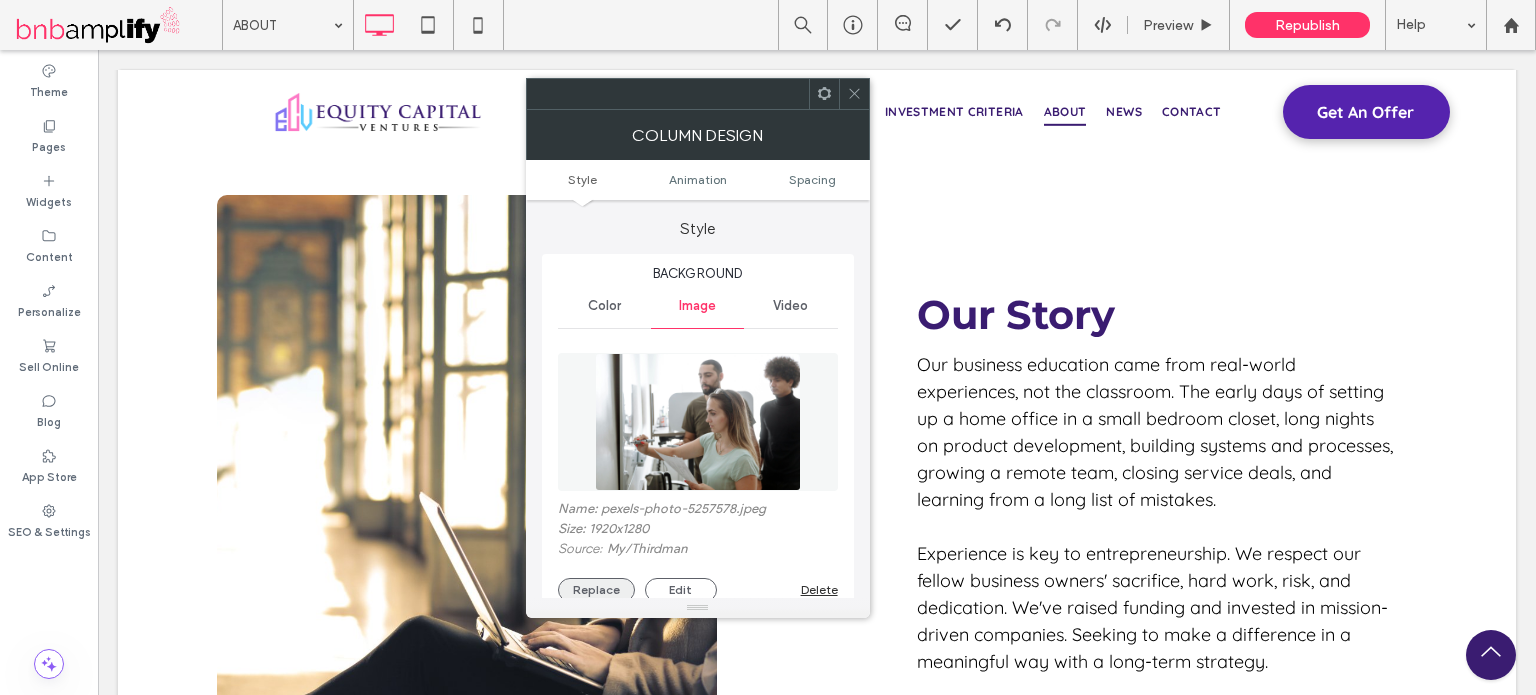 click on "Replace" at bounding box center [596, 590] 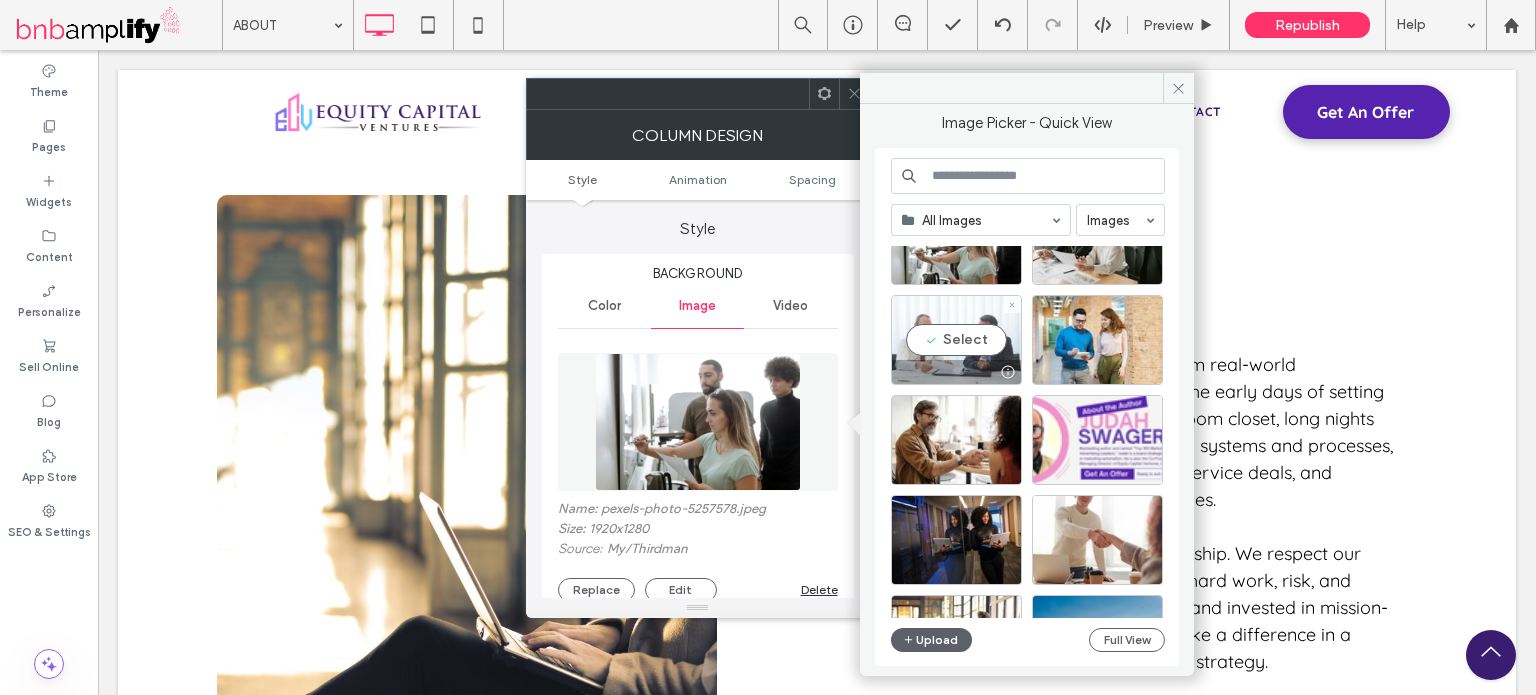 scroll, scrollTop: 100, scrollLeft: 0, axis: vertical 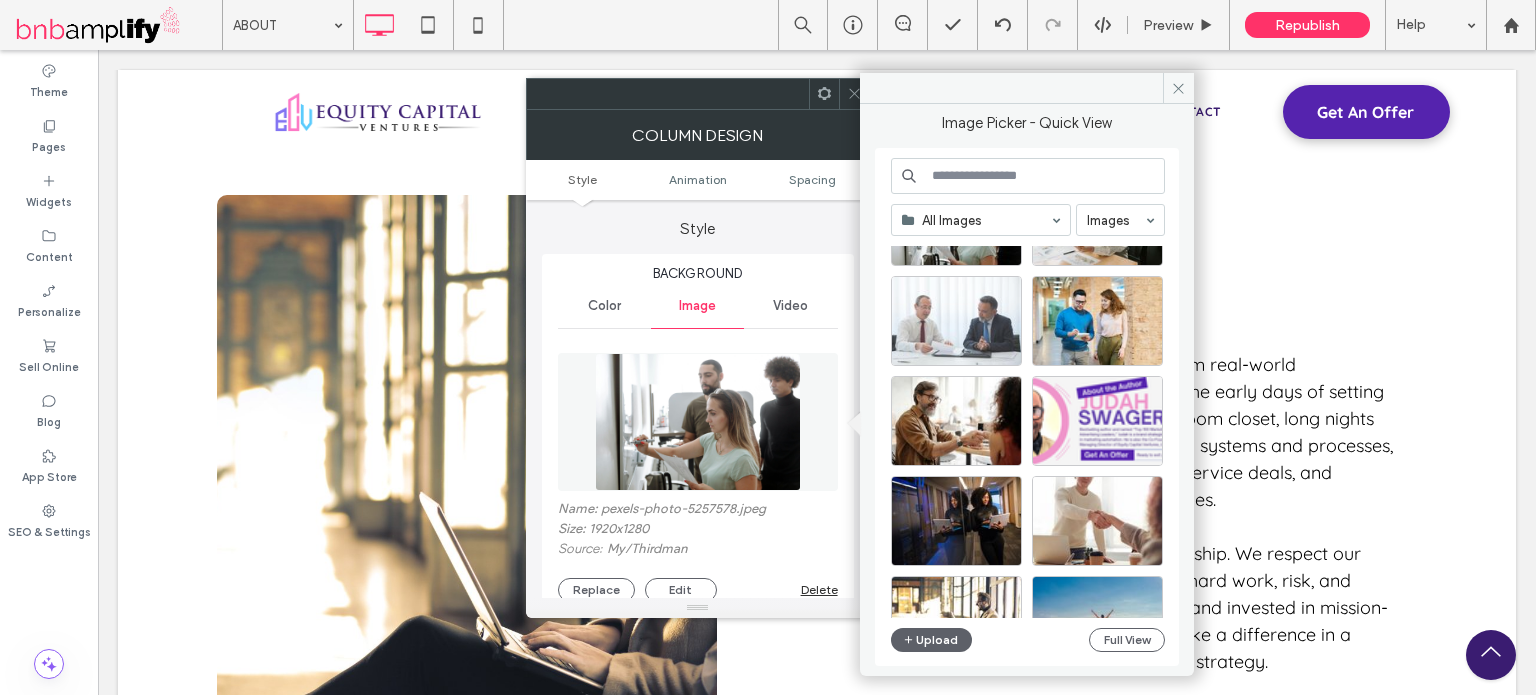 paste on "**********" 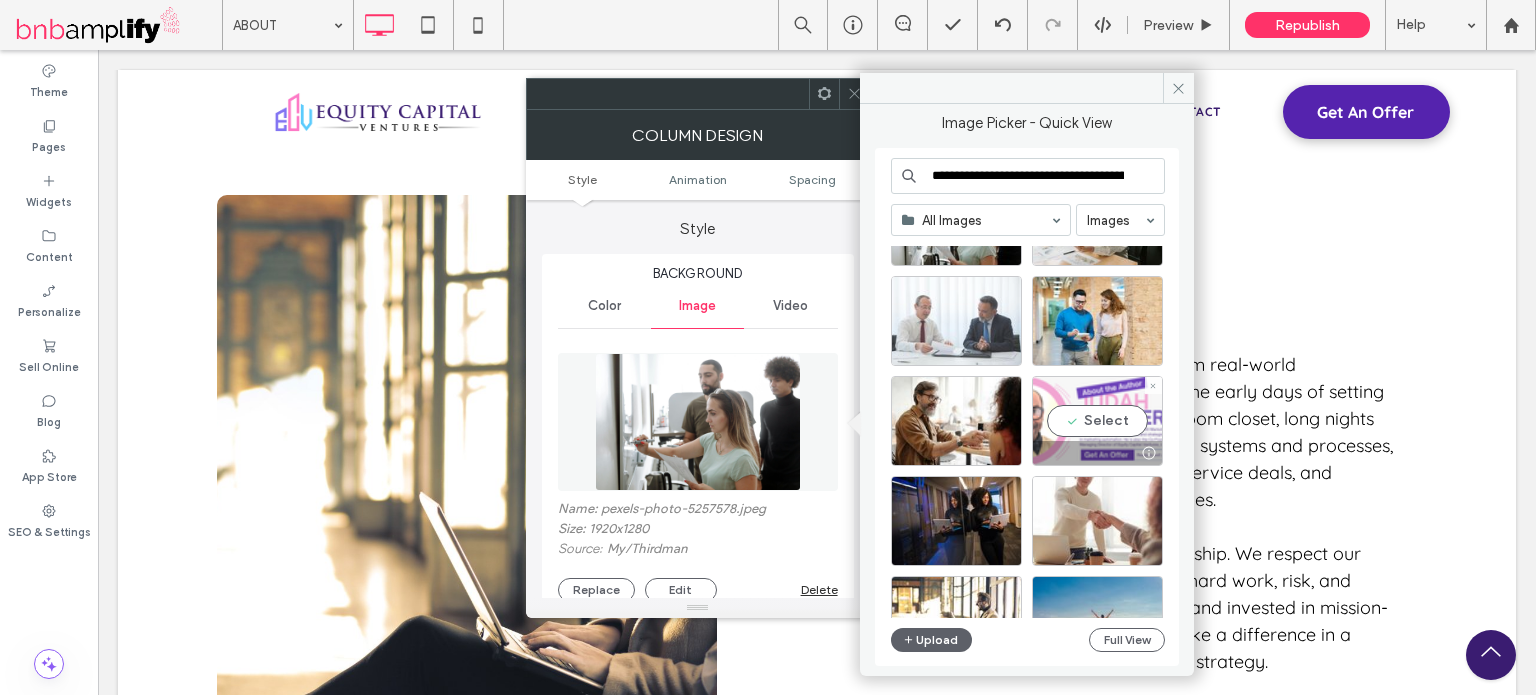 scroll, scrollTop: 0, scrollLeft: 135, axis: horizontal 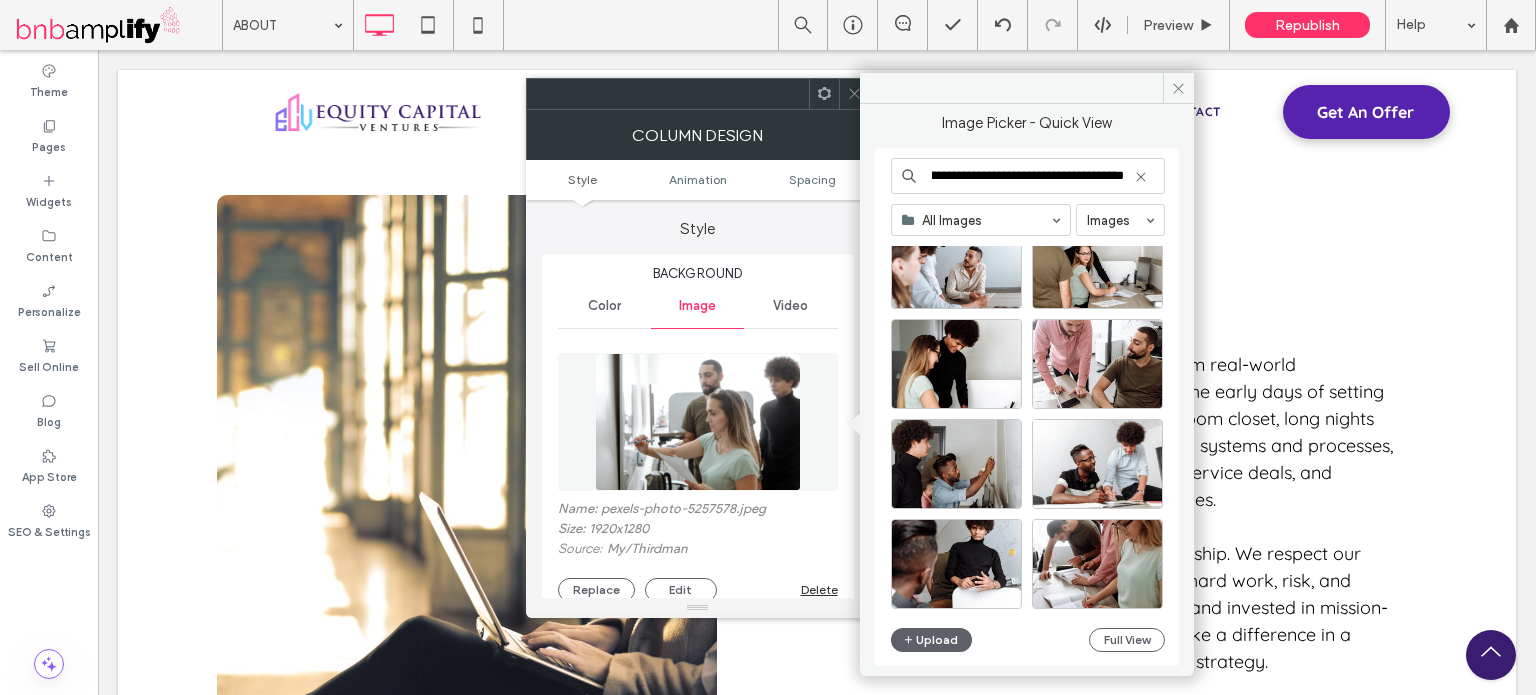 click on "**********" at bounding box center (1028, 176) 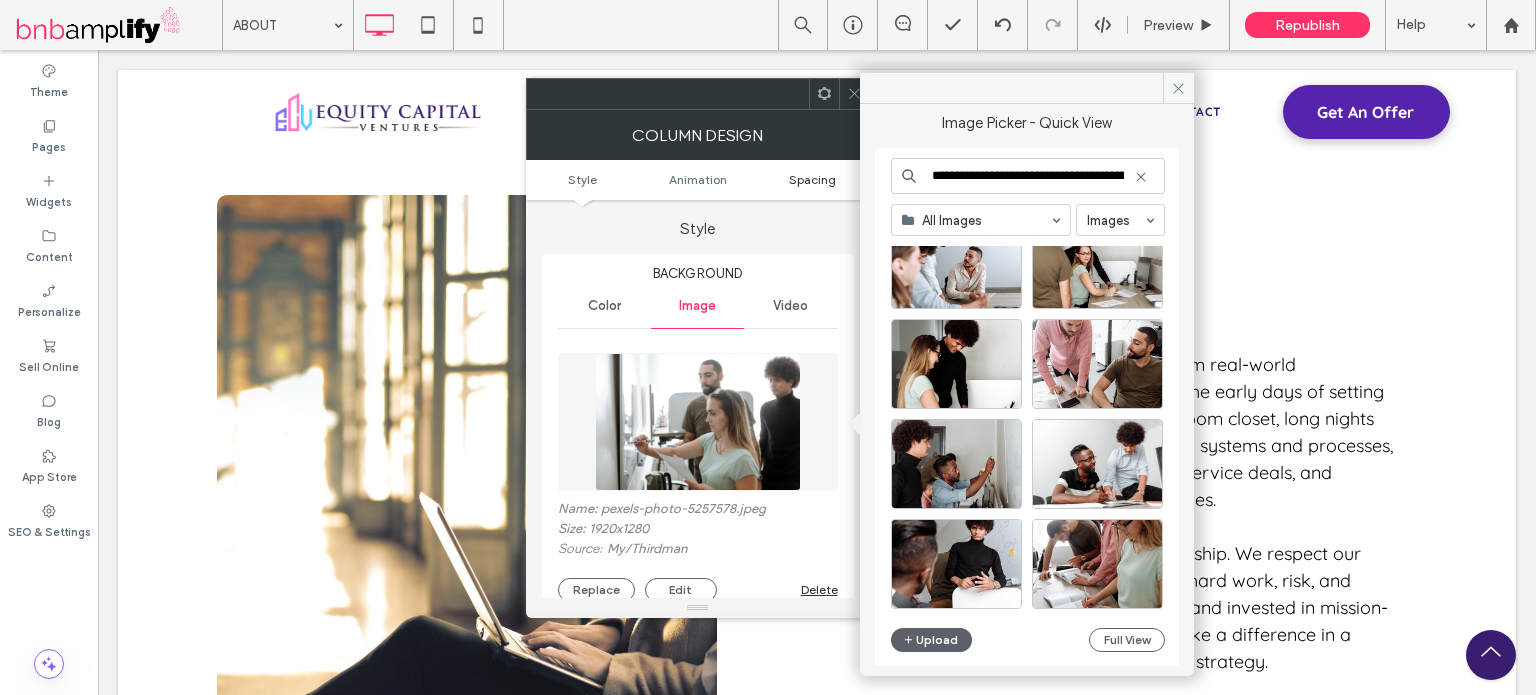 drag, startPoint x: 940, startPoint y: 171, endPoint x: 856, endPoint y: 175, distance: 84.095184 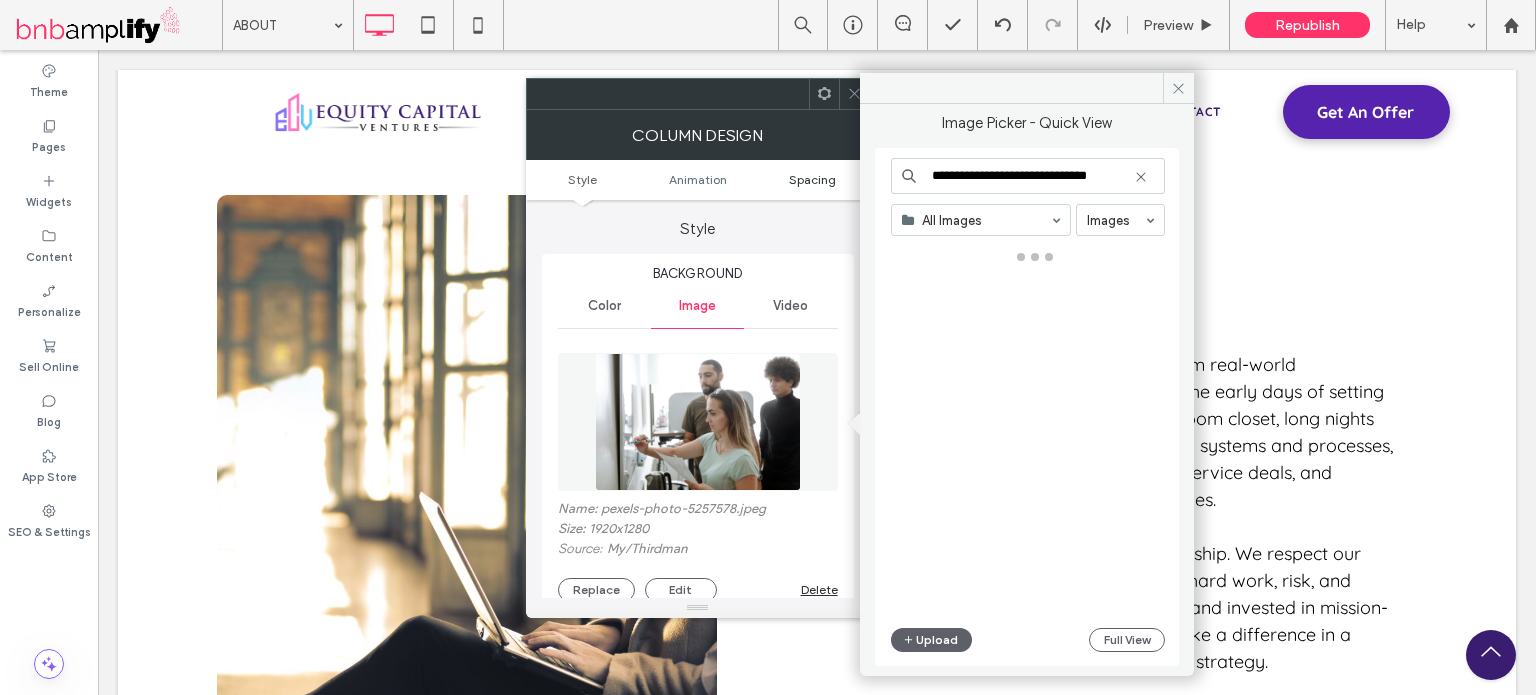 type on "**********" 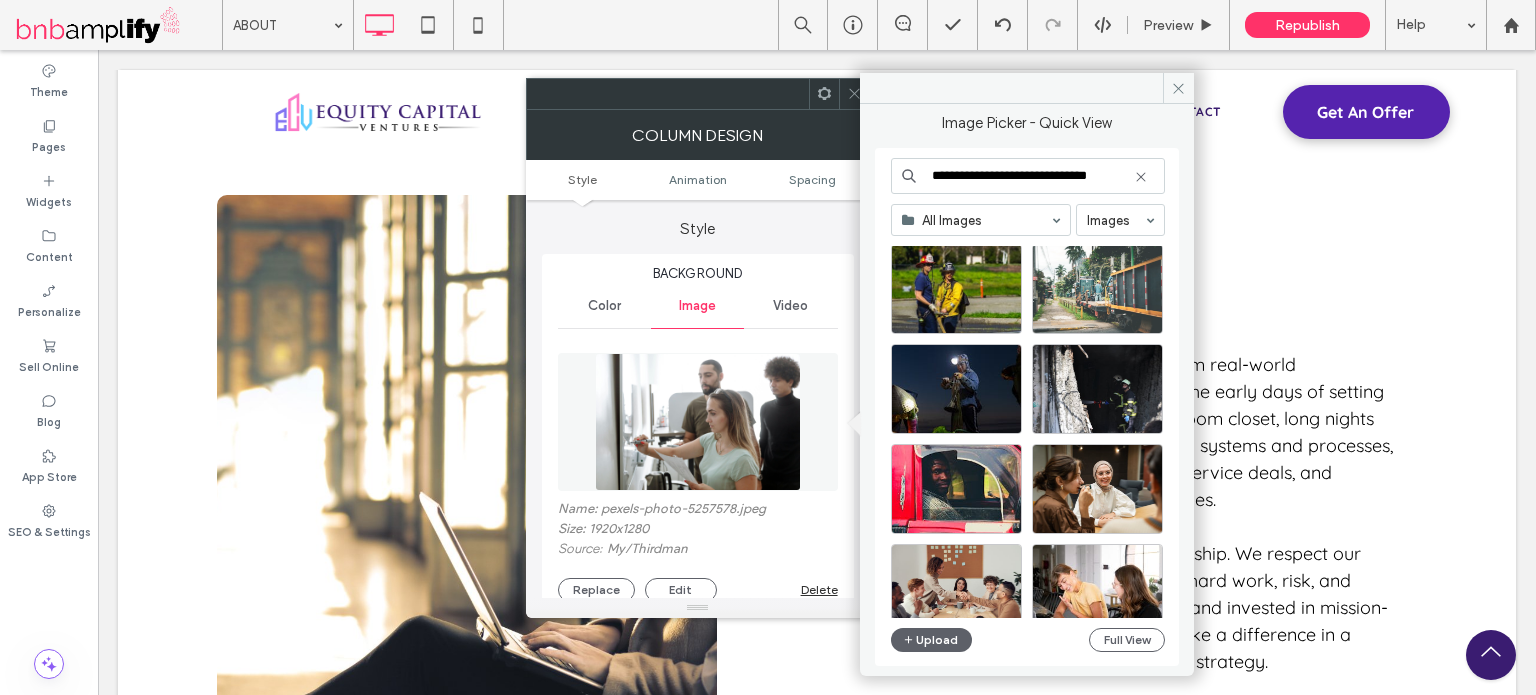 scroll, scrollTop: 1057, scrollLeft: 0, axis: vertical 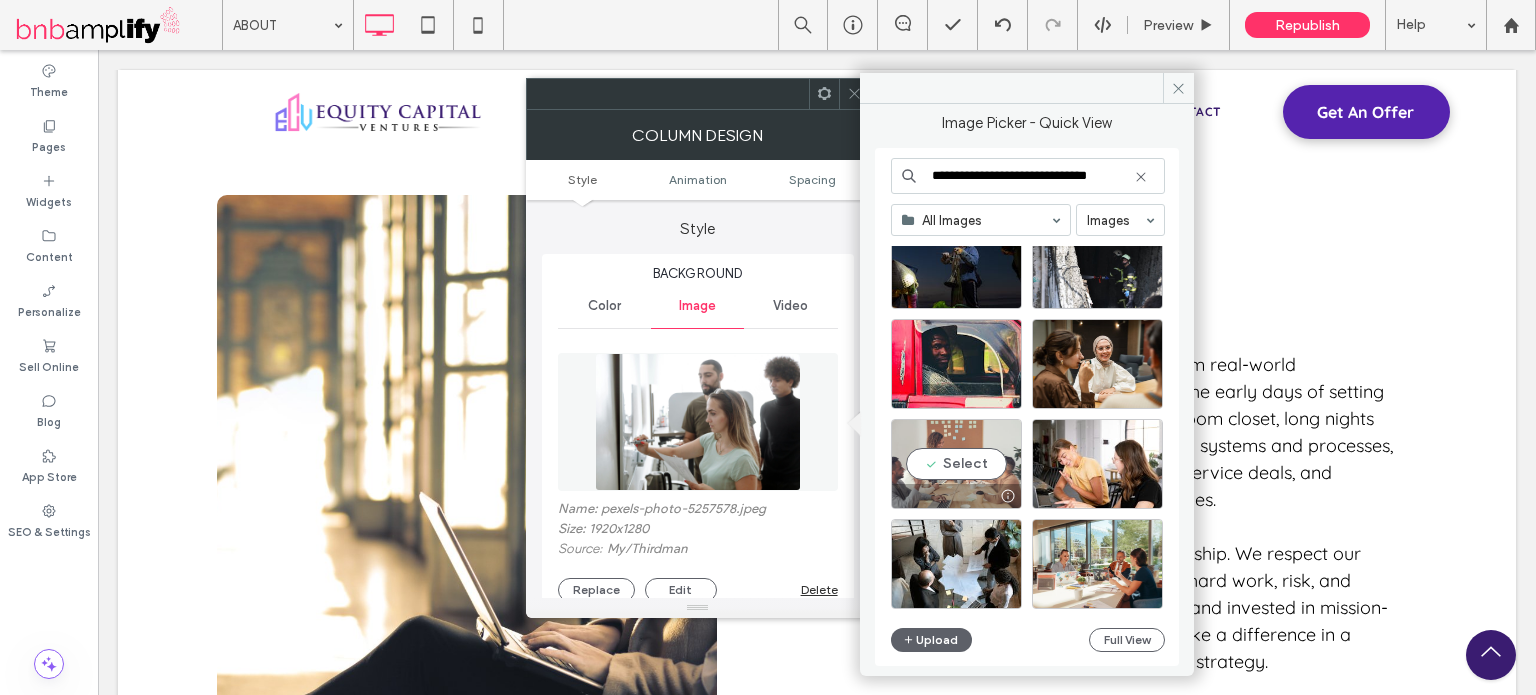 click on "Select" at bounding box center (956, 464) 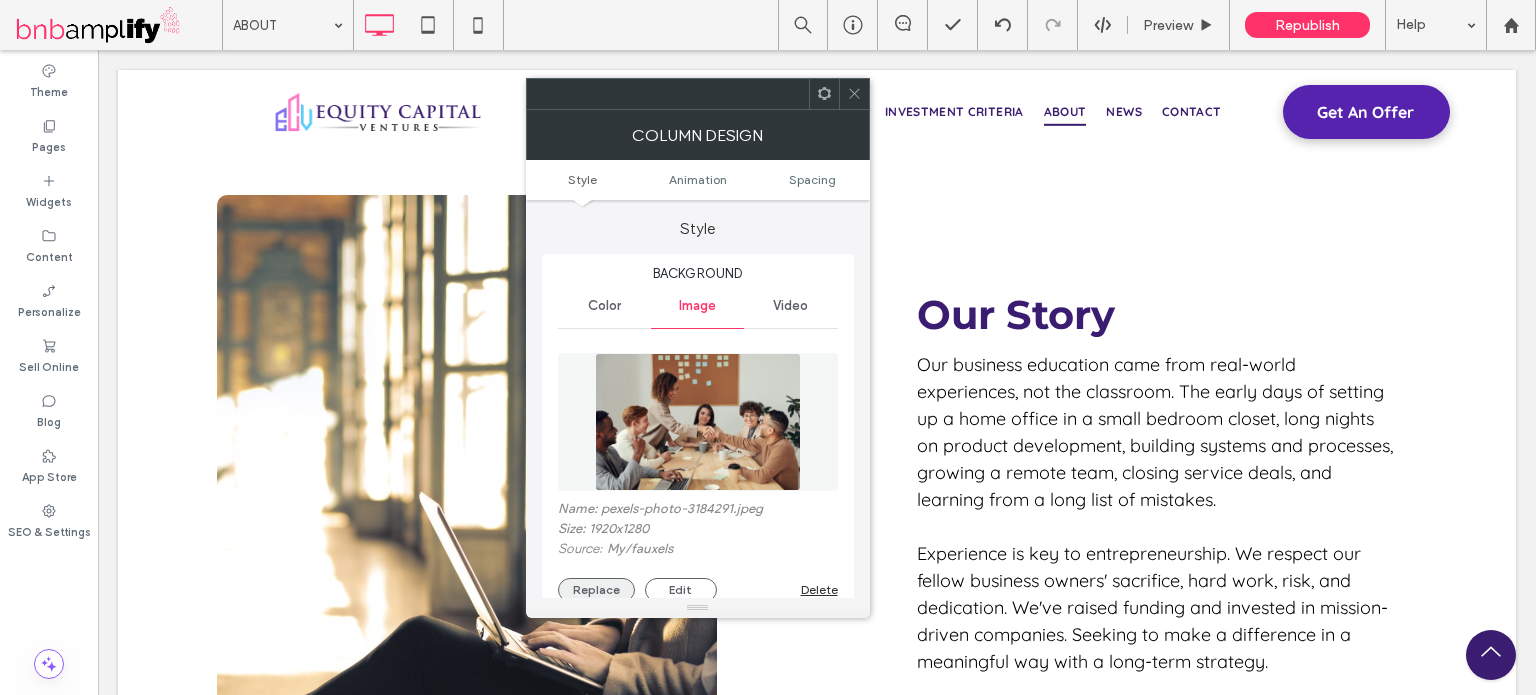 click on "Replace" at bounding box center [596, 590] 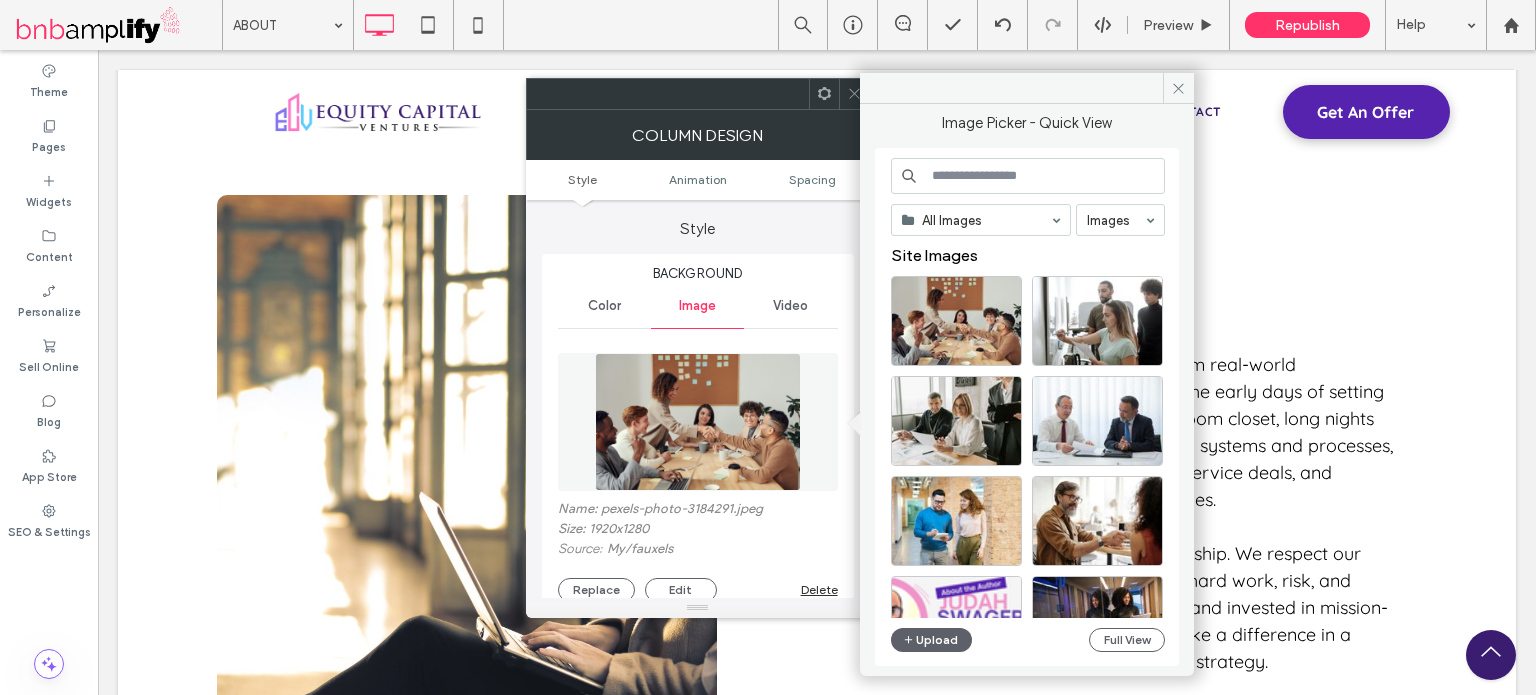 paste on "**********" 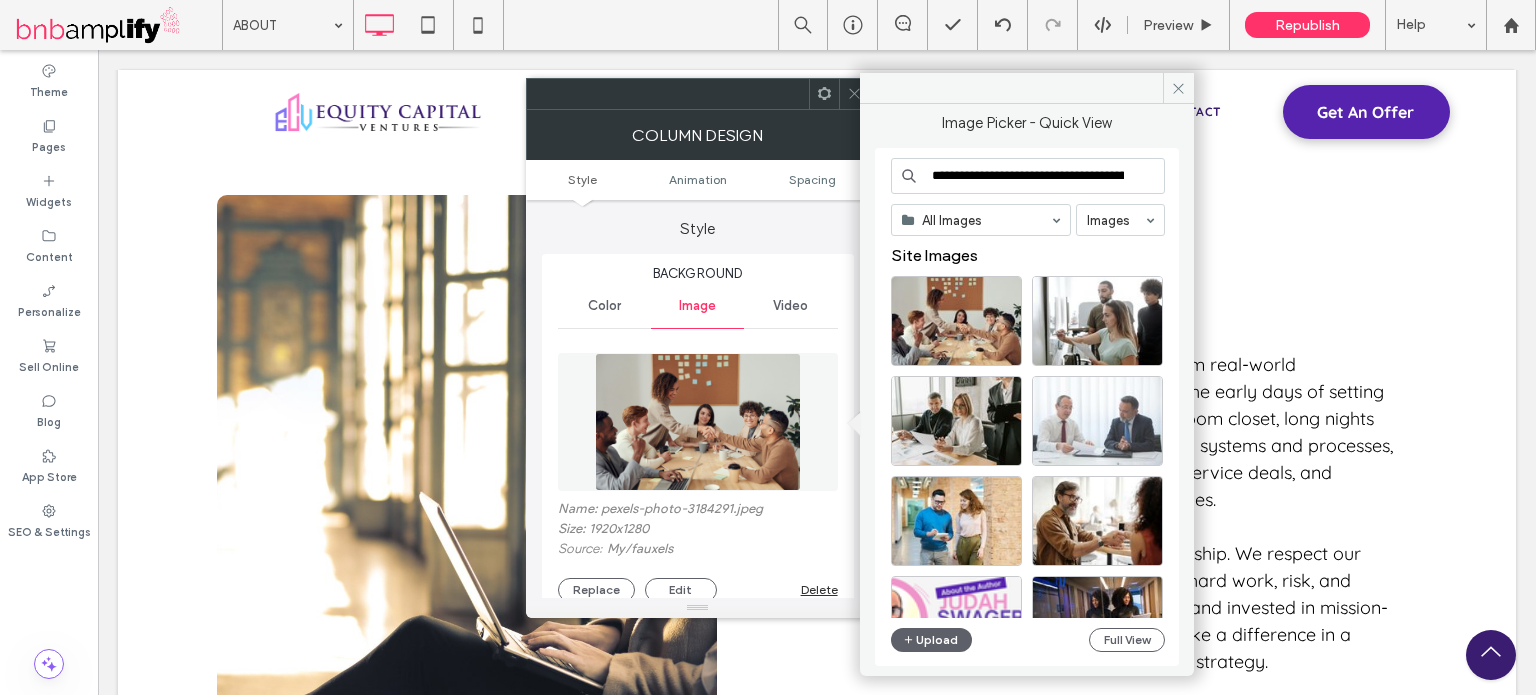 scroll, scrollTop: 0, scrollLeft: 135, axis: horizontal 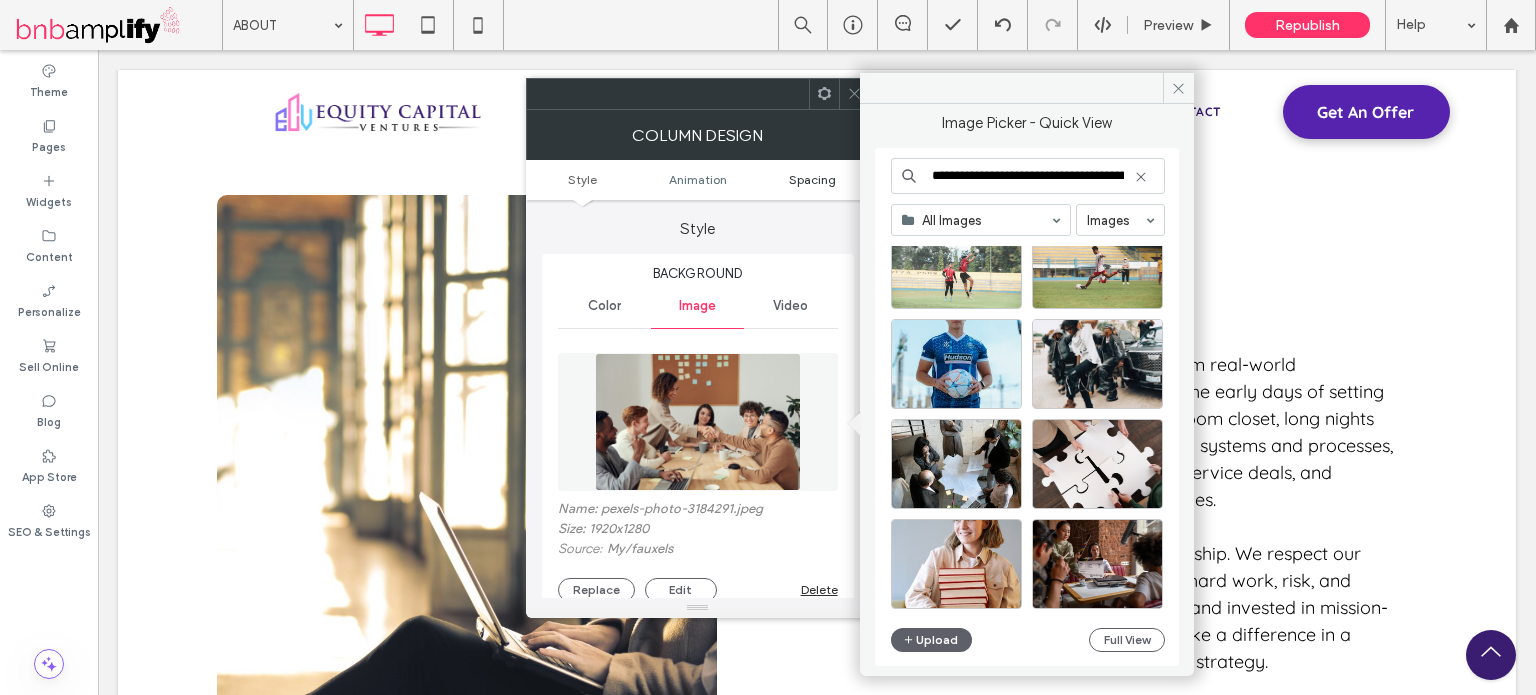 drag, startPoint x: 942, startPoint y: 175, endPoint x: 841, endPoint y: 181, distance: 101.17806 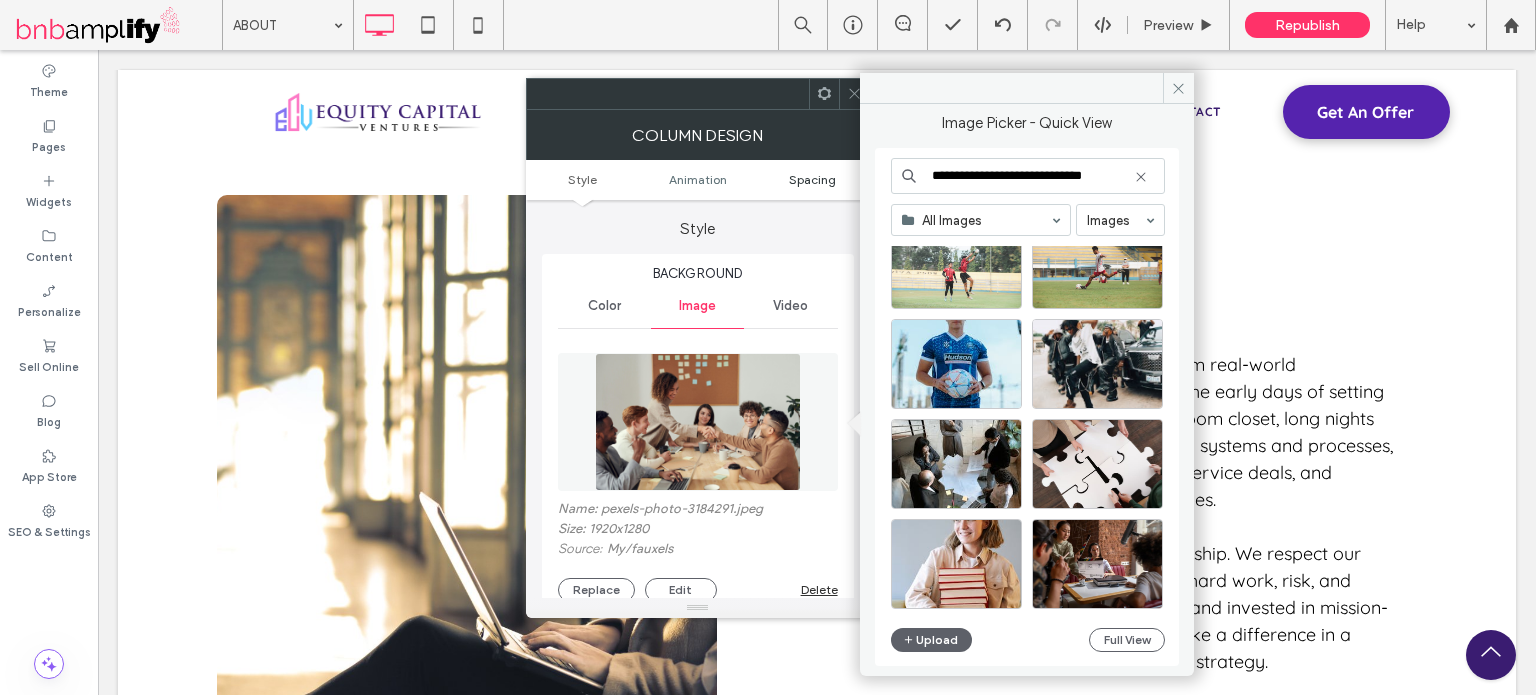 type on "**********" 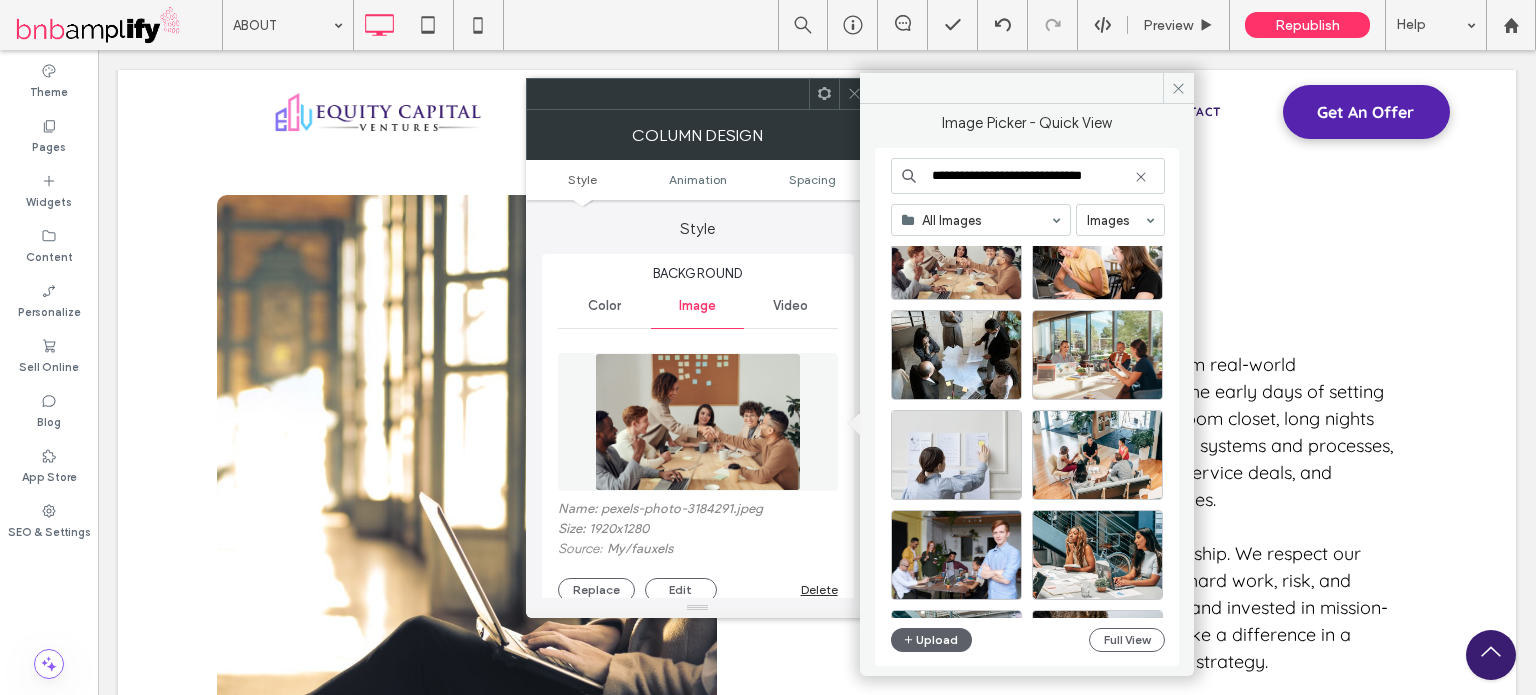 scroll, scrollTop: 1276, scrollLeft: 0, axis: vertical 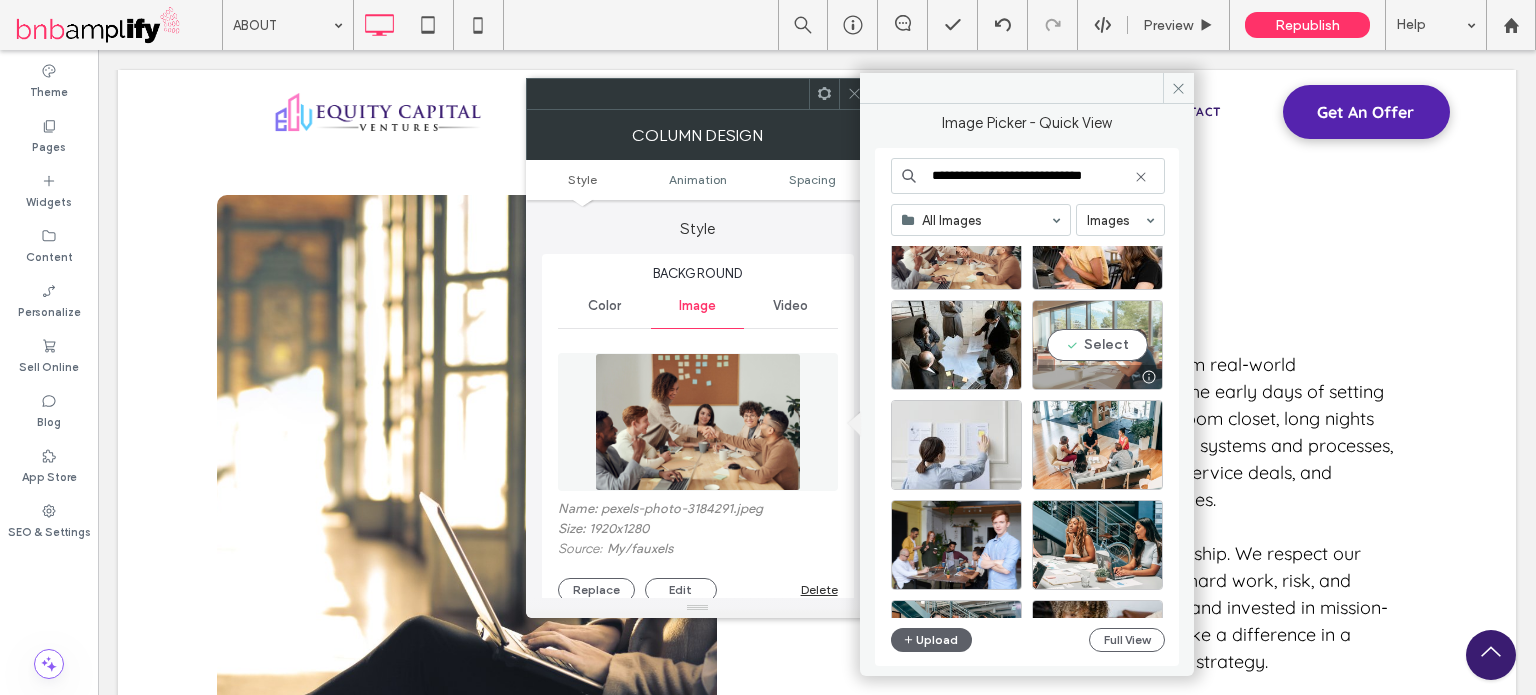 click on "Select" at bounding box center (1097, 345) 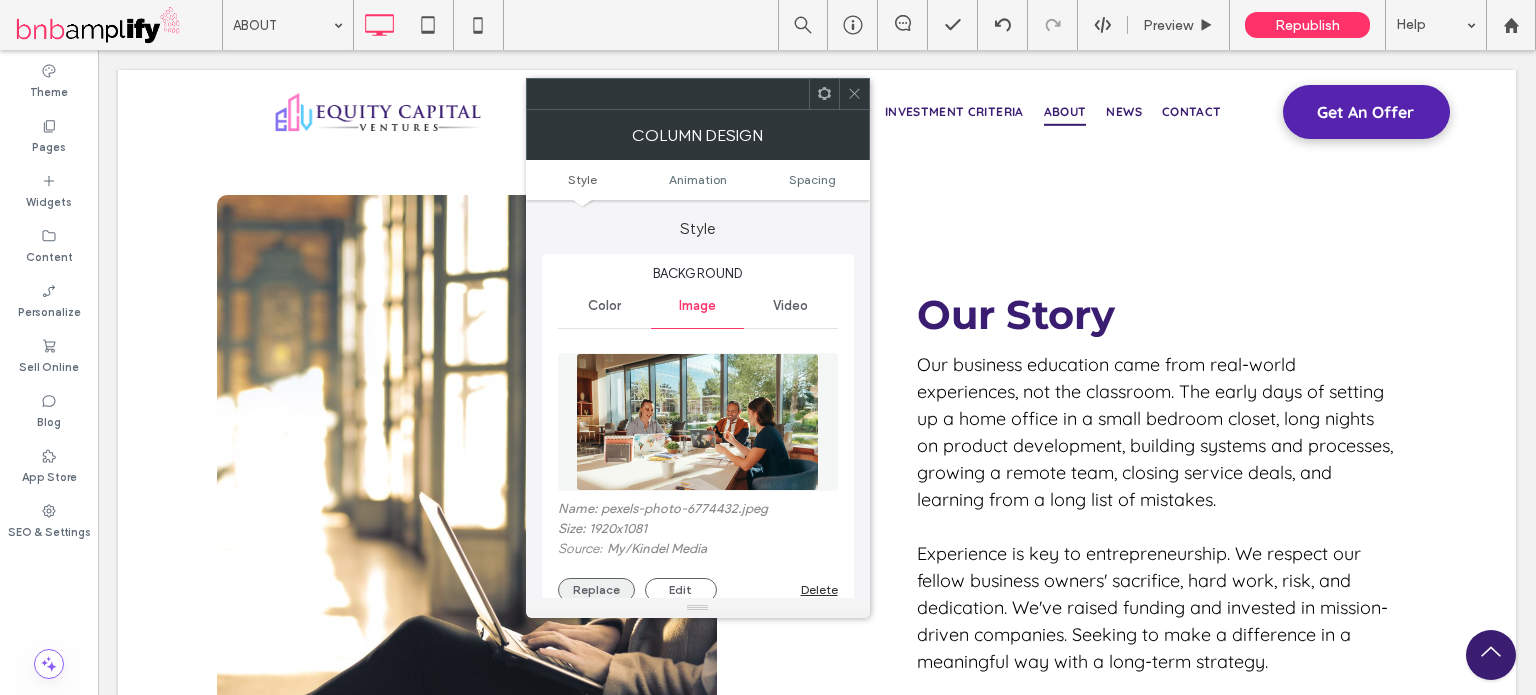 click on "Replace" at bounding box center (596, 590) 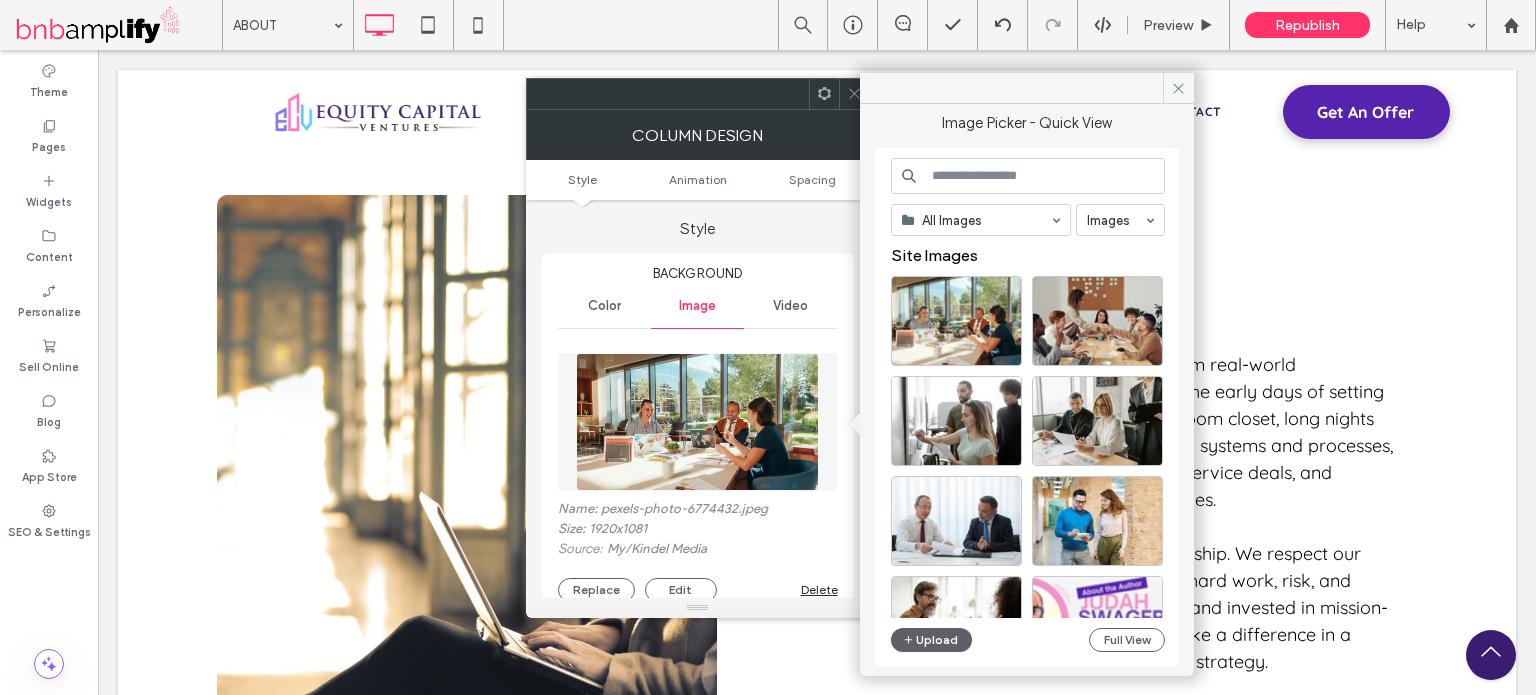 paste on "**********" 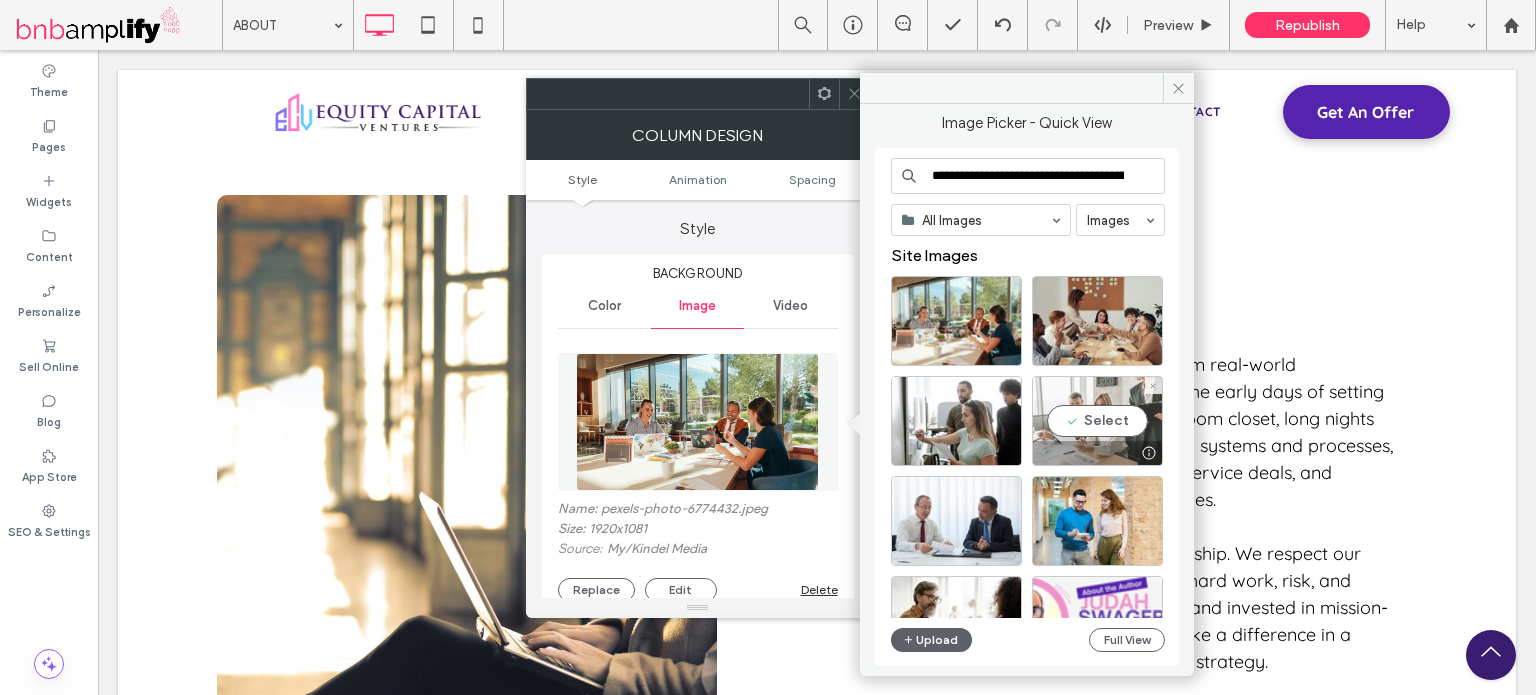 scroll, scrollTop: 0, scrollLeft: 135, axis: horizontal 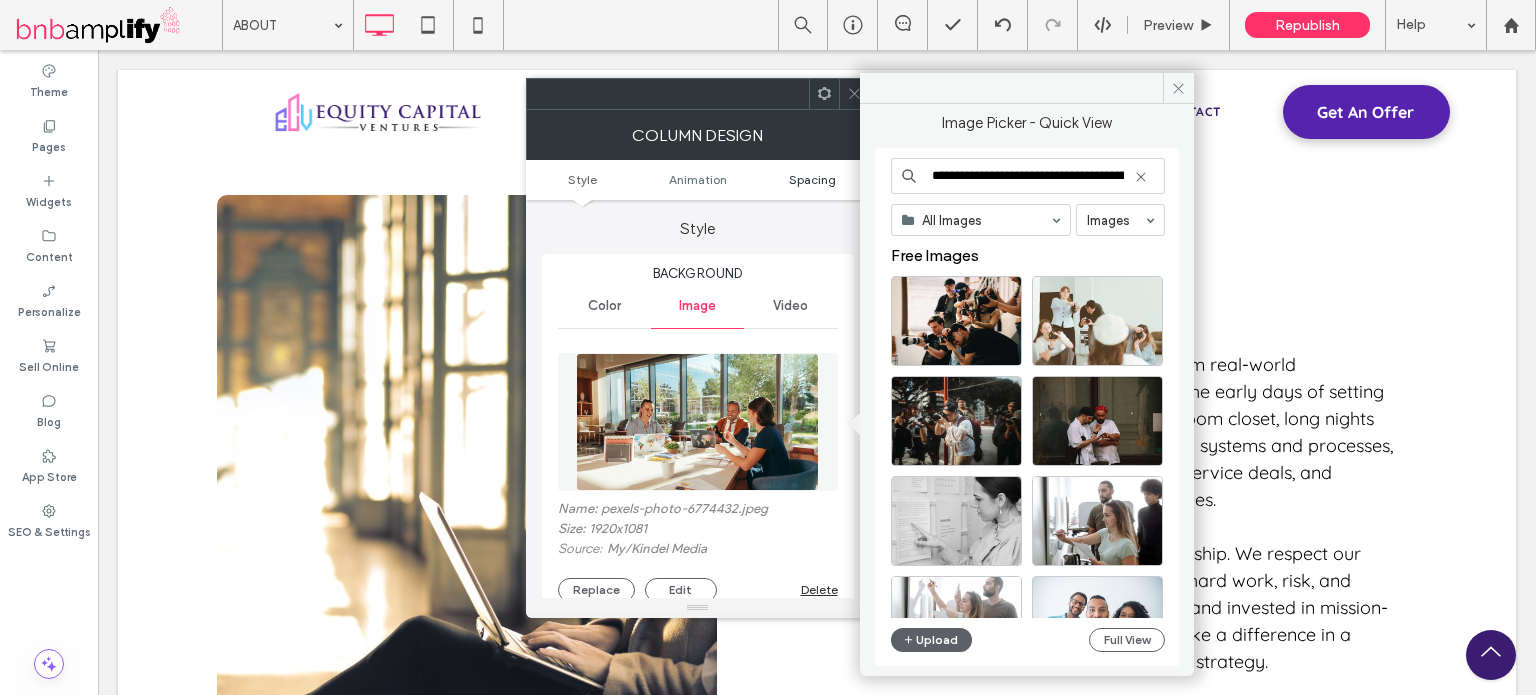 drag, startPoint x: 943, startPoint y: 178, endPoint x: 759, endPoint y: 186, distance: 184.17383 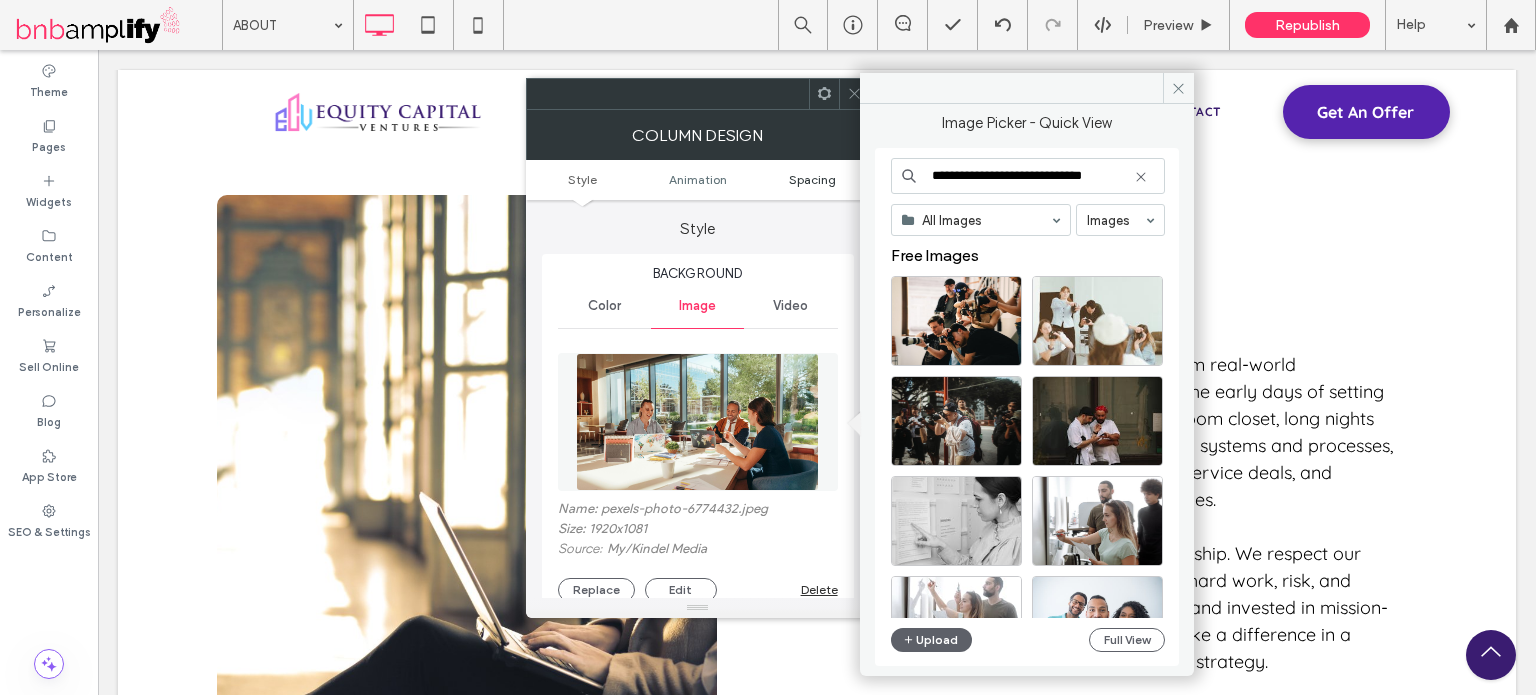 type on "**********" 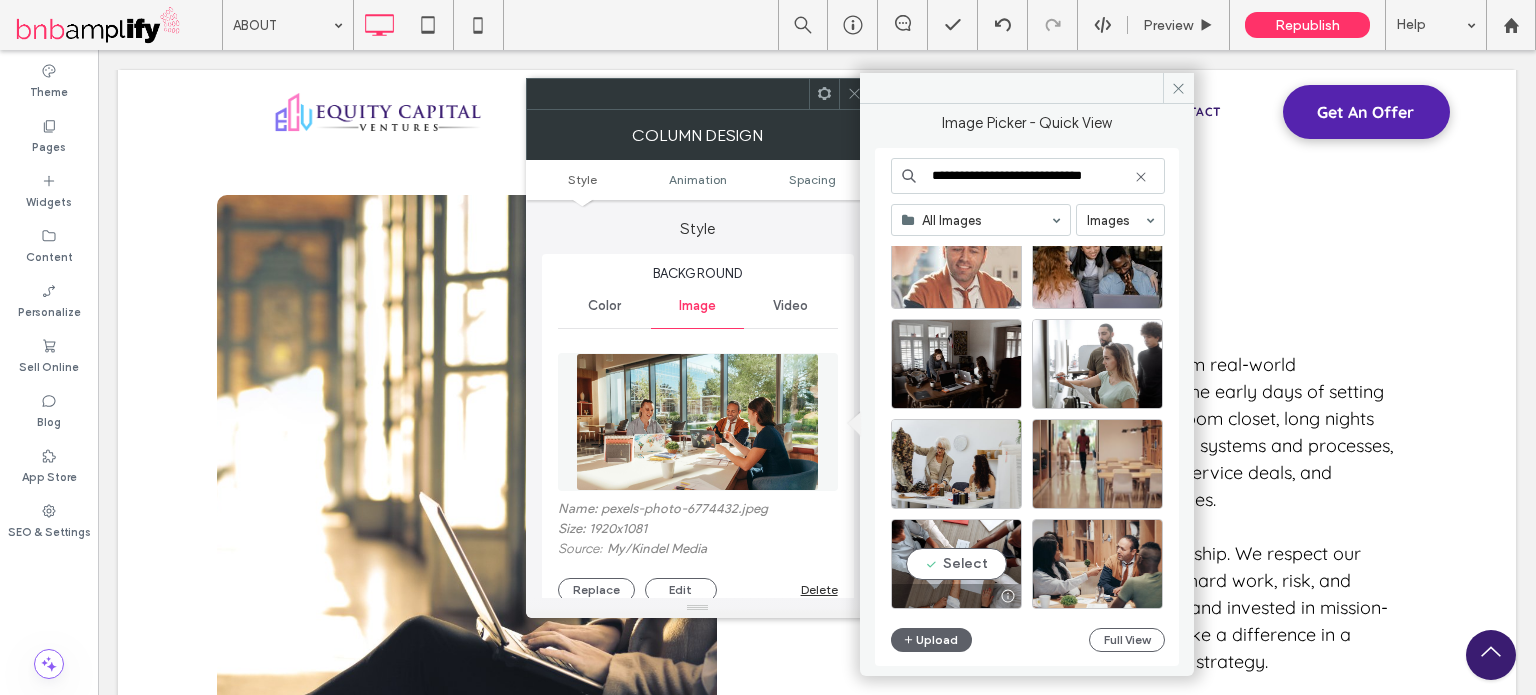 scroll, scrollTop: 2257, scrollLeft: 0, axis: vertical 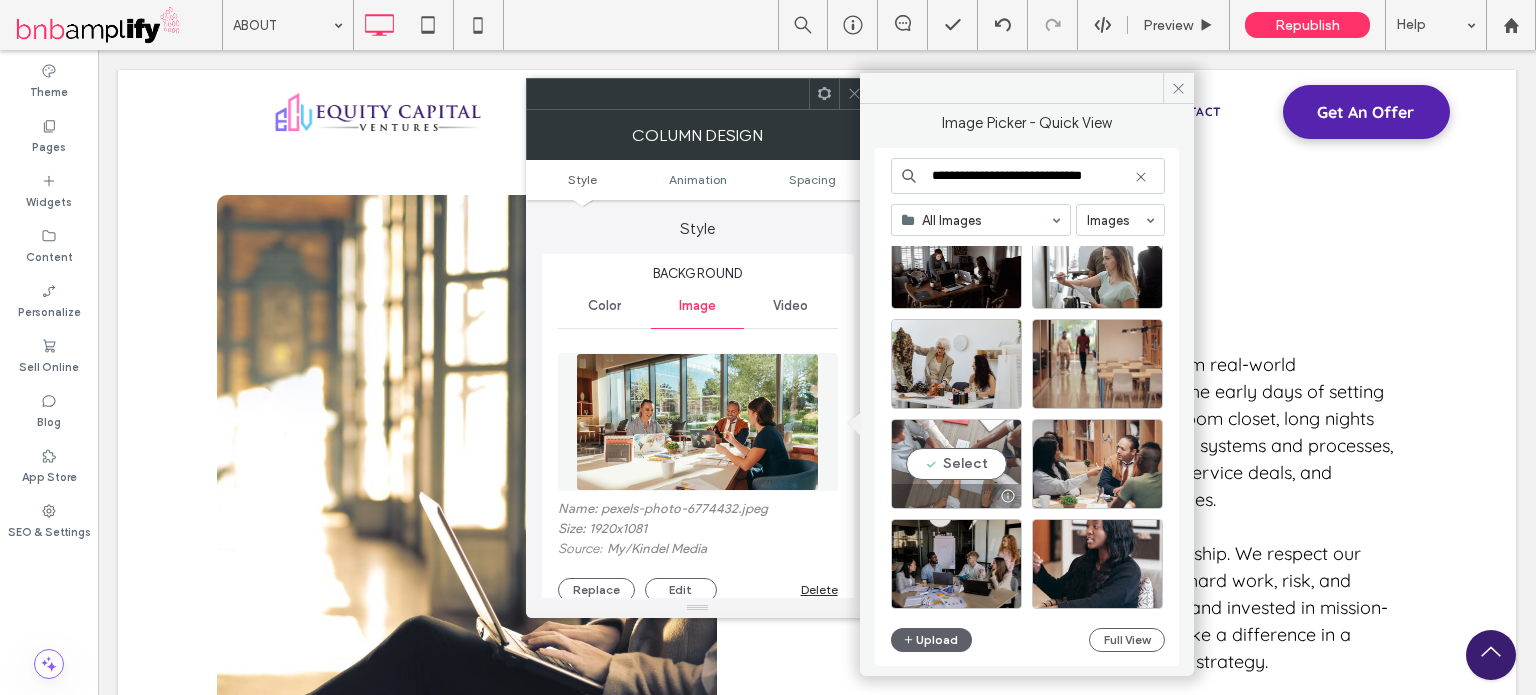 click on "Select" at bounding box center (956, 464) 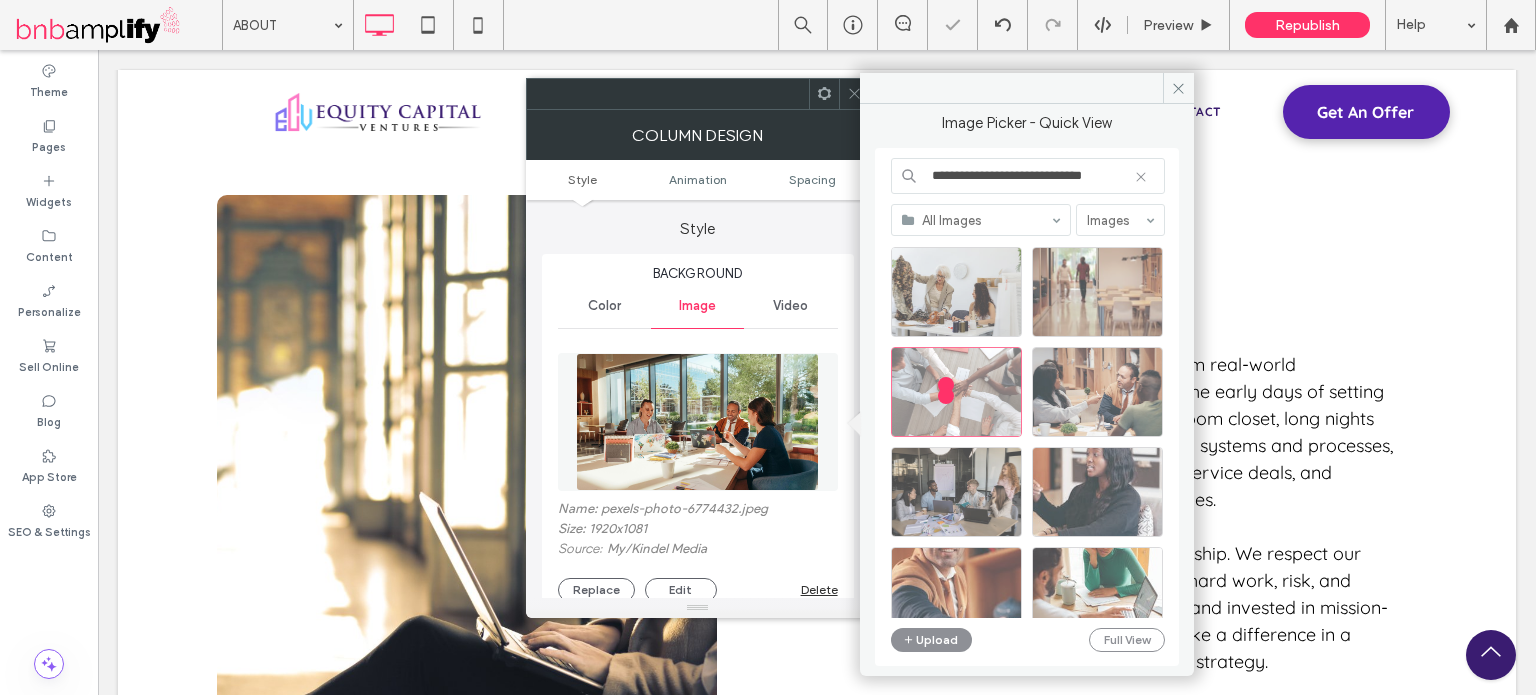 scroll, scrollTop: 2357, scrollLeft: 0, axis: vertical 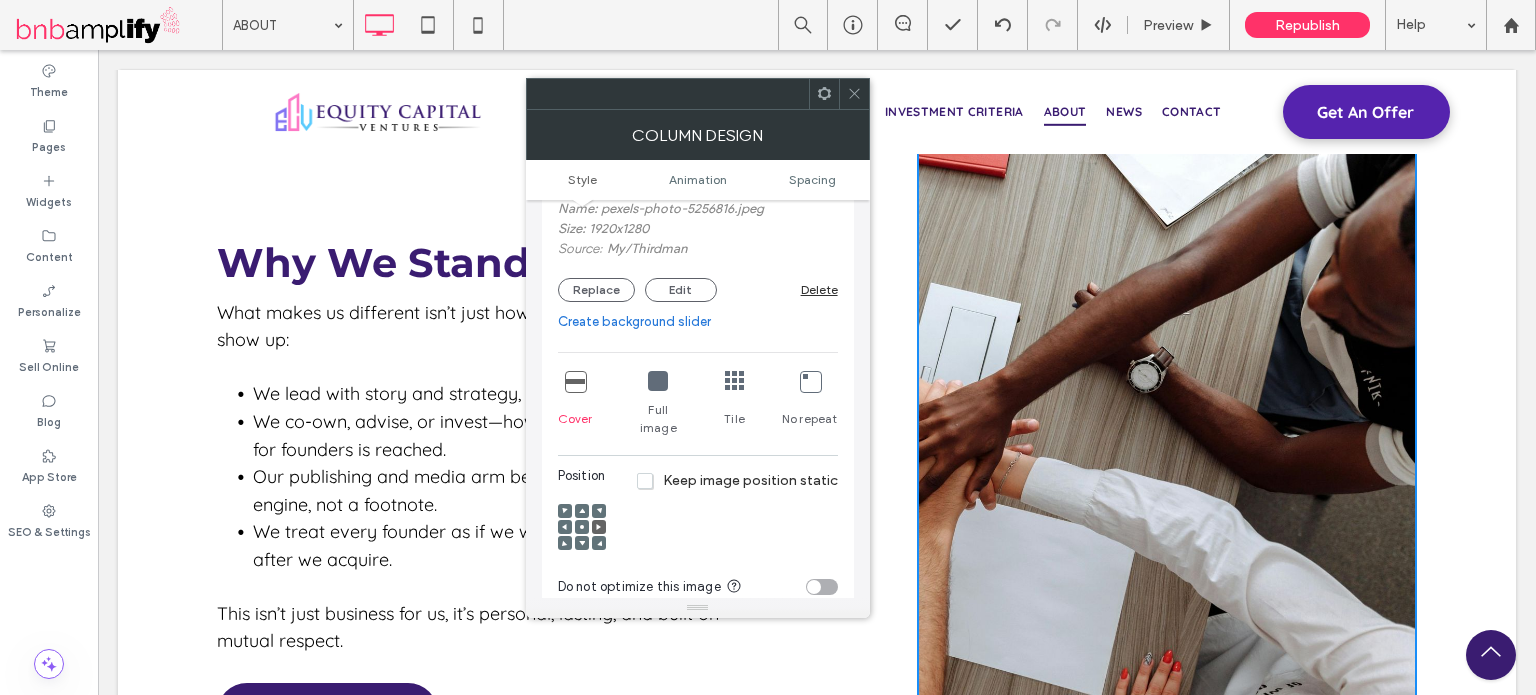 click at bounding box center [658, 381] 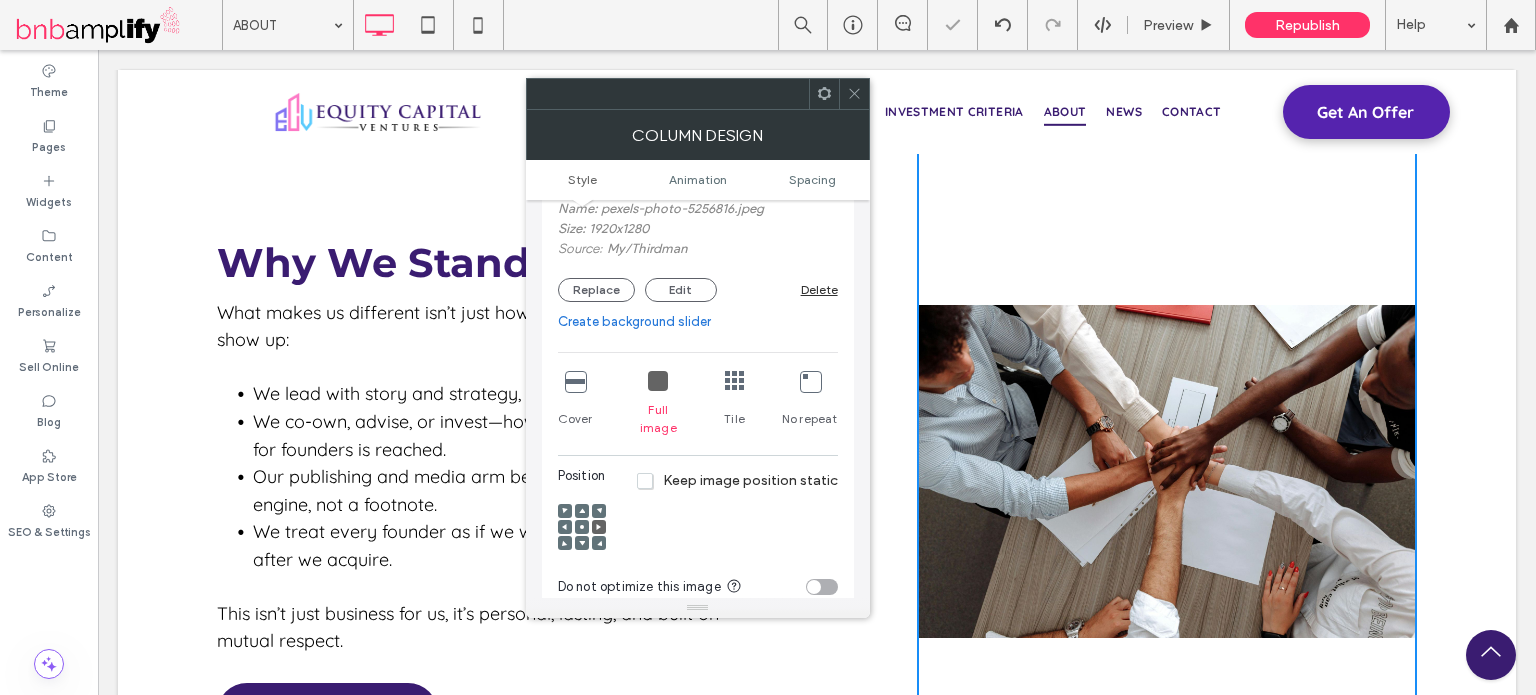 click at bounding box center (658, 381) 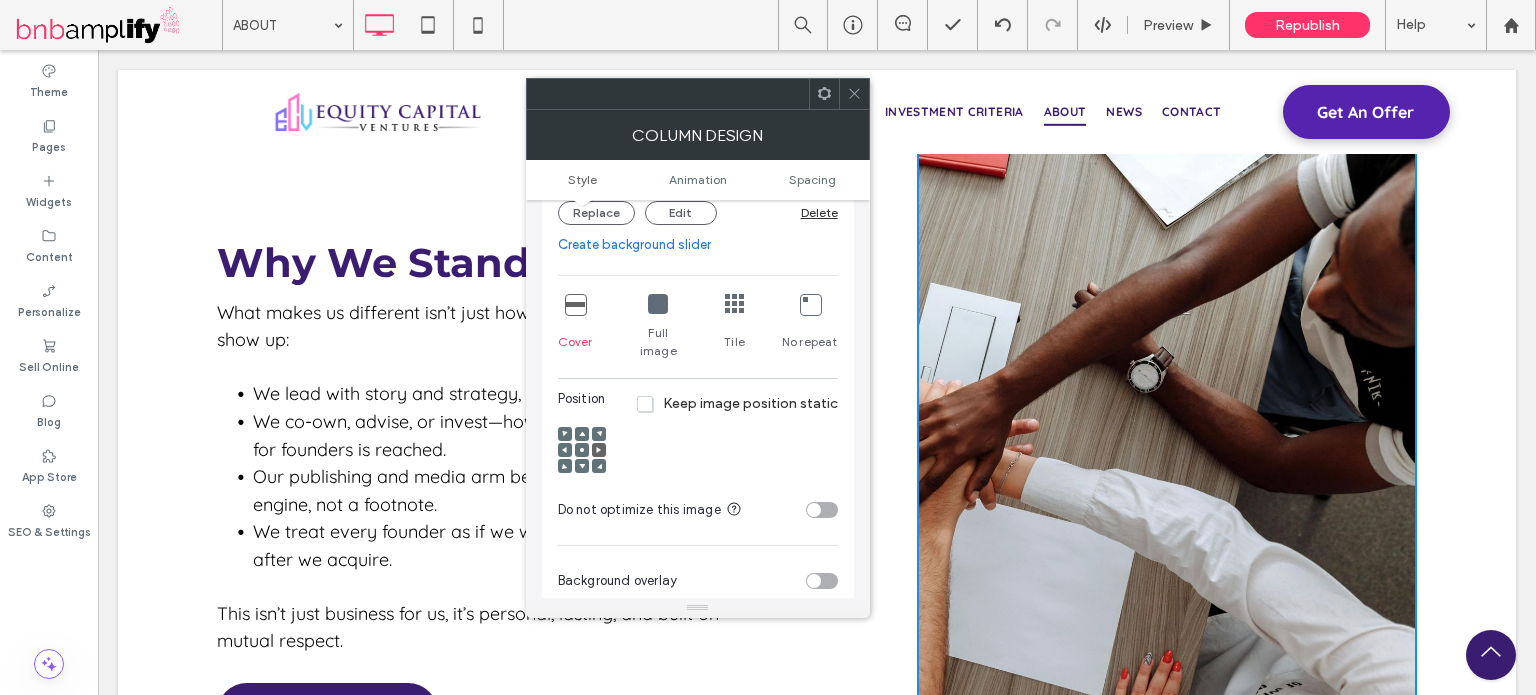 scroll, scrollTop: 400, scrollLeft: 0, axis: vertical 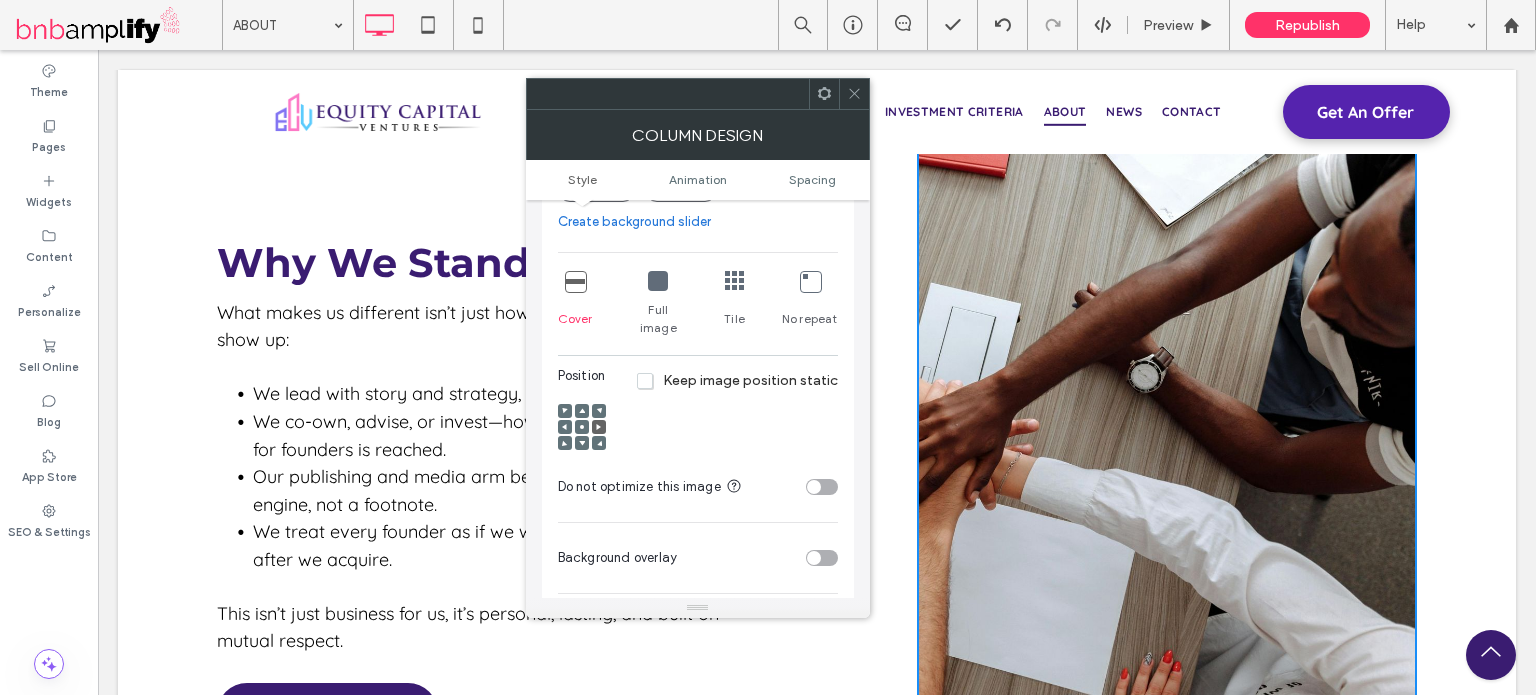 click 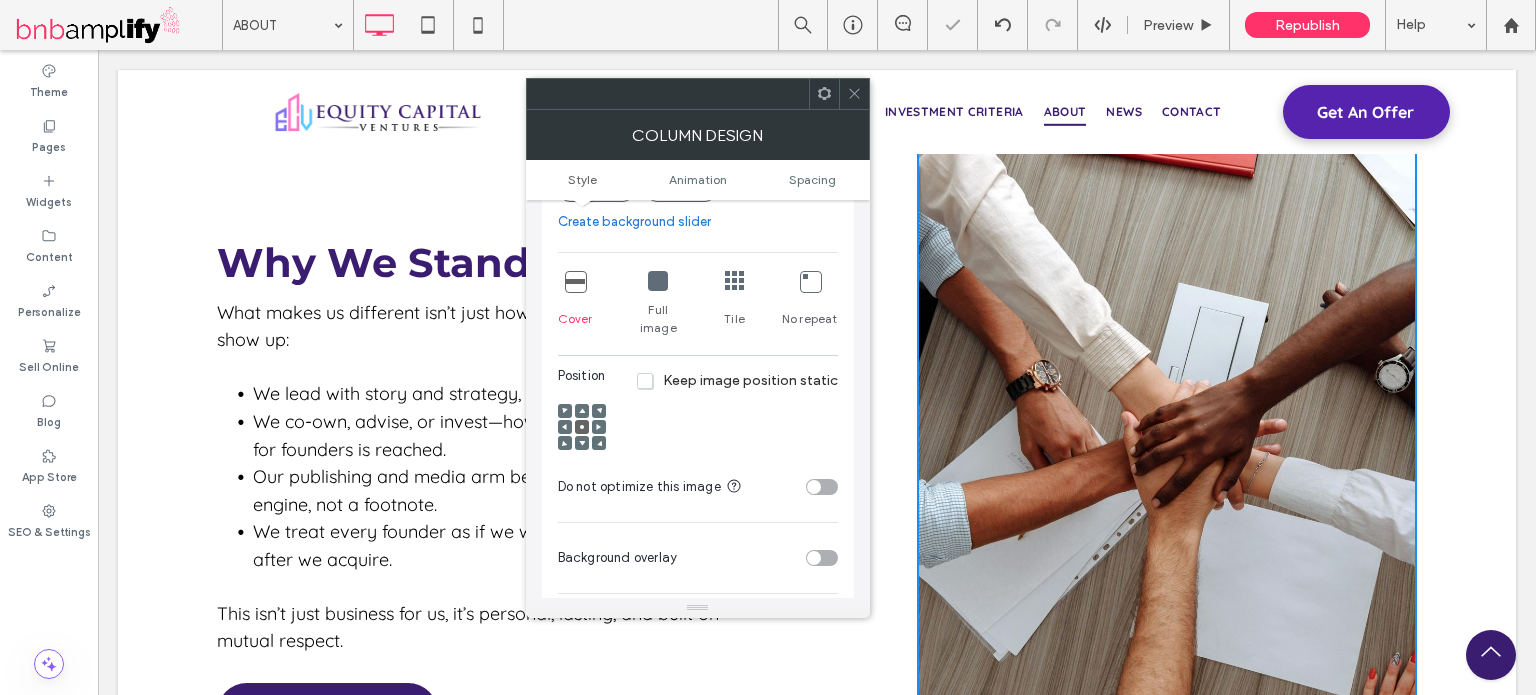 click 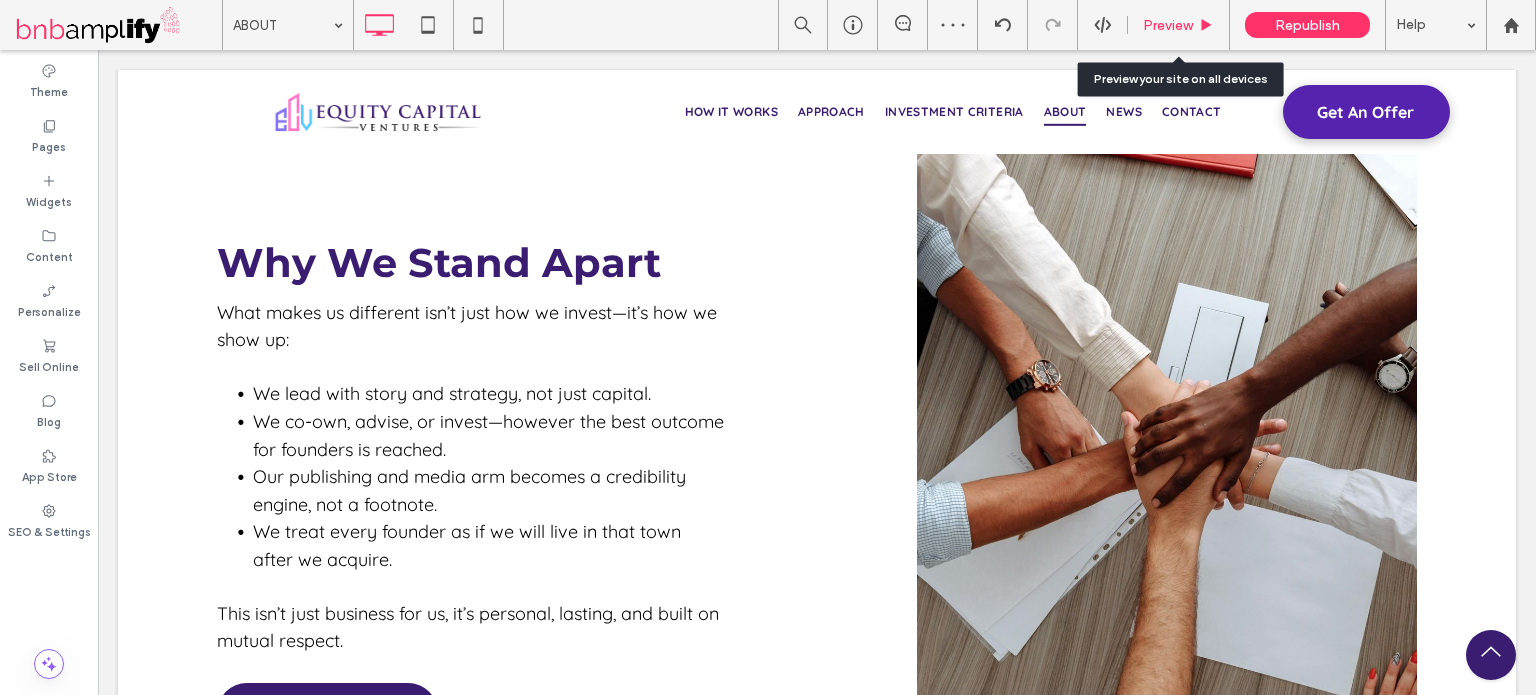 click on "Preview" at bounding box center [1168, 25] 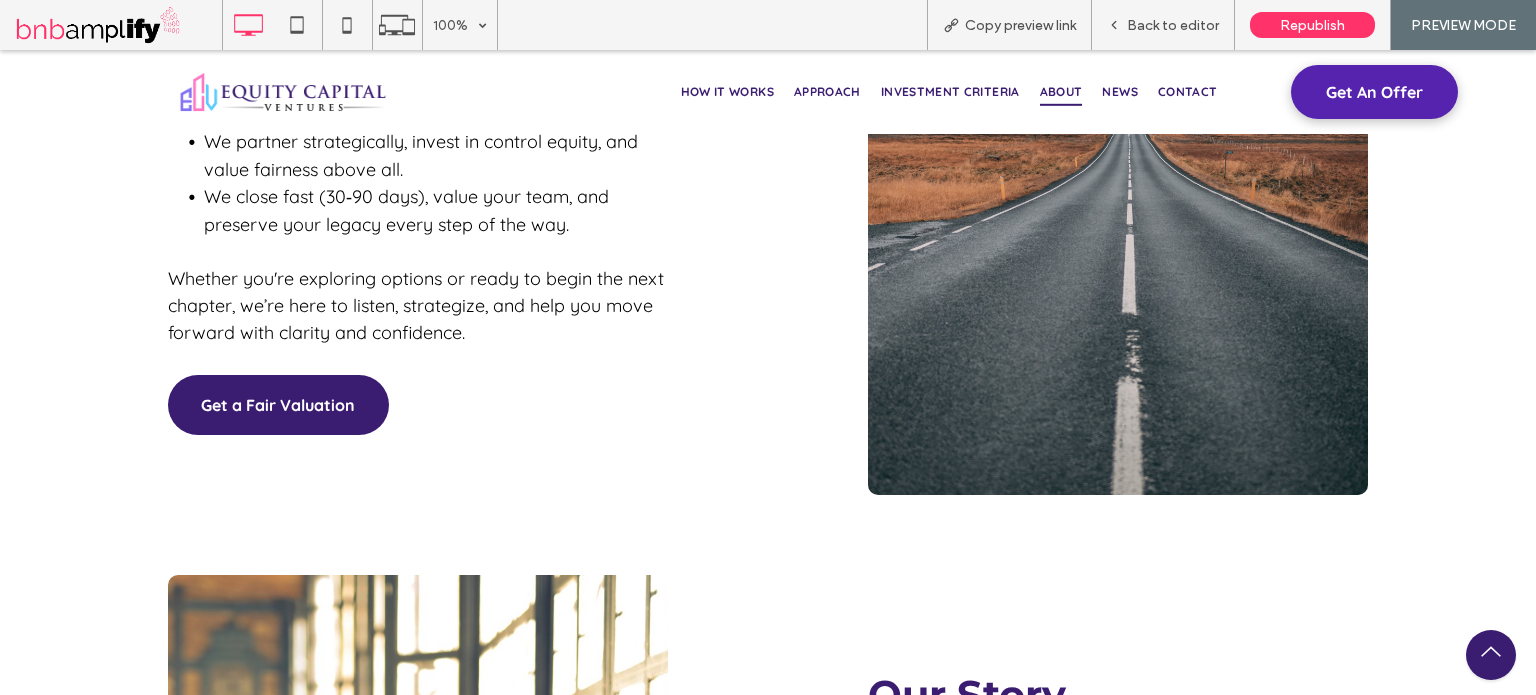 scroll, scrollTop: 1500, scrollLeft: 0, axis: vertical 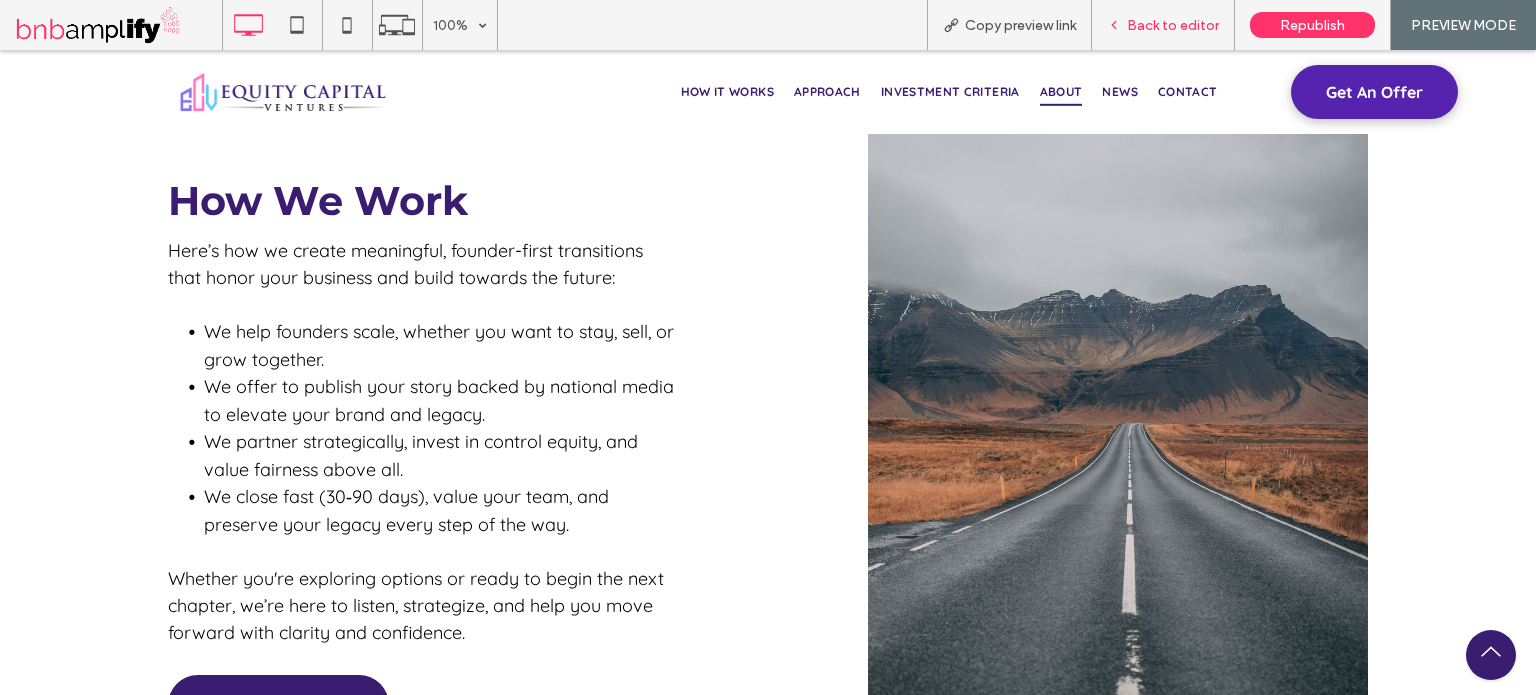 drag, startPoint x: 1177, startPoint y: 32, endPoint x: 980, endPoint y: 401, distance: 418.29416 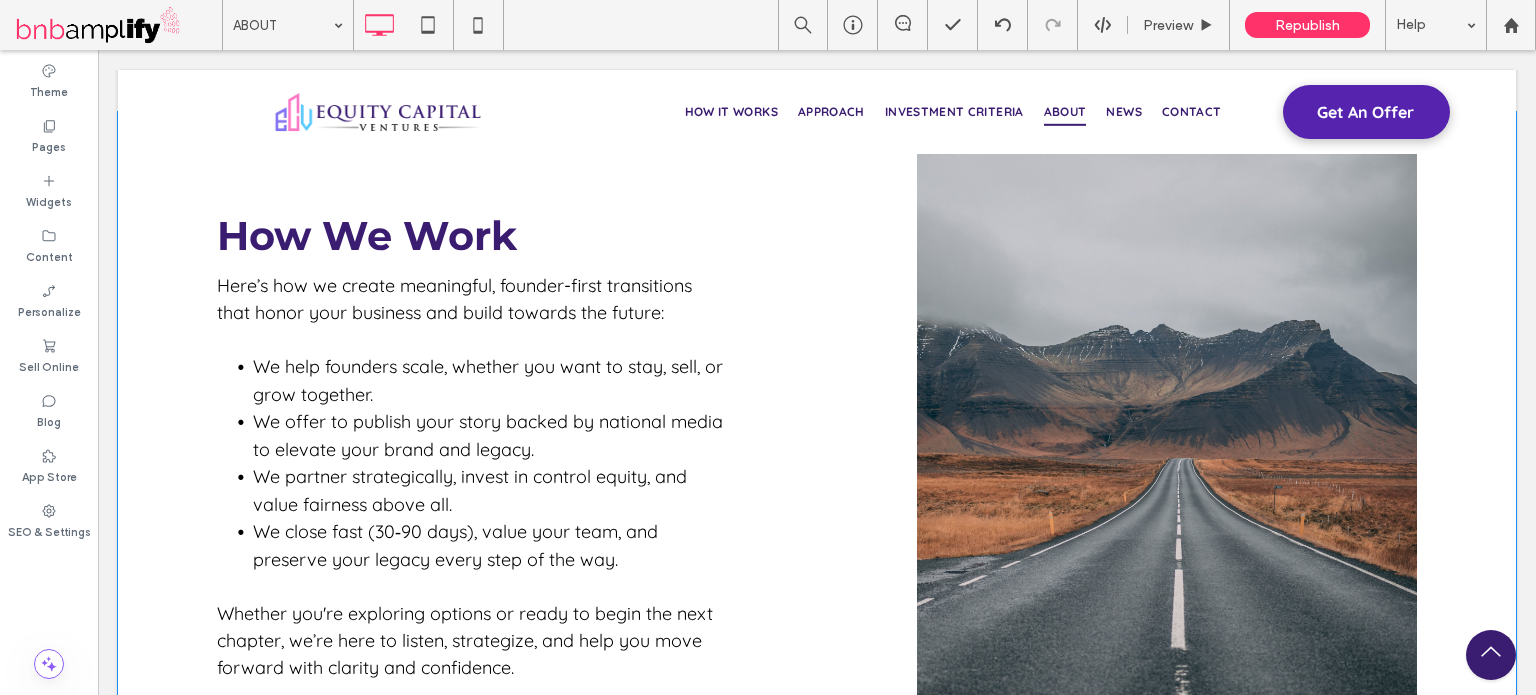 scroll, scrollTop: 1400, scrollLeft: 0, axis: vertical 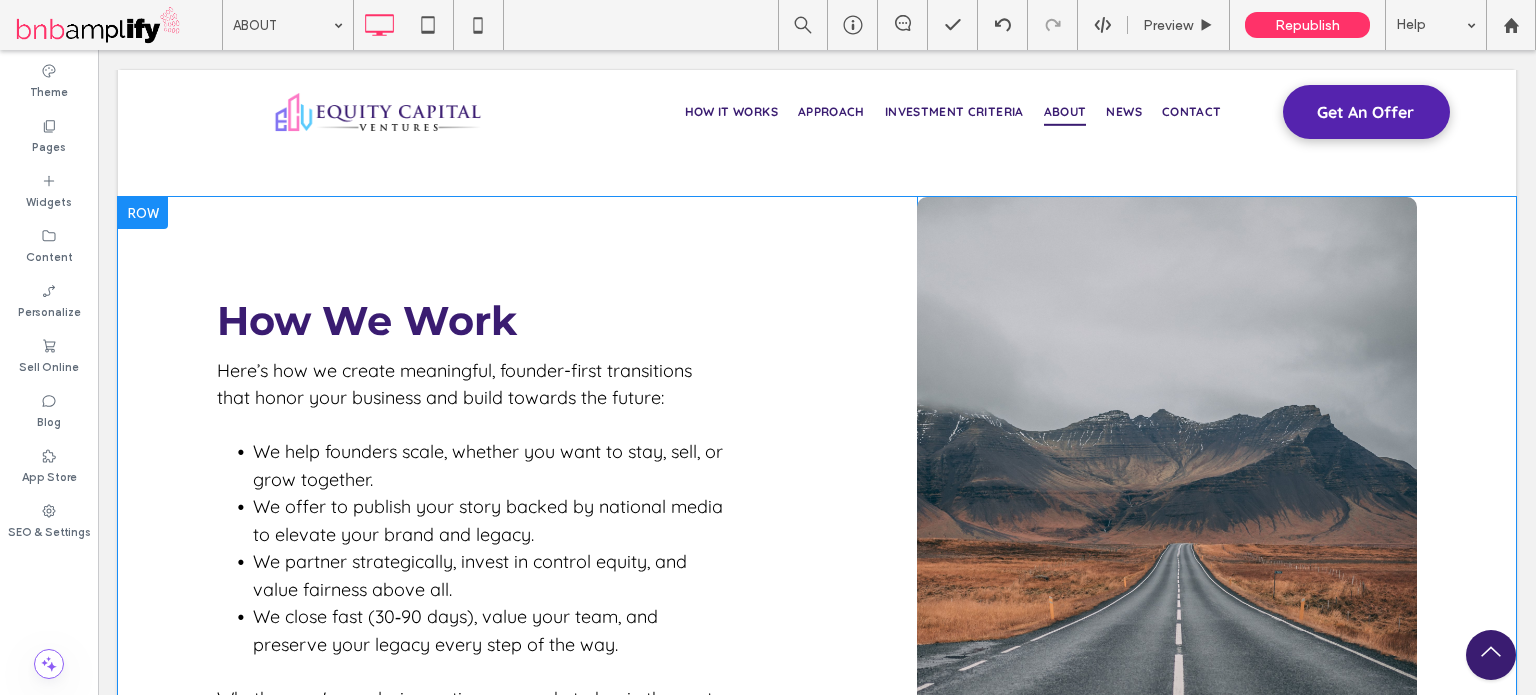 click on "Click To Paste" at bounding box center (1167, 556) 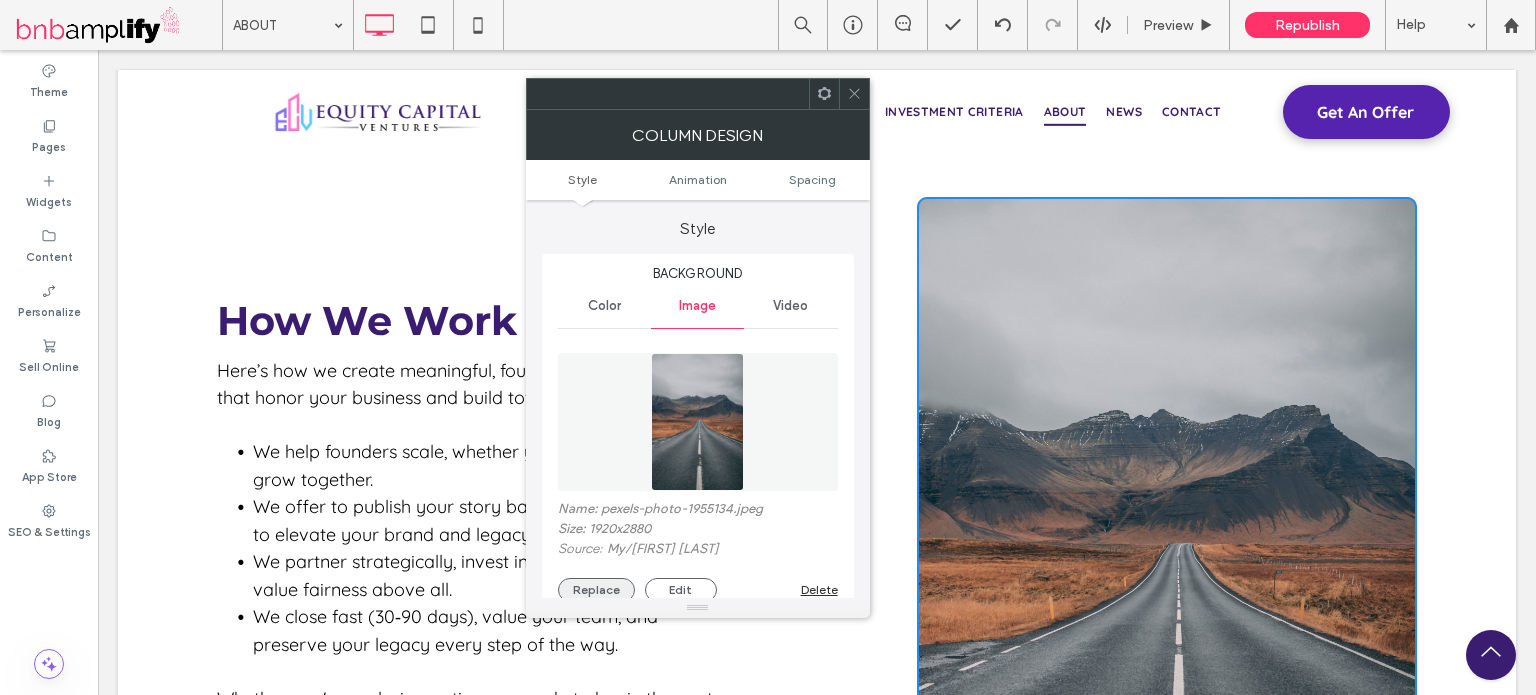click on "Replace" at bounding box center (596, 590) 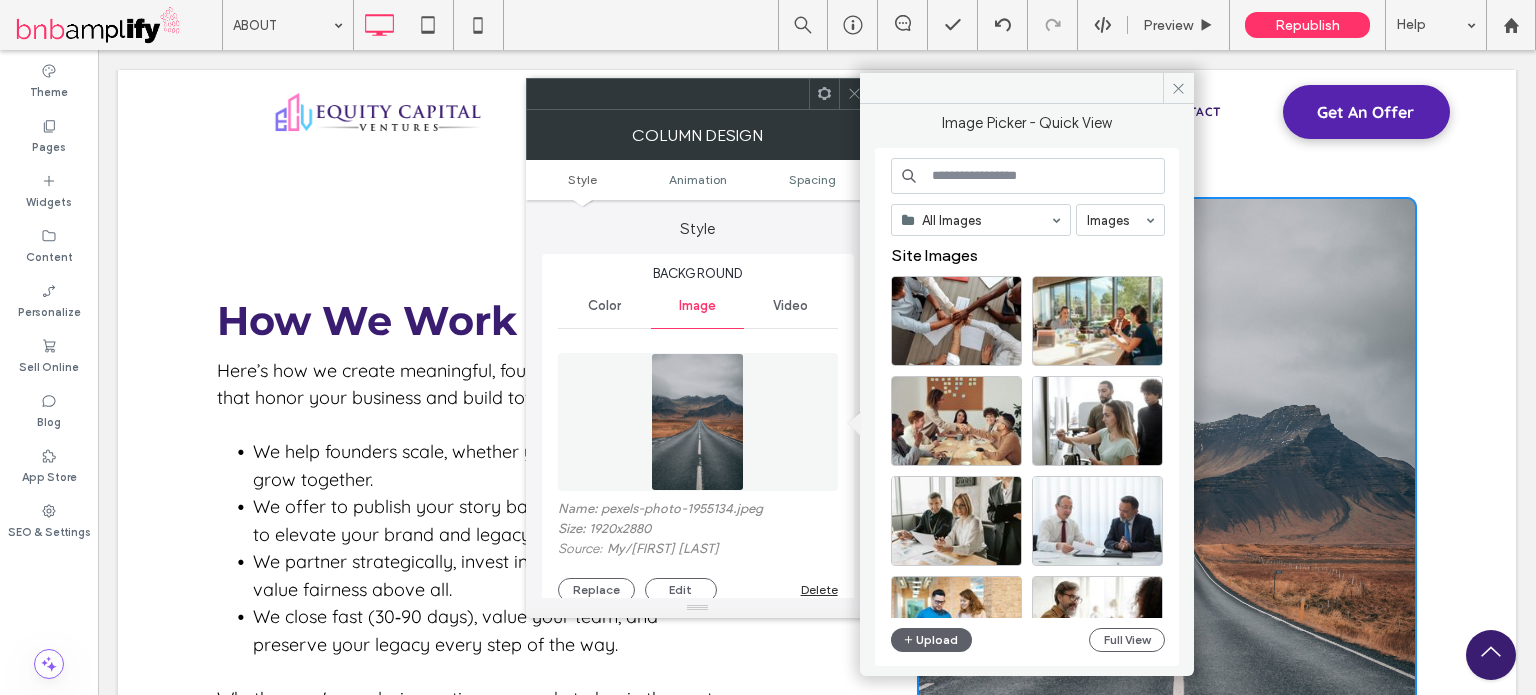 paste on "**********" 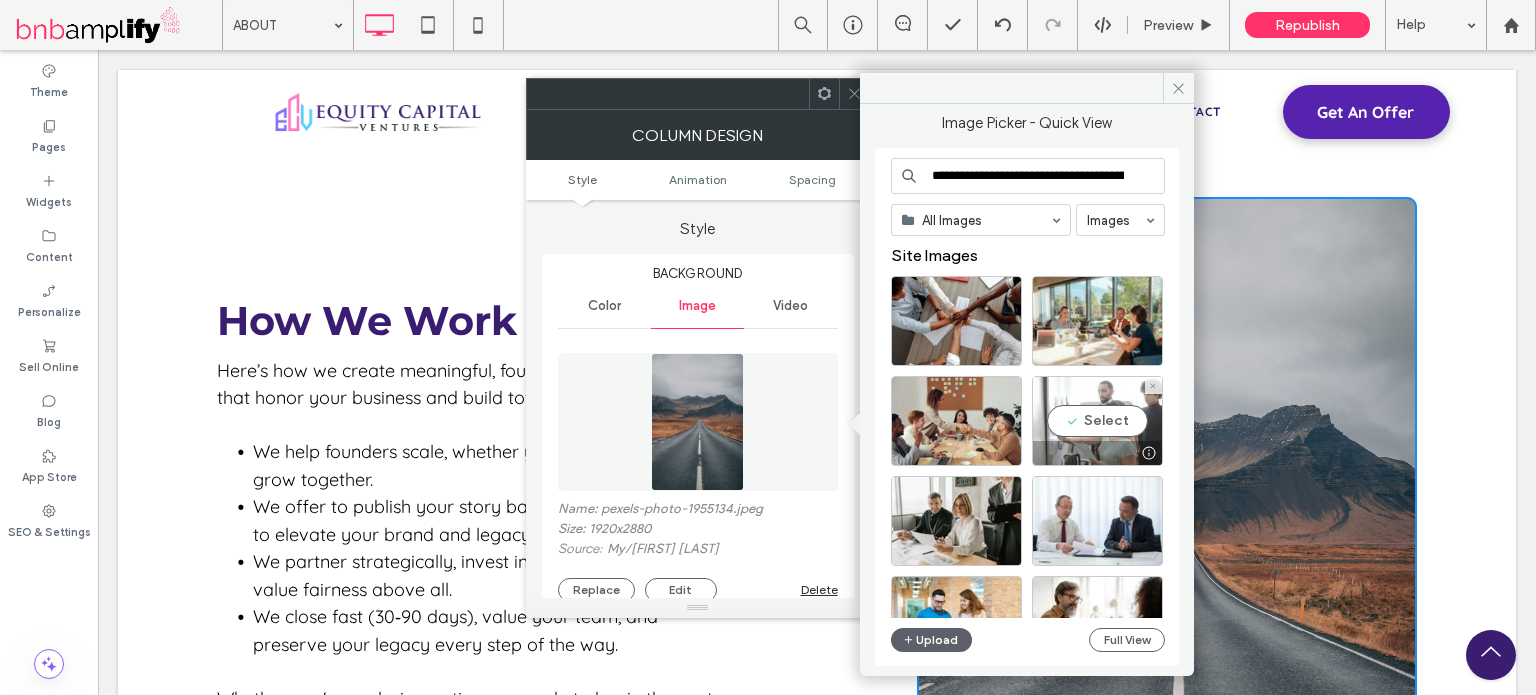 scroll, scrollTop: 0, scrollLeft: 214, axis: horizontal 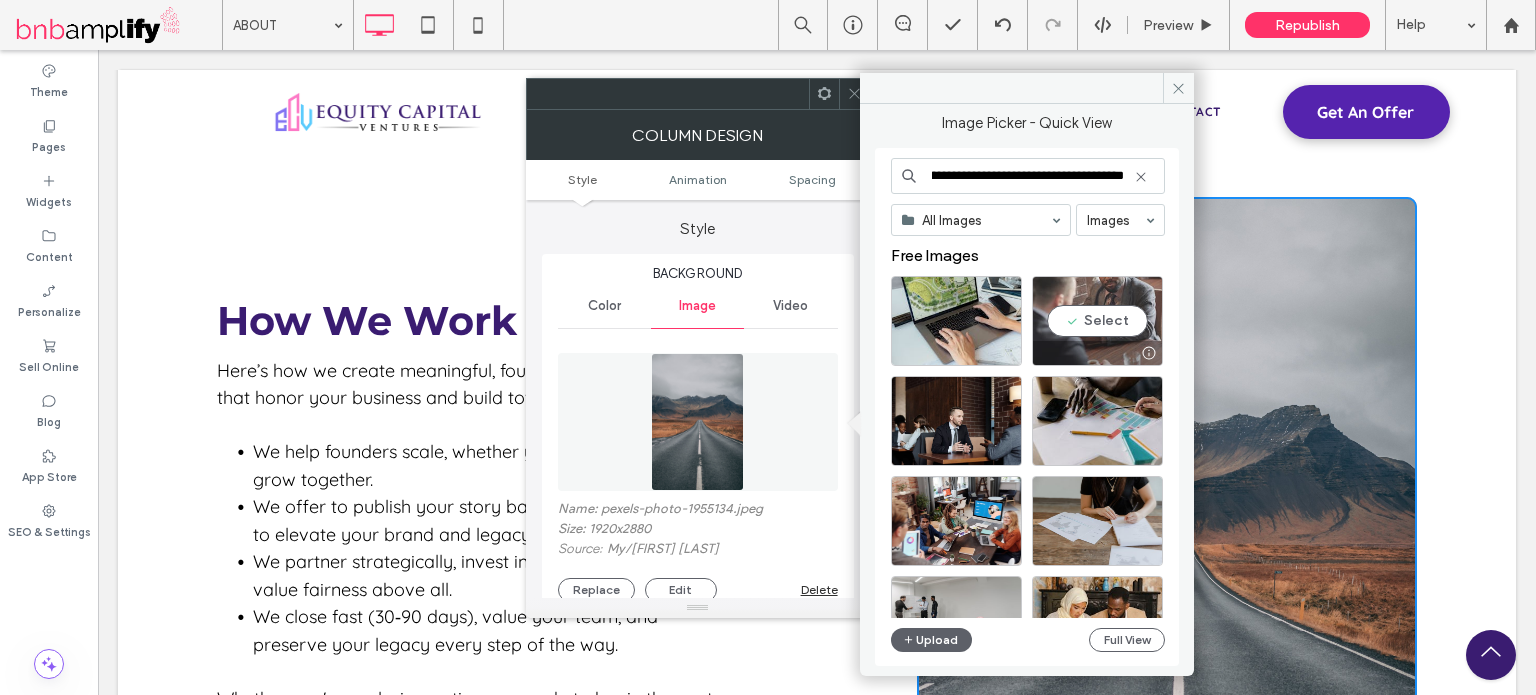 type on "**********" 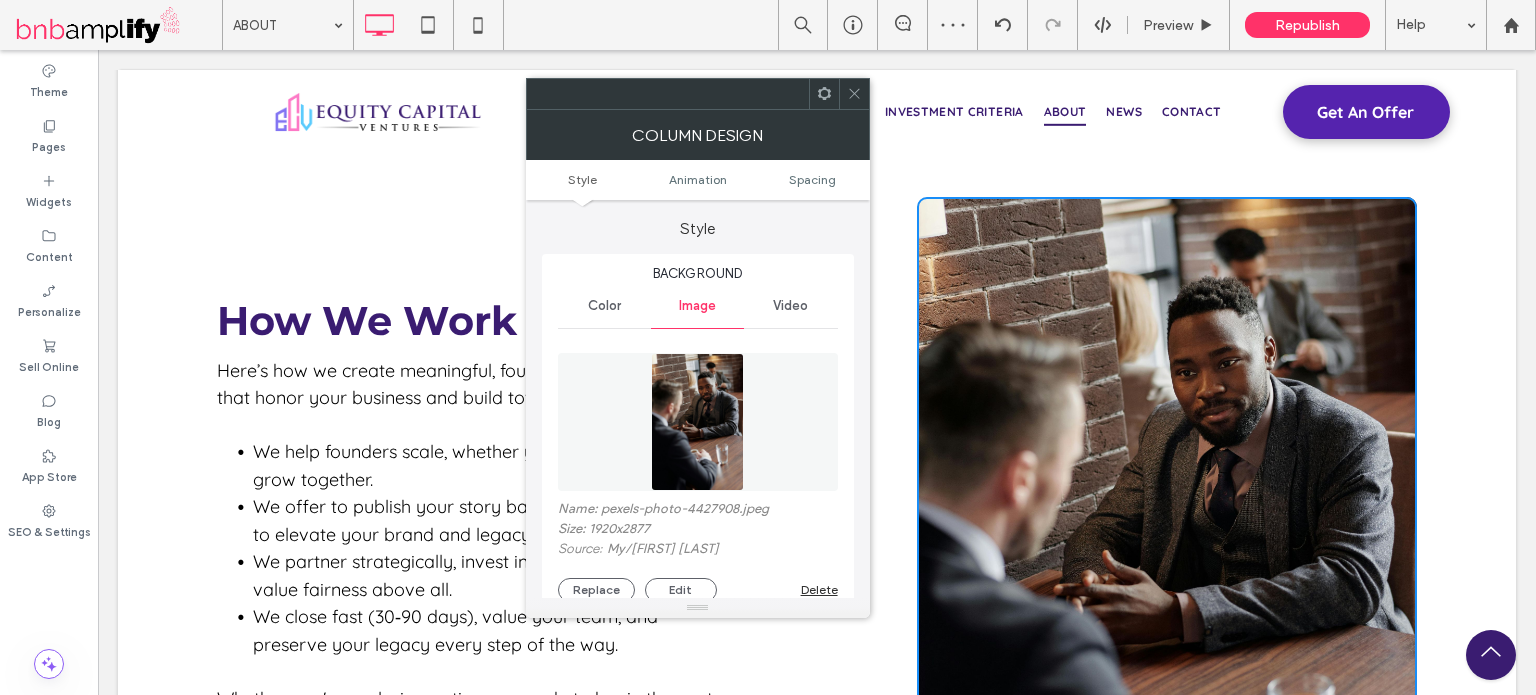 click 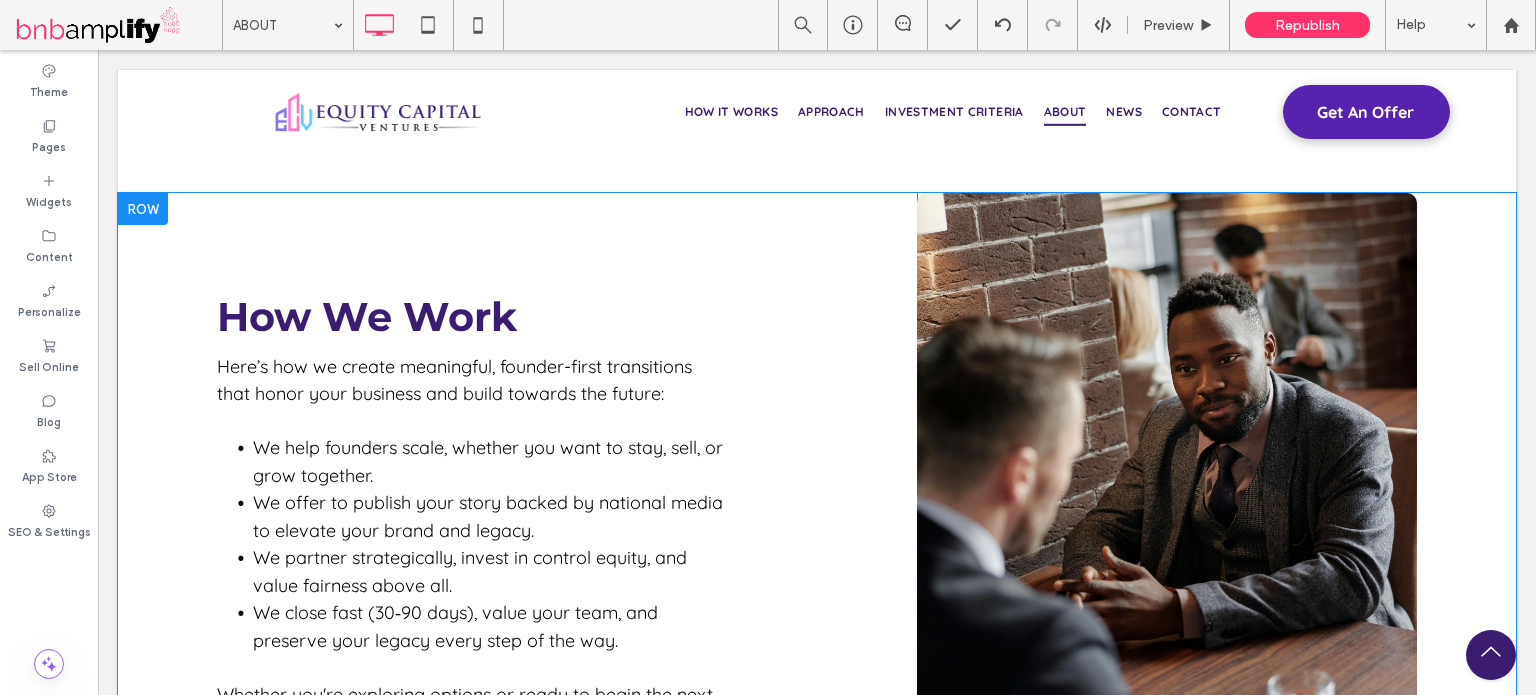 scroll, scrollTop: 1400, scrollLeft: 0, axis: vertical 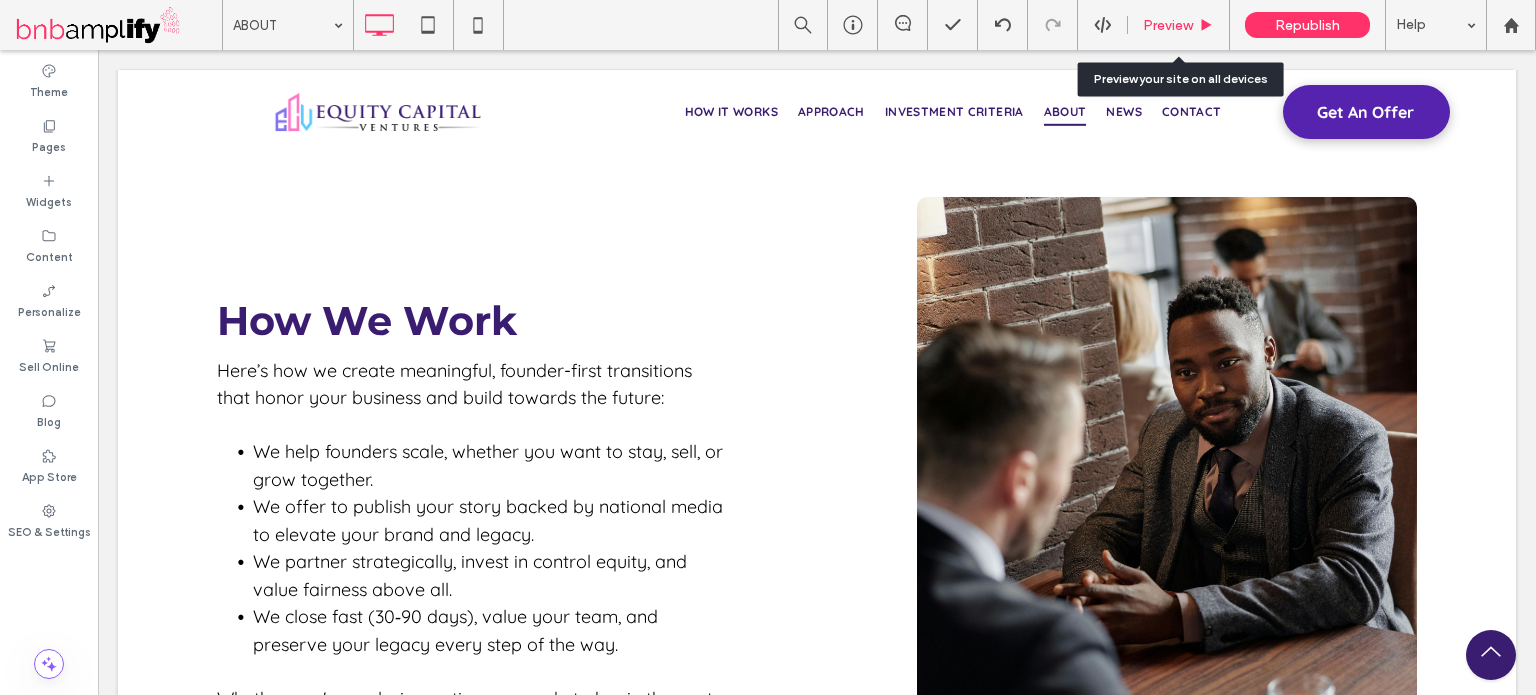 click on "Preview" at bounding box center [1168, 25] 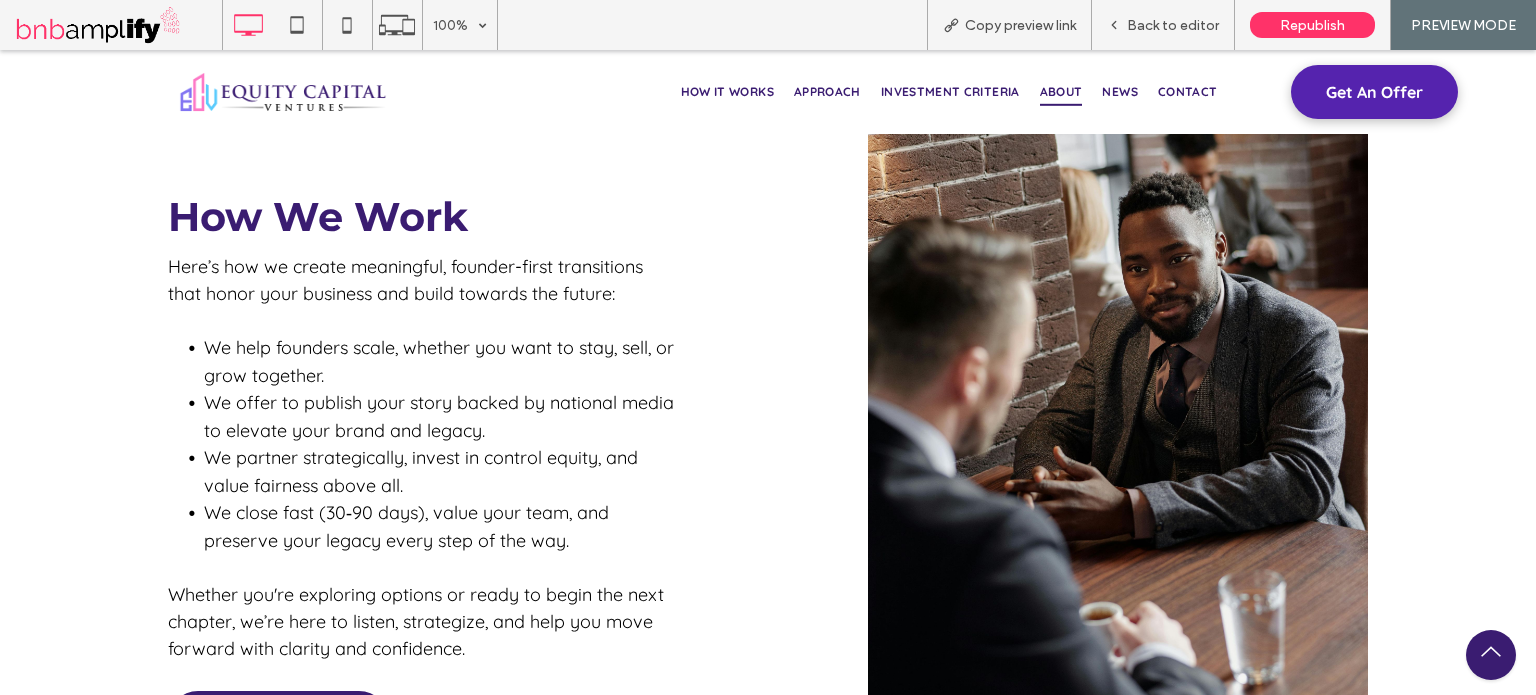 scroll, scrollTop: 1400, scrollLeft: 0, axis: vertical 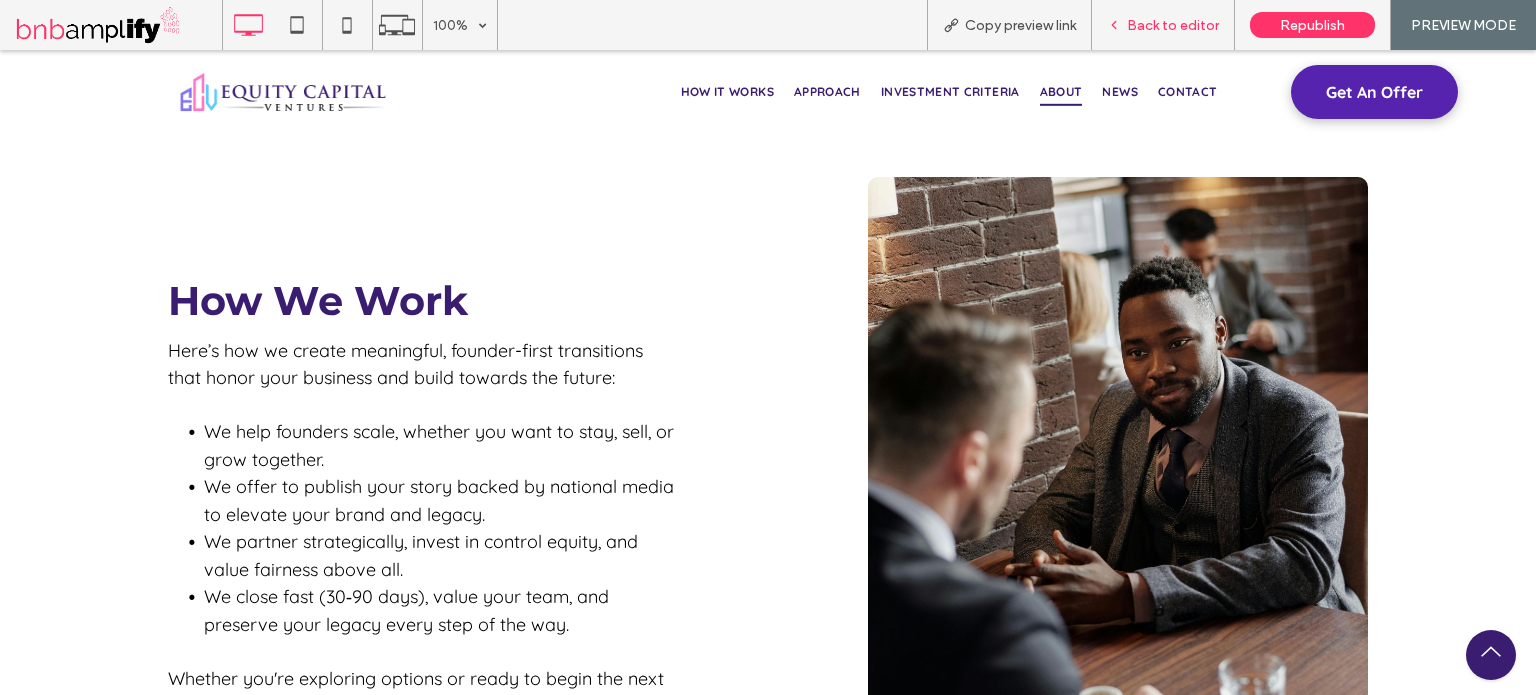 click on "Back to editor" at bounding box center [1173, 25] 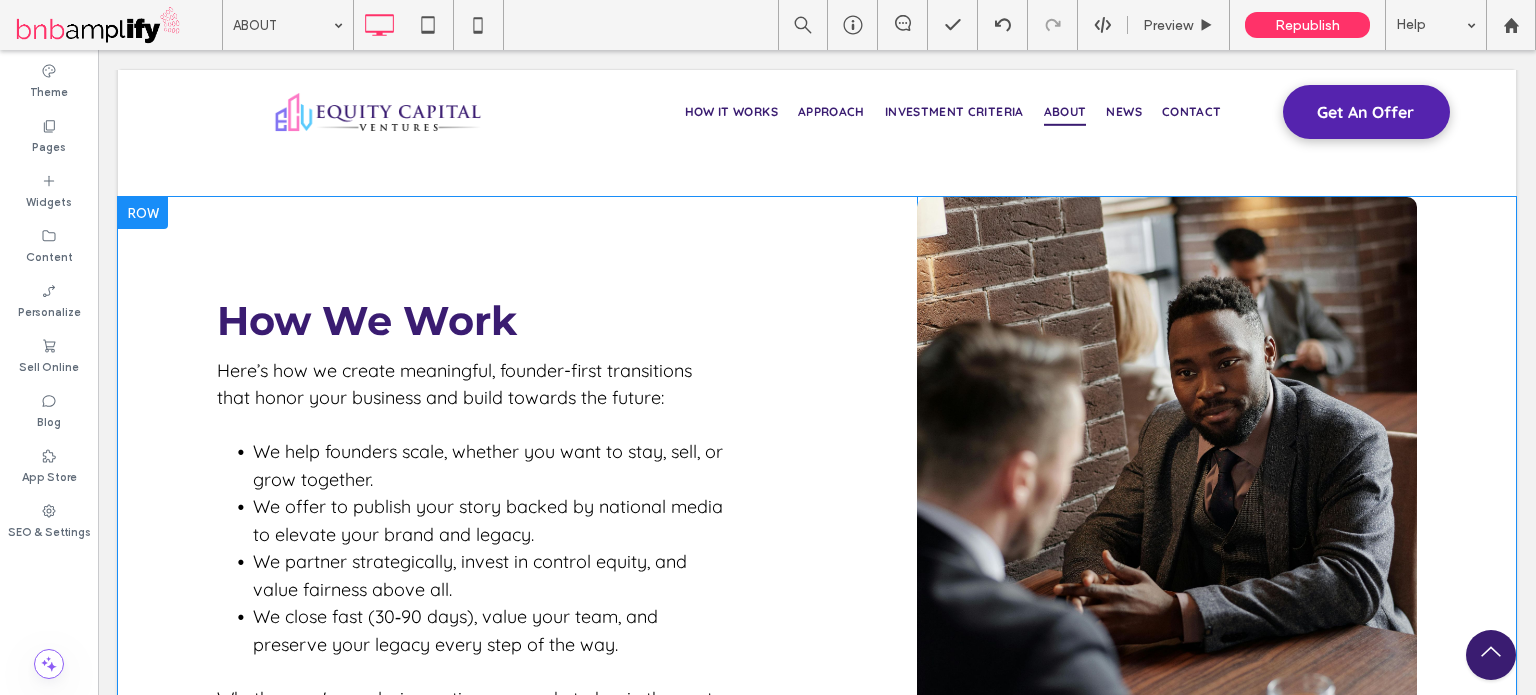 click on "Click To Paste" at bounding box center [1167, 556] 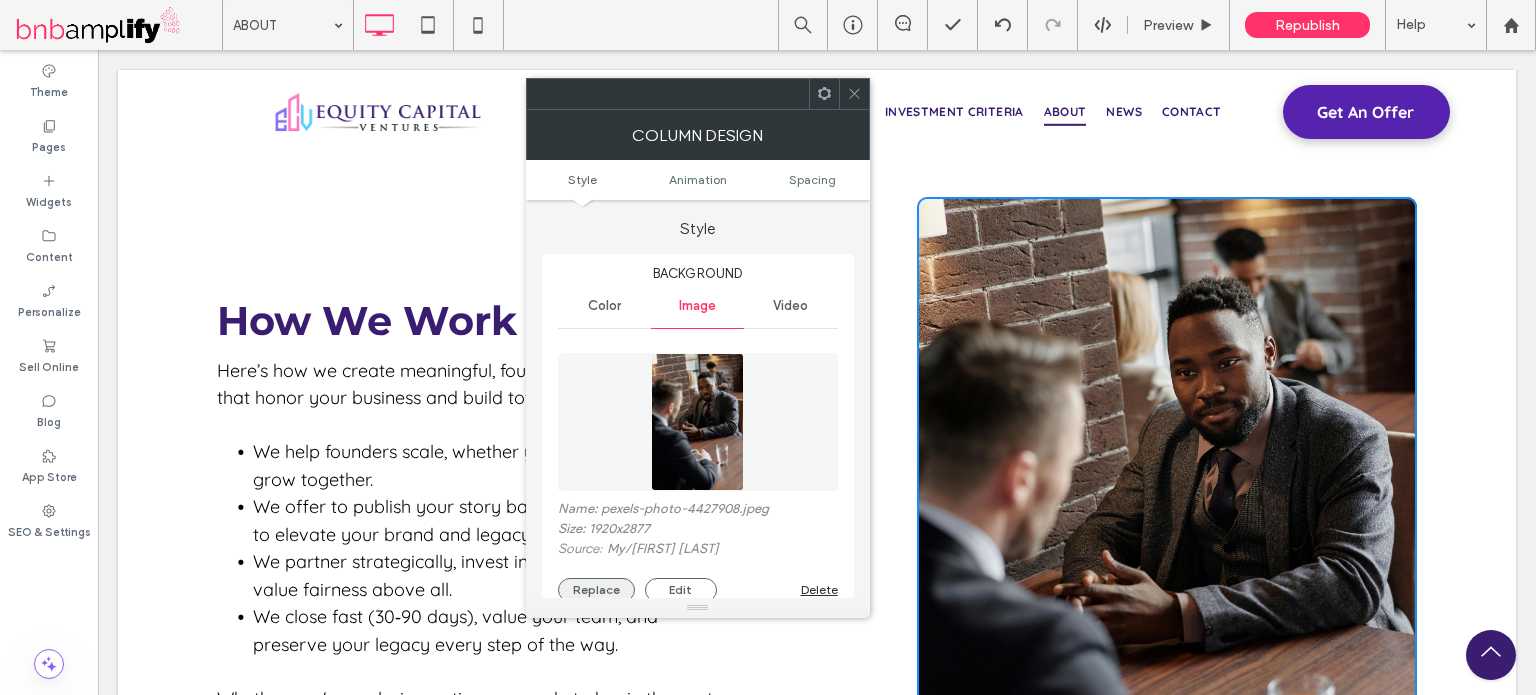 click on "Replace" at bounding box center [596, 590] 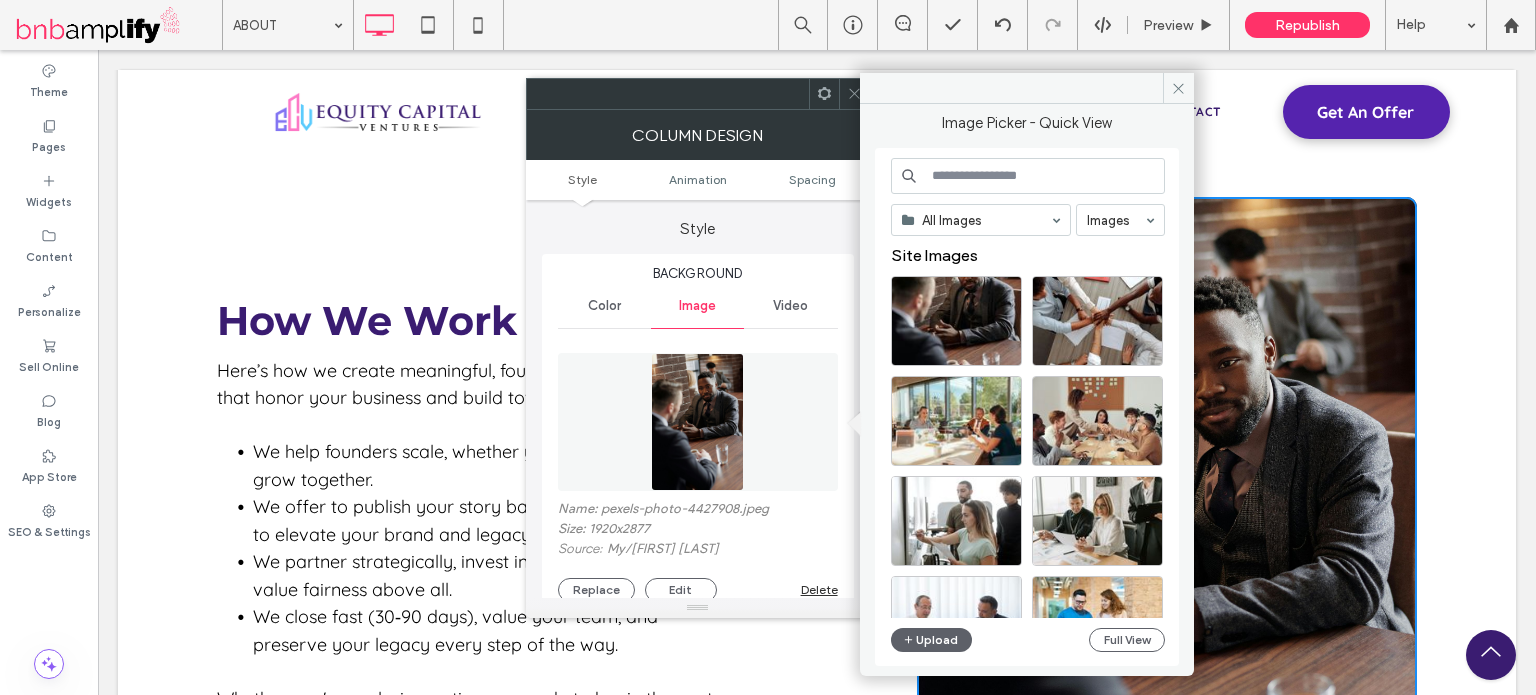 paste on "**********" 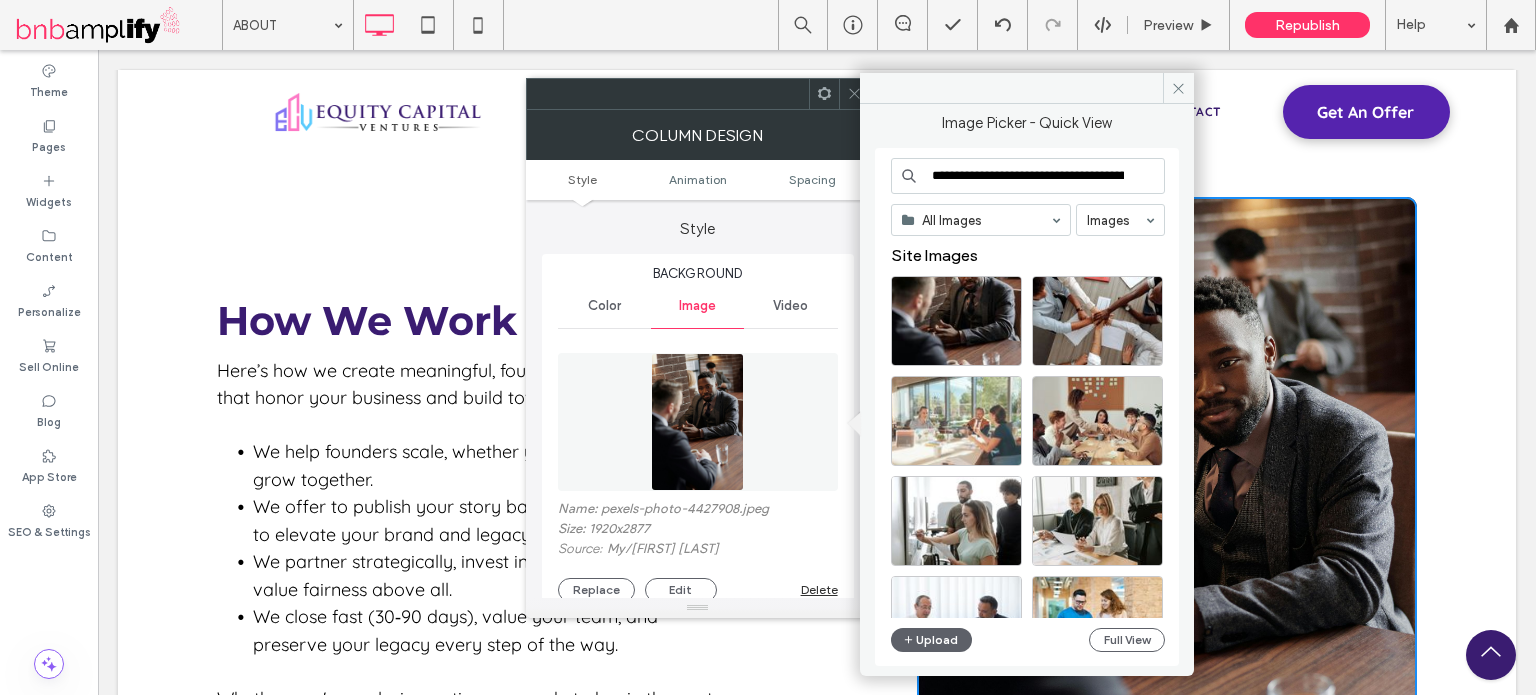 scroll, scrollTop: 0, scrollLeft: 176, axis: horizontal 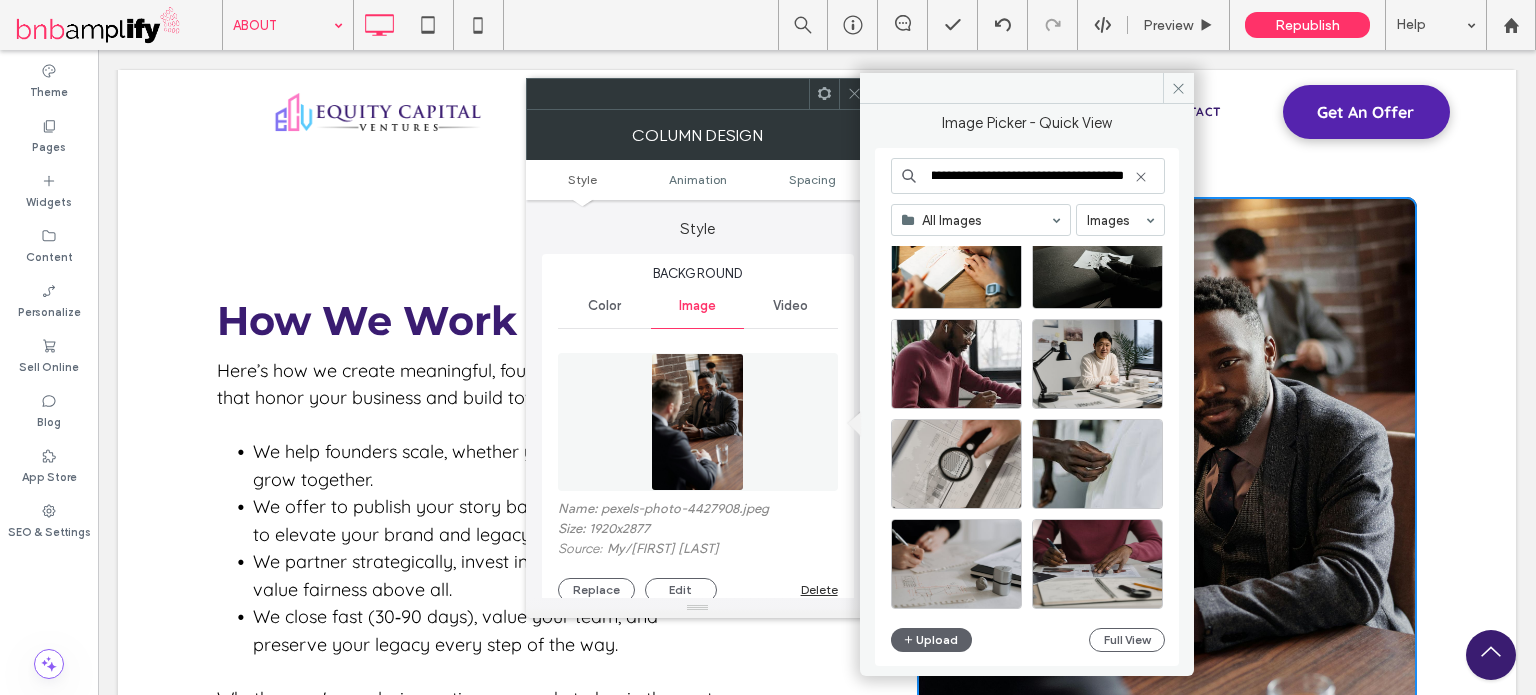 type on "**********" 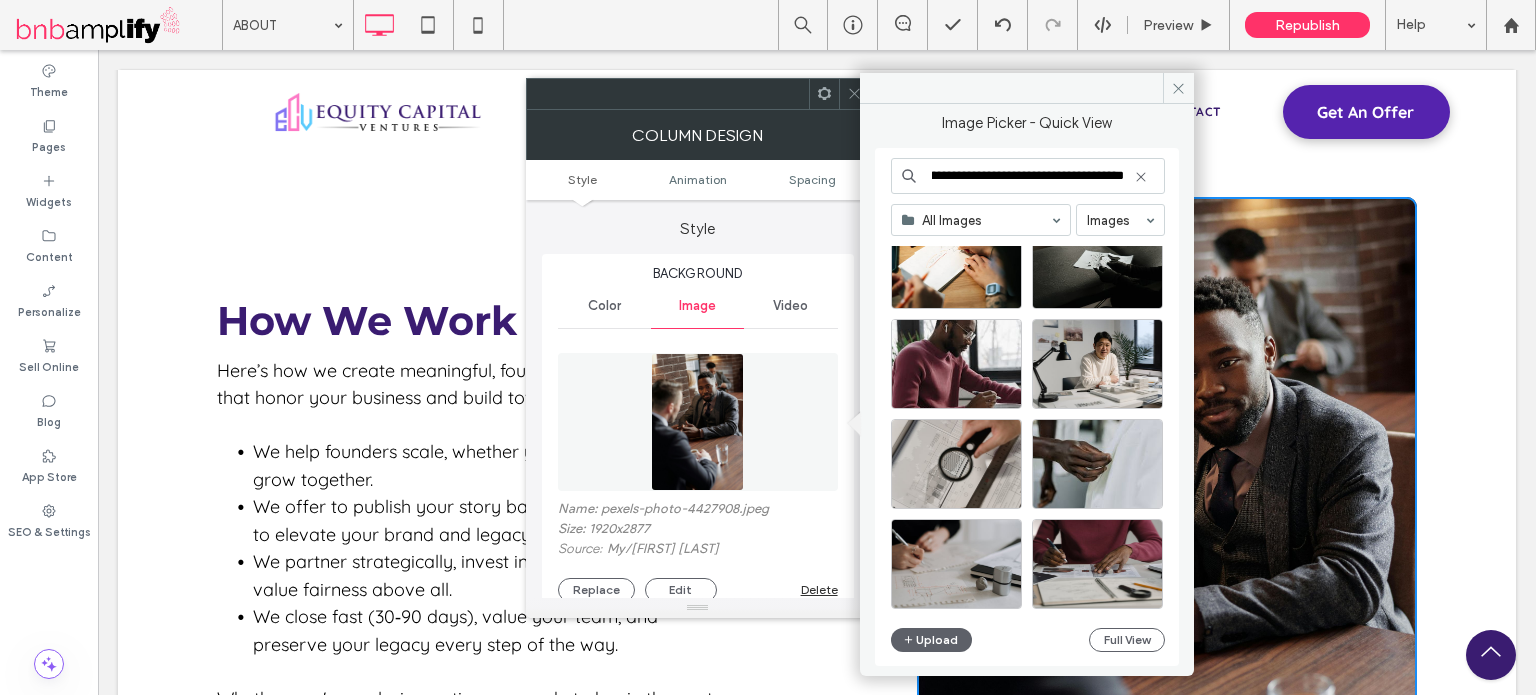 scroll, scrollTop: 0, scrollLeft: 0, axis: both 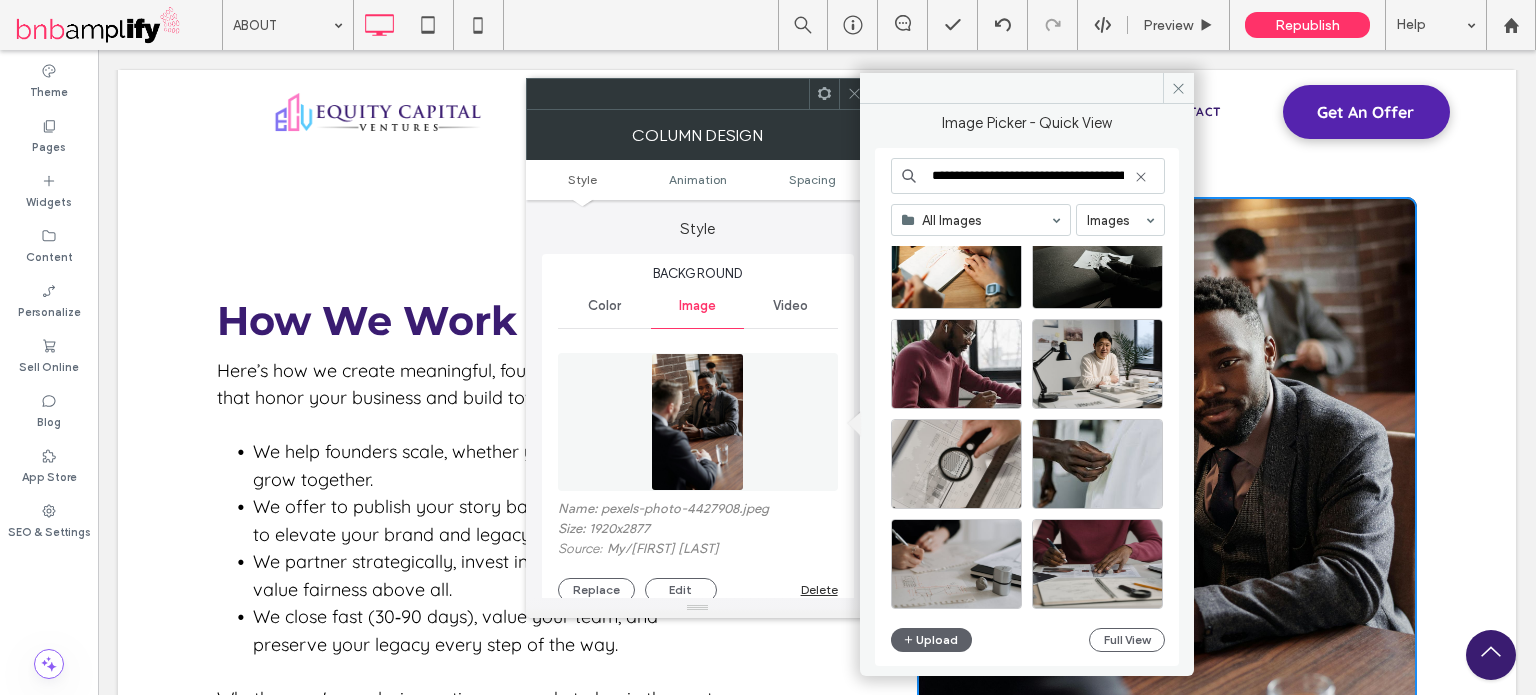 click 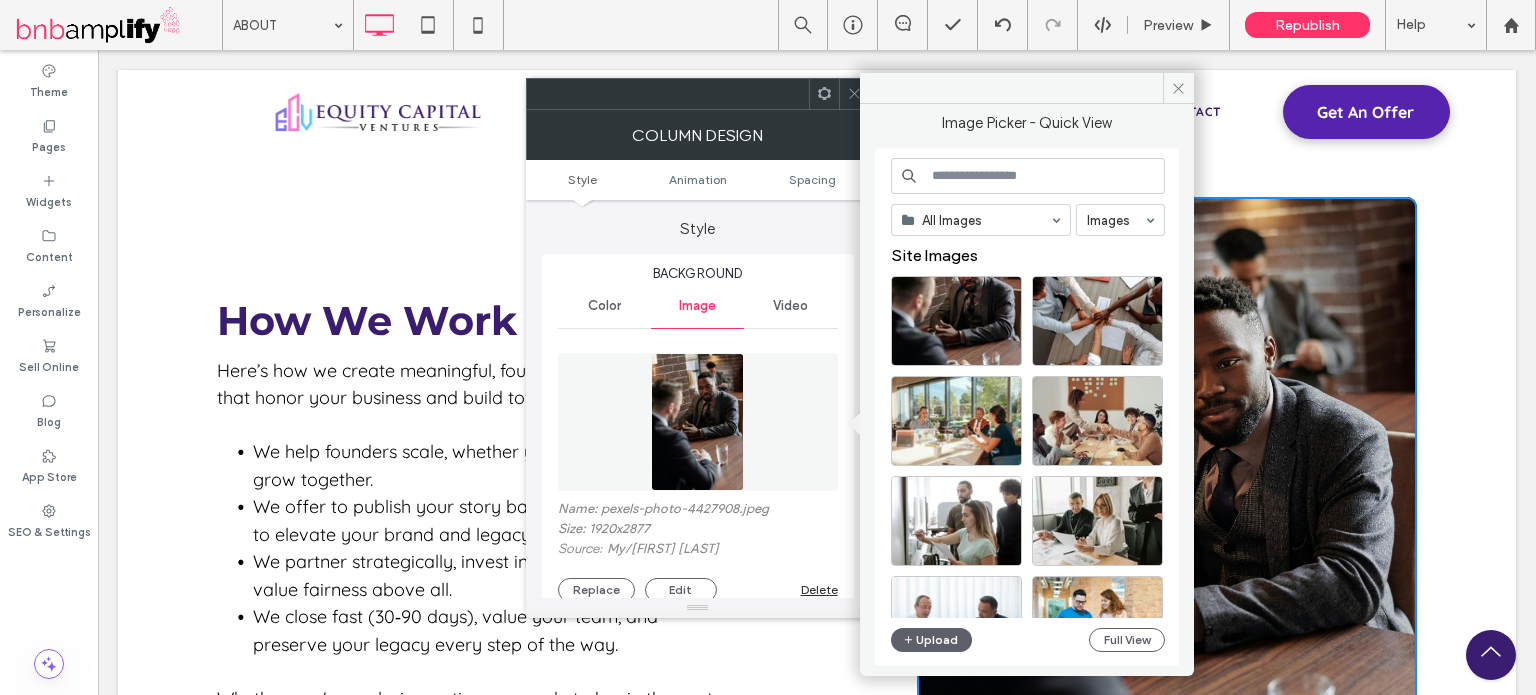 scroll, scrollTop: 0, scrollLeft: 0, axis: both 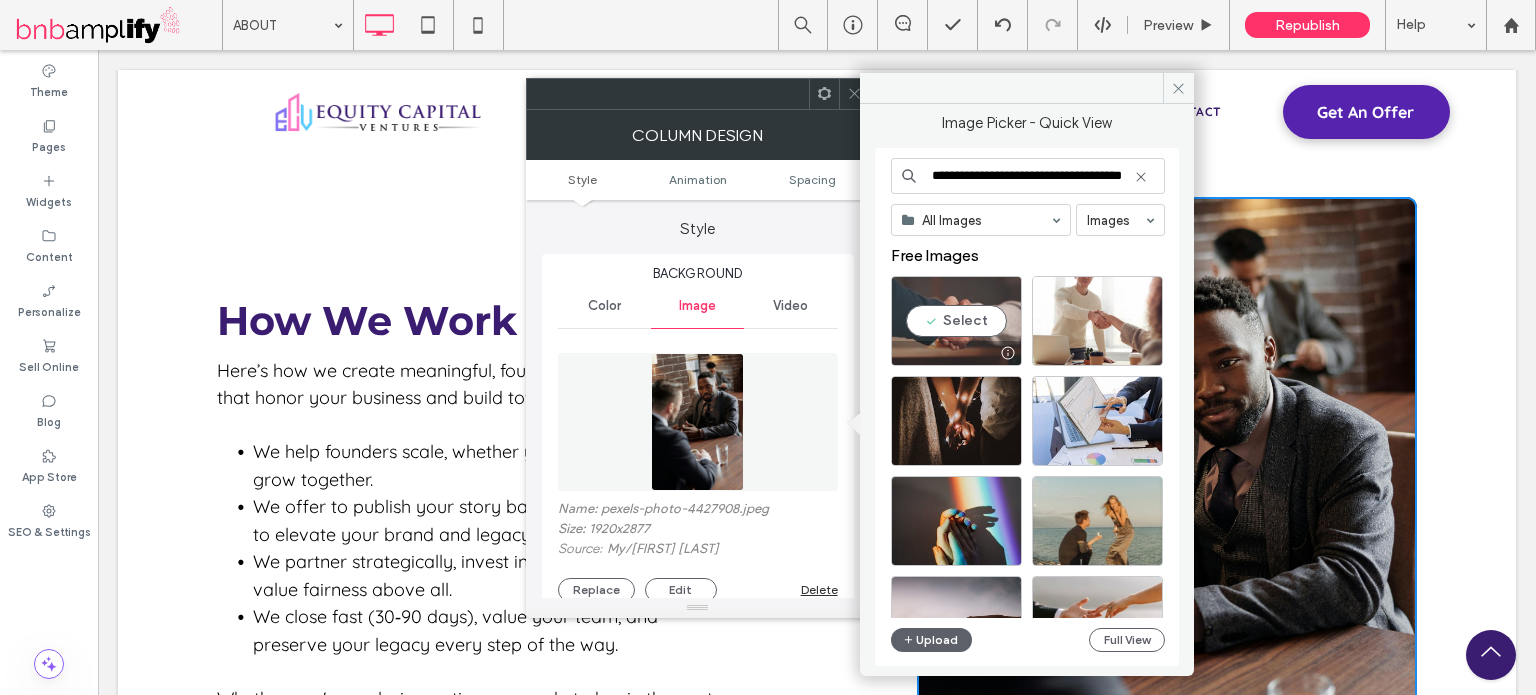 type on "**********" 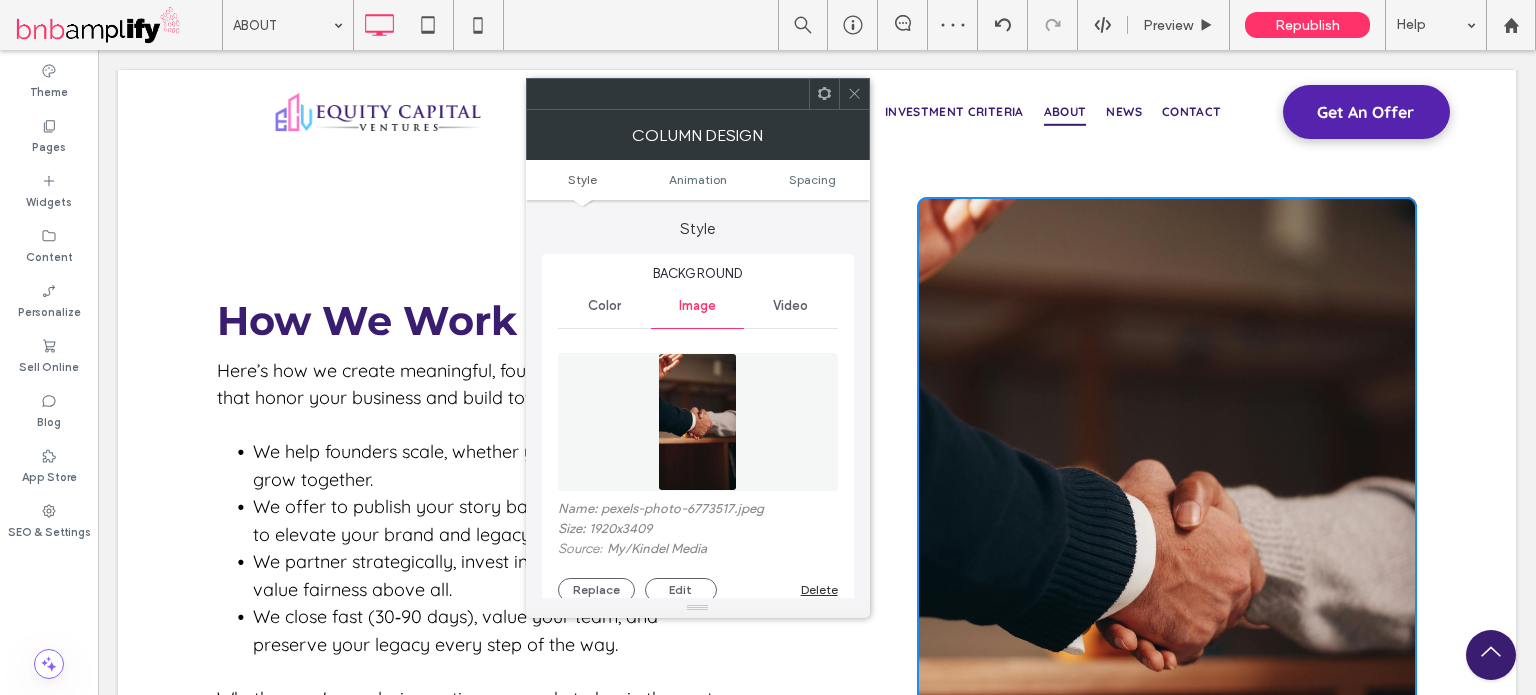 click 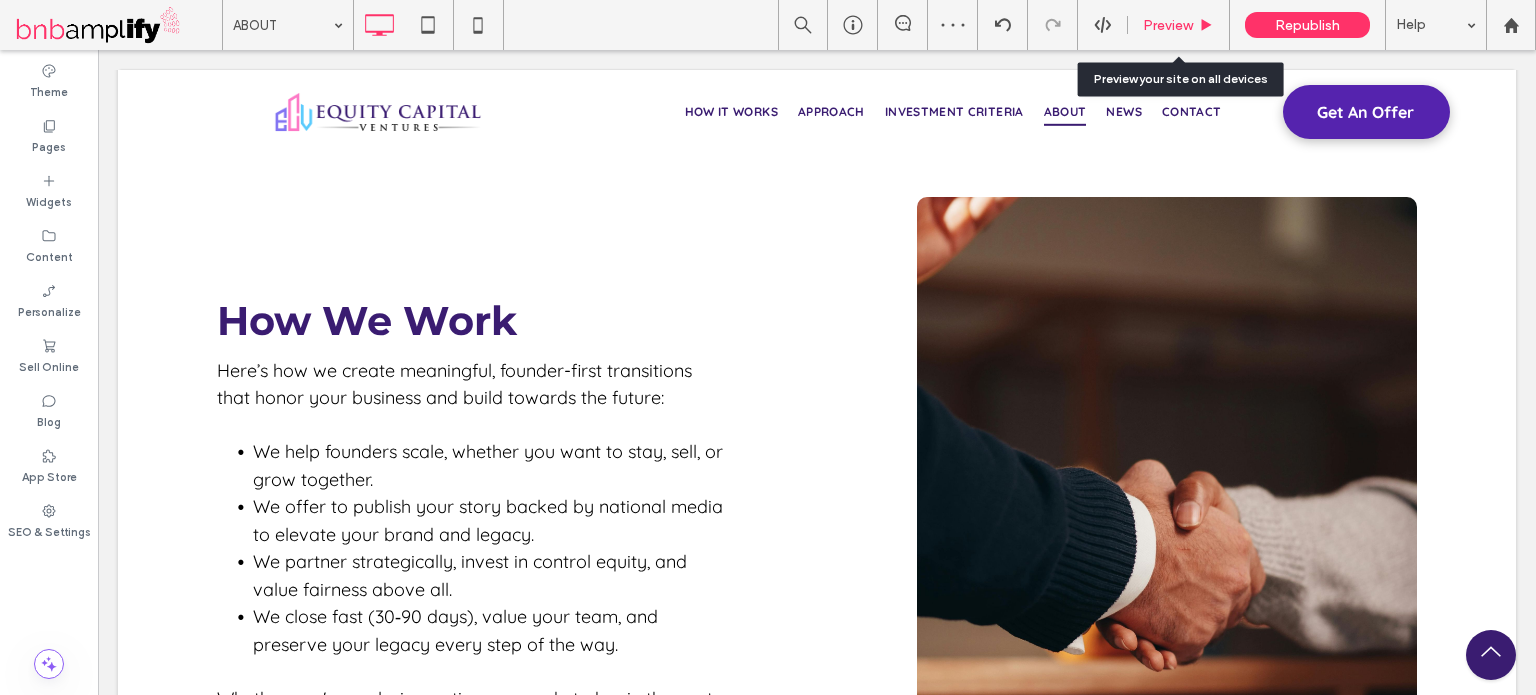 click on "Preview" at bounding box center (1168, 25) 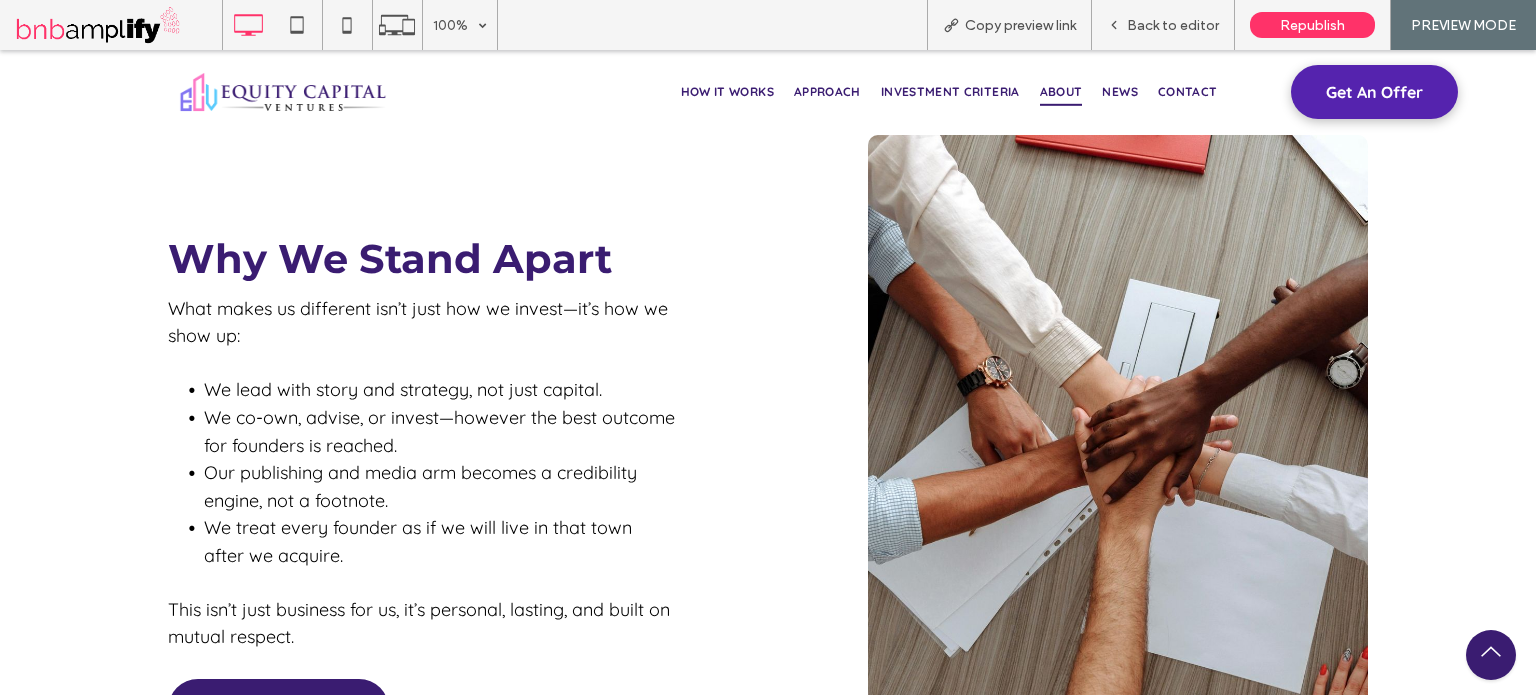 scroll, scrollTop: 3000, scrollLeft: 0, axis: vertical 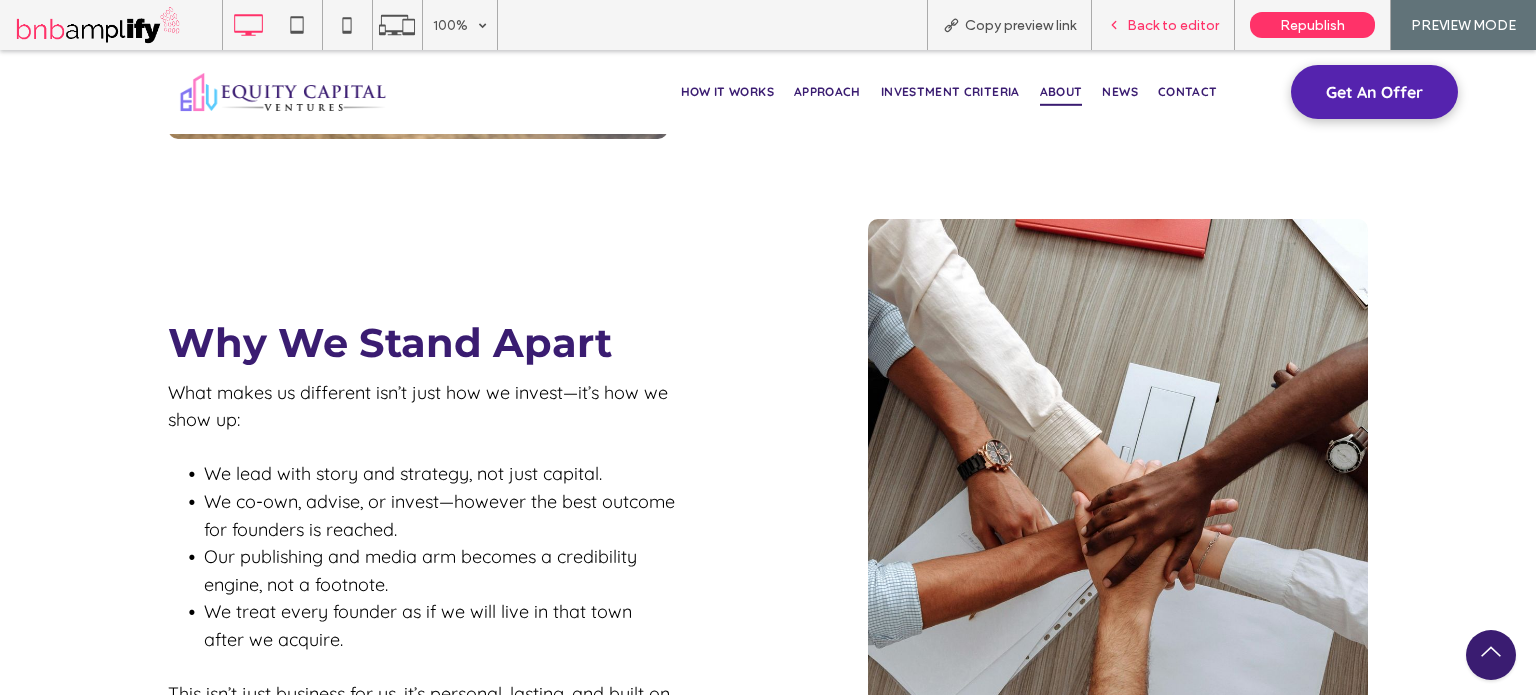 click on "Back to editor" at bounding box center (1173, 25) 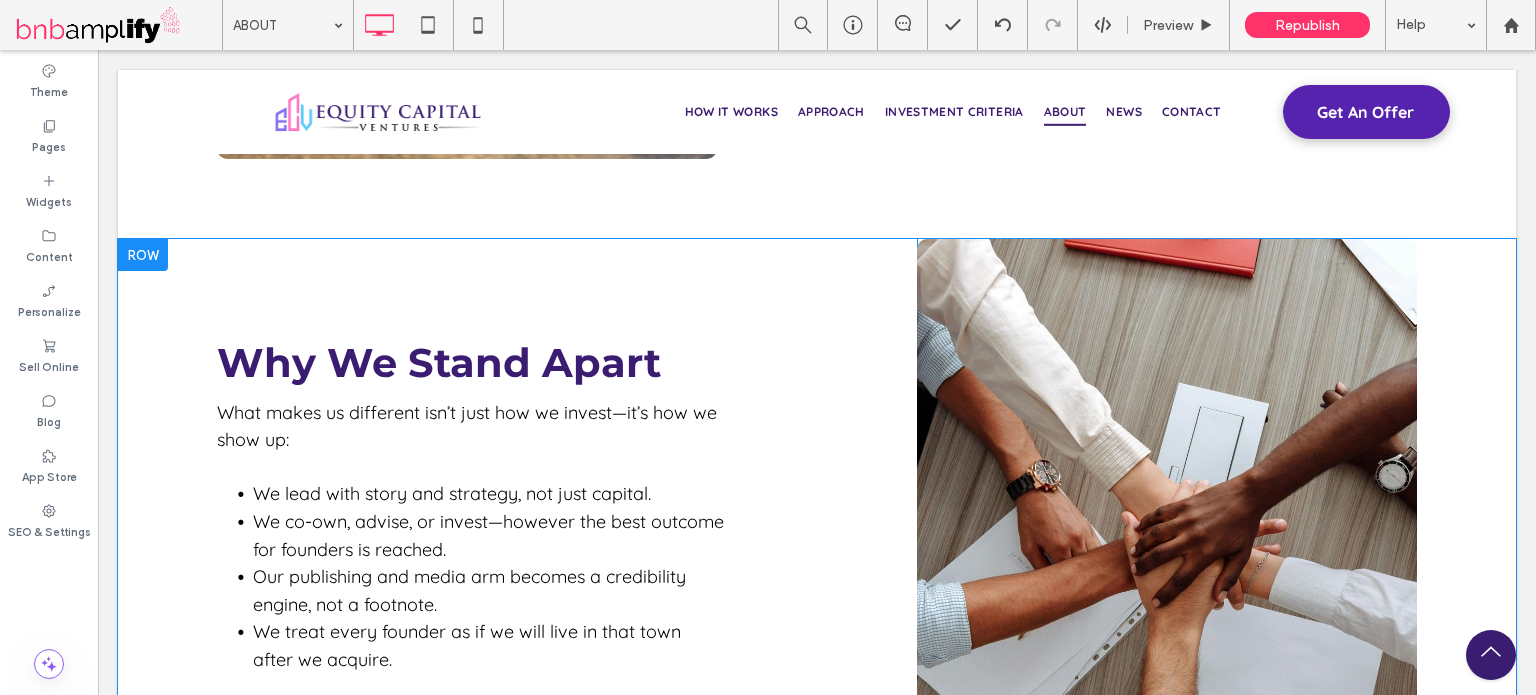 click on "Click To Paste" at bounding box center [1167, 571] 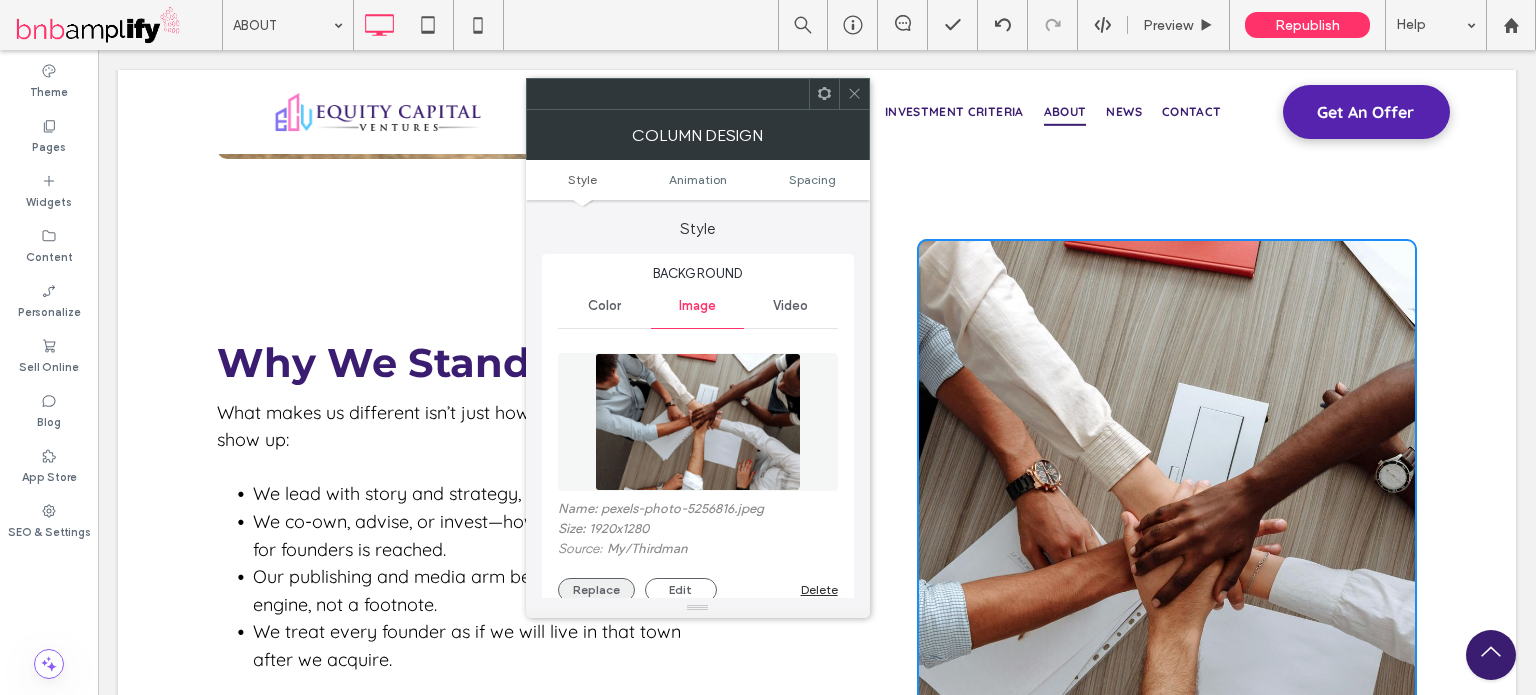 click on "Replace" at bounding box center (596, 590) 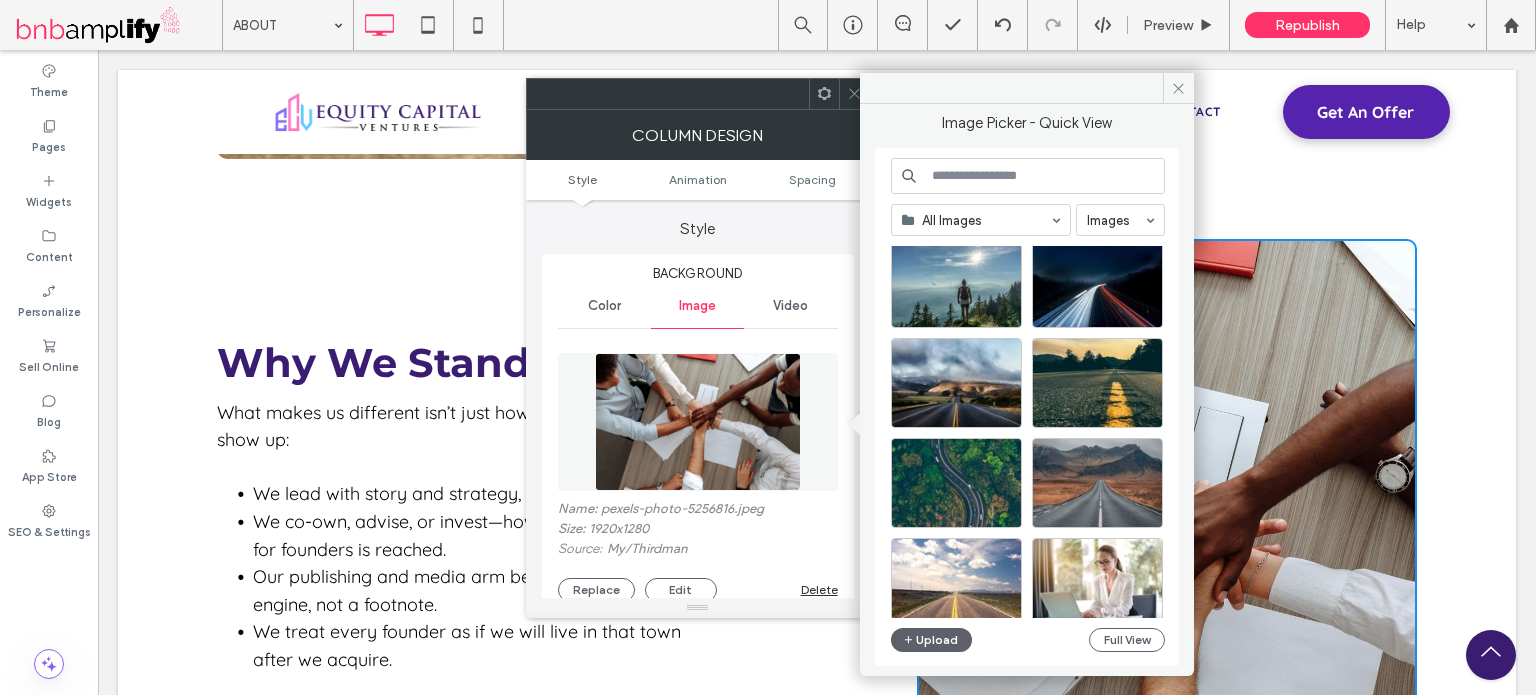 scroll, scrollTop: 857, scrollLeft: 0, axis: vertical 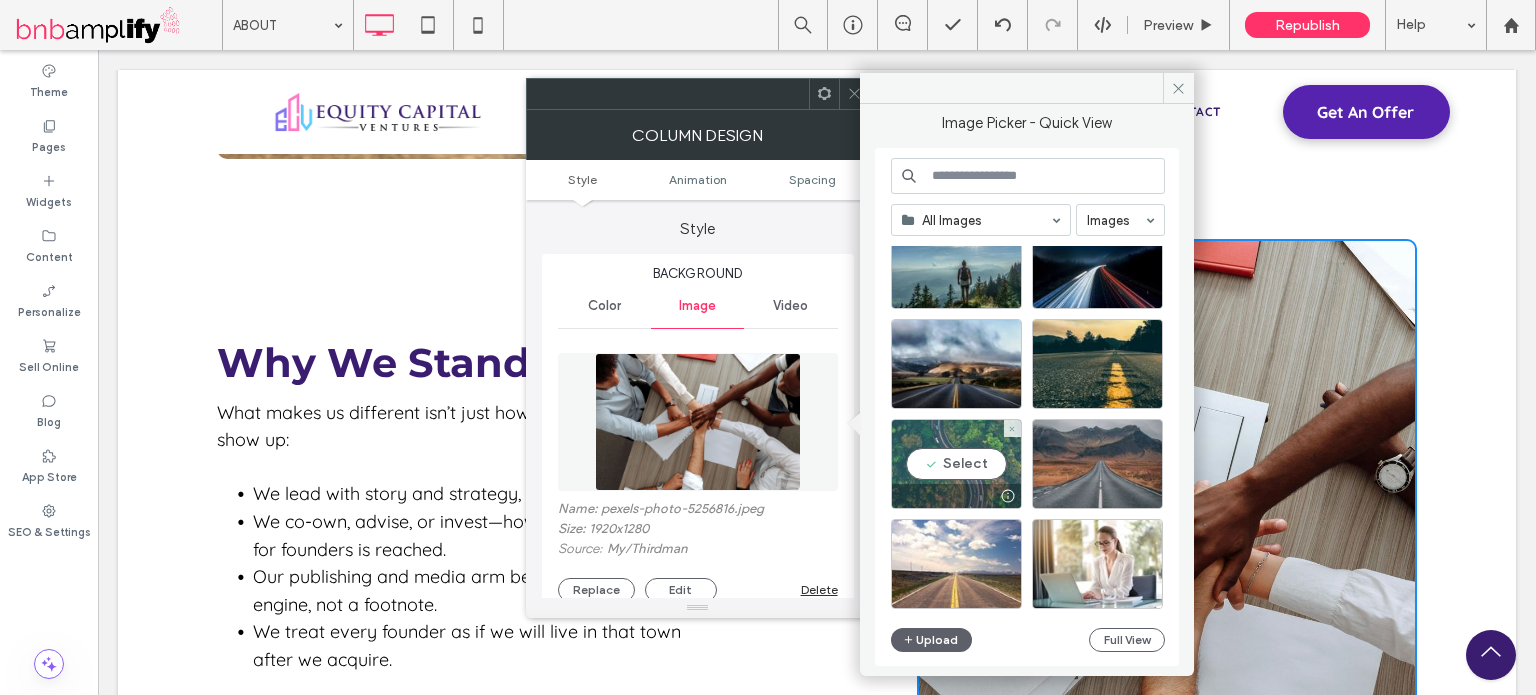 click on "Select" at bounding box center [956, 464] 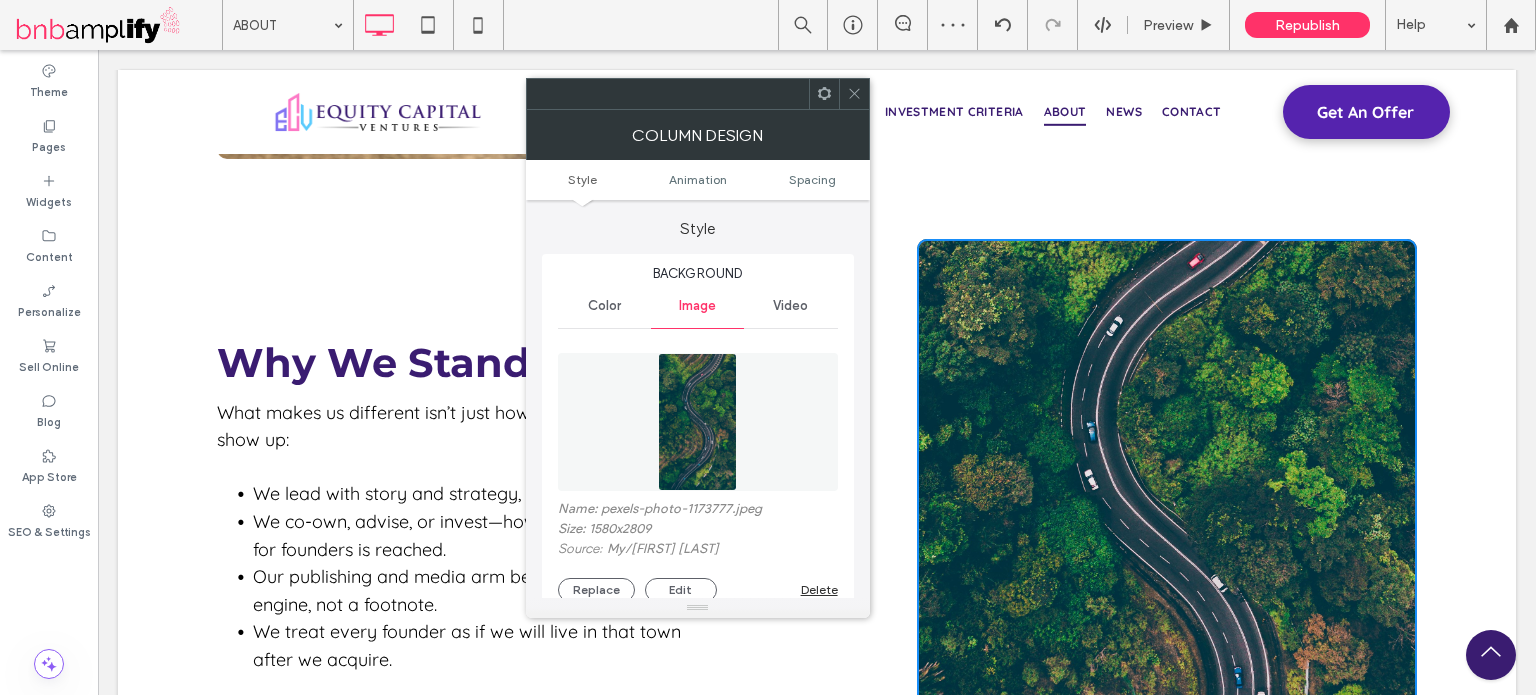 click 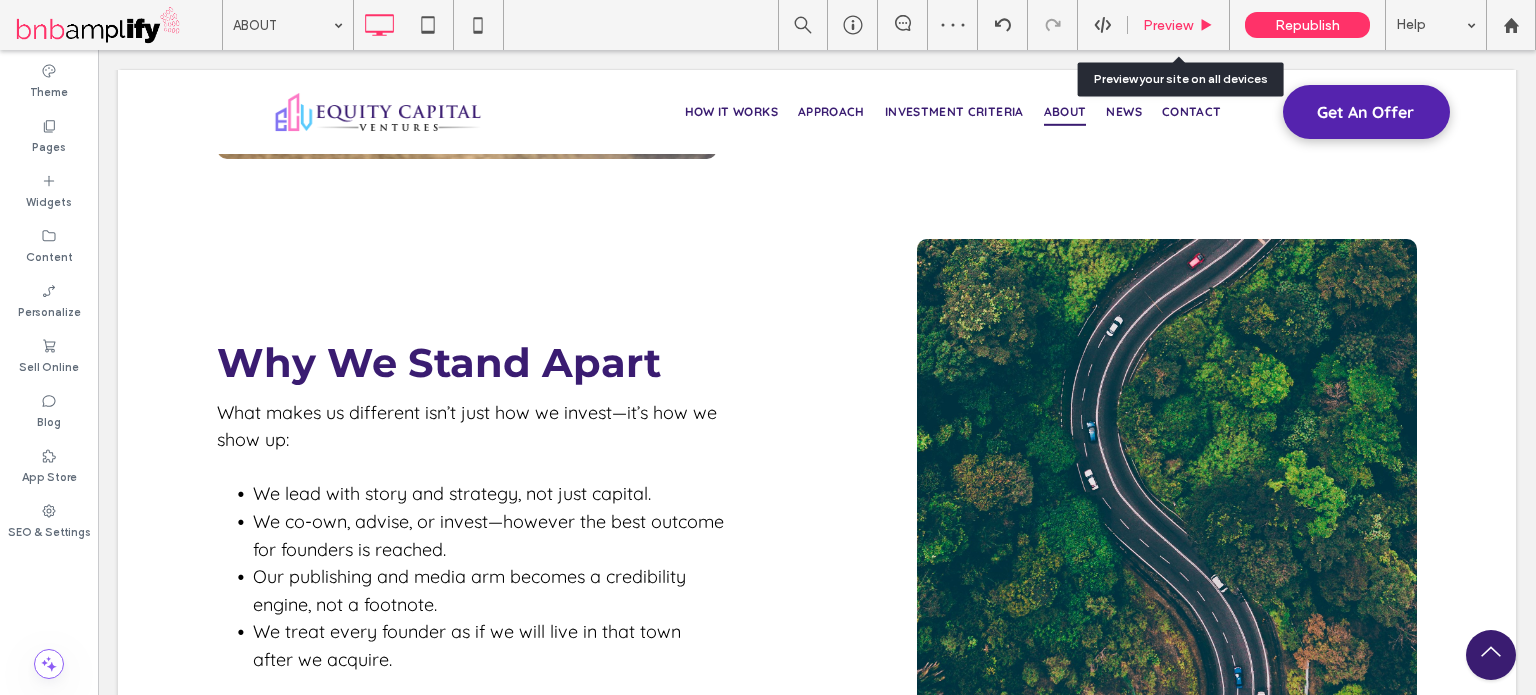 click on "Preview" at bounding box center (1179, 25) 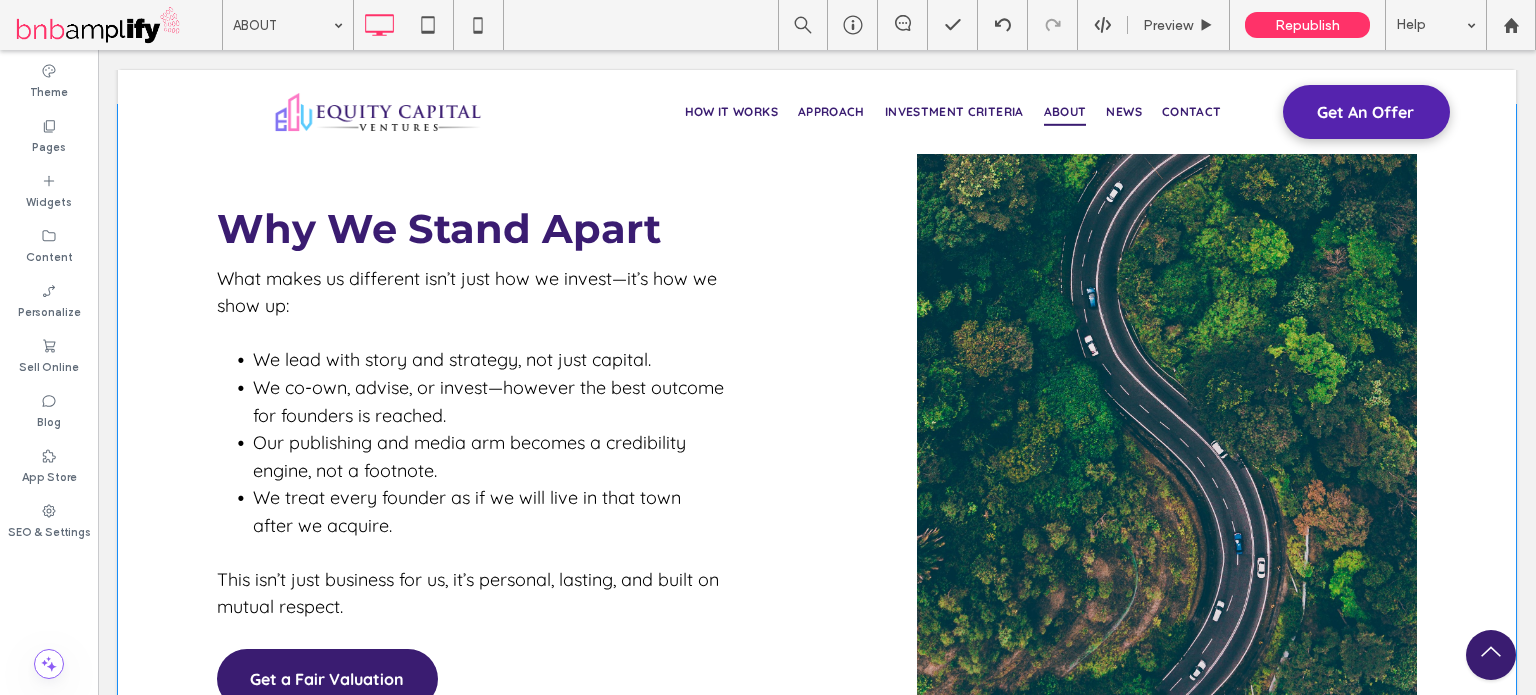 scroll, scrollTop: 3100, scrollLeft: 0, axis: vertical 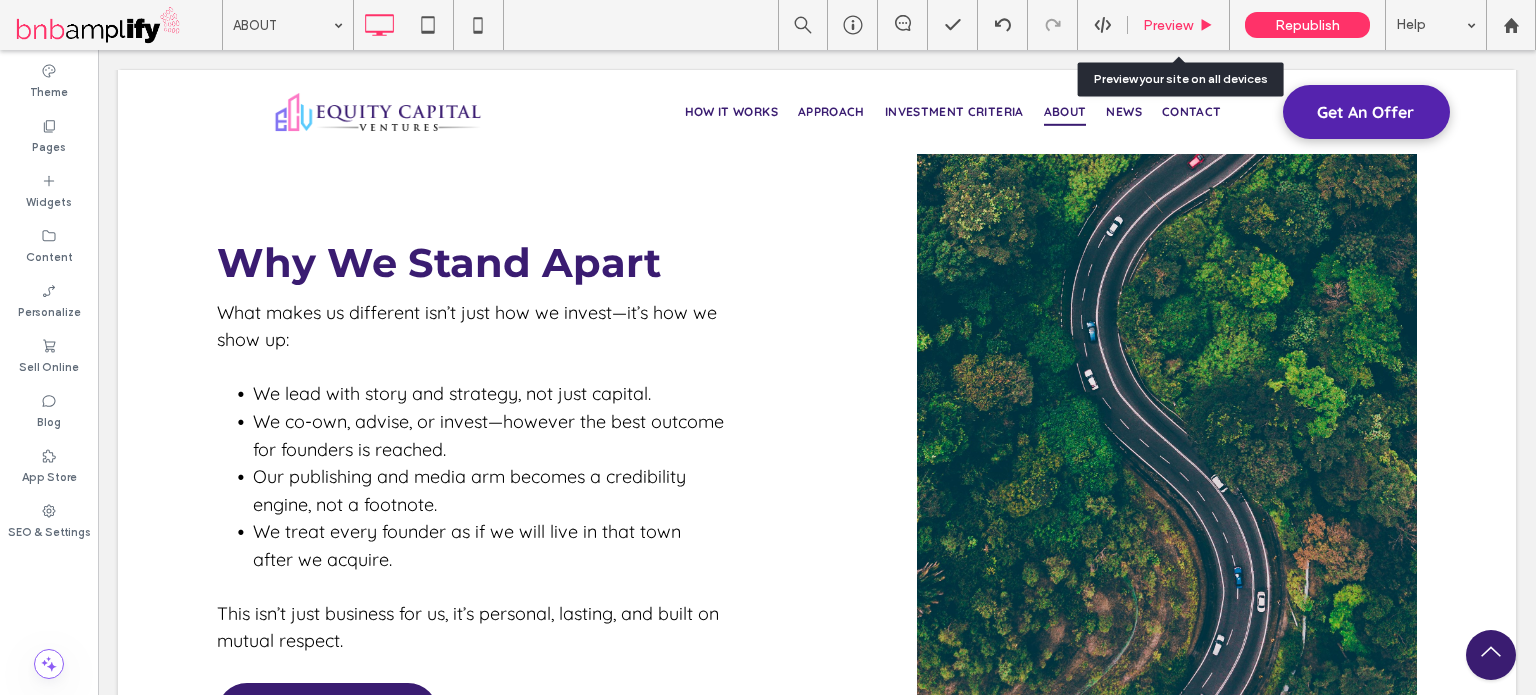 click on "Preview" at bounding box center (1168, 25) 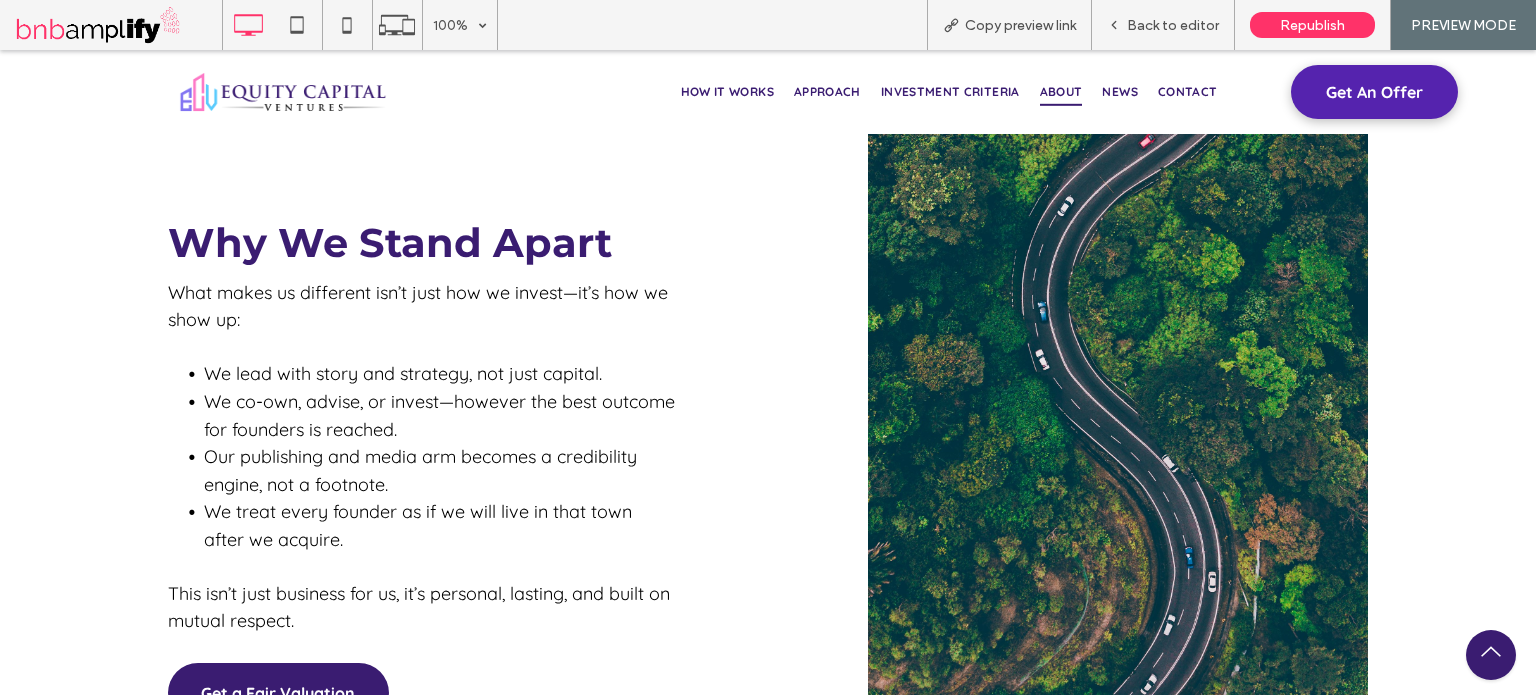 scroll, scrollTop: 3200, scrollLeft: 0, axis: vertical 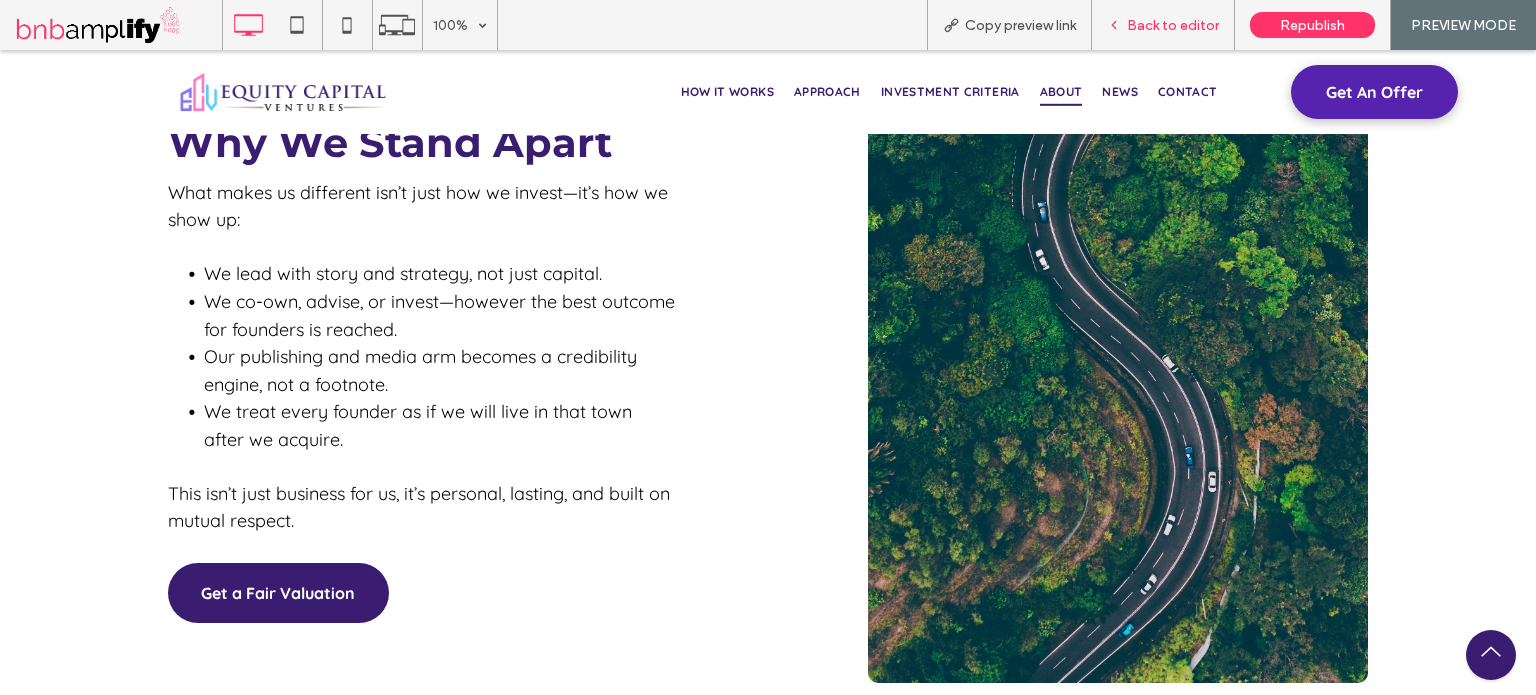 click on "Back to editor" at bounding box center [1173, 25] 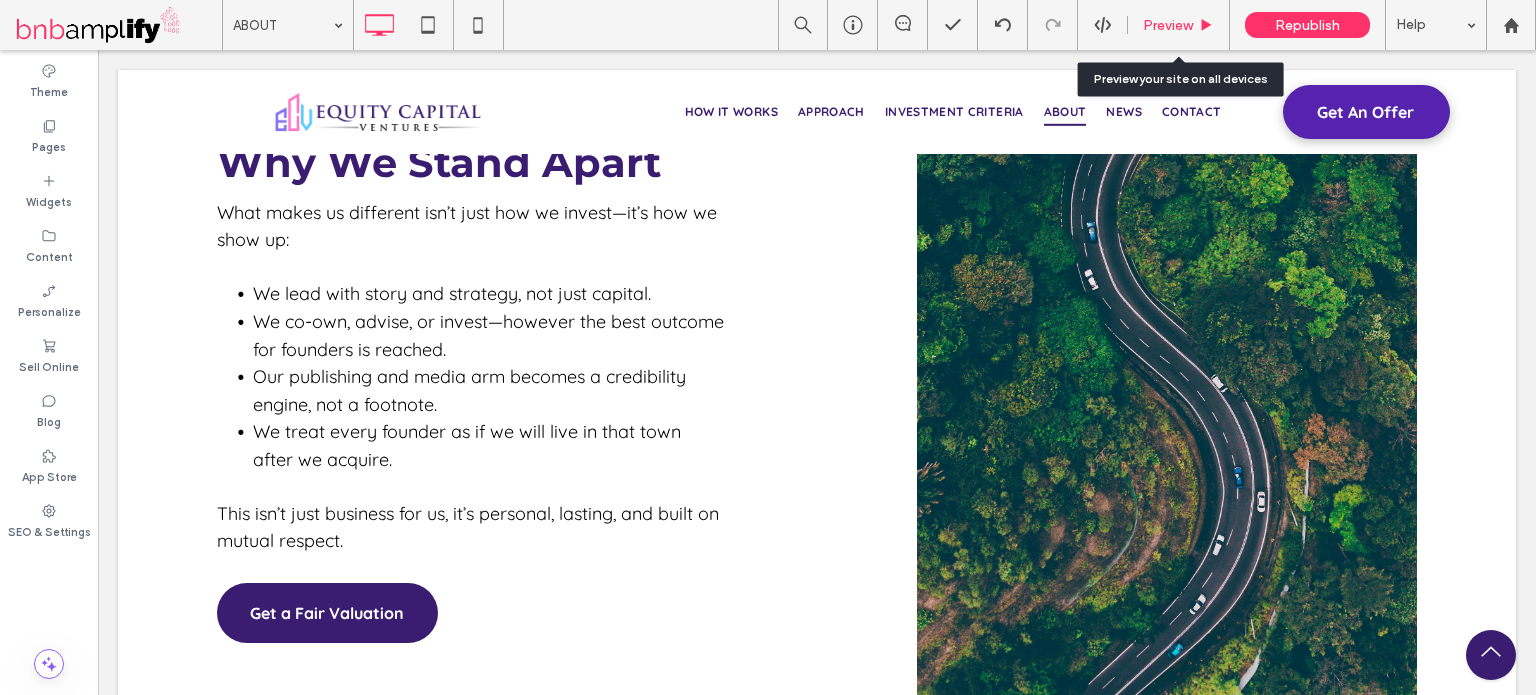 click on "Preview" at bounding box center [1179, 25] 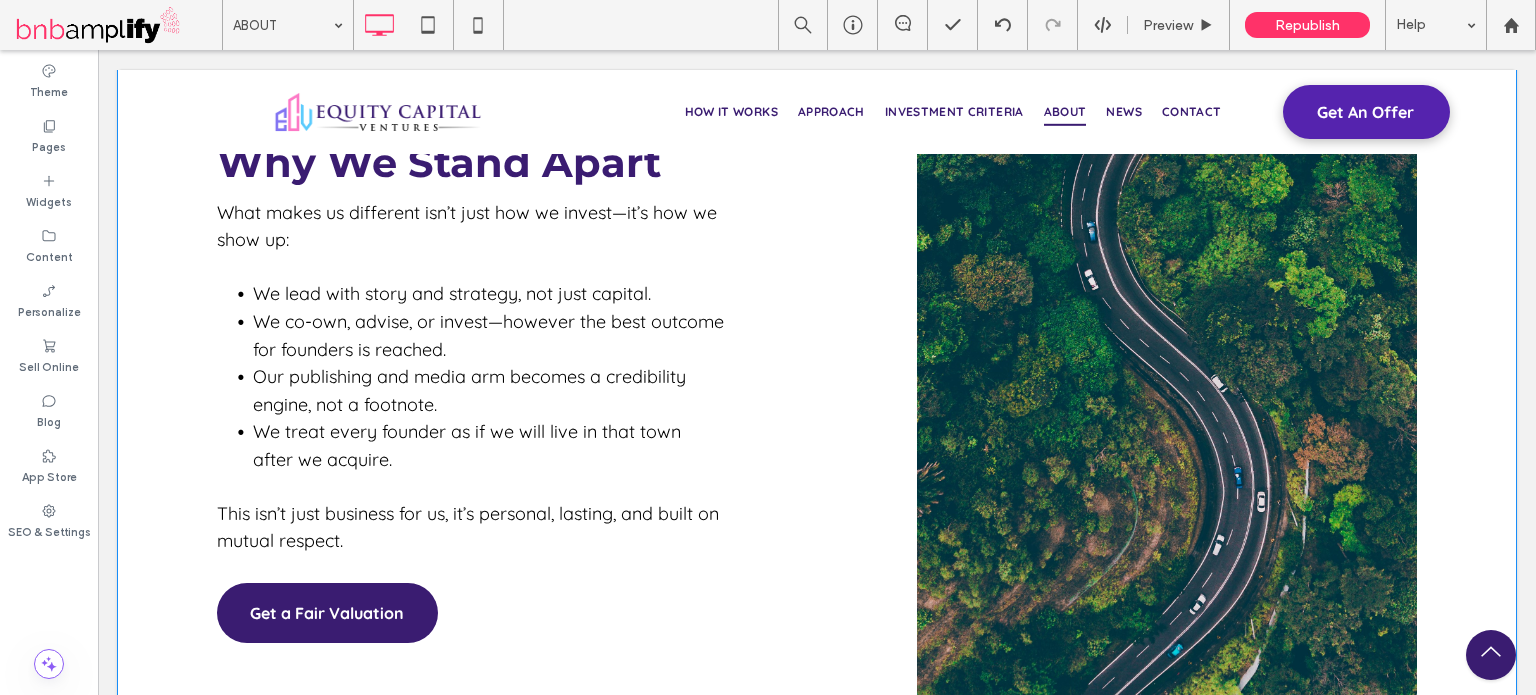 click on "Click To Paste" at bounding box center [1167, 371] 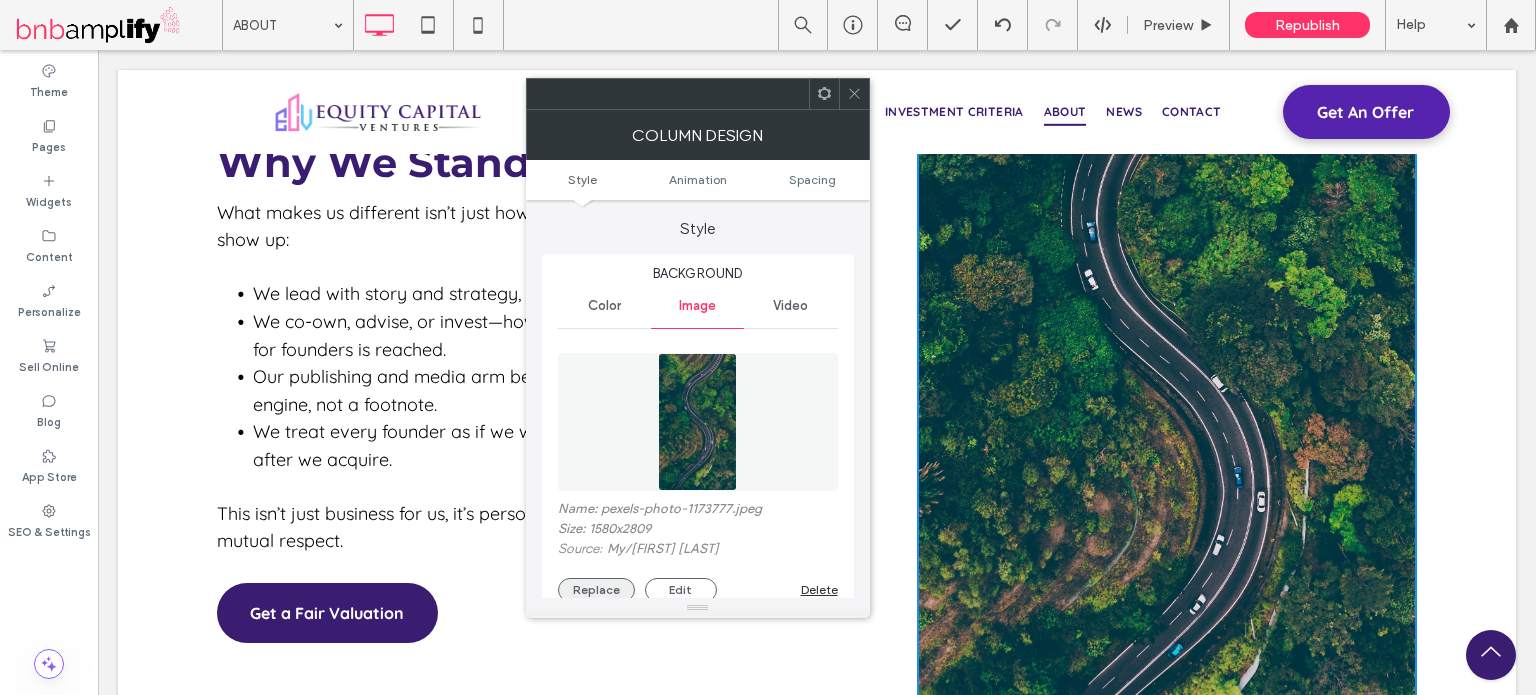 click on "Replace" at bounding box center [596, 590] 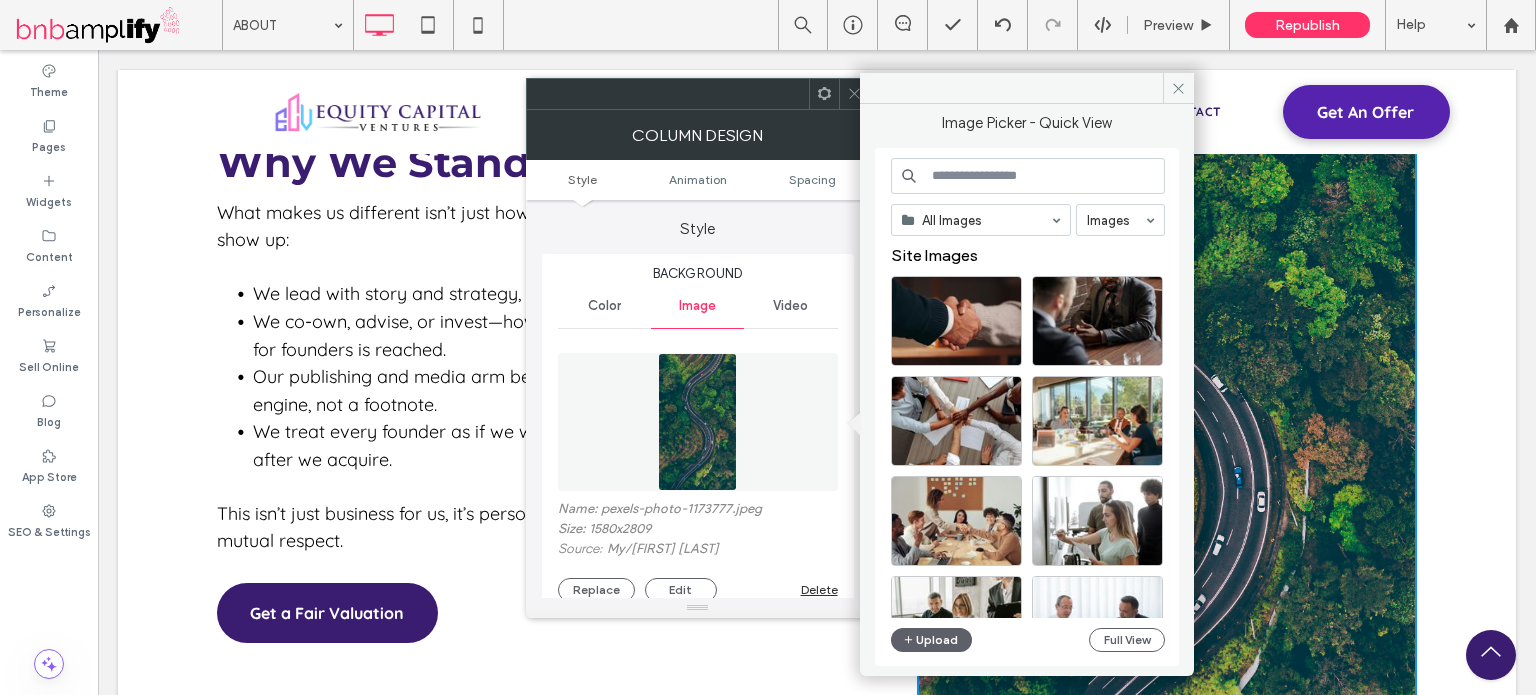 click at bounding box center [1028, 176] 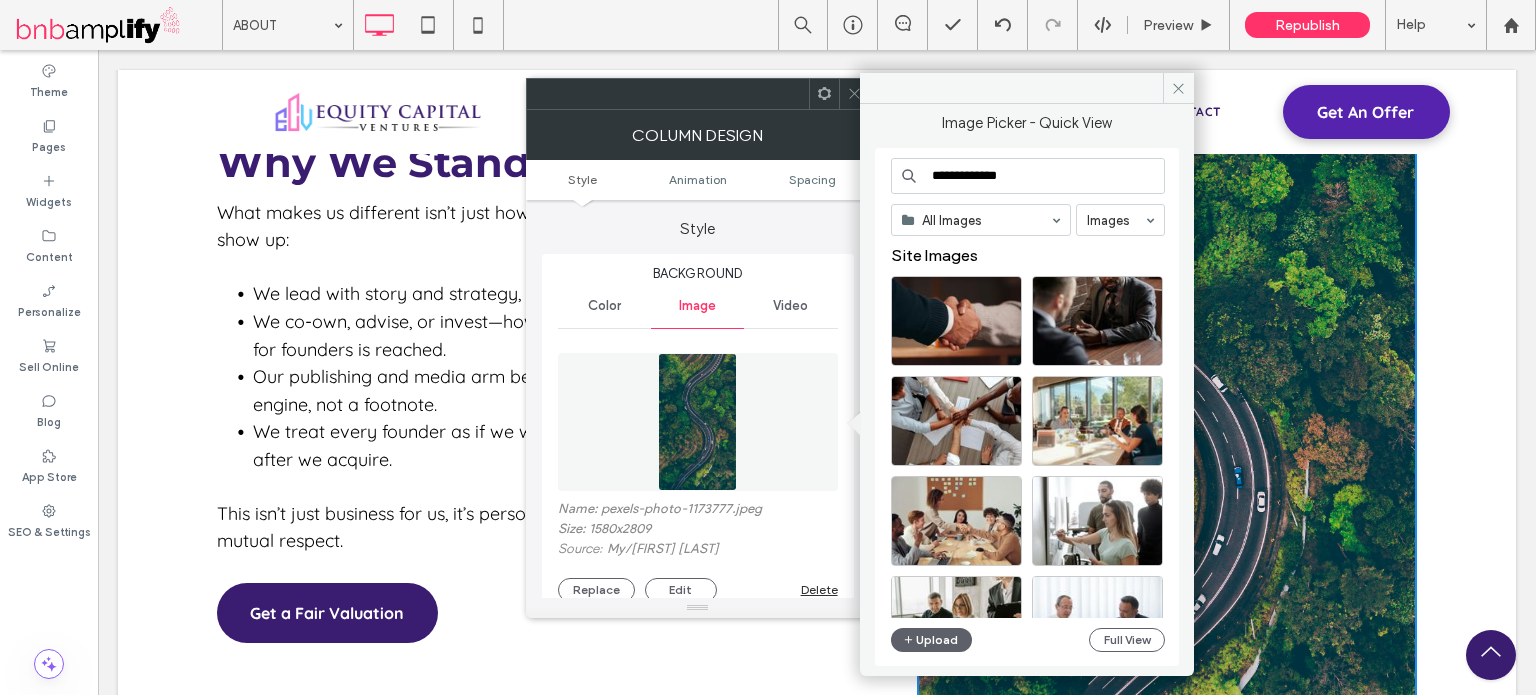 type on "**********" 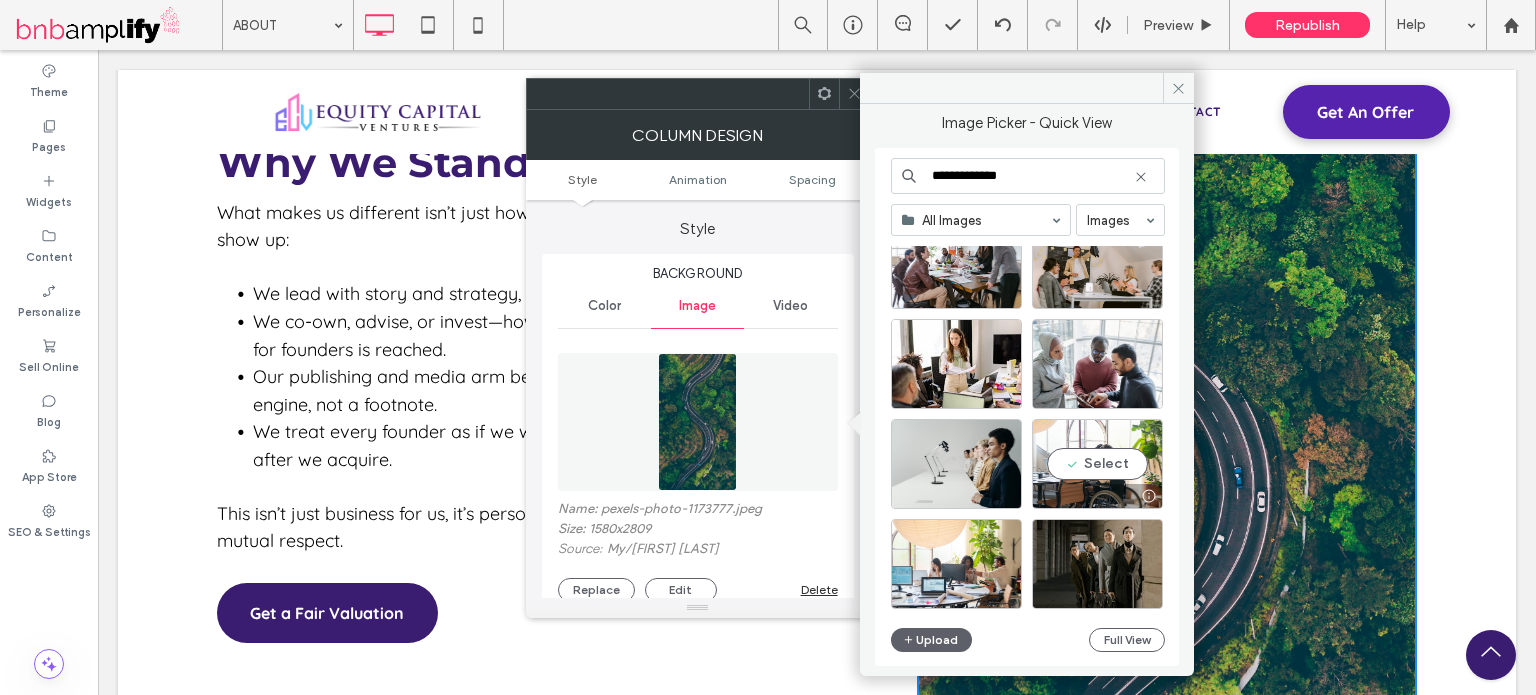 scroll, scrollTop: 6157, scrollLeft: 0, axis: vertical 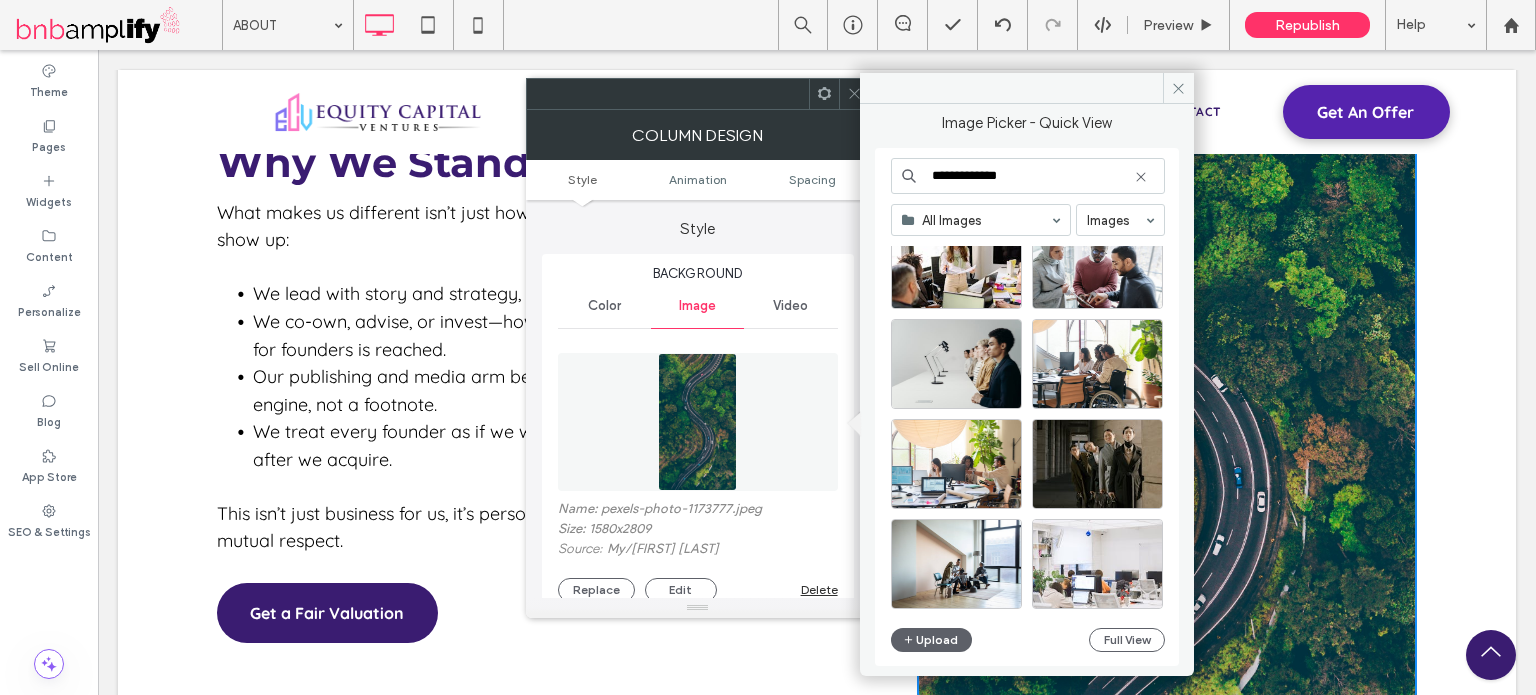 drag, startPoint x: 1031, startPoint y: 178, endPoint x: 876, endPoint y: 183, distance: 155.08063 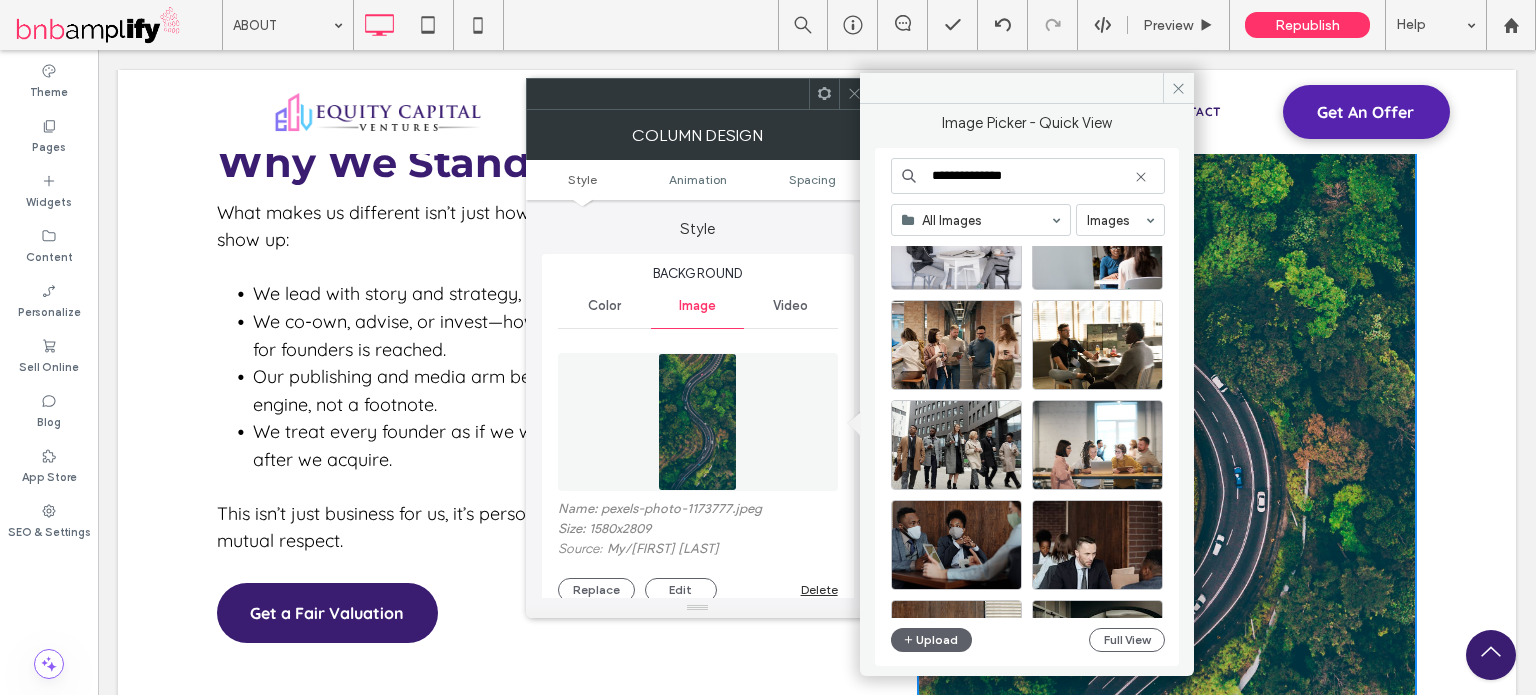 scroll, scrollTop: 1076, scrollLeft: 0, axis: vertical 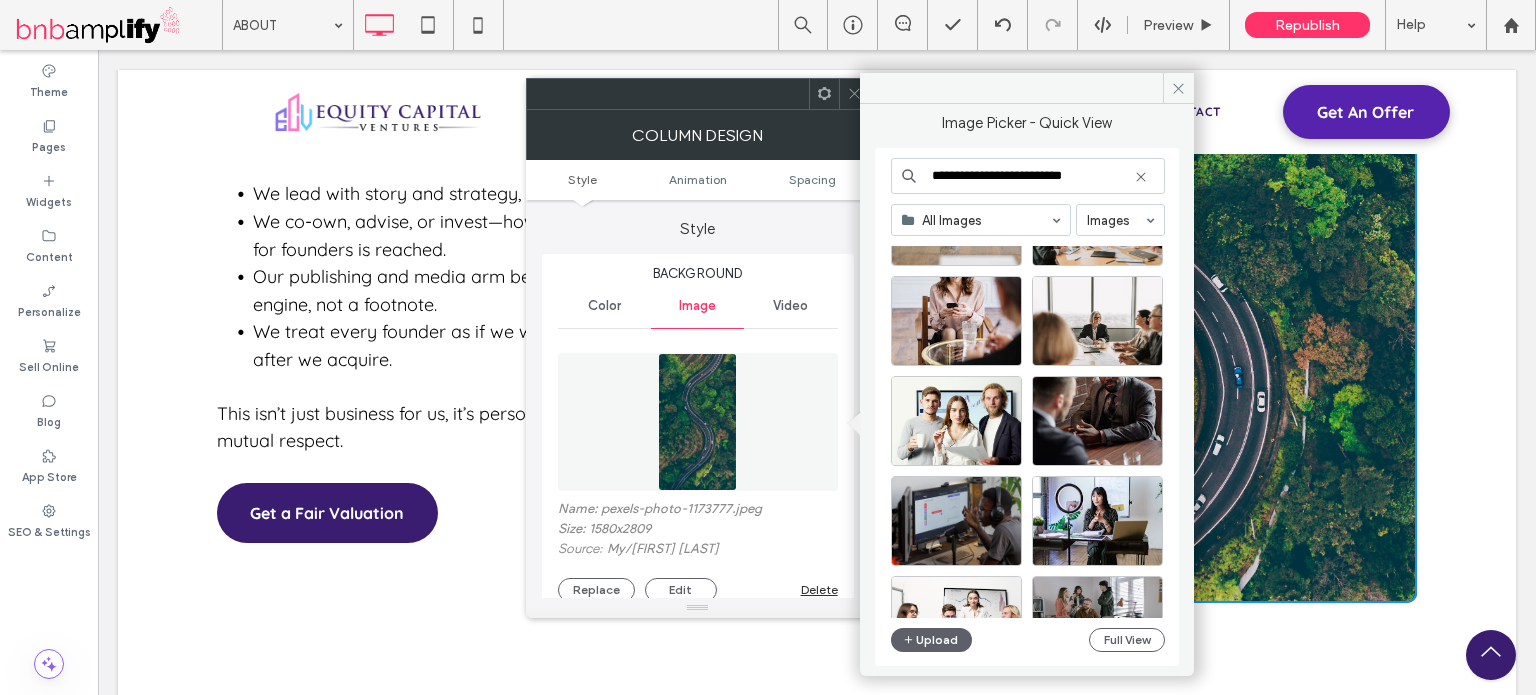 click on "**********" at bounding box center [1028, 176] 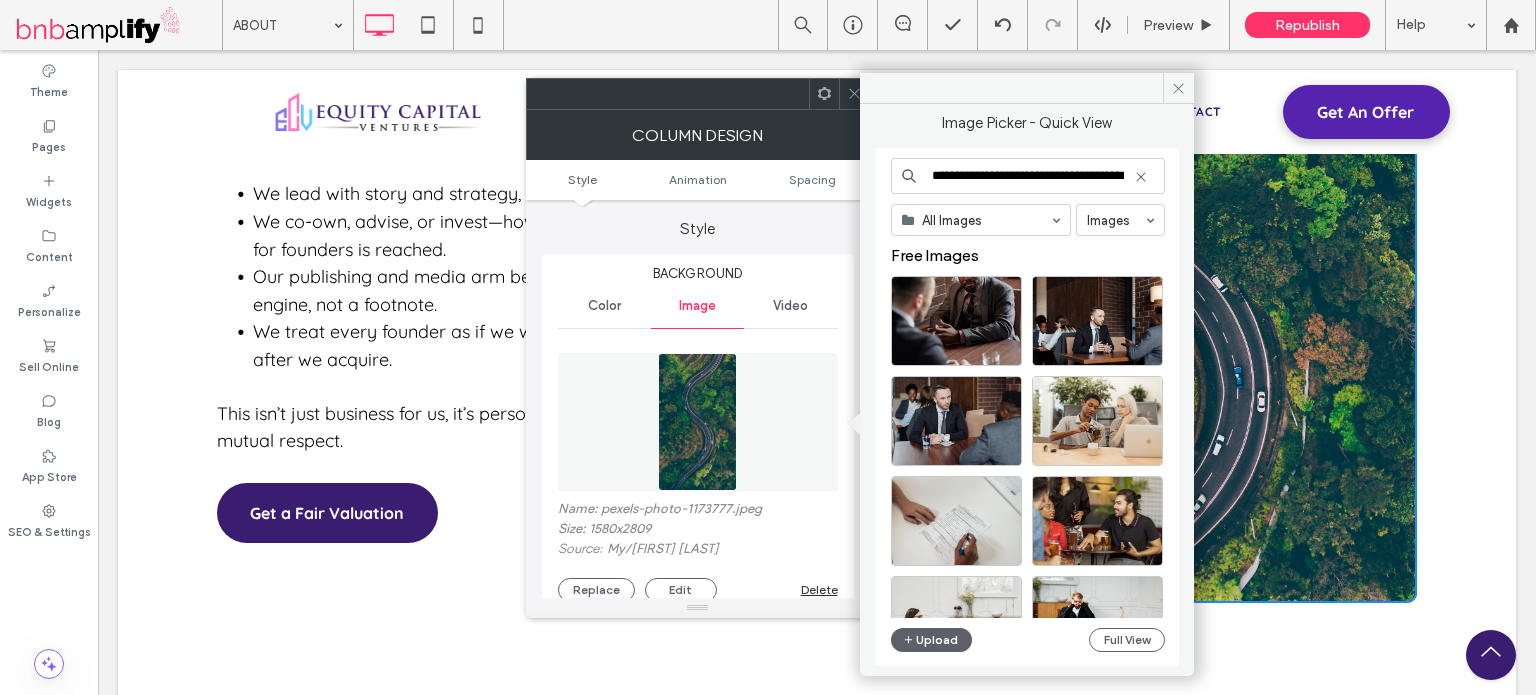 type on "**********" 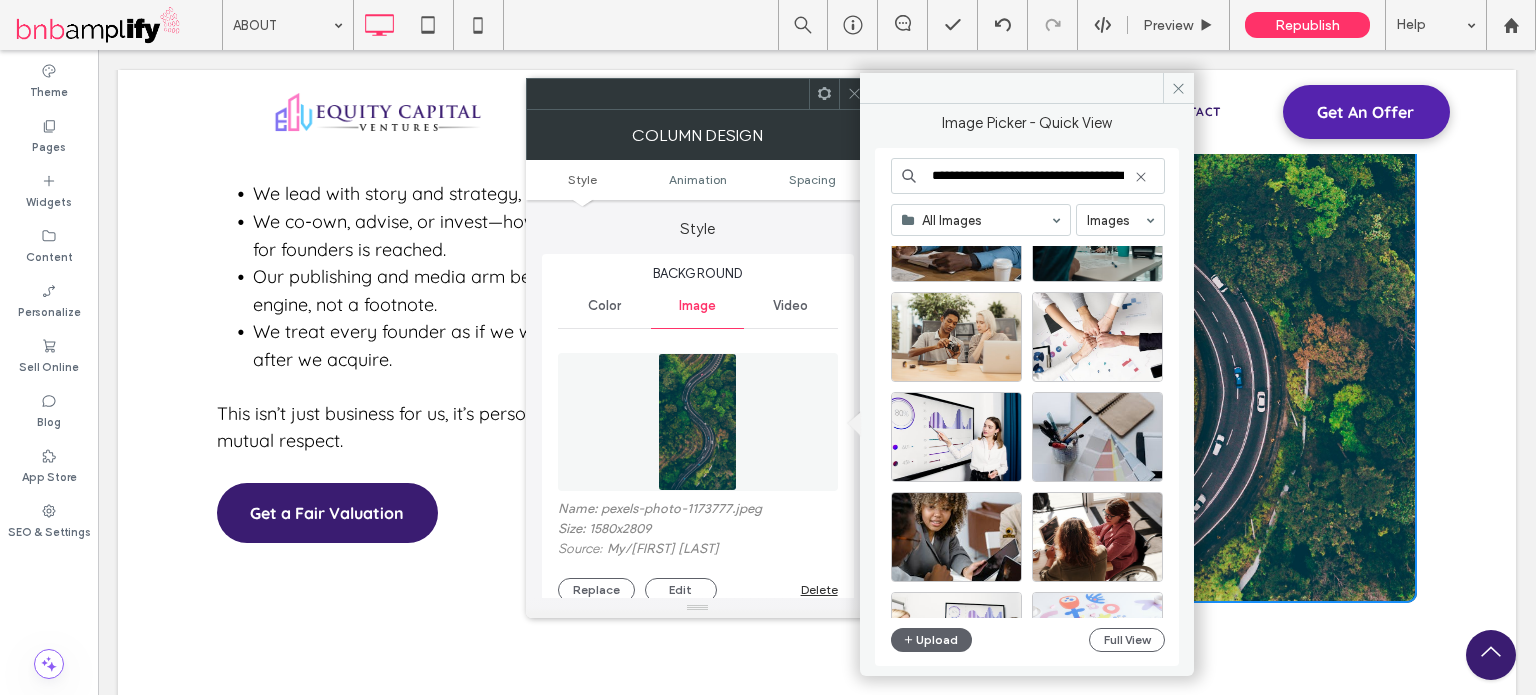 scroll, scrollTop: 300, scrollLeft: 0, axis: vertical 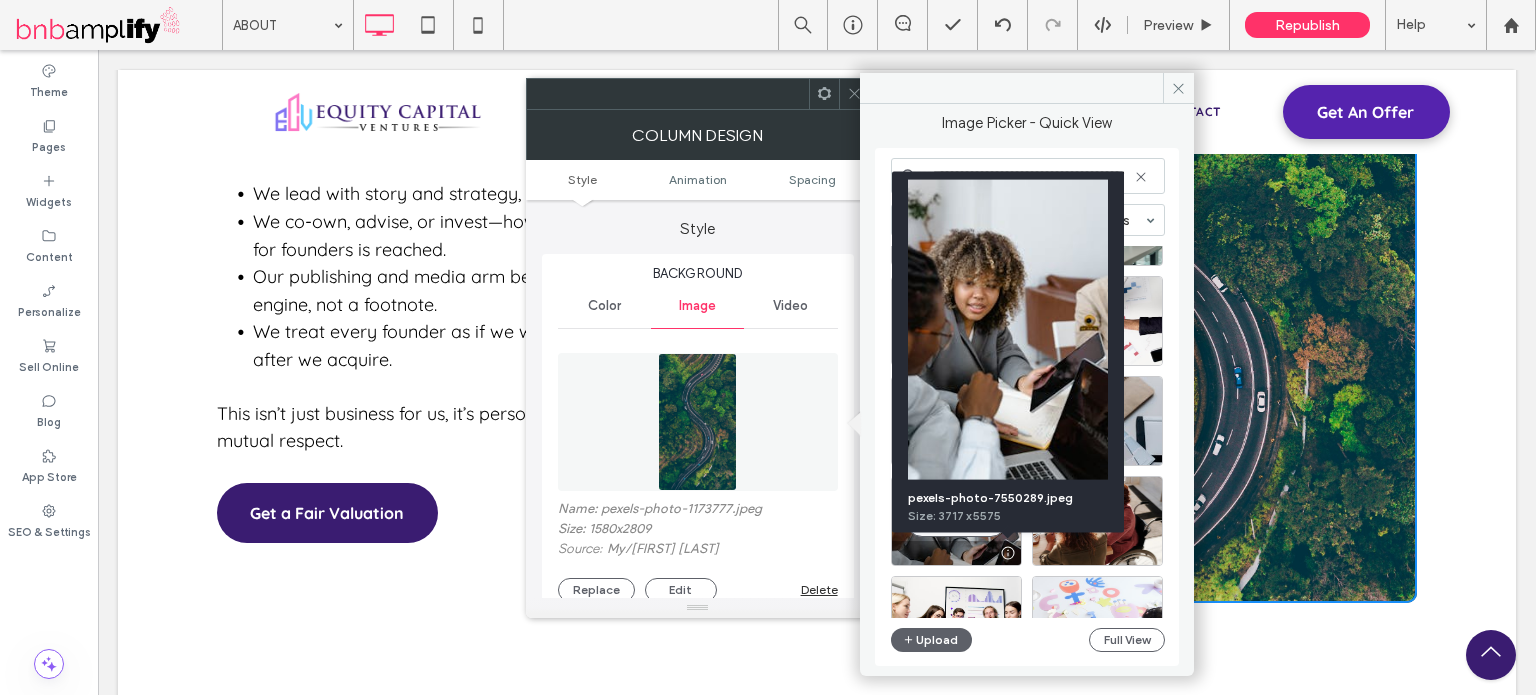 click at bounding box center [1008, 329] 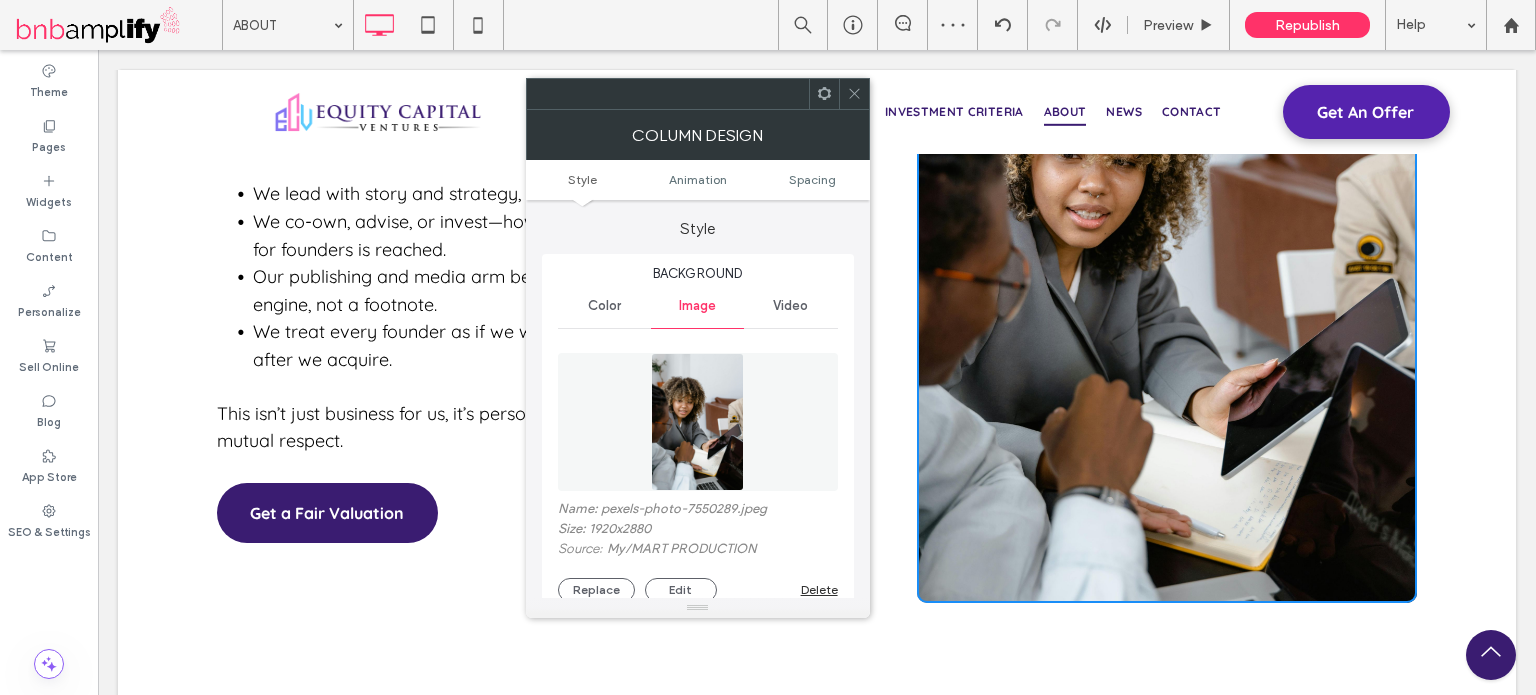click at bounding box center [854, 94] 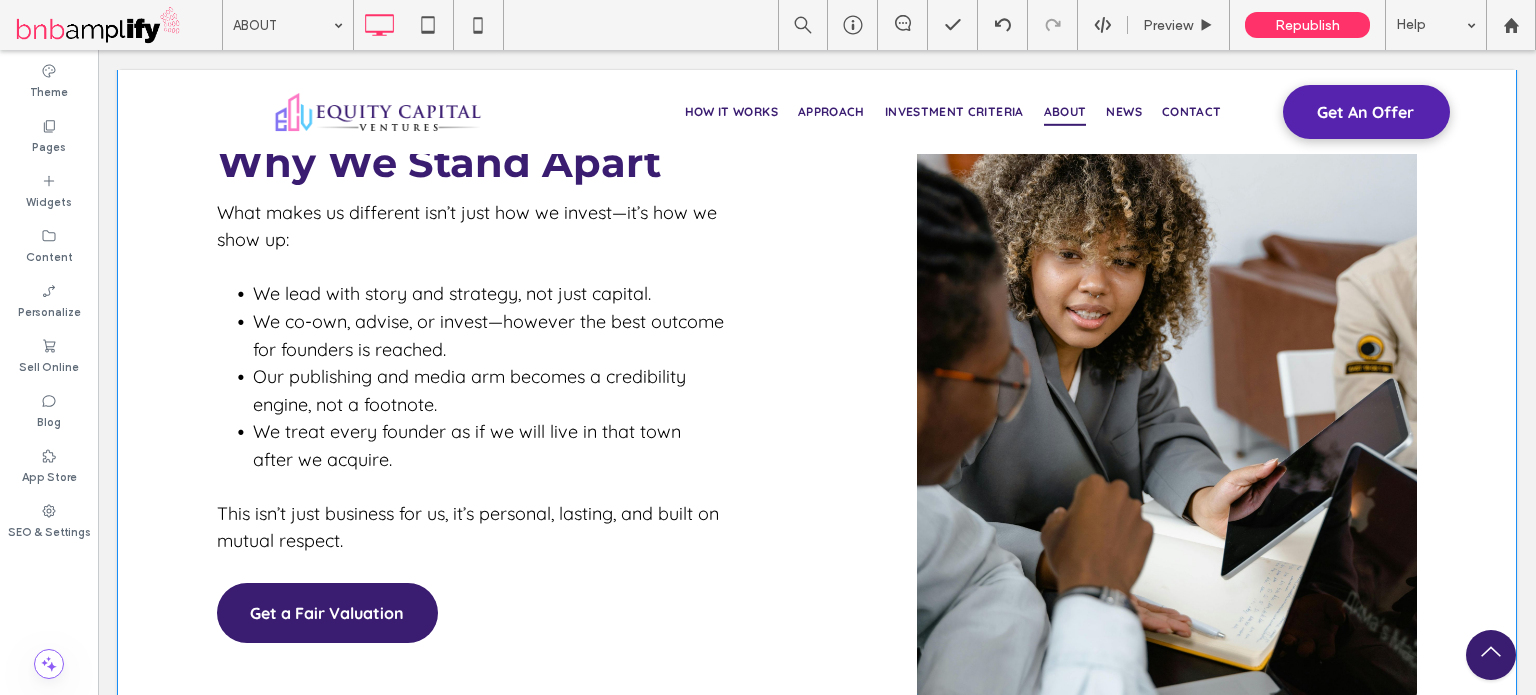 scroll, scrollTop: 3100, scrollLeft: 0, axis: vertical 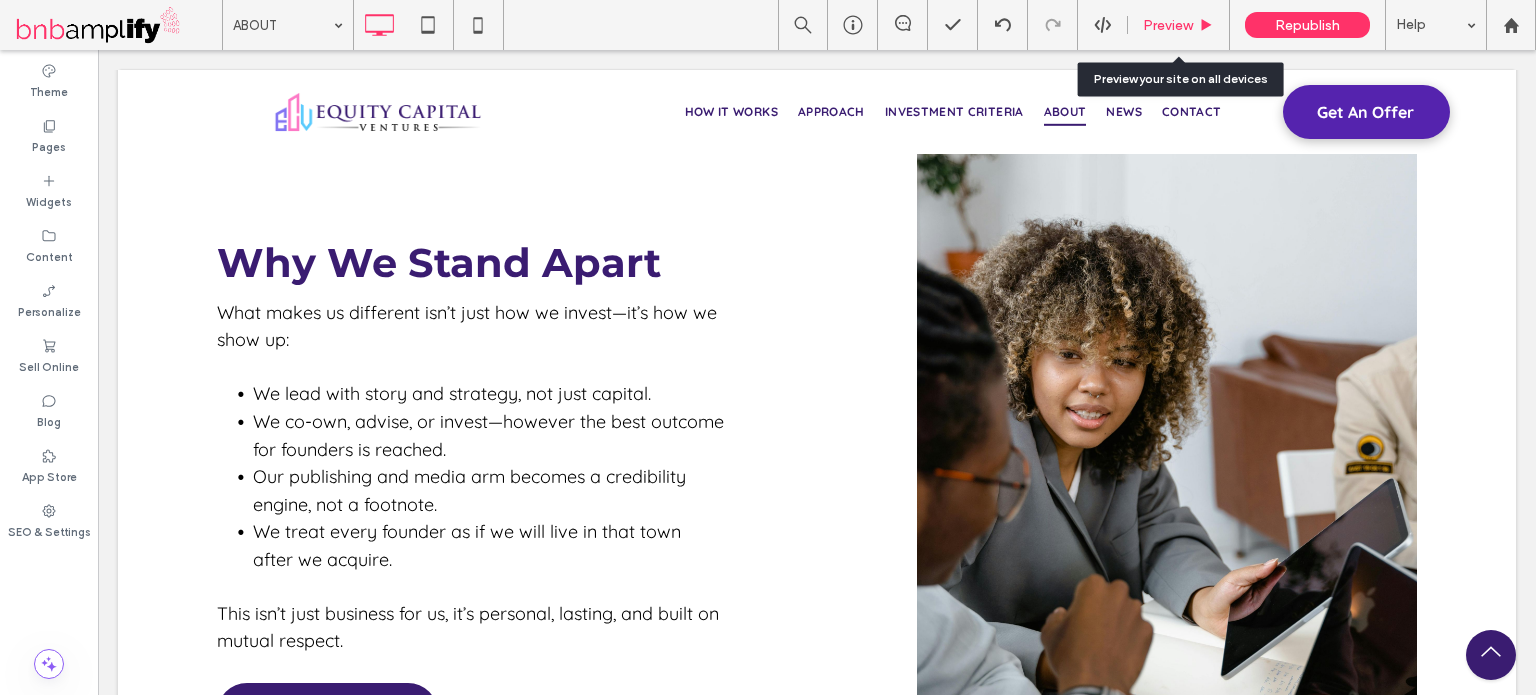 click on "Preview" at bounding box center [1179, 25] 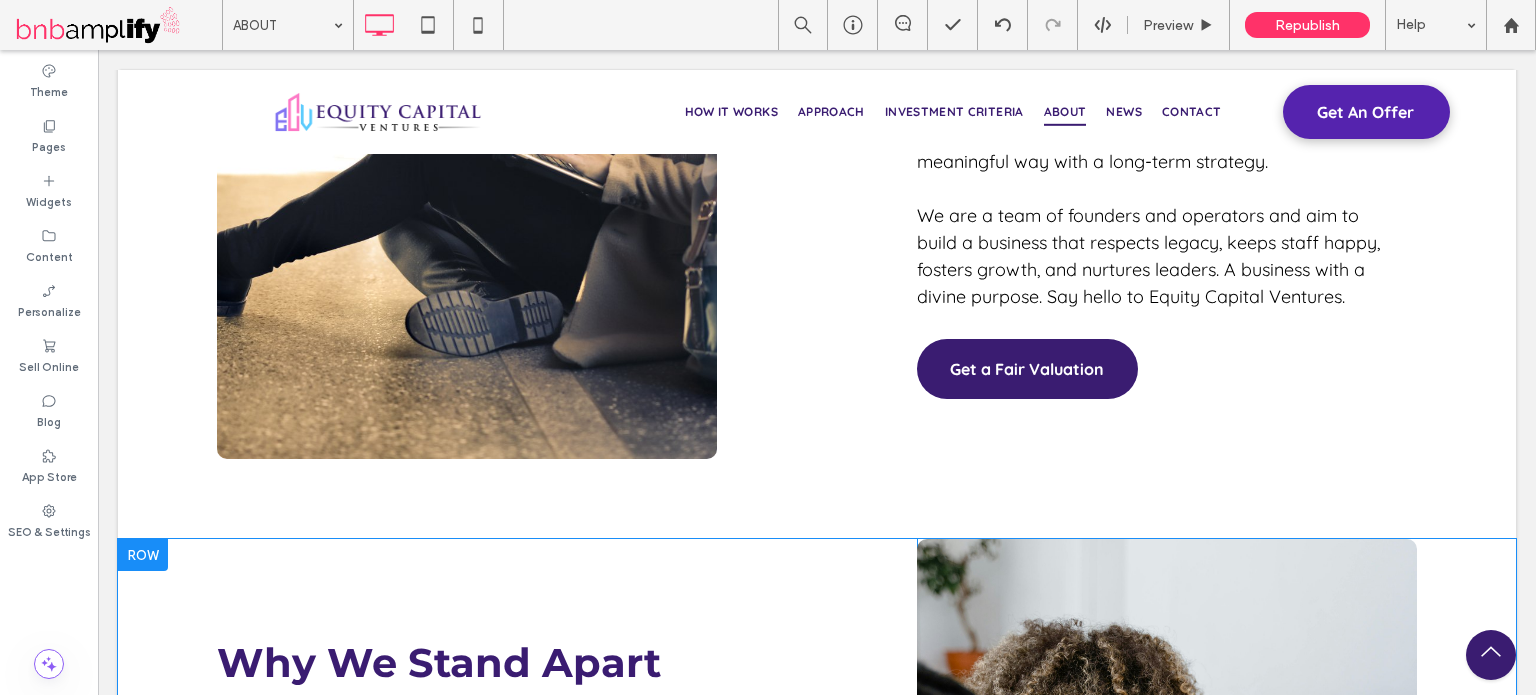 scroll, scrollTop: 3200, scrollLeft: 0, axis: vertical 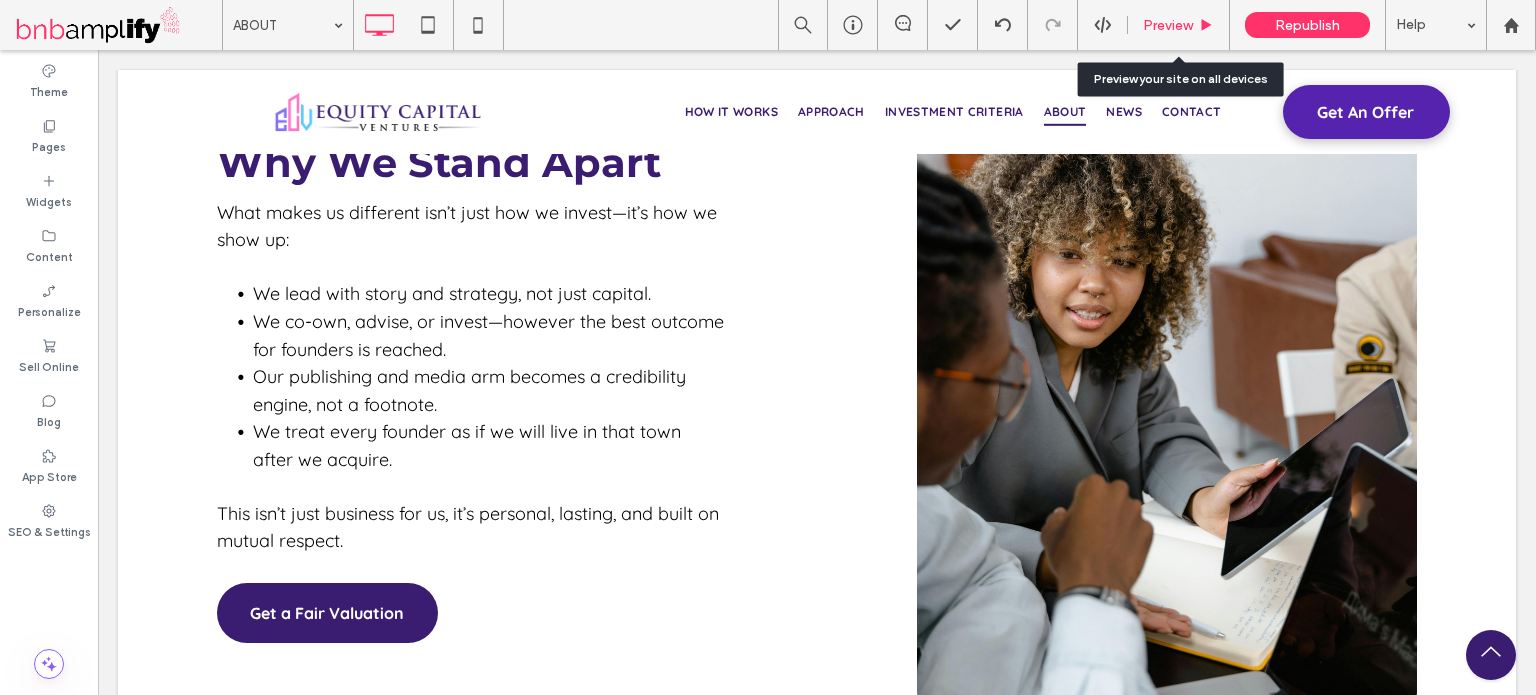 click on "Preview" at bounding box center [1168, 25] 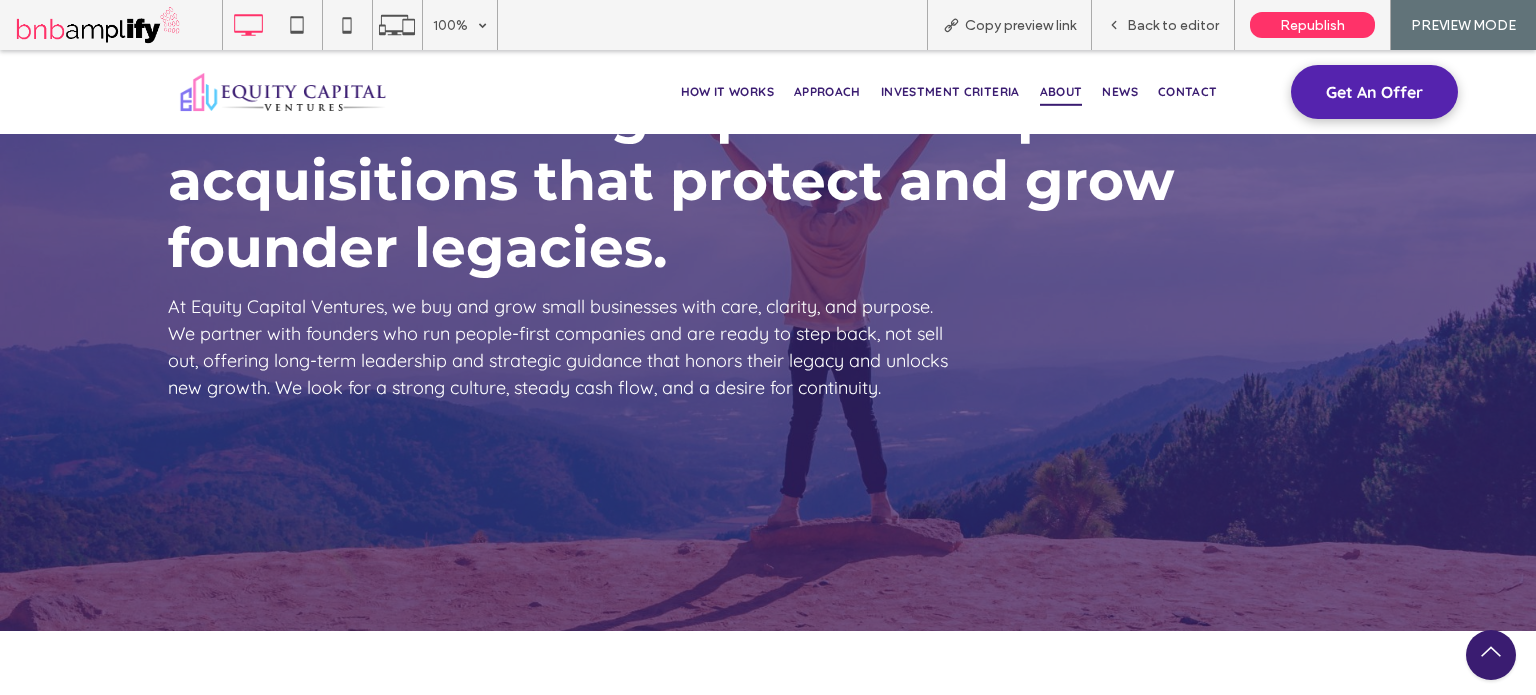 scroll, scrollTop: 700, scrollLeft: 0, axis: vertical 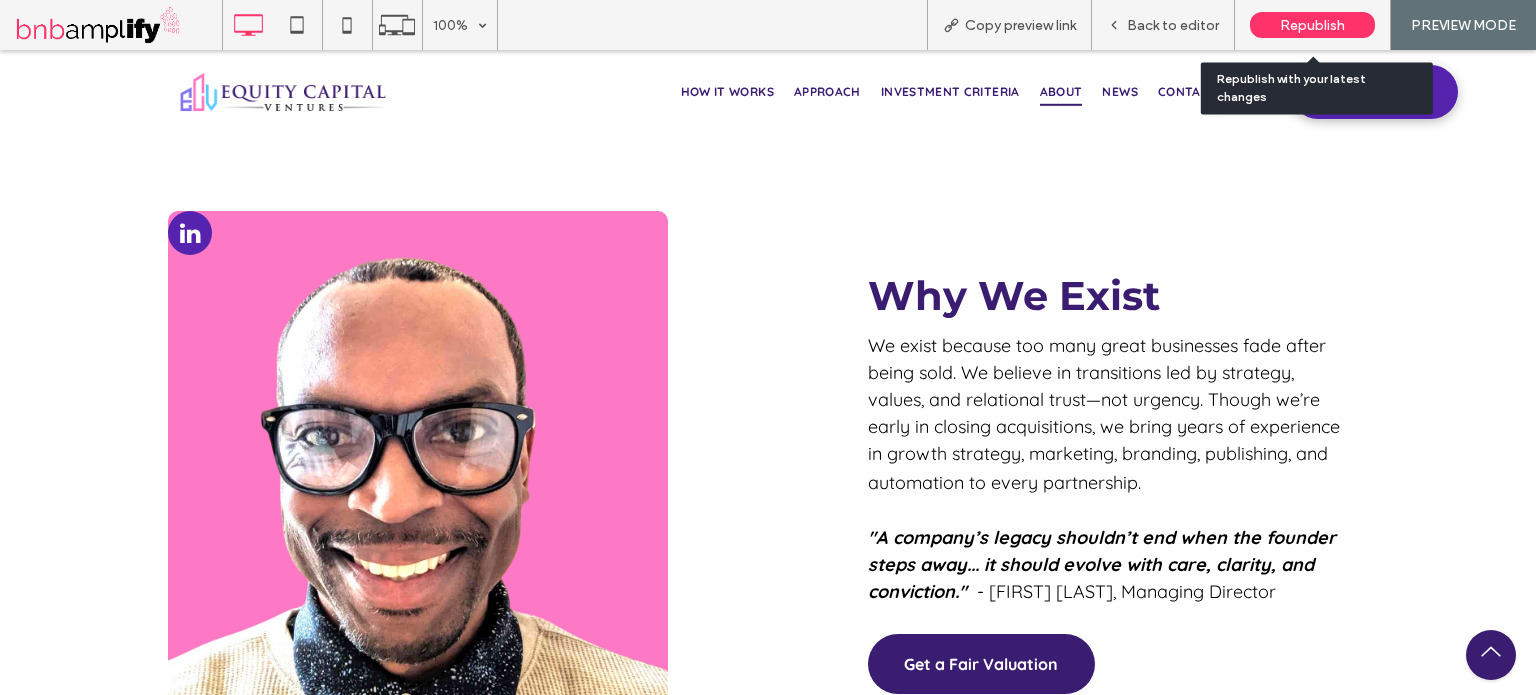 drag, startPoint x: 1292, startPoint y: 19, endPoint x: 880, endPoint y: 3, distance: 412.31058 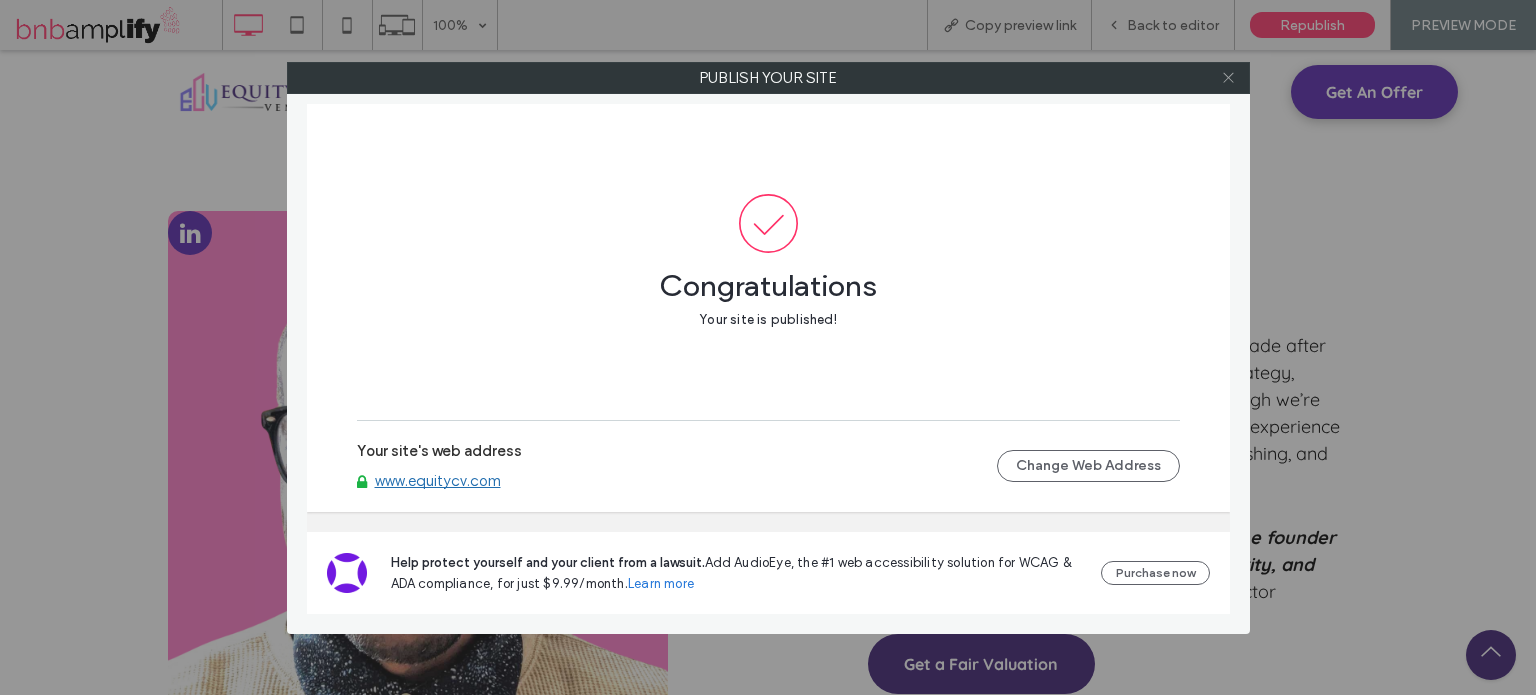 click 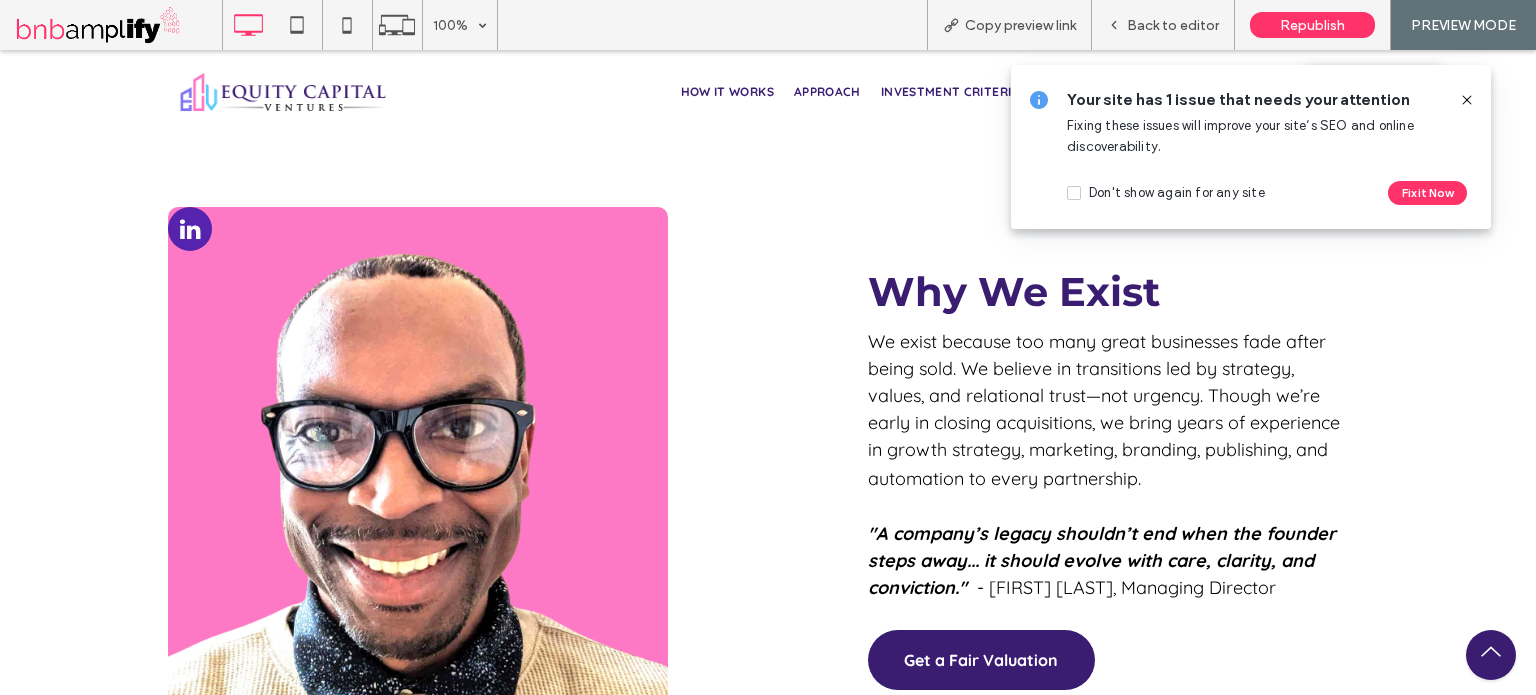 scroll, scrollTop: 700, scrollLeft: 0, axis: vertical 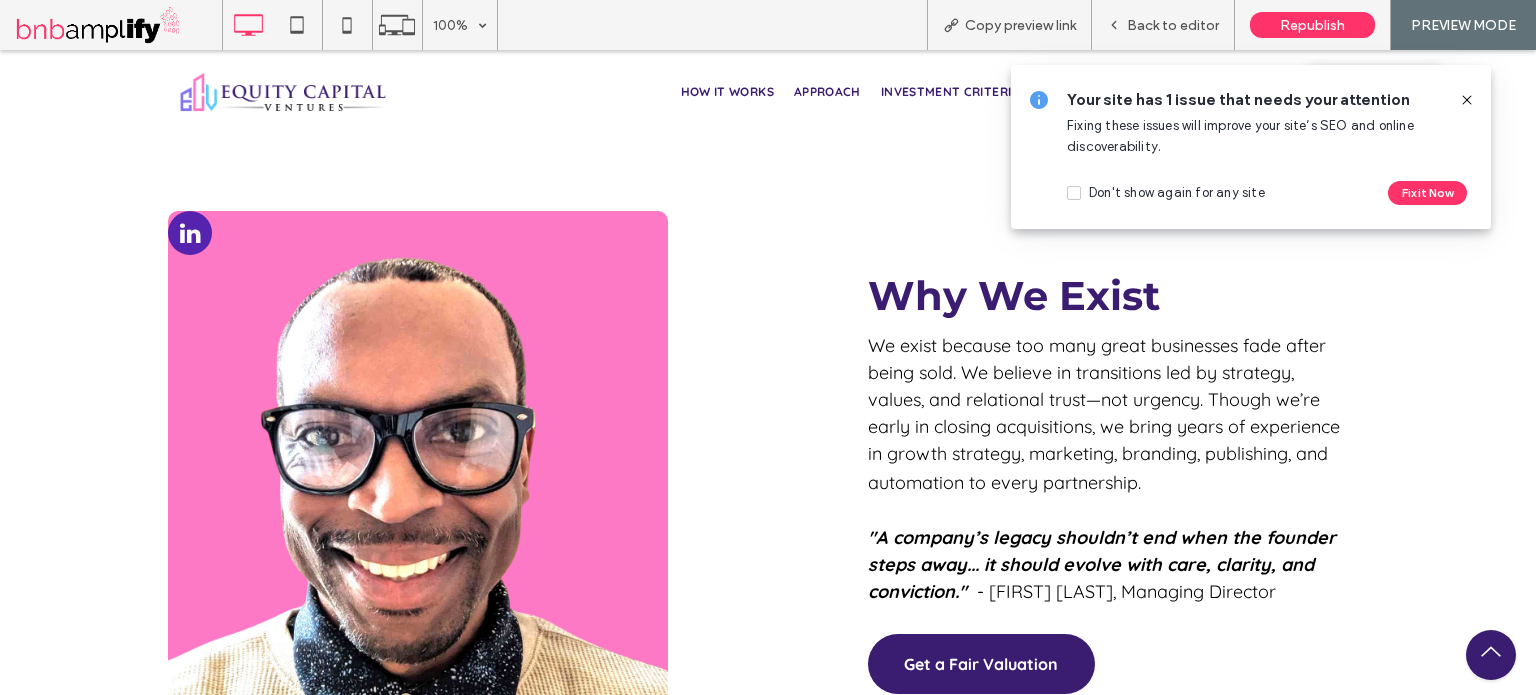 click at bounding box center [1467, 100] 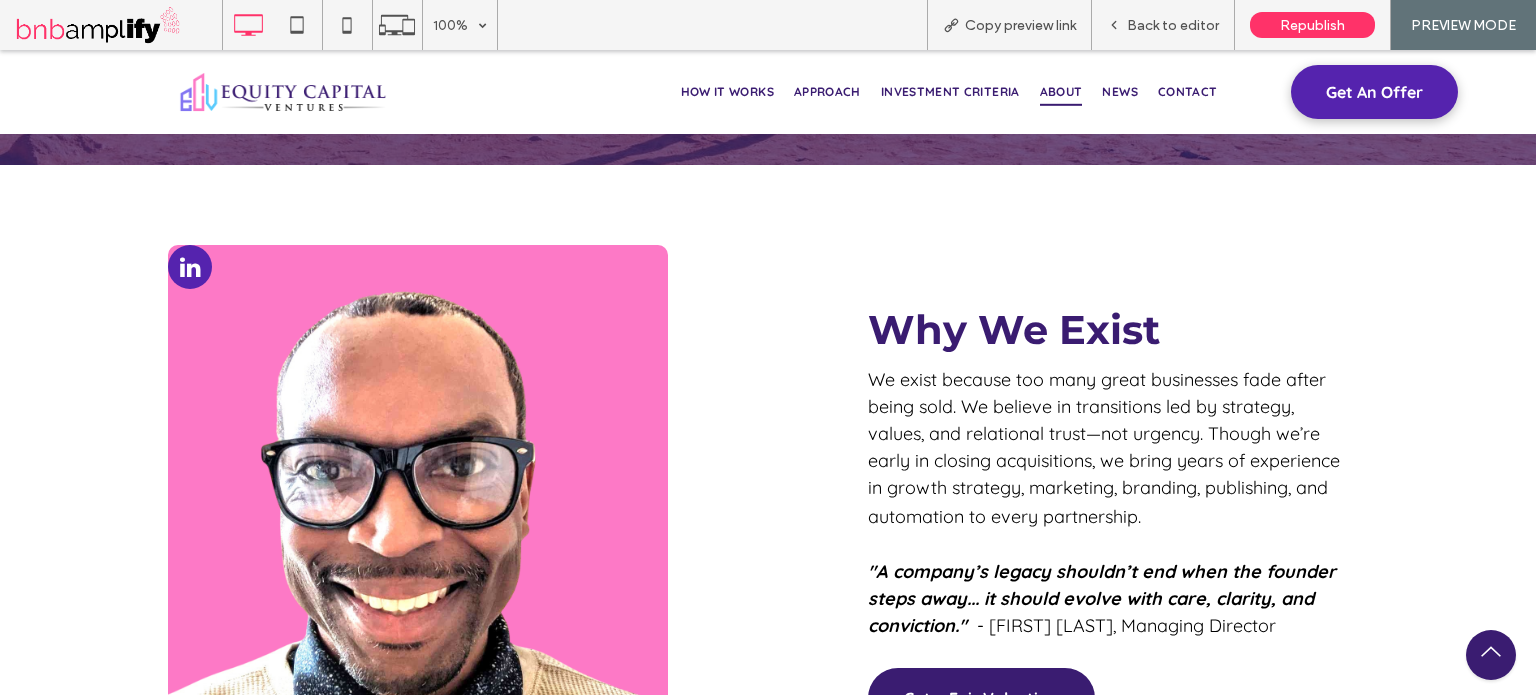 scroll, scrollTop: 400, scrollLeft: 0, axis: vertical 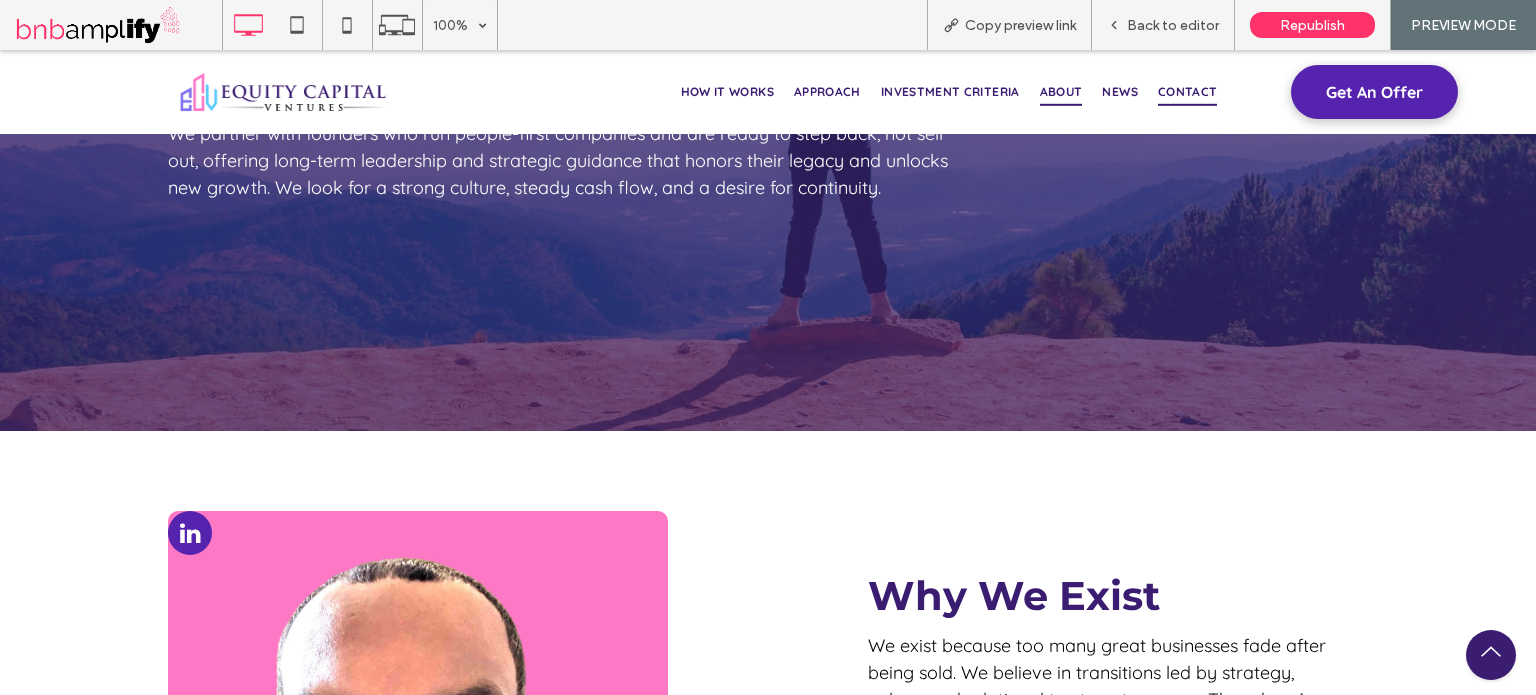 click on "CONTACT" at bounding box center (1188, 92) 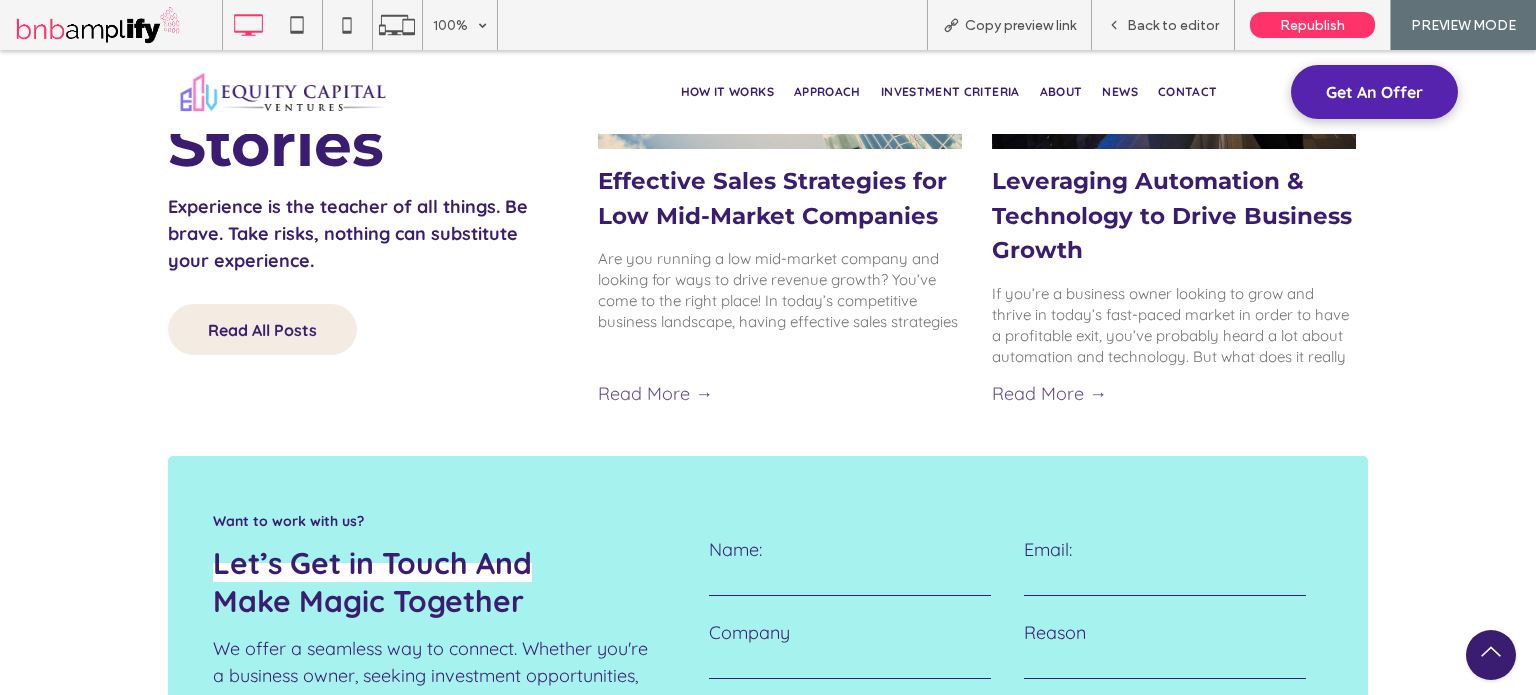 scroll, scrollTop: 6933, scrollLeft: 0, axis: vertical 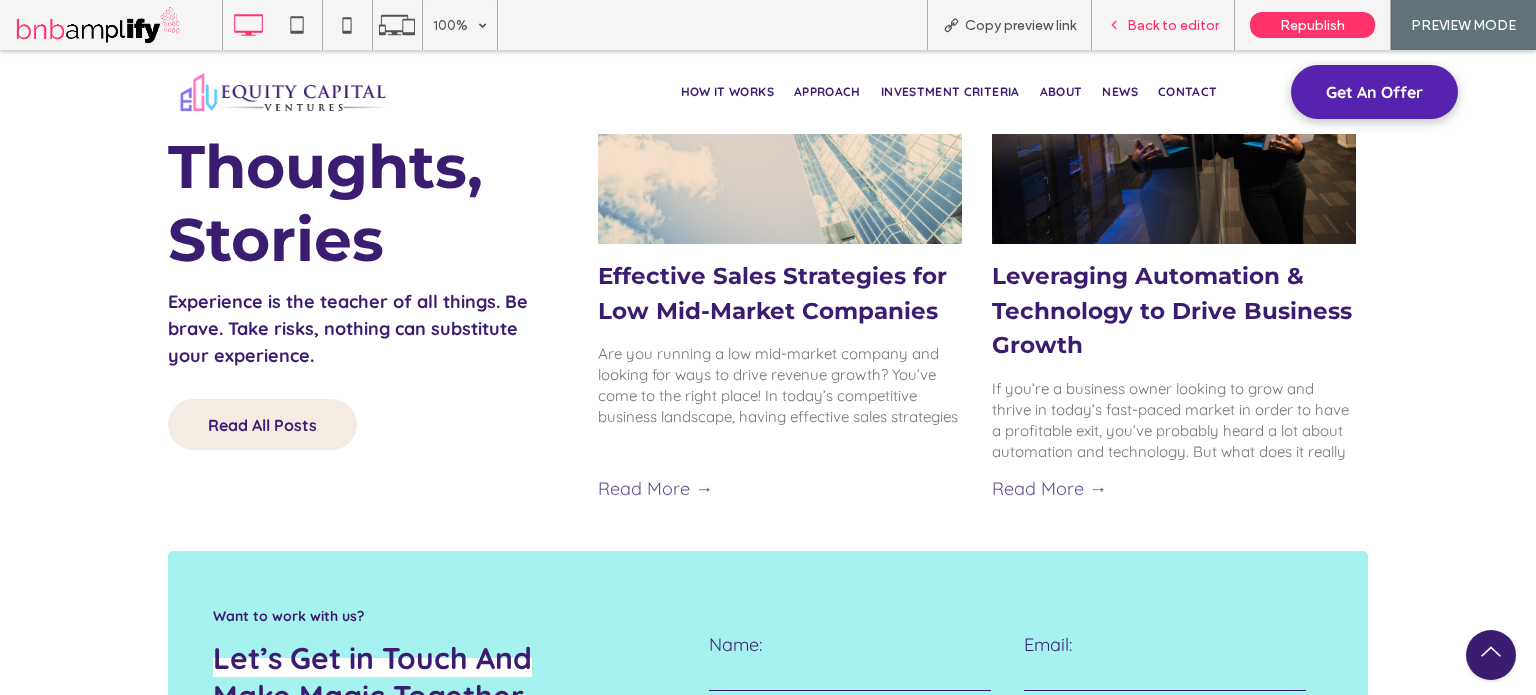 click on "Back to editor" at bounding box center (1173, 25) 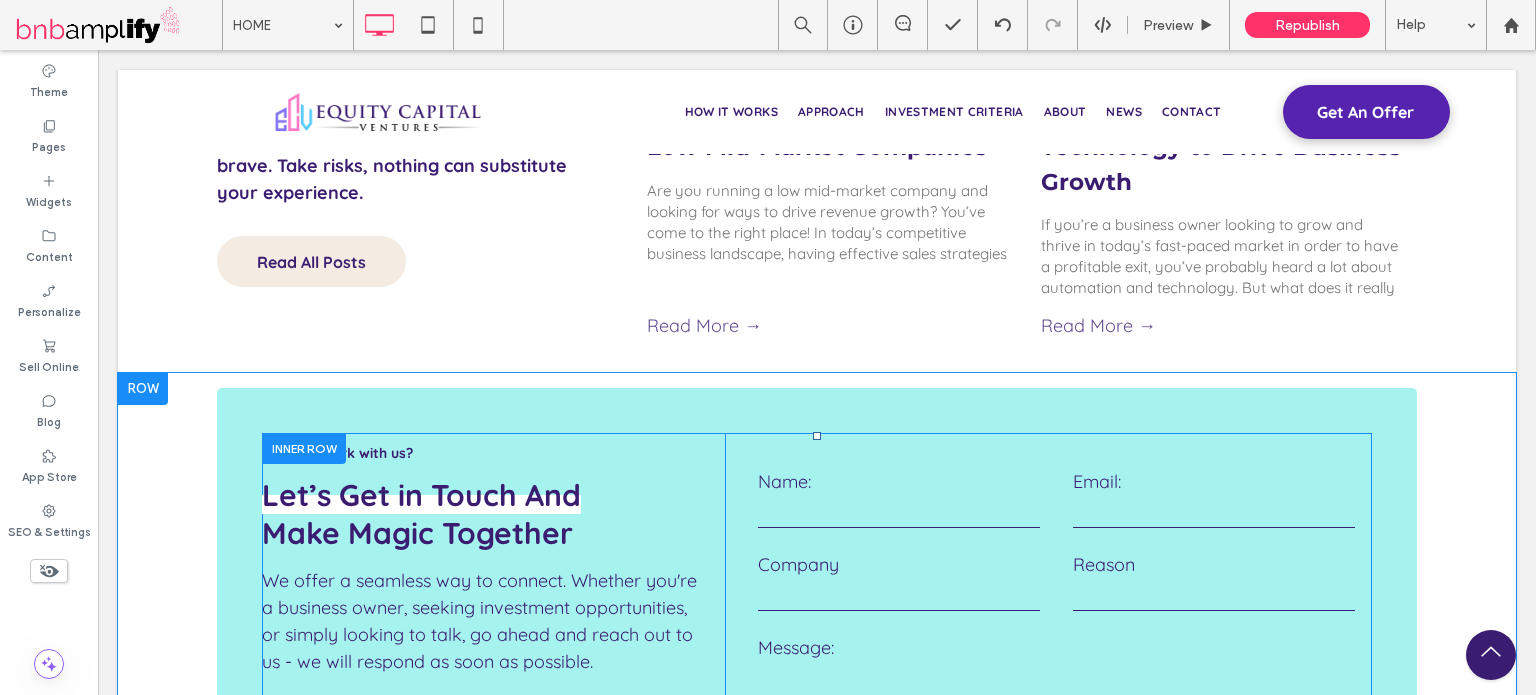 scroll, scrollTop: 6933, scrollLeft: 0, axis: vertical 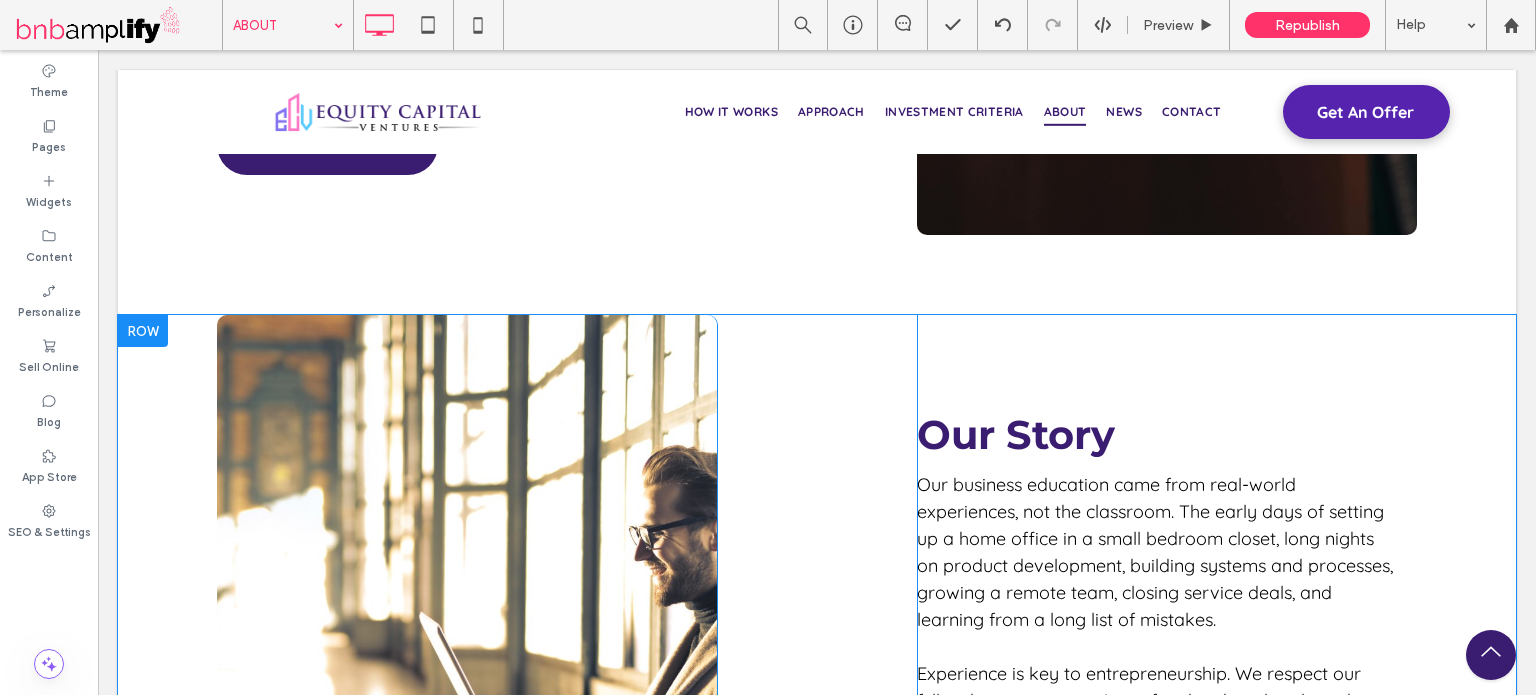 click at bounding box center [143, 331] 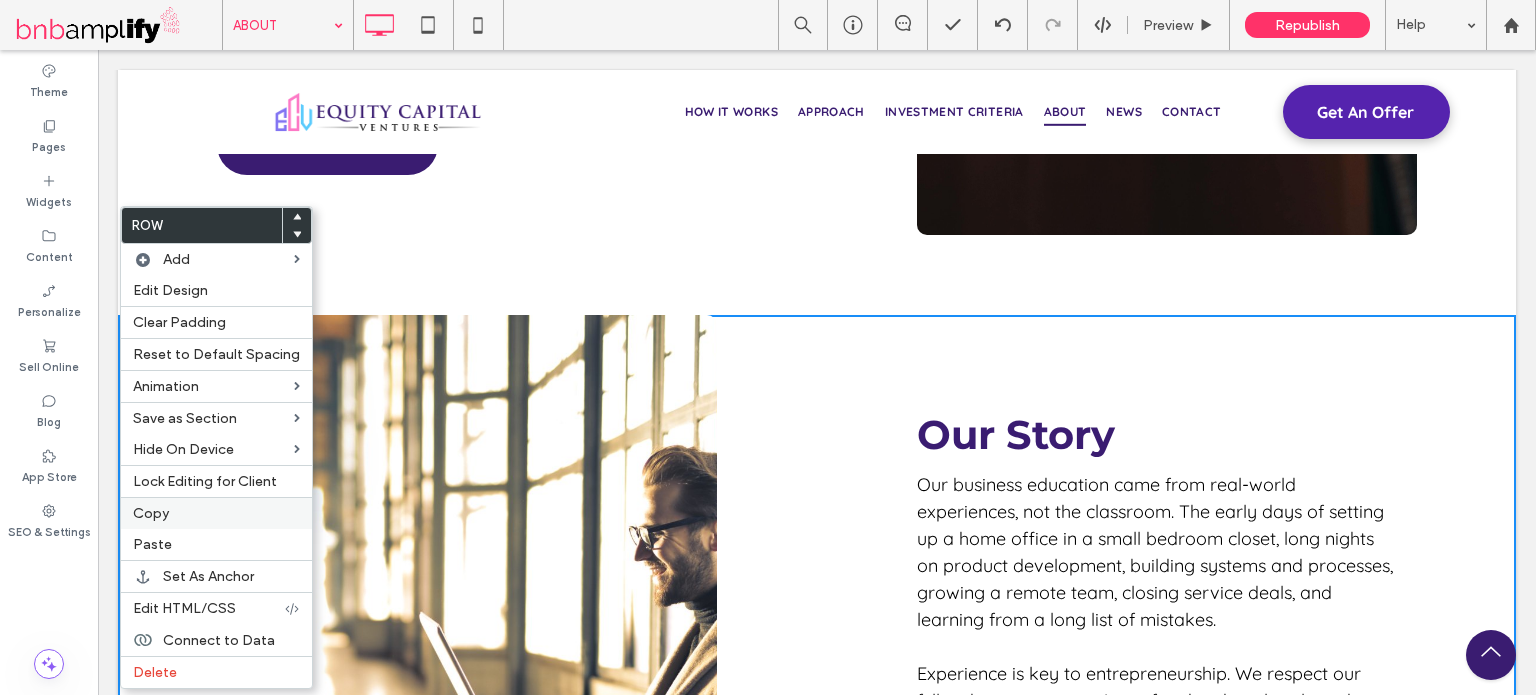 click on "Copy" at bounding box center [216, 513] 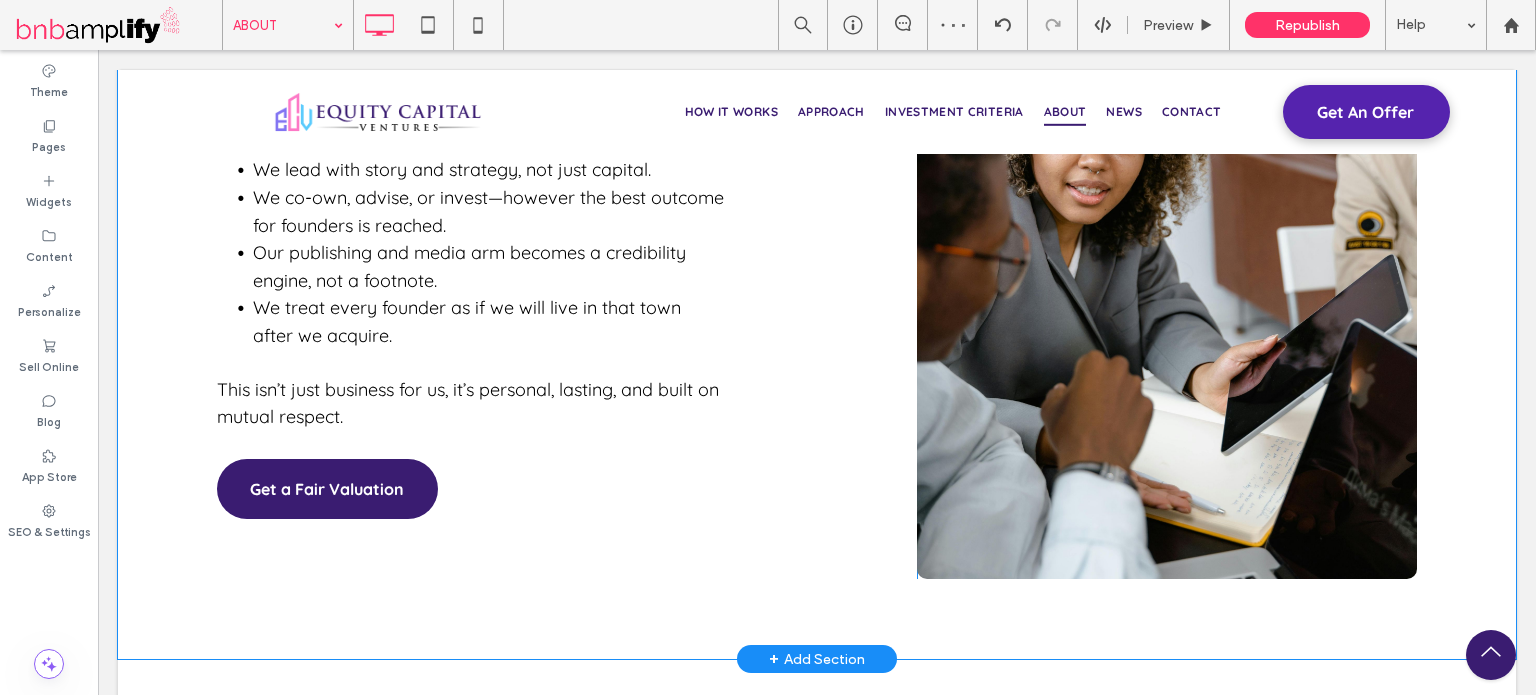 scroll, scrollTop: 3080, scrollLeft: 0, axis: vertical 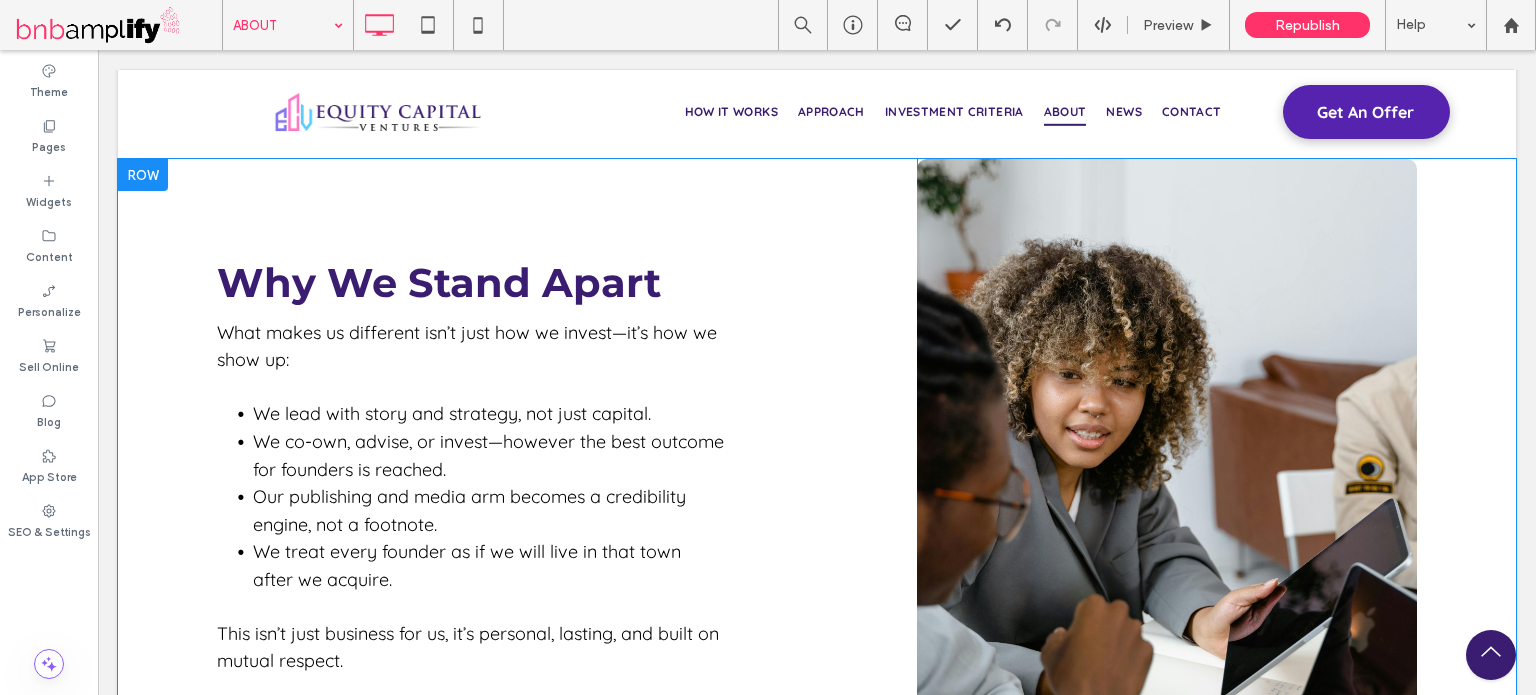 click at bounding box center (143, 175) 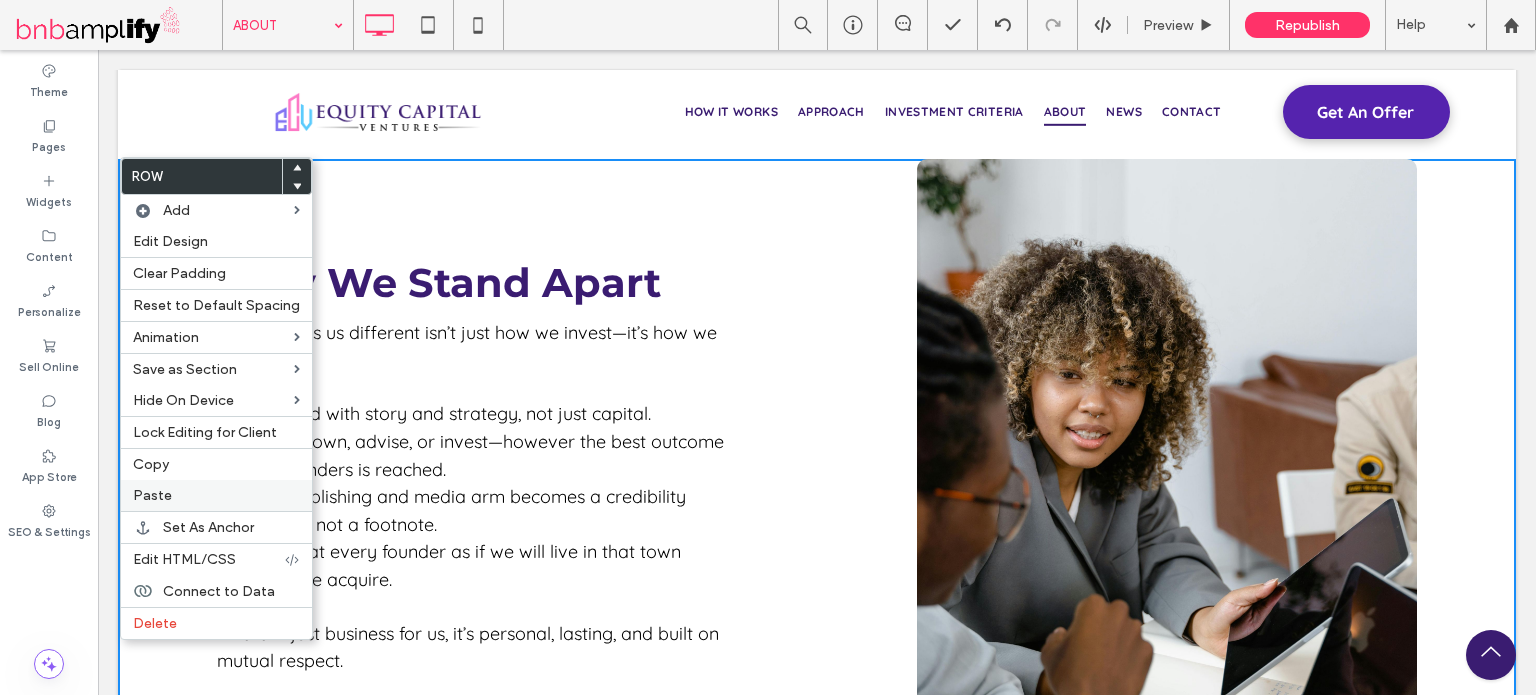 click on "Paste" at bounding box center (216, 495) 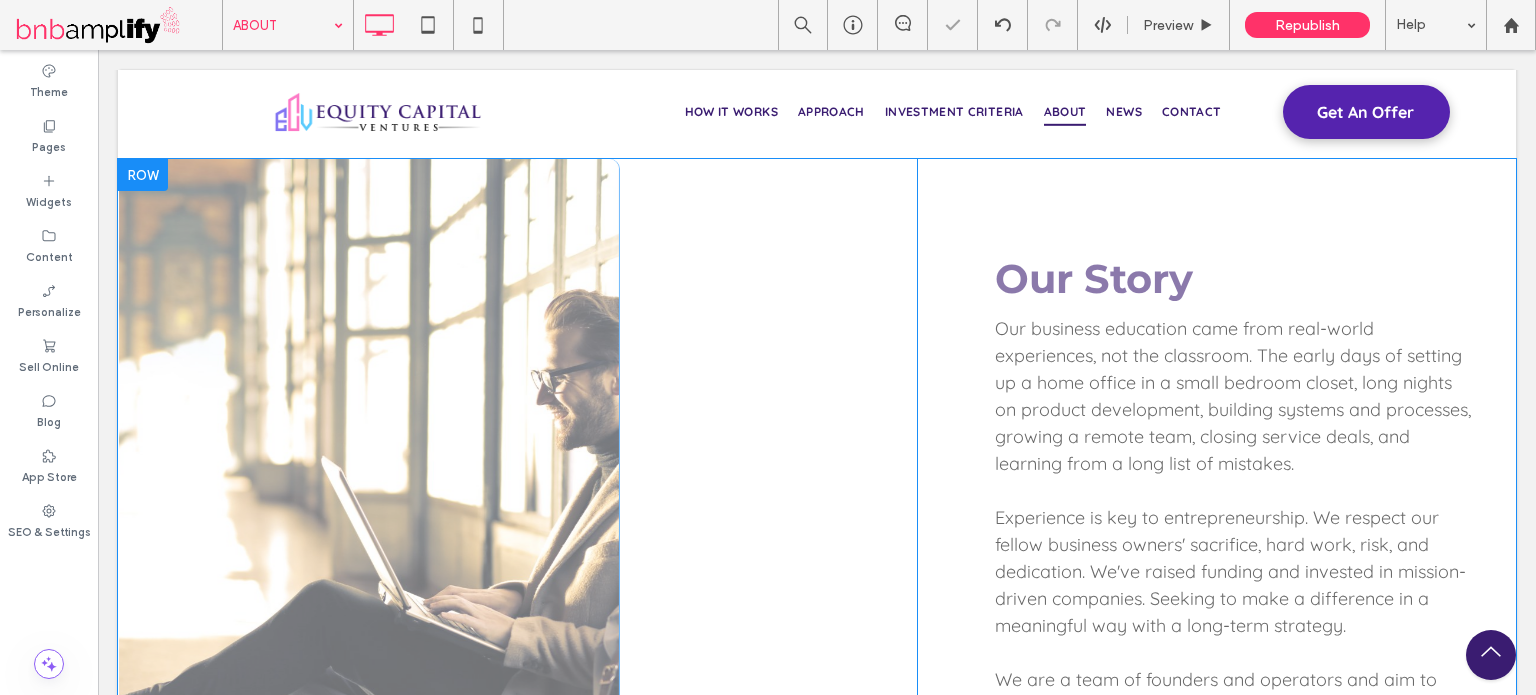 click at bounding box center (143, 175) 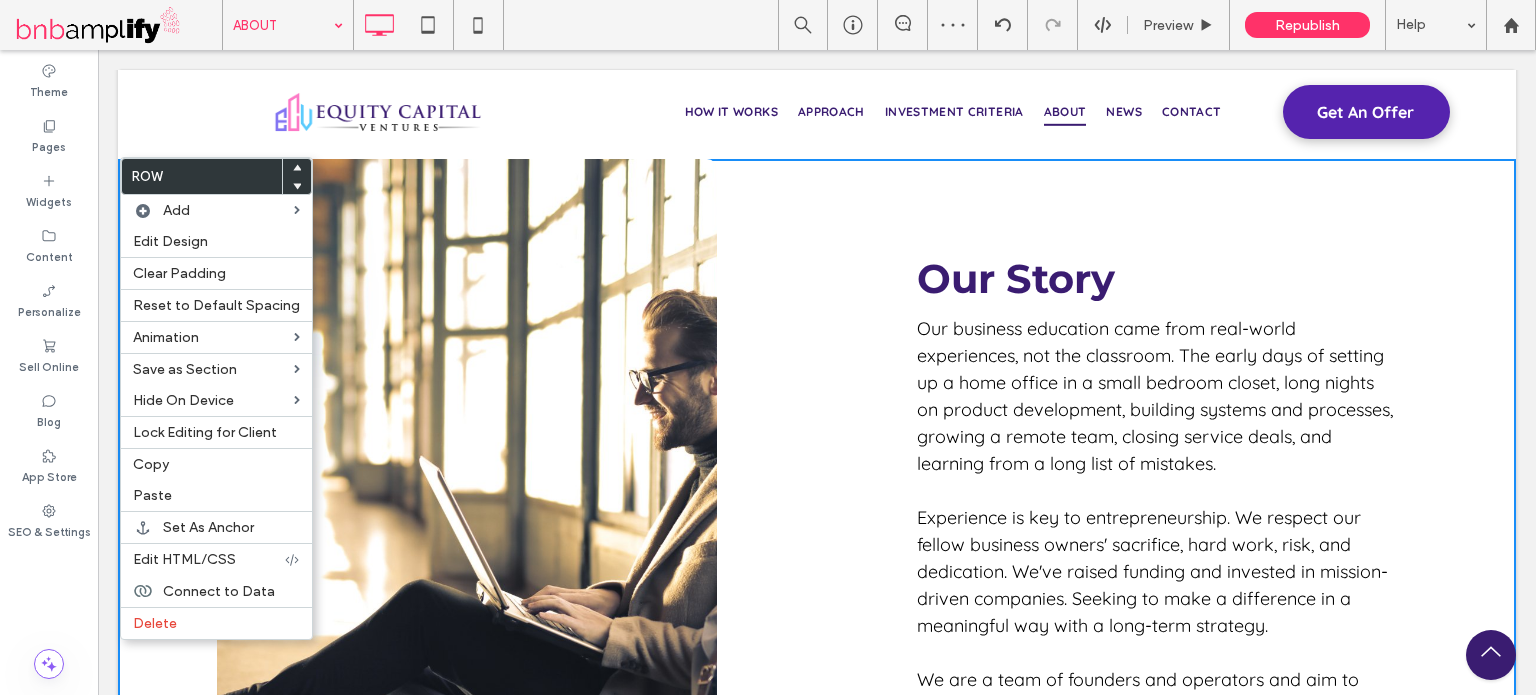 click 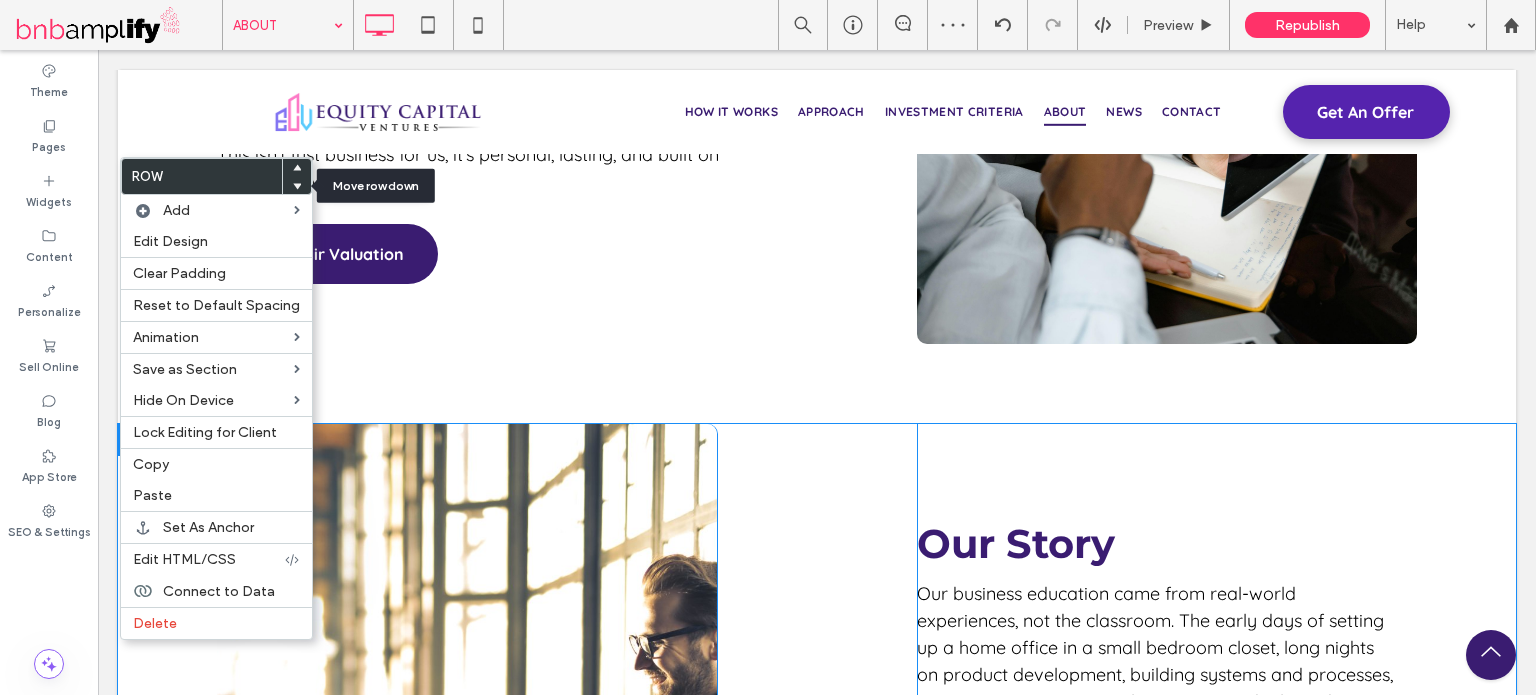 scroll, scrollTop: 3780, scrollLeft: 0, axis: vertical 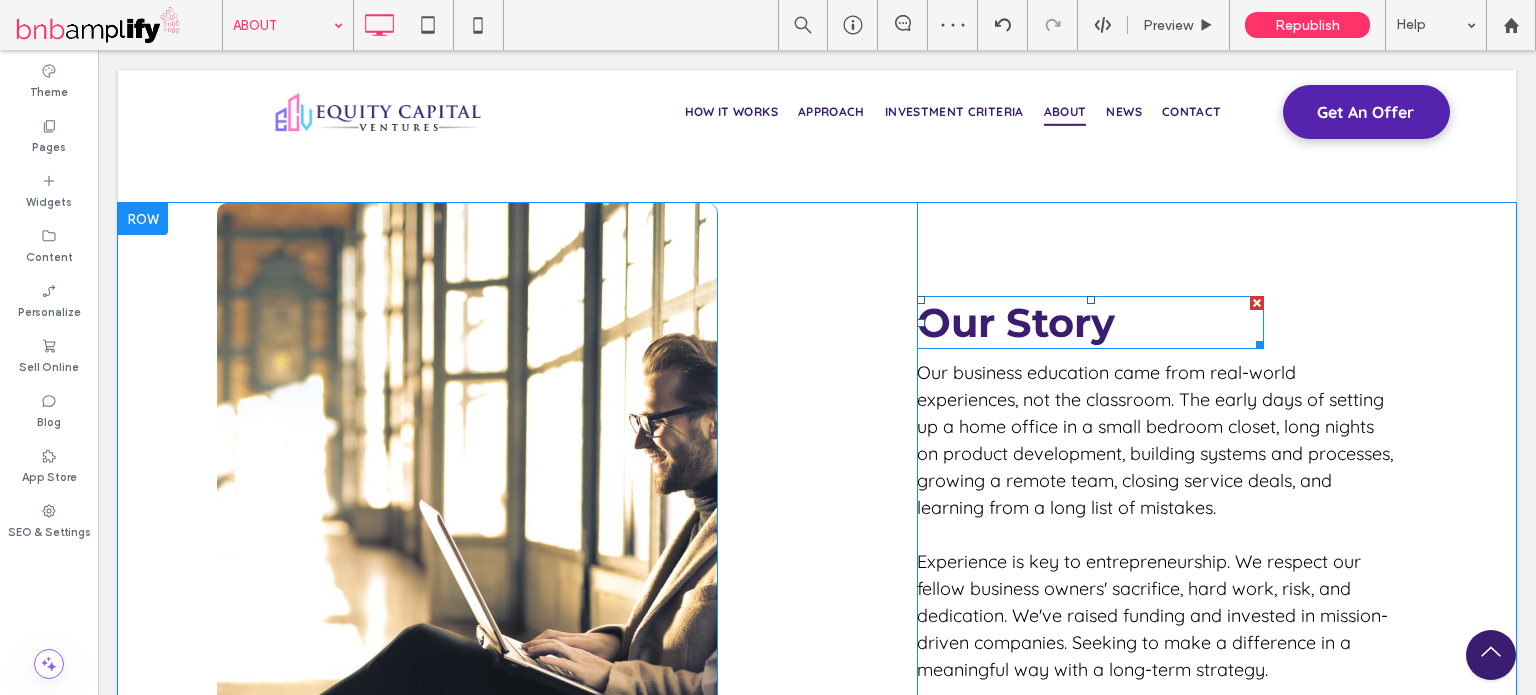 click on "Our Story" at bounding box center [1016, 322] 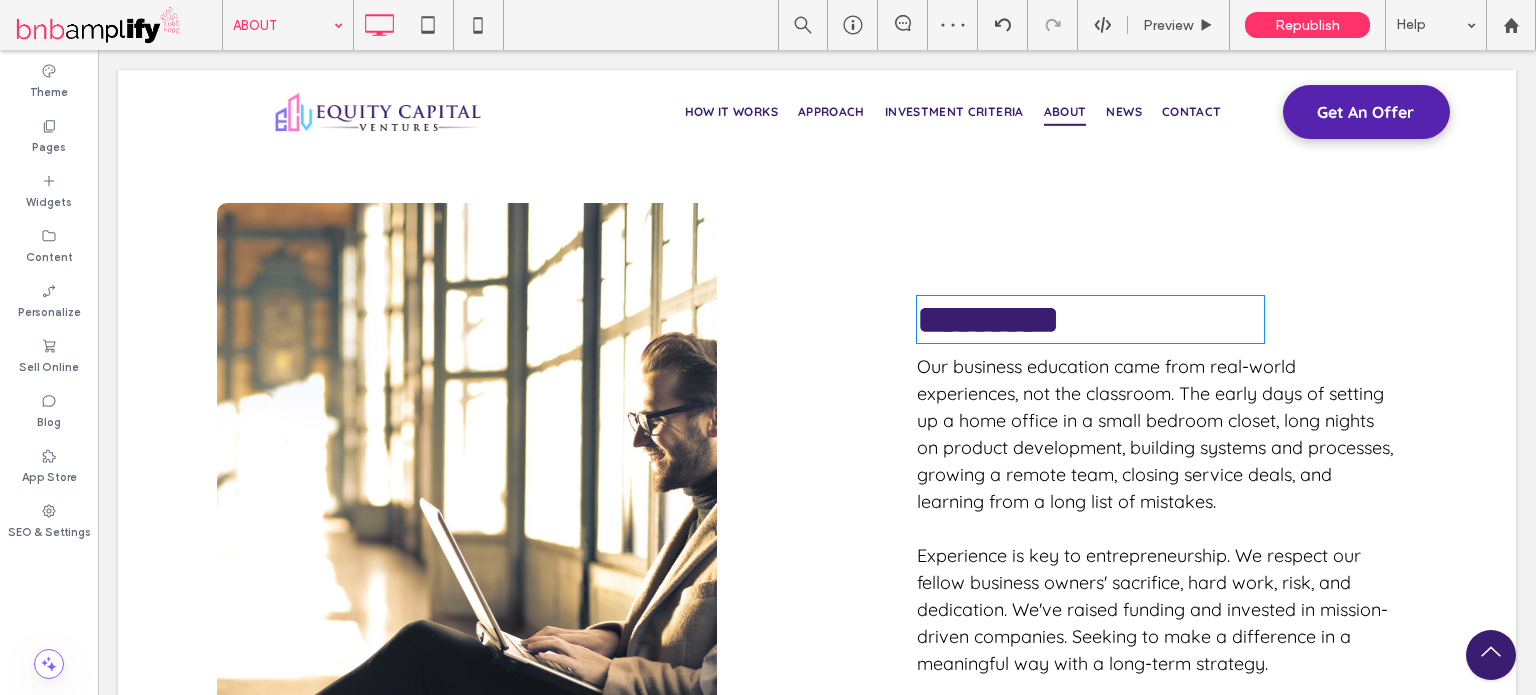 click on "*********" at bounding box center [988, 319] 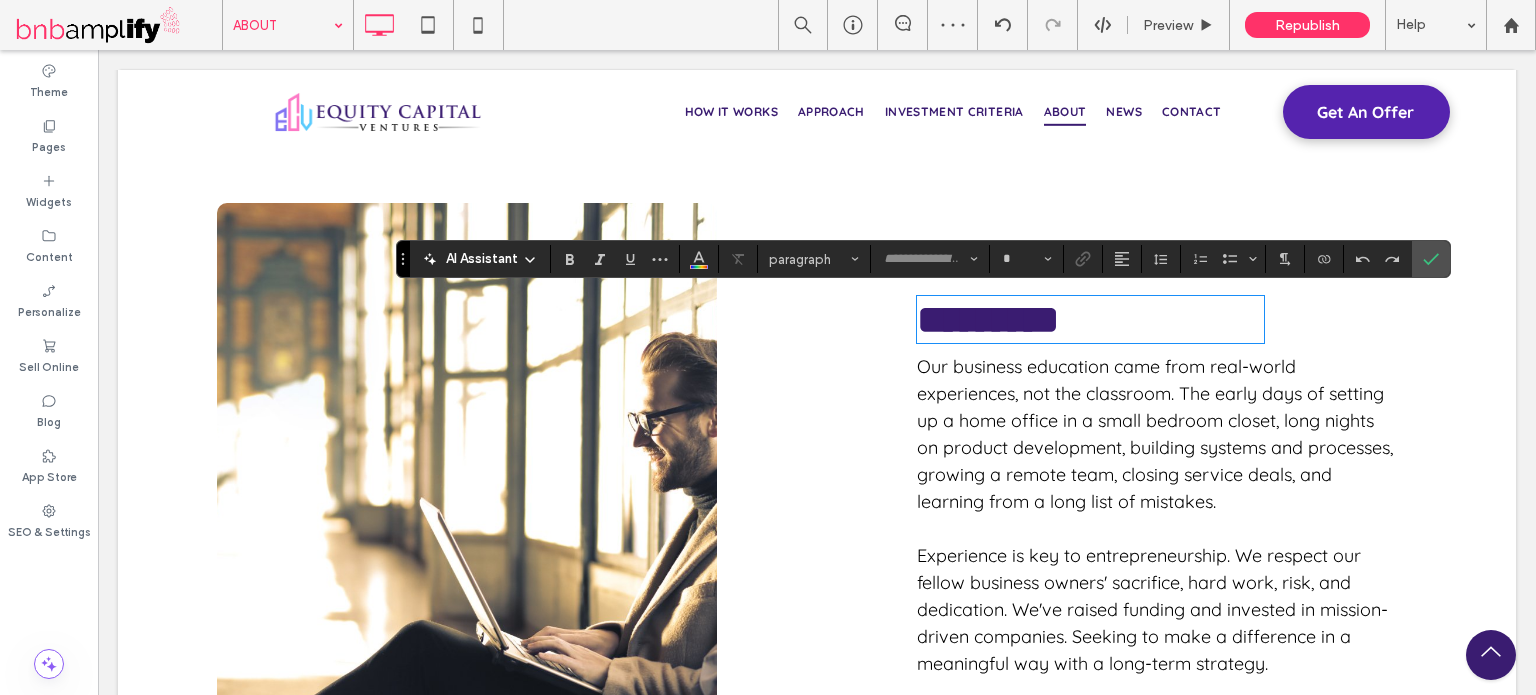 type on "**********" 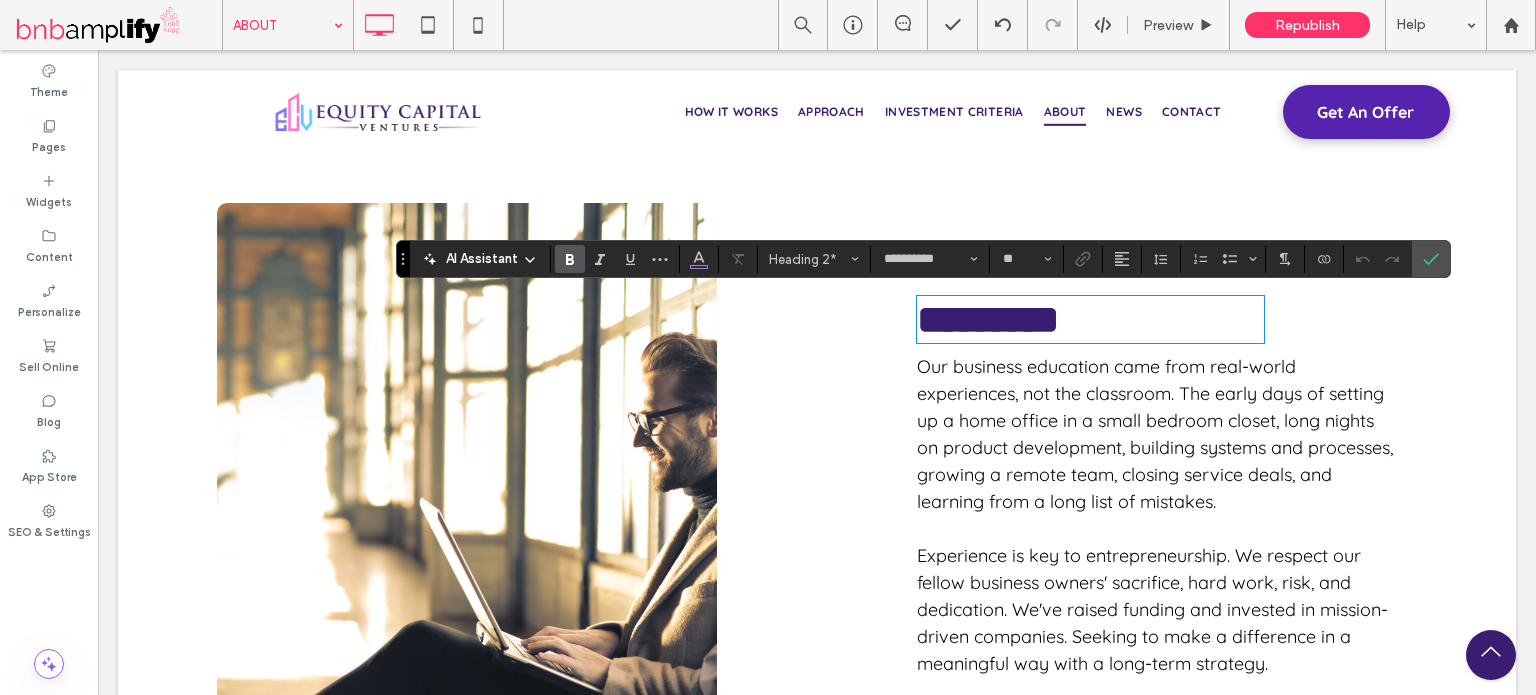 type 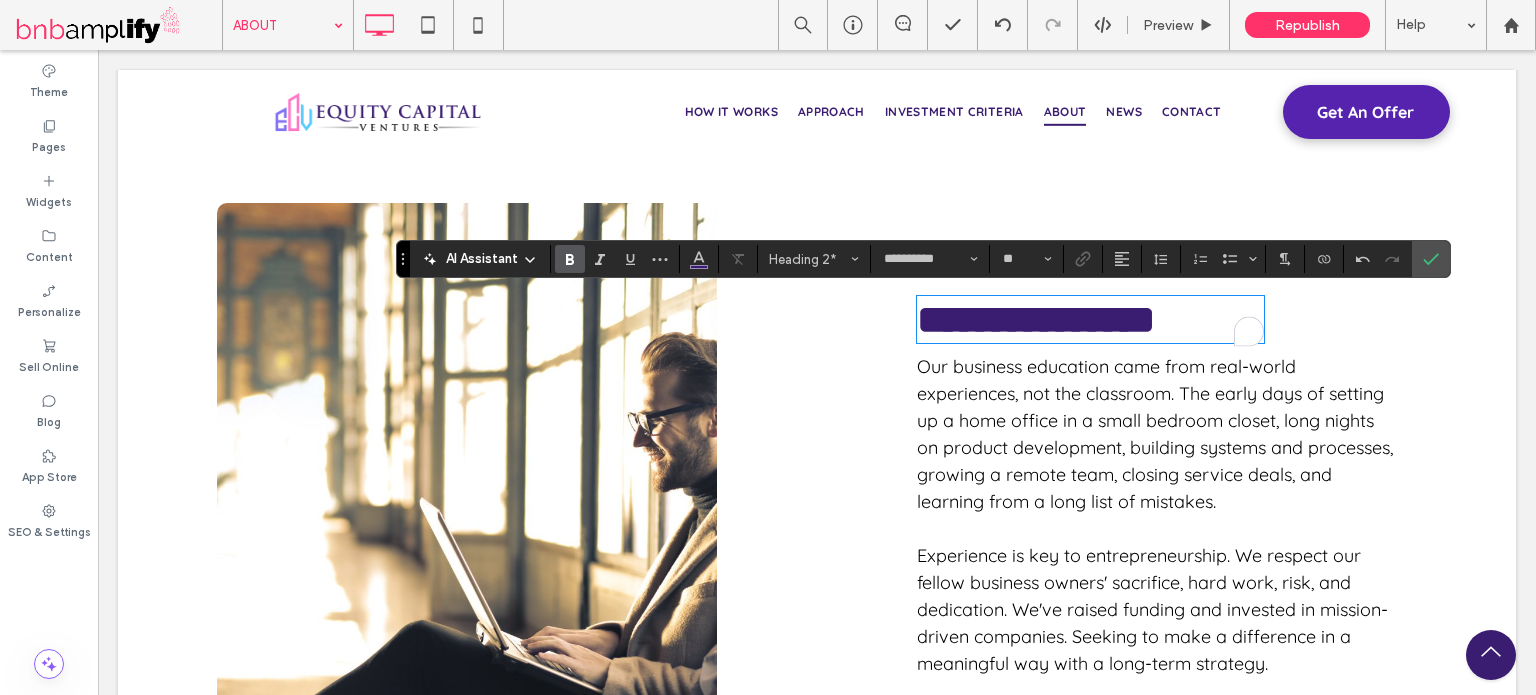 click on "**********" at bounding box center (817, 622) 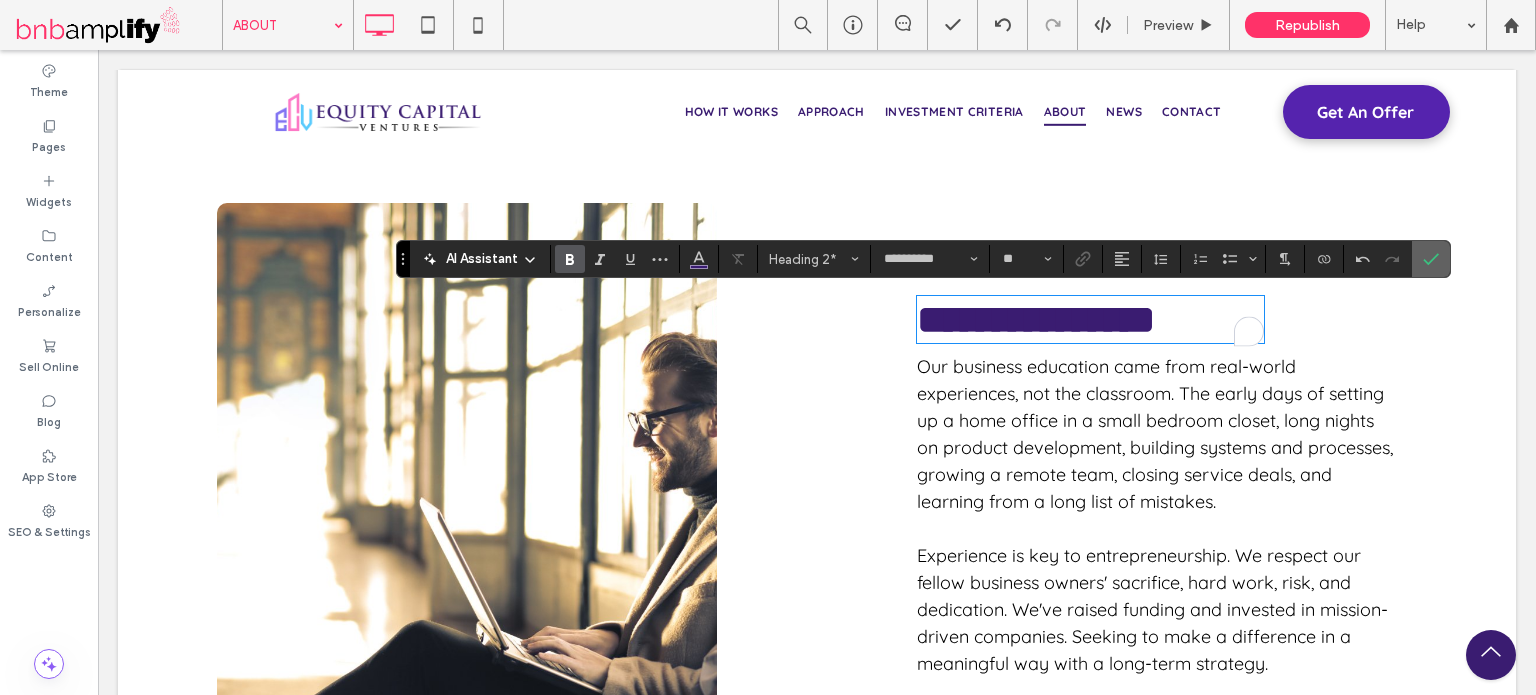 click 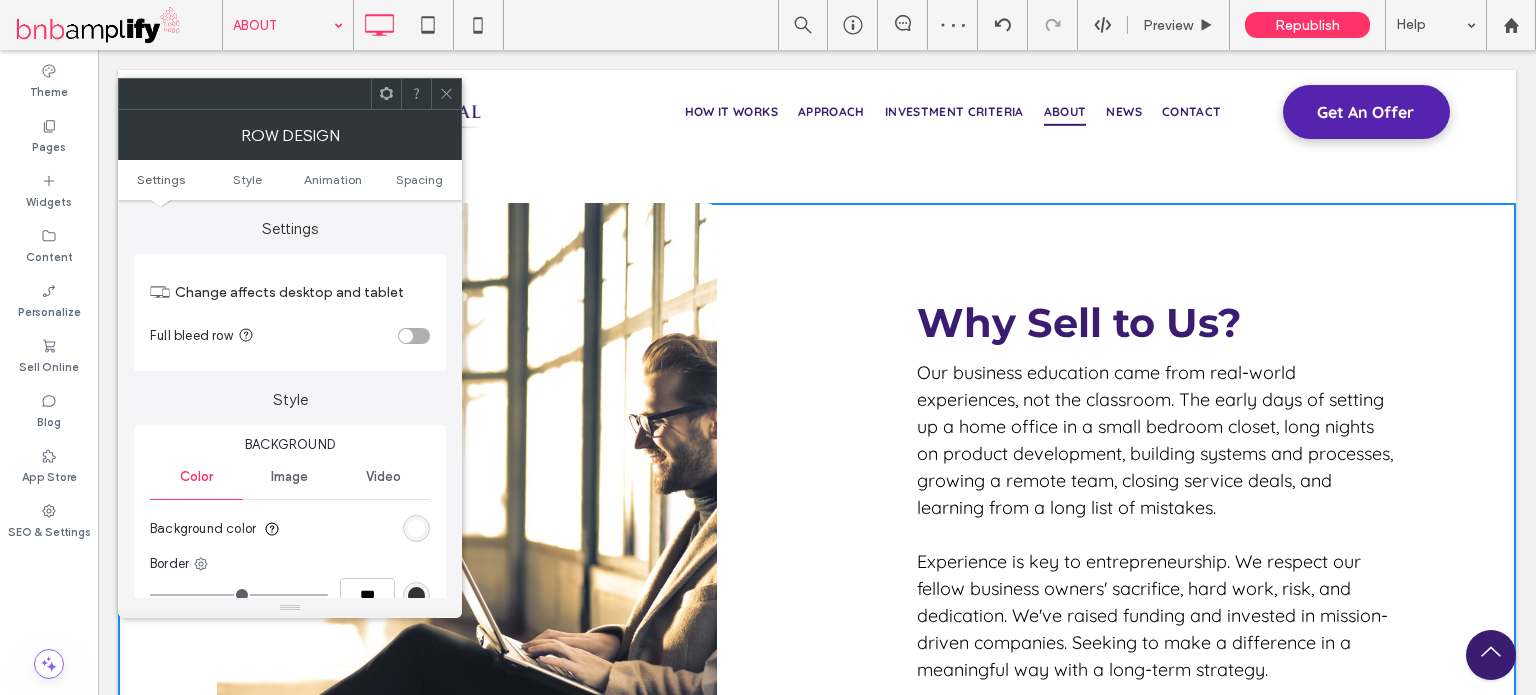scroll, scrollTop: 4080, scrollLeft: 0, axis: vertical 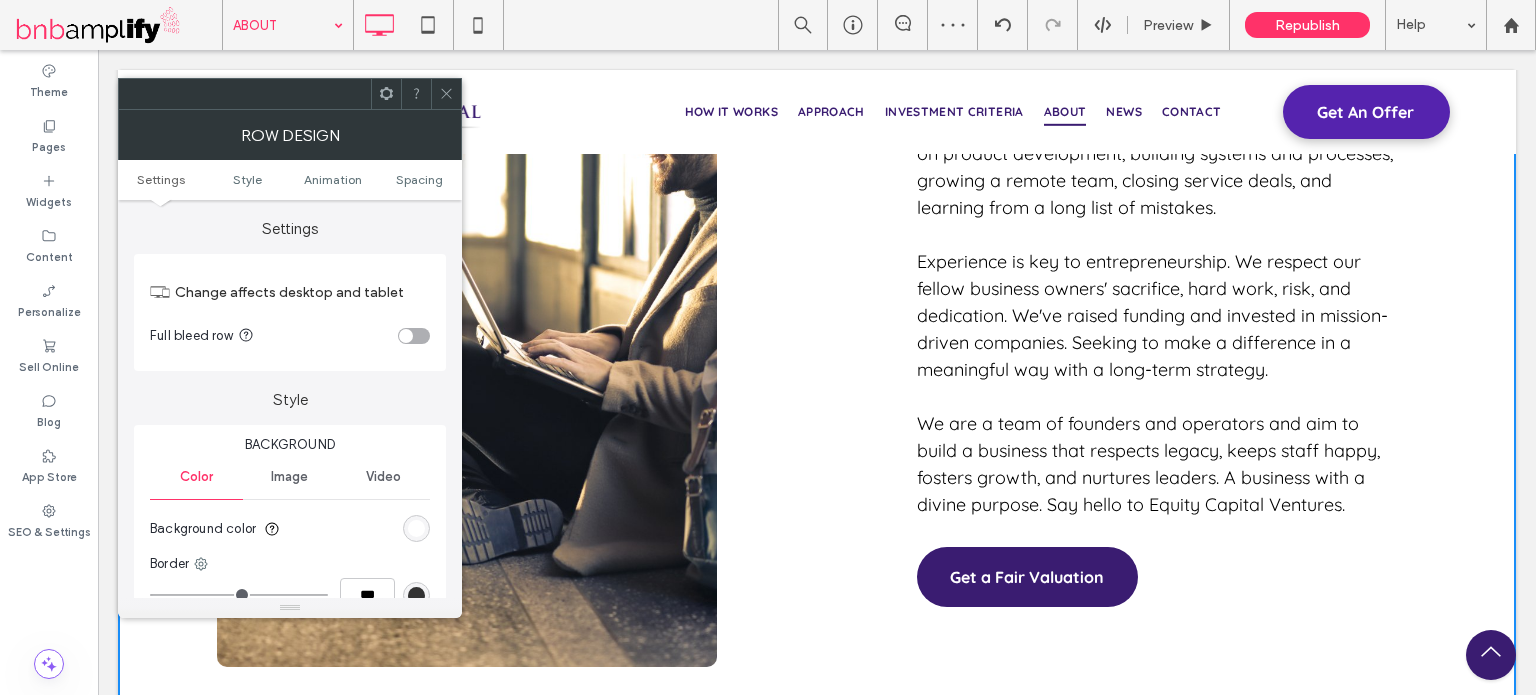 click 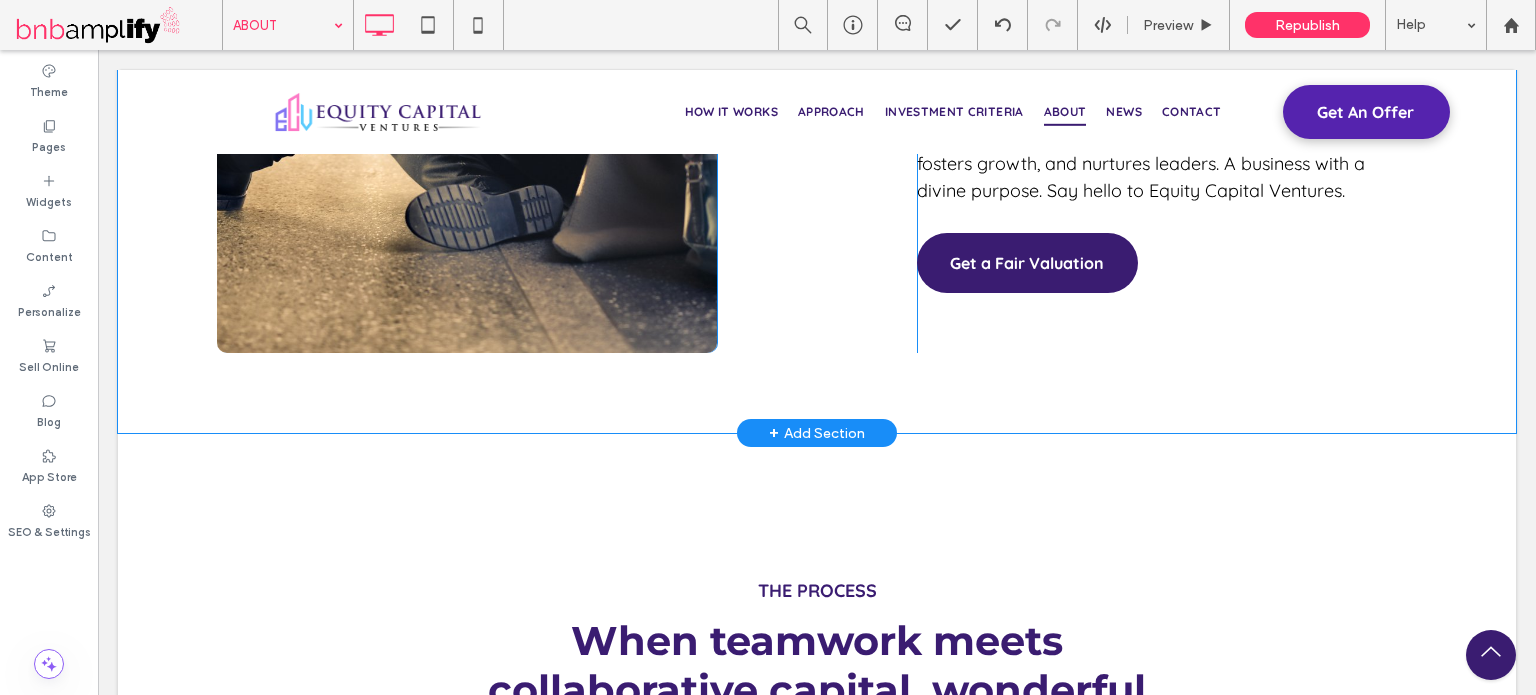 scroll, scrollTop: 4080, scrollLeft: 0, axis: vertical 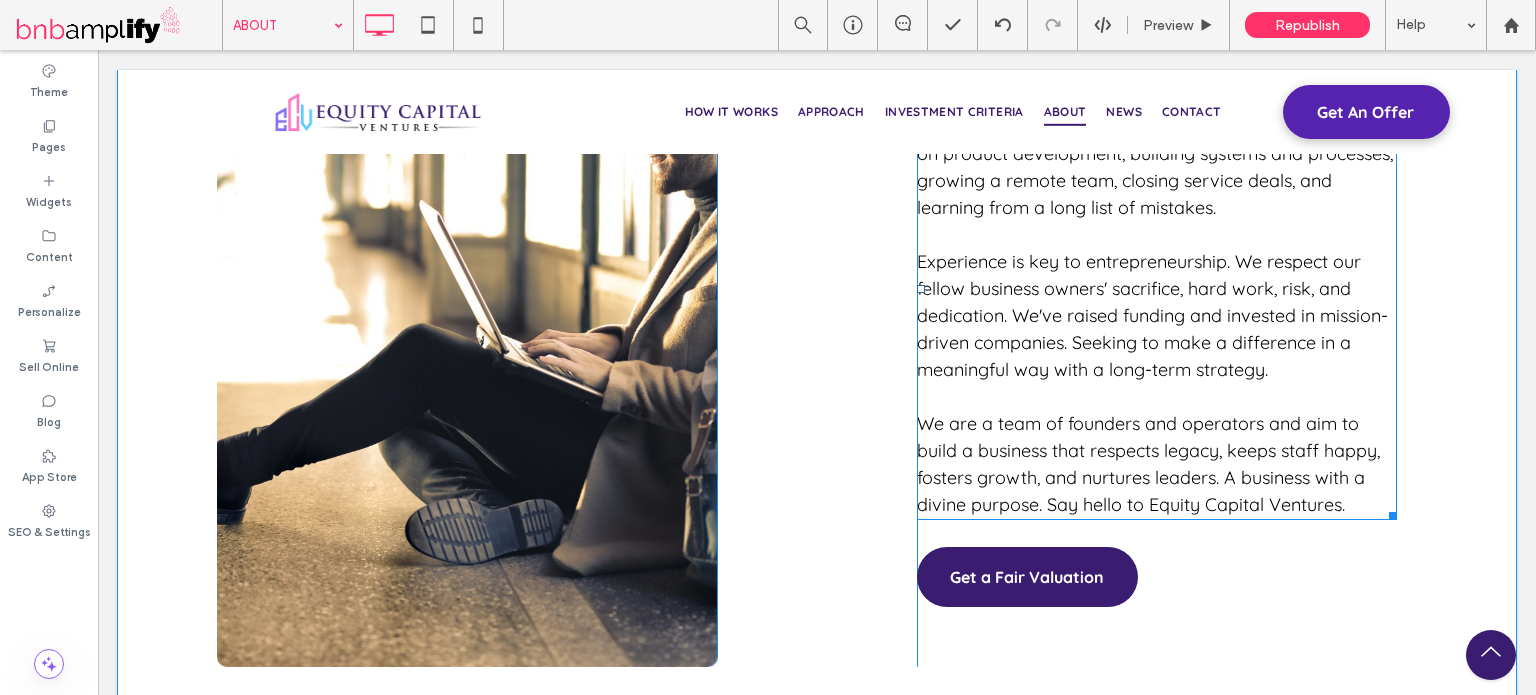 click on "Experience is key to entrepreneurship. We respect our fellow business owners' sacrifice, hard work, risk, and dedication. We've raised funding and invested in mission-driven companies. Seeking to make a difference in a meaningful way with a long-term strategy." at bounding box center (1152, 315) 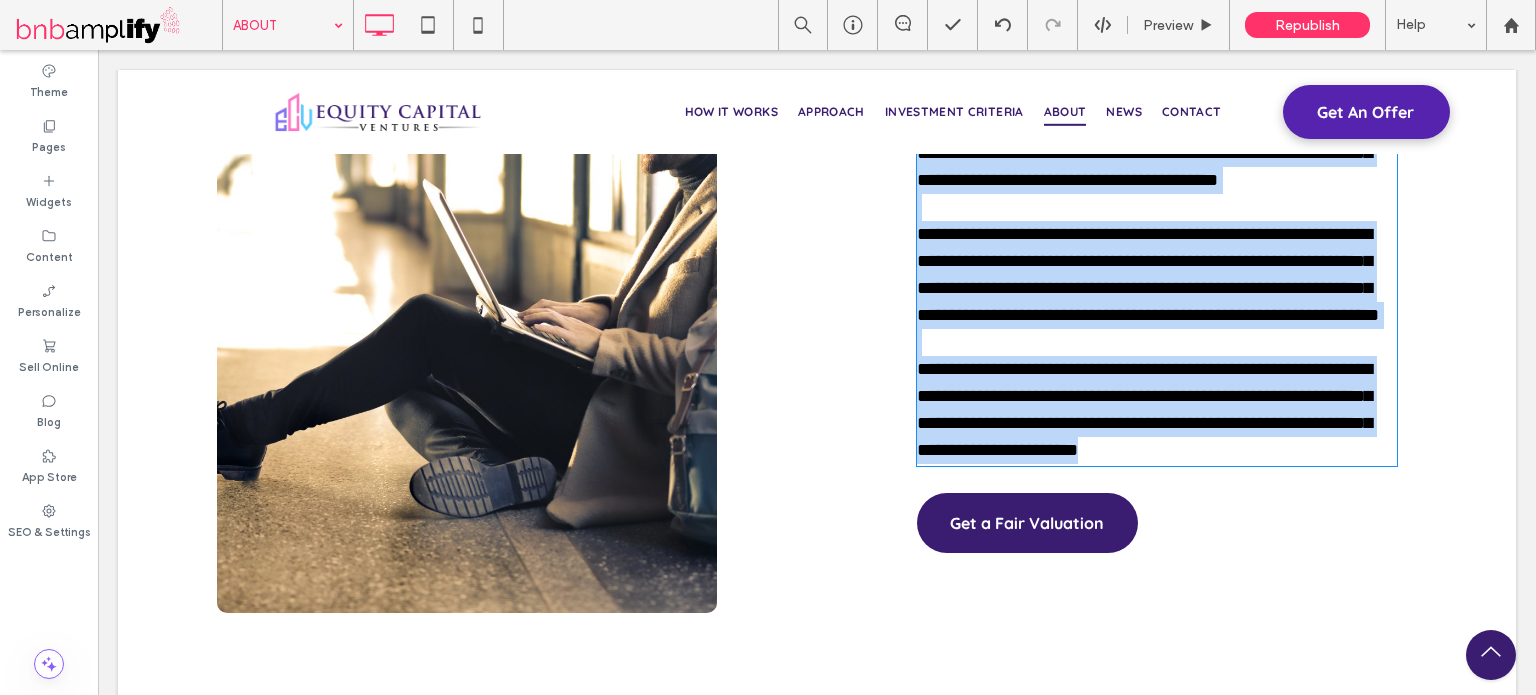 type on "*********" 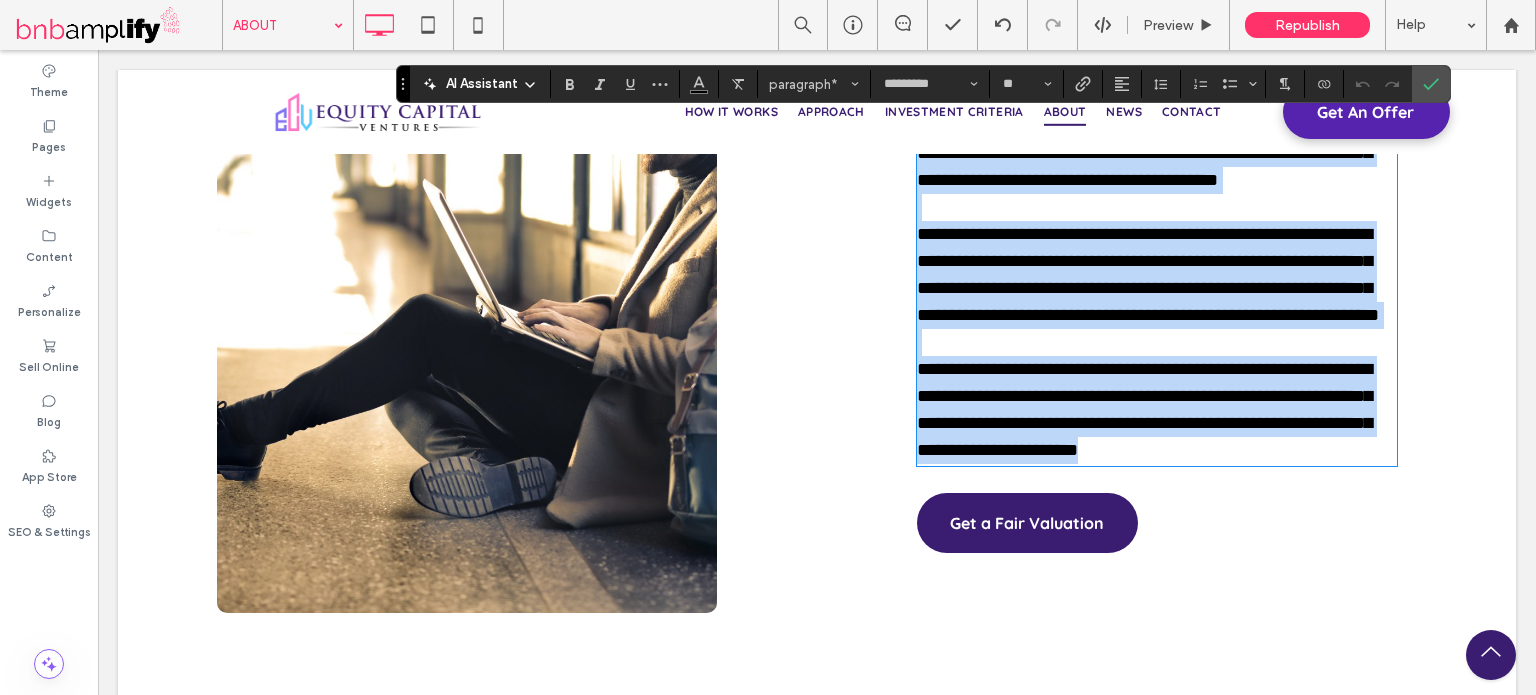 click on "**********" at bounding box center [1144, 409] 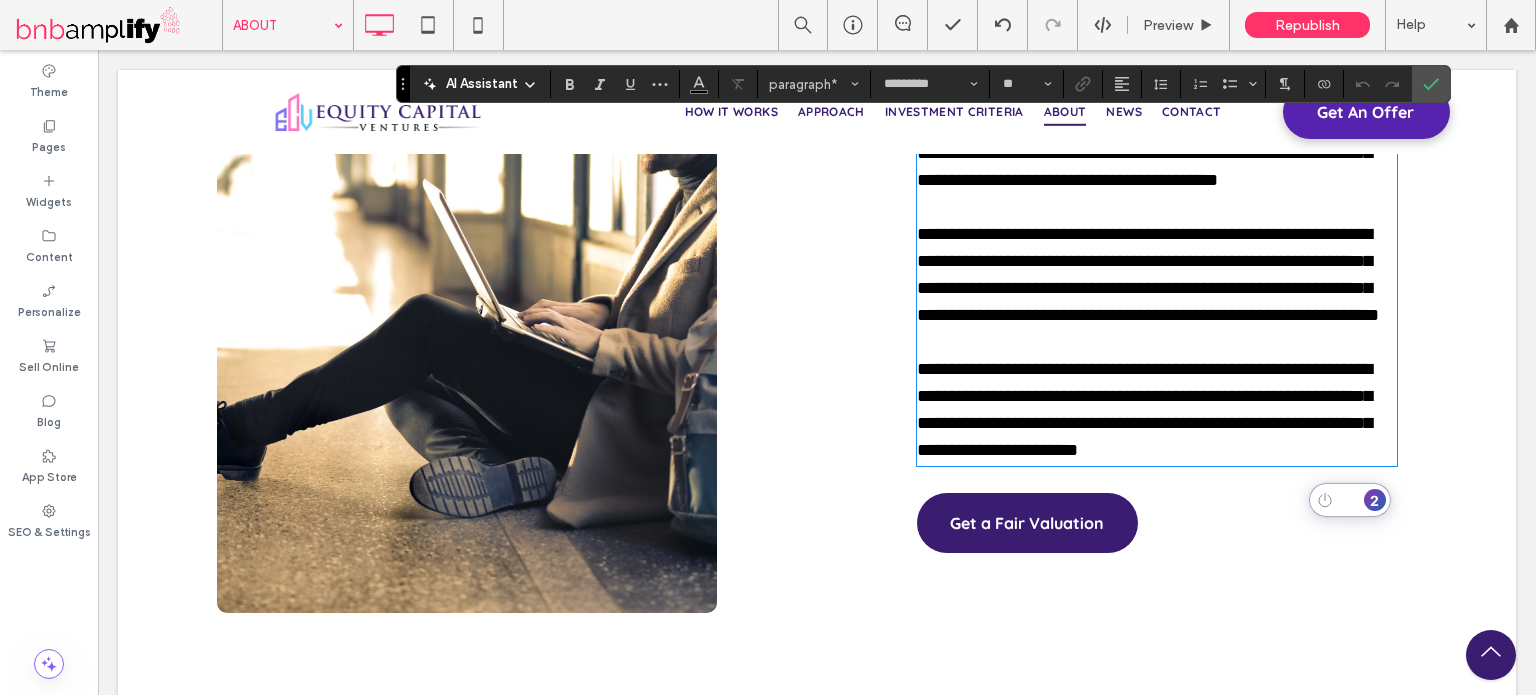 click 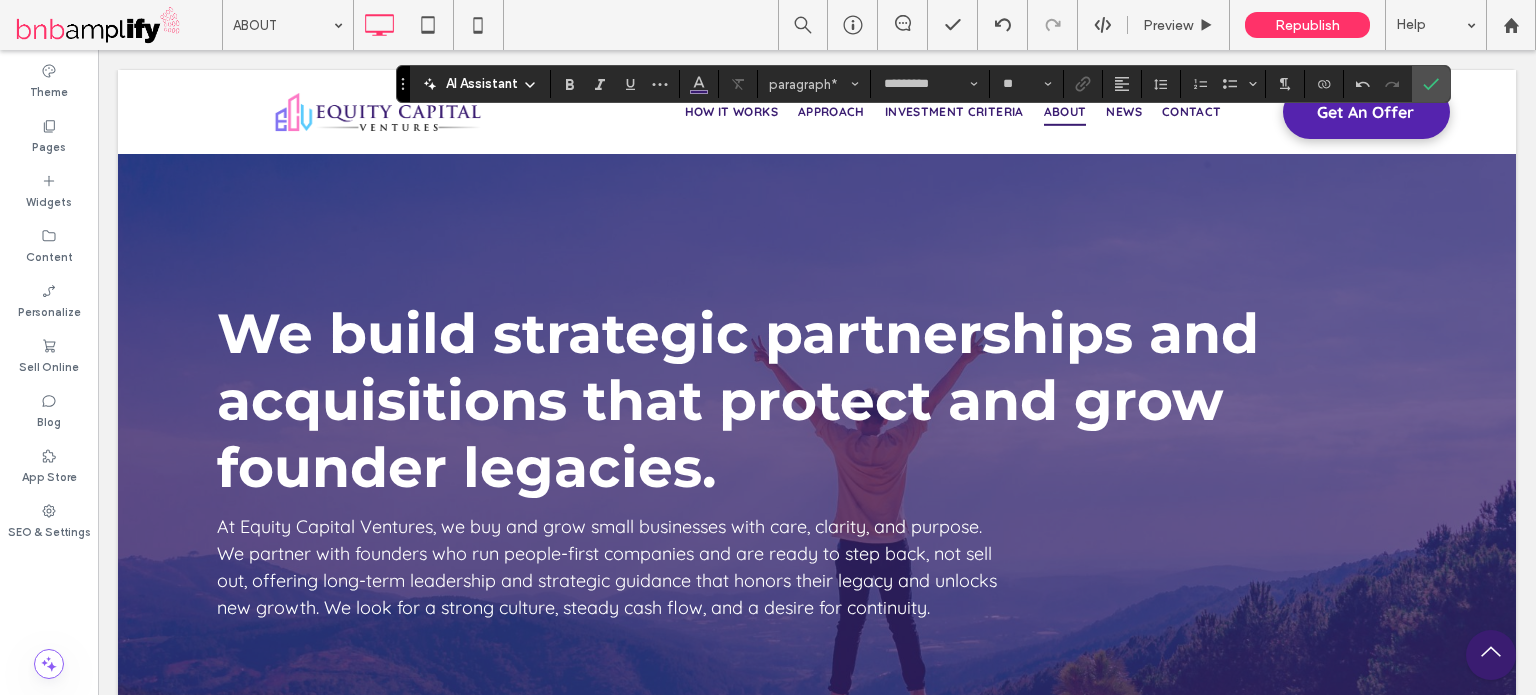 scroll, scrollTop: 3918, scrollLeft: 0, axis: vertical 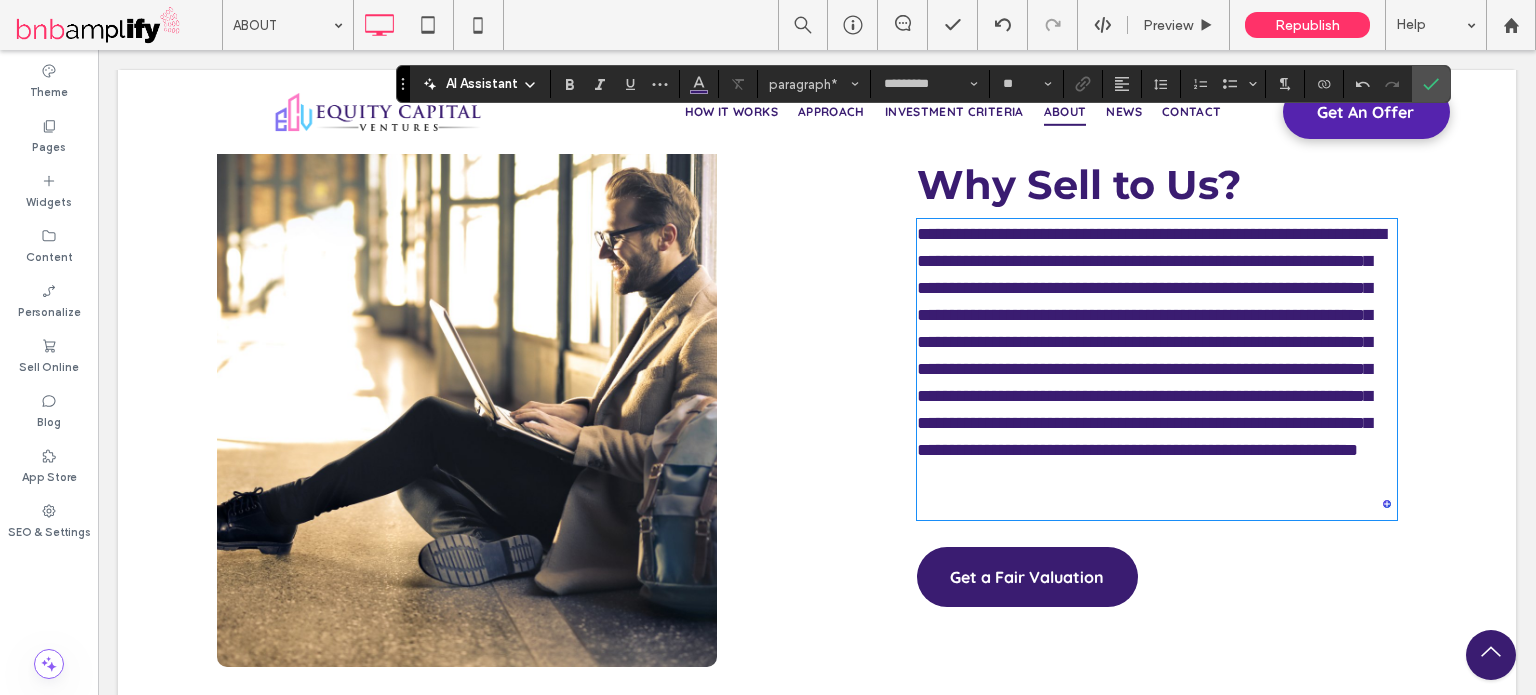 type 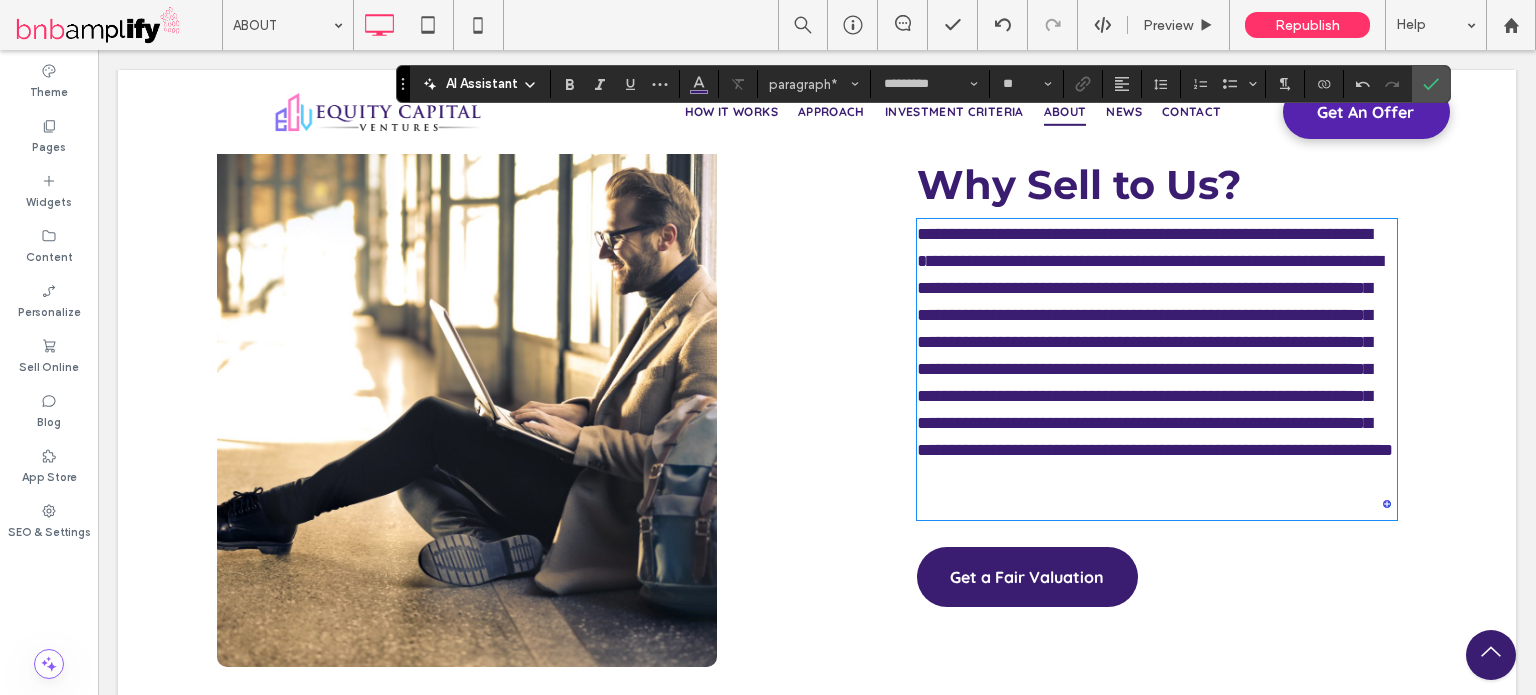 click on "**********" at bounding box center [1157, 369] 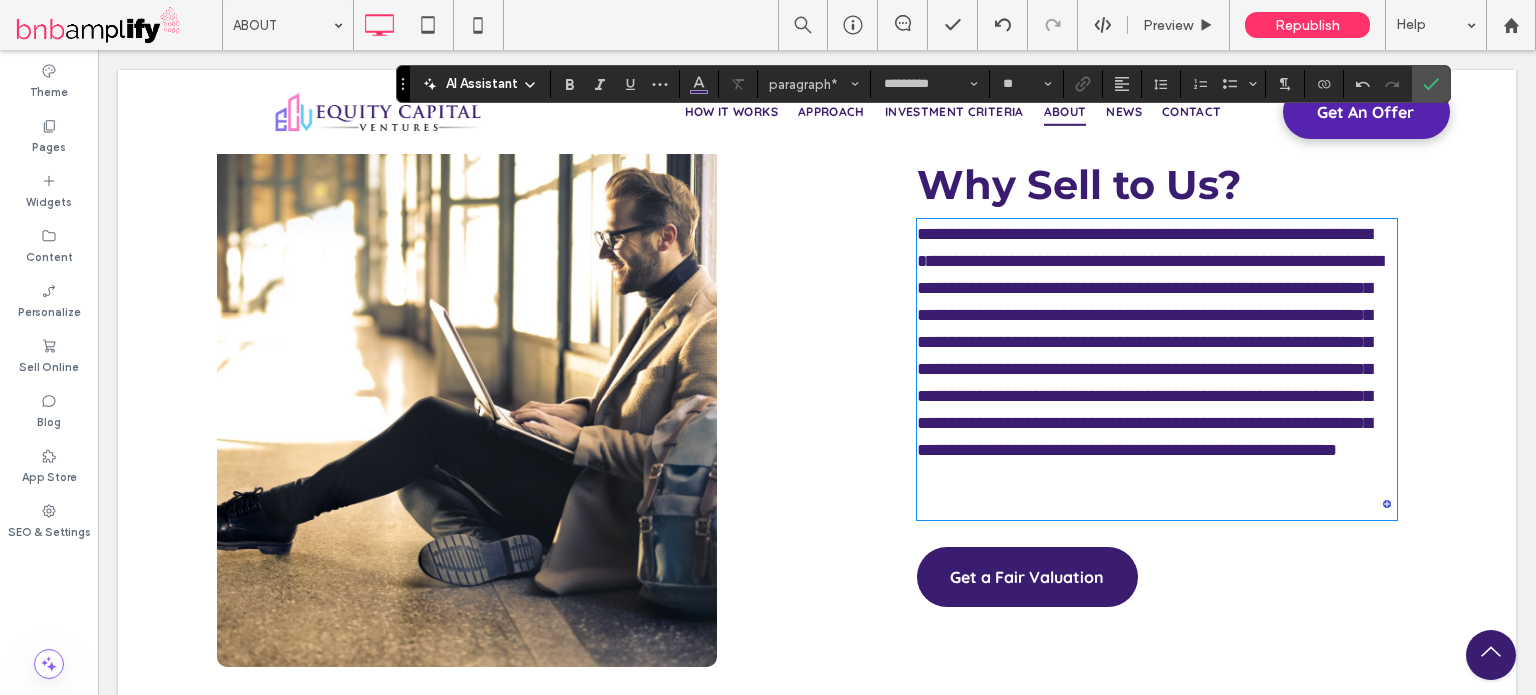 click on "**********" at bounding box center [1157, 369] 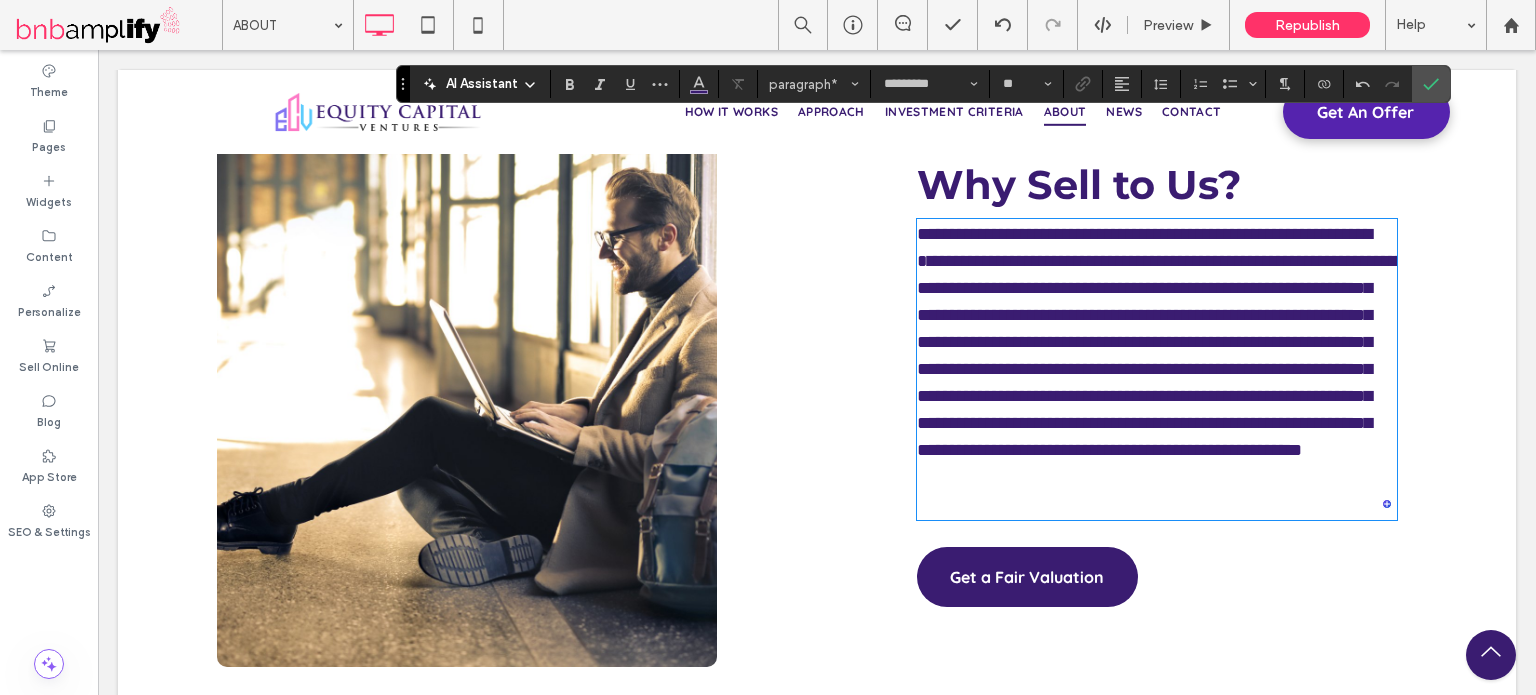click on "**********" at bounding box center (1157, 369) 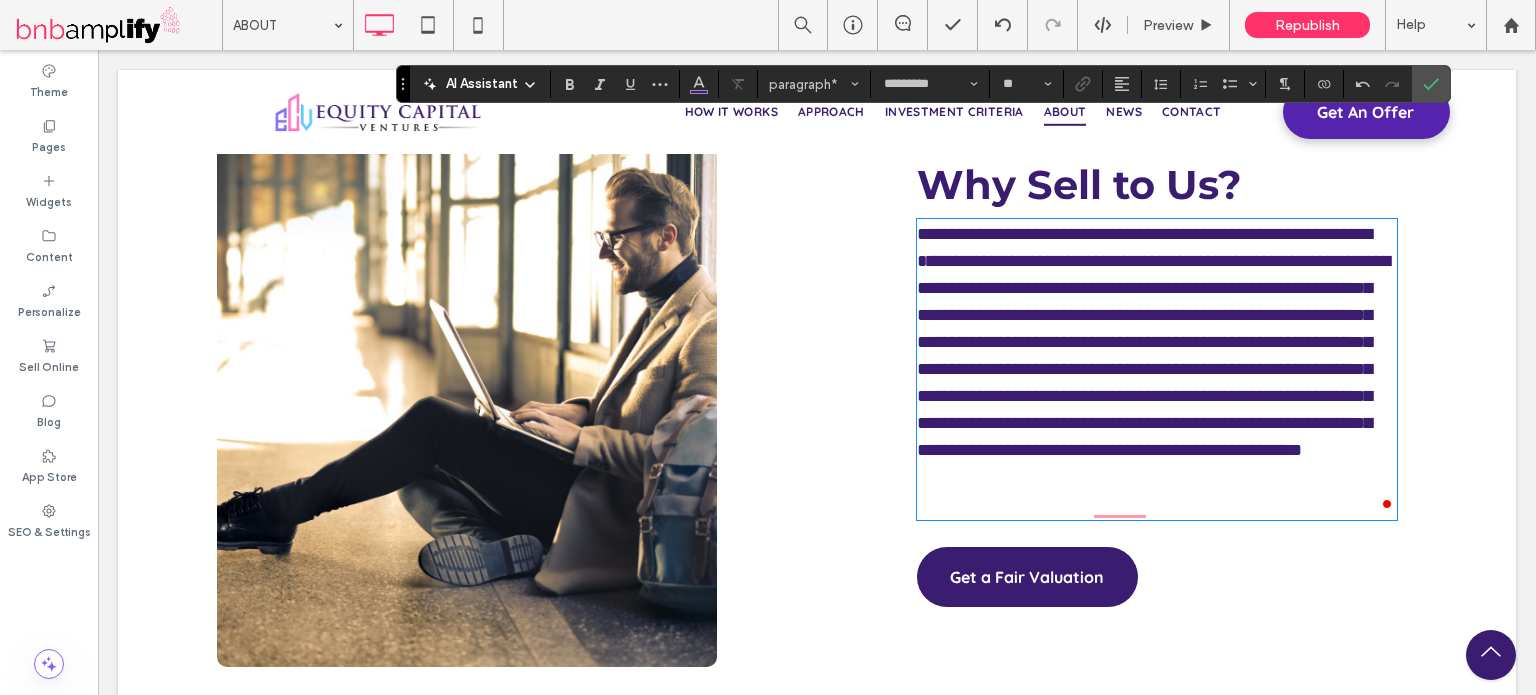 click on "**********" at bounding box center [1157, 369] 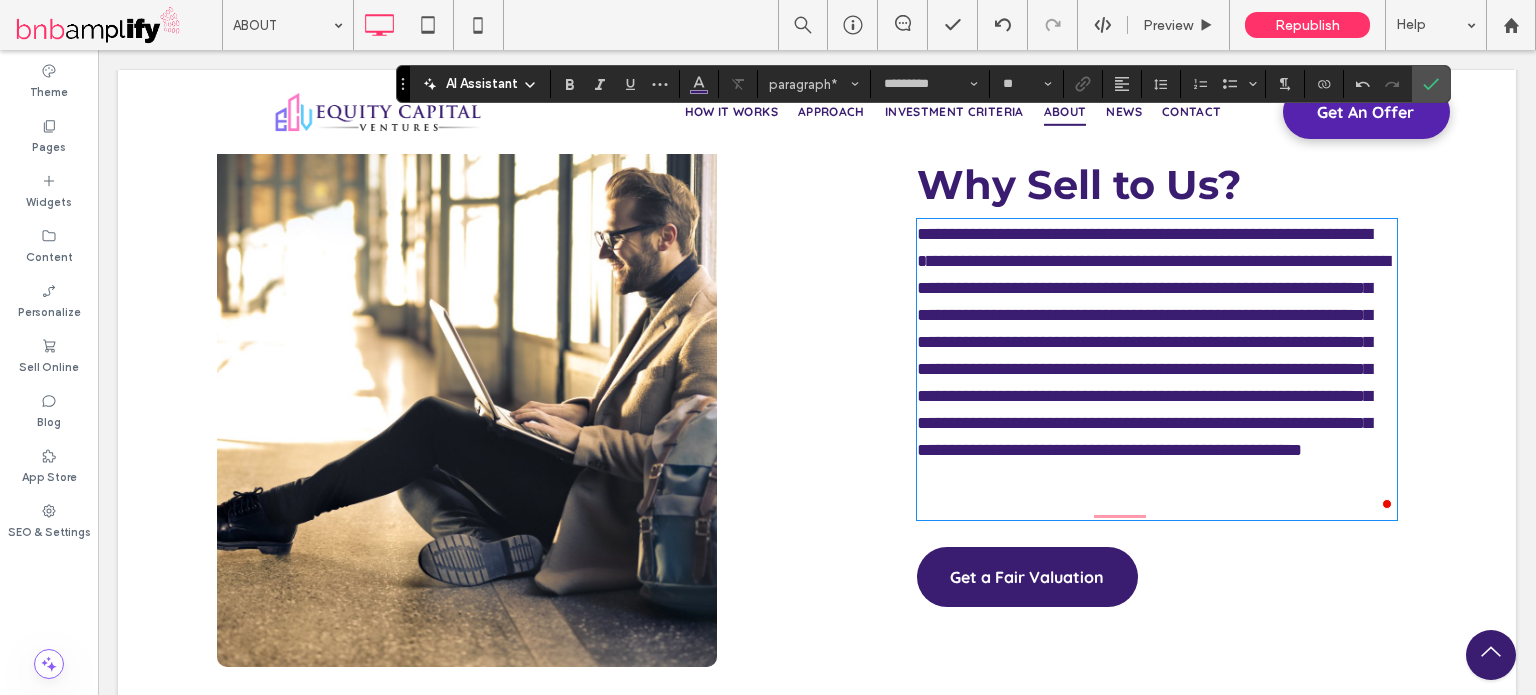 click on "**********" at bounding box center [1157, 369] 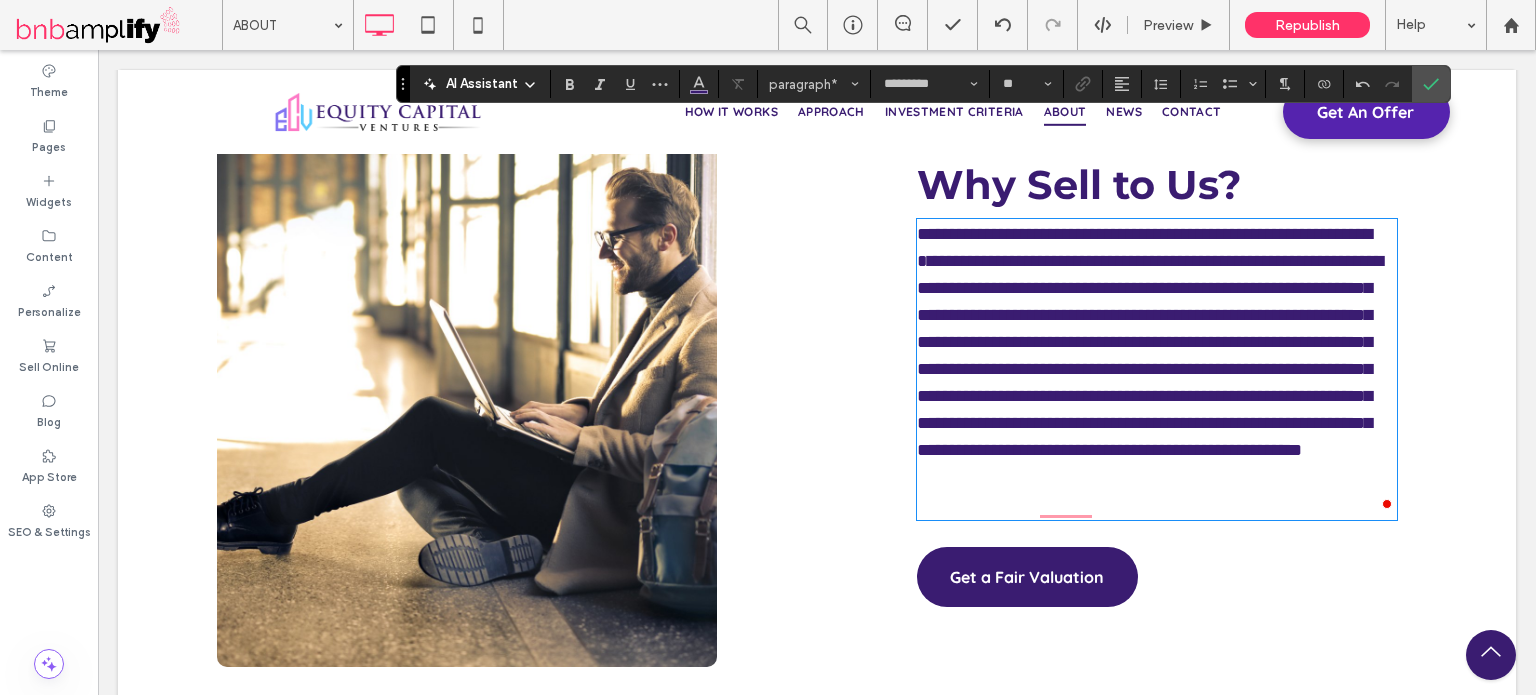 click on "**********" at bounding box center (1157, 369) 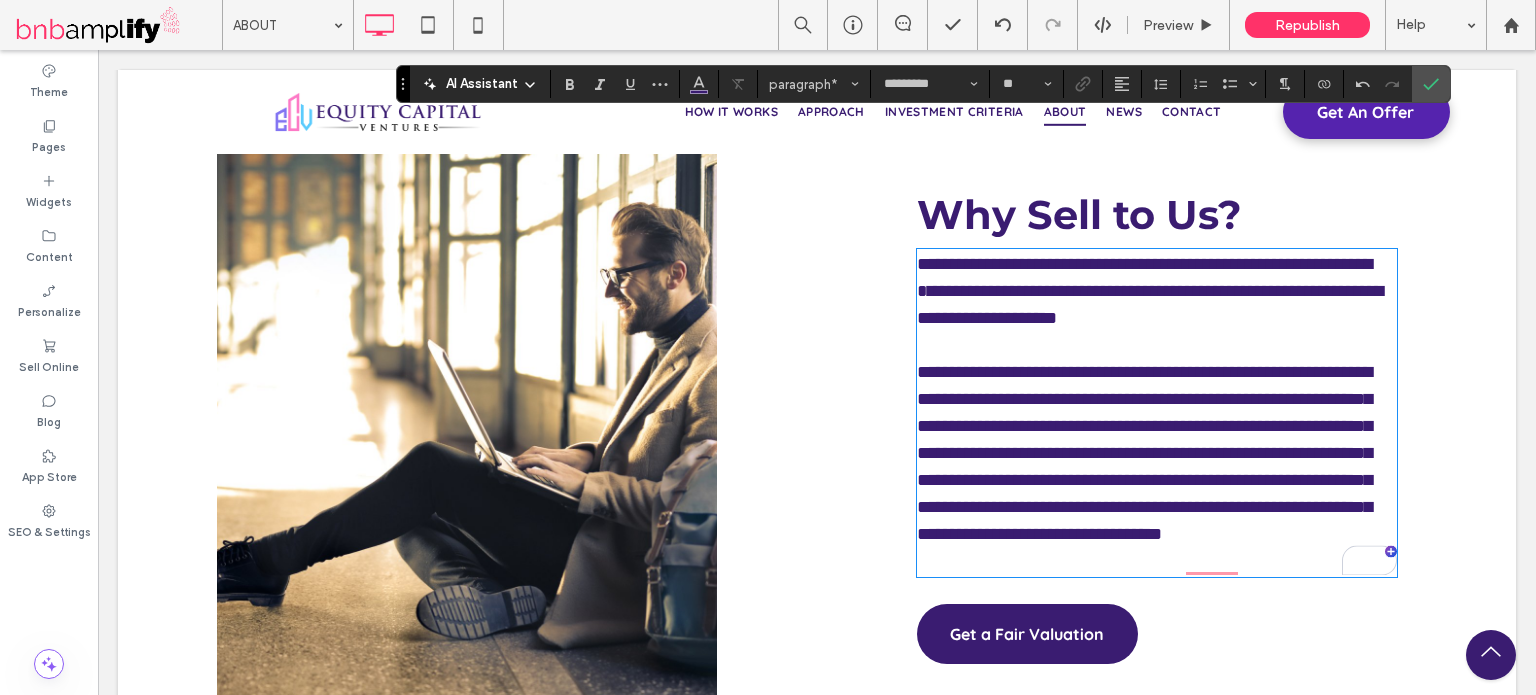 scroll, scrollTop: 3918, scrollLeft: 0, axis: vertical 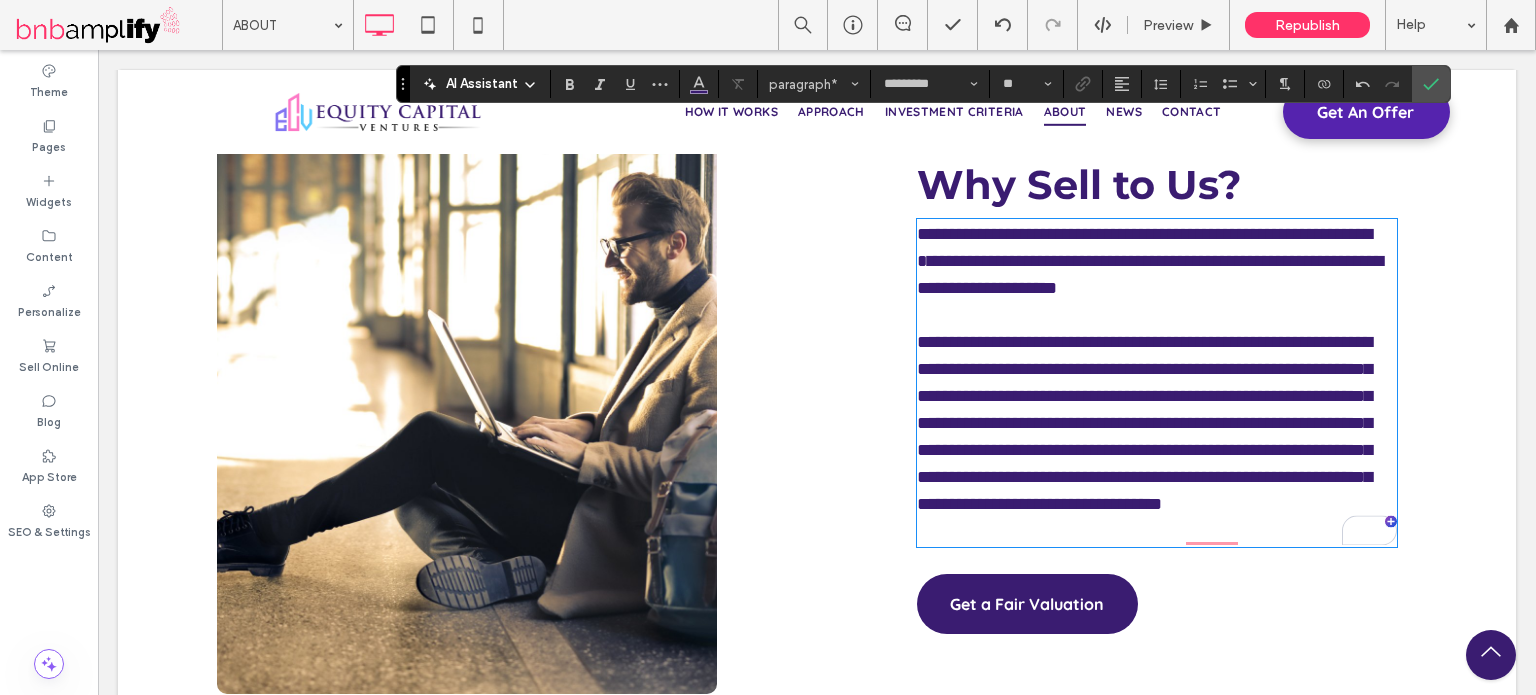 click on "**********" at bounding box center (1157, 437) 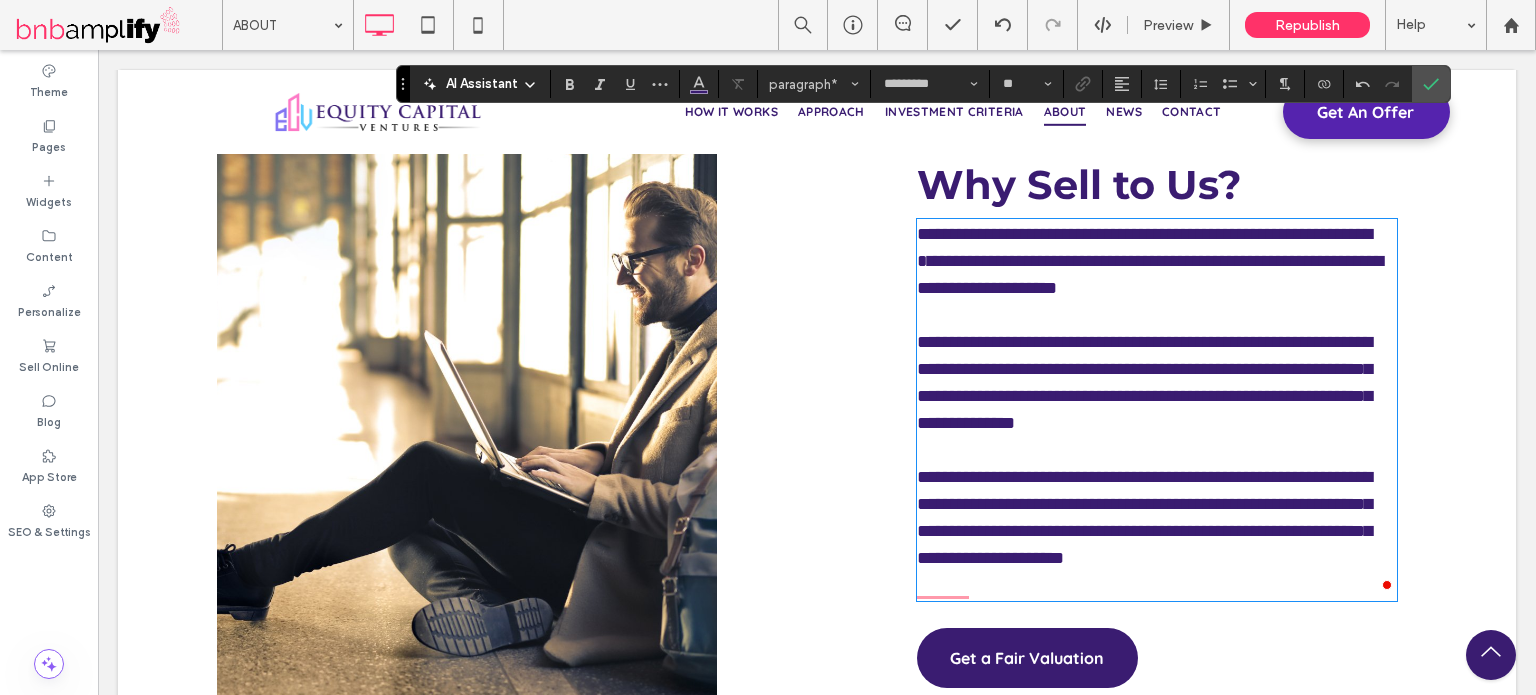click on "**********" at bounding box center [1157, 531] 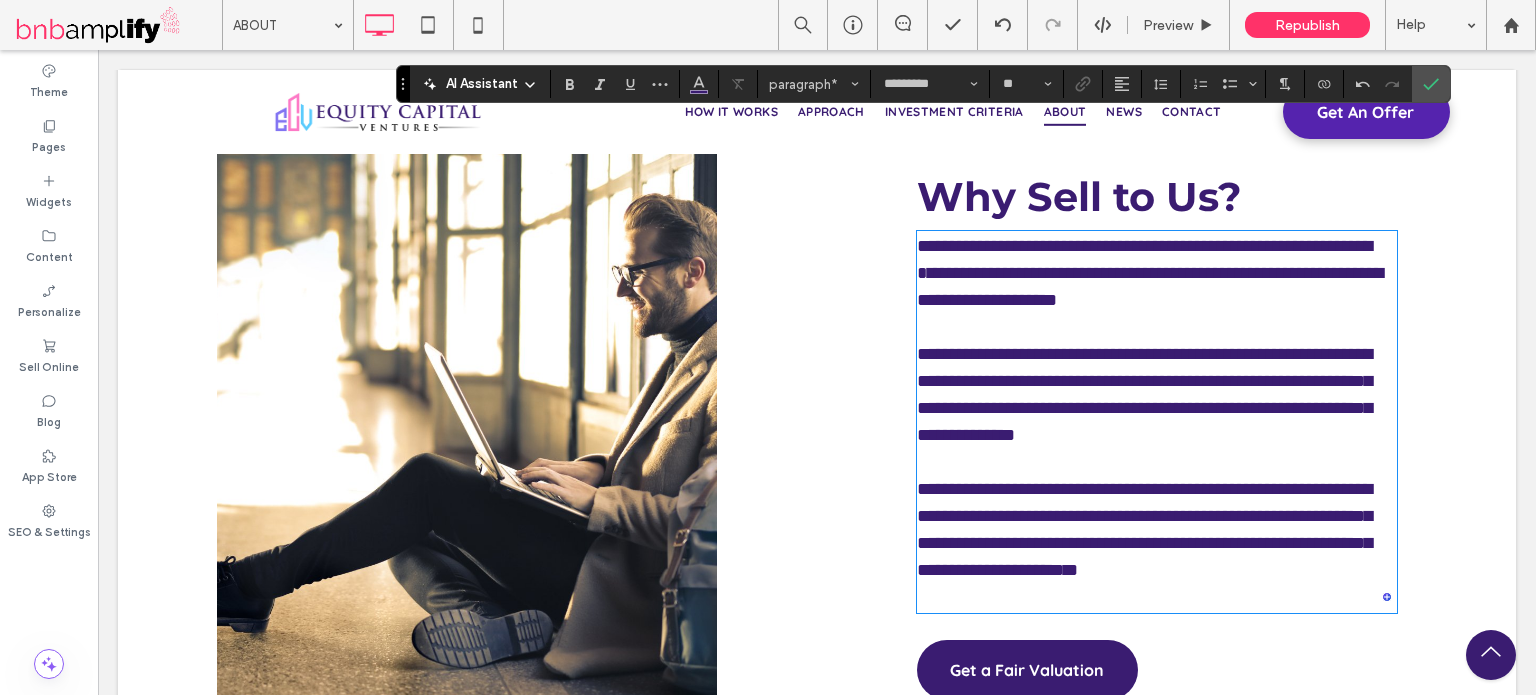 scroll, scrollTop: 3918, scrollLeft: 0, axis: vertical 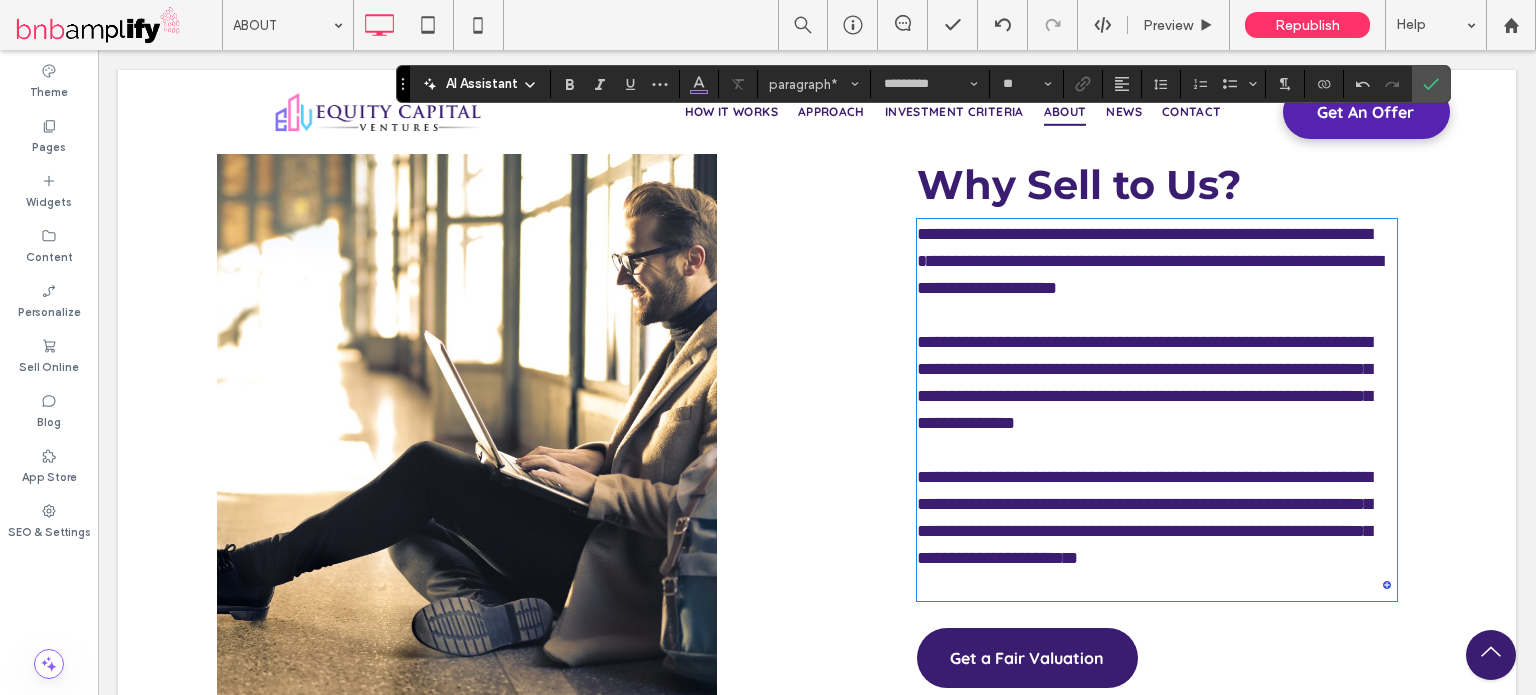 click on "**********" at bounding box center (1157, 531) 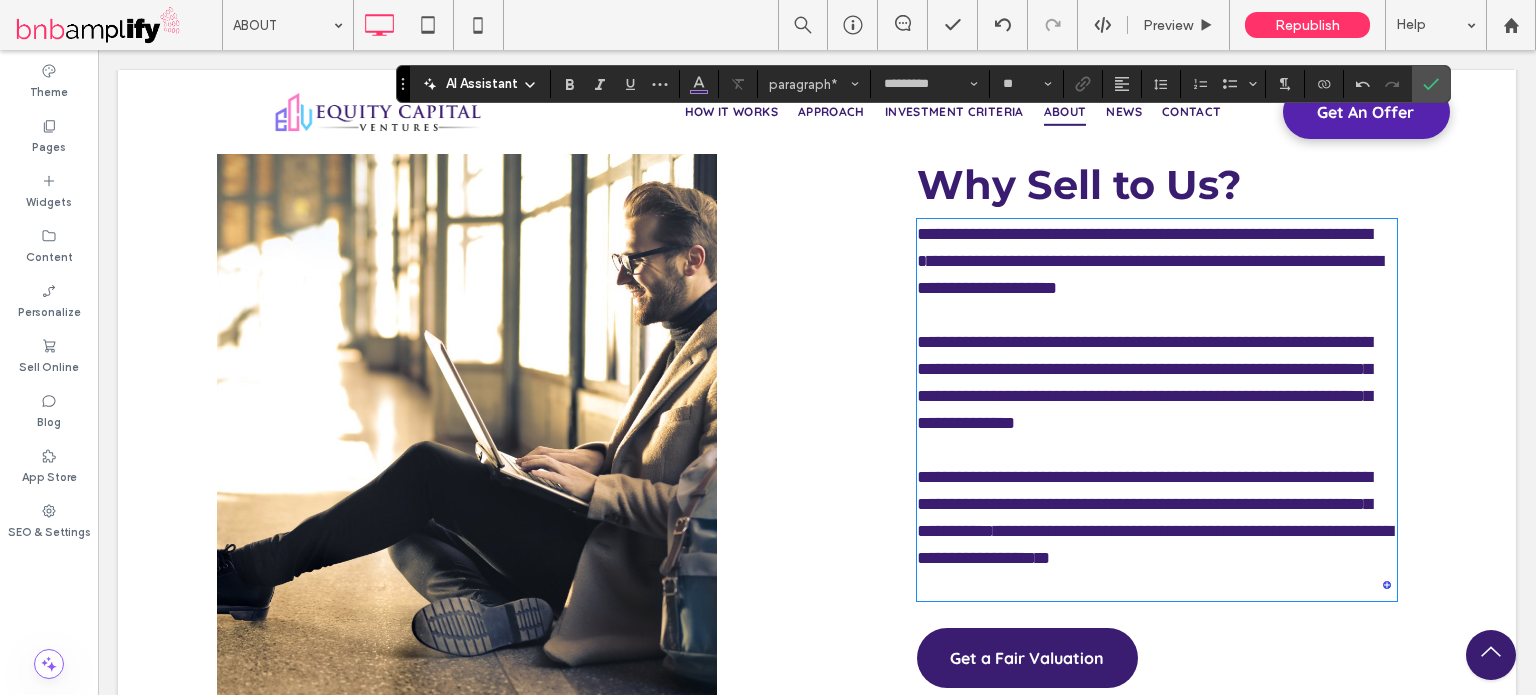 click on "**********" at bounding box center (1157, 531) 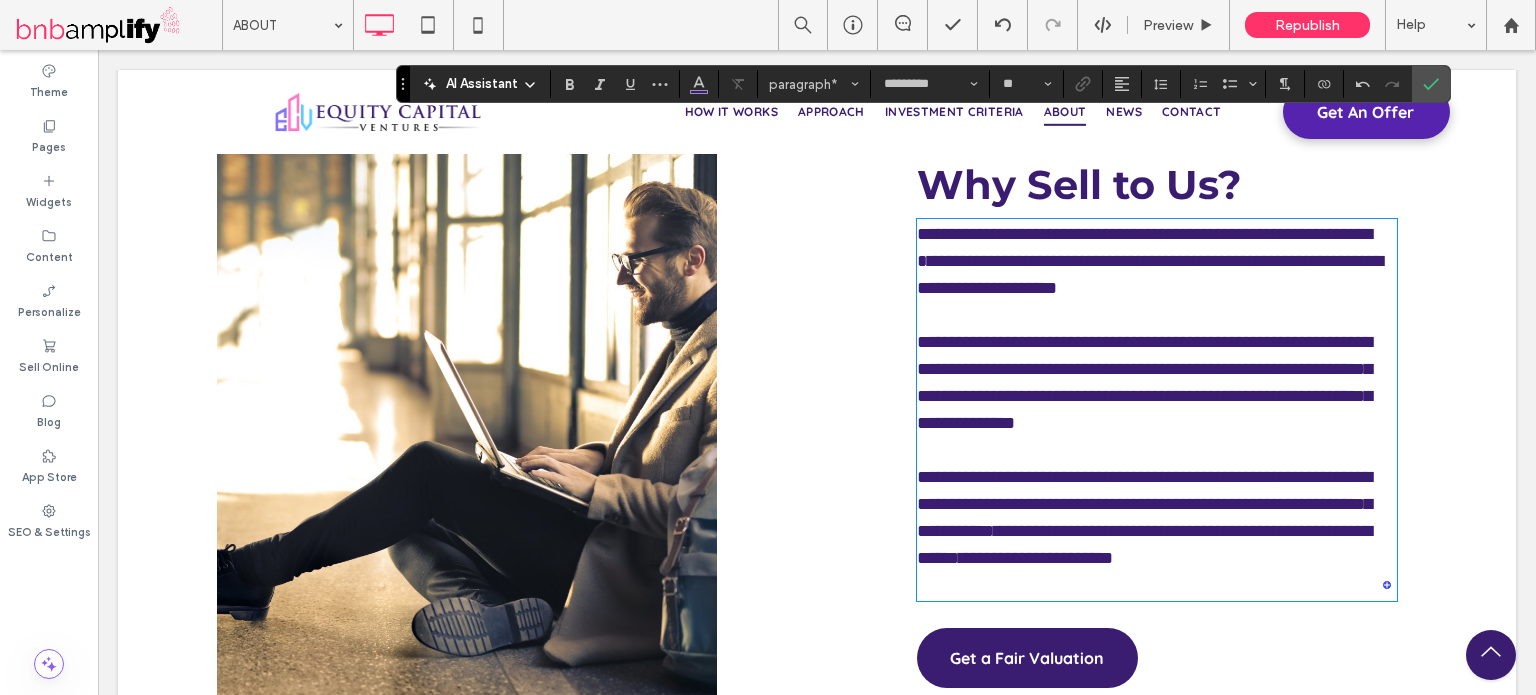 click on "**********" at bounding box center [1157, 531] 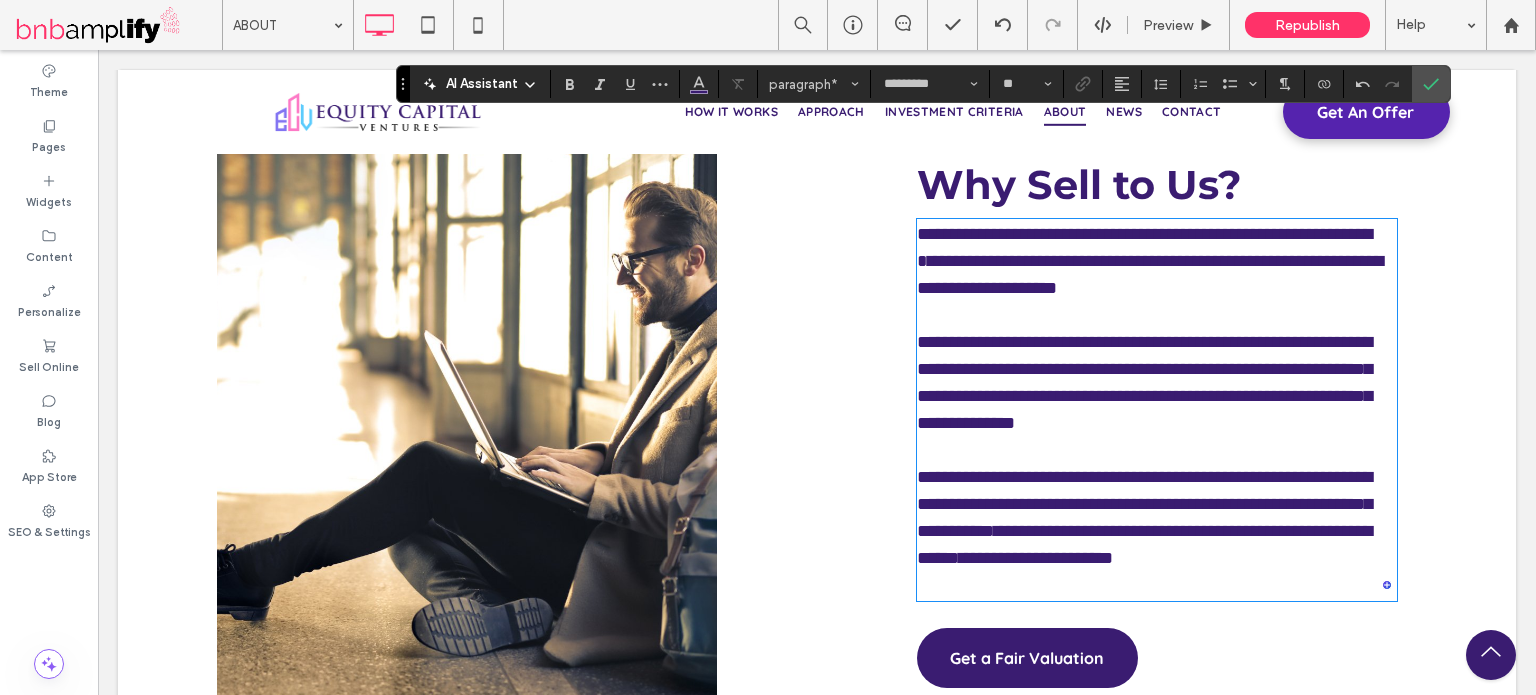 click on "**********" at bounding box center (1157, 531) 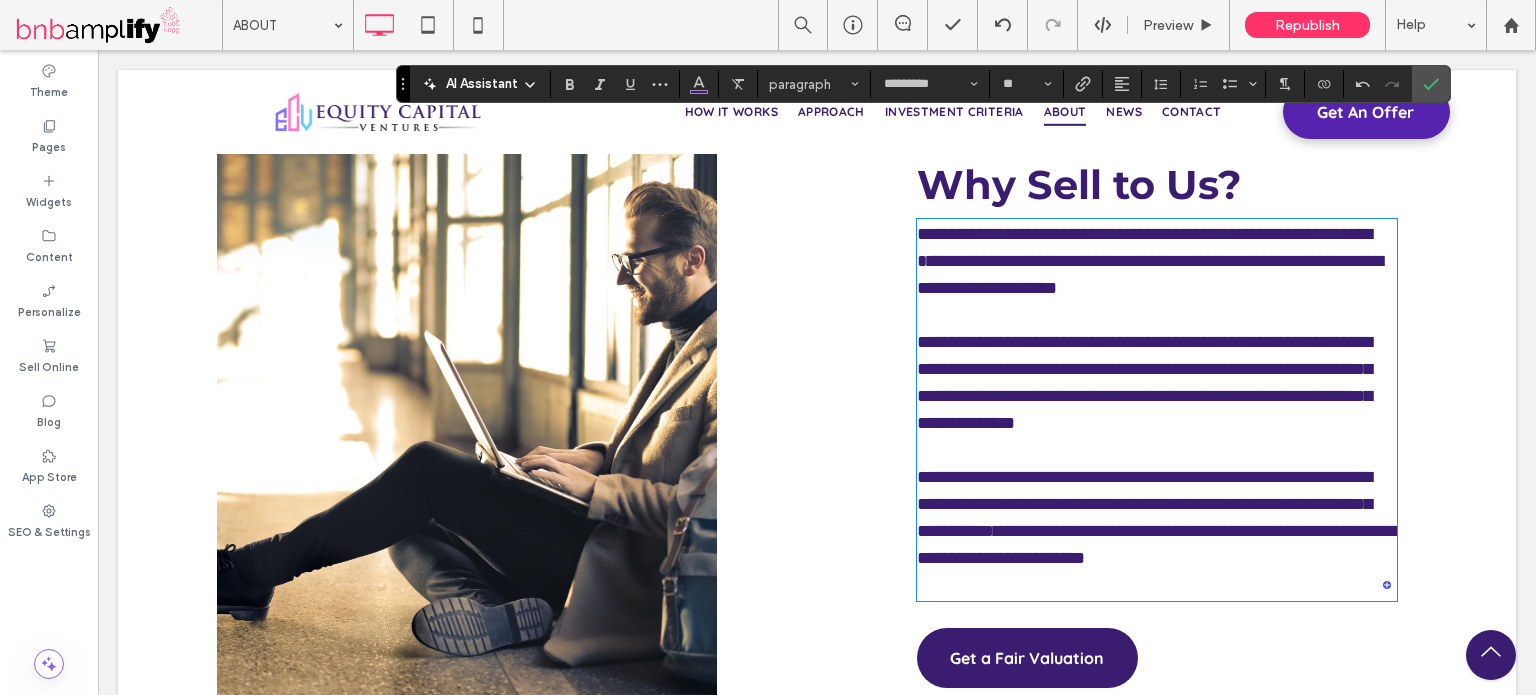 drag, startPoint x: 1040, startPoint y: 585, endPoint x: 962, endPoint y: 535, distance: 92.64988 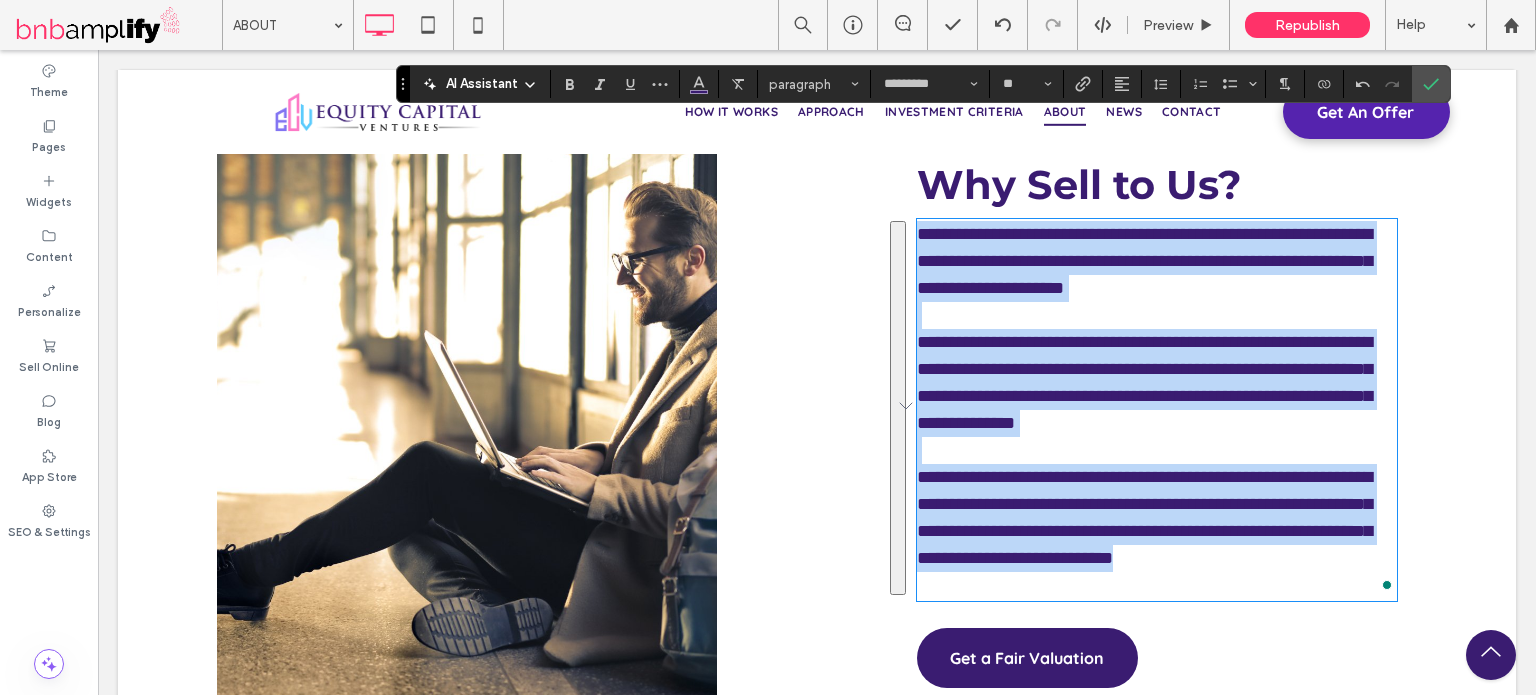 drag, startPoint x: 912, startPoint y: 227, endPoint x: 1138, endPoint y: 570, distance: 410.76147 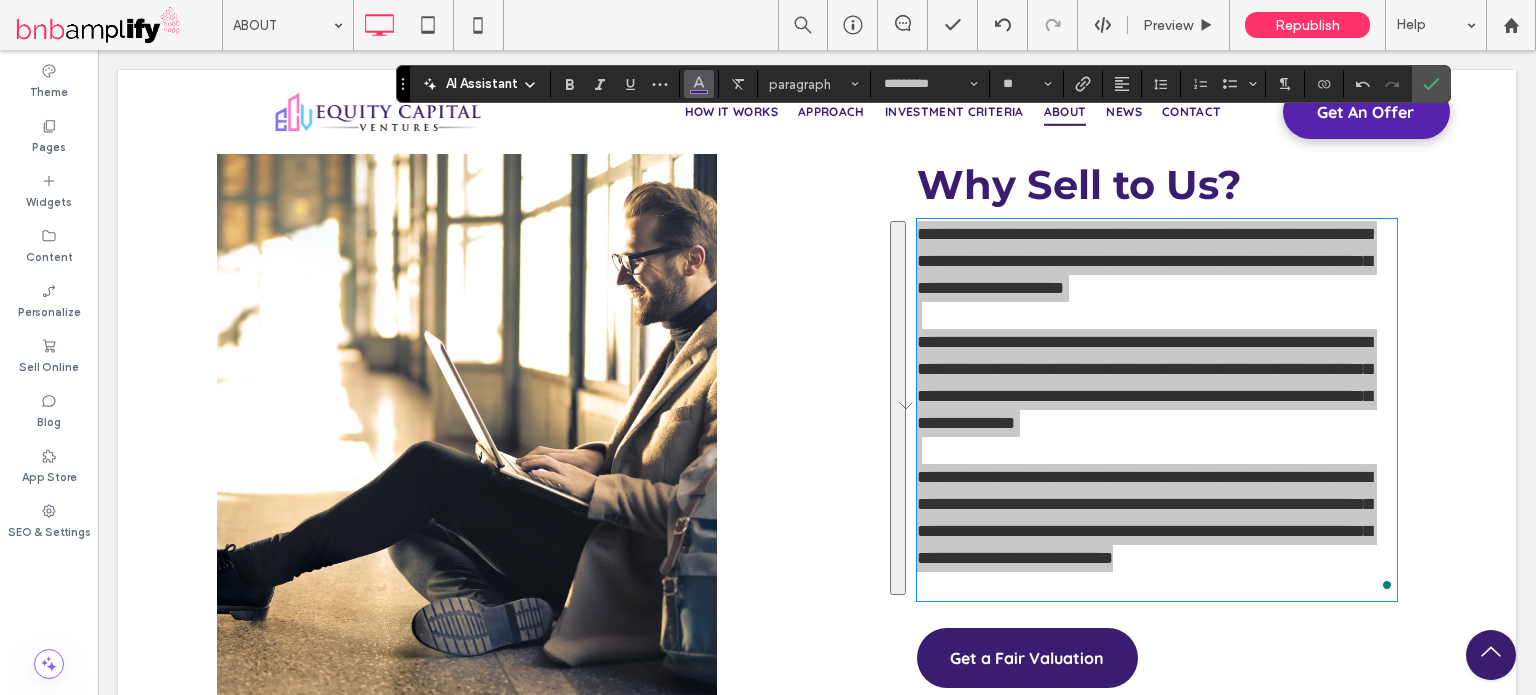drag, startPoint x: 699, startPoint y: 83, endPoint x: 598, endPoint y: 62, distance: 103.16007 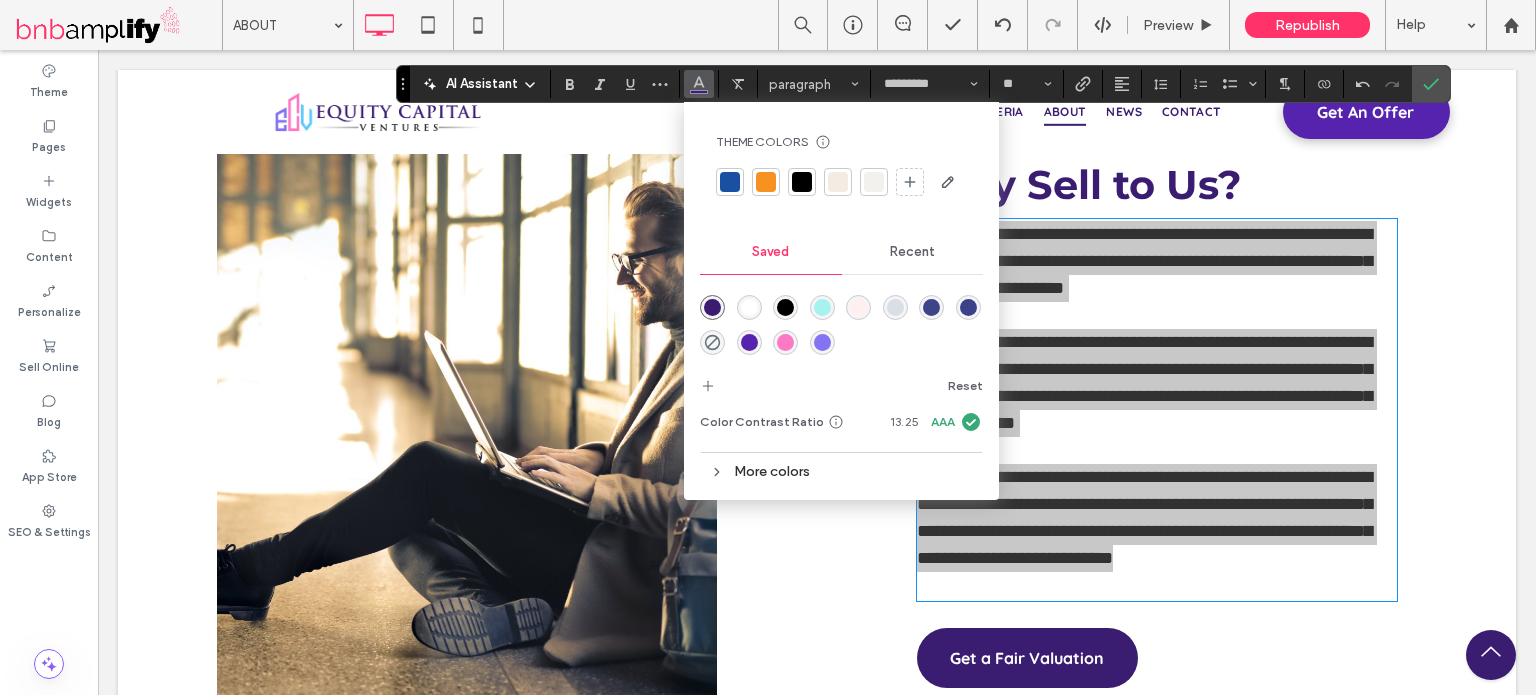 click at bounding box center [802, 182] 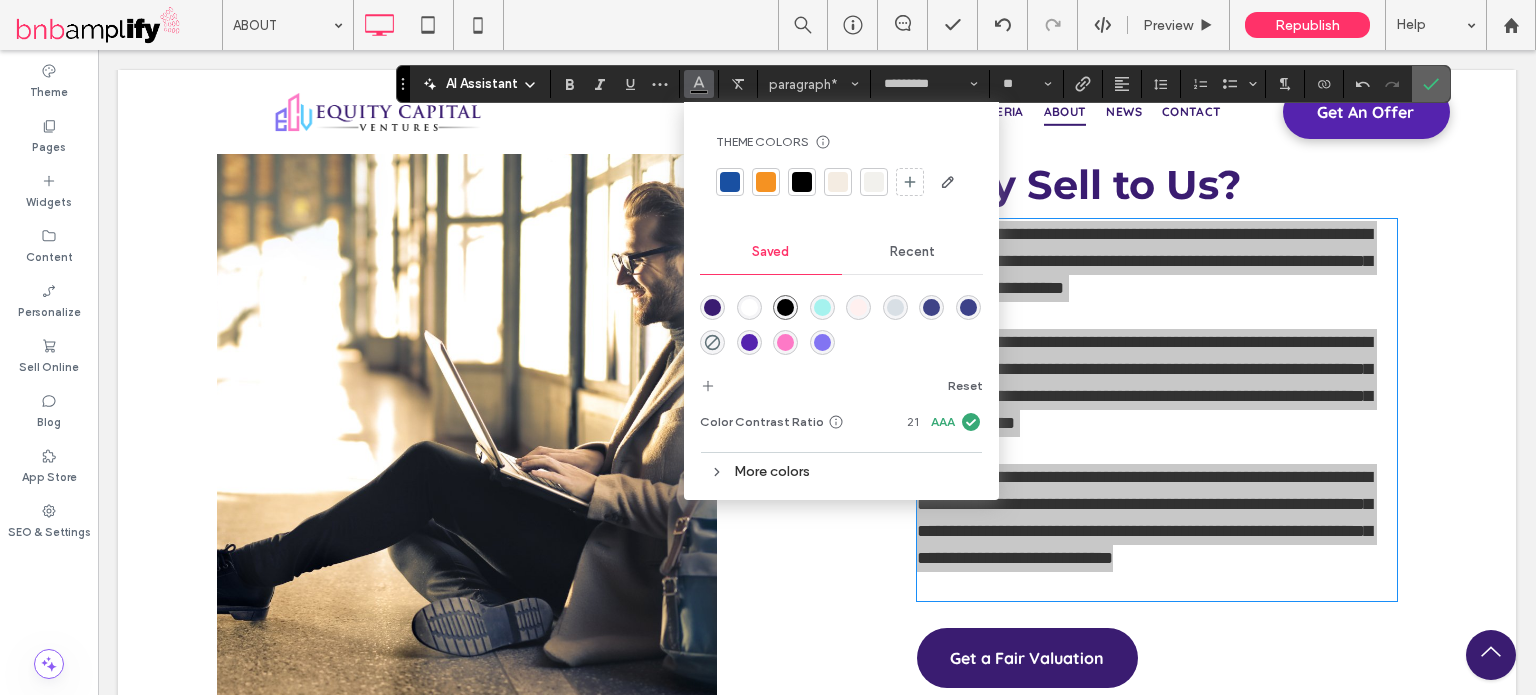 click 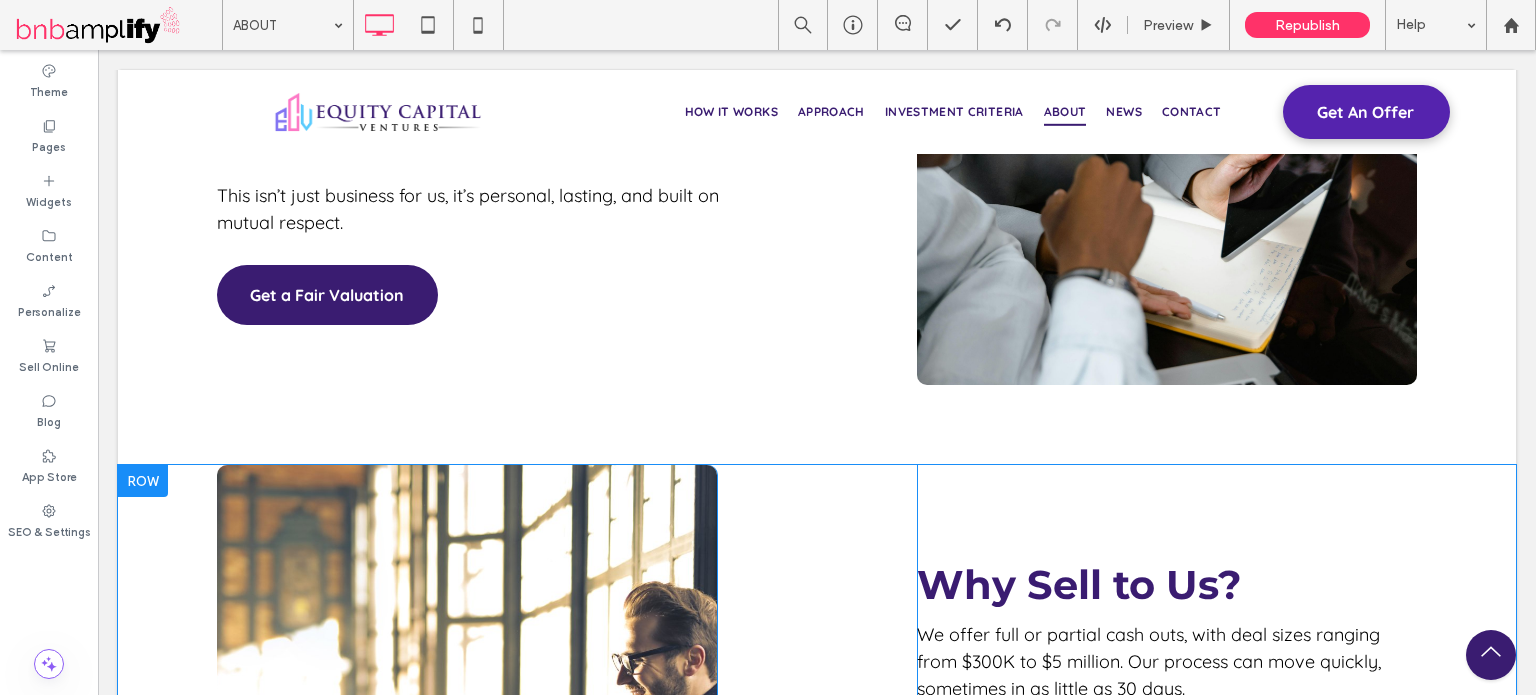 scroll, scrollTop: 3918, scrollLeft: 0, axis: vertical 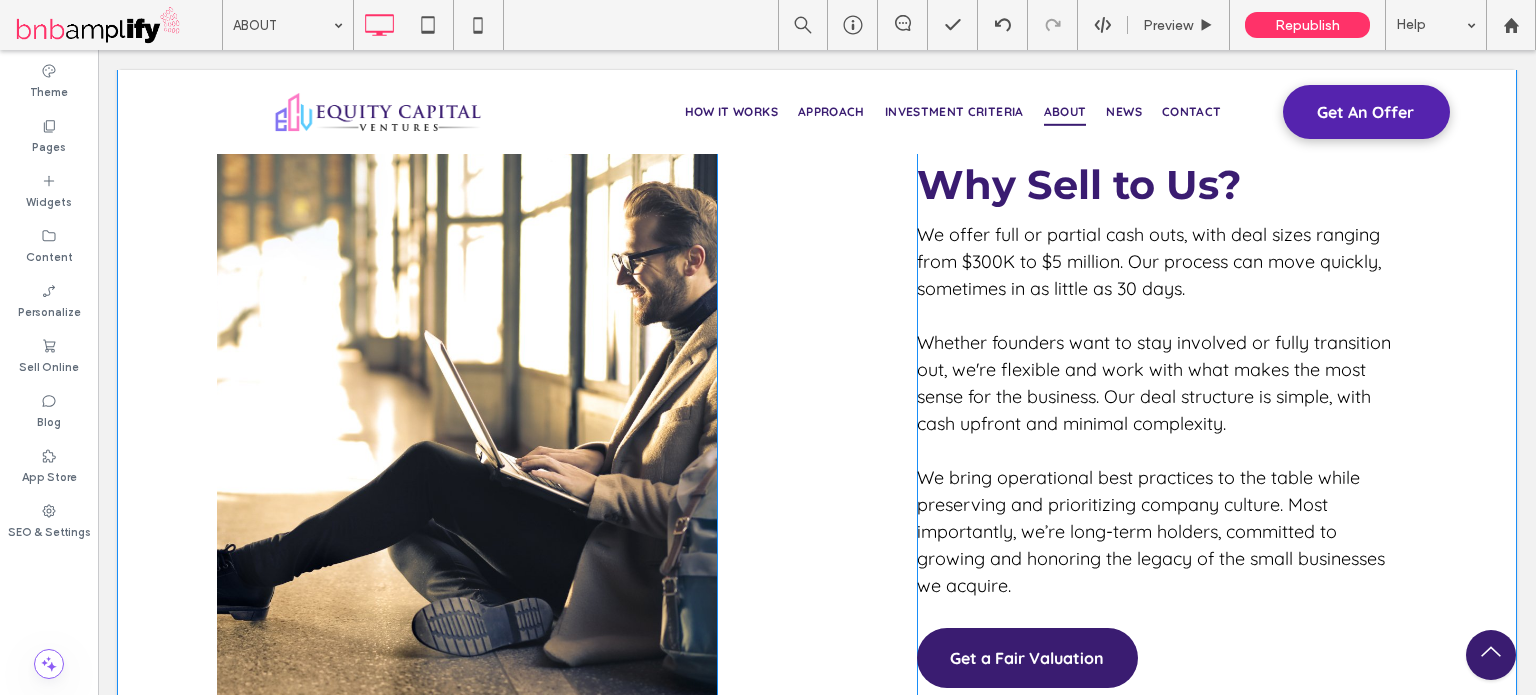 click on "Click To Paste     Click To Paste" at bounding box center [467, 406] 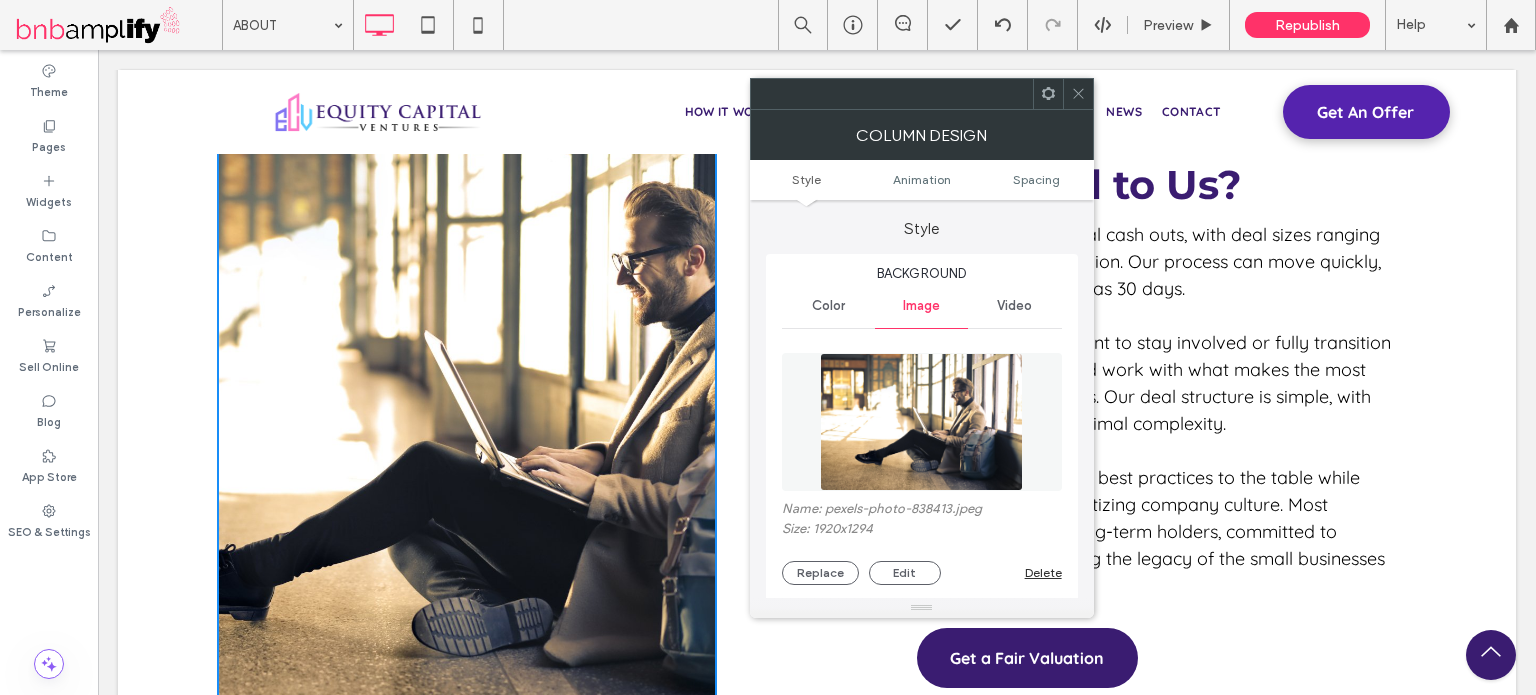 type on "**" 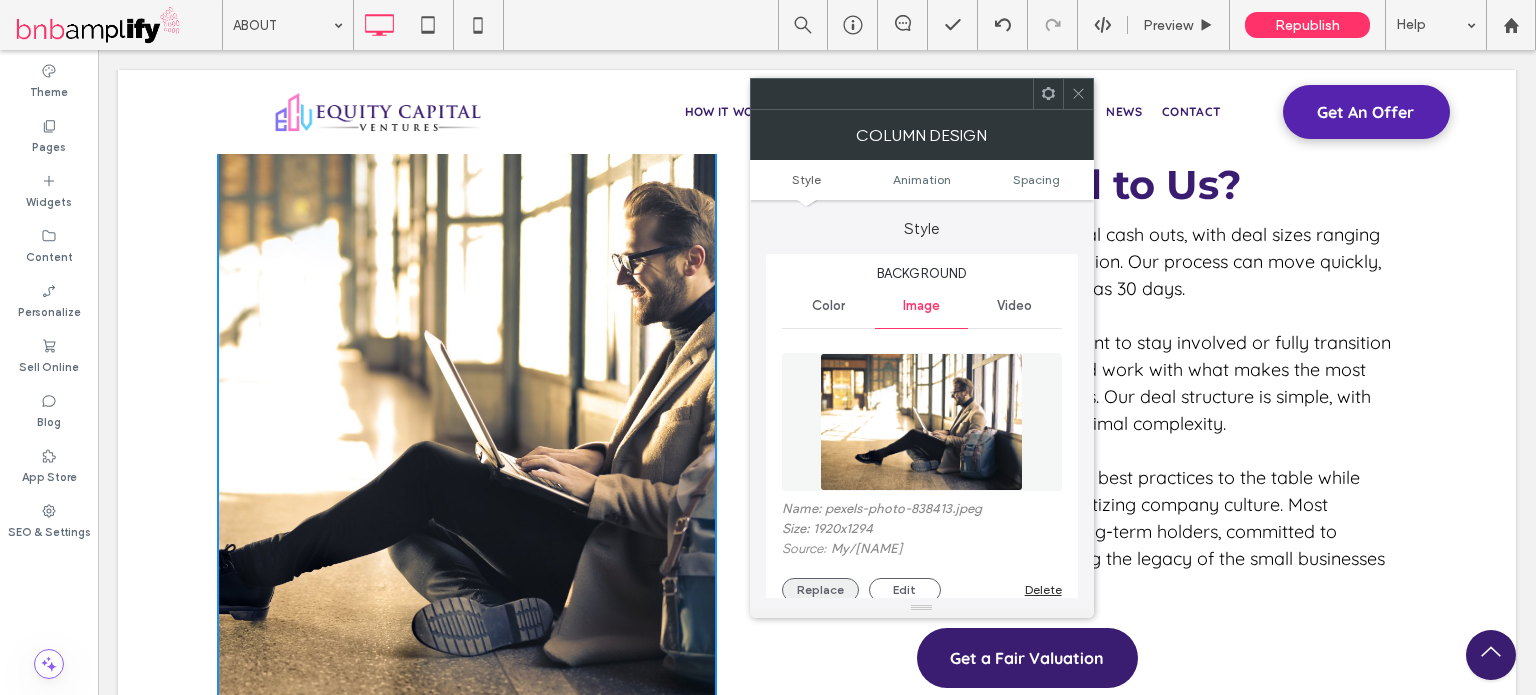 click on "Replace" at bounding box center (820, 590) 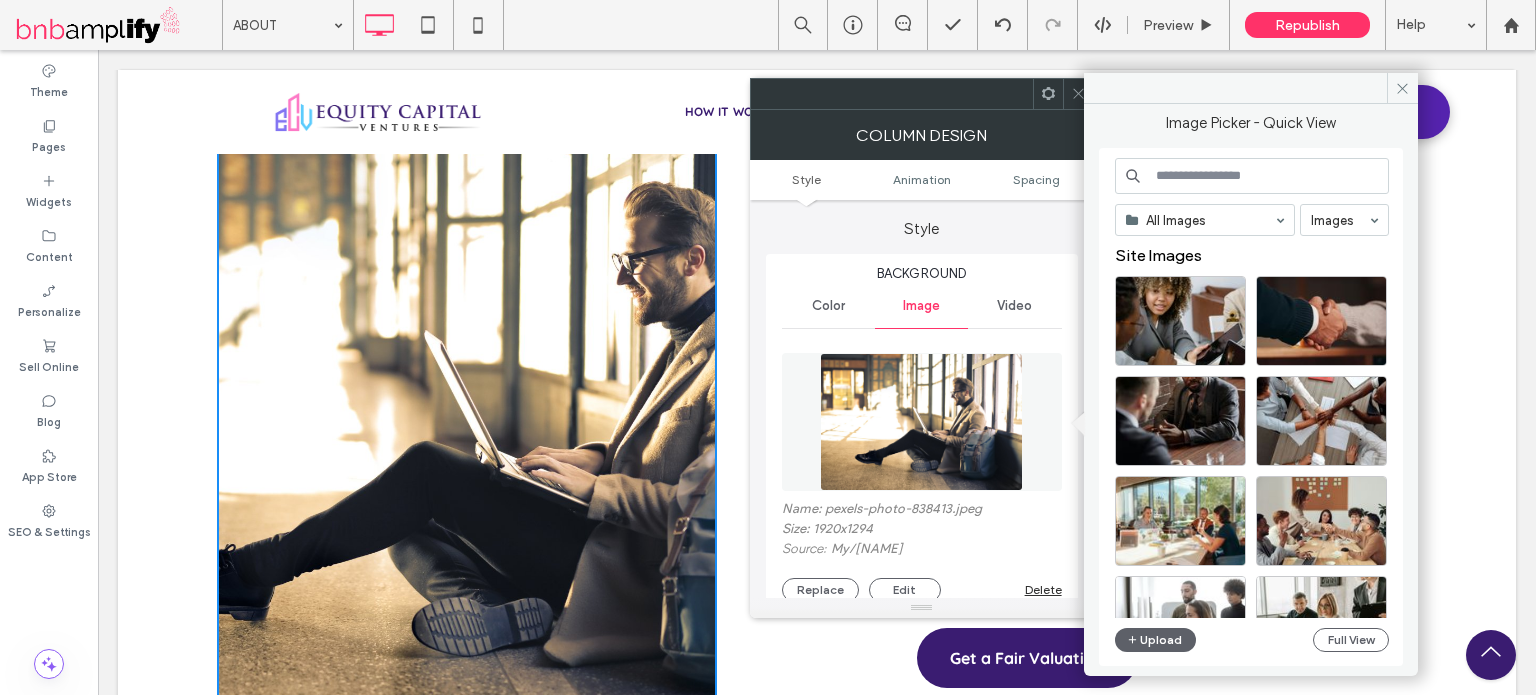 paste on "**********" 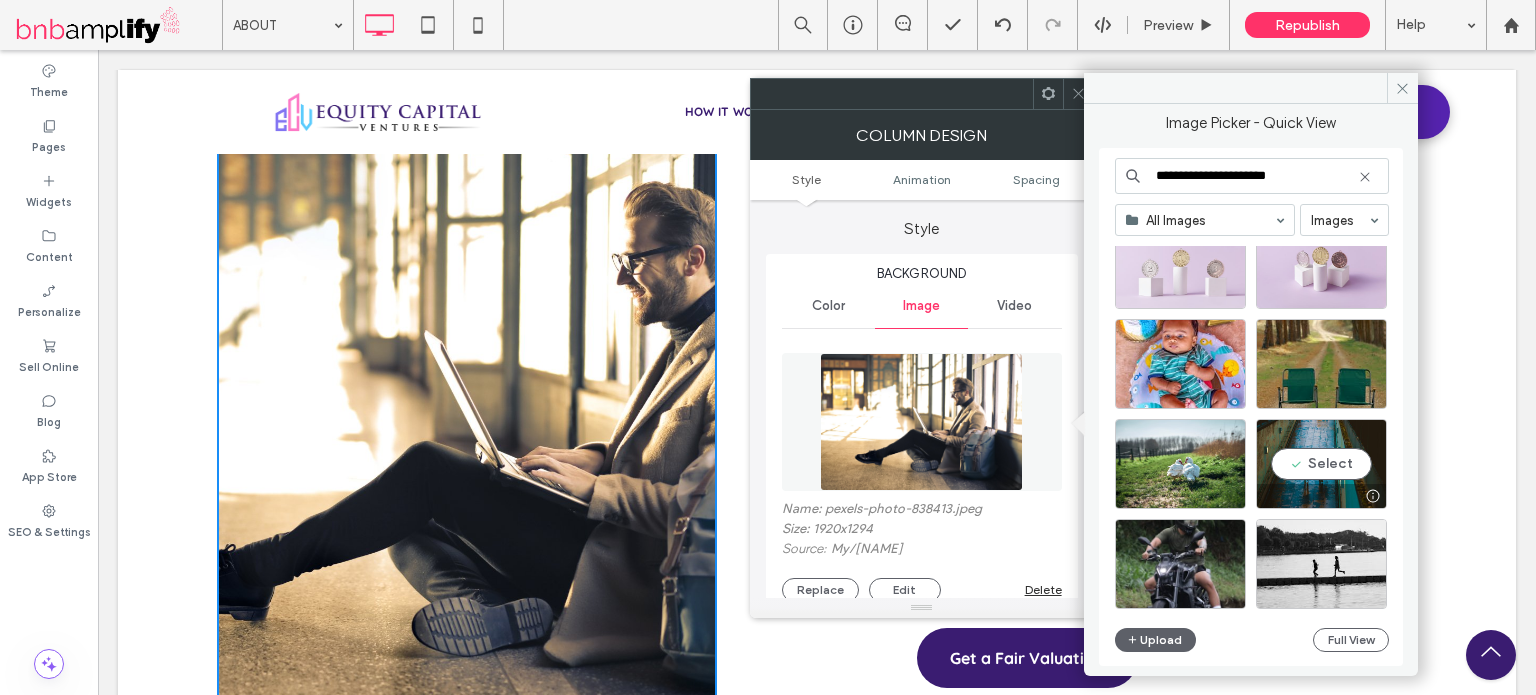 scroll, scrollTop: 3757, scrollLeft: 0, axis: vertical 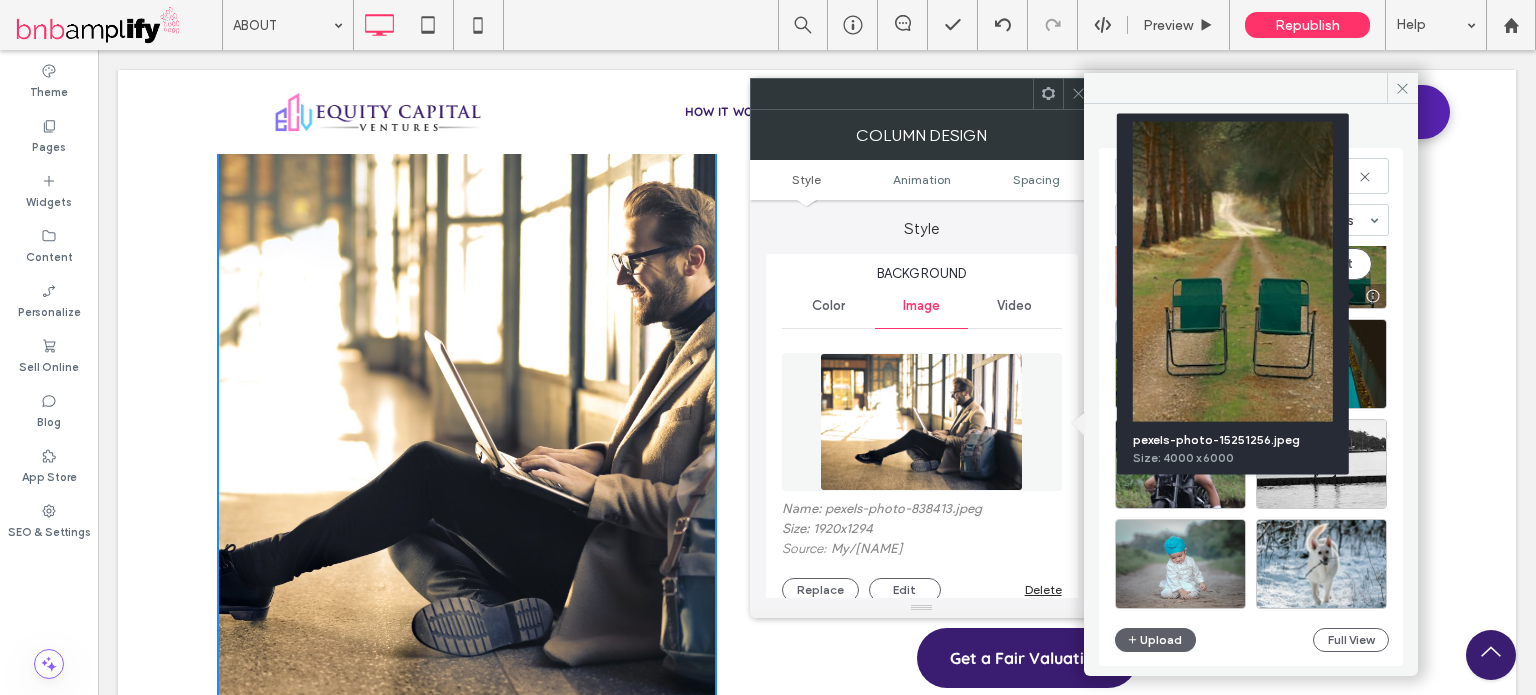type on "**********" 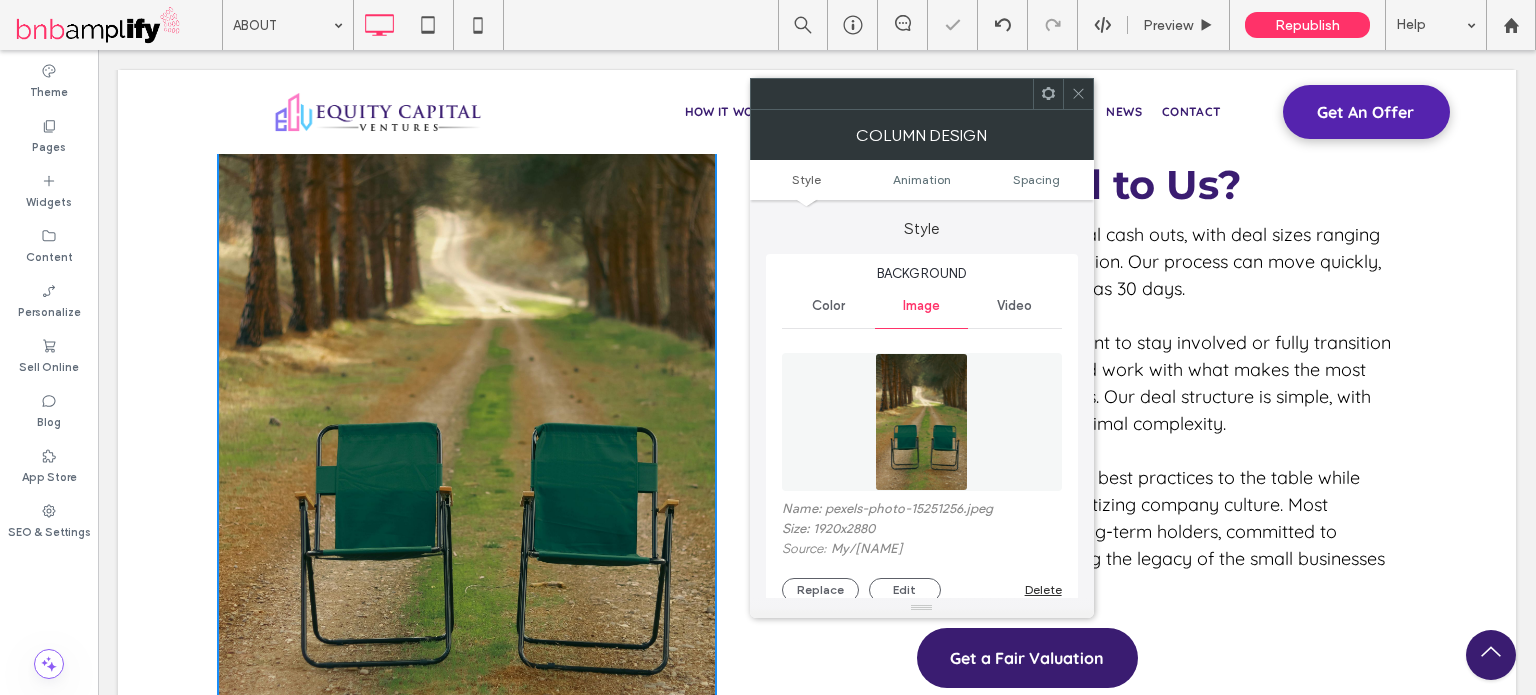 click 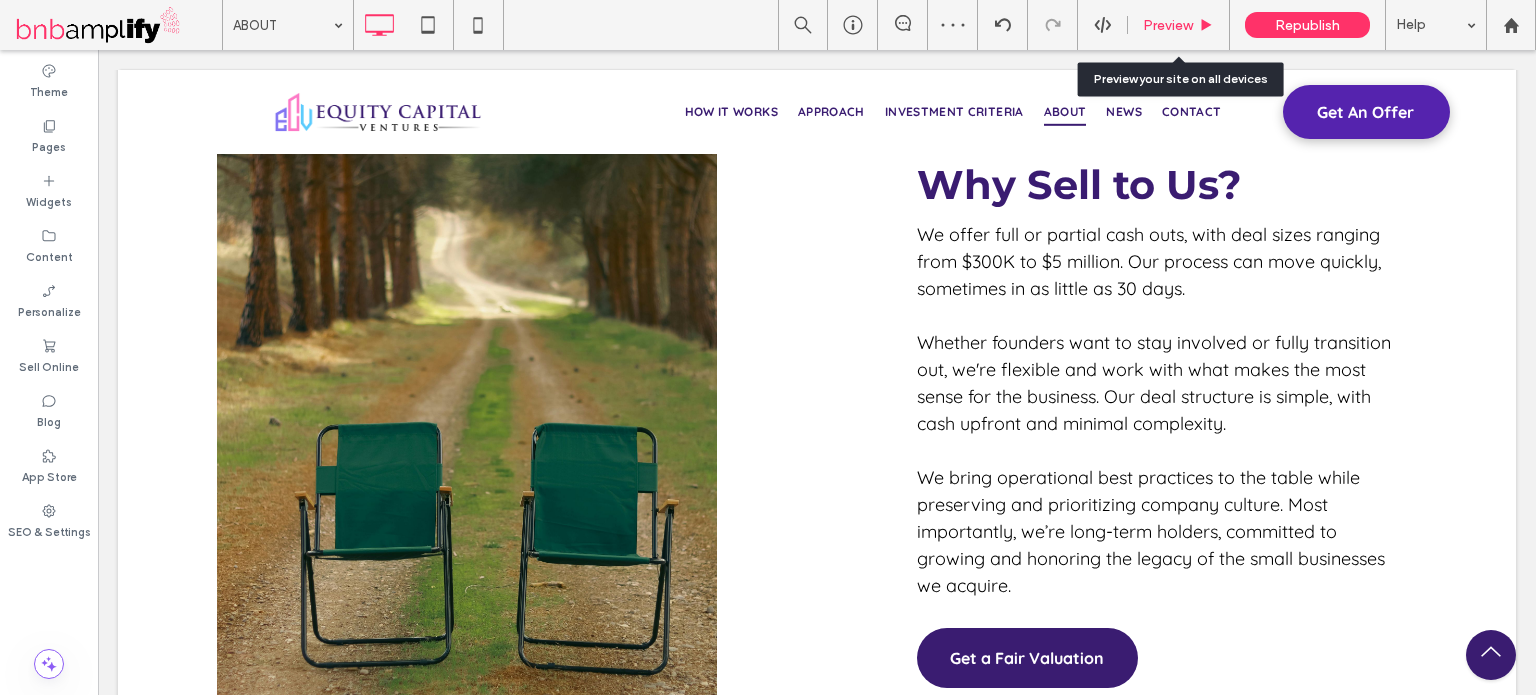 click on "Preview" at bounding box center (1168, 25) 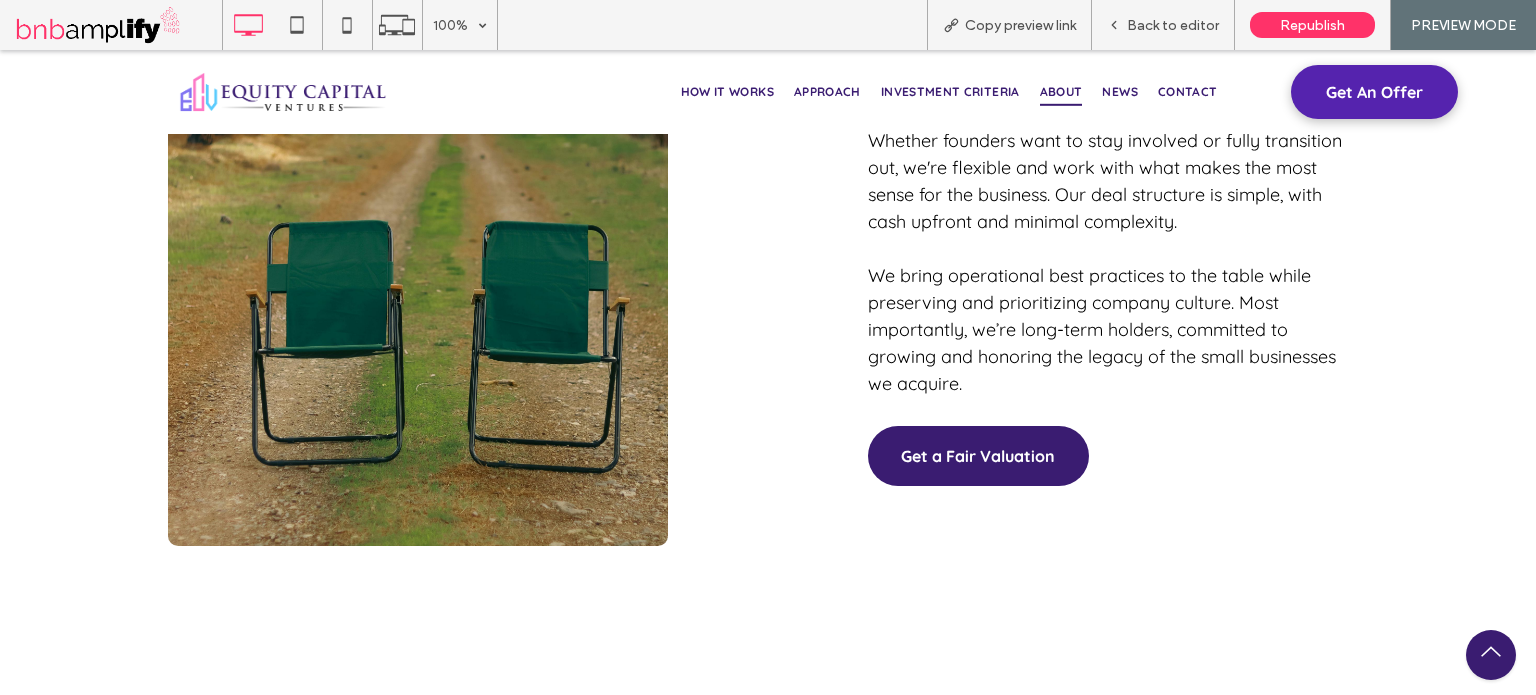 scroll, scrollTop: 3700, scrollLeft: 0, axis: vertical 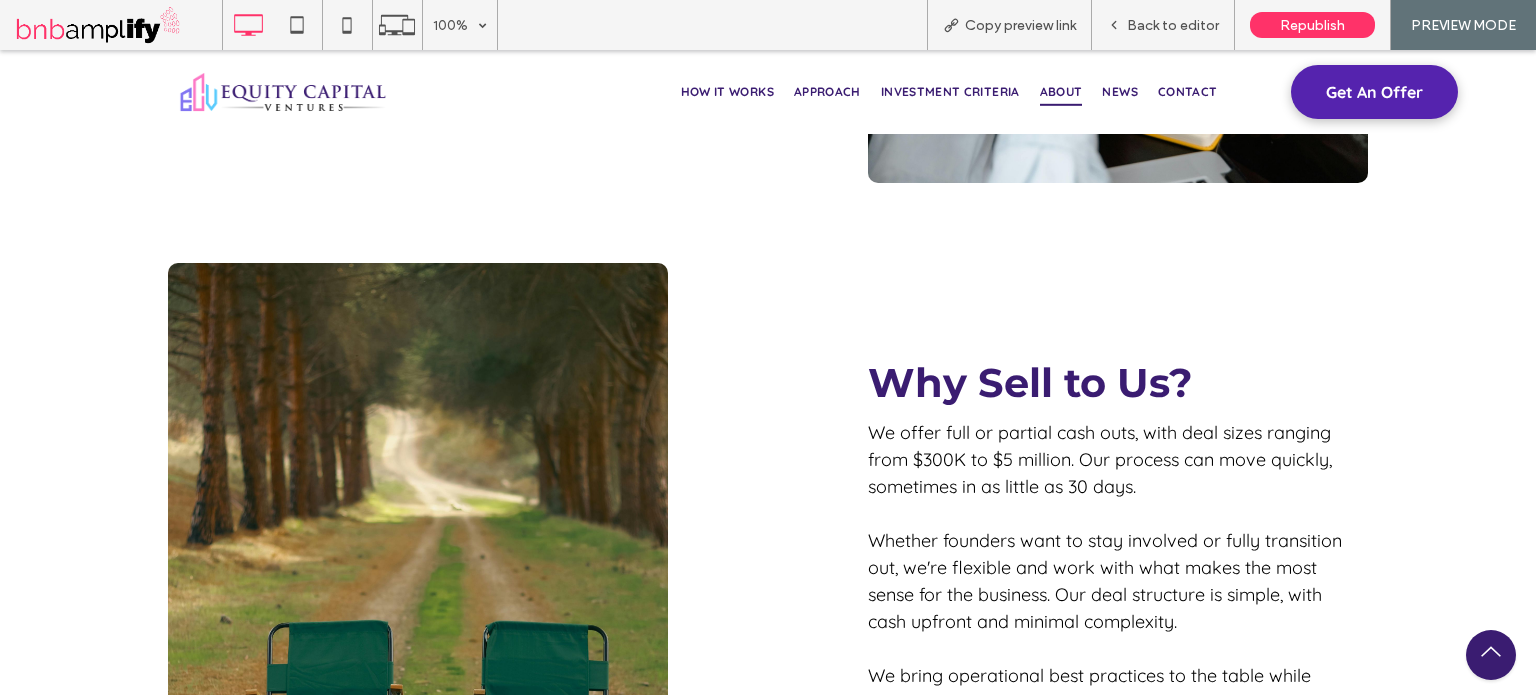 click on "Republish" at bounding box center (1312, 25) 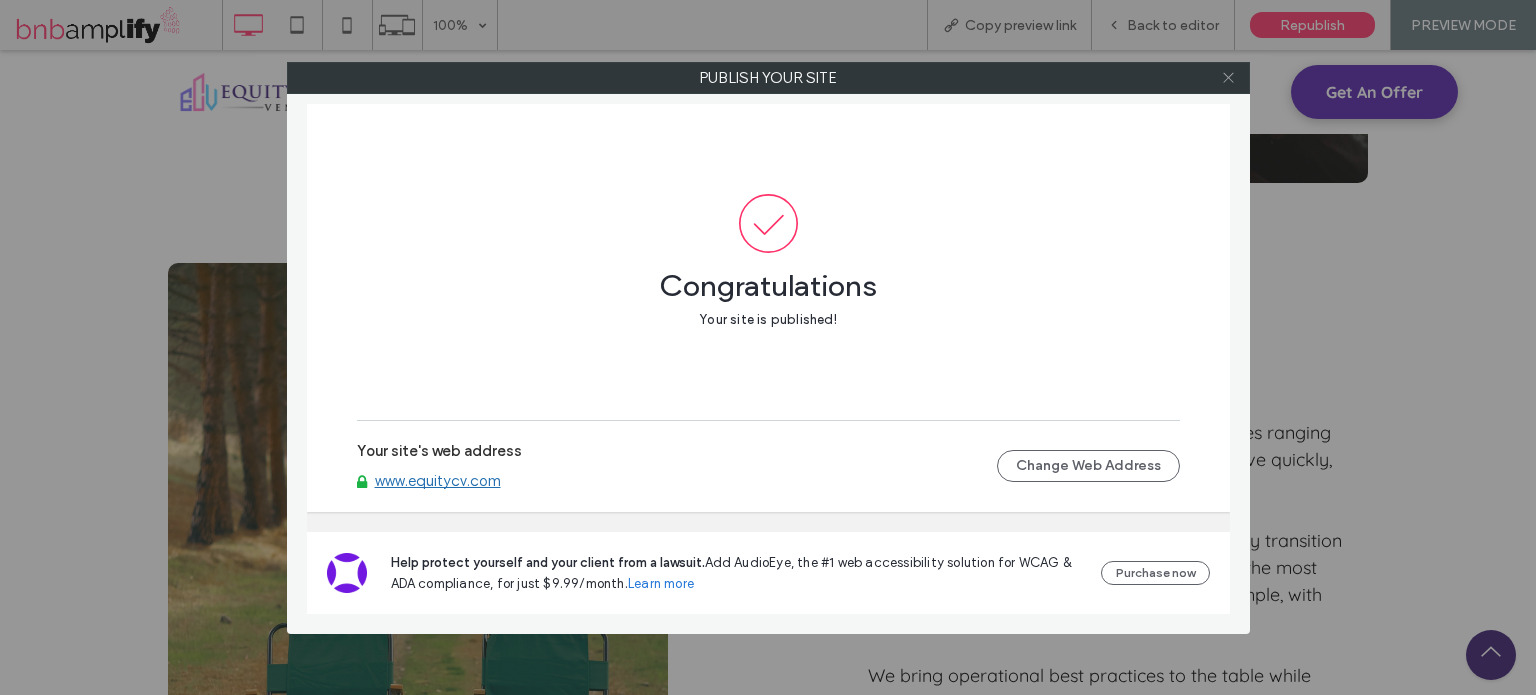 click 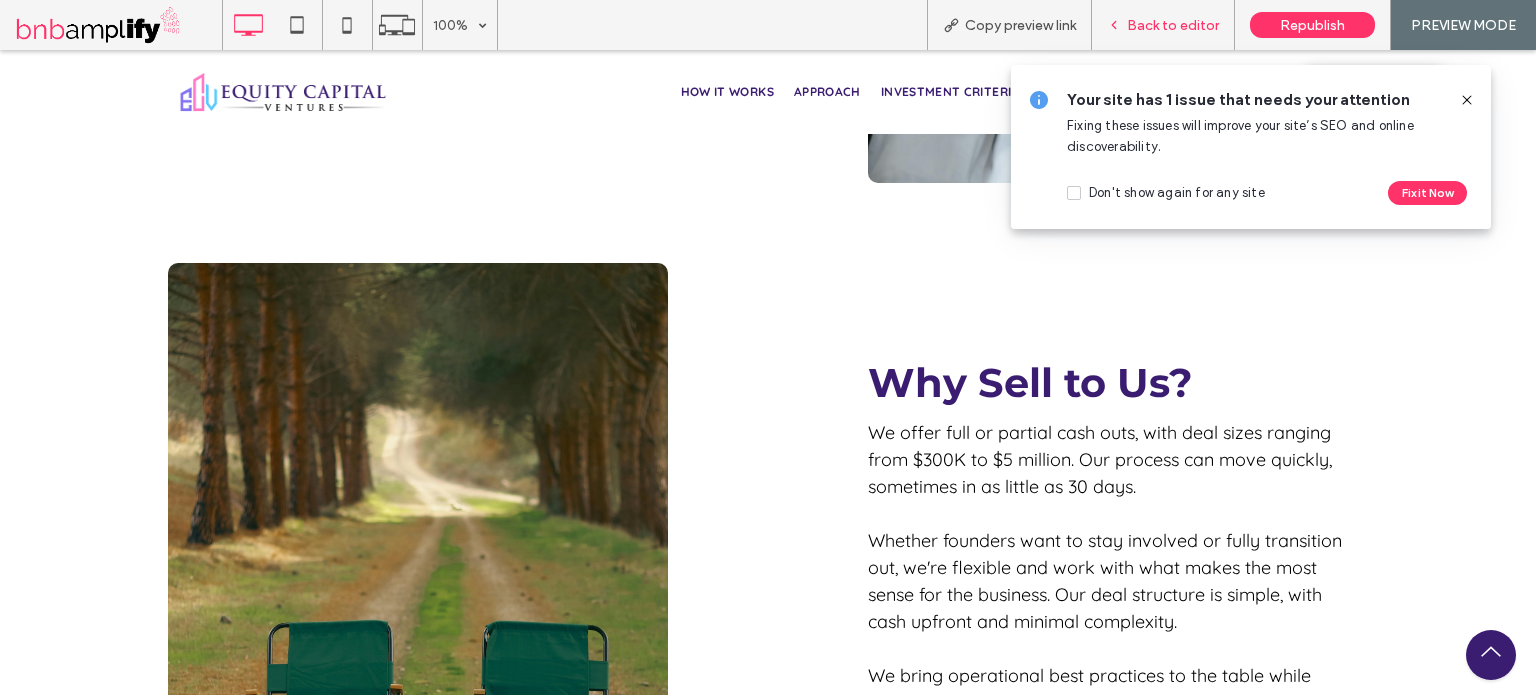 click on "Back to editor" at bounding box center (1173, 25) 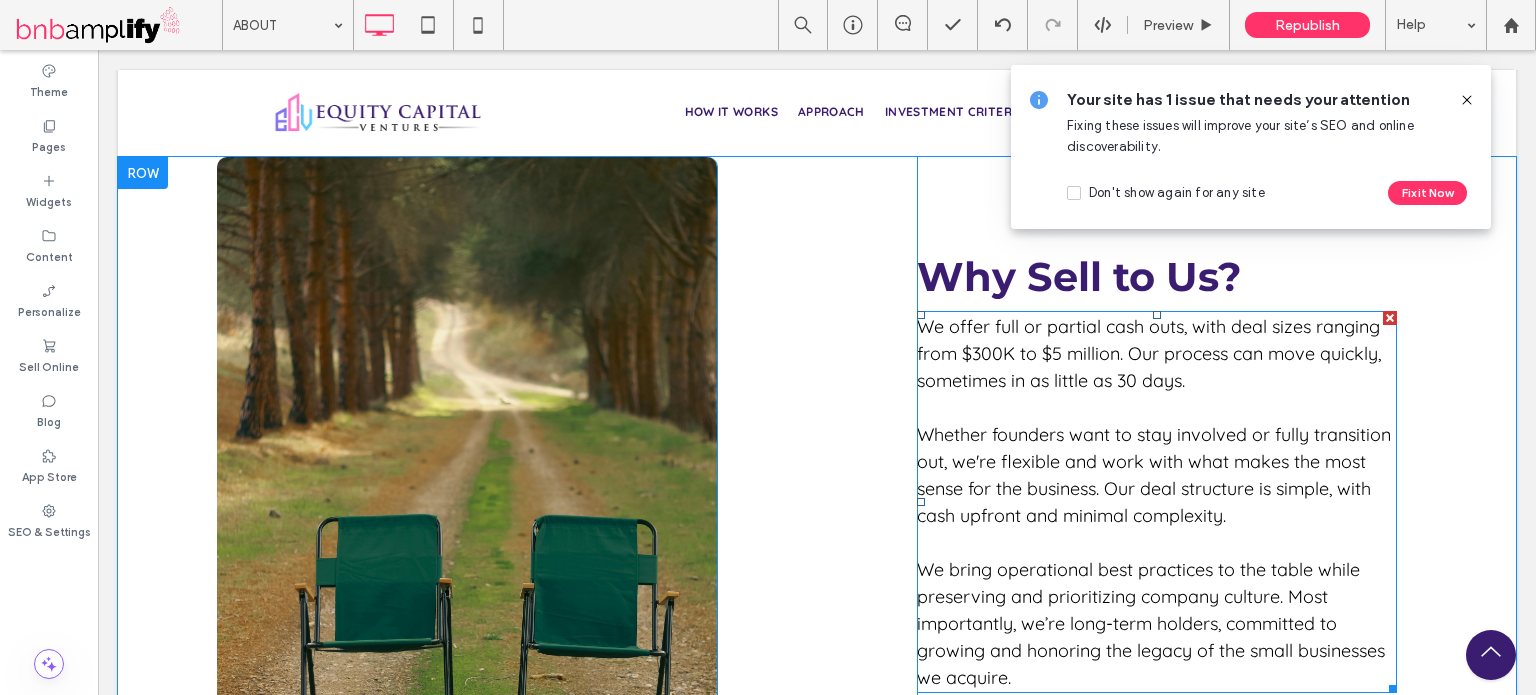 scroll, scrollTop: 4000, scrollLeft: 0, axis: vertical 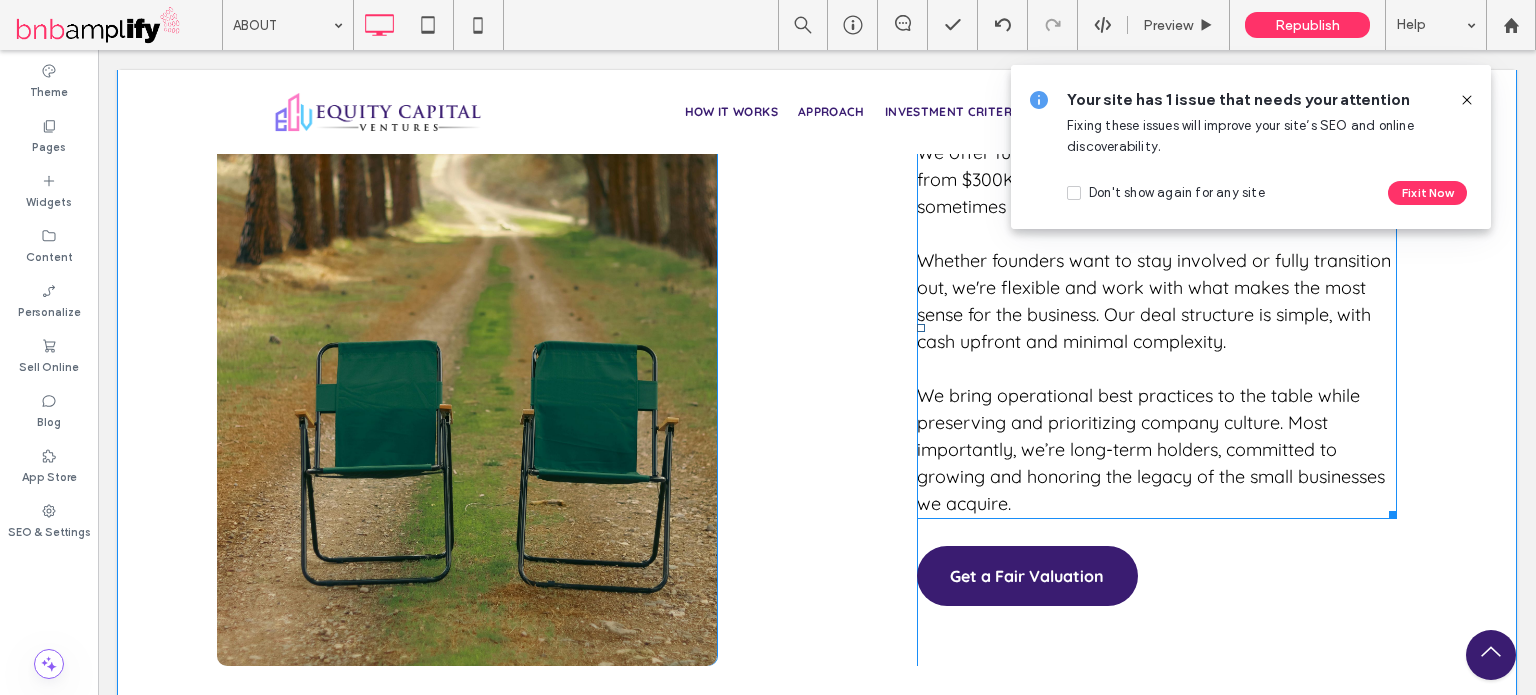 click on "We bring operational best practices to the table while preserving and prioritizing company culture. Most importantly, we’re long-term holders, committed to growing and honoring the legacy of the small businesses we acquire." at bounding box center (1157, 449) 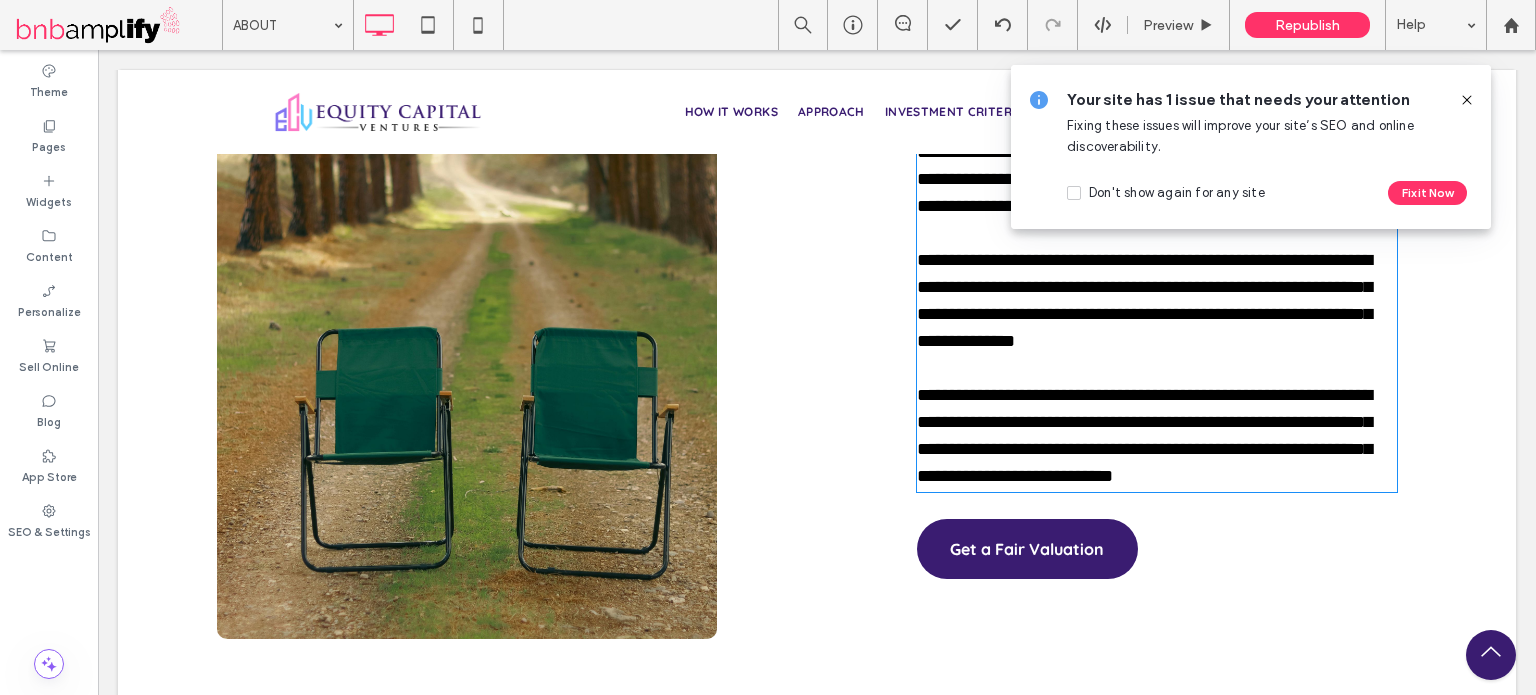 click on "**********" at bounding box center [1157, 436] 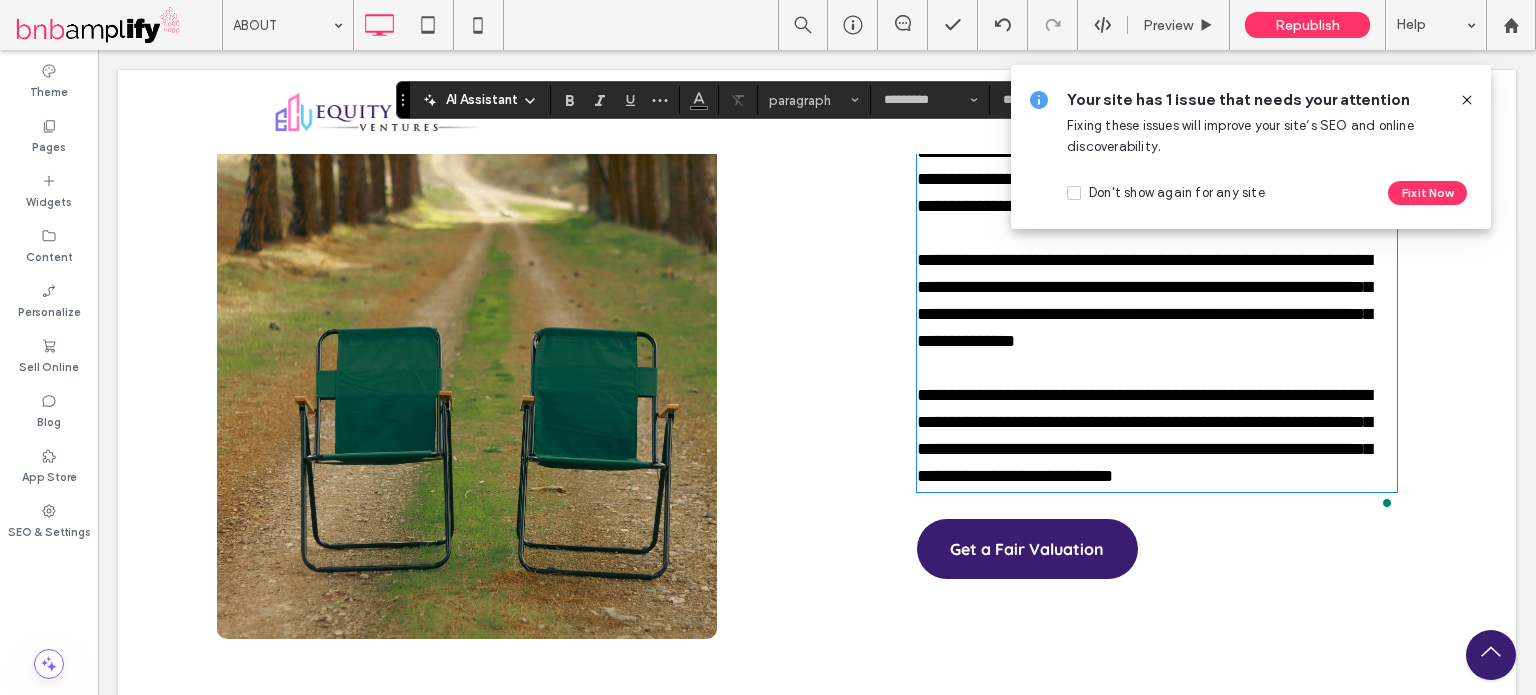 type on "*********" 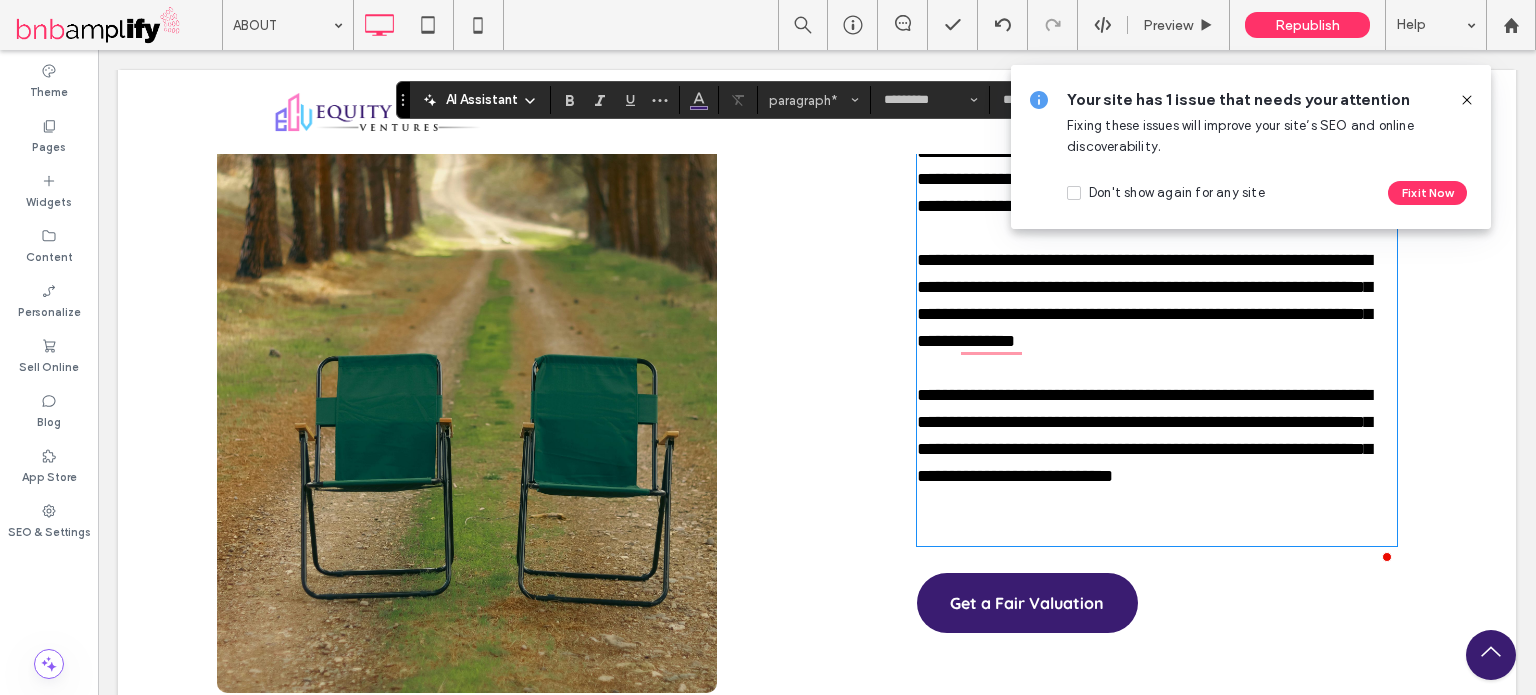 click 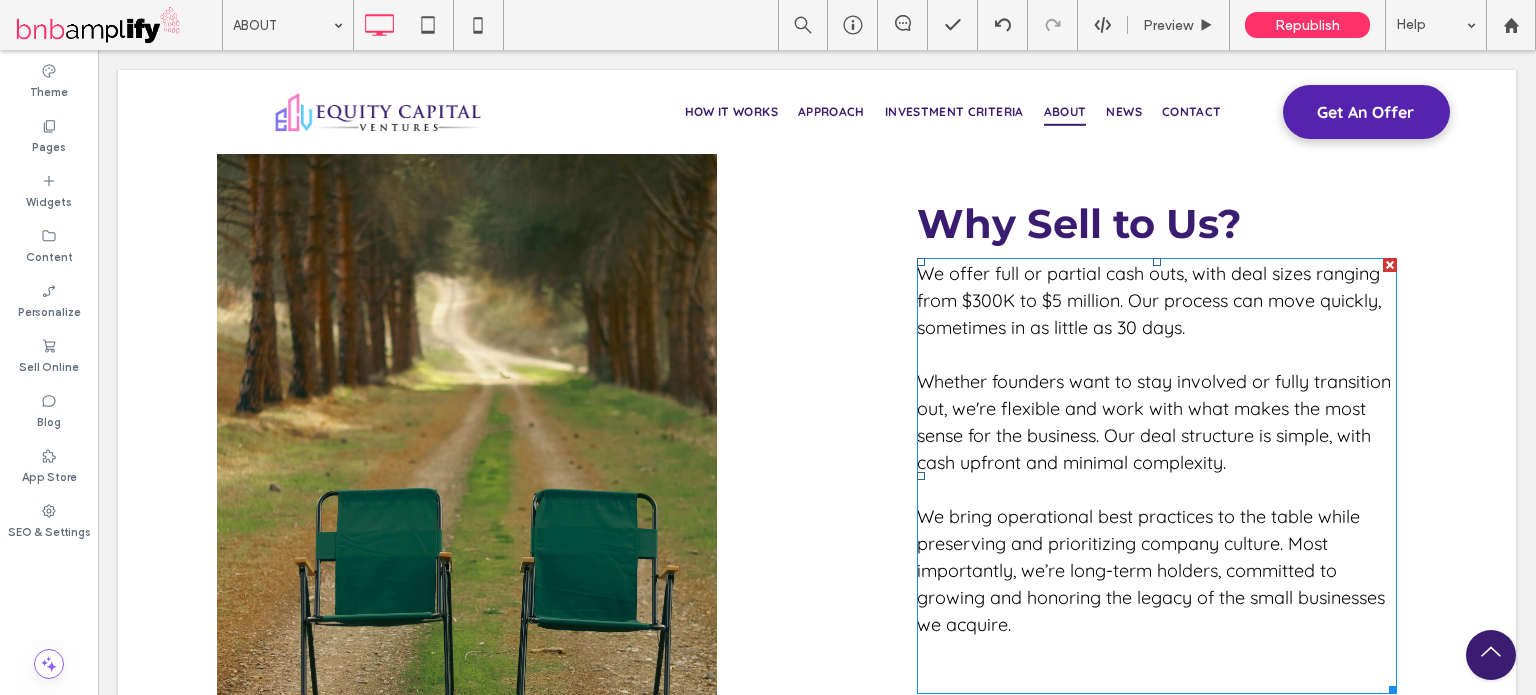scroll, scrollTop: 4074, scrollLeft: 0, axis: vertical 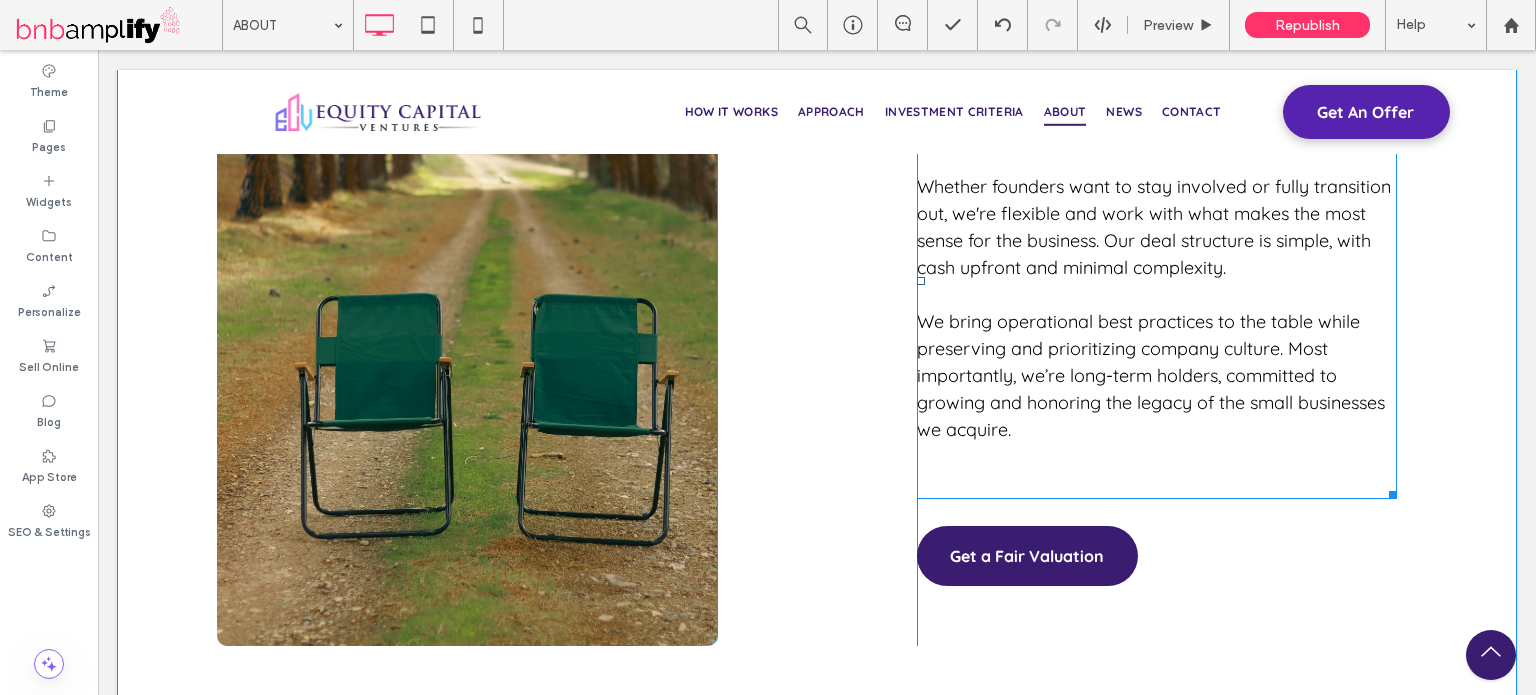 click at bounding box center [1157, 483] 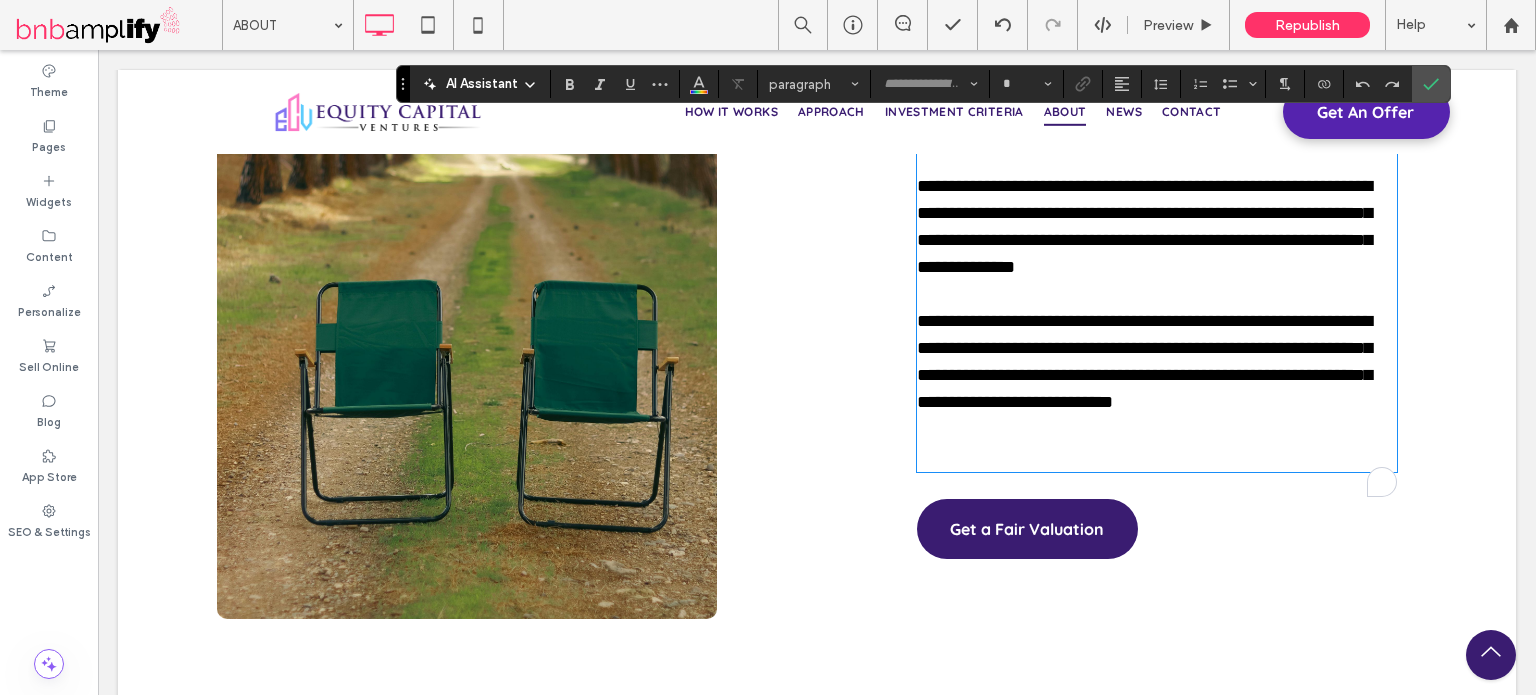 click at bounding box center (1157, 456) 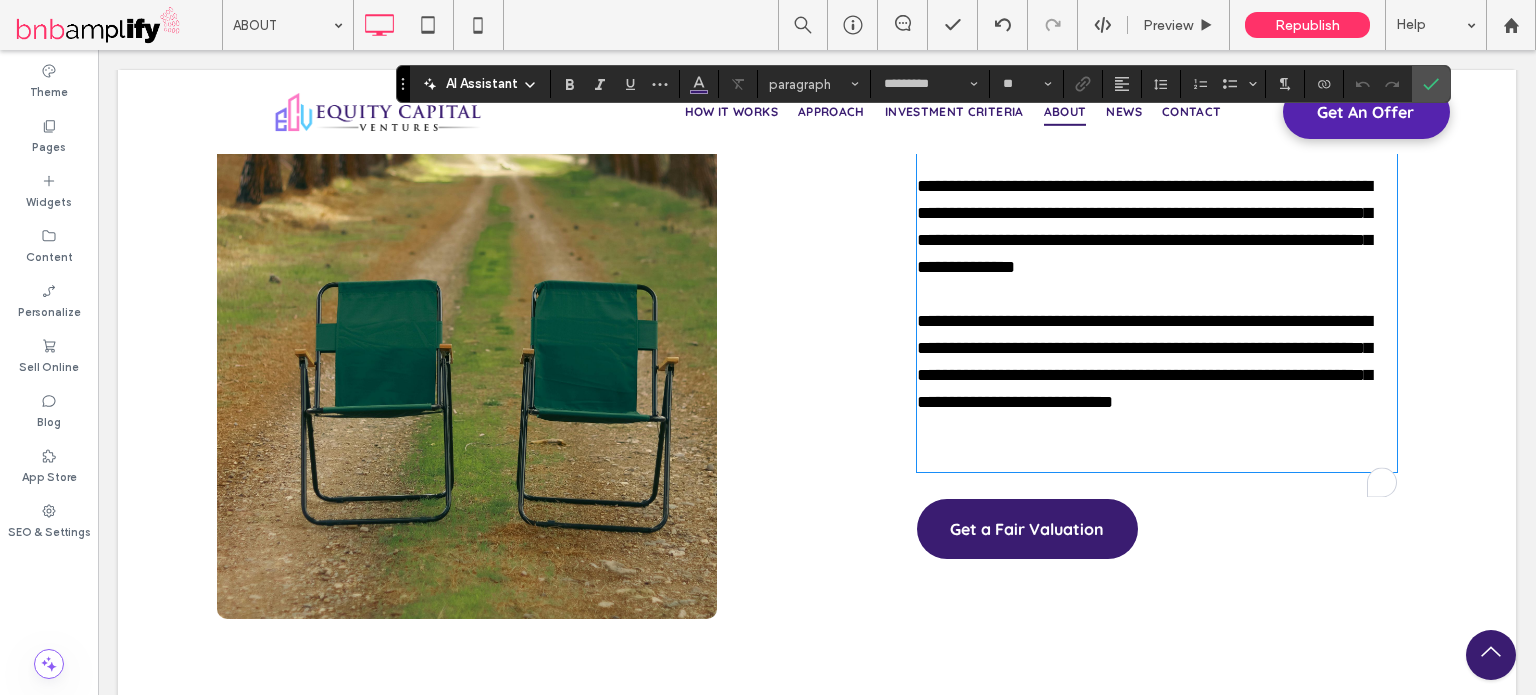 type on "*********" 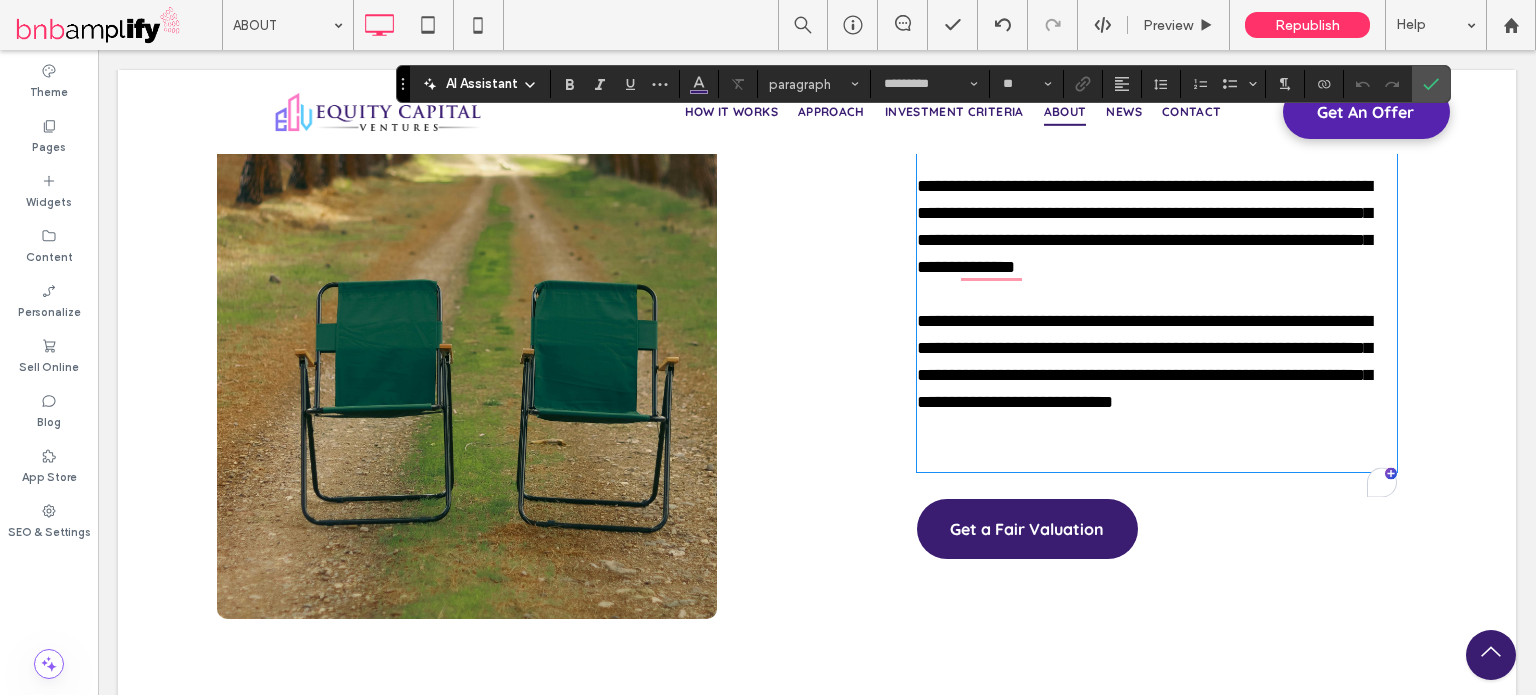 scroll, scrollTop: 0, scrollLeft: 0, axis: both 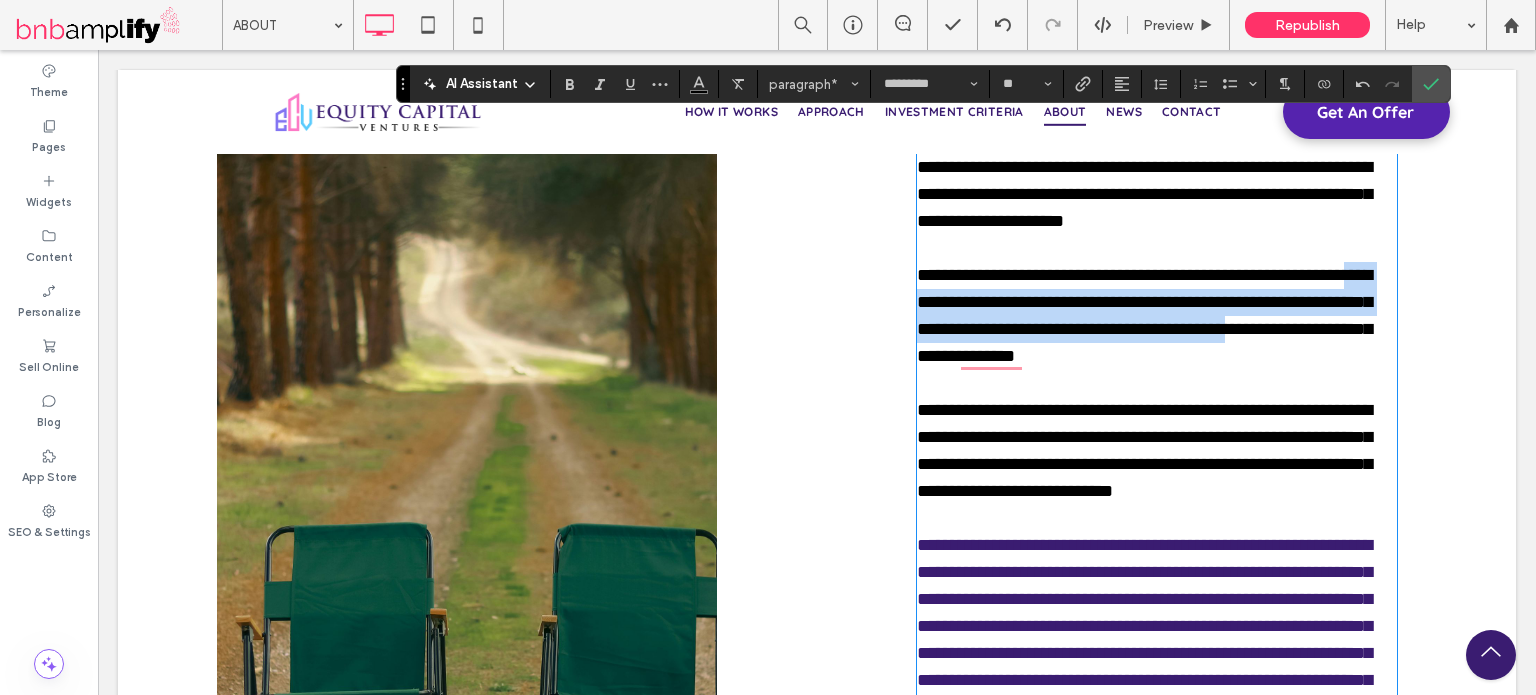 drag, startPoint x: 1014, startPoint y: 512, endPoint x: 932, endPoint y: 263, distance: 262.15454 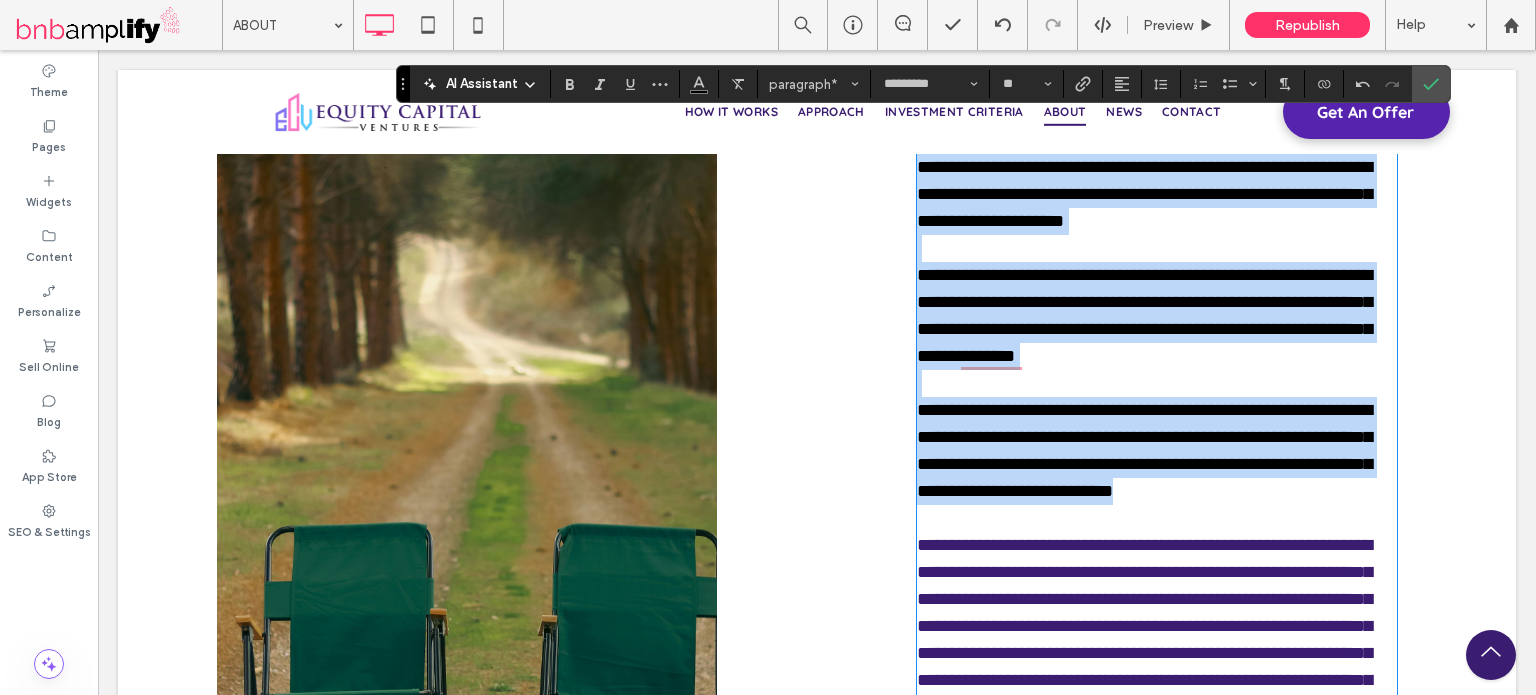drag, startPoint x: 916, startPoint y: 161, endPoint x: 1060, endPoint y: 513, distance: 380.31564 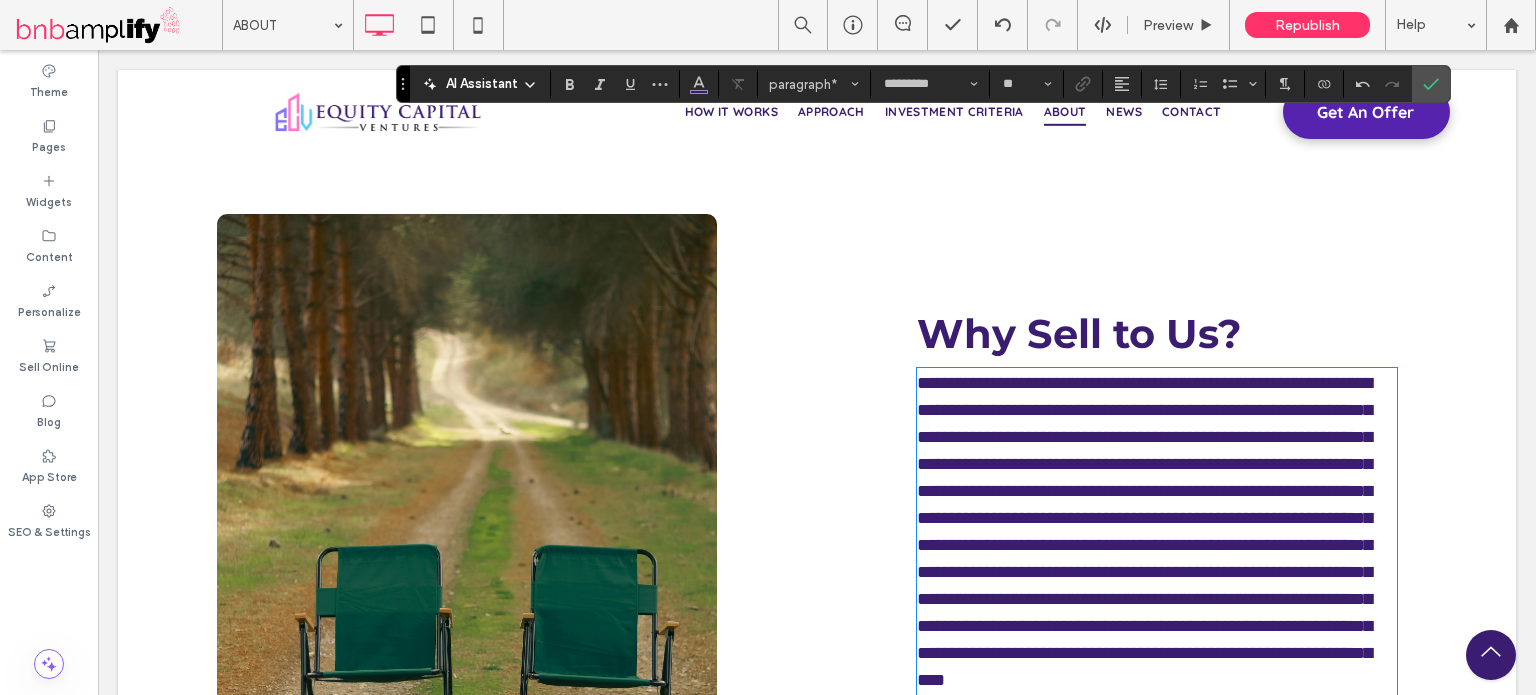 scroll, scrollTop: 3785, scrollLeft: 0, axis: vertical 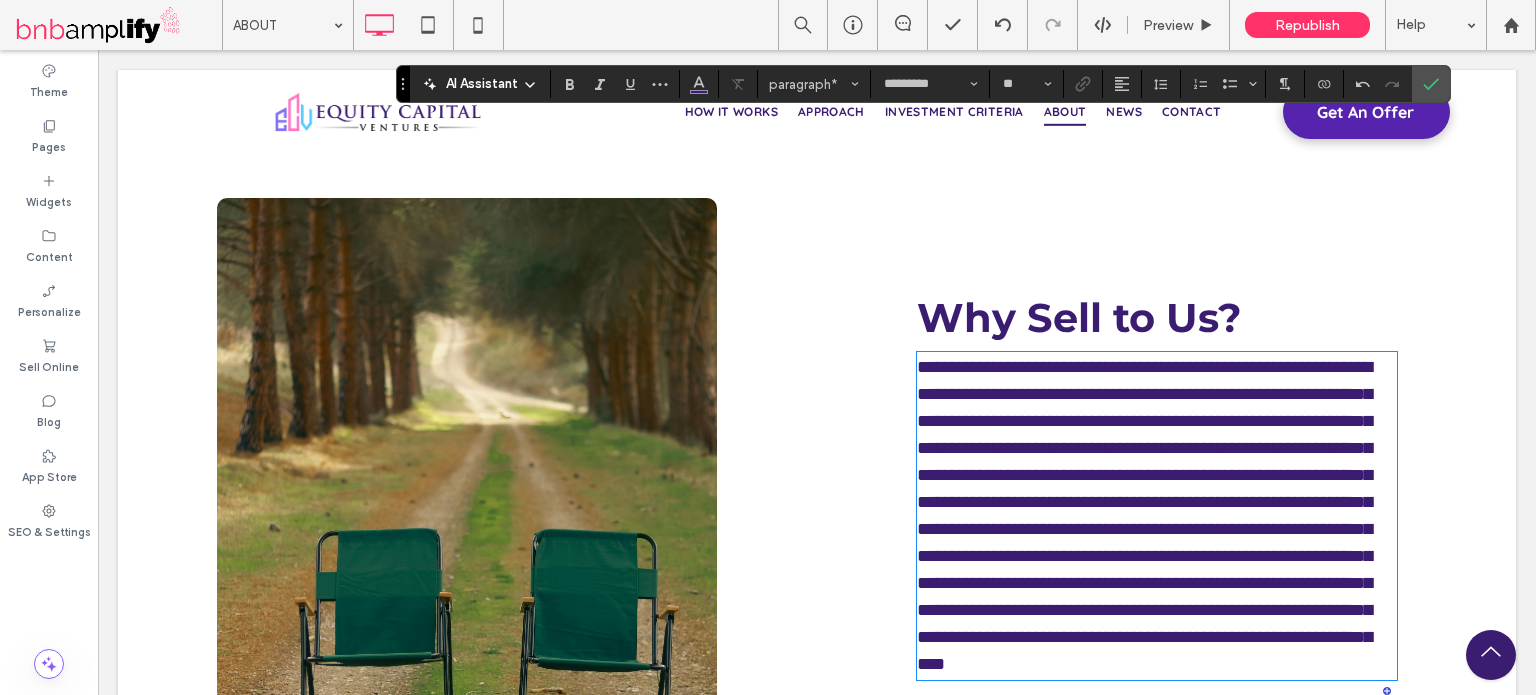 click on "**********" at bounding box center (1144, 515) 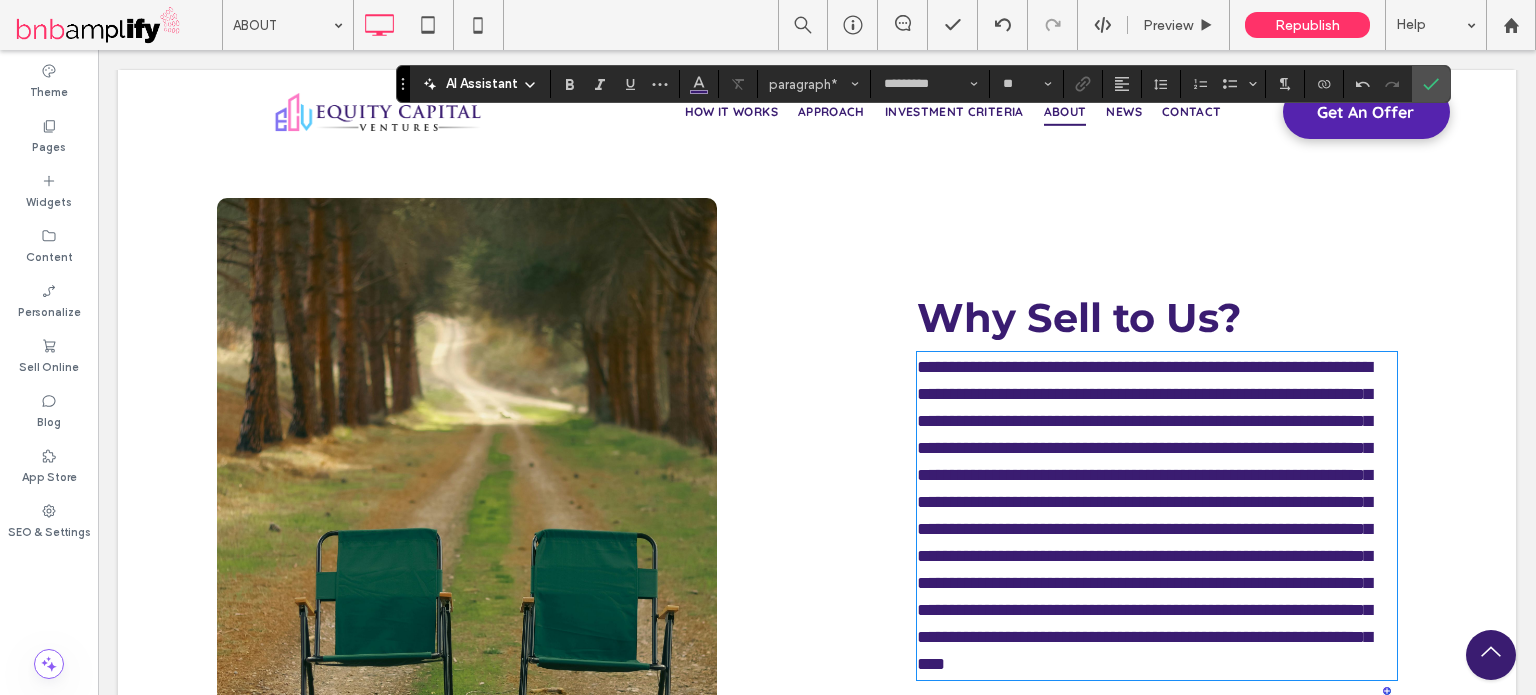 type 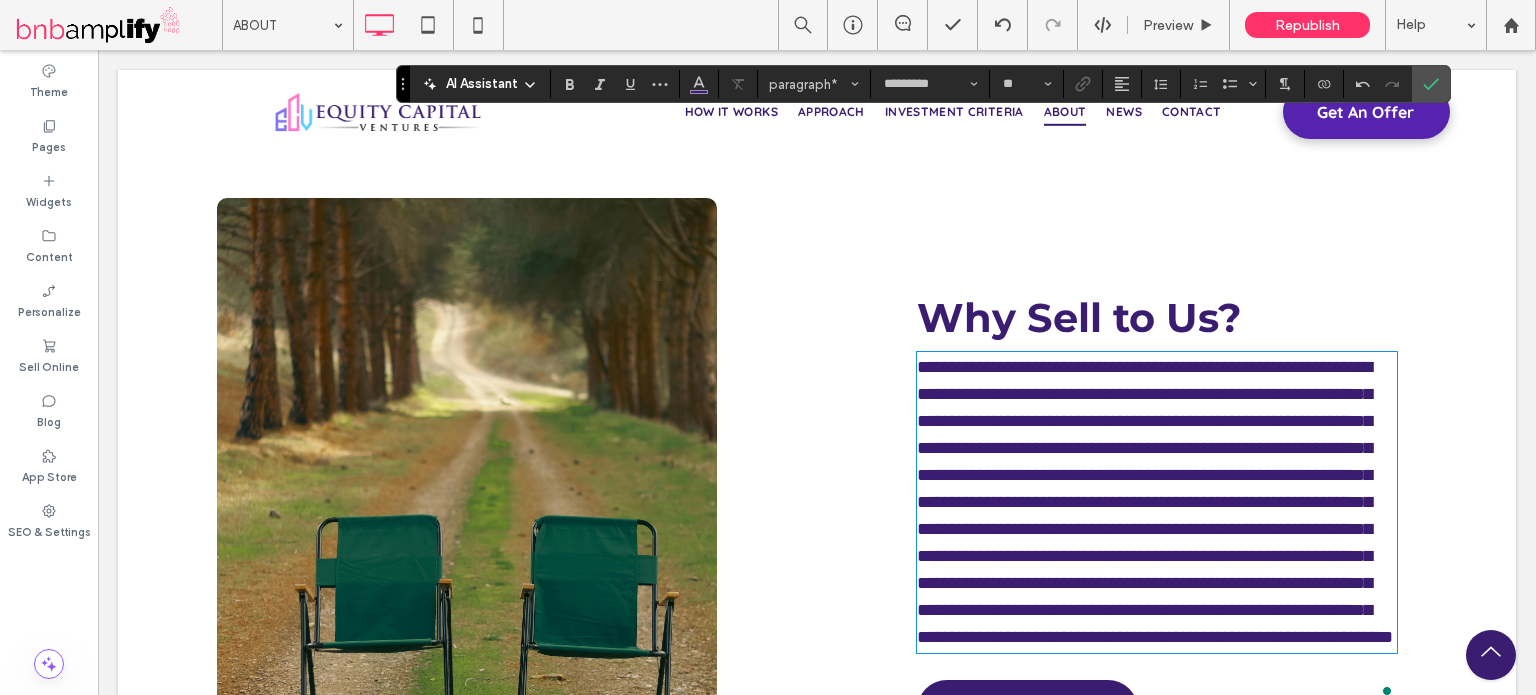 scroll, scrollTop: 3885, scrollLeft: 0, axis: vertical 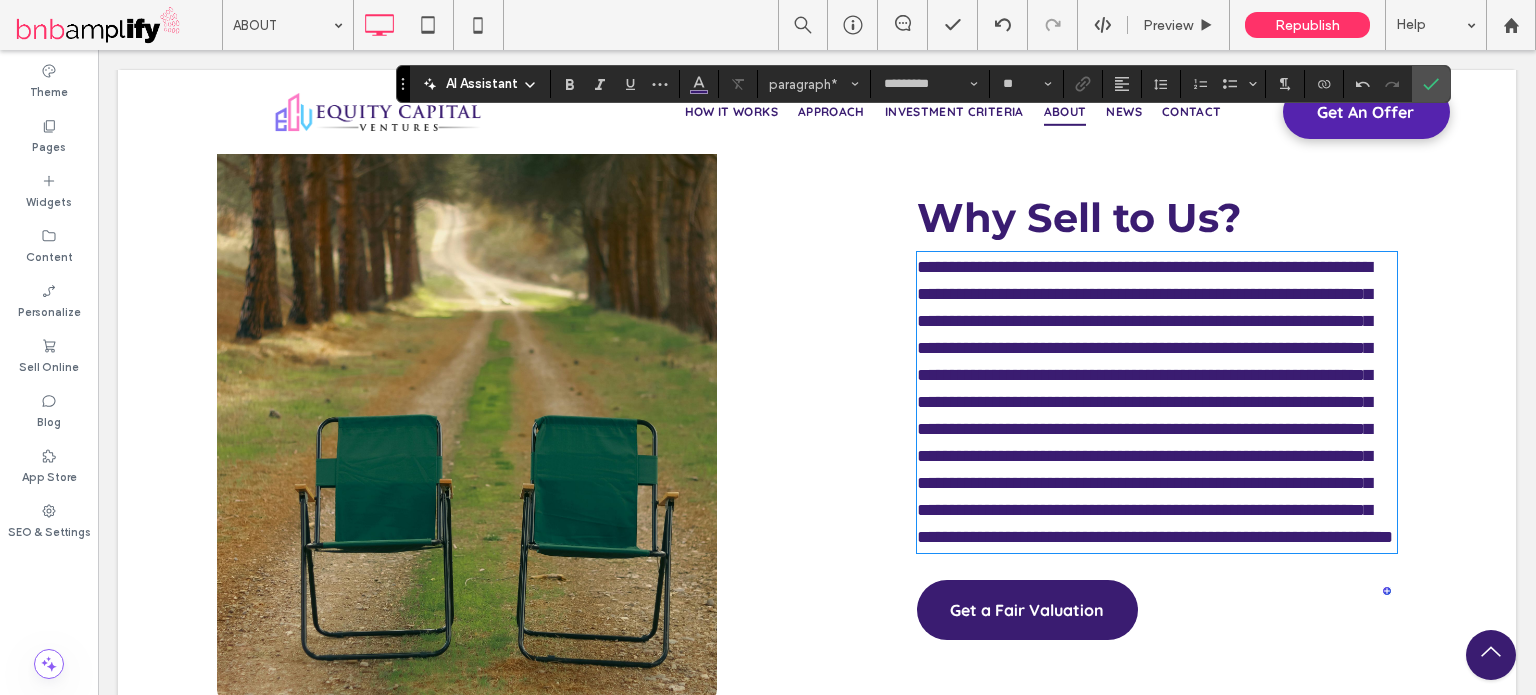 click on "**********" at bounding box center (1155, 402) 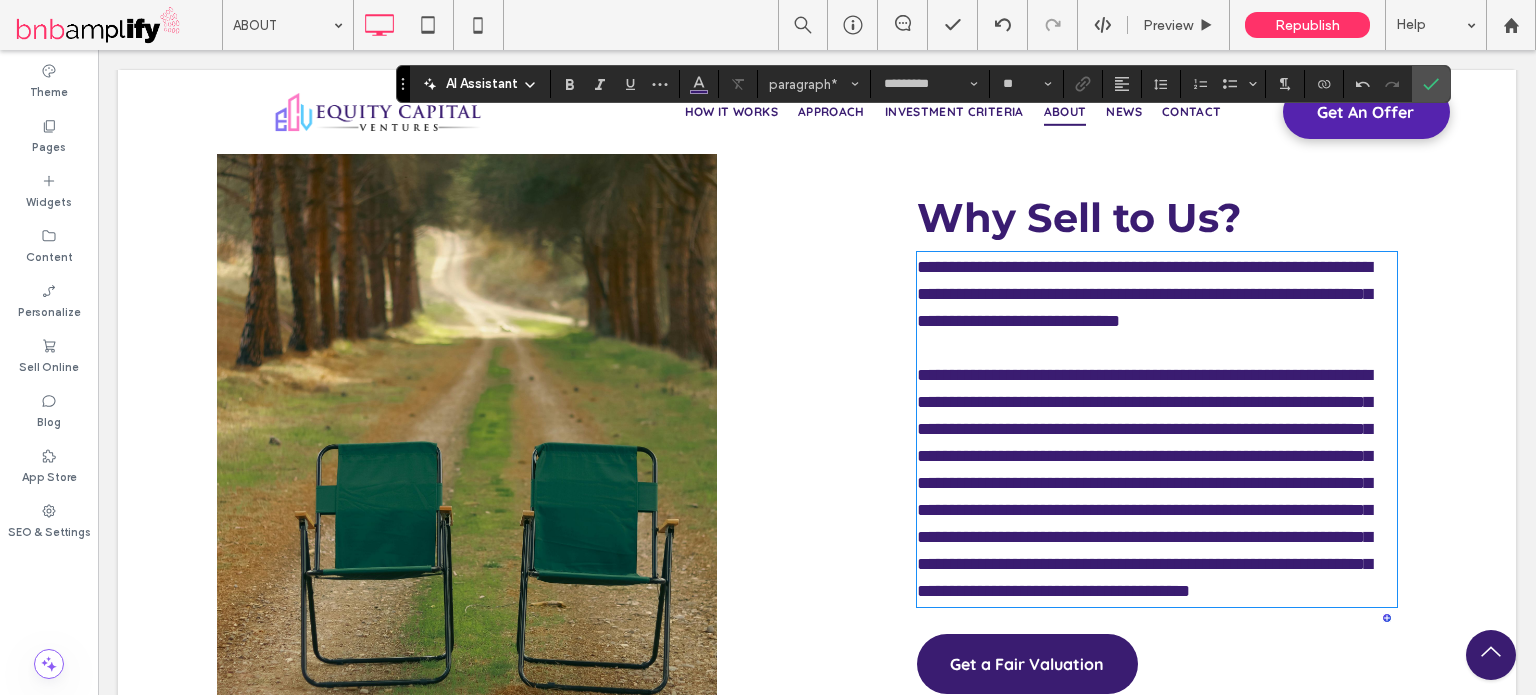 click on "**********" at bounding box center [1144, 483] 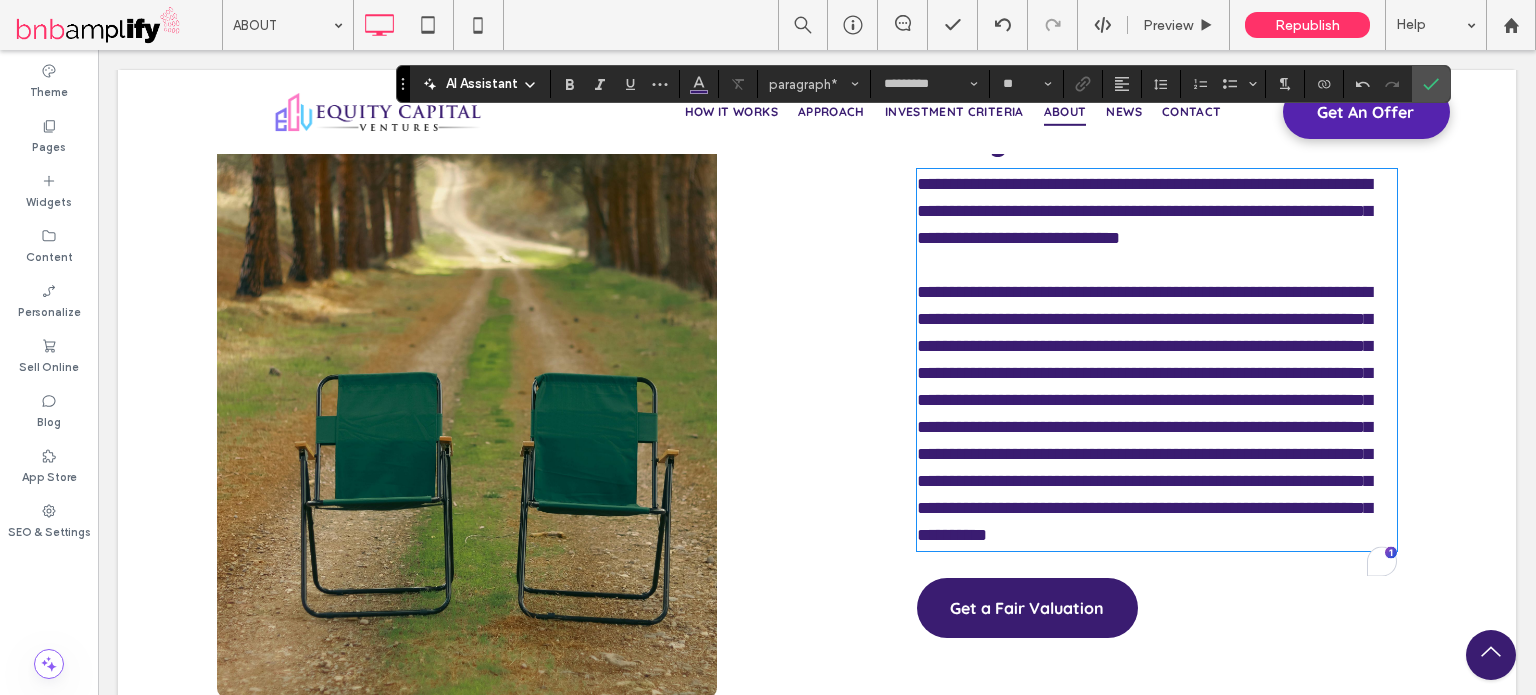 scroll, scrollTop: 3985, scrollLeft: 0, axis: vertical 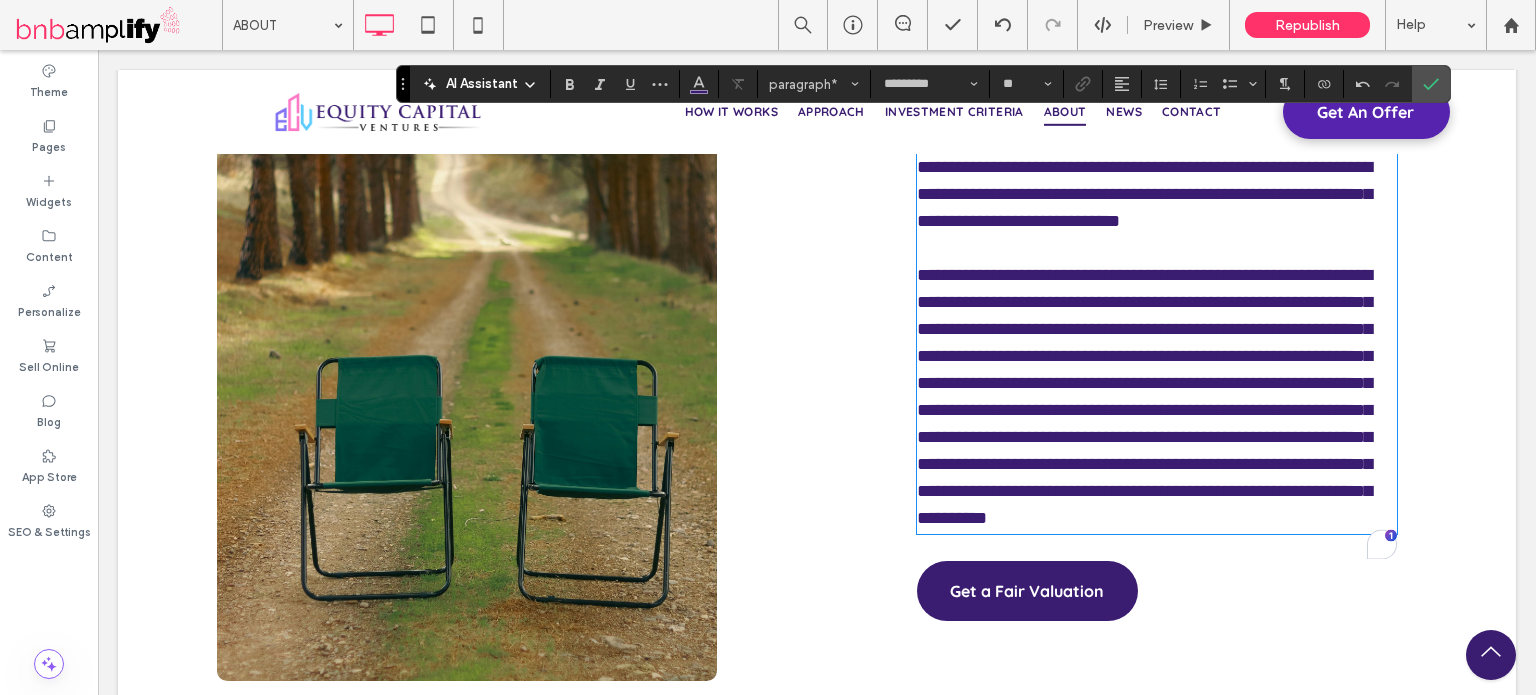 click on "**********" at bounding box center [1144, 396] 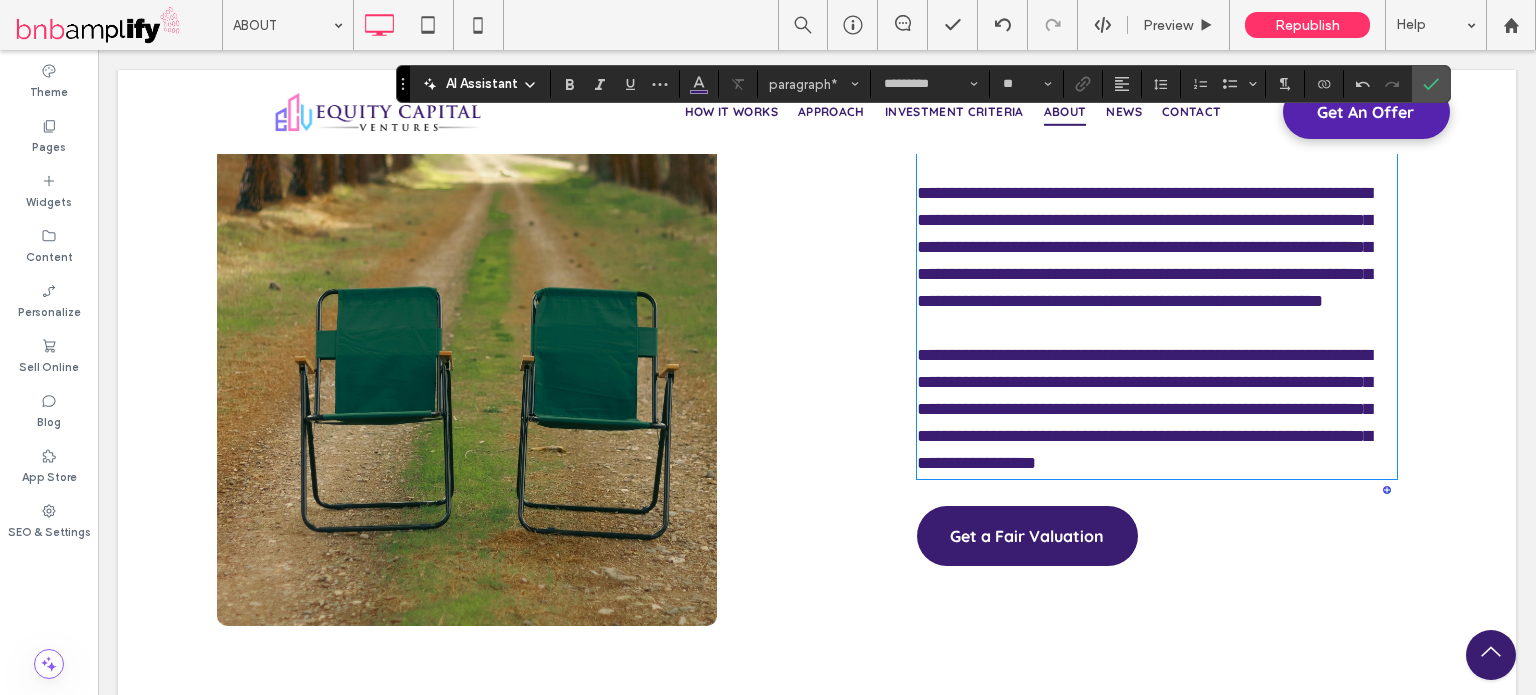 scroll, scrollTop: 4085, scrollLeft: 0, axis: vertical 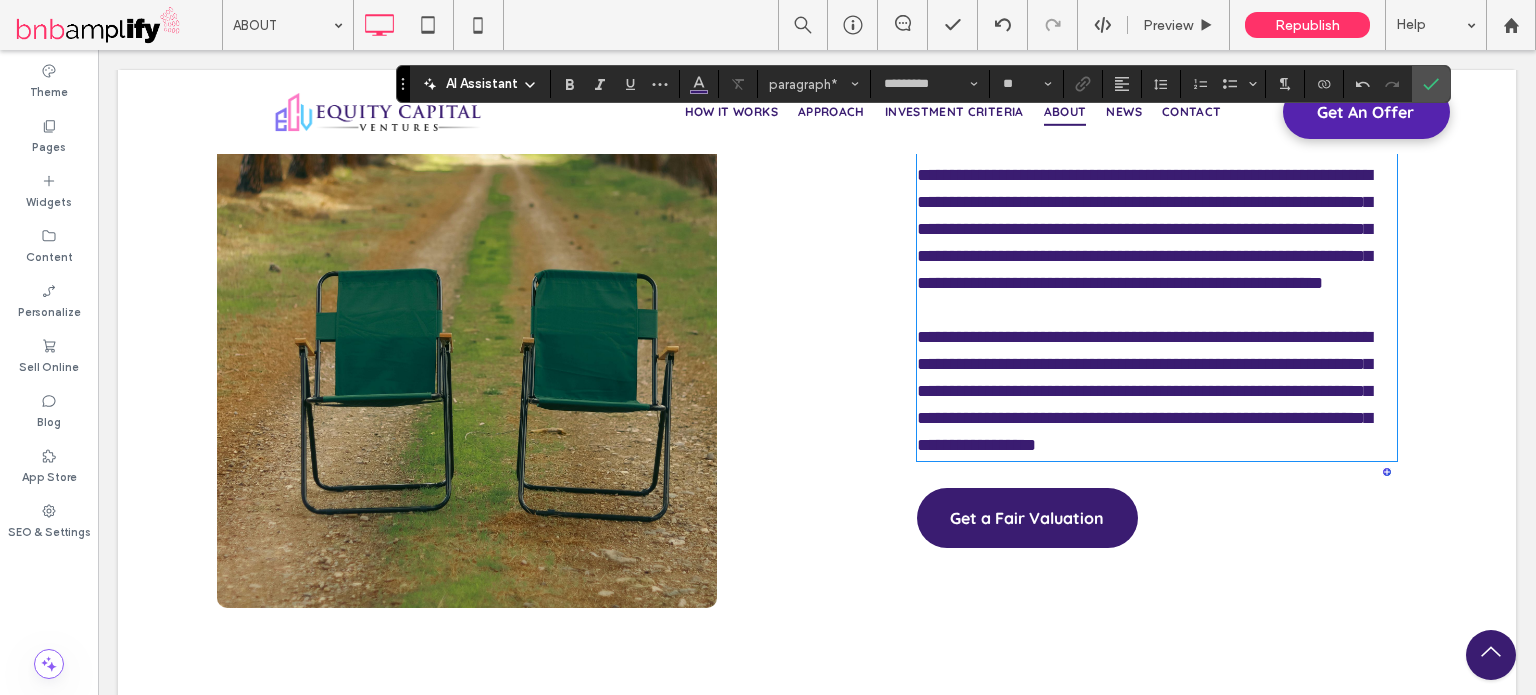 click on "**********" at bounding box center [1144, 391] 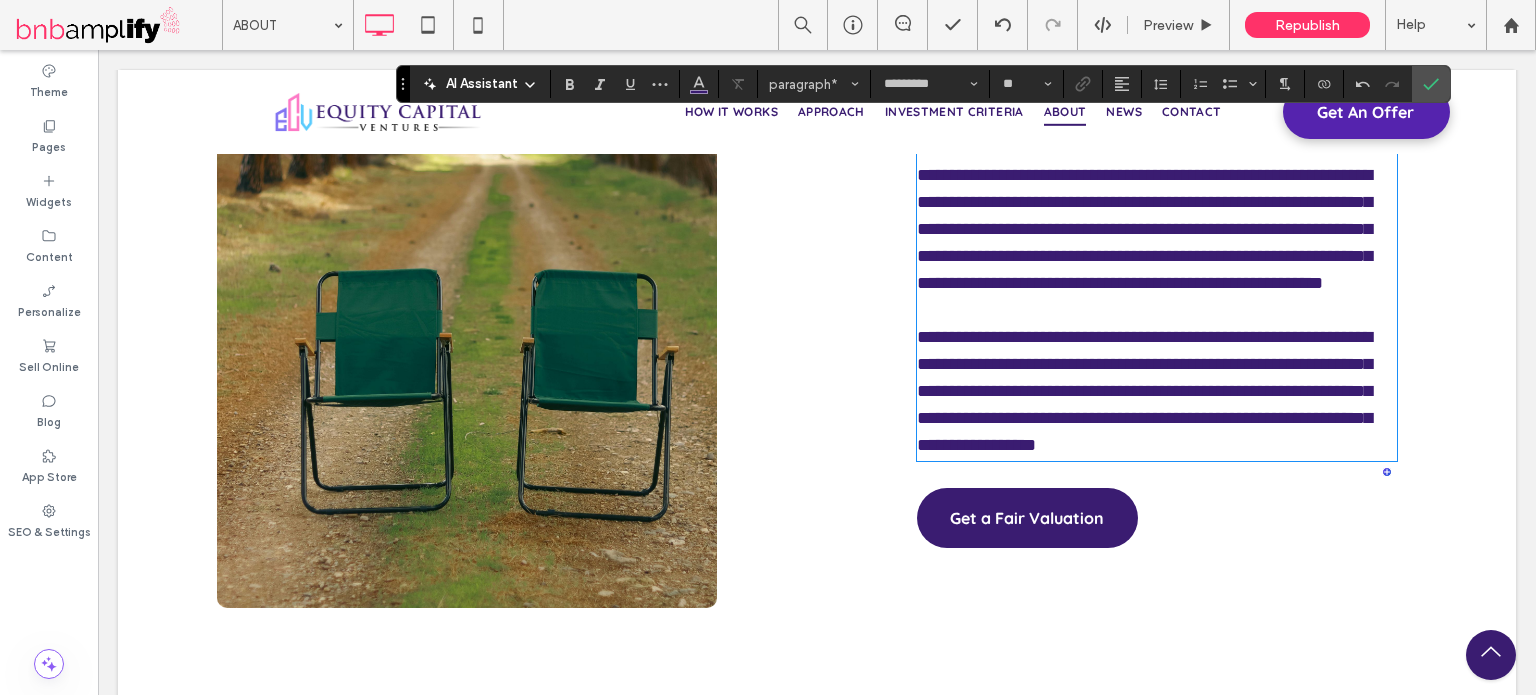 click on "**********" at bounding box center (1144, 391) 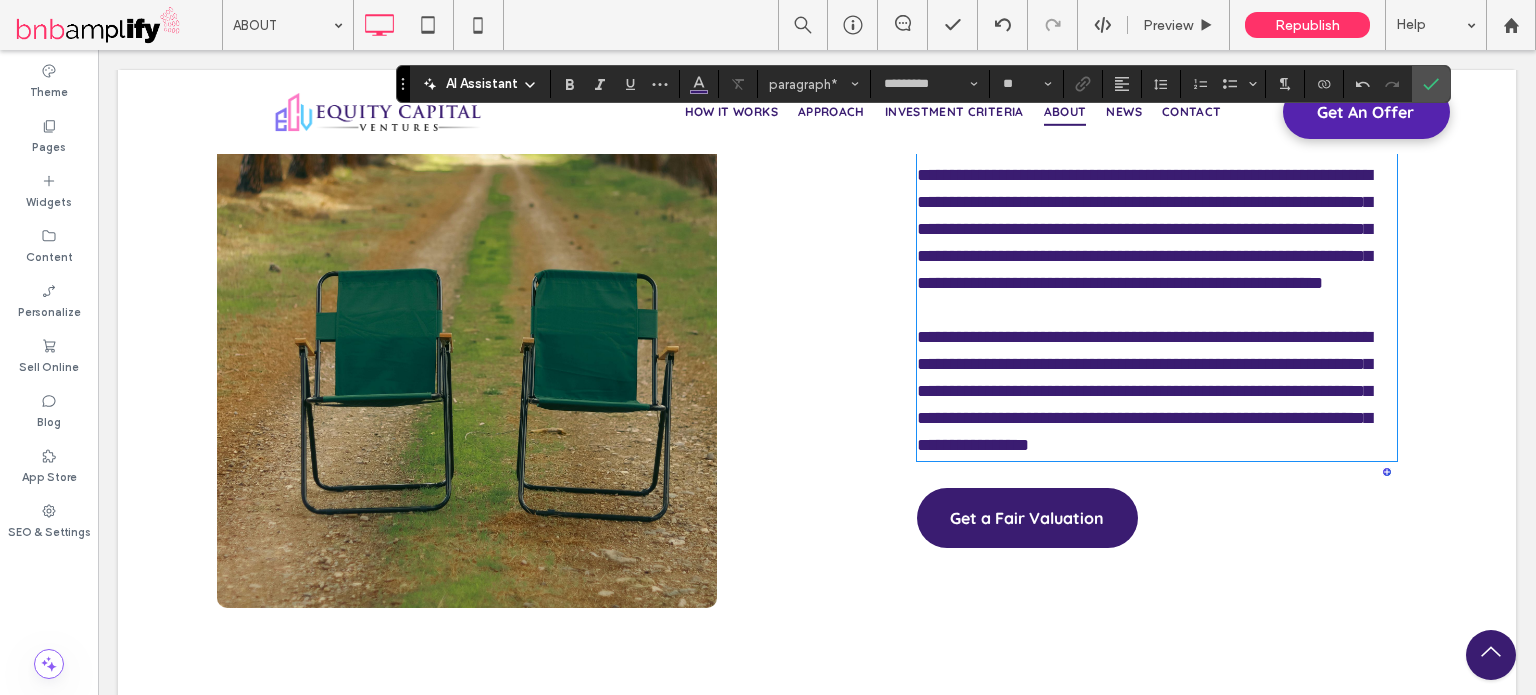 click on "**********" at bounding box center [1144, 391] 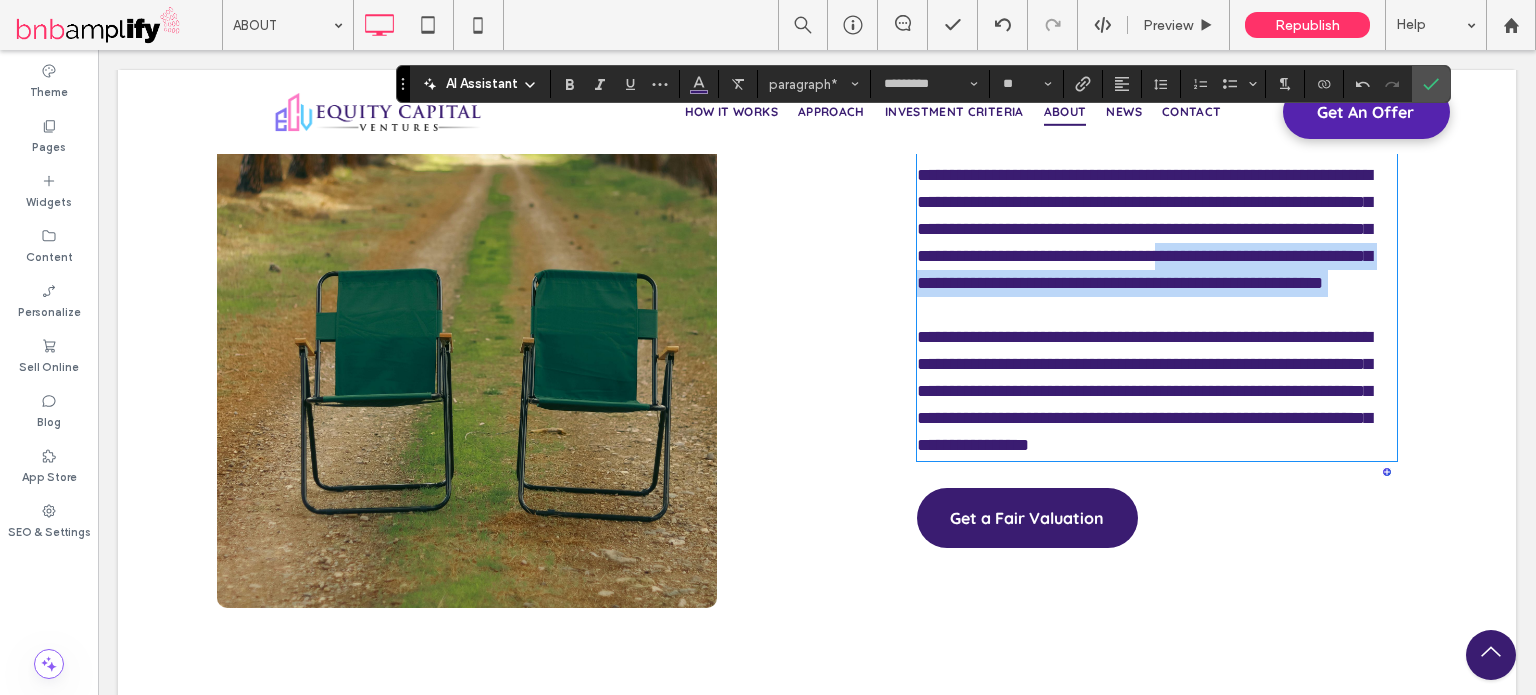 drag, startPoint x: 1296, startPoint y: 465, endPoint x: 934, endPoint y: 277, distance: 407.90686 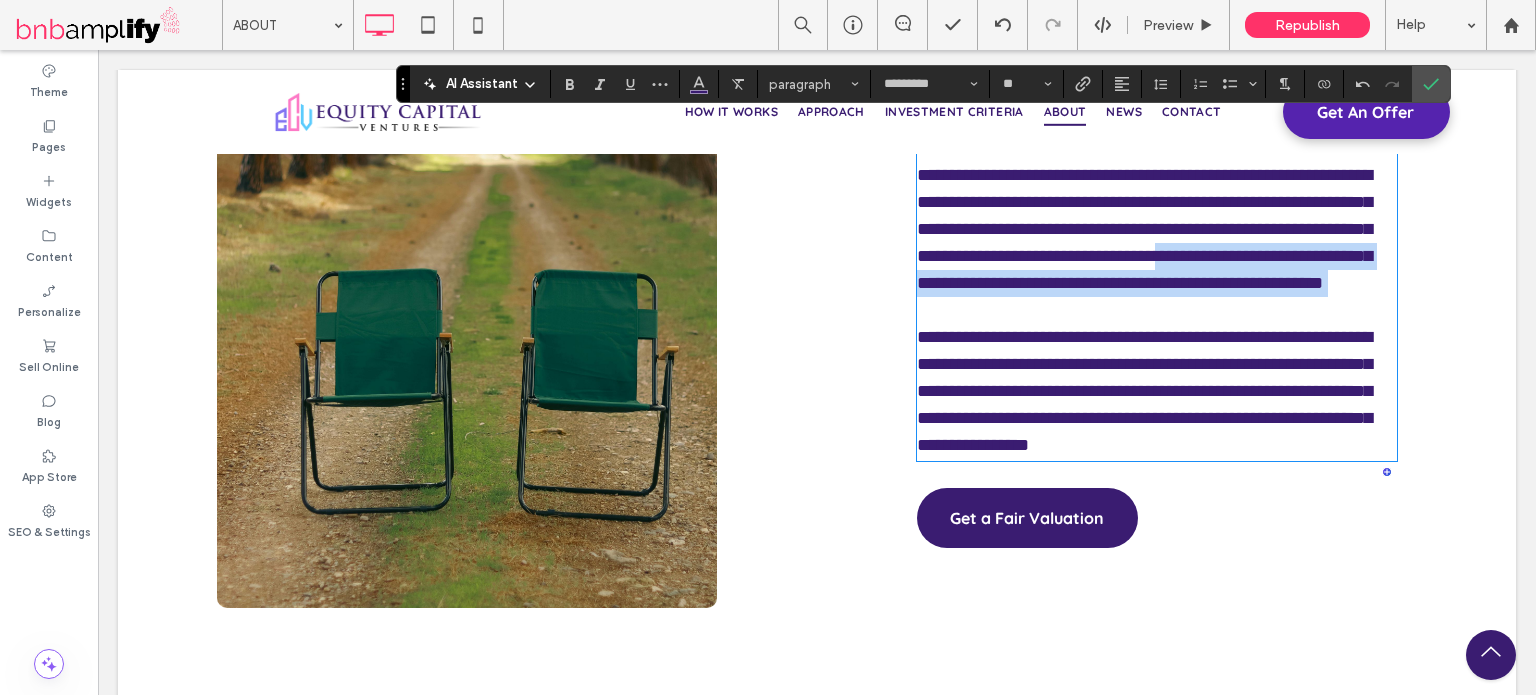 click on "**********" at bounding box center (1144, 229) 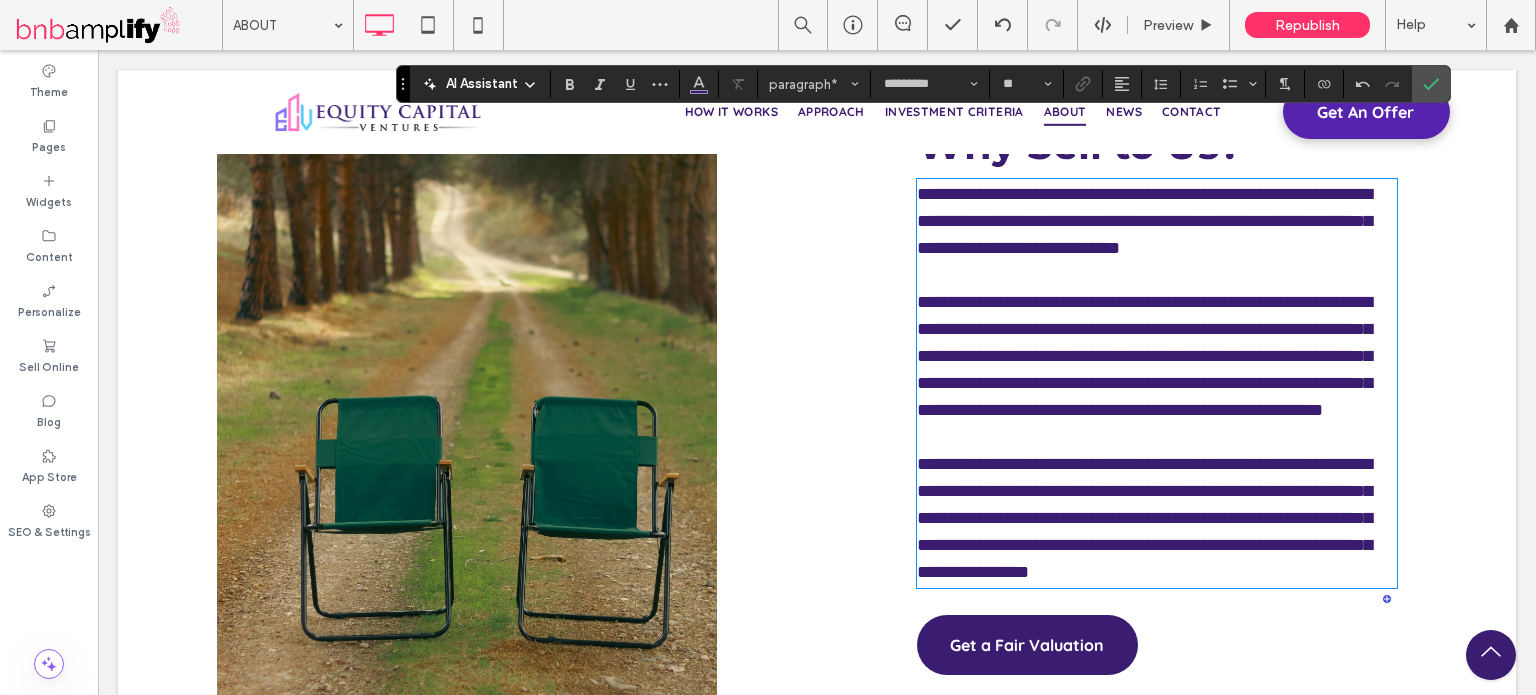 scroll, scrollTop: 3885, scrollLeft: 0, axis: vertical 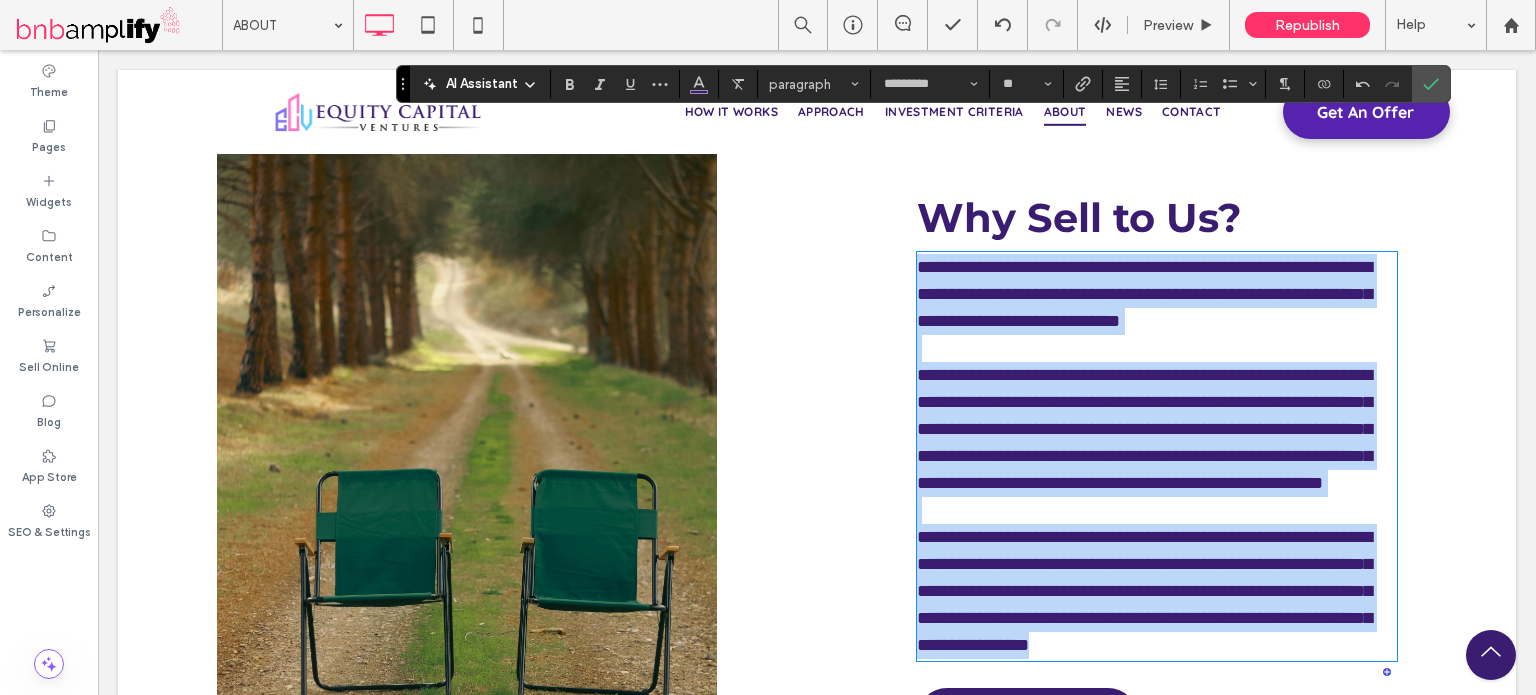drag, startPoint x: 912, startPoint y: 260, endPoint x: 1310, endPoint y: 666, distance: 568.542 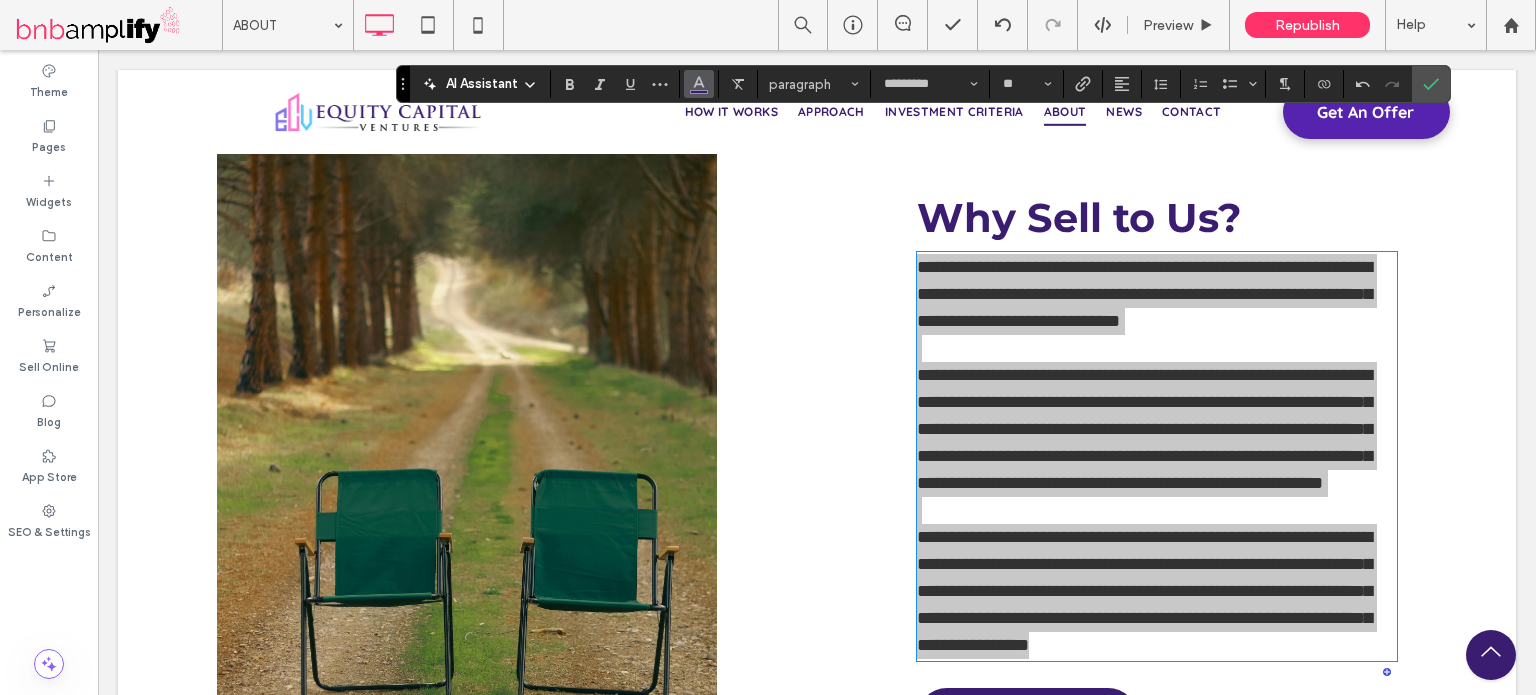 click 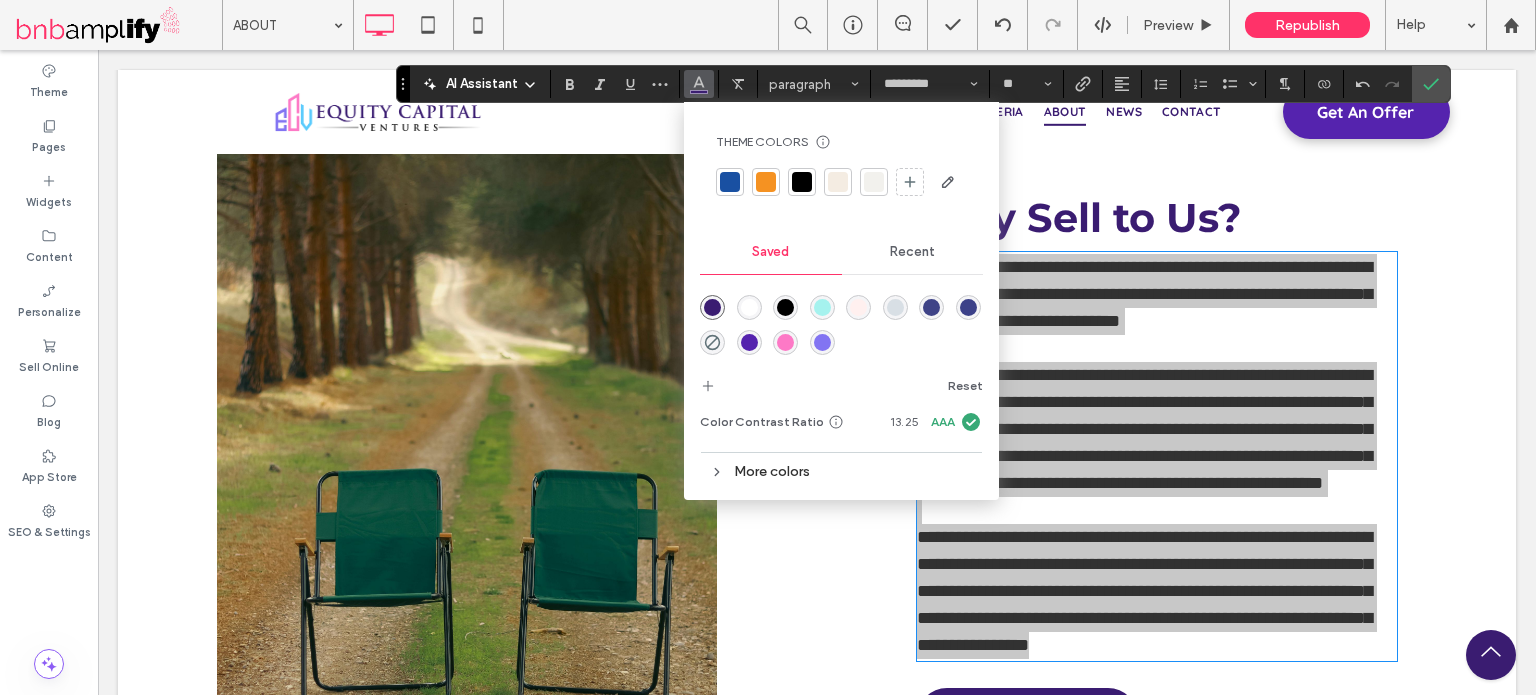 click at bounding box center [802, 182] 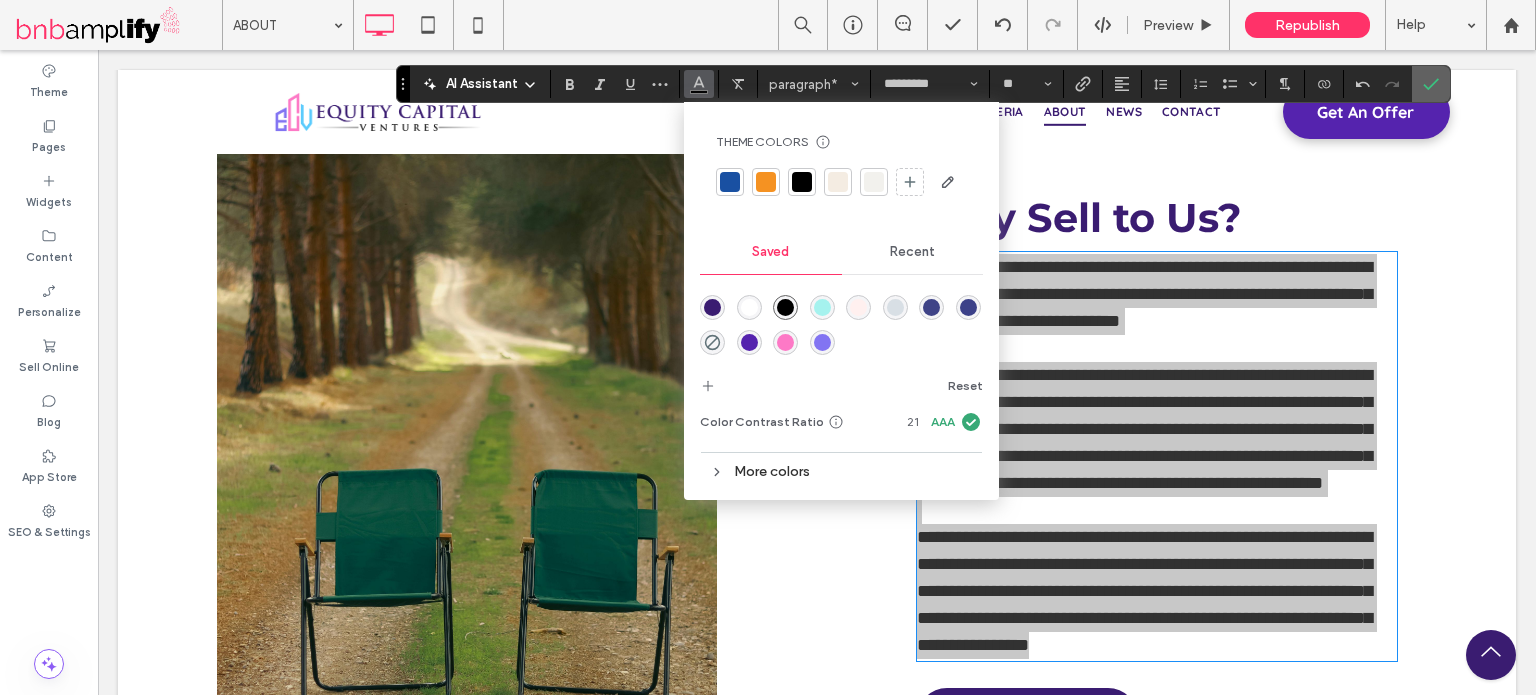 click 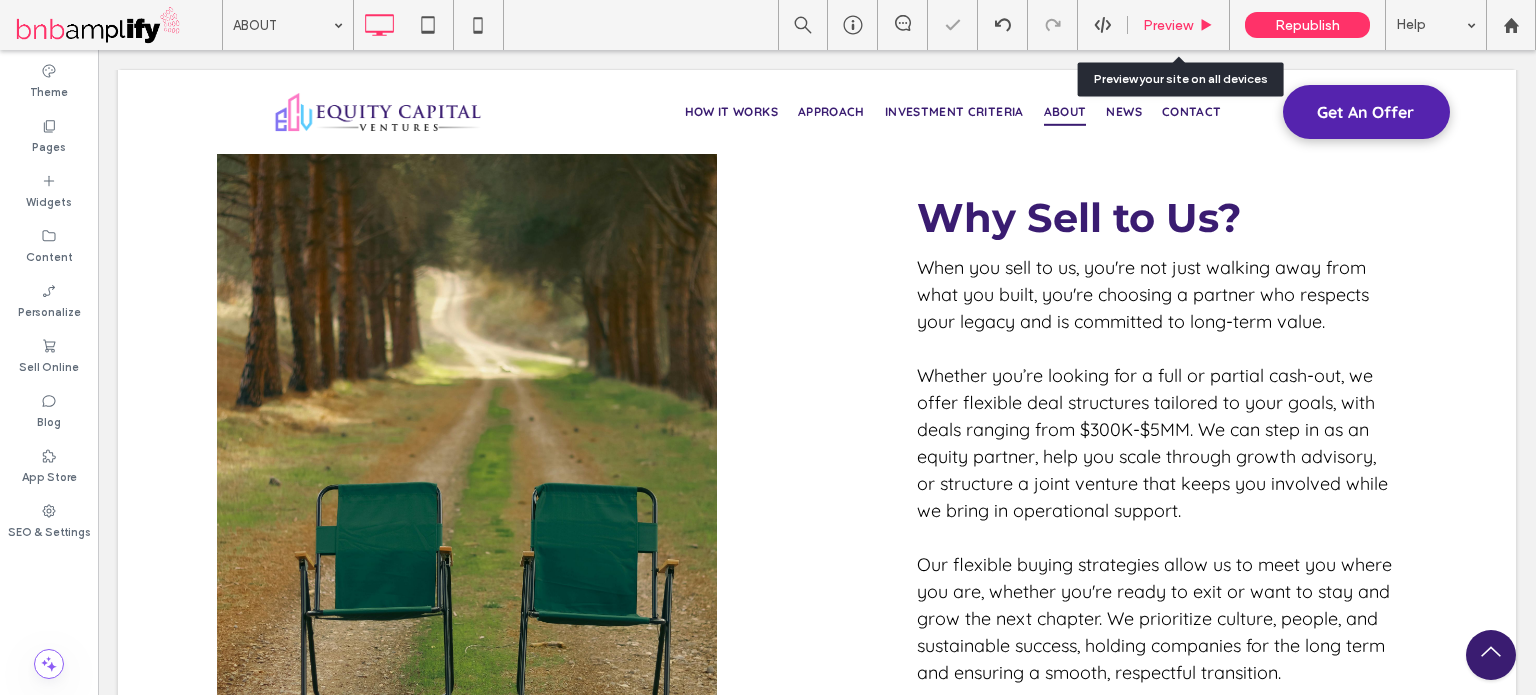 click on "Preview" at bounding box center (1168, 25) 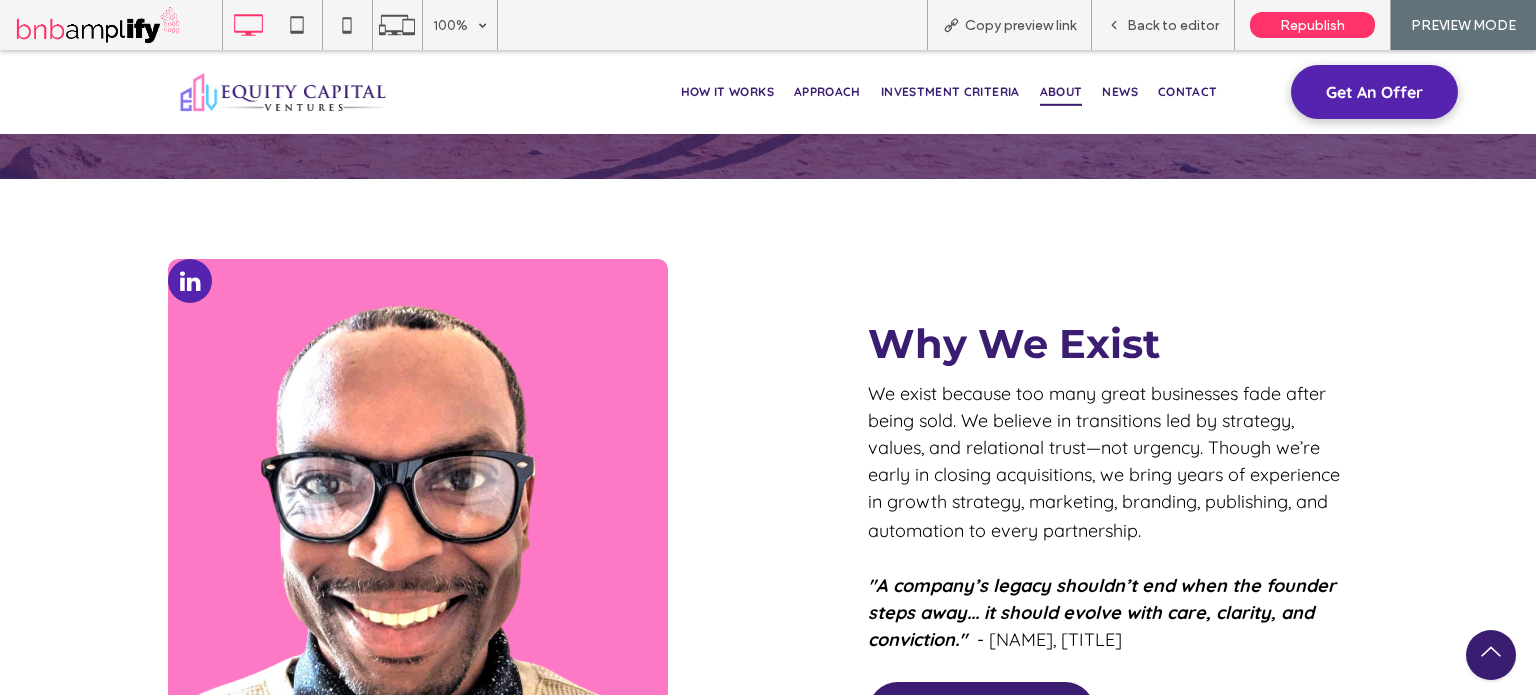 scroll, scrollTop: 385, scrollLeft: 0, axis: vertical 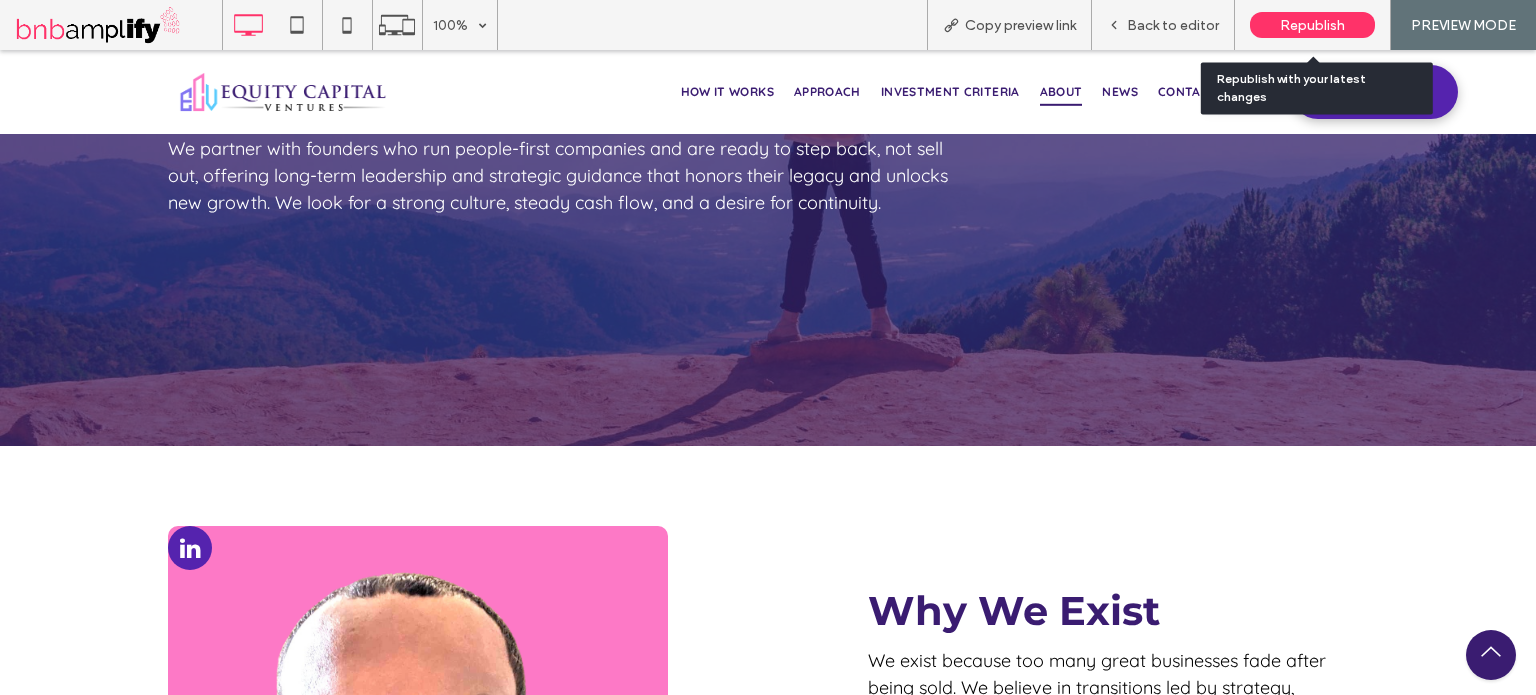 click on "Republish" at bounding box center (1312, 25) 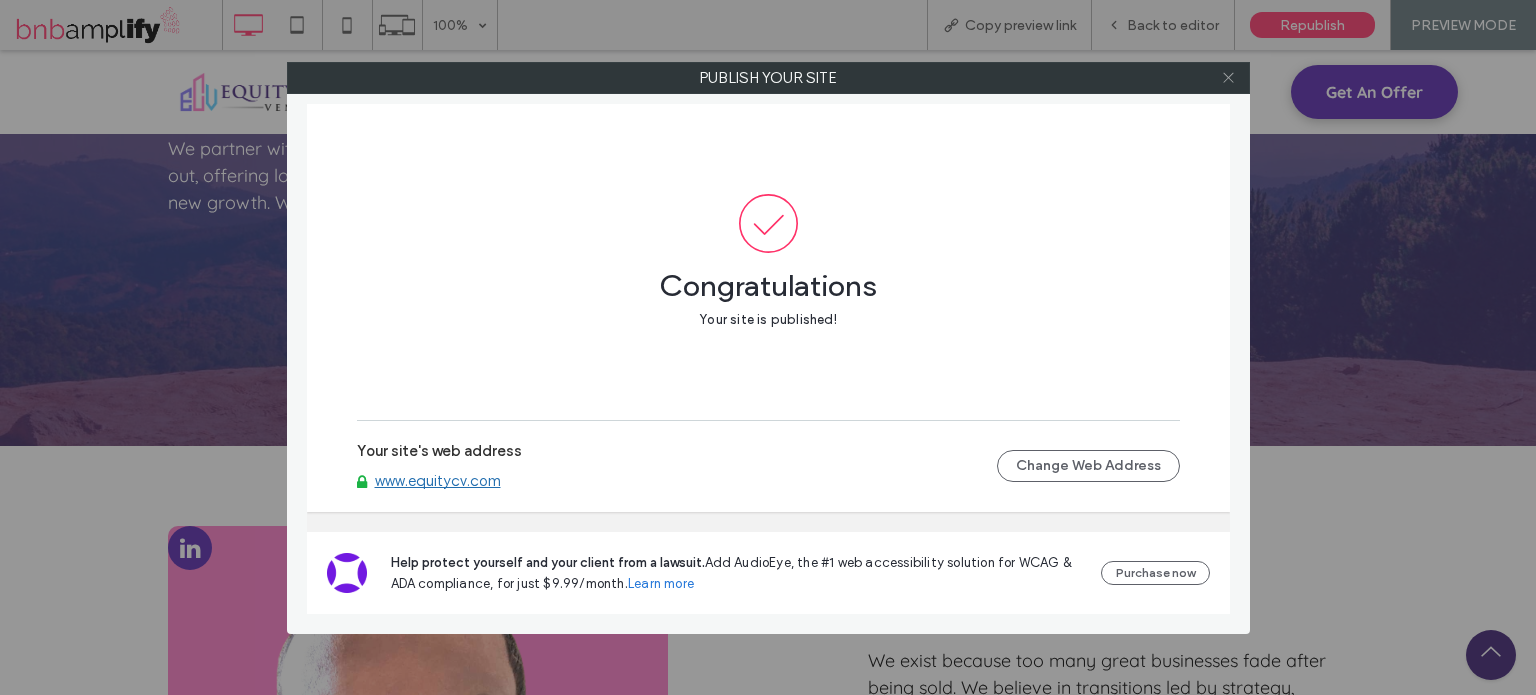 click 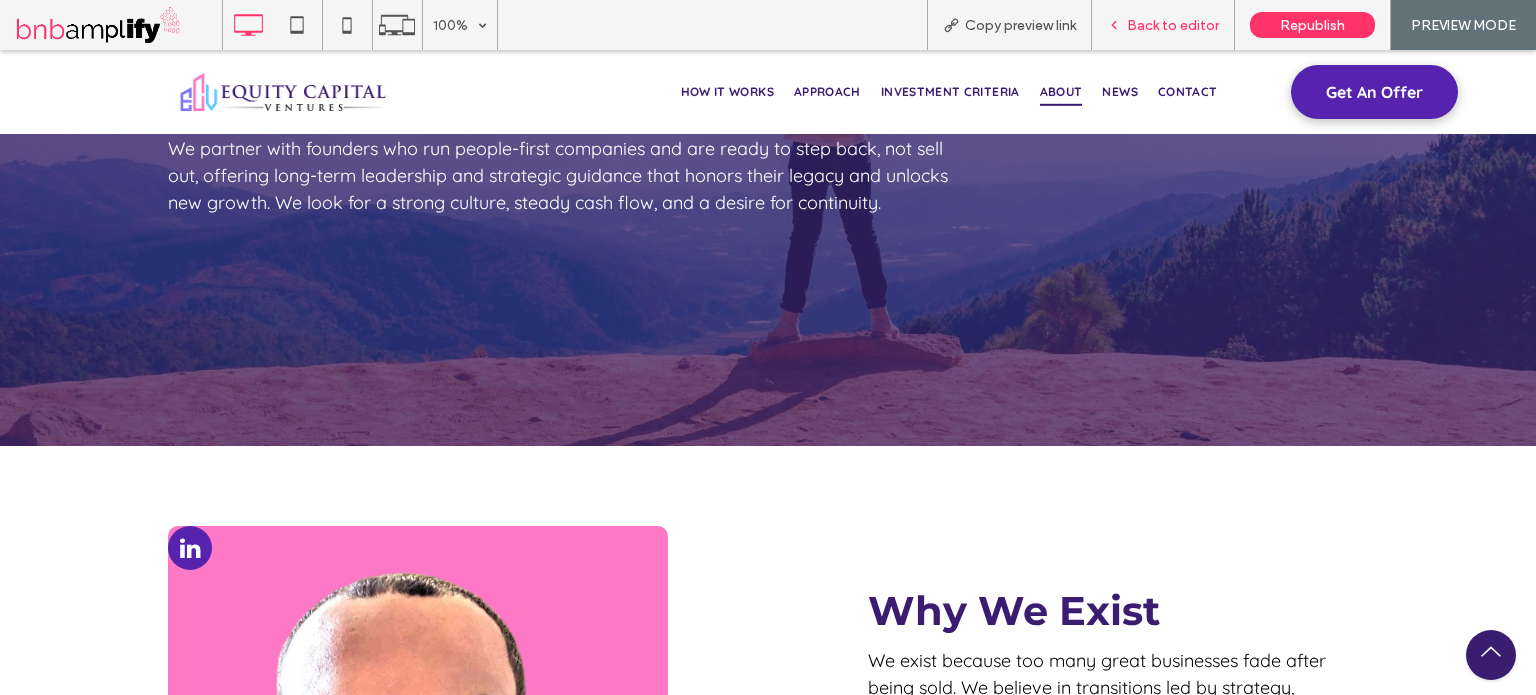 click on "Back to editor" at bounding box center [1163, 25] 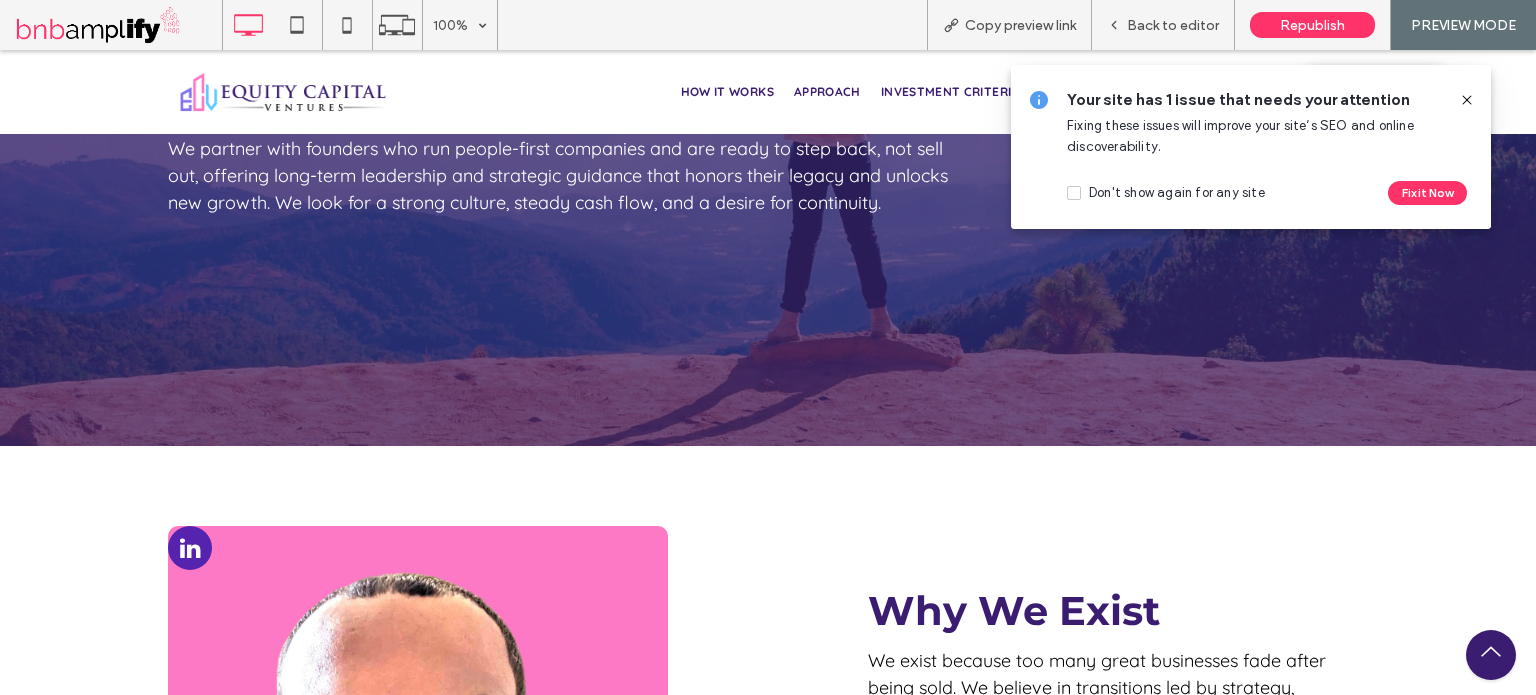 click 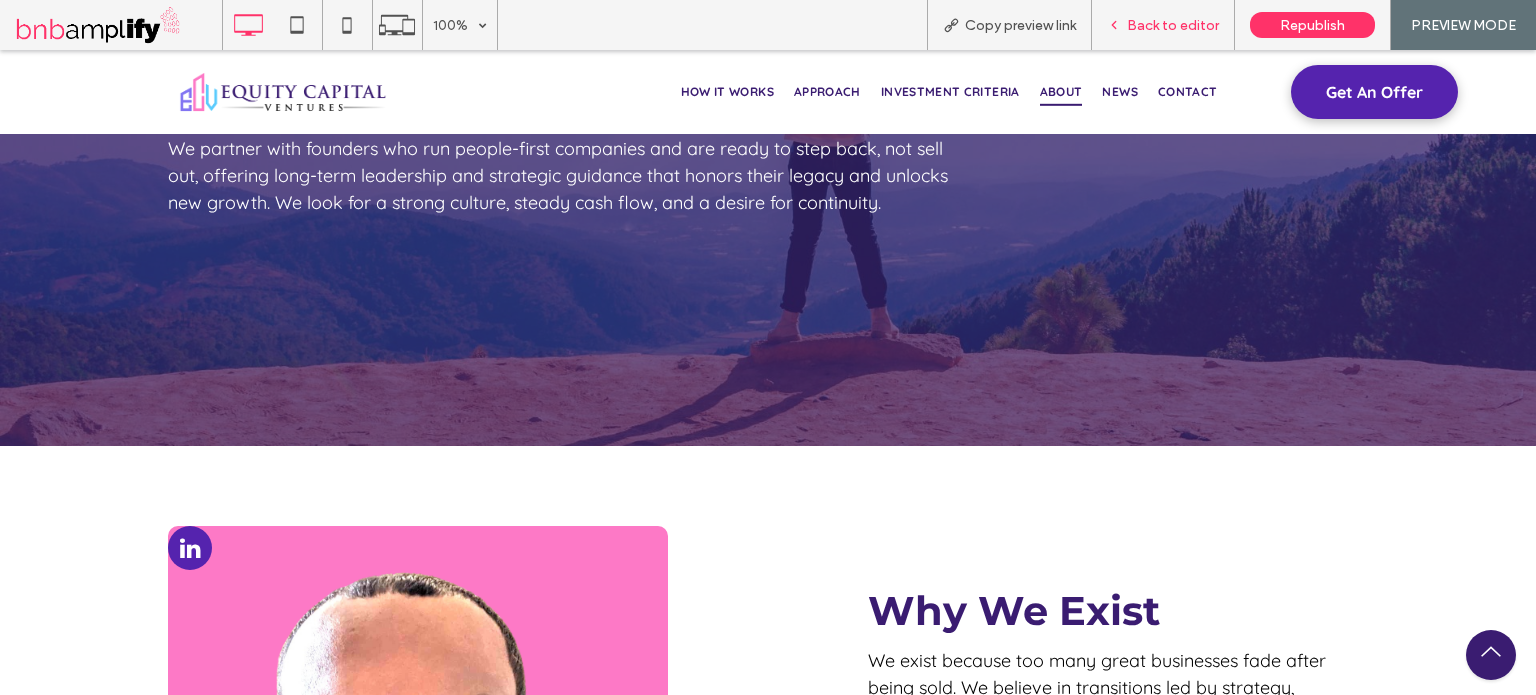 click on "Back to editor" at bounding box center (1173, 25) 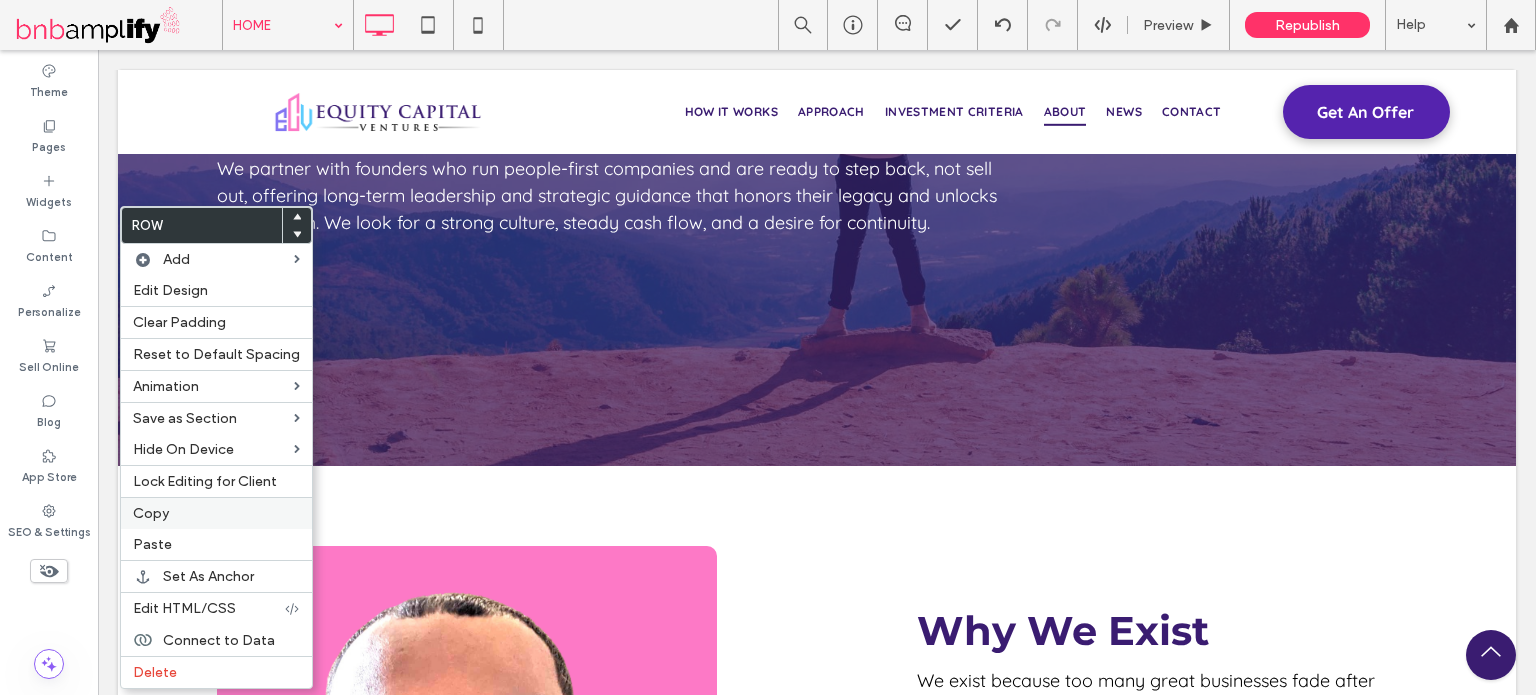 click on "Copy" at bounding box center (151, 513) 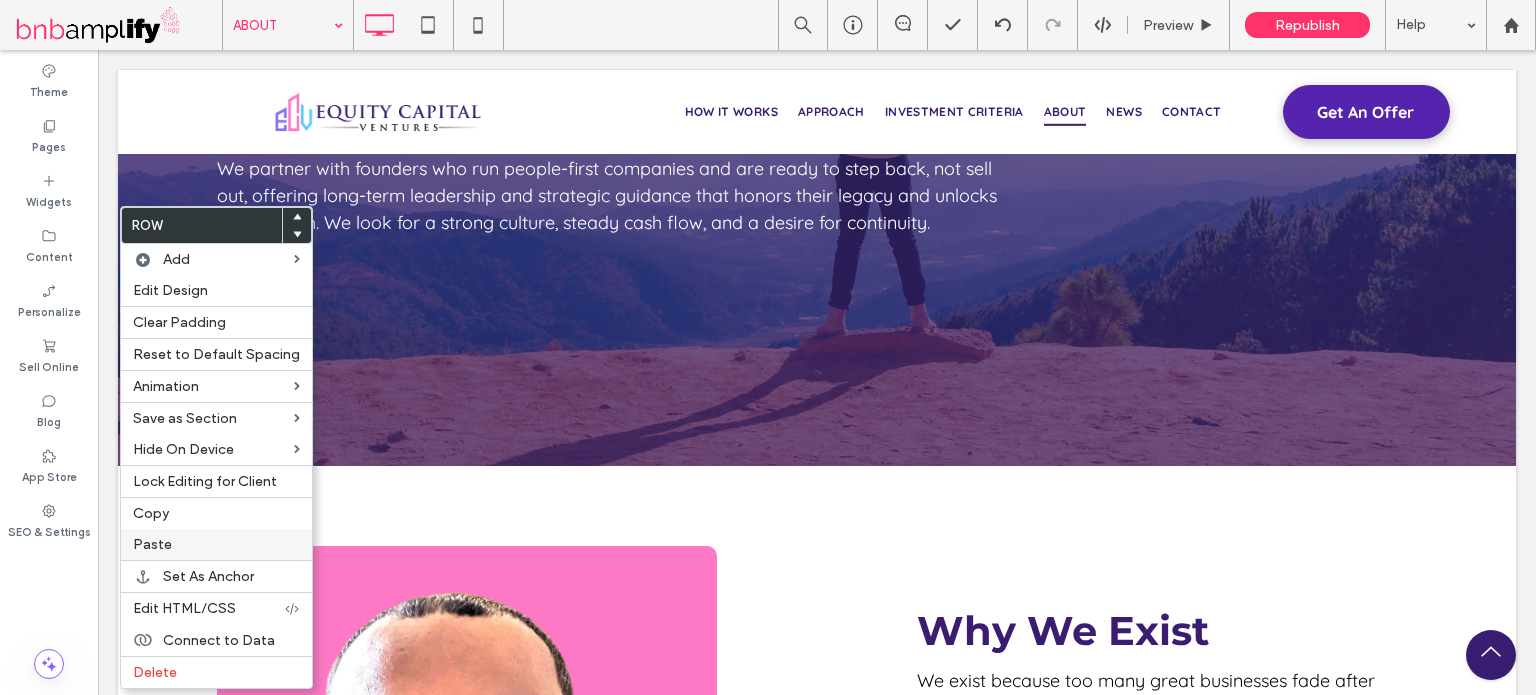 click on "Paste" at bounding box center [216, 544] 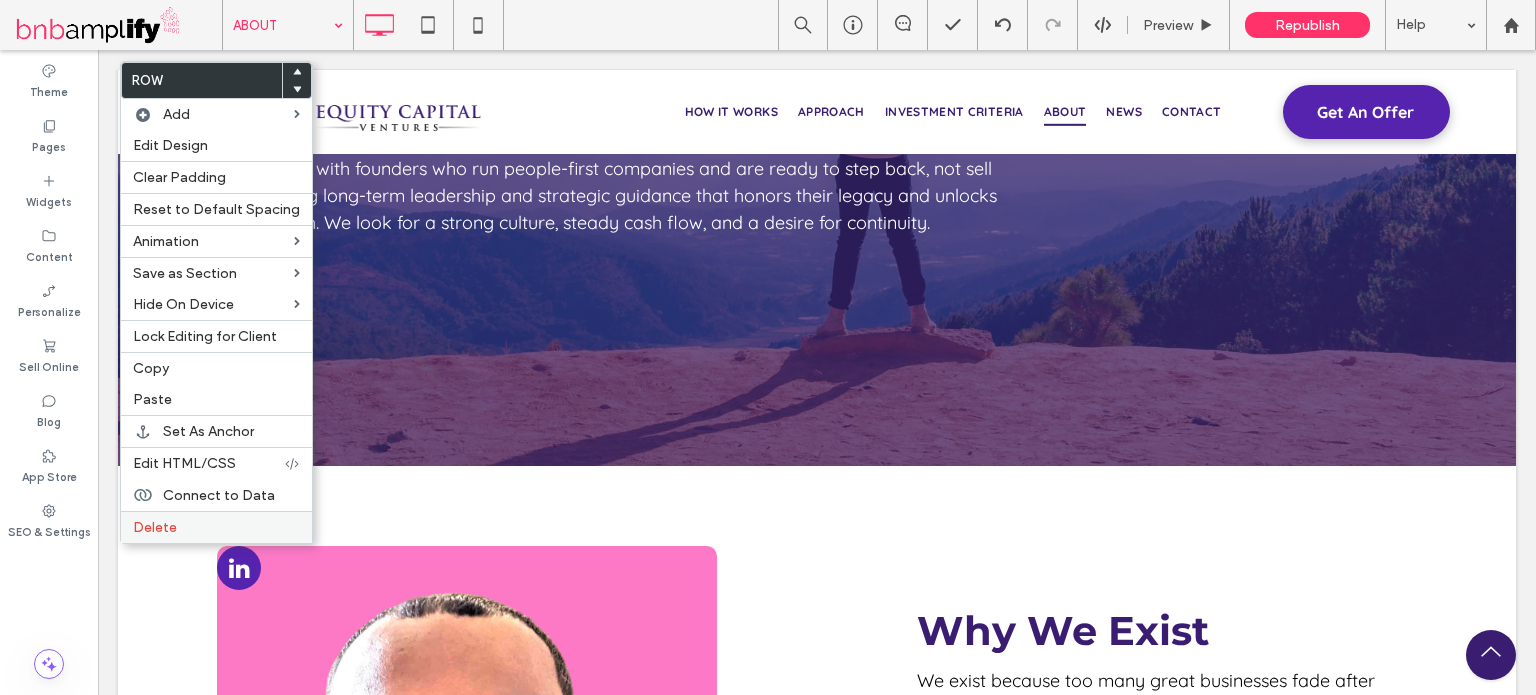 click on "Delete" at bounding box center [155, 527] 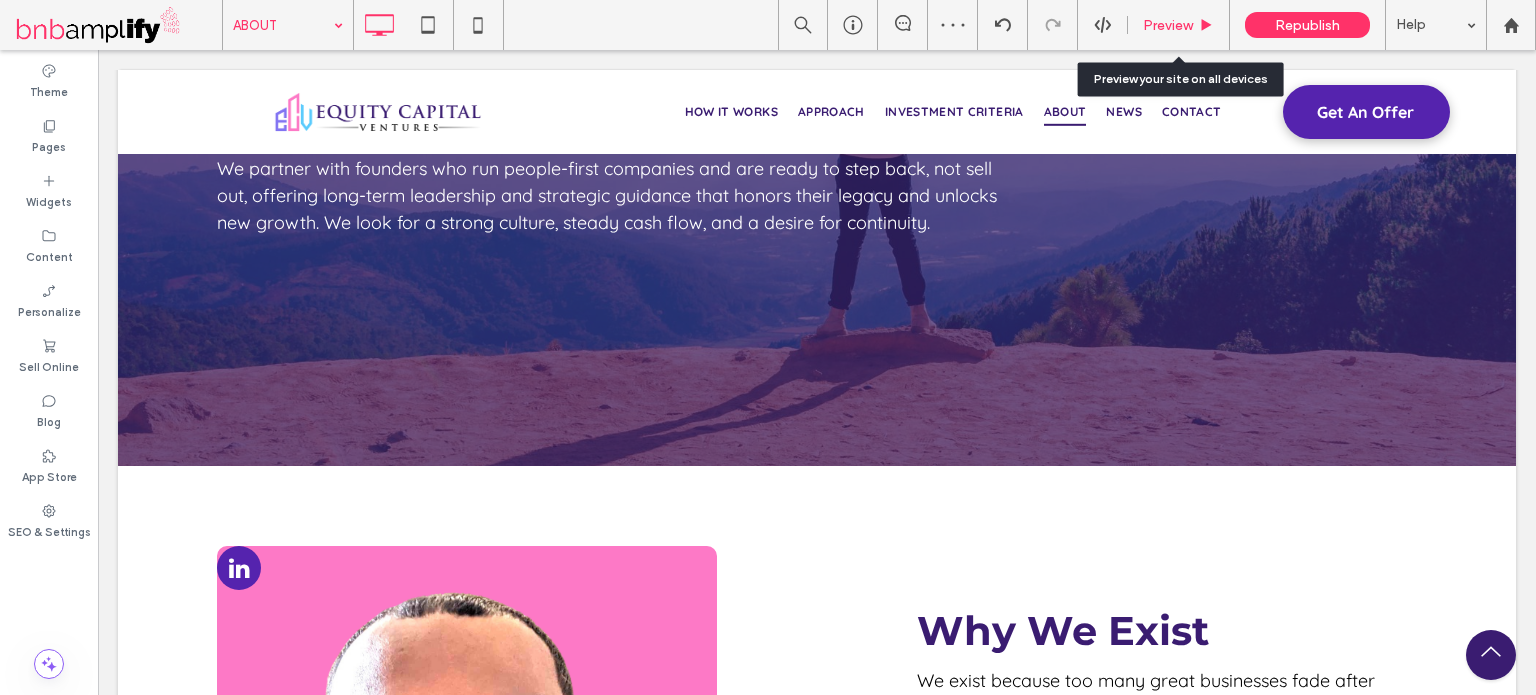click on "Preview" at bounding box center (1168, 25) 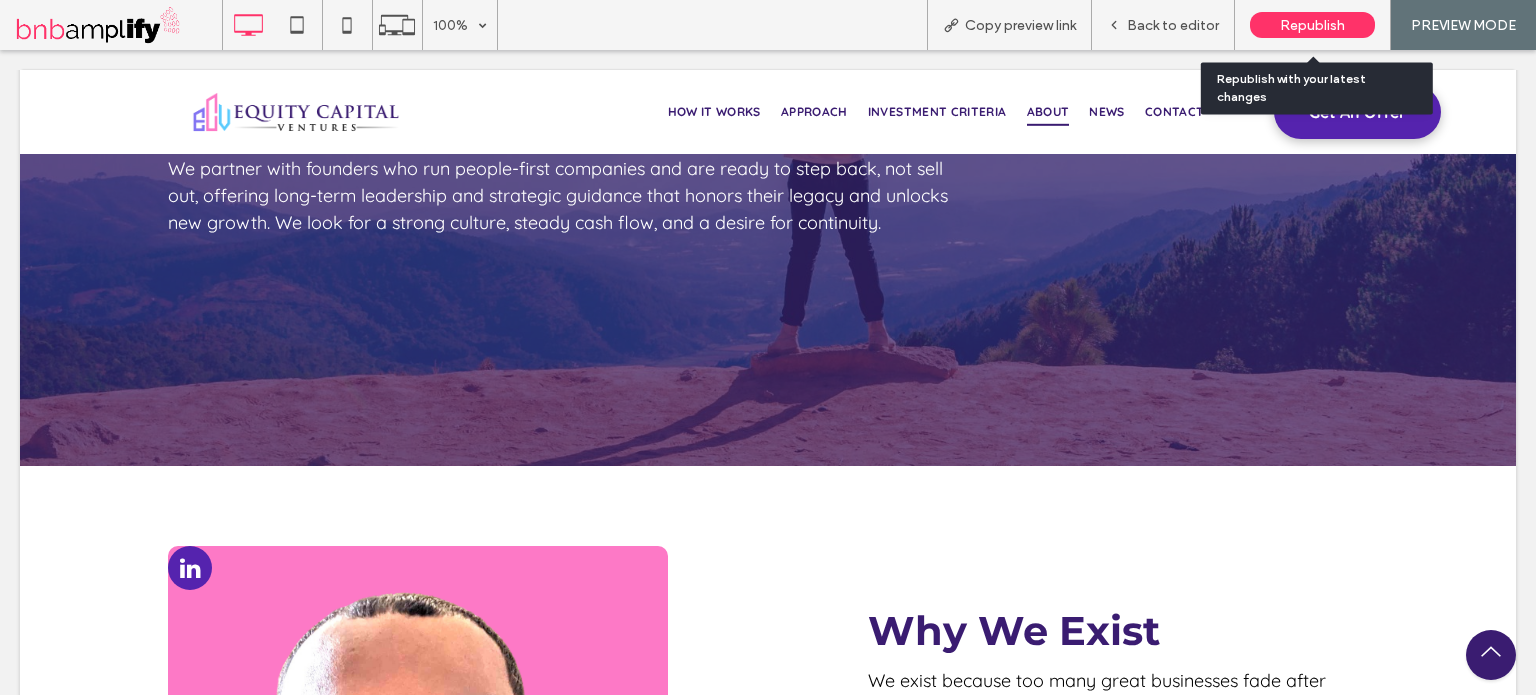 click on "Republish" at bounding box center (1312, 25) 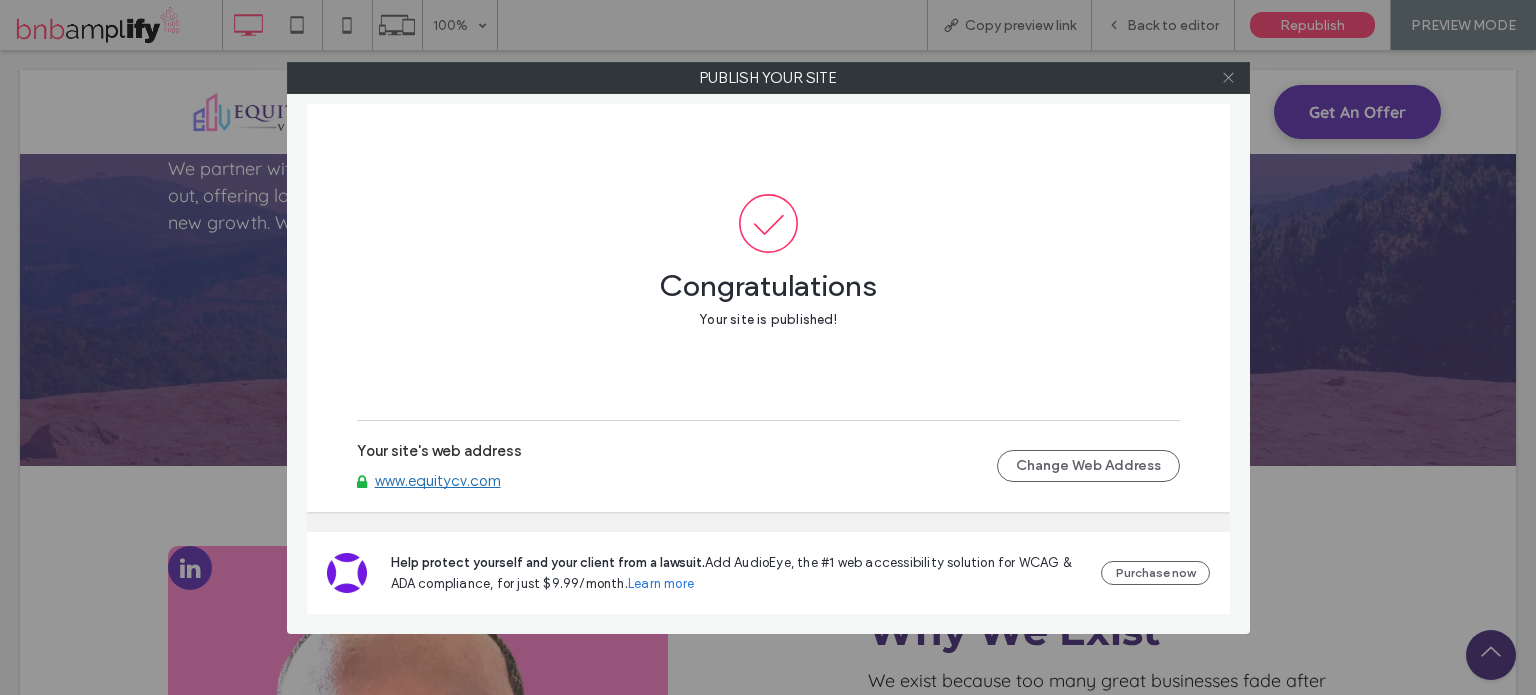 click 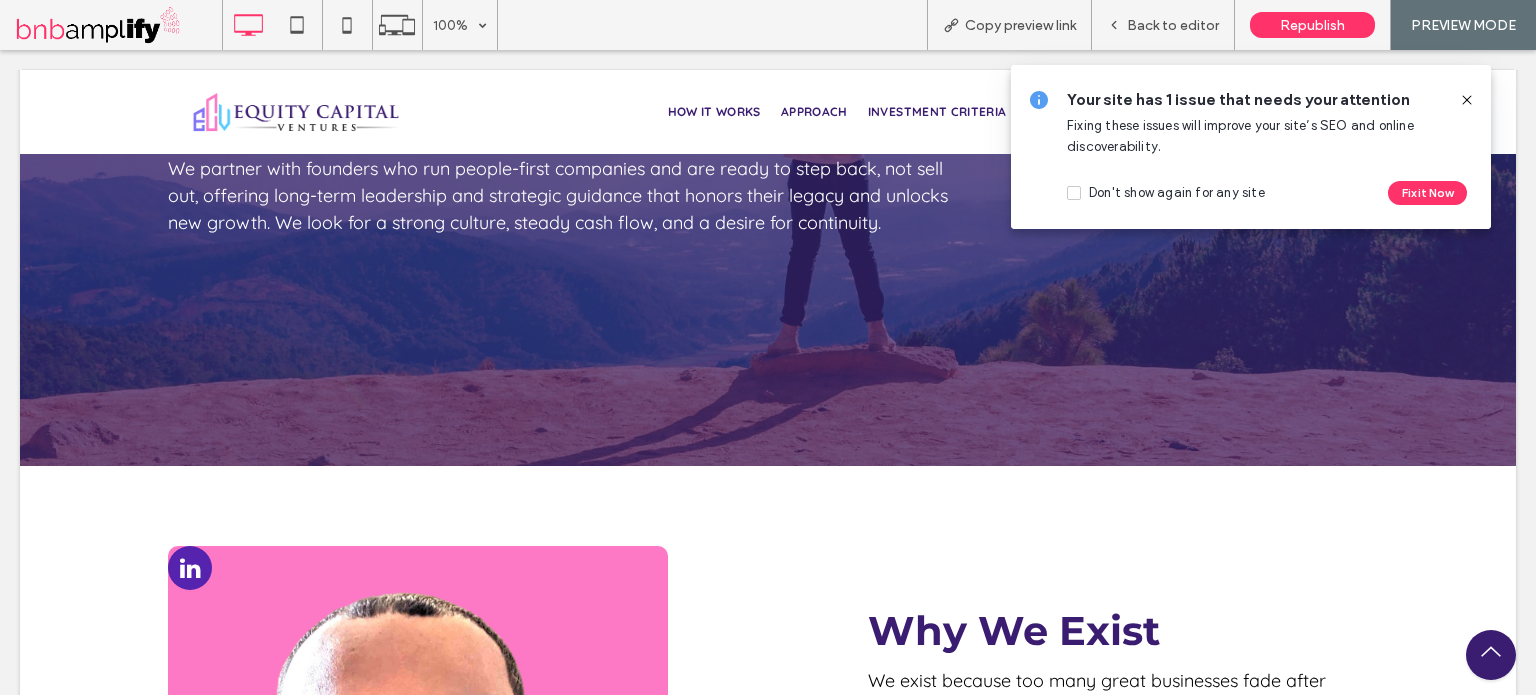 click 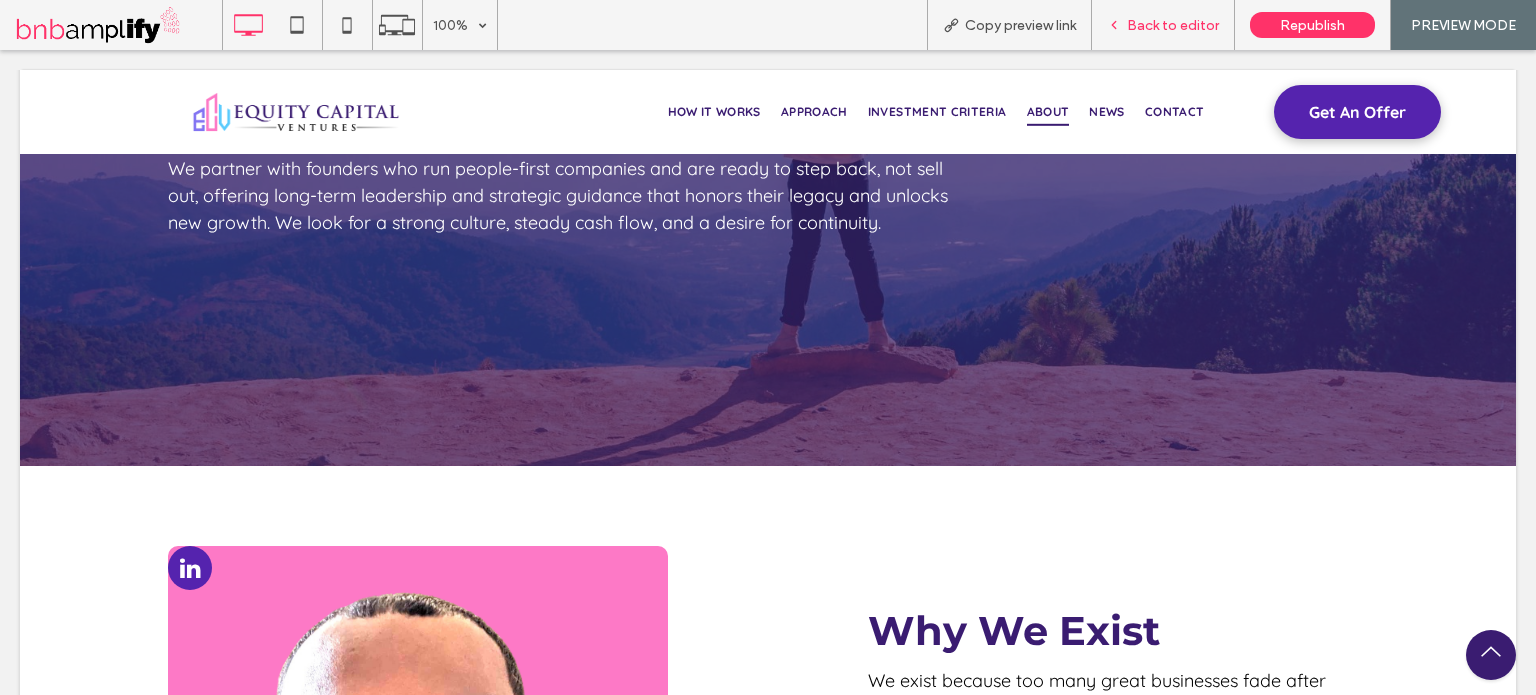 click on "Back to editor" at bounding box center (1173, 25) 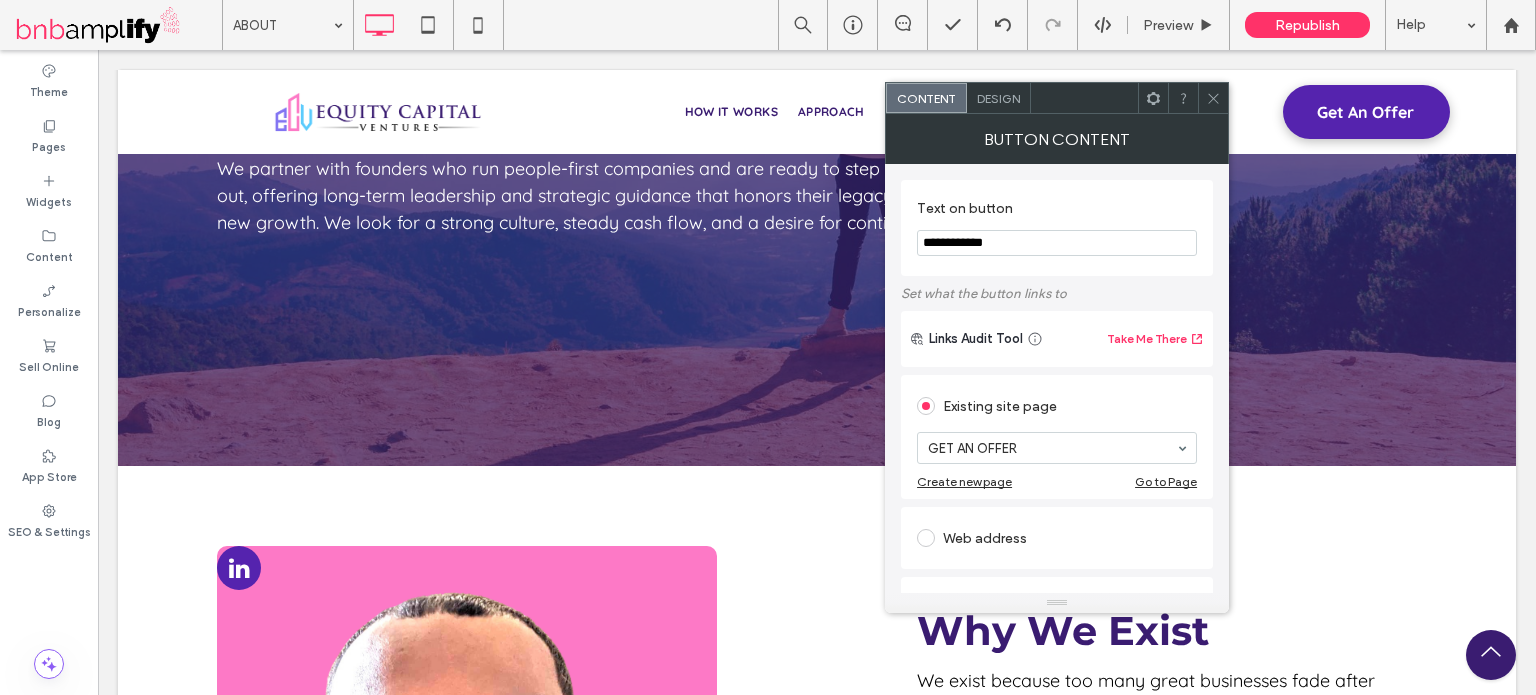 click on "**********" at bounding box center [1057, 243] 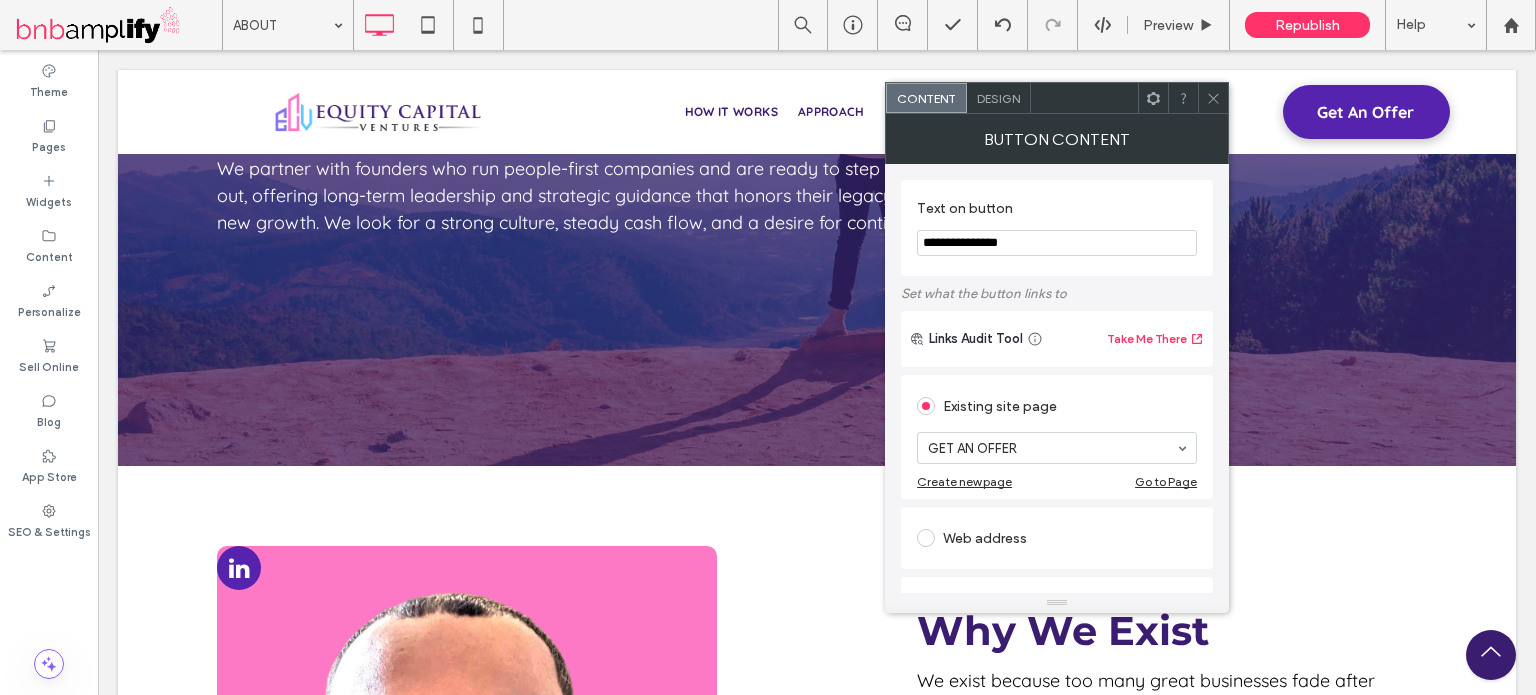 type on "**********" 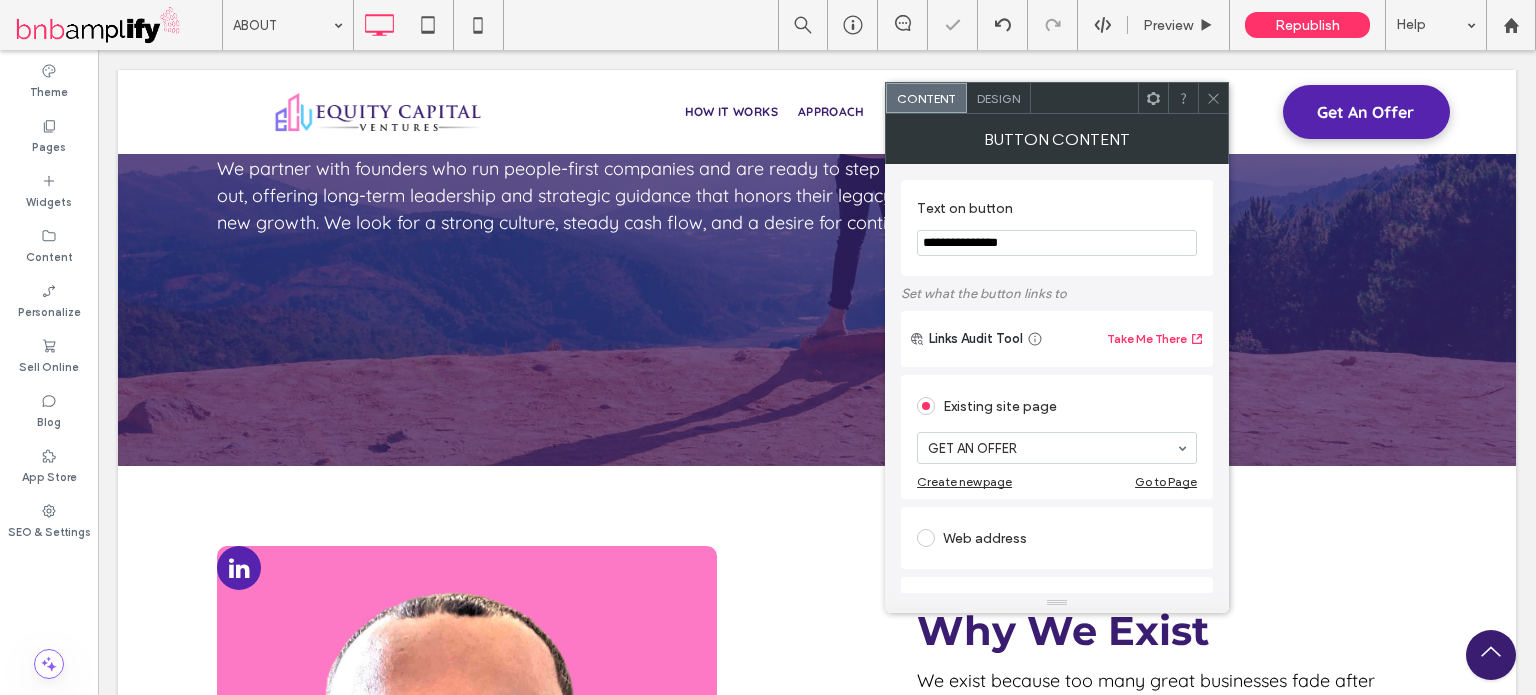 click 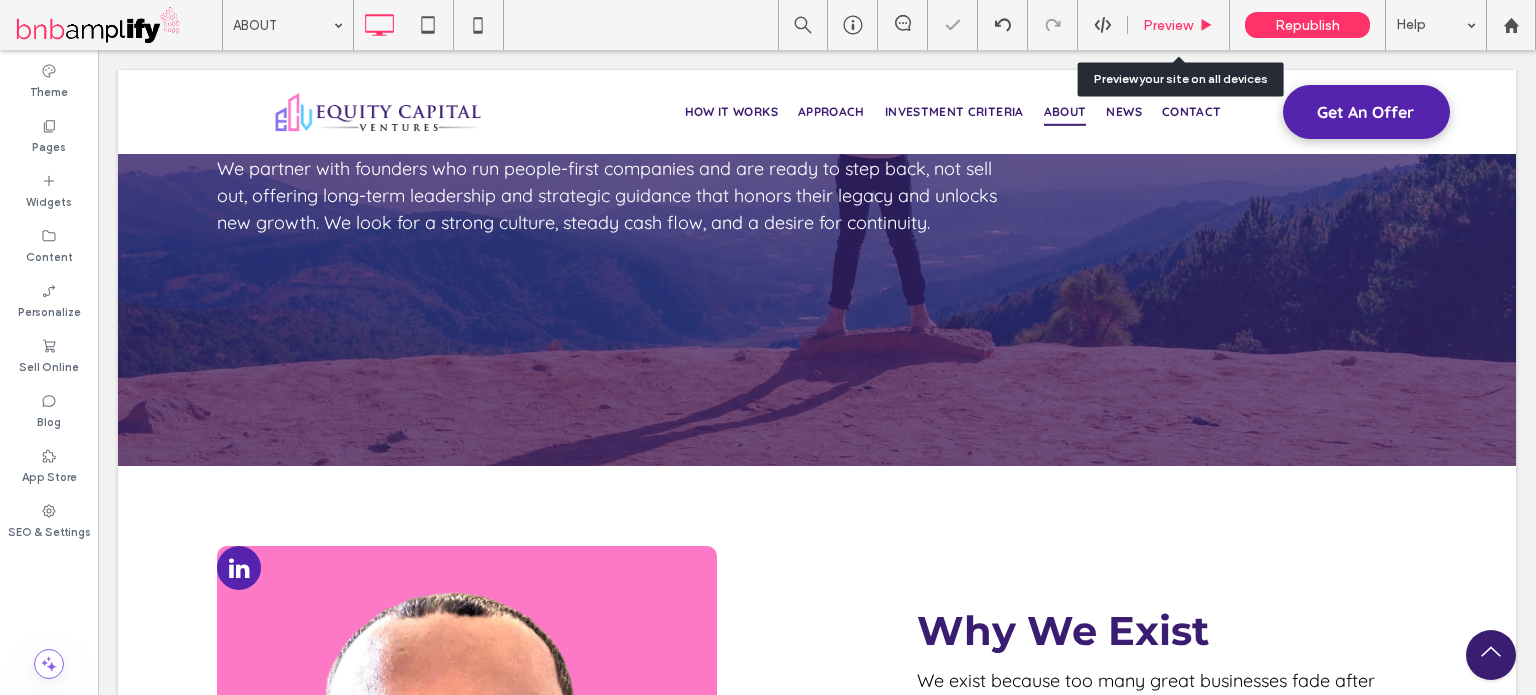 click on "Preview" at bounding box center (1168, 25) 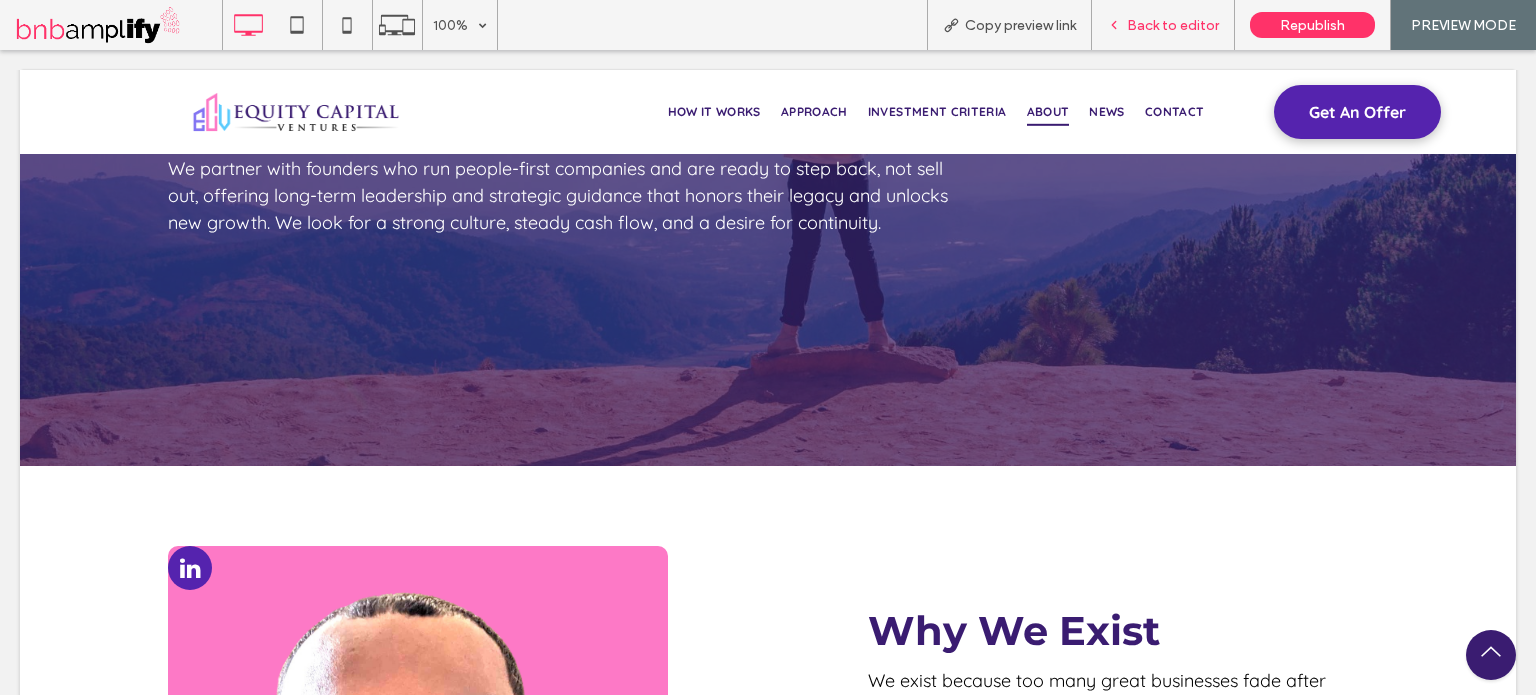 click on "Back to editor" at bounding box center [1173, 25] 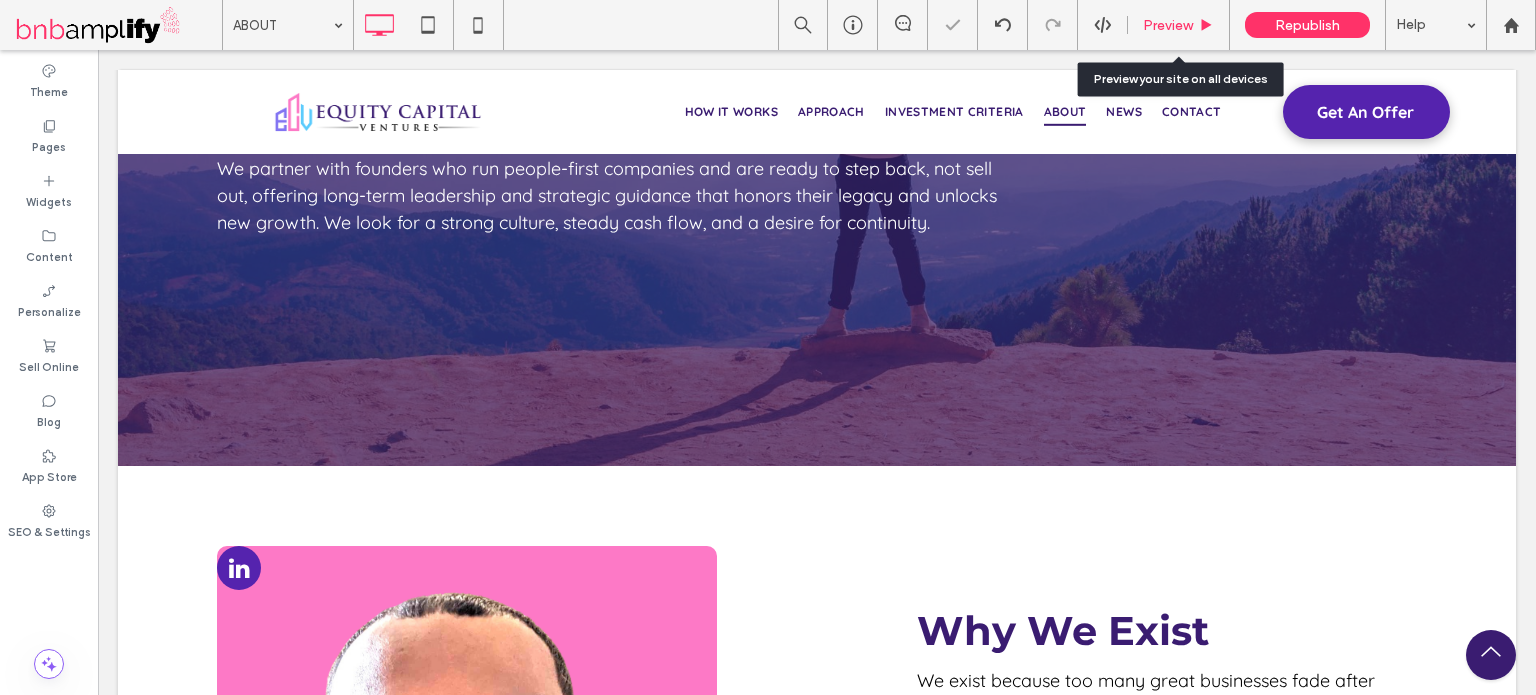 click on "Preview" at bounding box center (1168, 25) 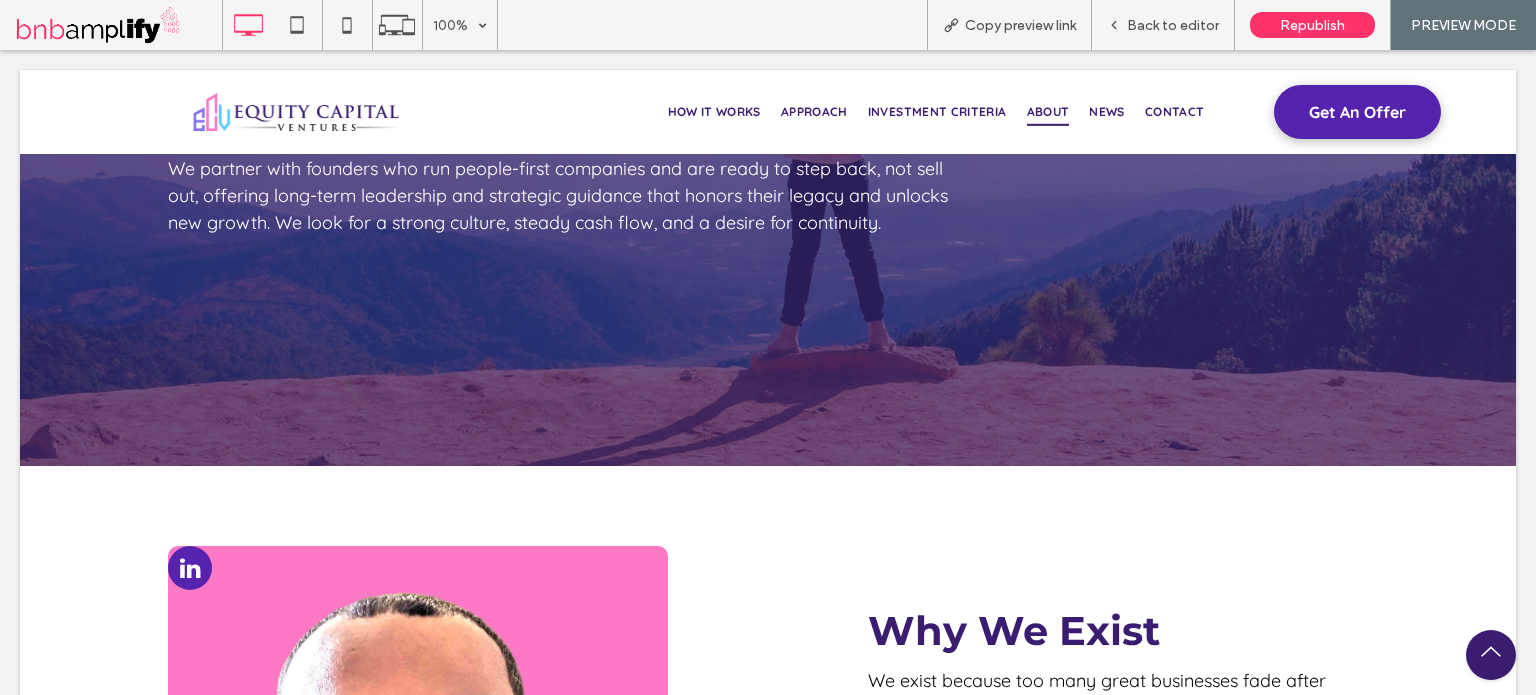 click on "Republish" at bounding box center [1312, 25] 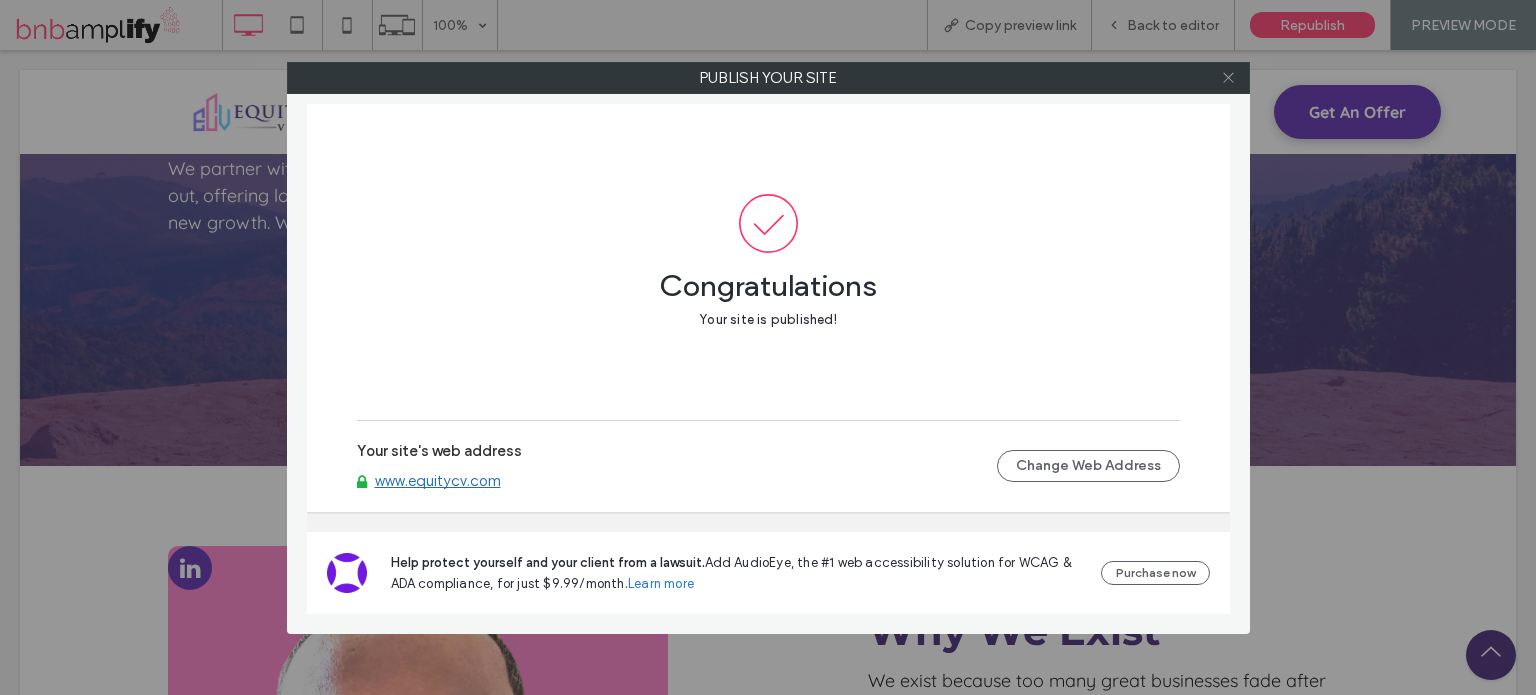 click 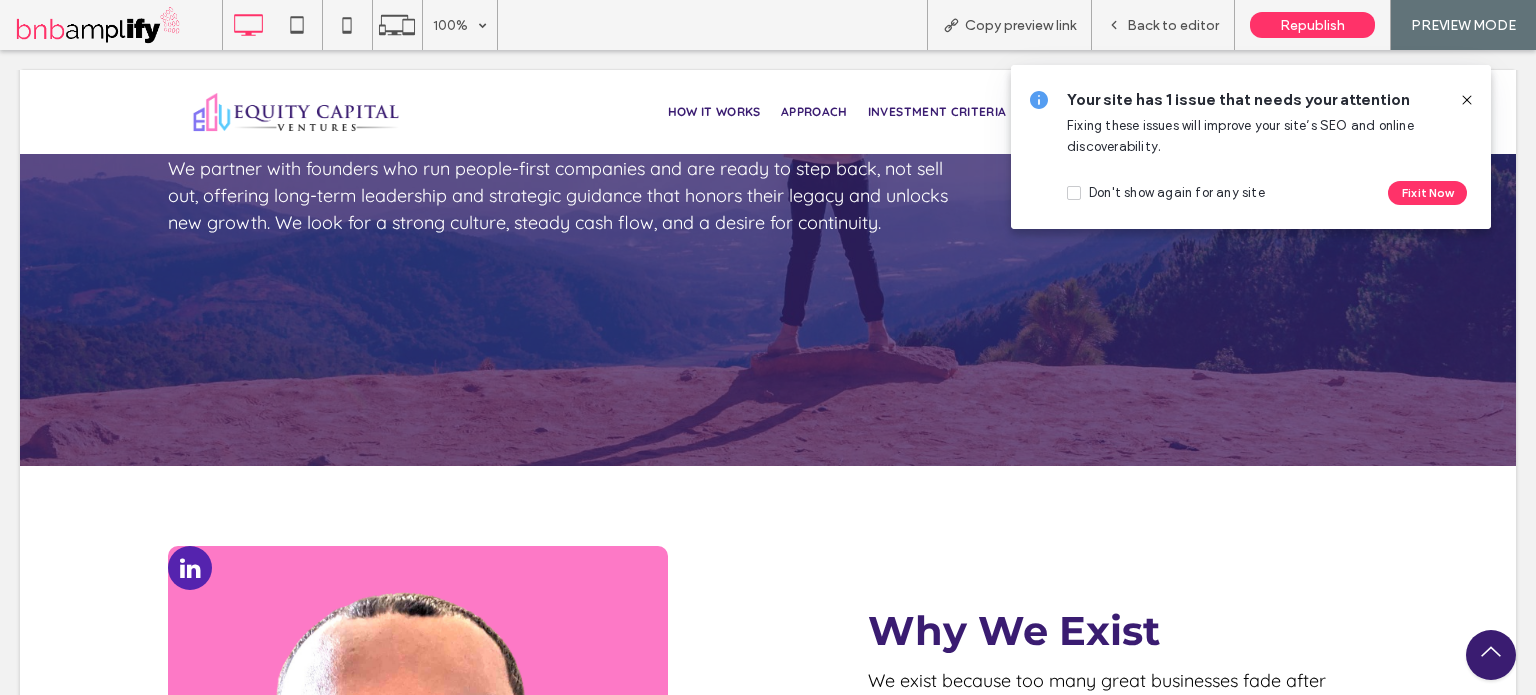 click 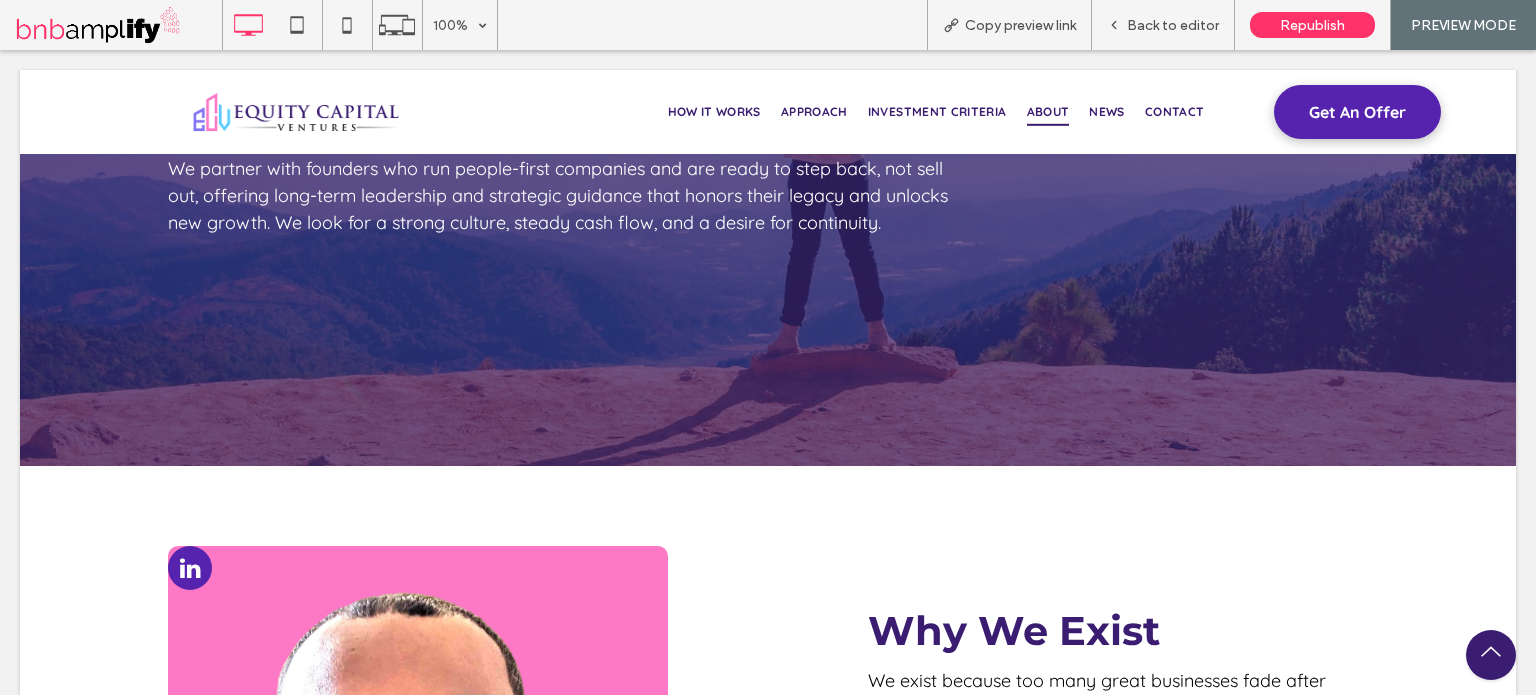 click at bounding box center [768, 347] 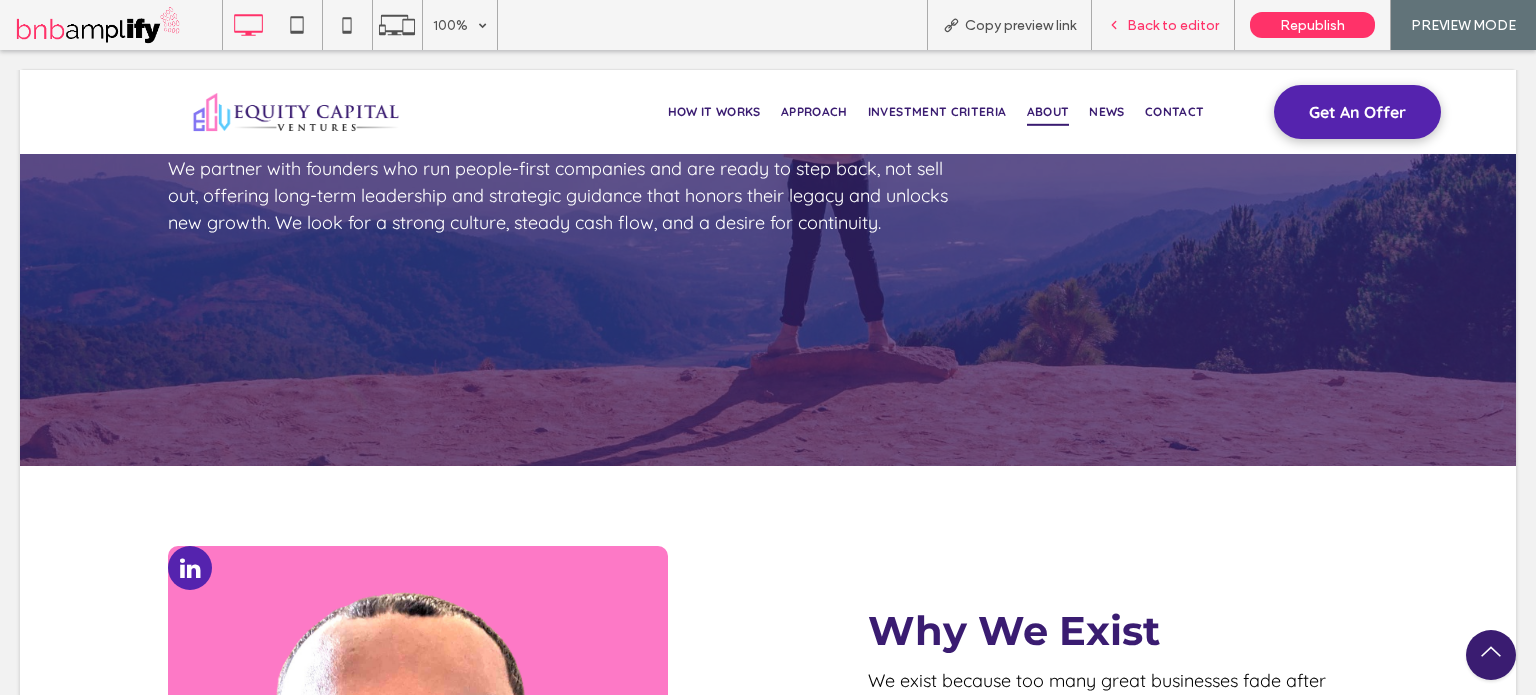 click on "Back to editor" at bounding box center [1173, 25] 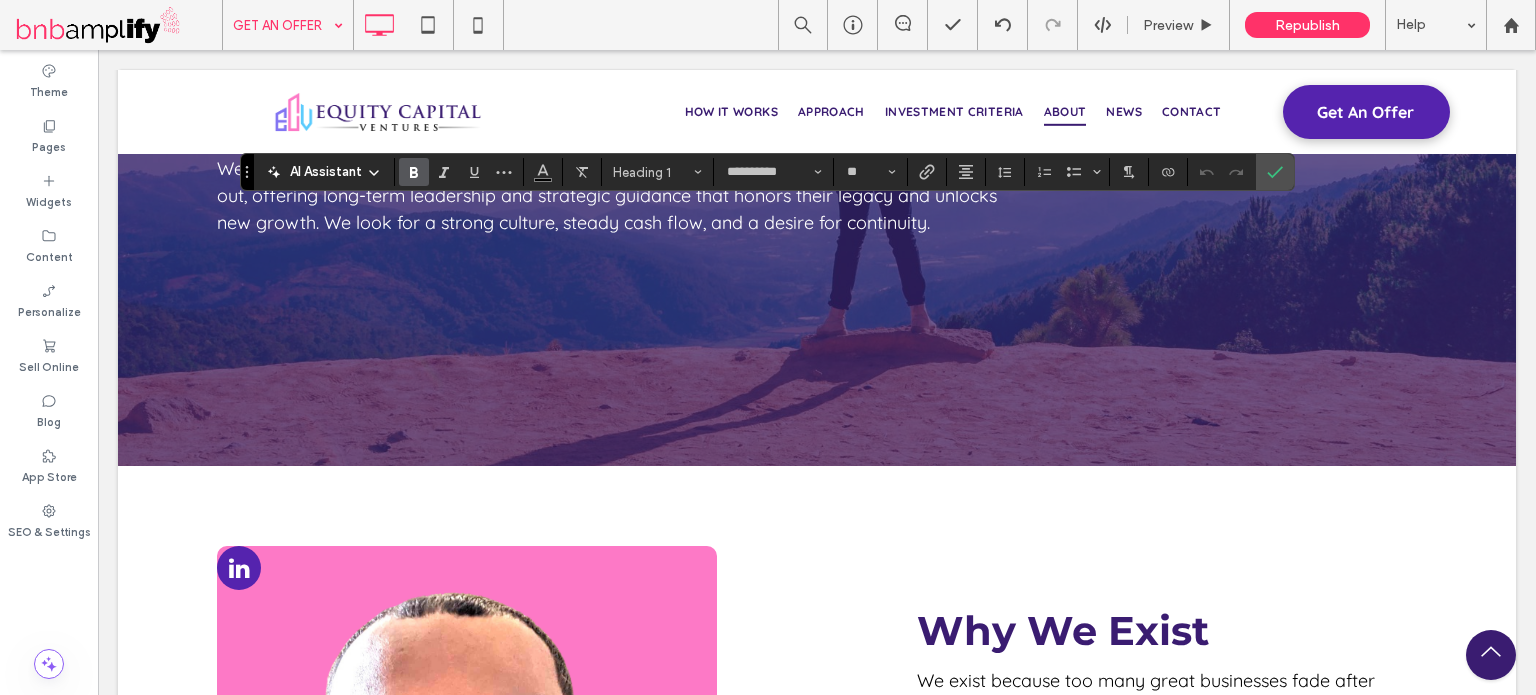 type on "**********" 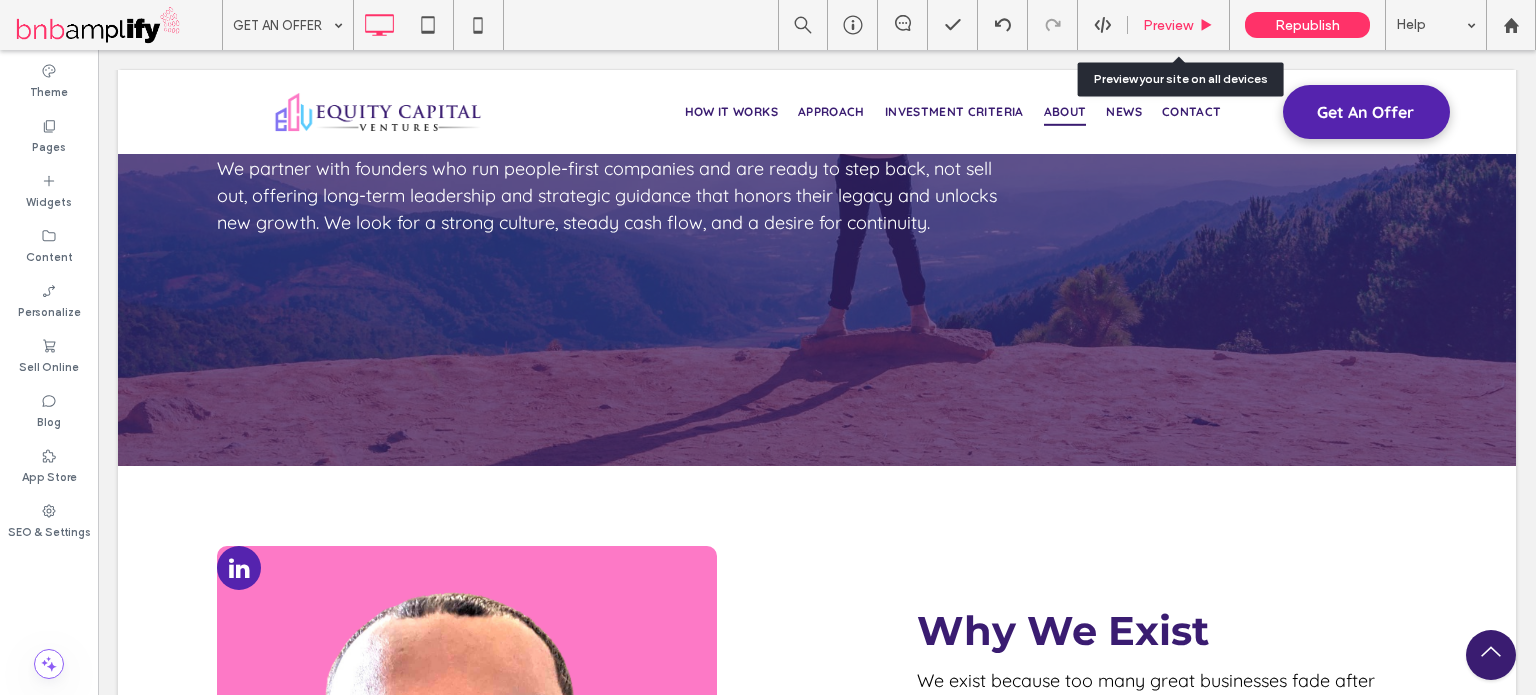 click on "Preview" at bounding box center (1168, 25) 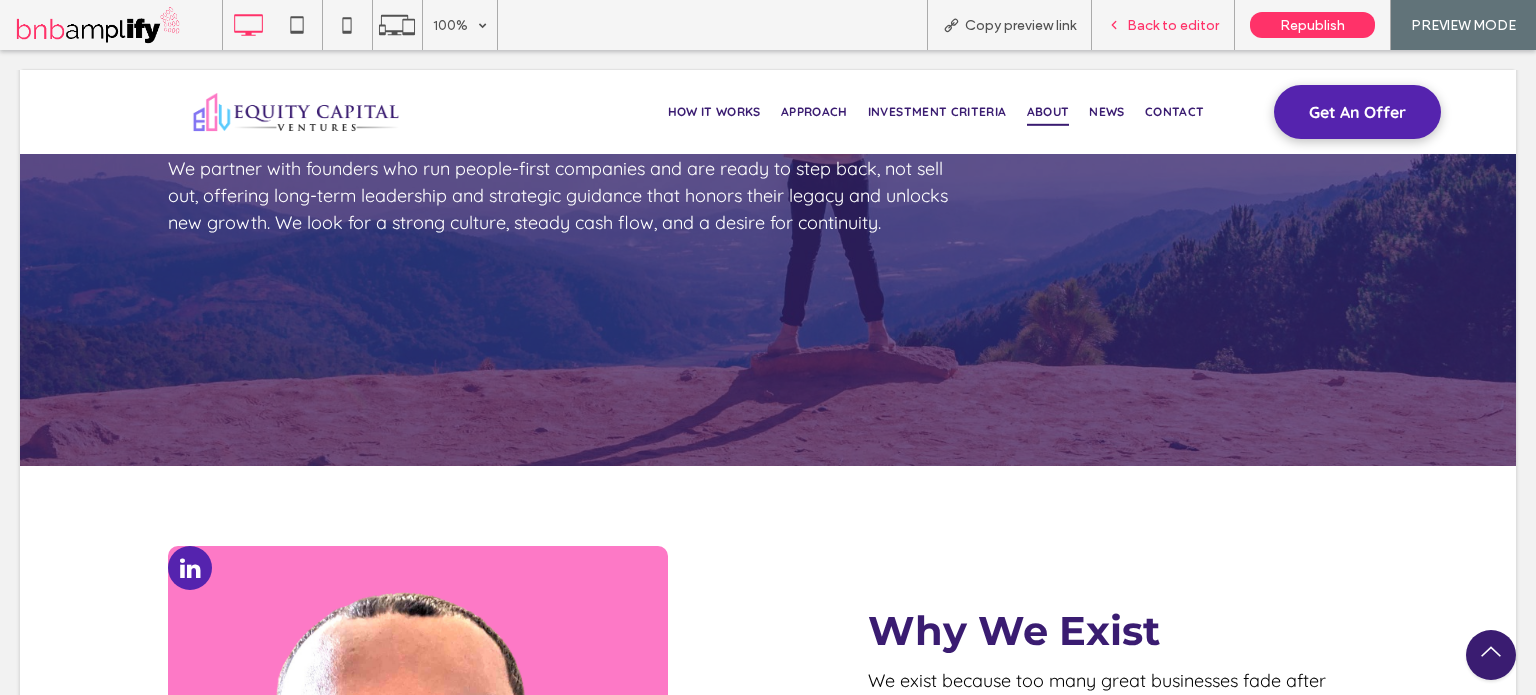 click on "Back to editor" at bounding box center [1173, 25] 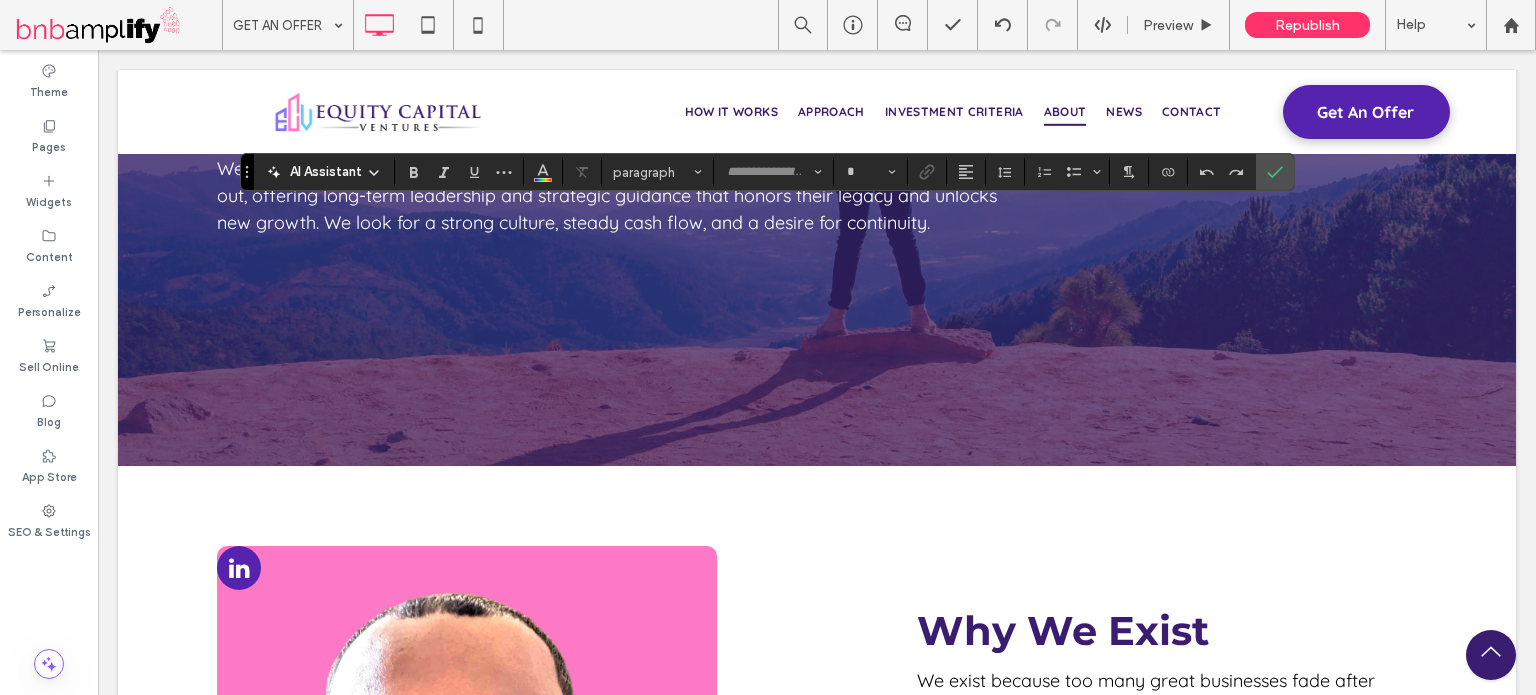 type on "**********" 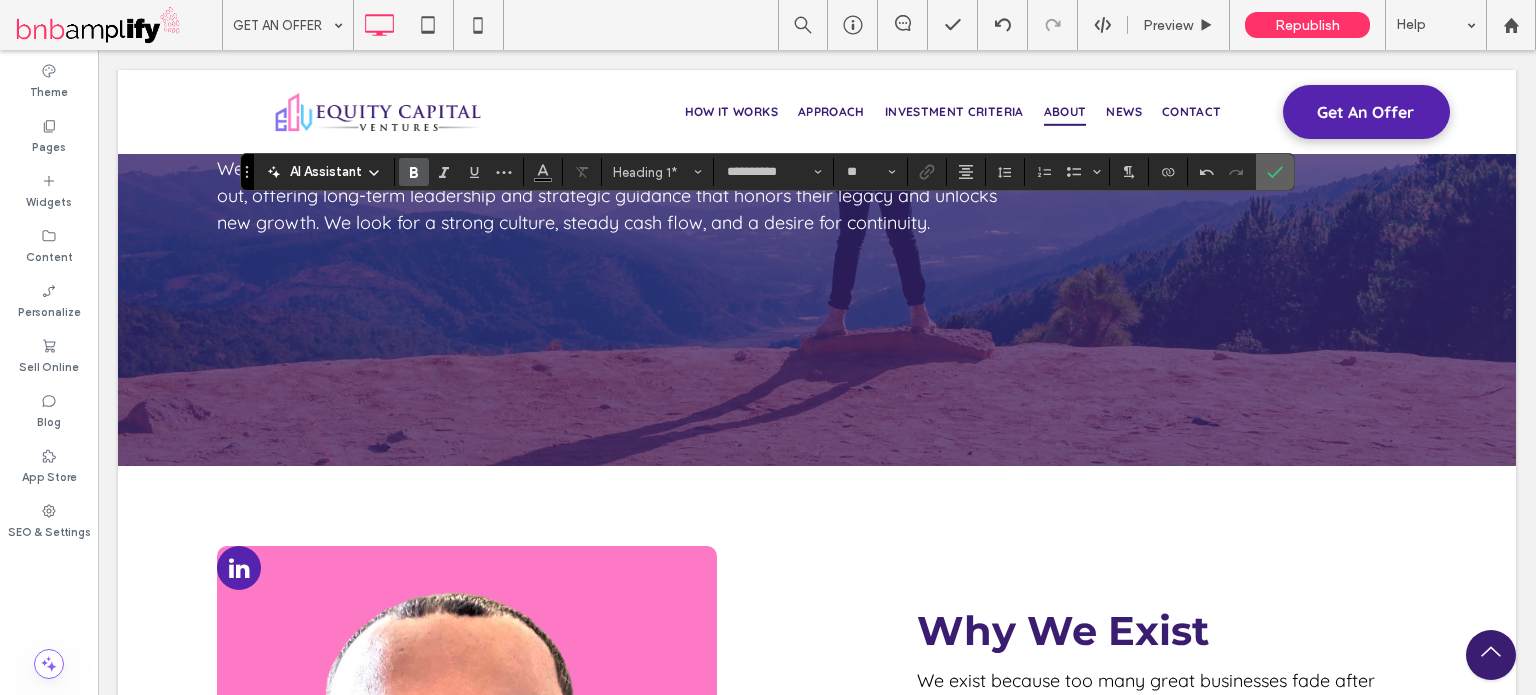 click 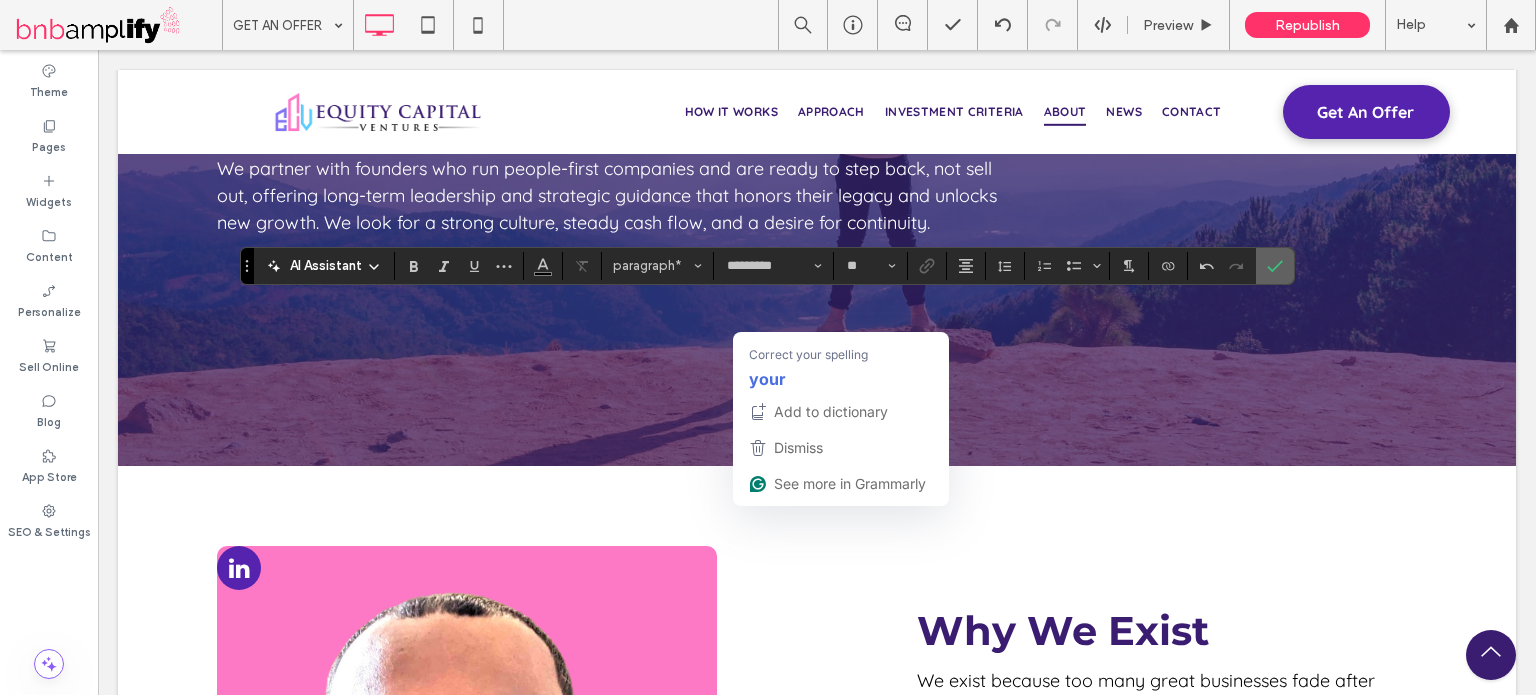 click 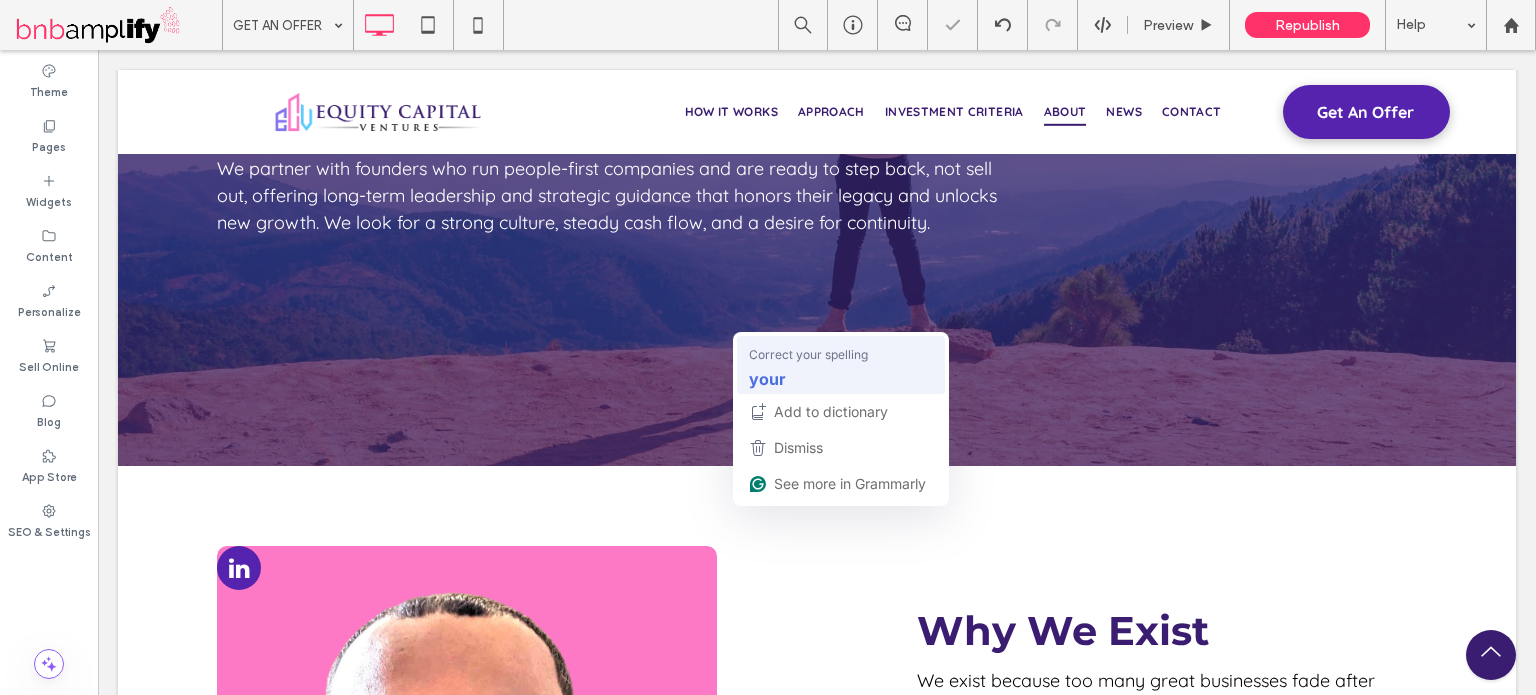 click on "your" at bounding box center [767, 378] 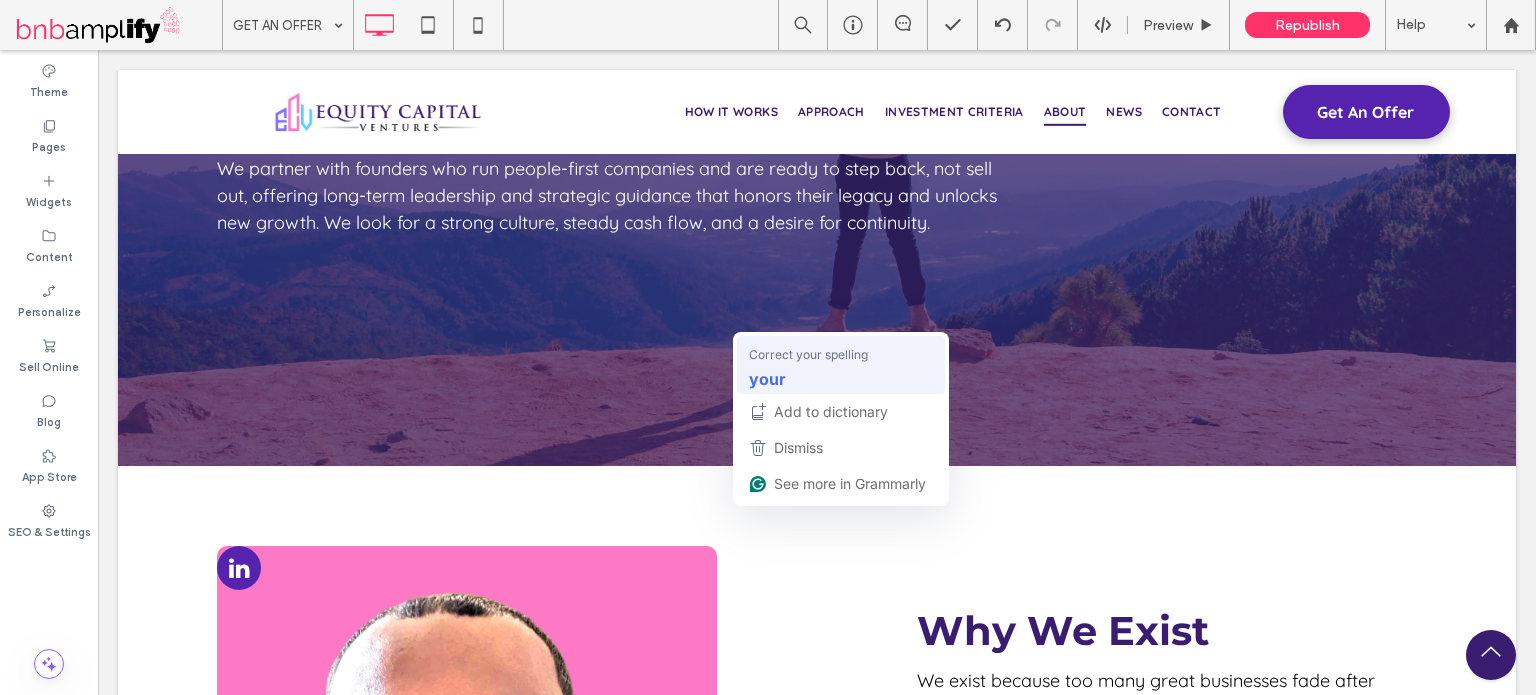 click on "your" at bounding box center (841, 378) 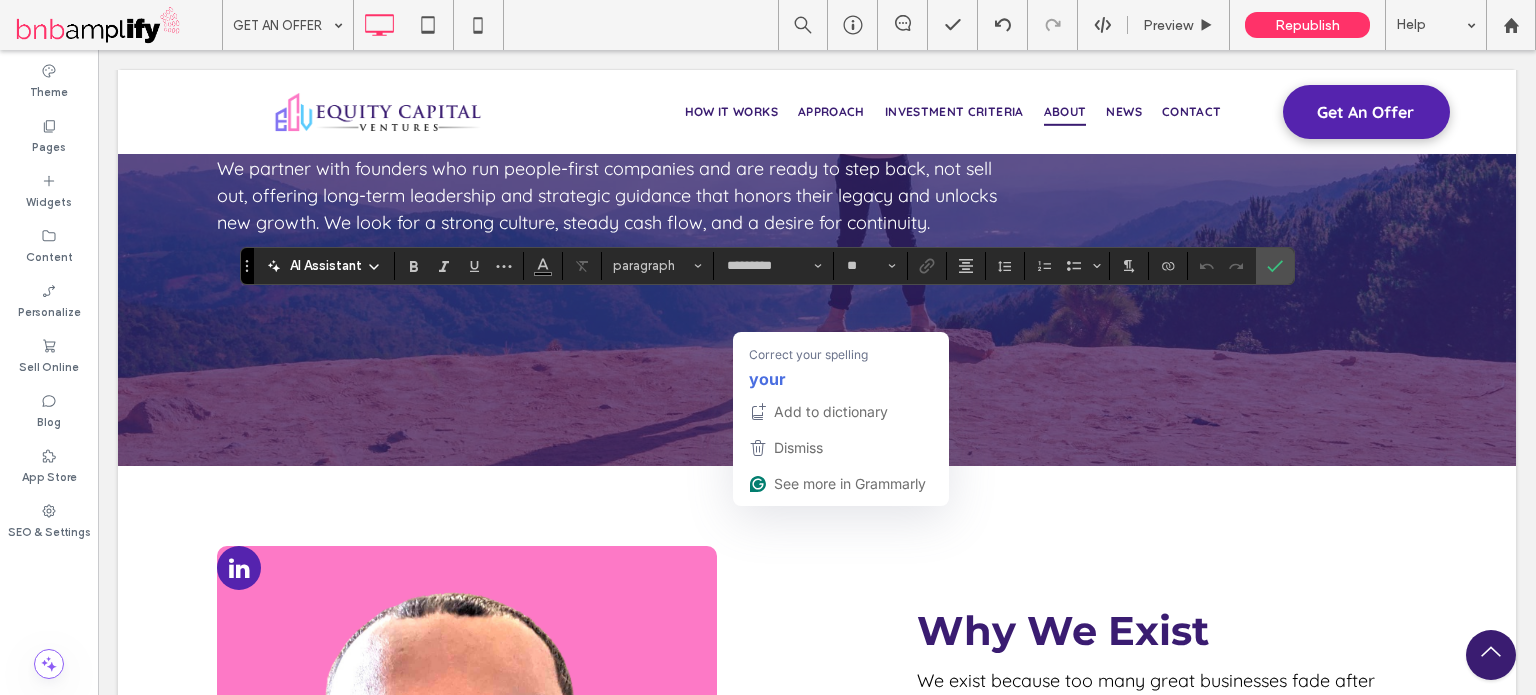 type on "*********" 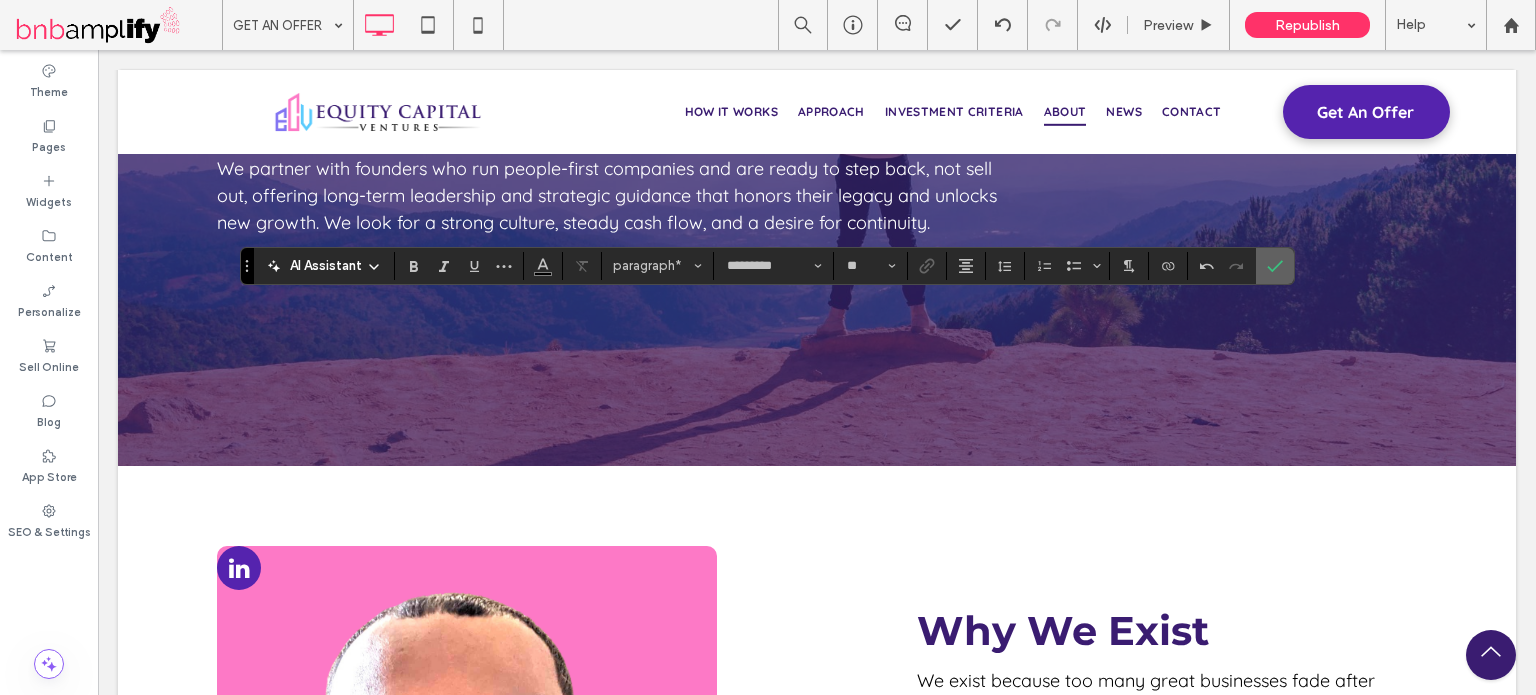 click 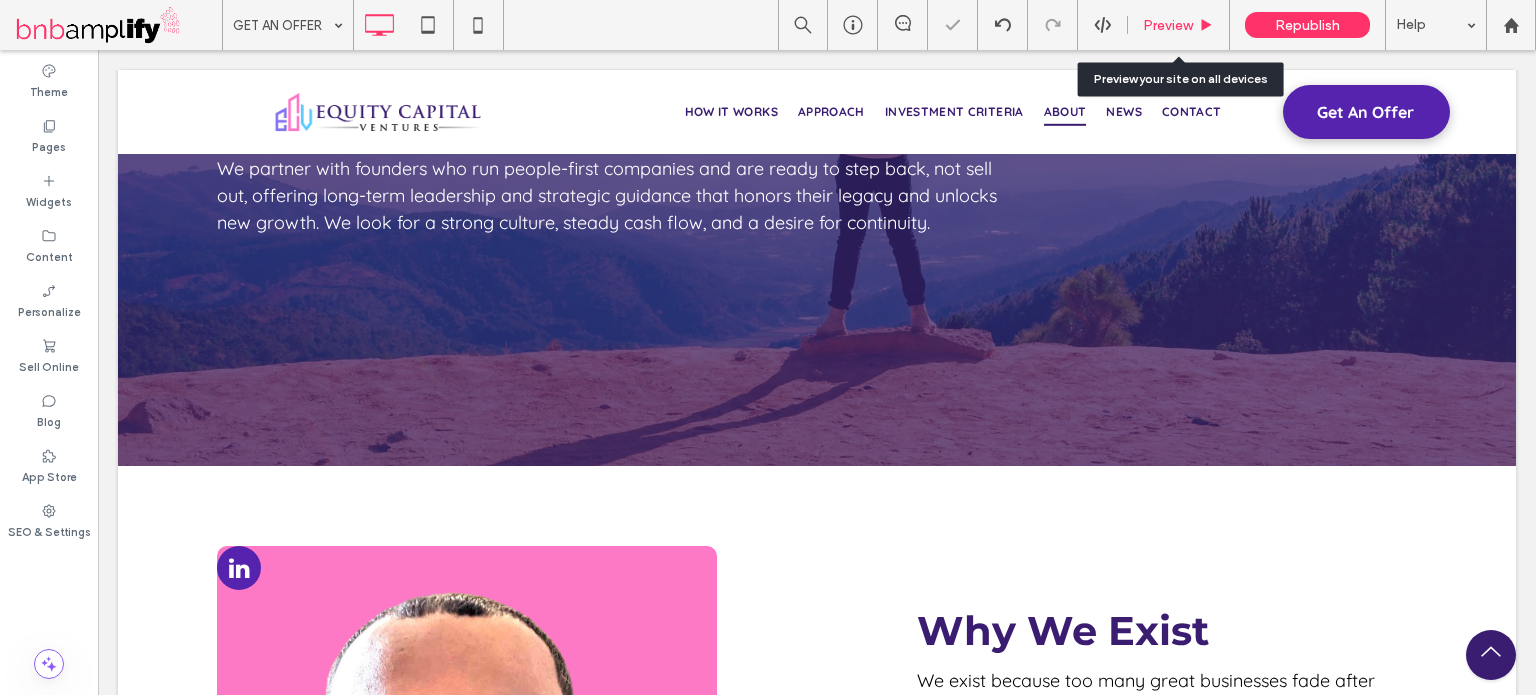 click on "Preview" at bounding box center (1168, 25) 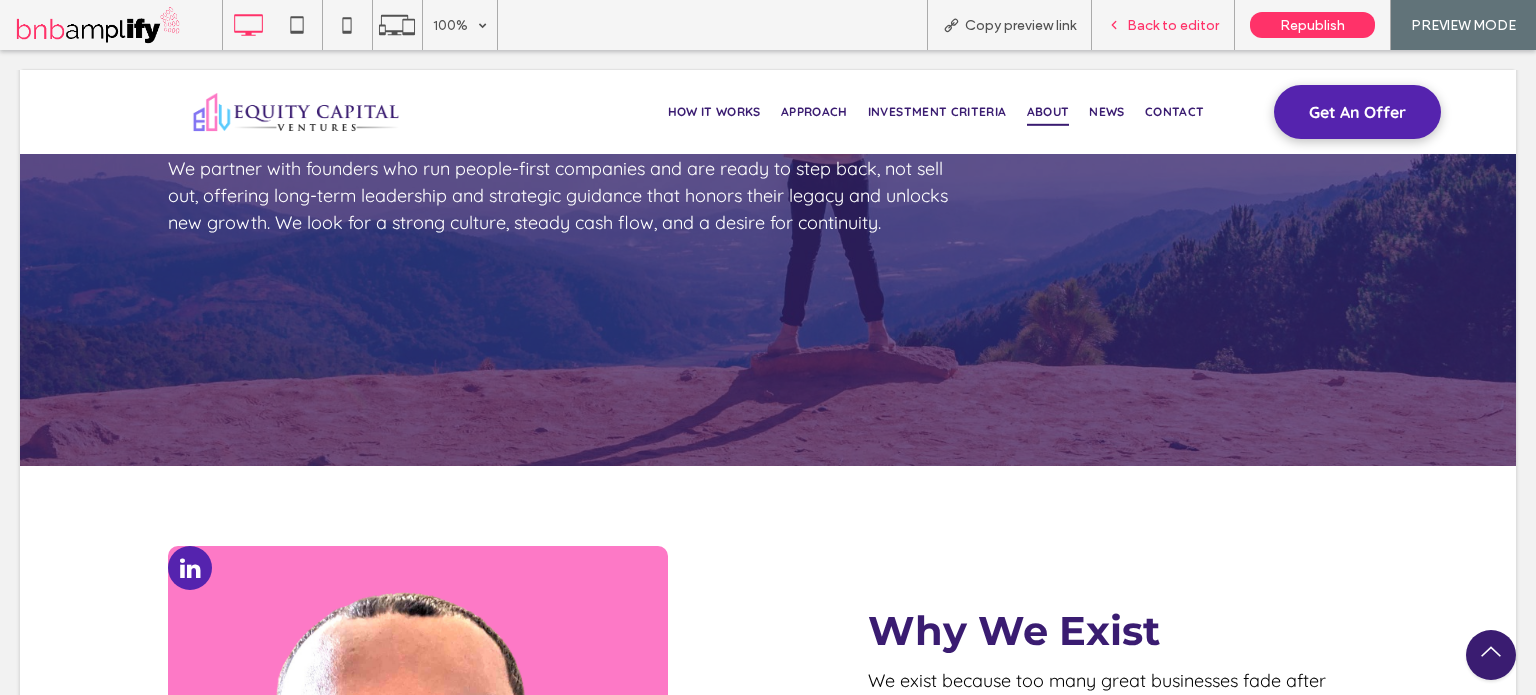 click on "Back to editor" at bounding box center (1173, 25) 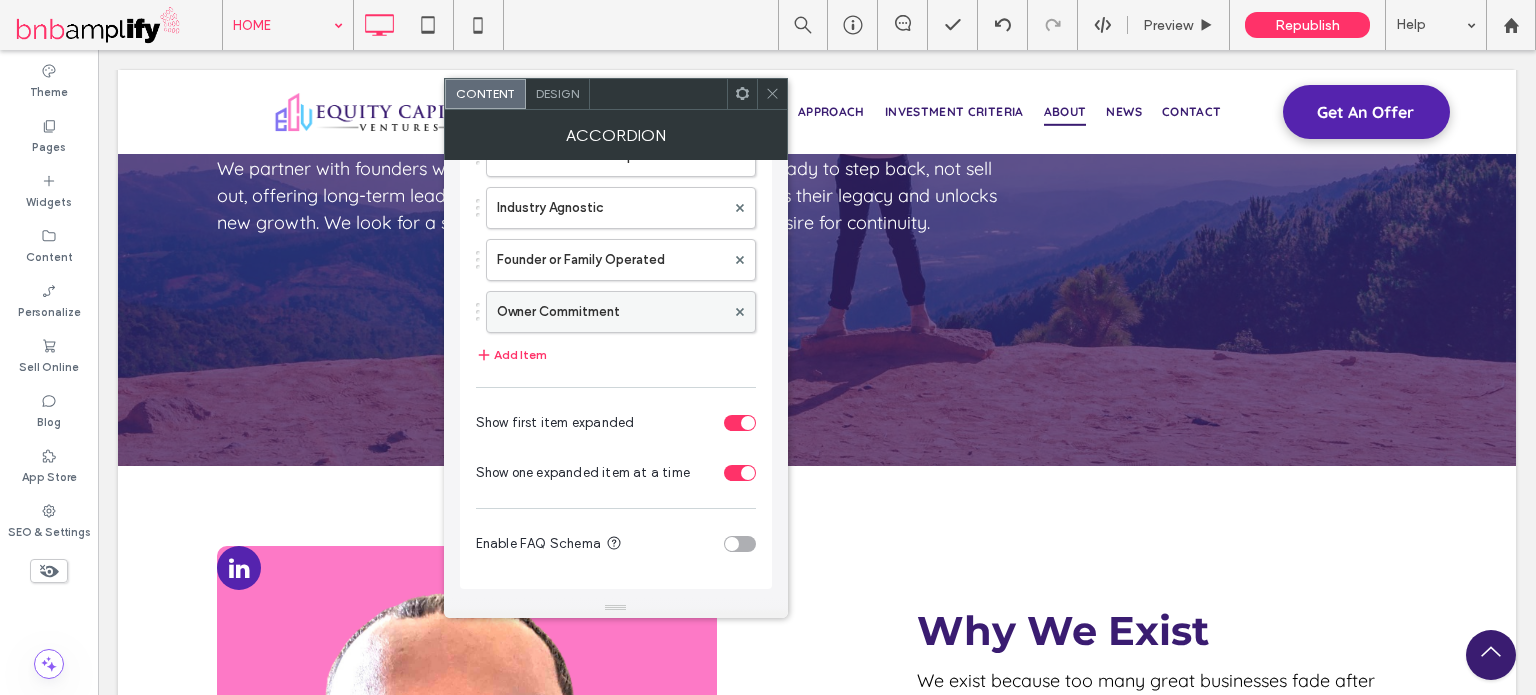scroll, scrollTop: 457, scrollLeft: 0, axis: vertical 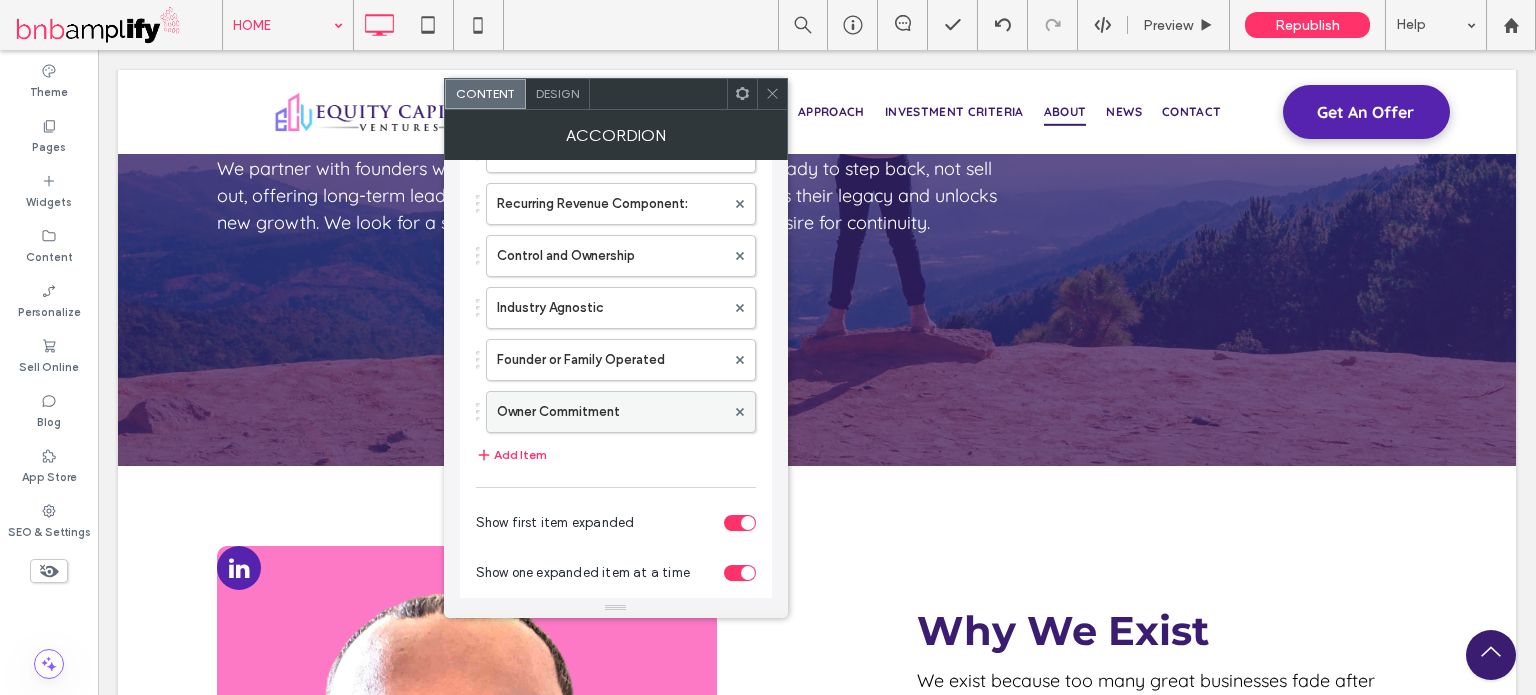 click on "Owner Commitment" at bounding box center [611, 412] 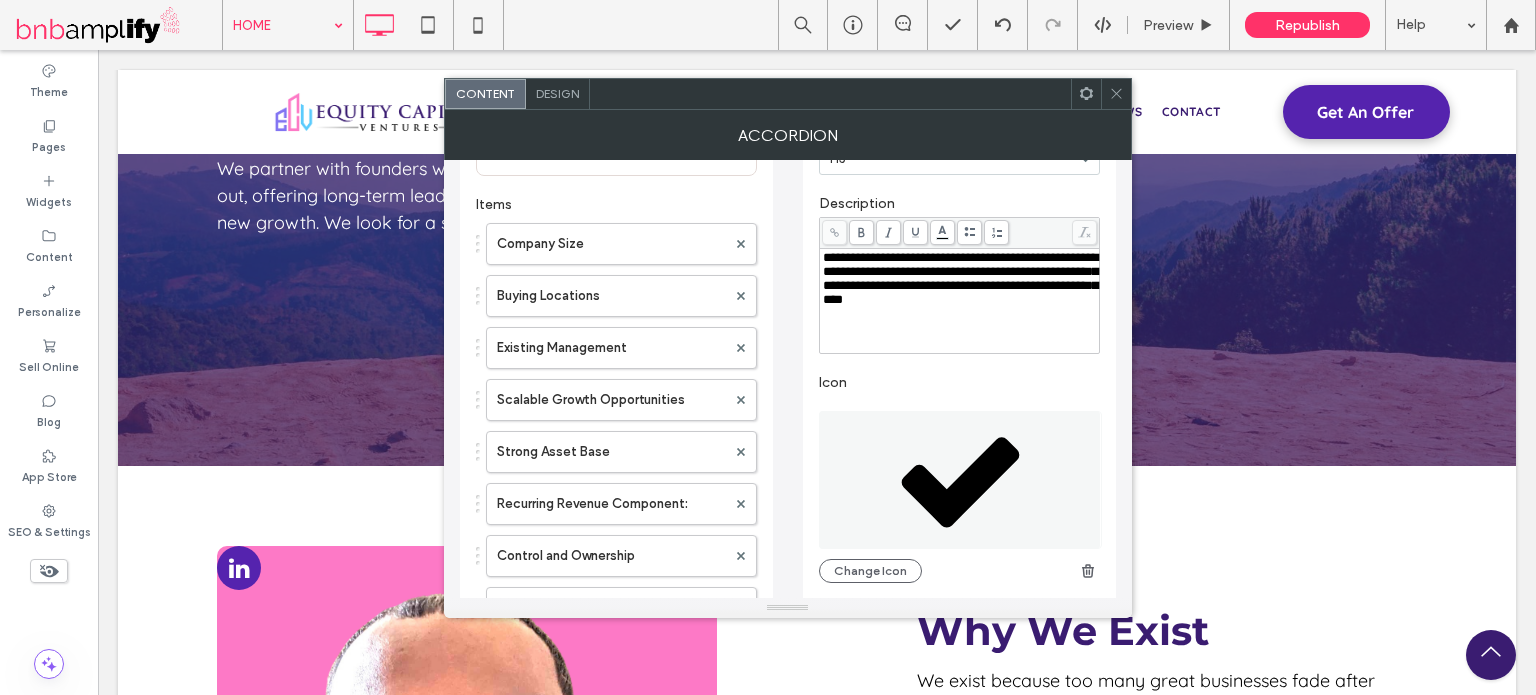 scroll, scrollTop: 57, scrollLeft: 0, axis: vertical 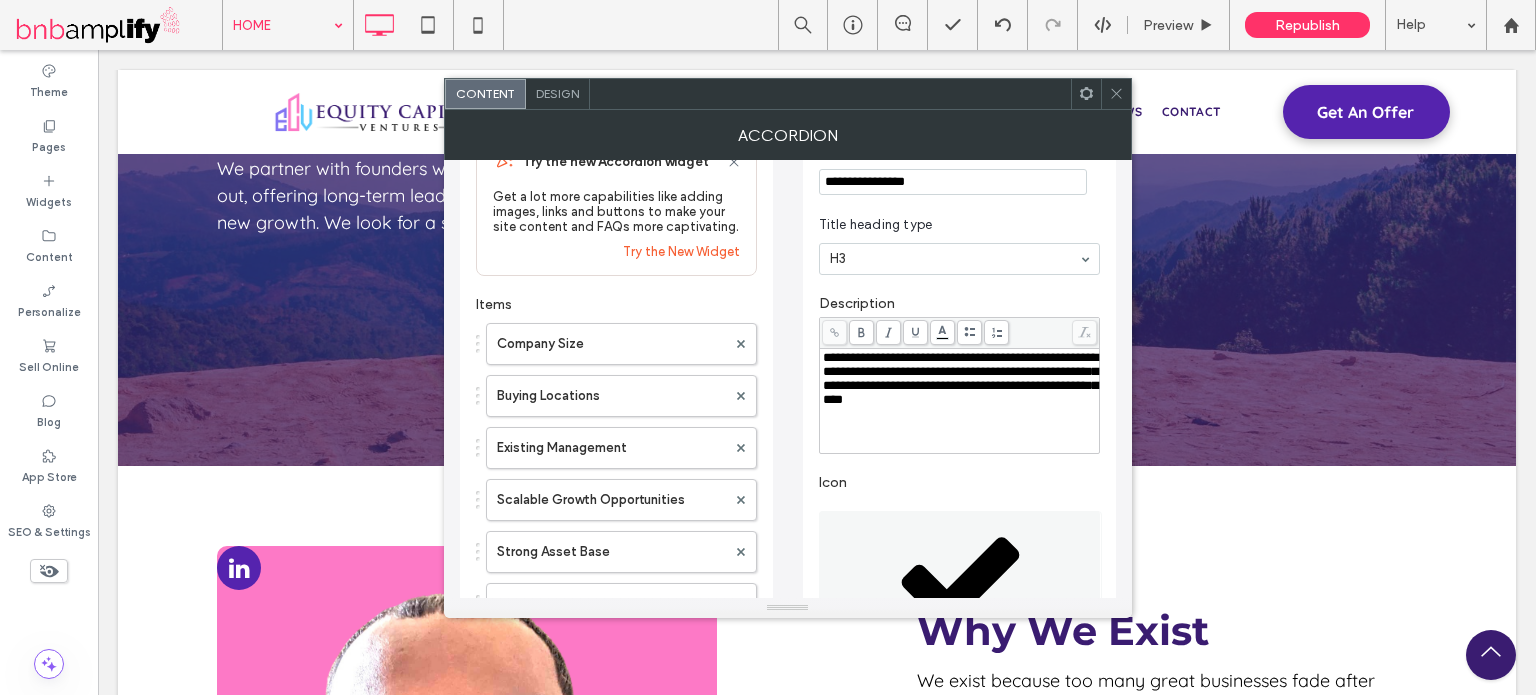 click on "**********" at bounding box center [960, 378] 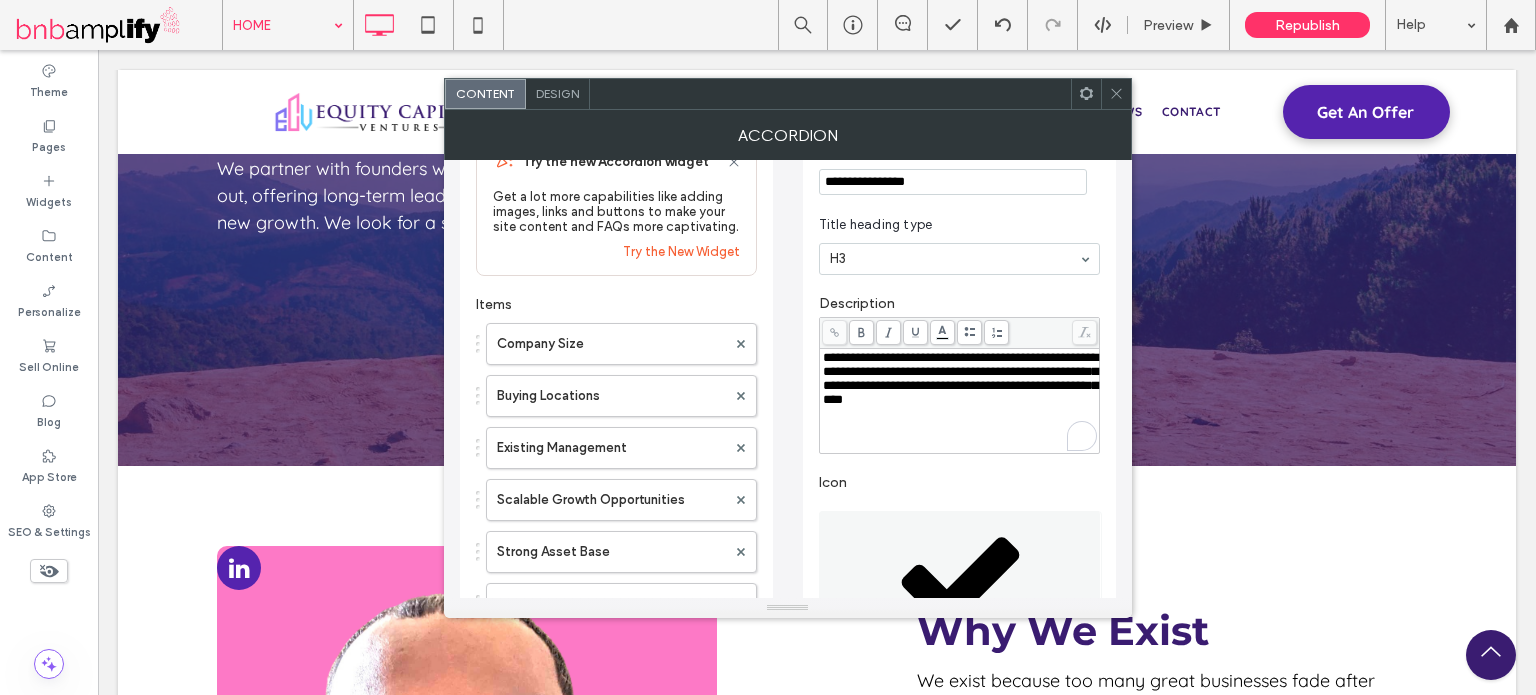 click on "**********" at bounding box center [960, 379] 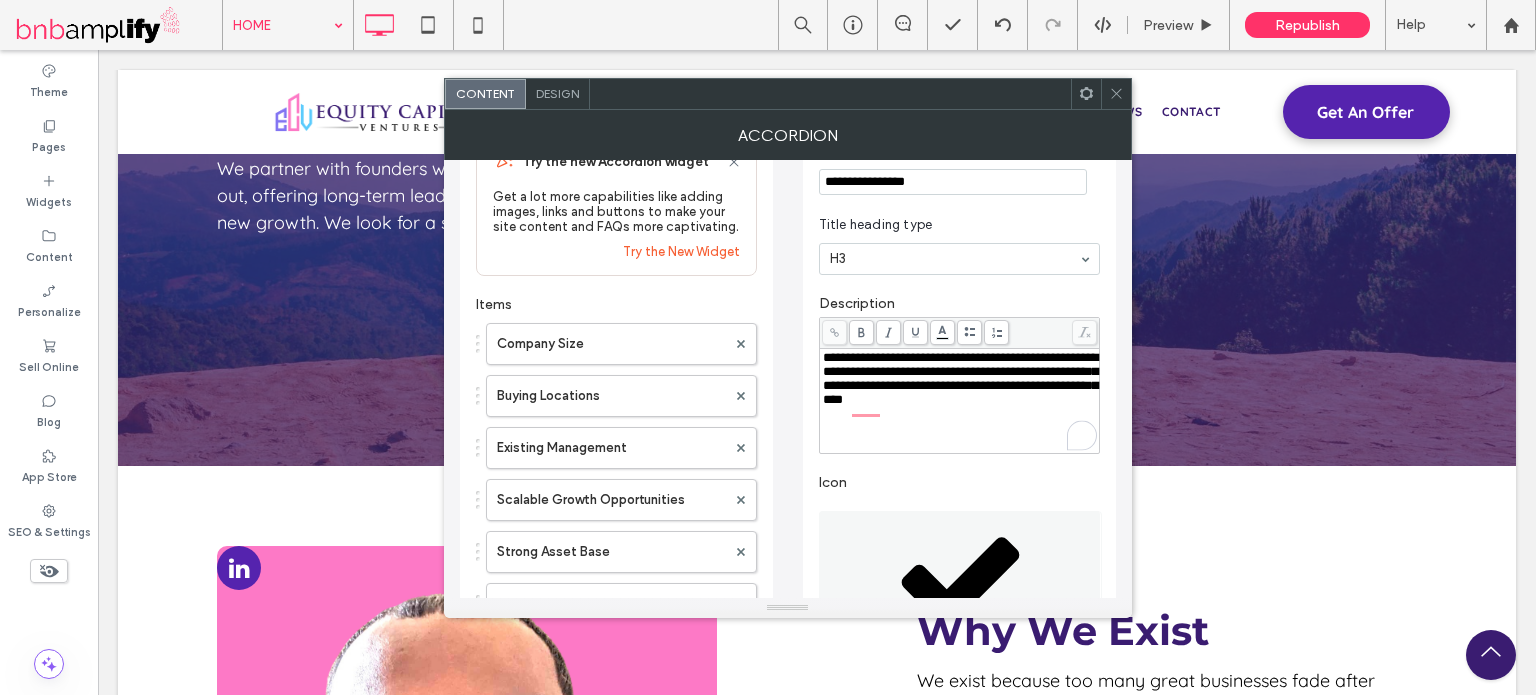 drag, startPoint x: 1060, startPoint y: 404, endPoint x: 864, endPoint y: 406, distance: 196.01021 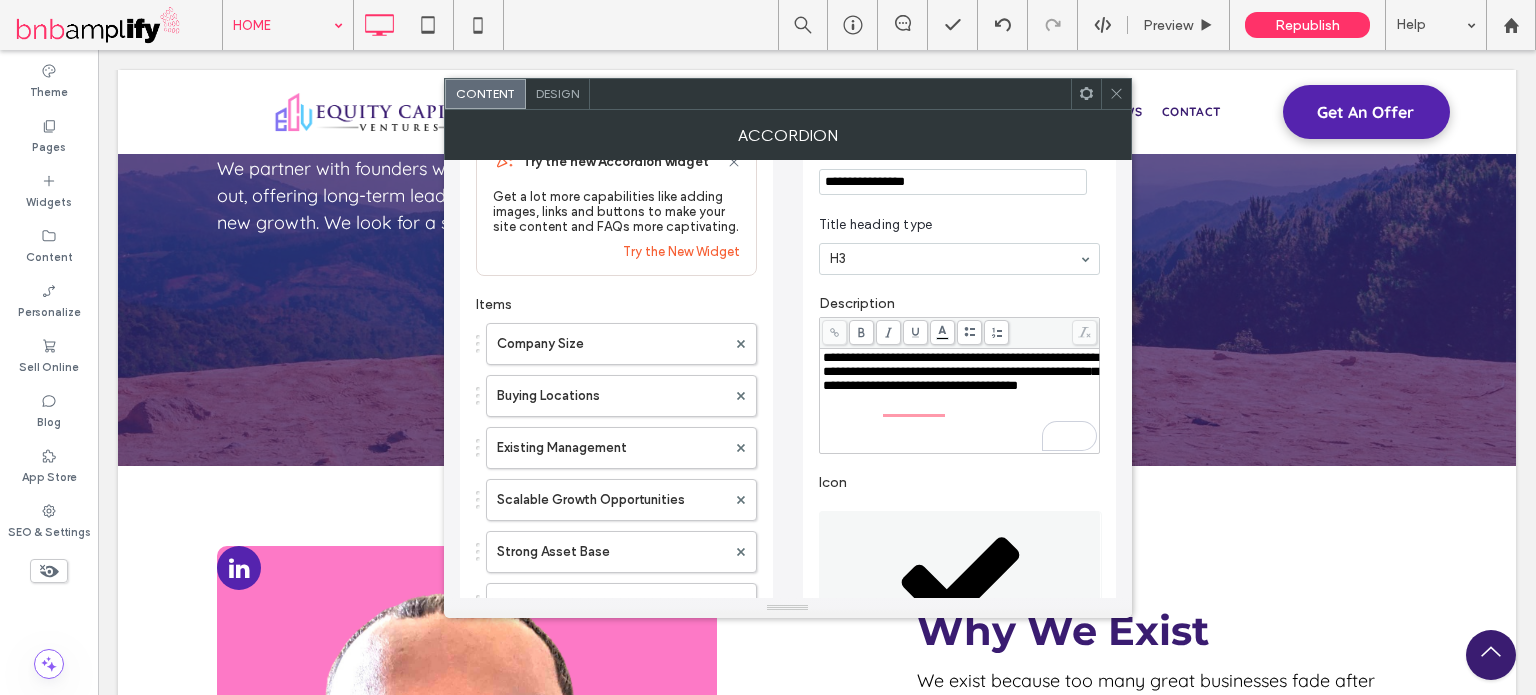 scroll, scrollTop: 157, scrollLeft: 0, axis: vertical 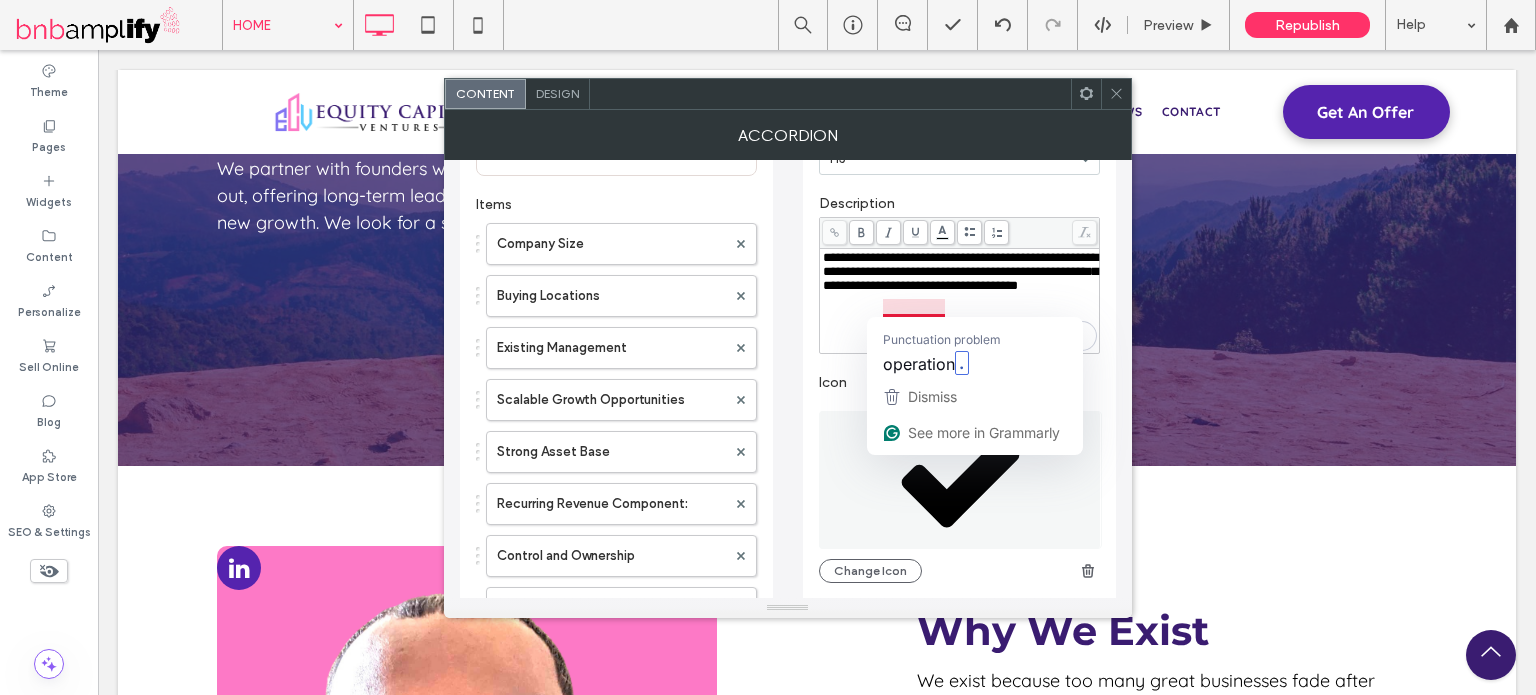 click on "**********" at bounding box center (960, 272) 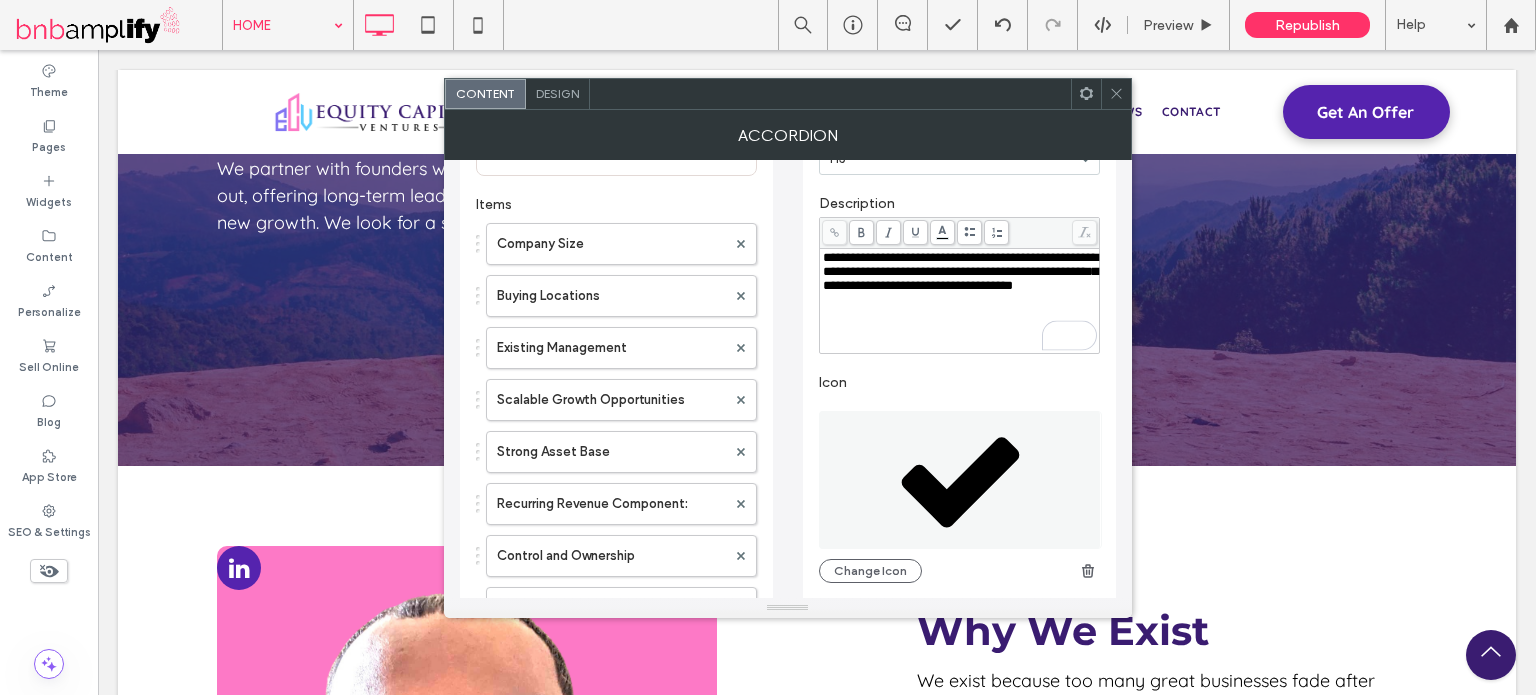 type 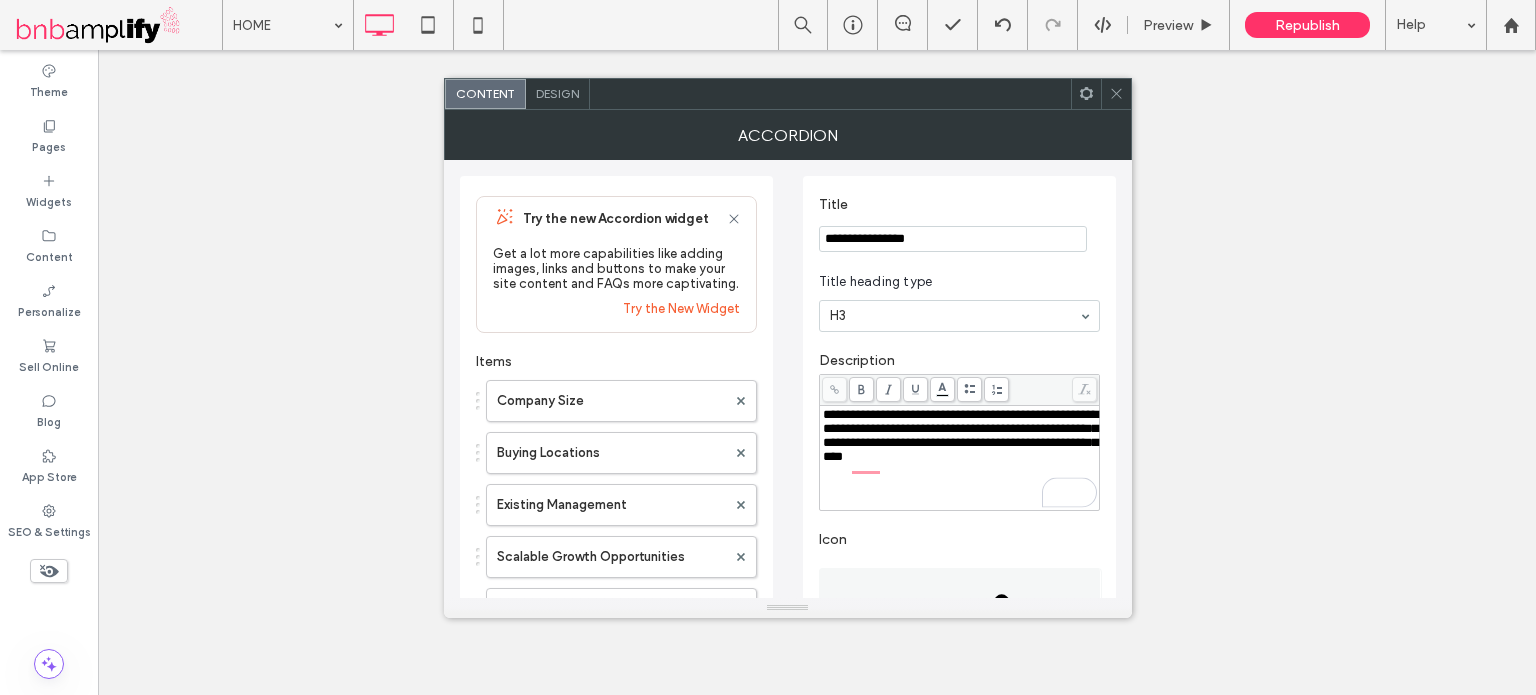 click on "**********" at bounding box center (960, 435) 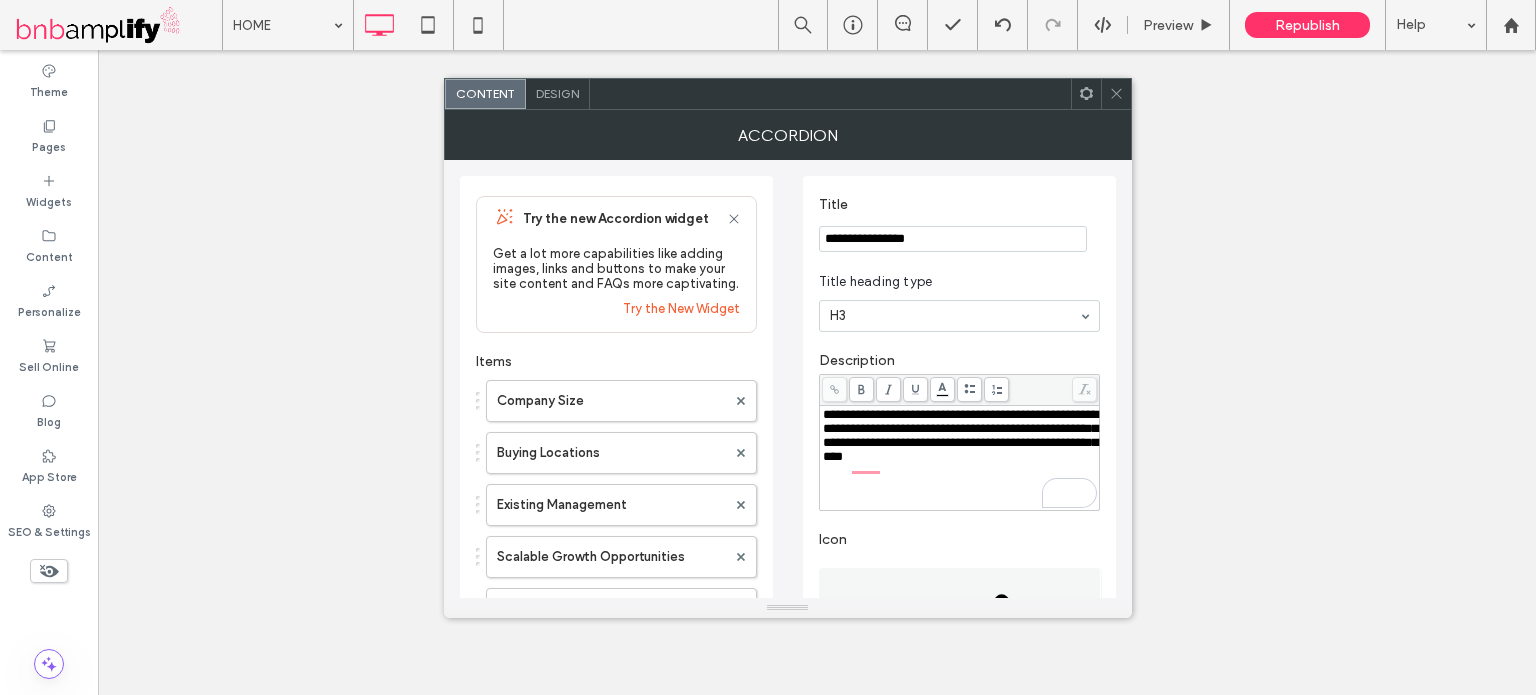 scroll, scrollTop: 0, scrollLeft: 0, axis: both 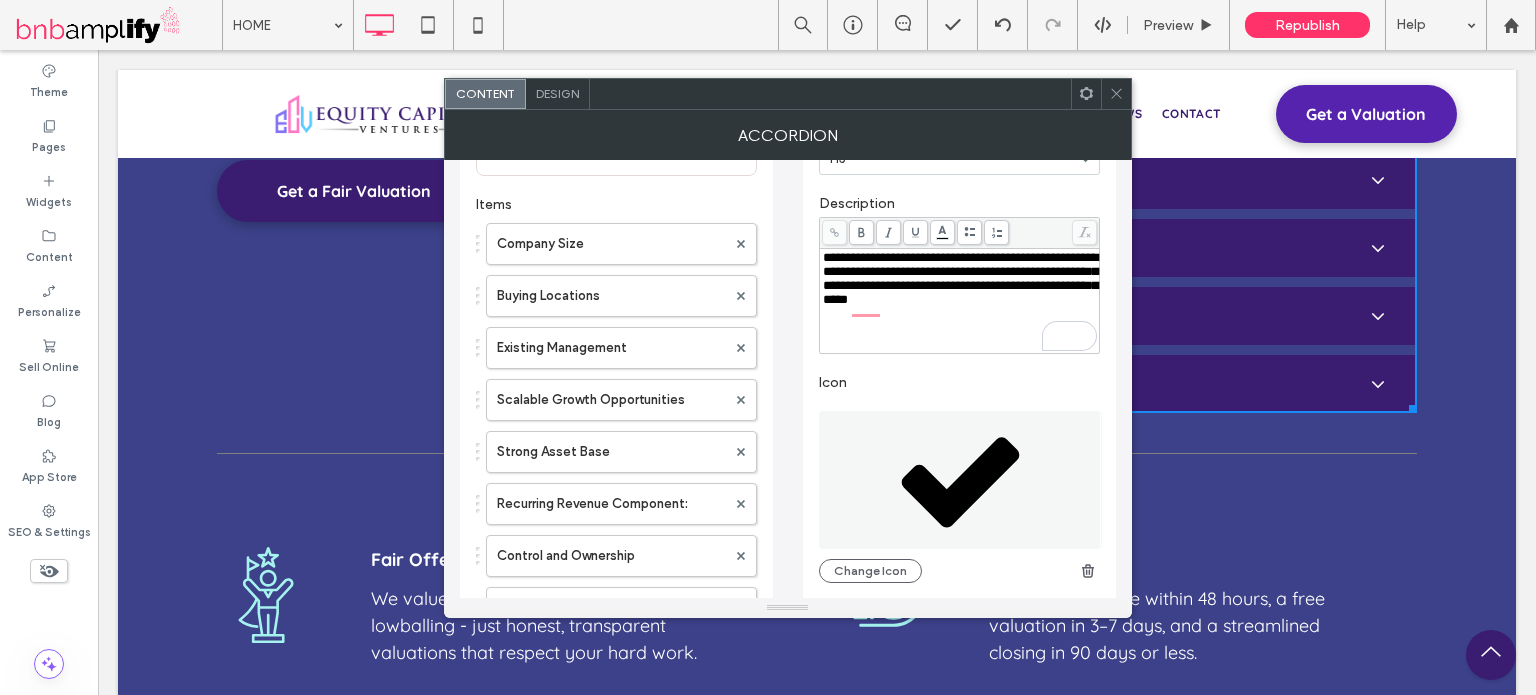 type 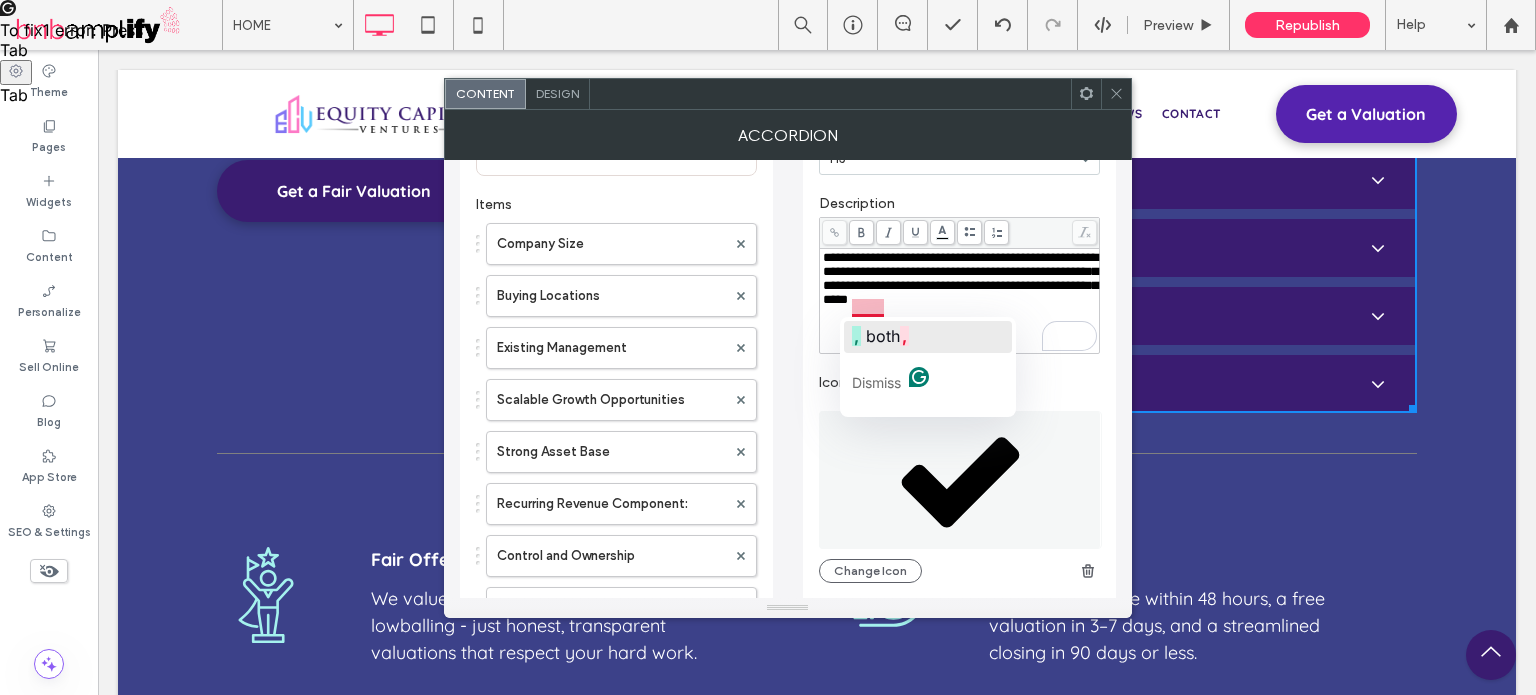 click on "both" 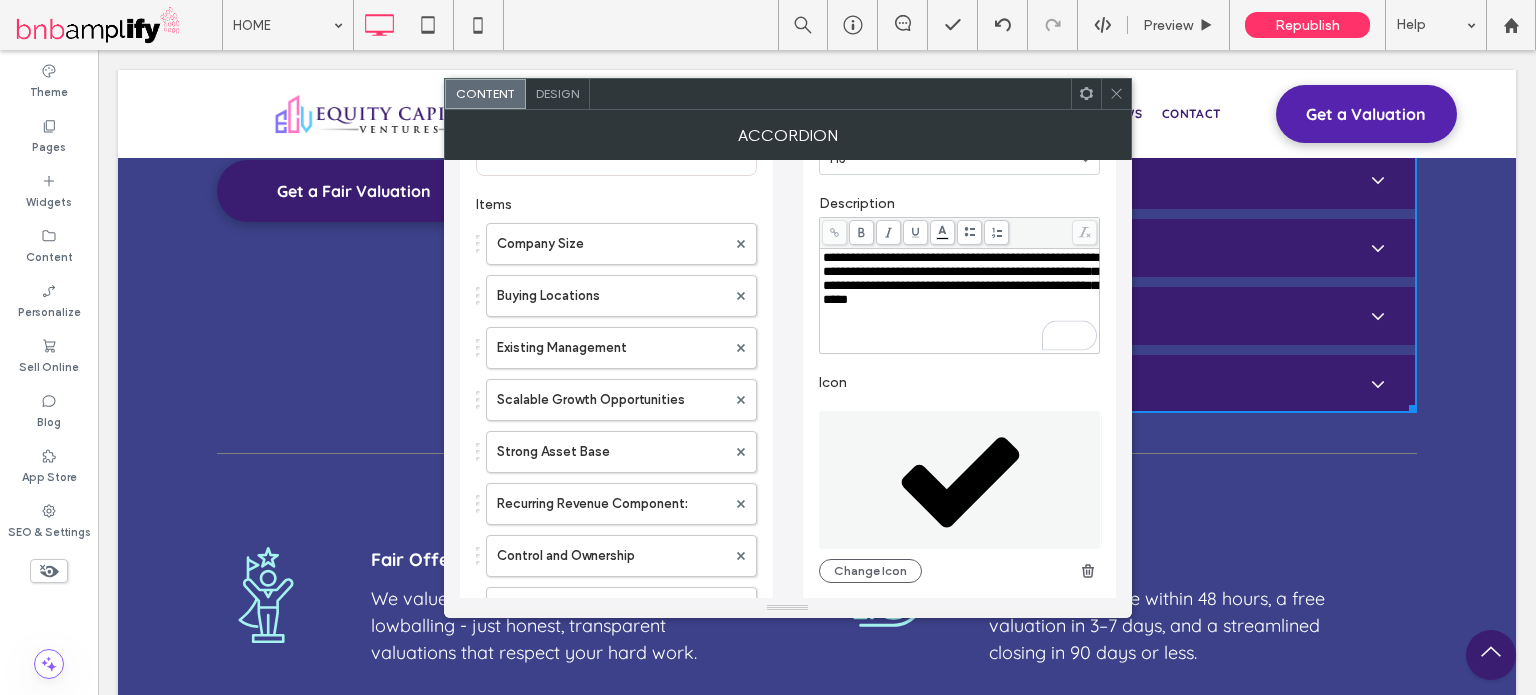 click on "**********" at bounding box center (960, 279) 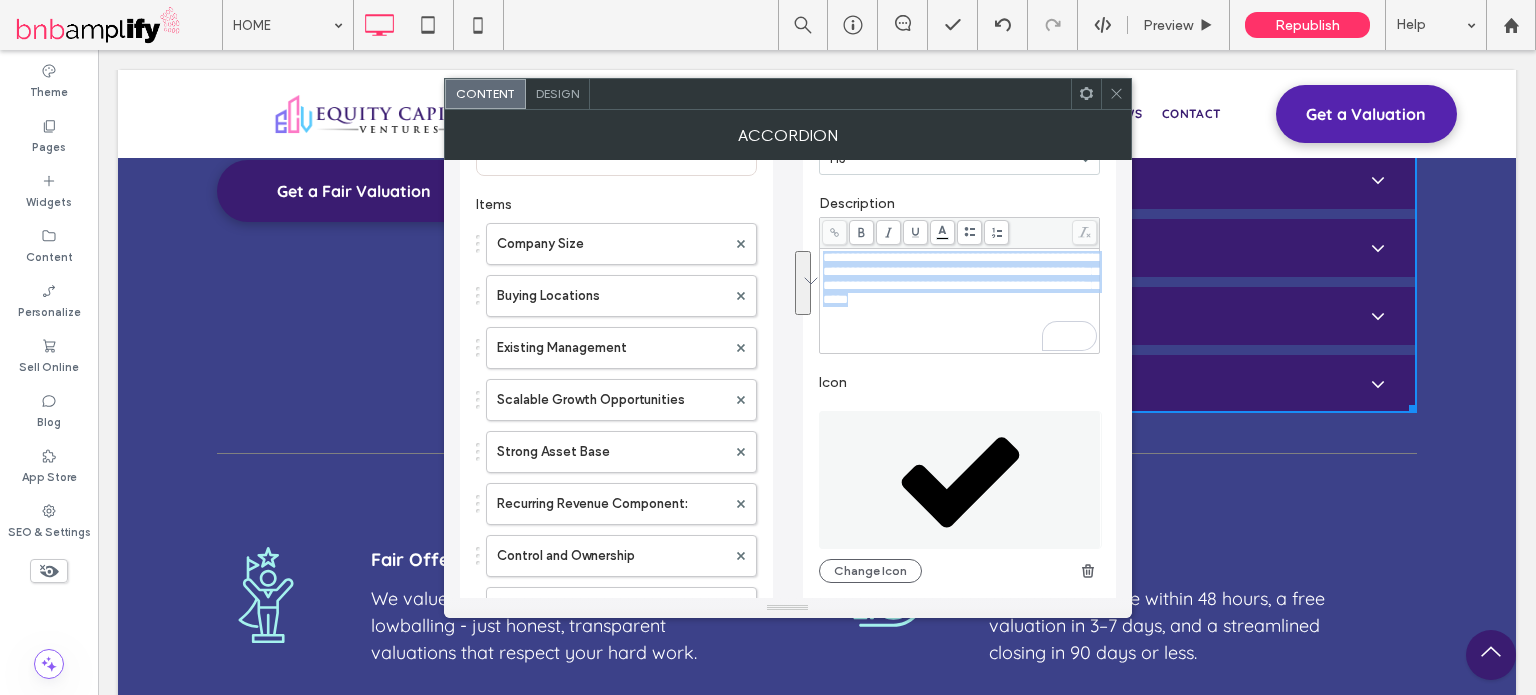 drag, startPoint x: 1068, startPoint y: 306, endPoint x: 820, endPoint y: 262, distance: 251.87299 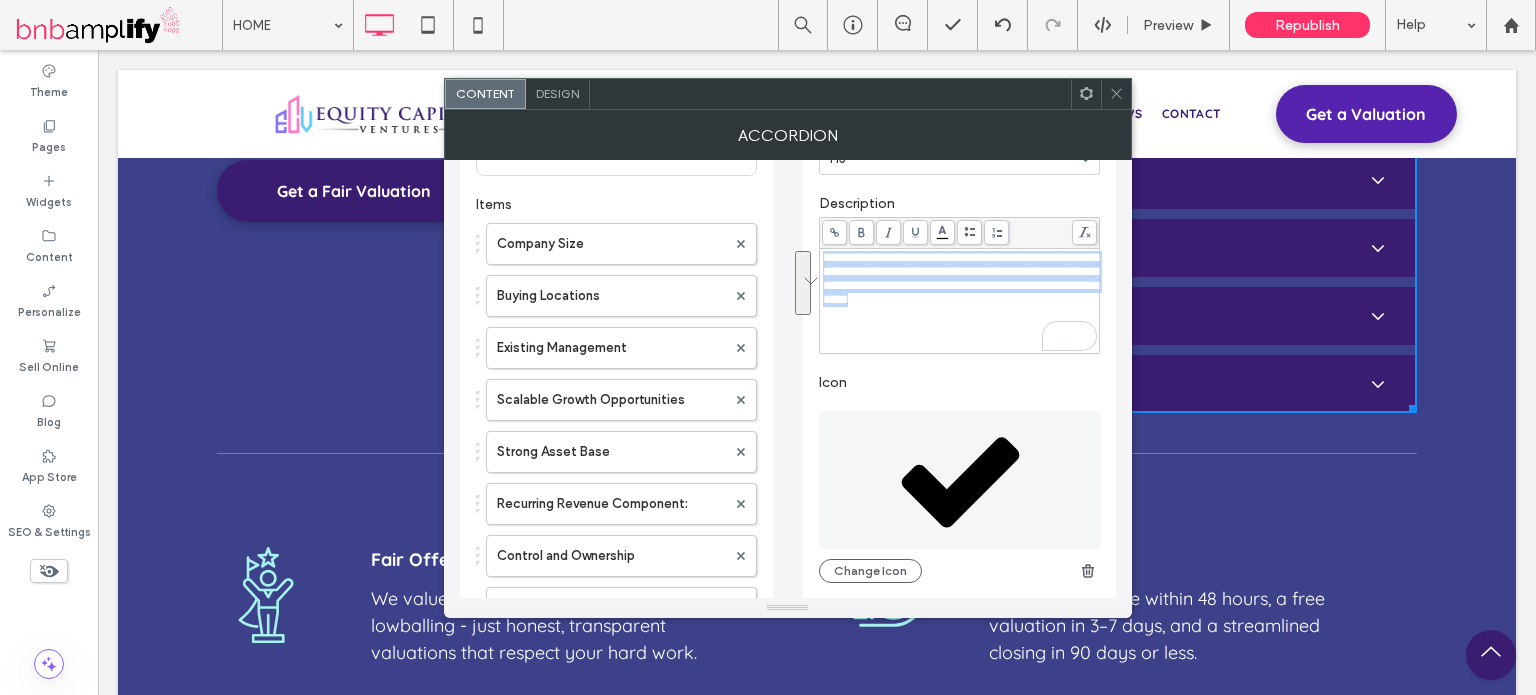copy on "**********" 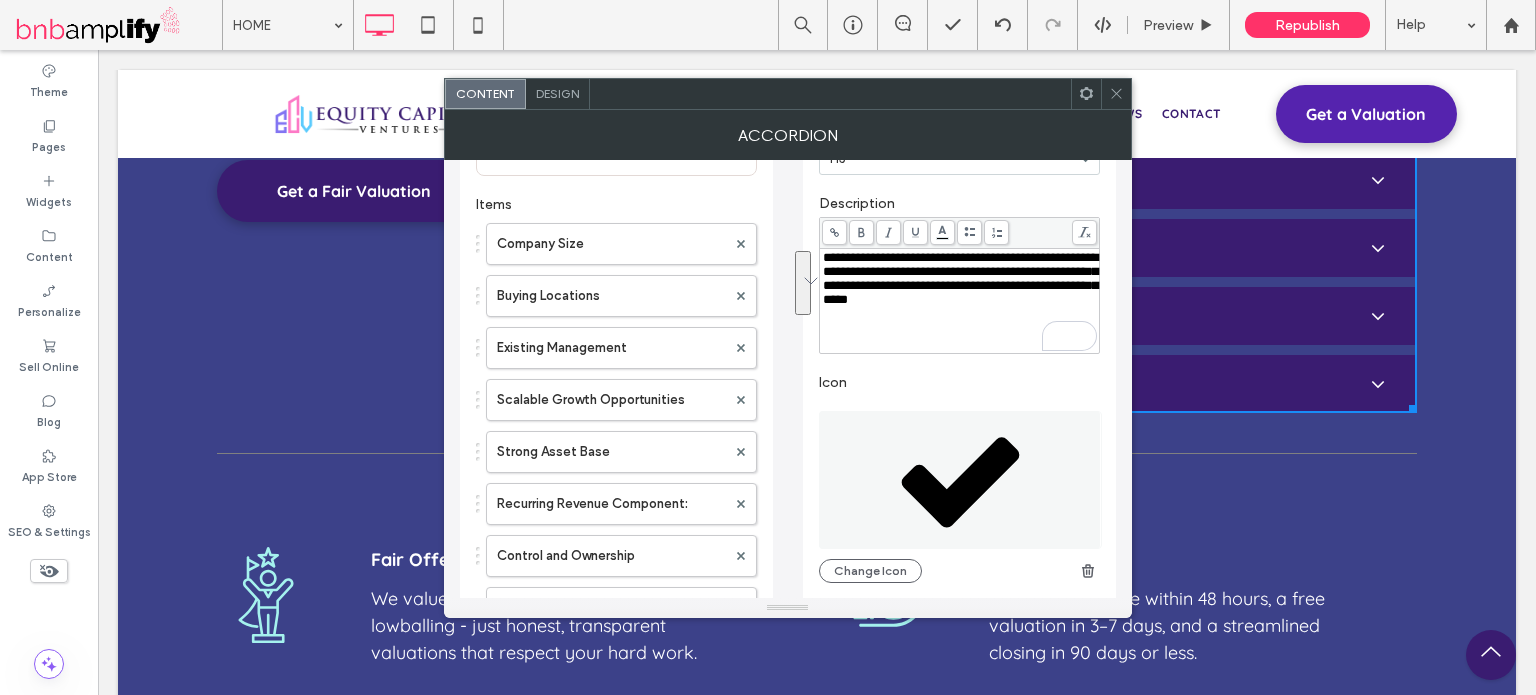 click 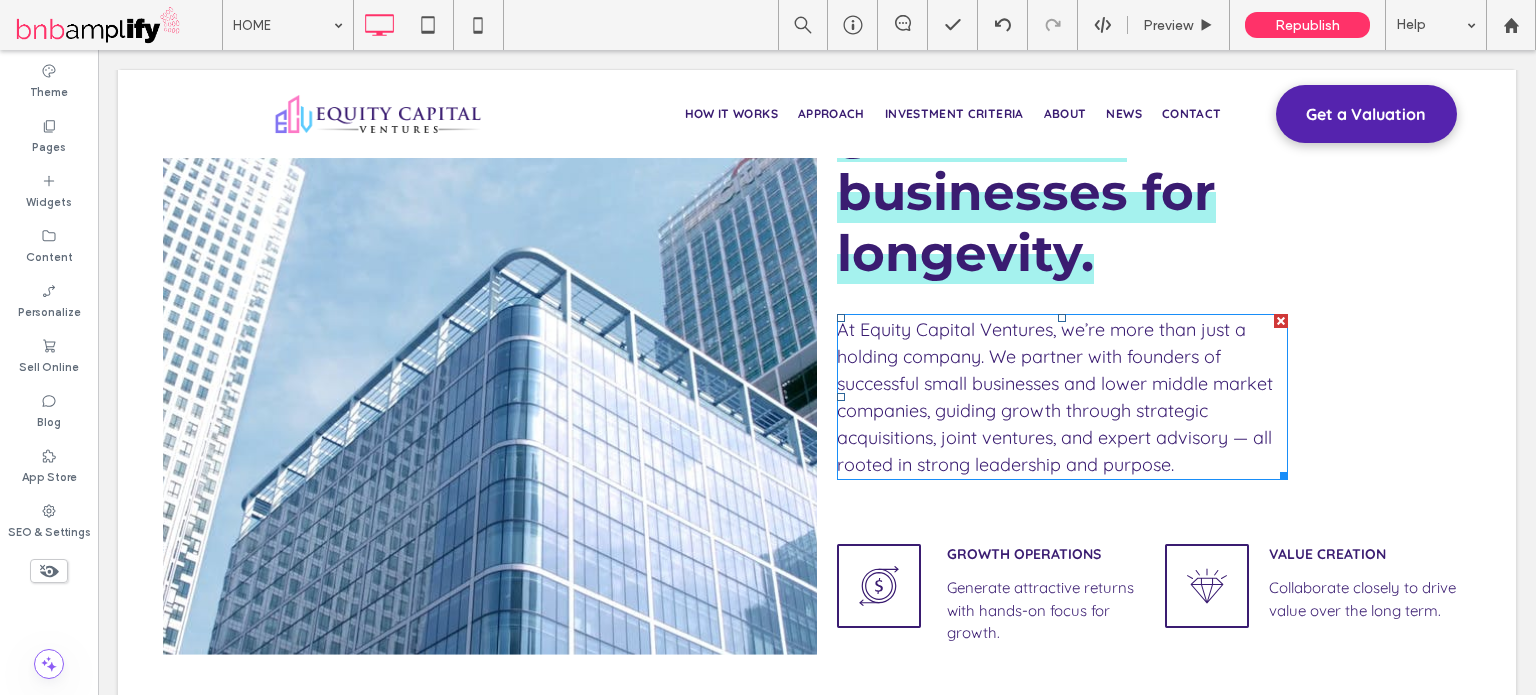 scroll, scrollTop: 0, scrollLeft: 0, axis: both 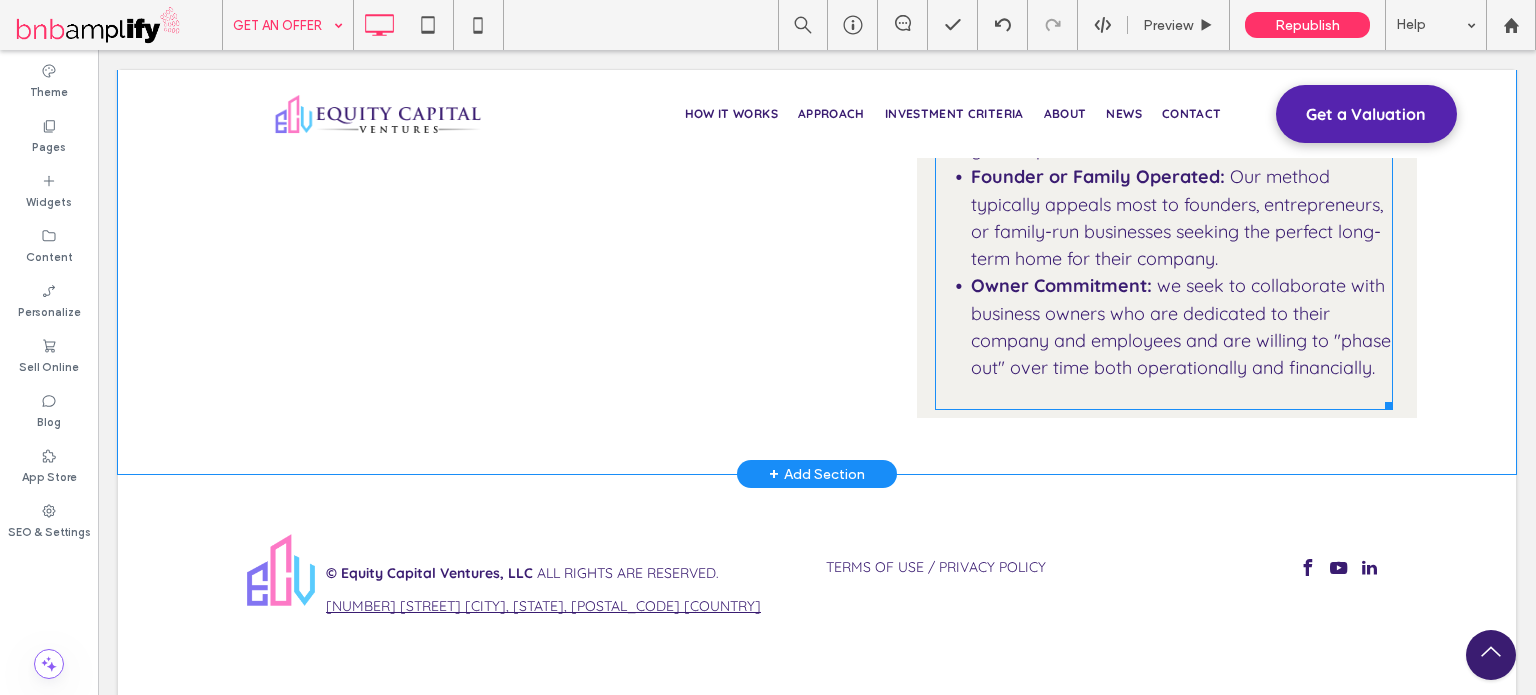 click on "Owner Commitment:
w e seek to collaborate with business owners who are dedicated to their company and employees and are willing to "phase out" over time both operationally and financially." at bounding box center [1182, 326] 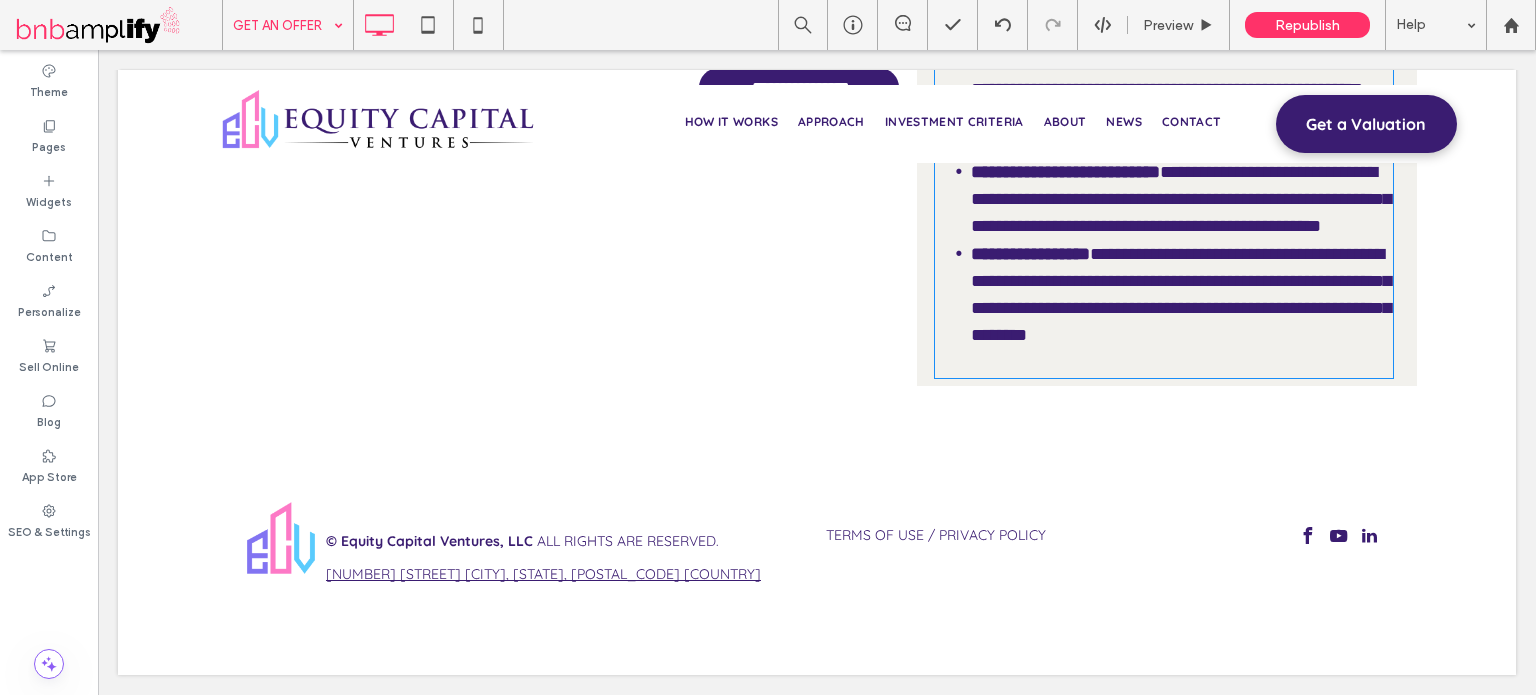 type on "*********" 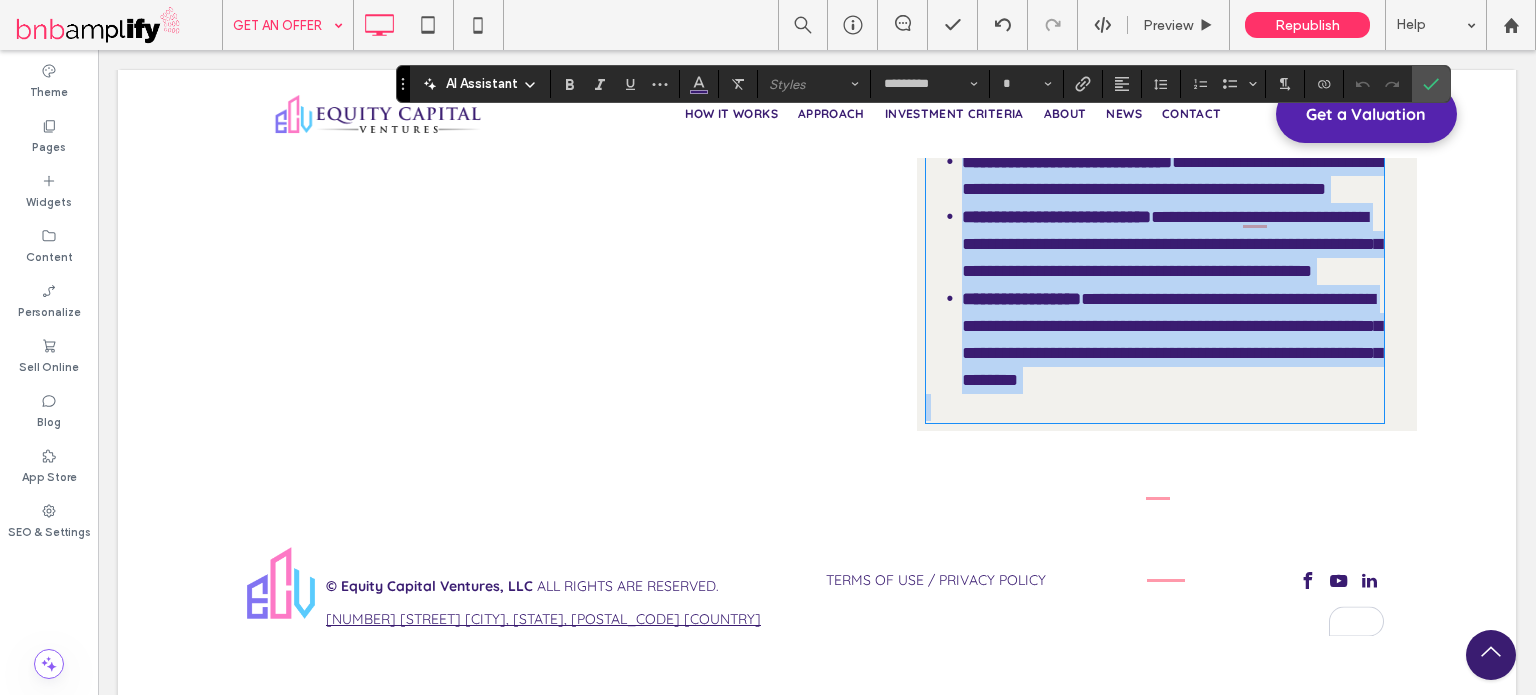scroll, scrollTop: 1097, scrollLeft: 0, axis: vertical 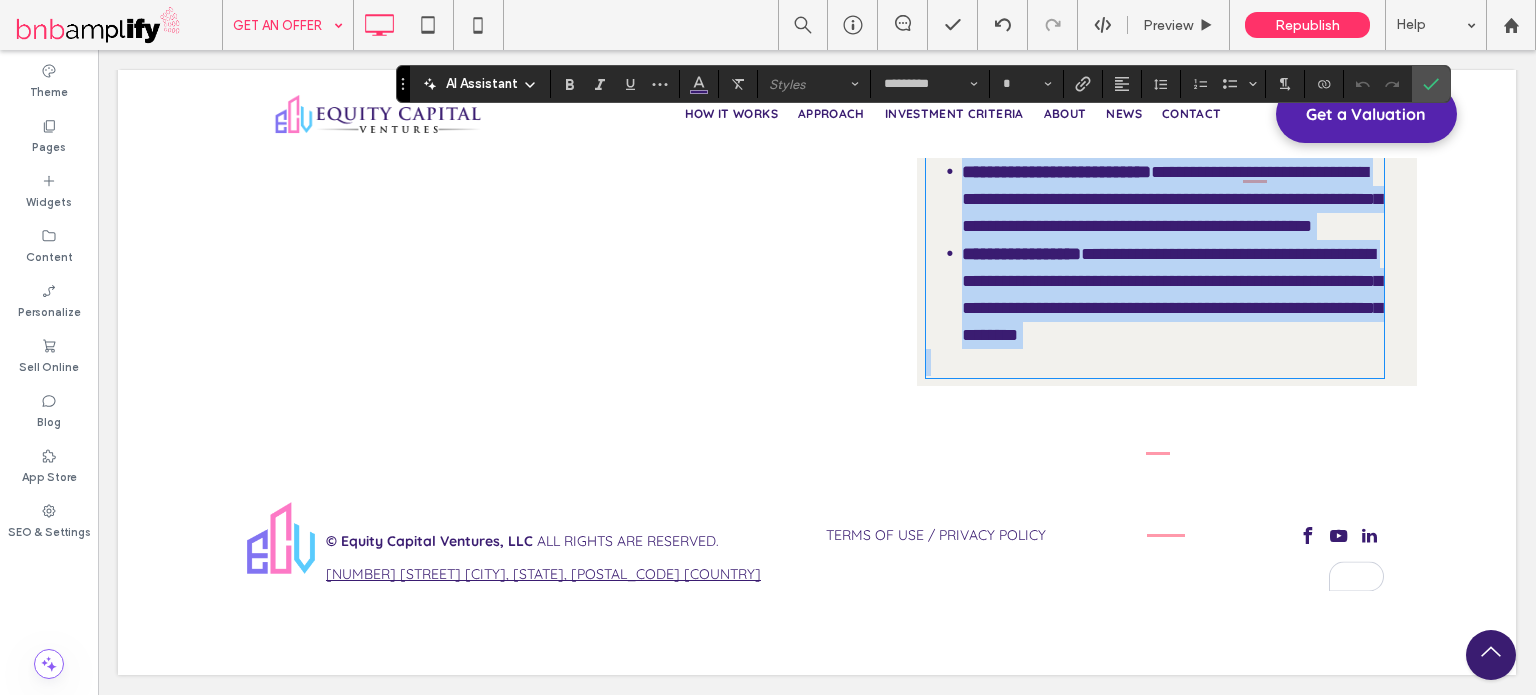 click on "**********" at bounding box center (1173, 294) 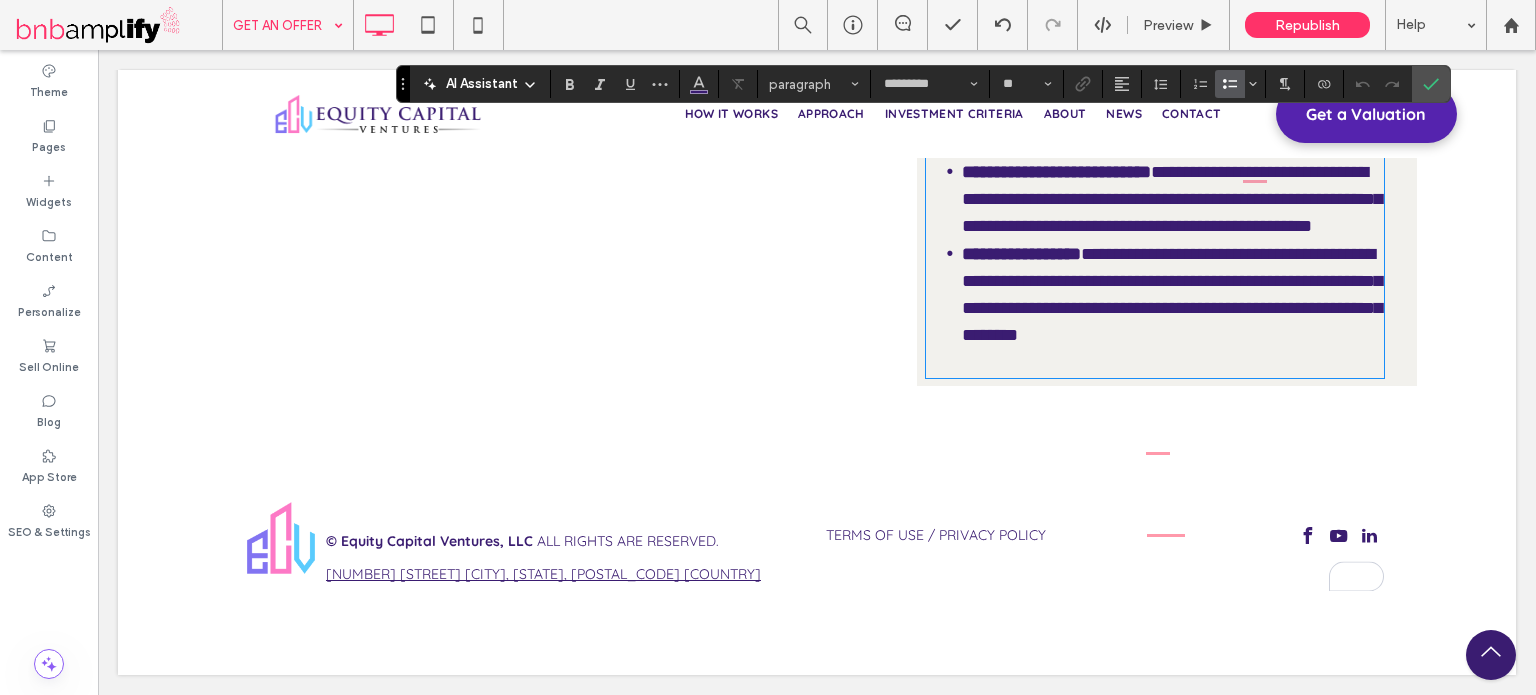 type 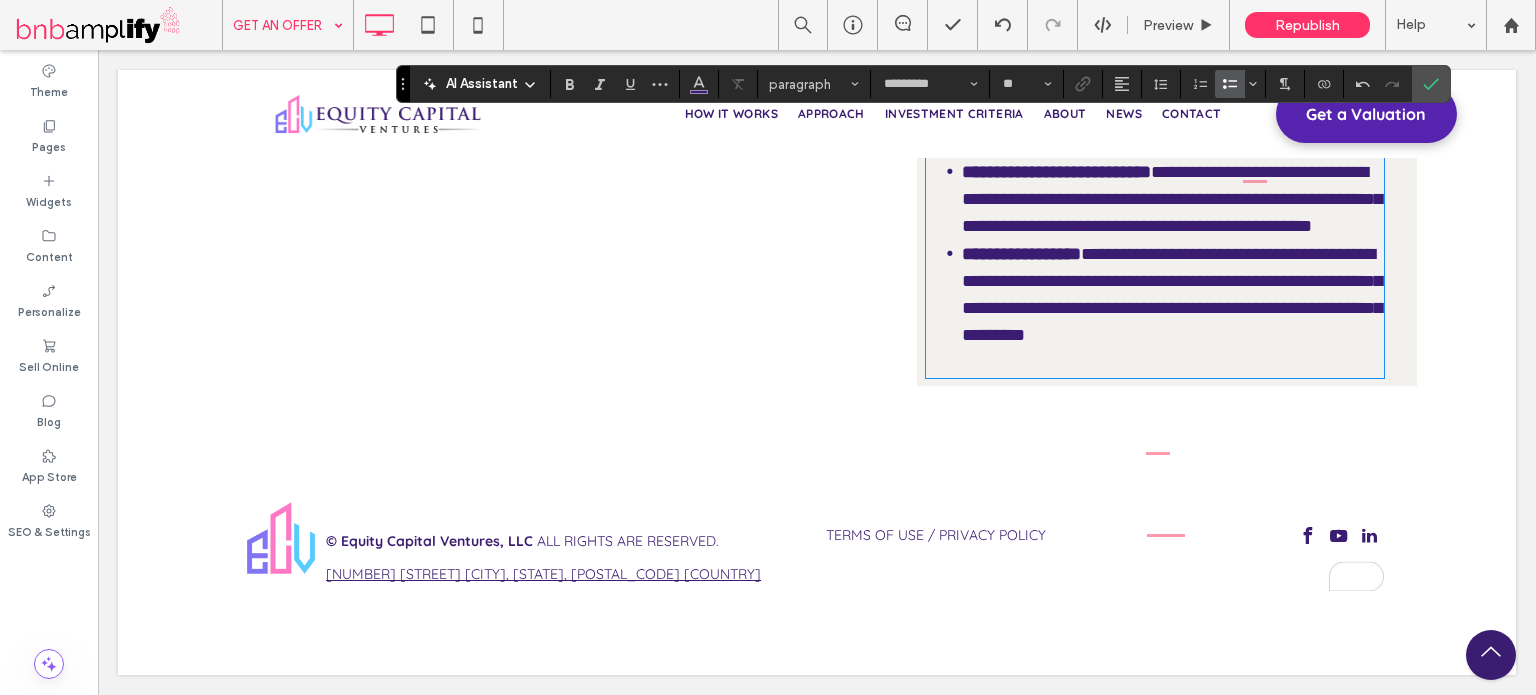 paste 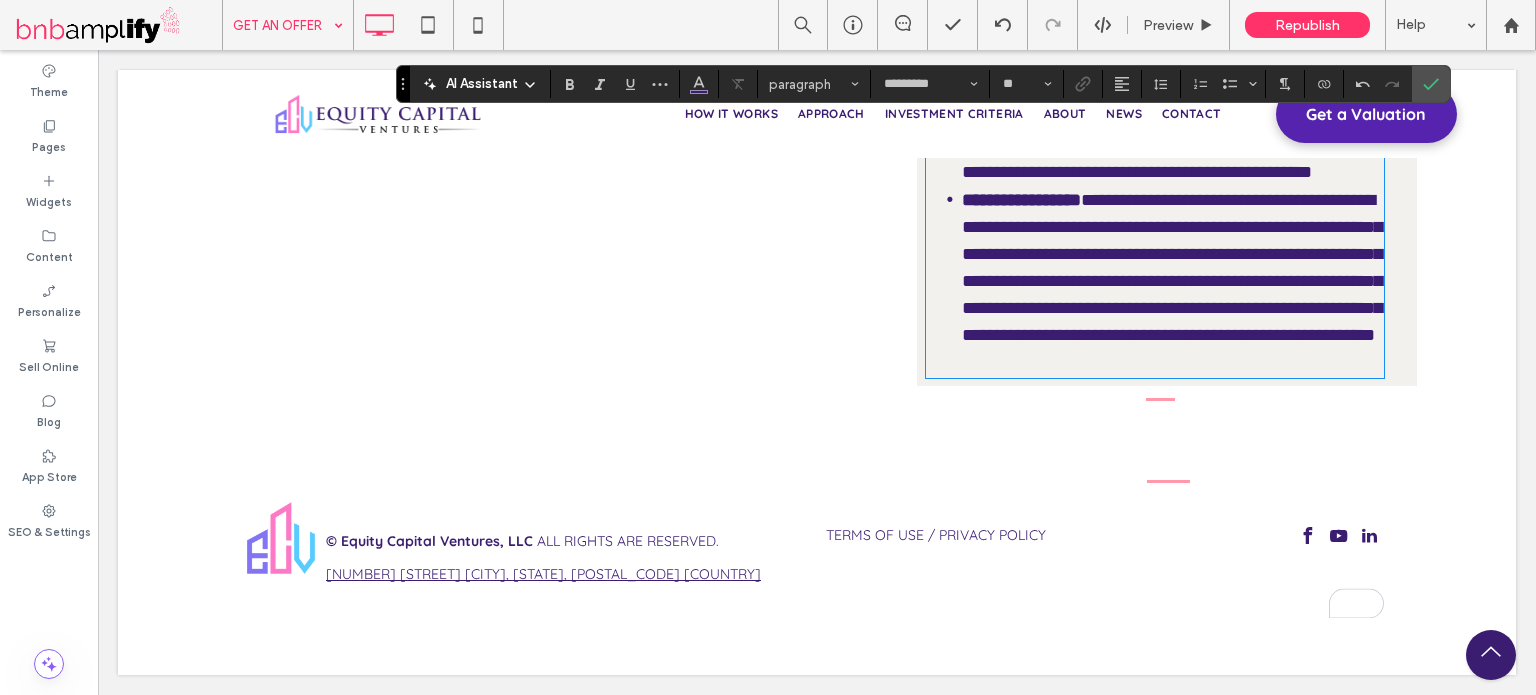 click on "**********" at bounding box center [1172, 267] 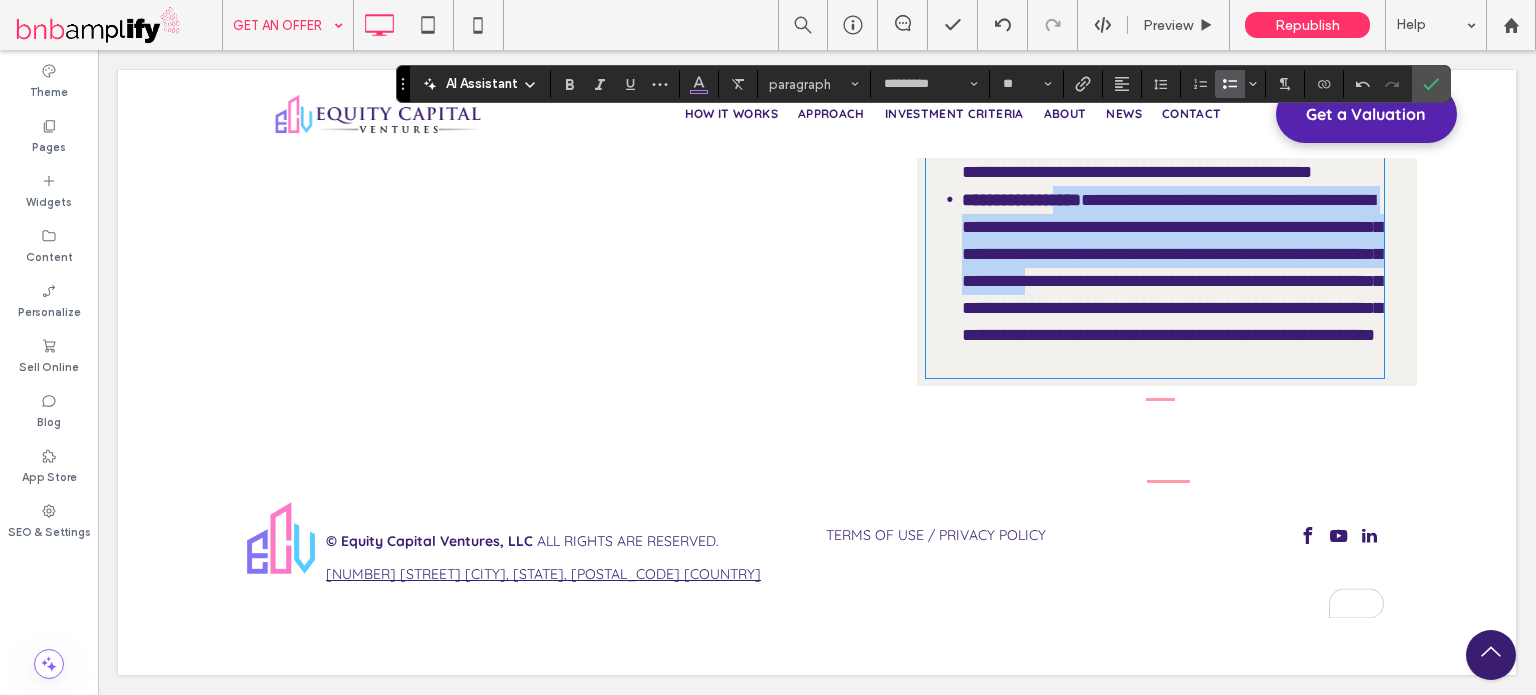 drag, startPoint x: 1046, startPoint y: 394, endPoint x: 1104, endPoint y: 301, distance: 109.60383 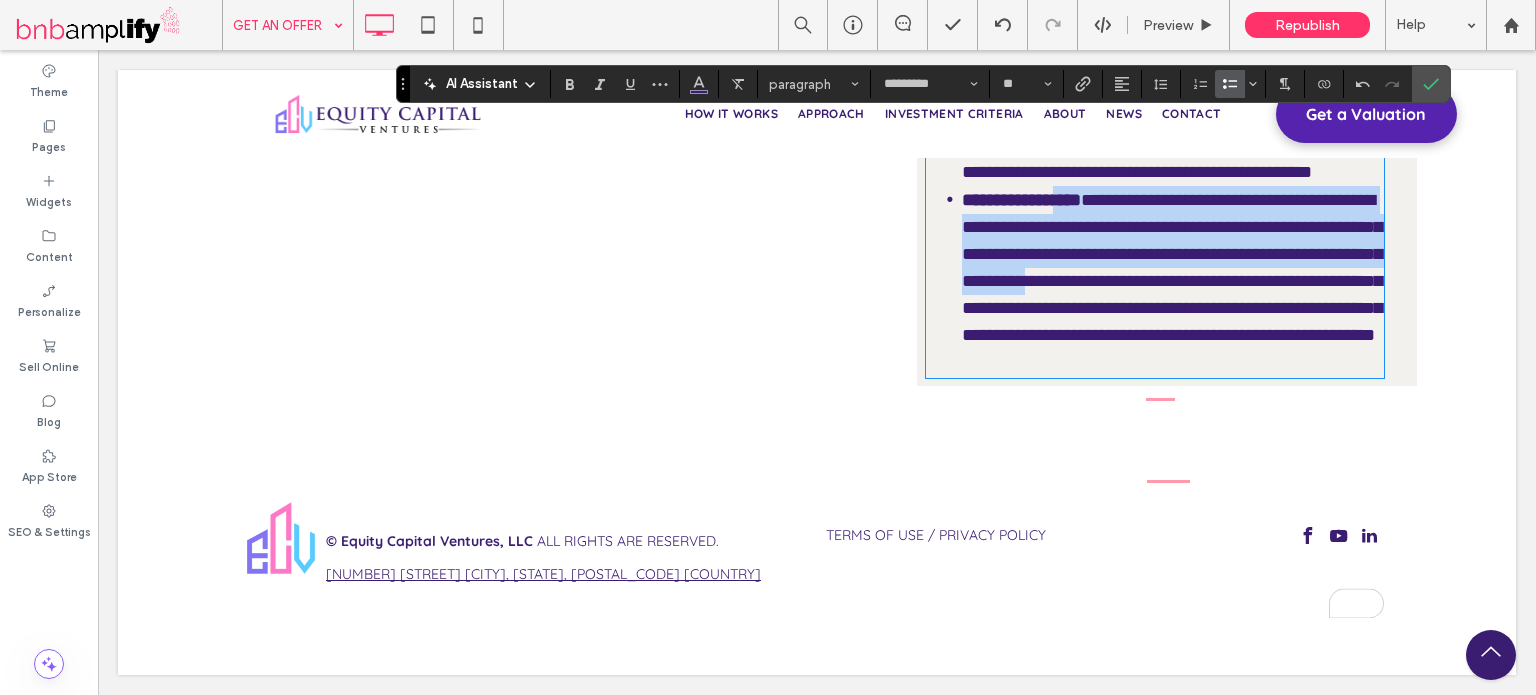 click on "**********" at bounding box center [1173, 267] 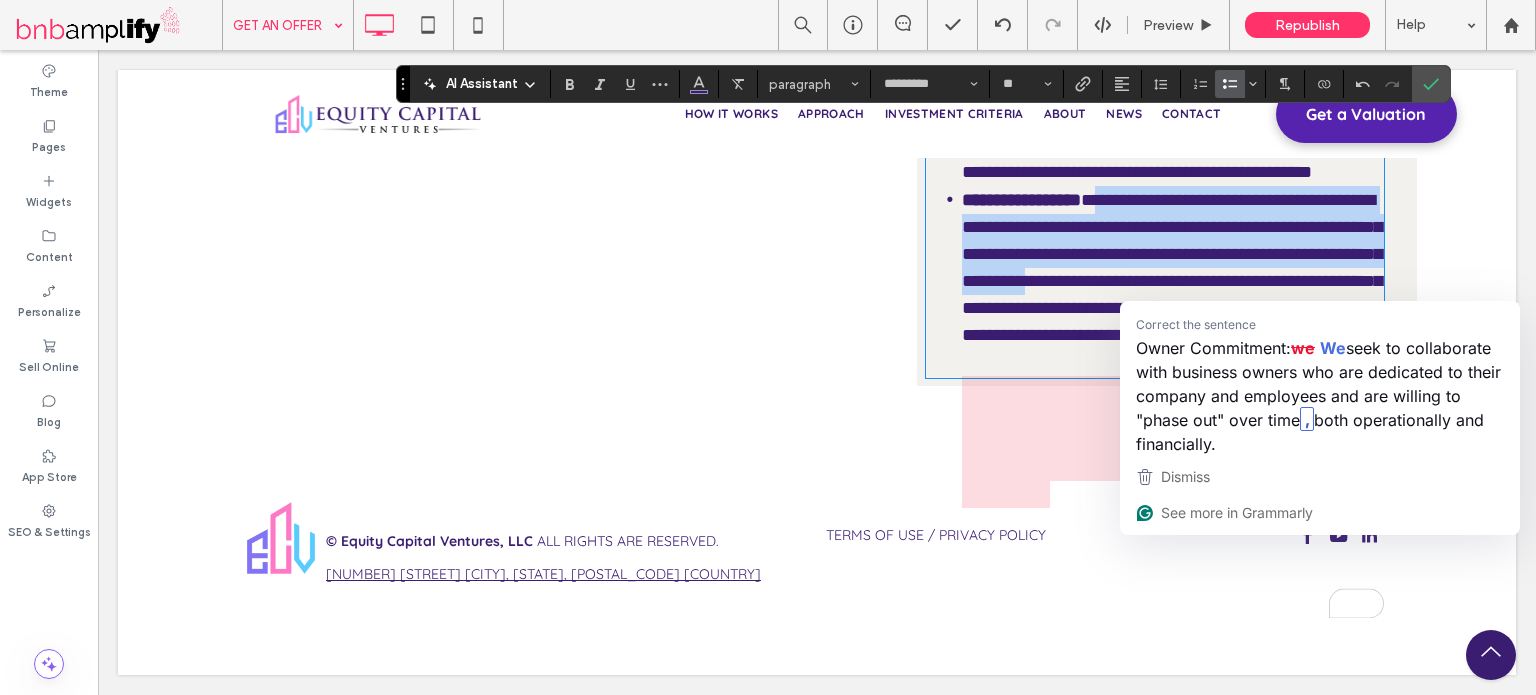 drag, startPoint x: 1050, startPoint y: 396, endPoint x: 1150, endPoint y: 289, distance: 146.45477 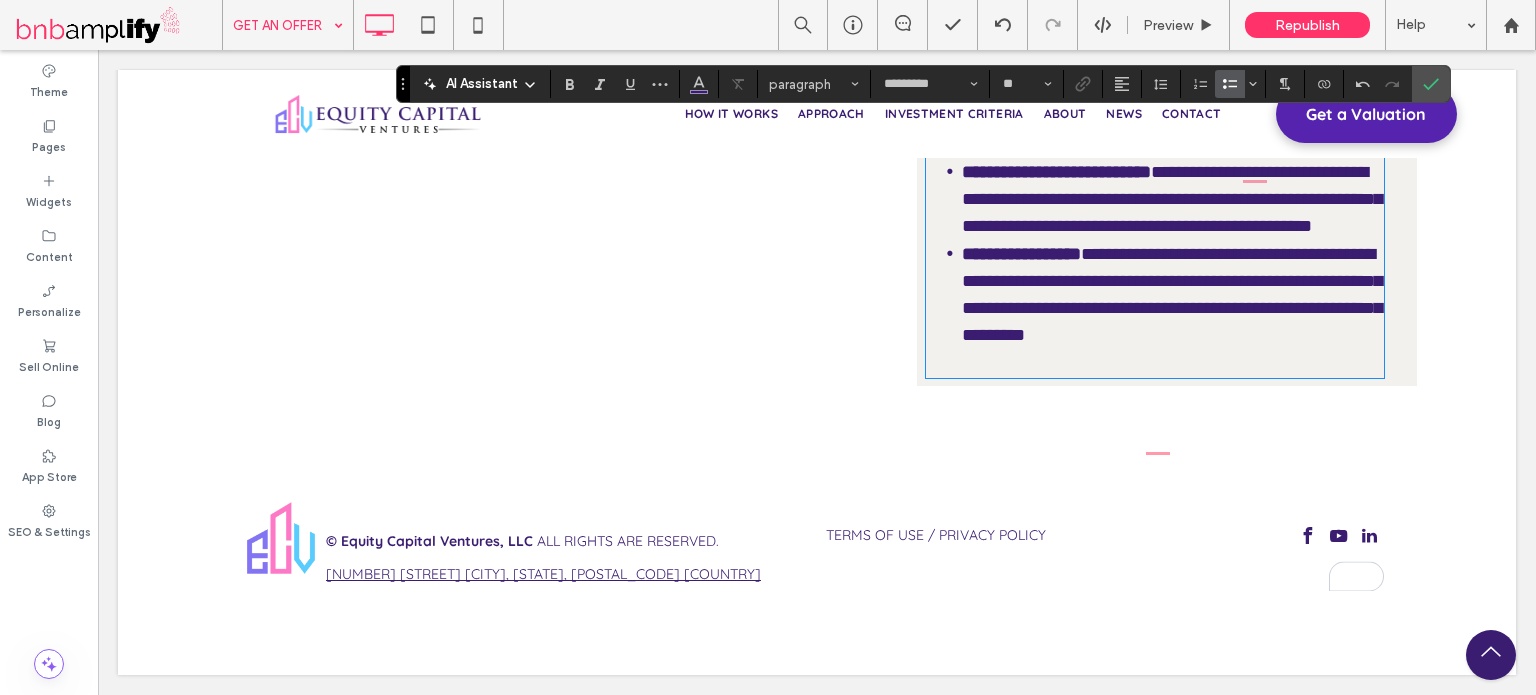 click on "**********" at bounding box center [1172, 294] 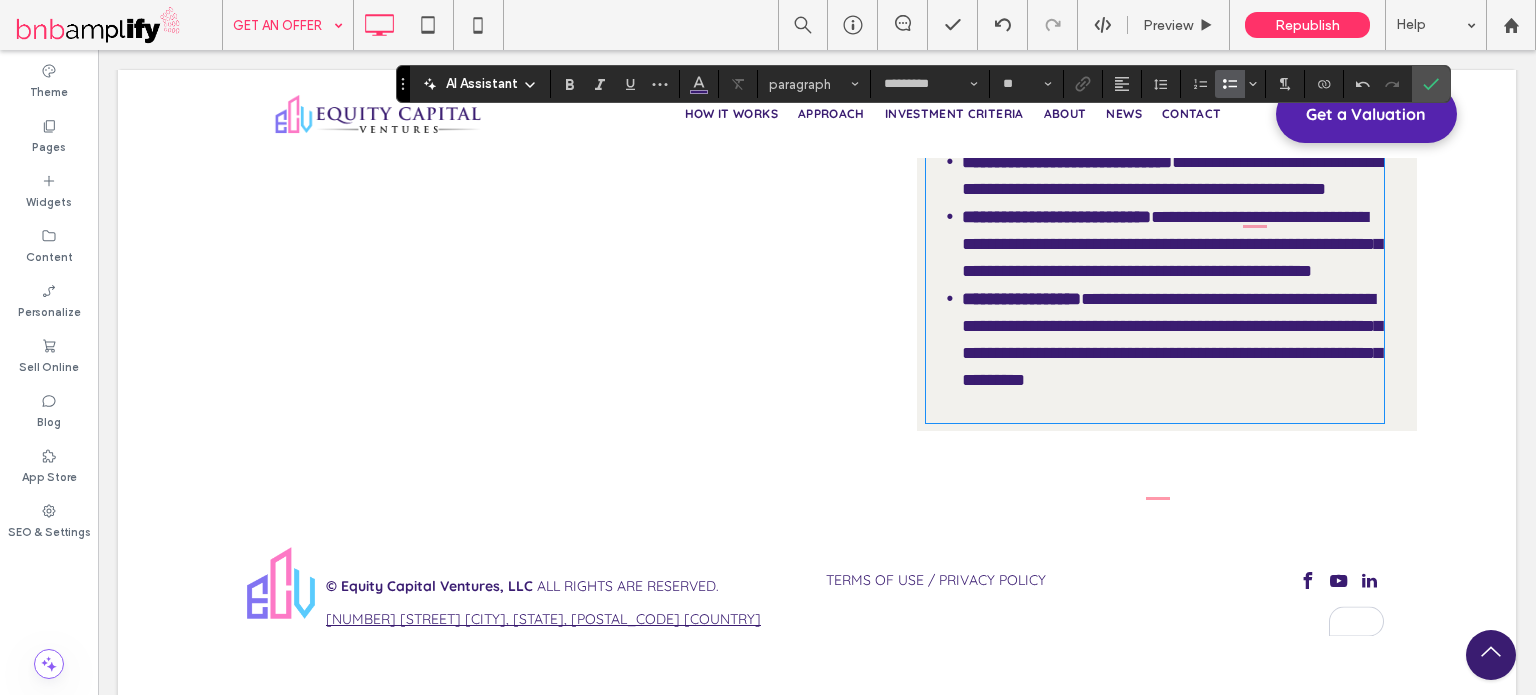 scroll, scrollTop: 797, scrollLeft: 0, axis: vertical 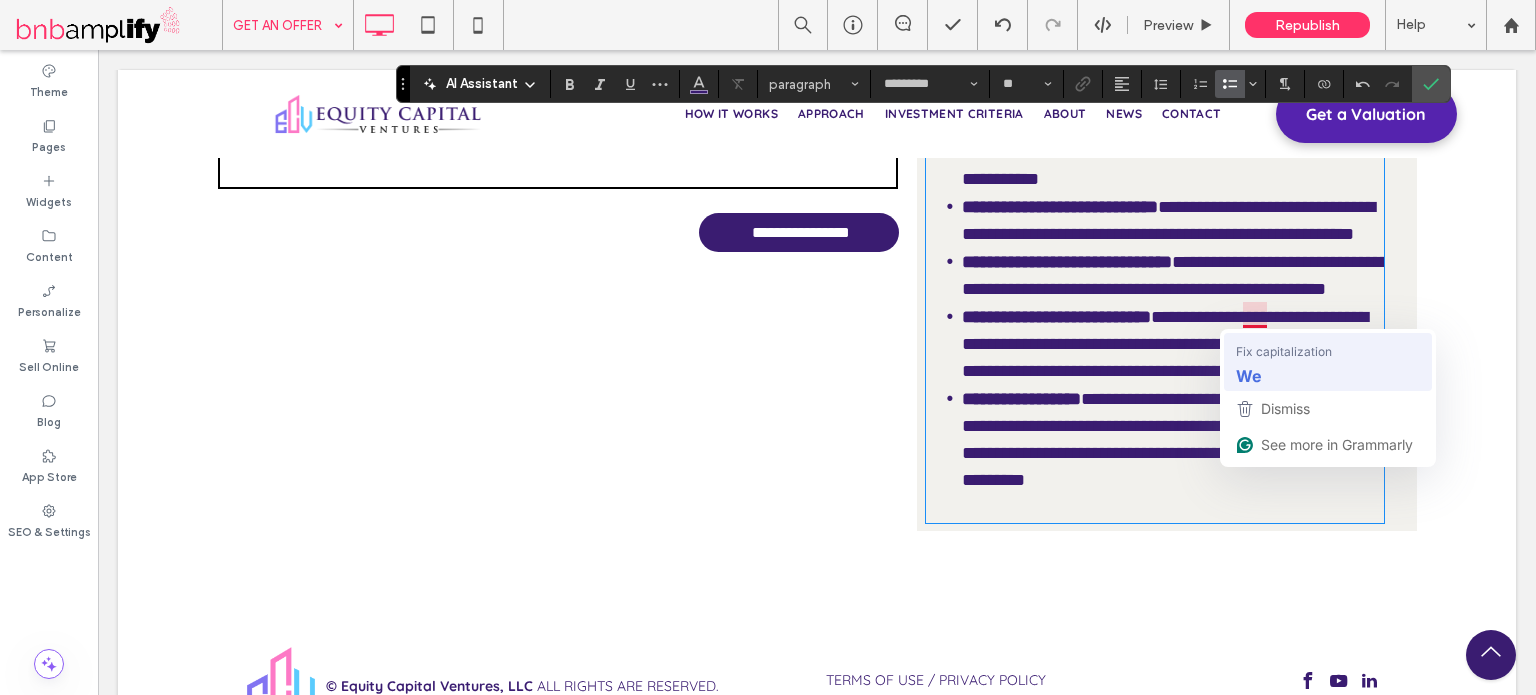 click on "Fix capitalization" at bounding box center [1284, 351] 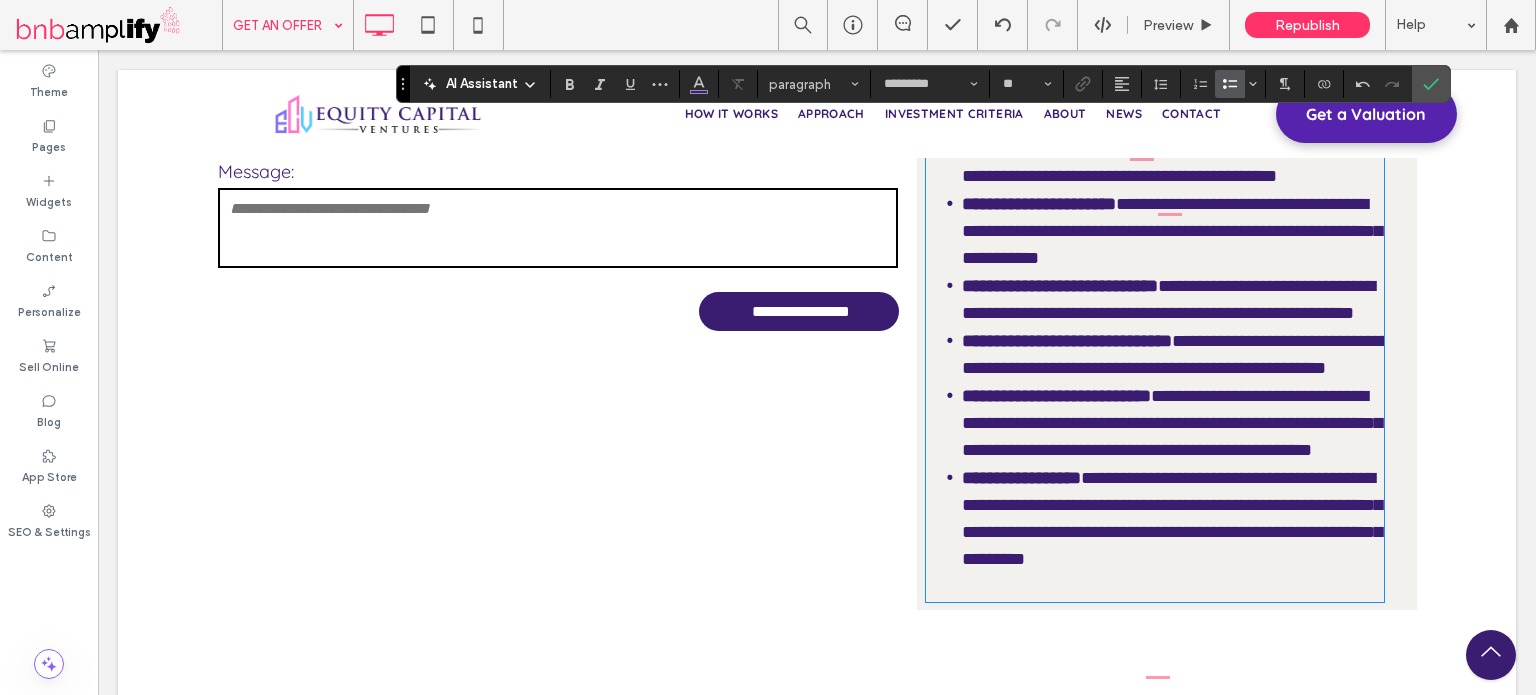 scroll, scrollTop: 597, scrollLeft: 0, axis: vertical 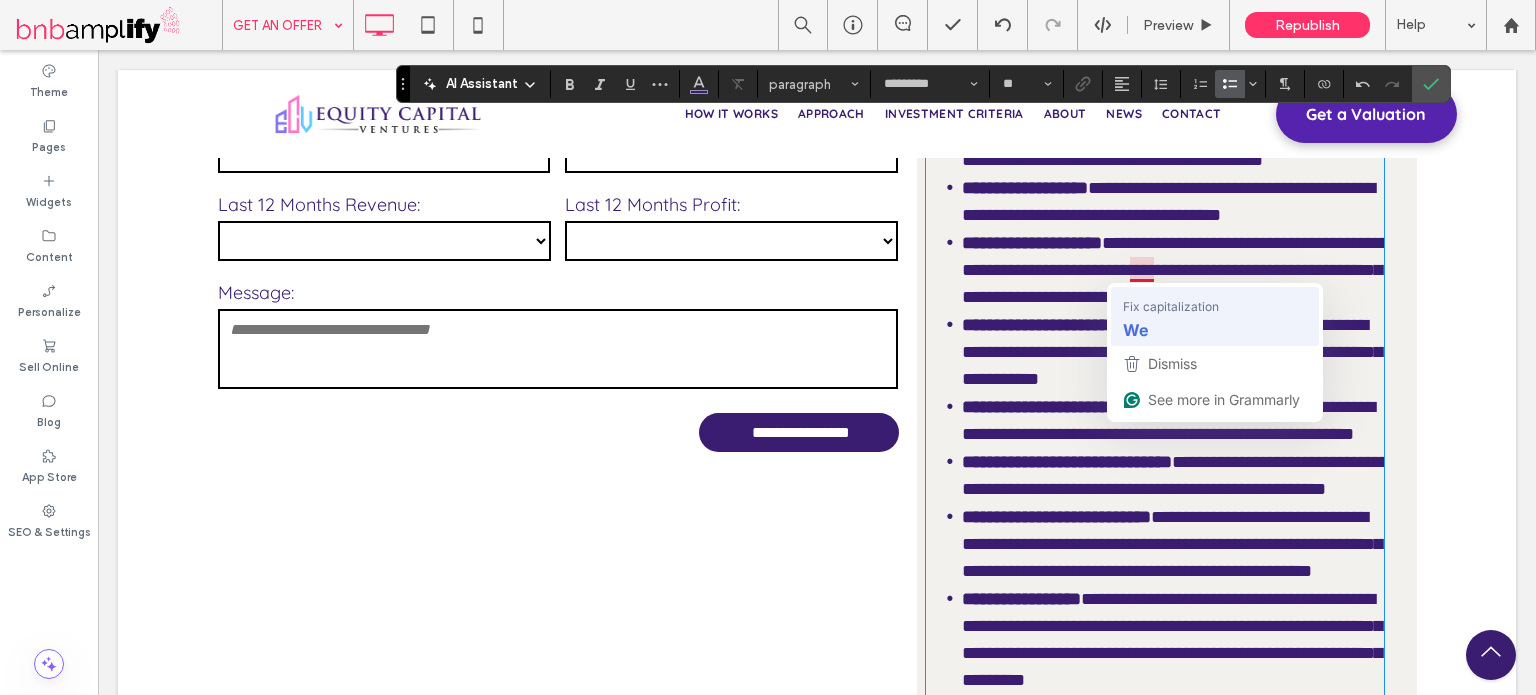 click on "We" at bounding box center (1136, 329) 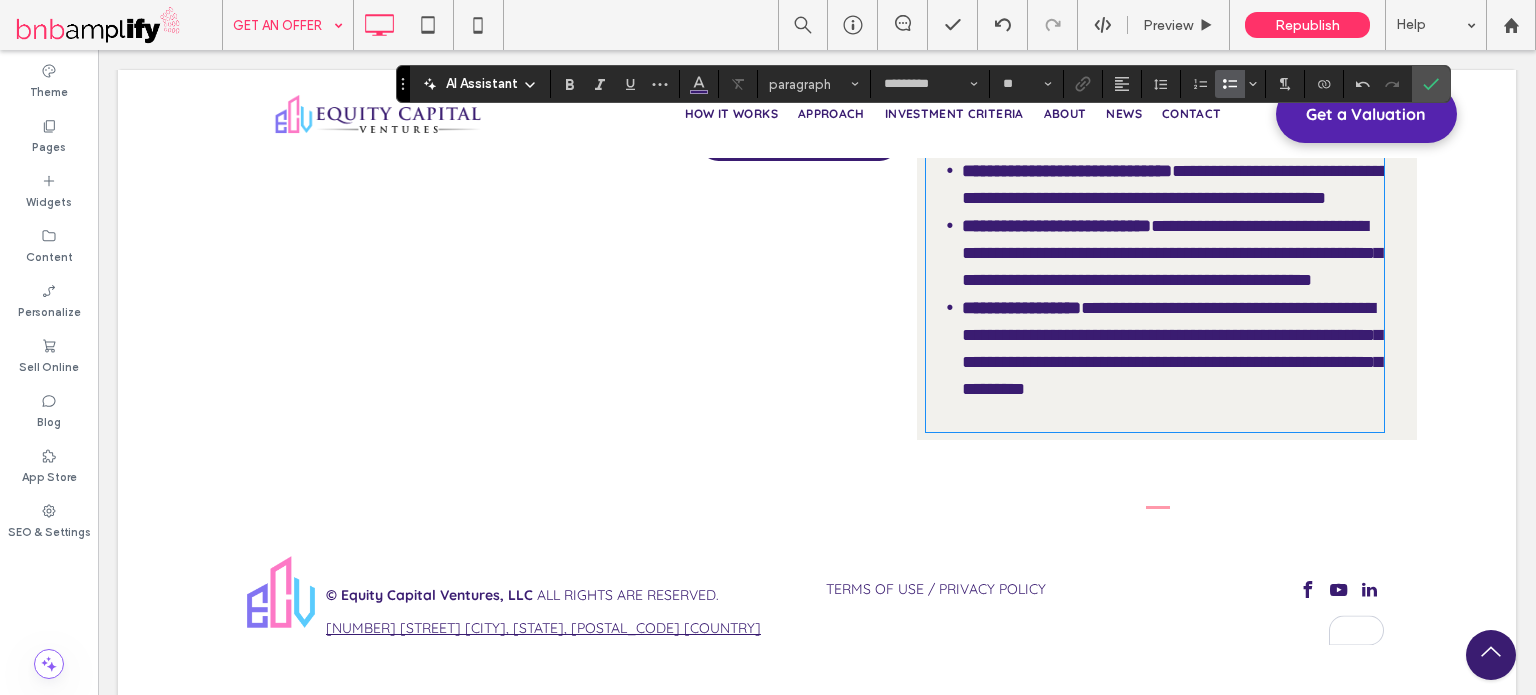 scroll, scrollTop: 897, scrollLeft: 0, axis: vertical 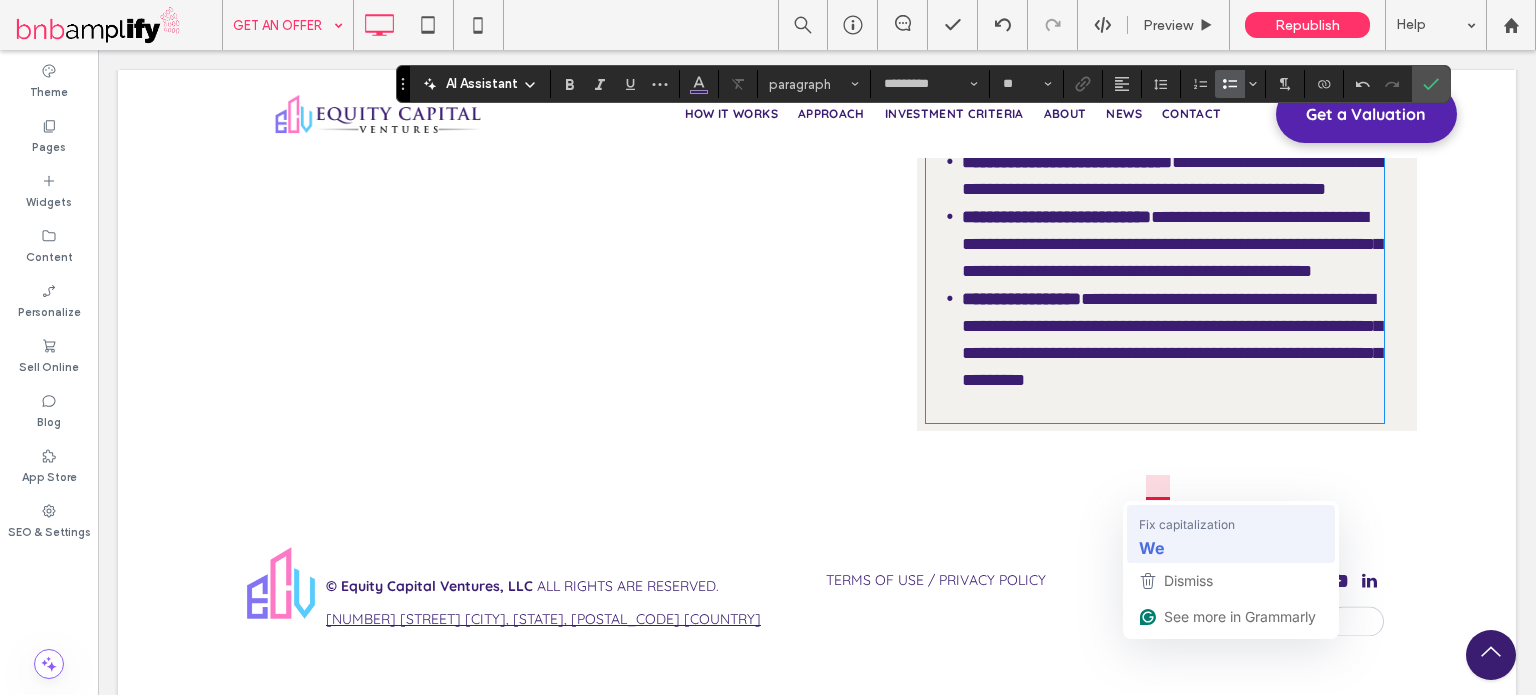 click on "Fix capitalization" at bounding box center (1187, 524) 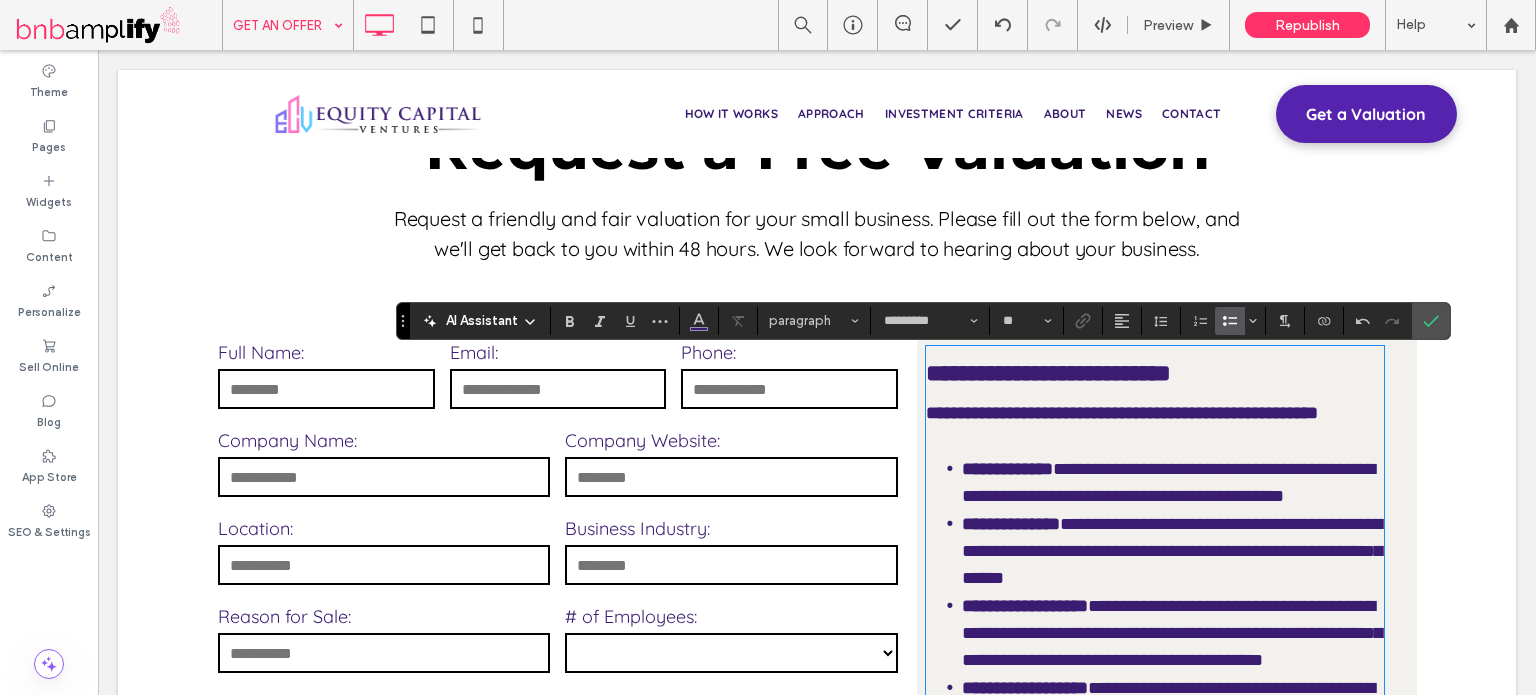 scroll, scrollTop: 197, scrollLeft: 0, axis: vertical 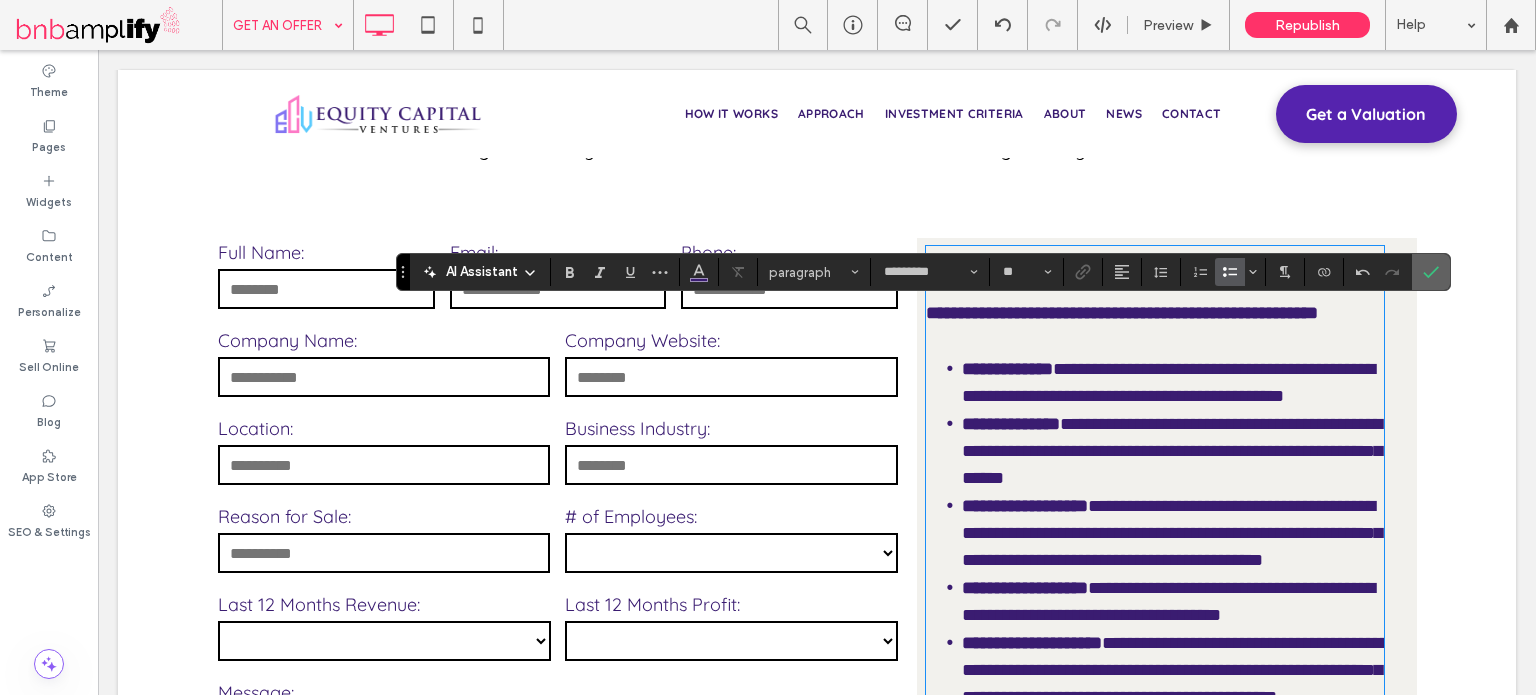 click at bounding box center [1431, 272] 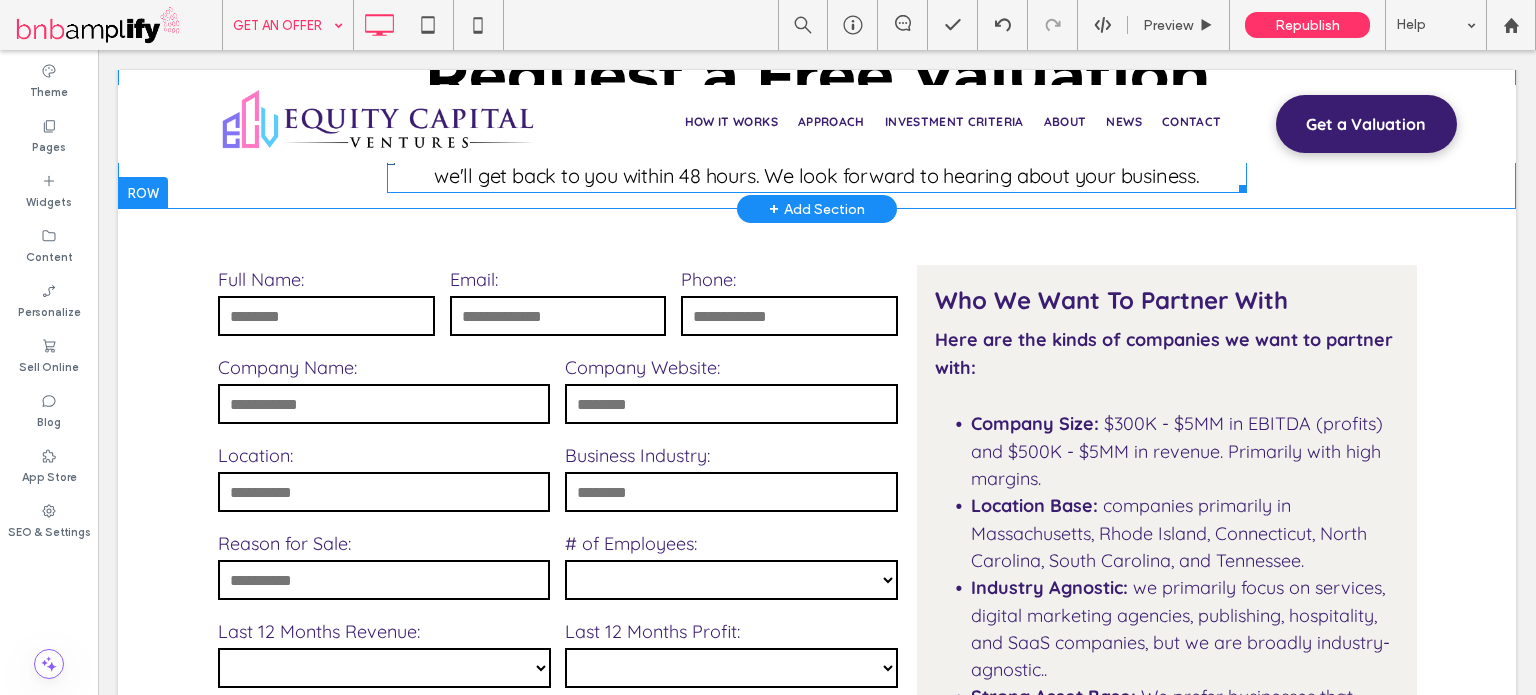 scroll, scrollTop: 0, scrollLeft: 0, axis: both 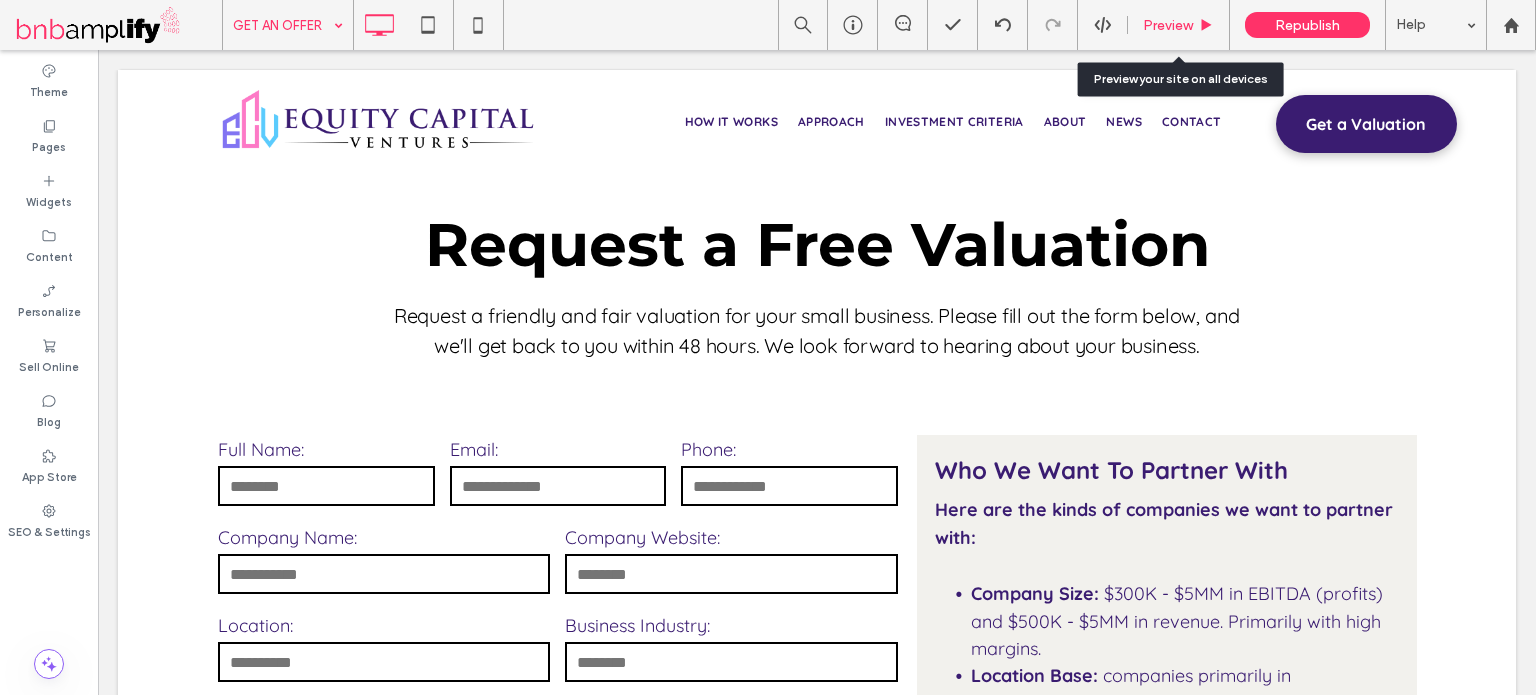 click on "Preview" at bounding box center [1179, 25] 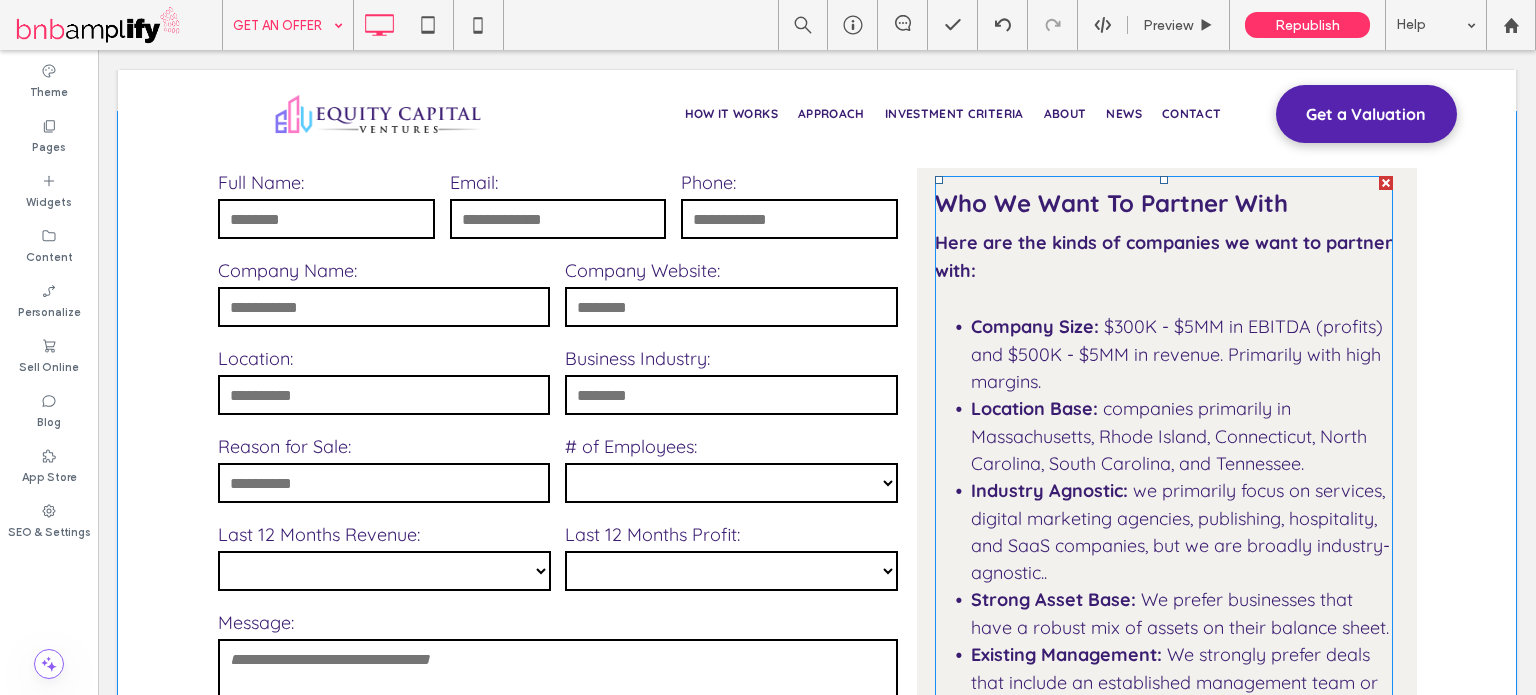 scroll, scrollTop: 300, scrollLeft: 0, axis: vertical 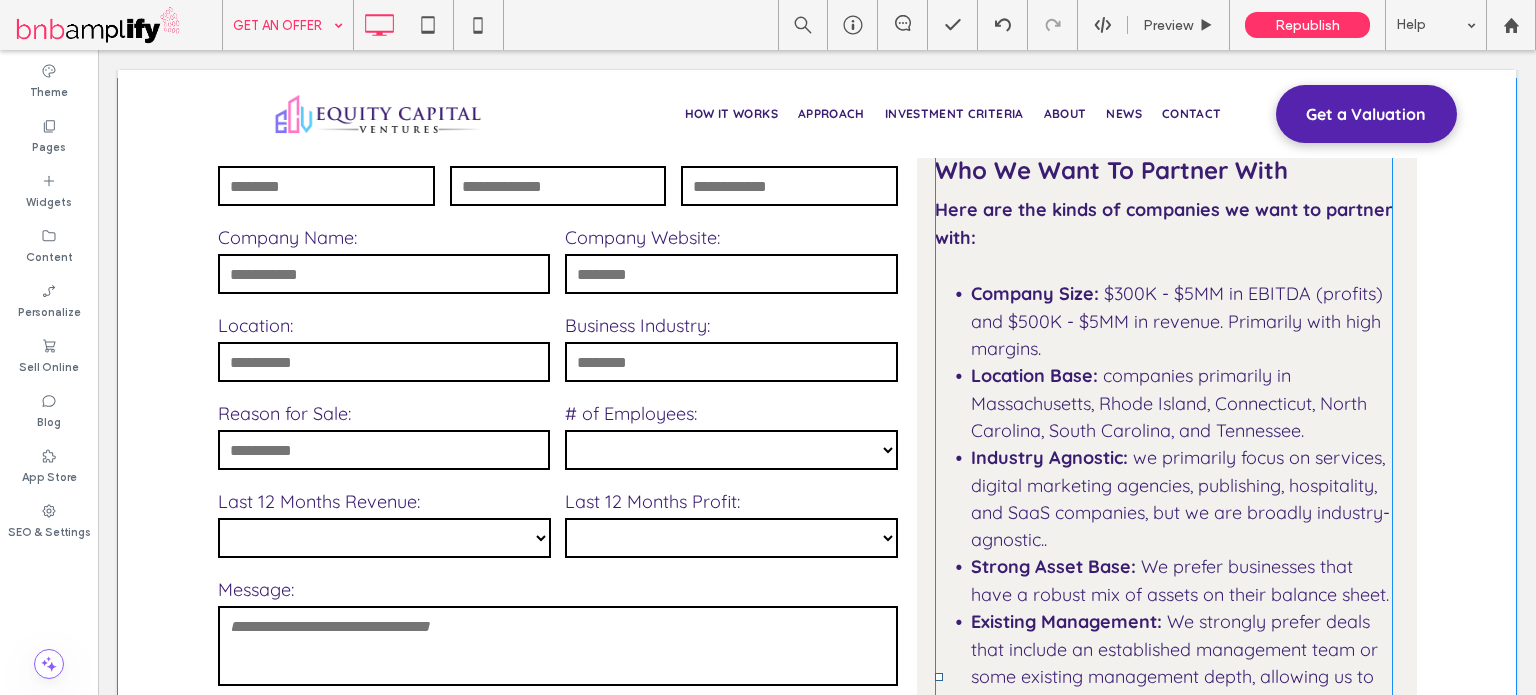 click on "$300K - $5MM in EBITDA (profits) and $500K - $5MM in revenue. Primarily with high margins." at bounding box center (1177, 321) 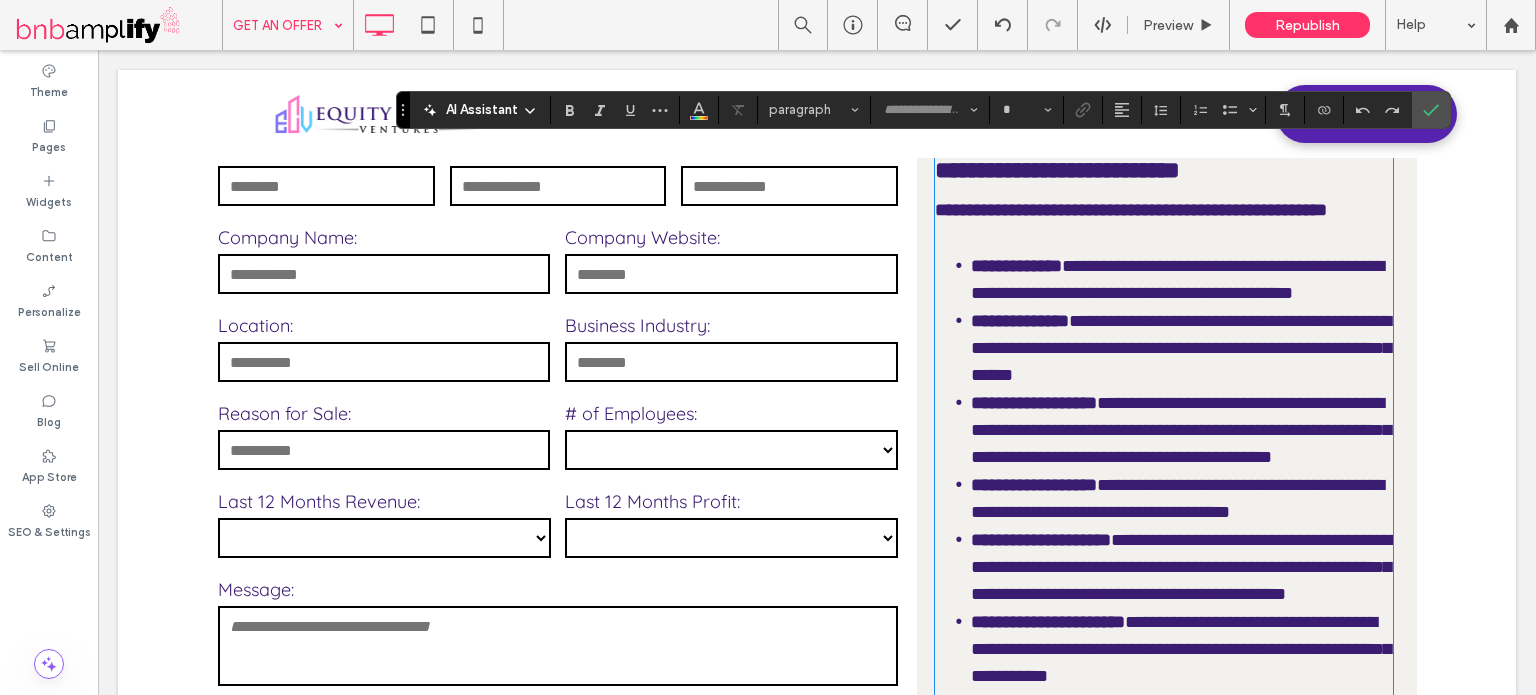 type on "*********" 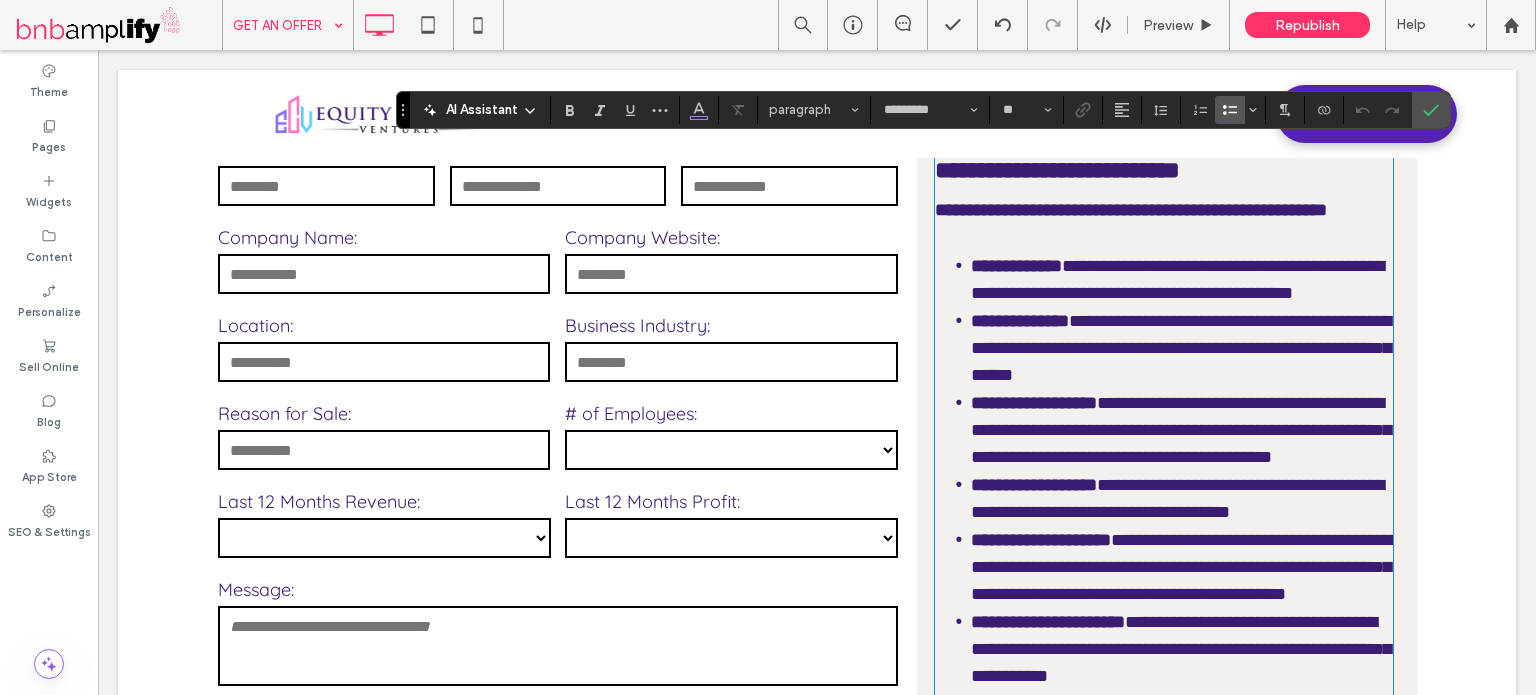 click on "**********" at bounding box center (1177, 279) 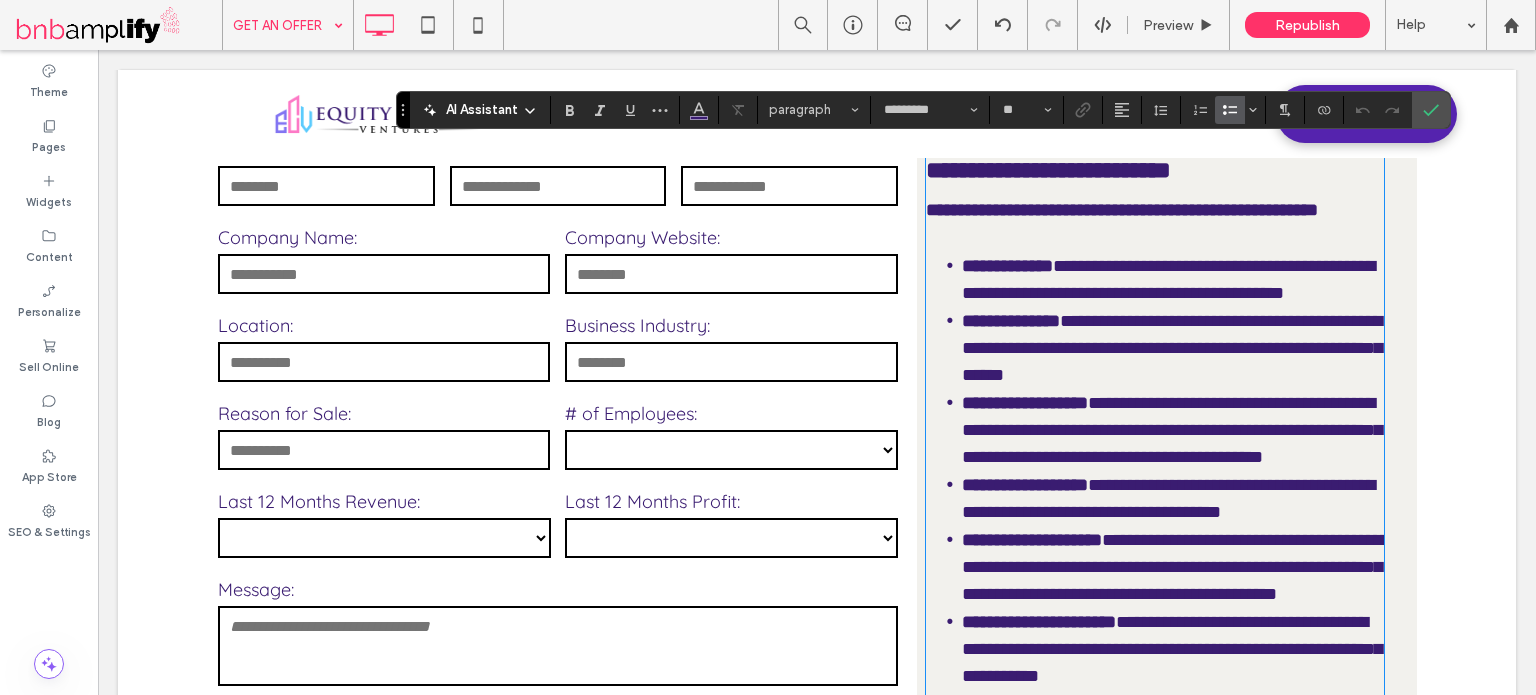 click on "**********" at bounding box center (1168, 279) 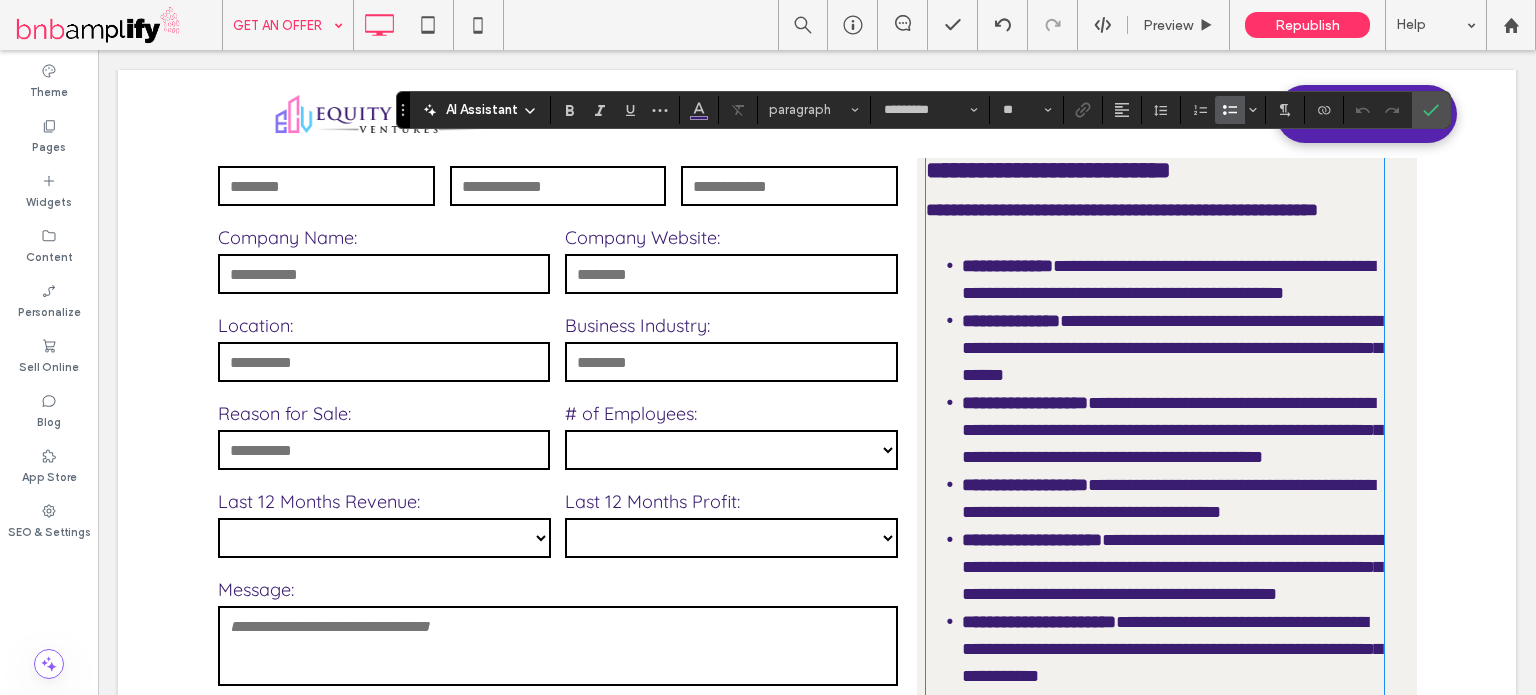 type 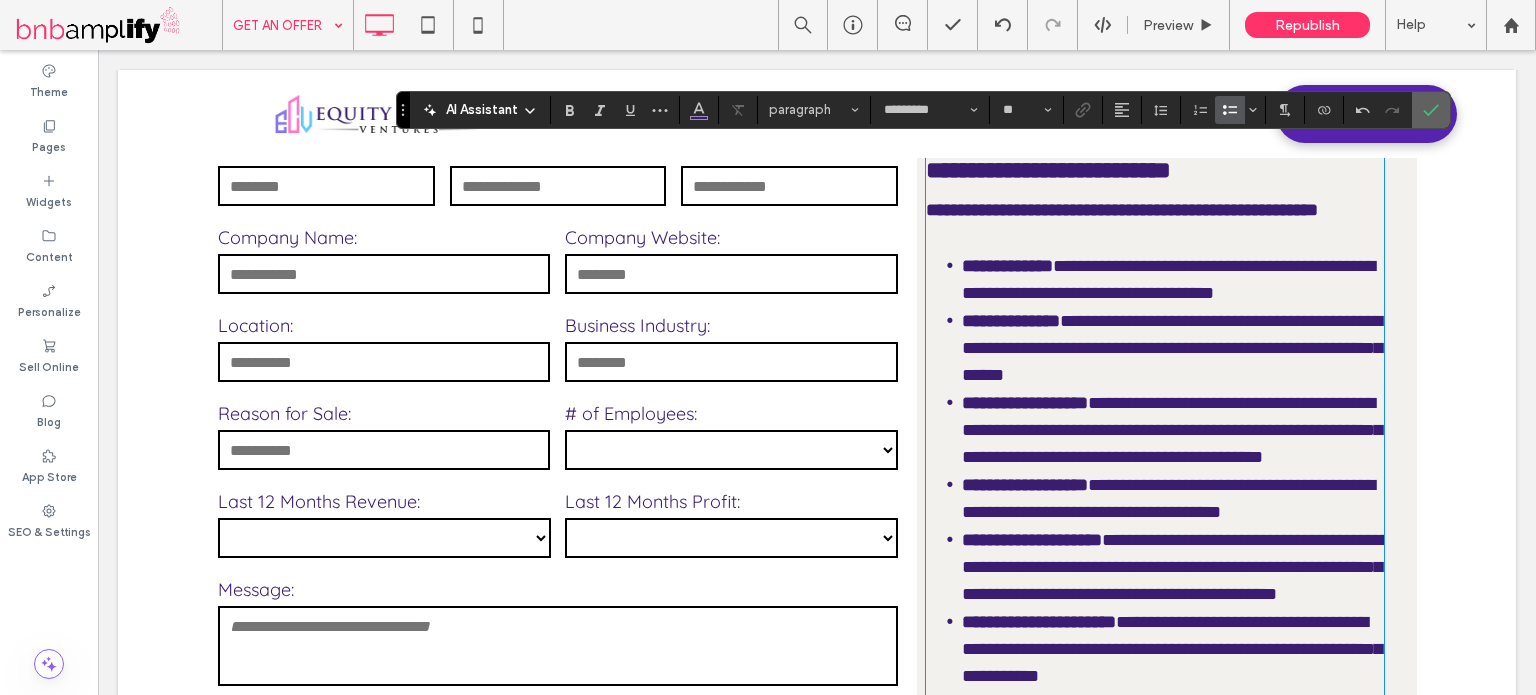 click 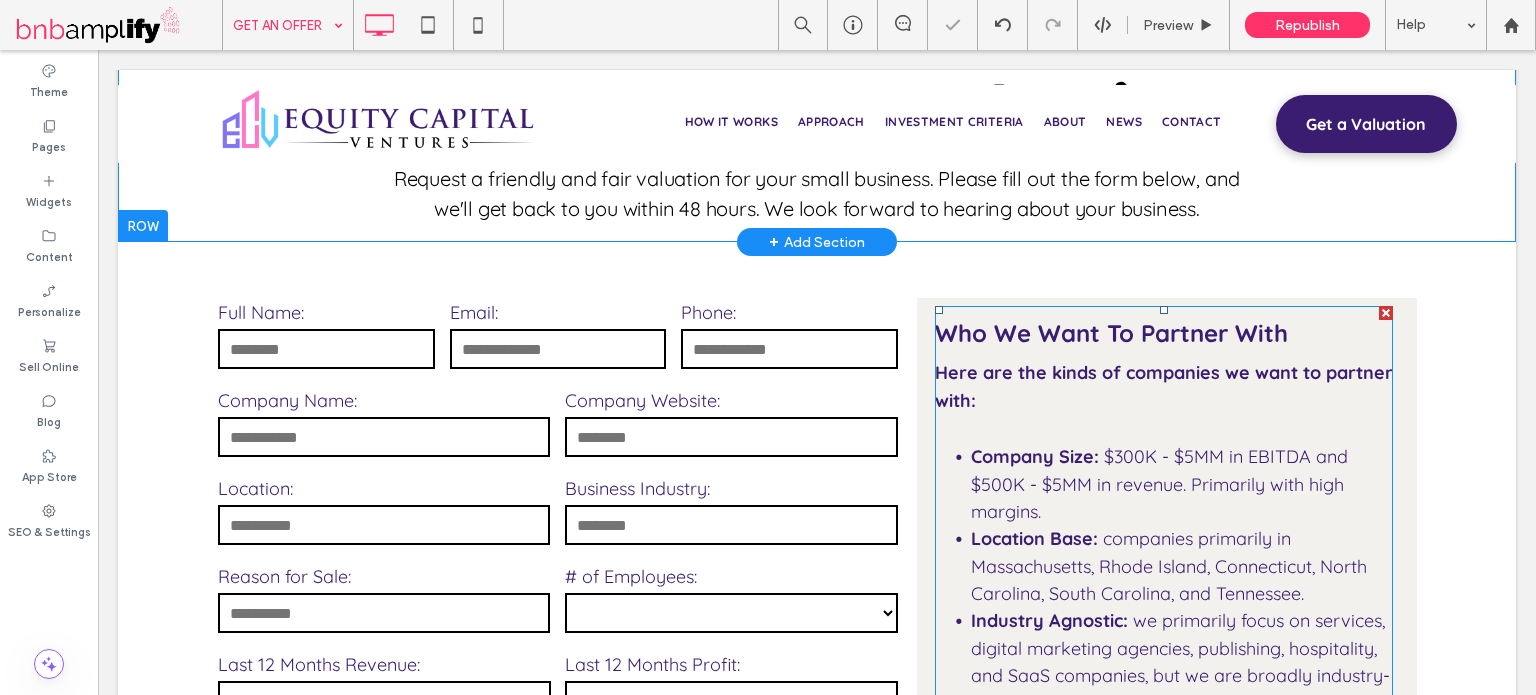 scroll, scrollTop: 0, scrollLeft: 0, axis: both 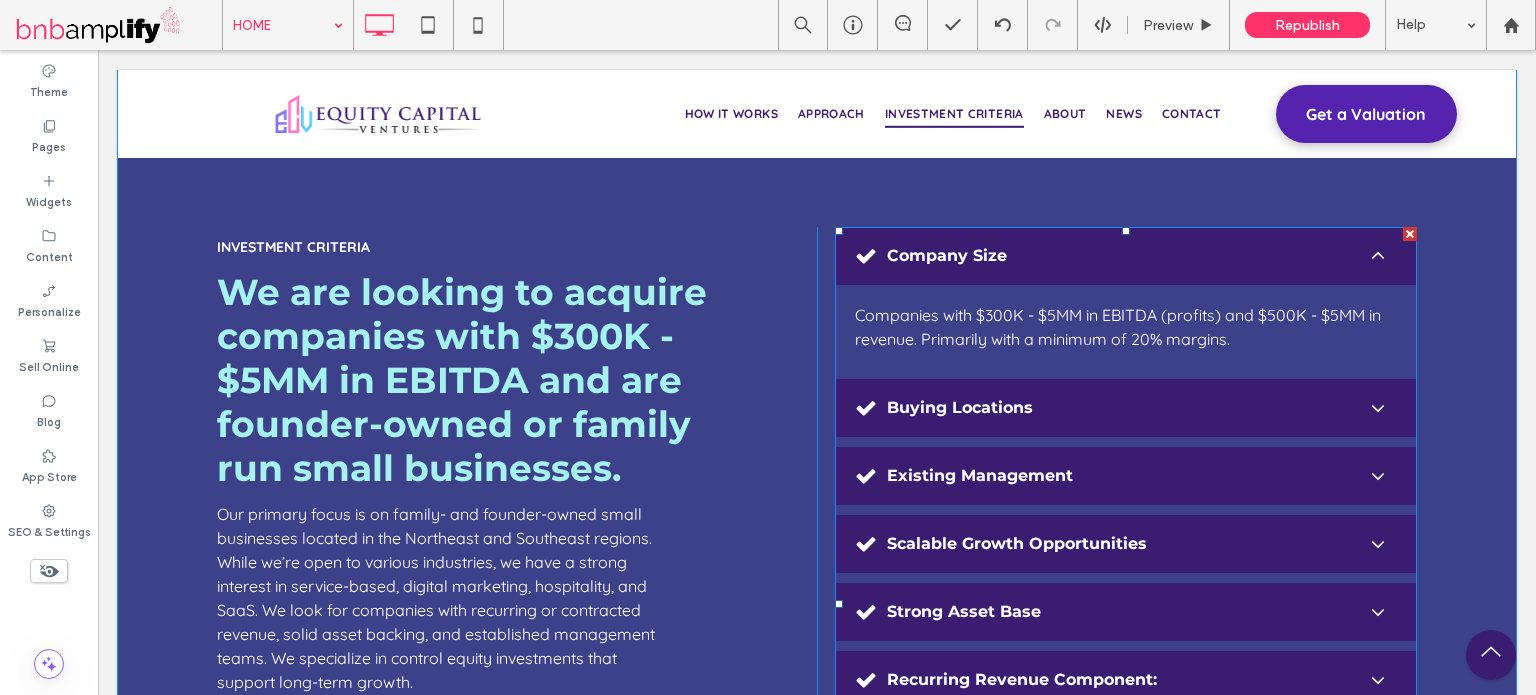 click at bounding box center [1126, 604] 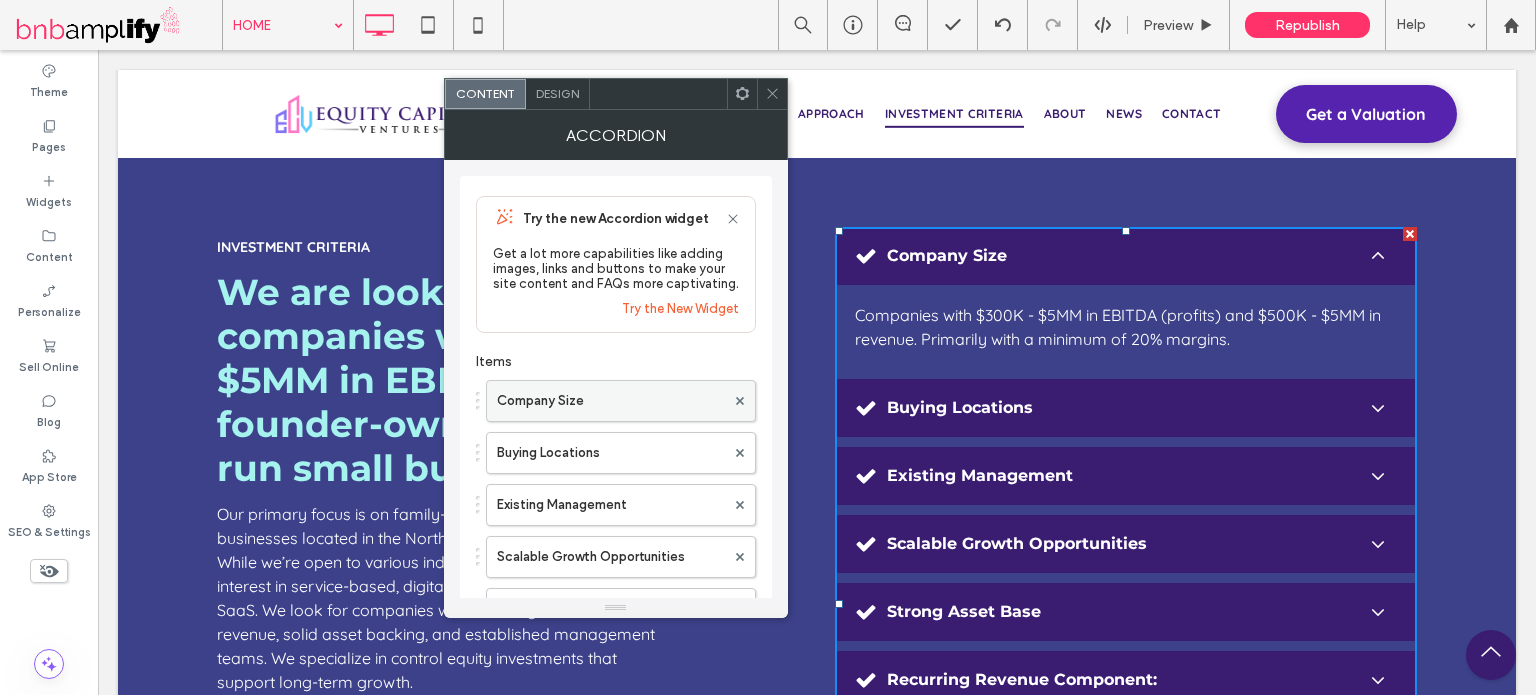 click on "Company Size" at bounding box center [611, 401] 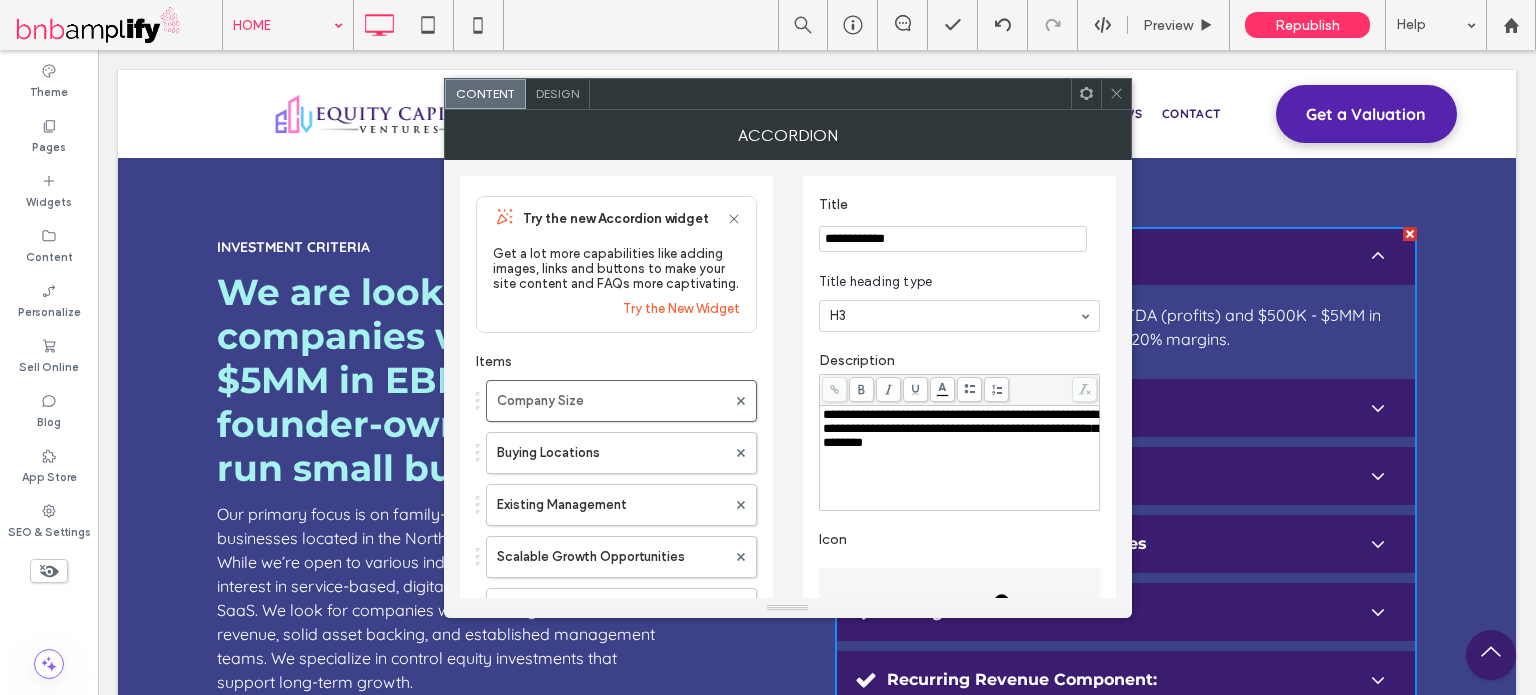 click on "**********" at bounding box center (960, 428) 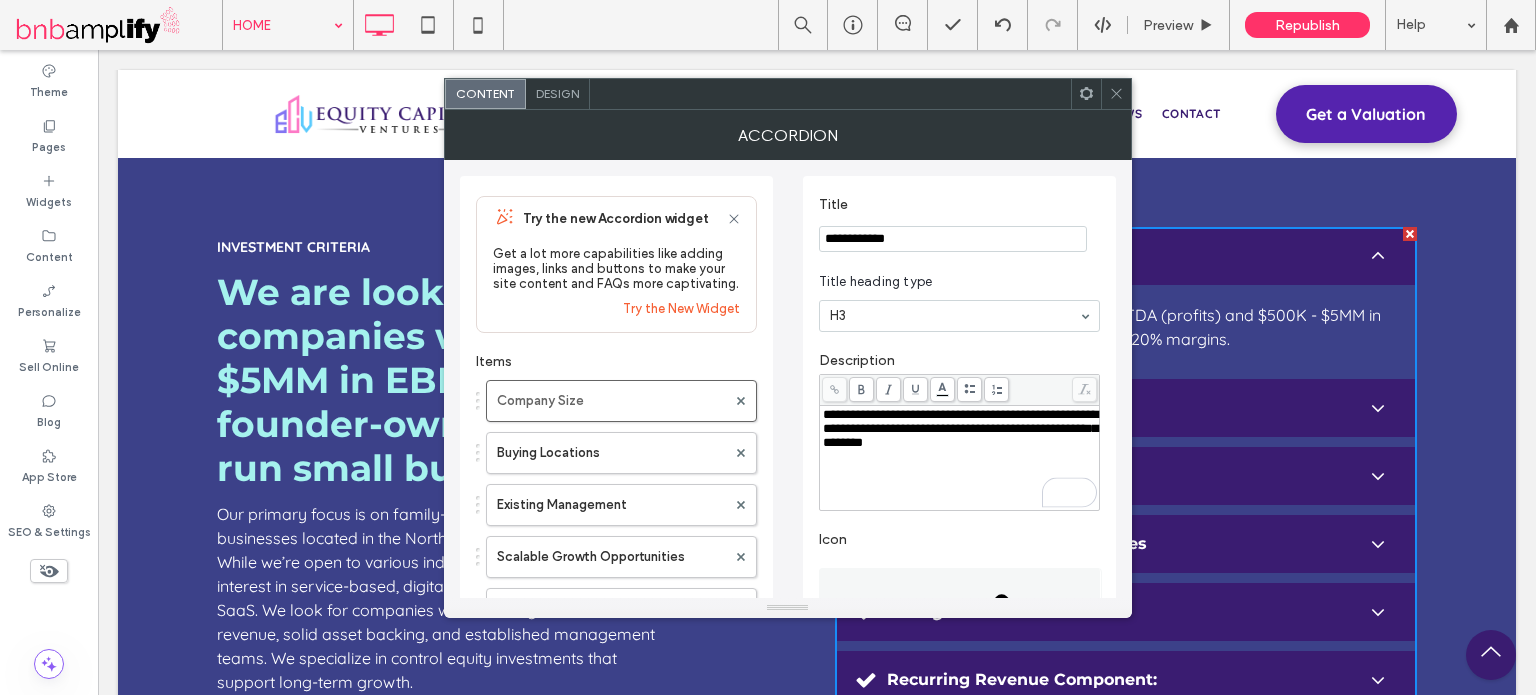 click on "**********" at bounding box center (960, 428) 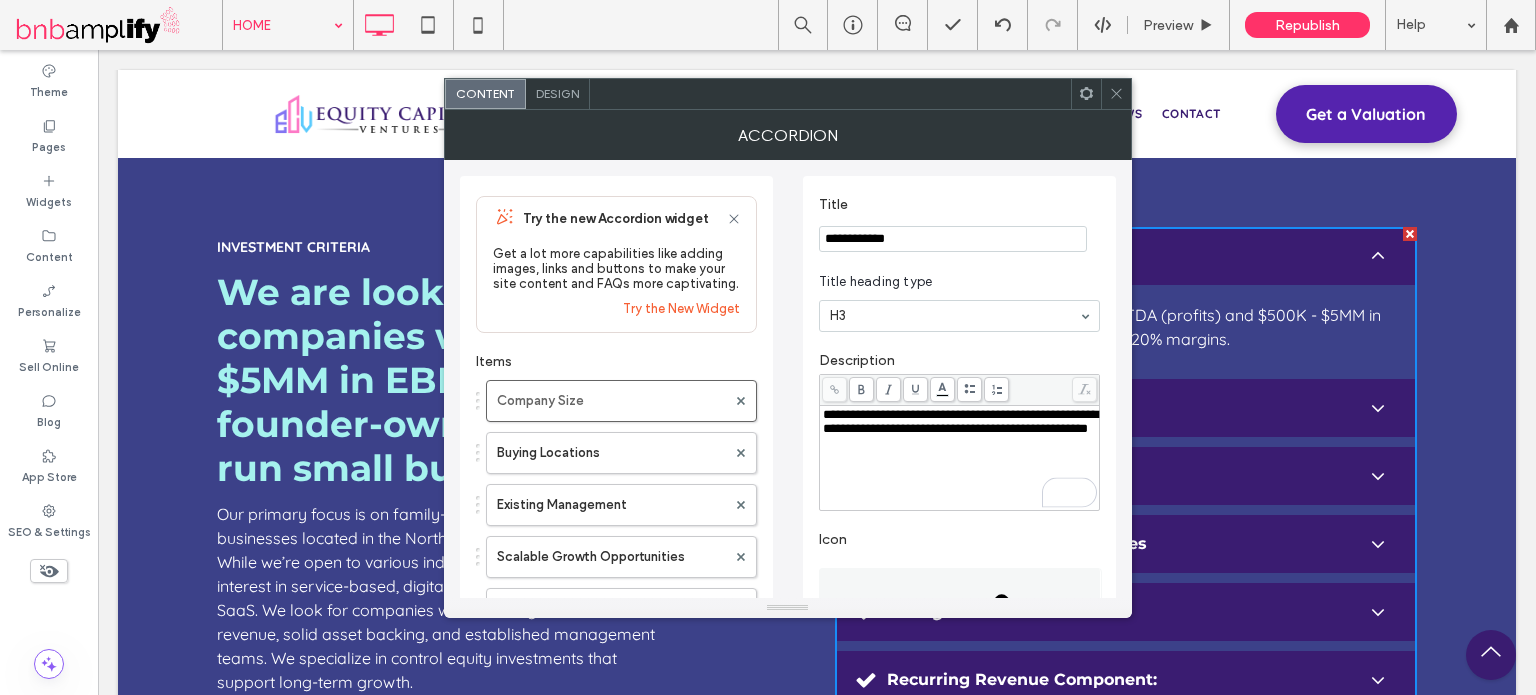 click on "**********" at bounding box center [788, 653] 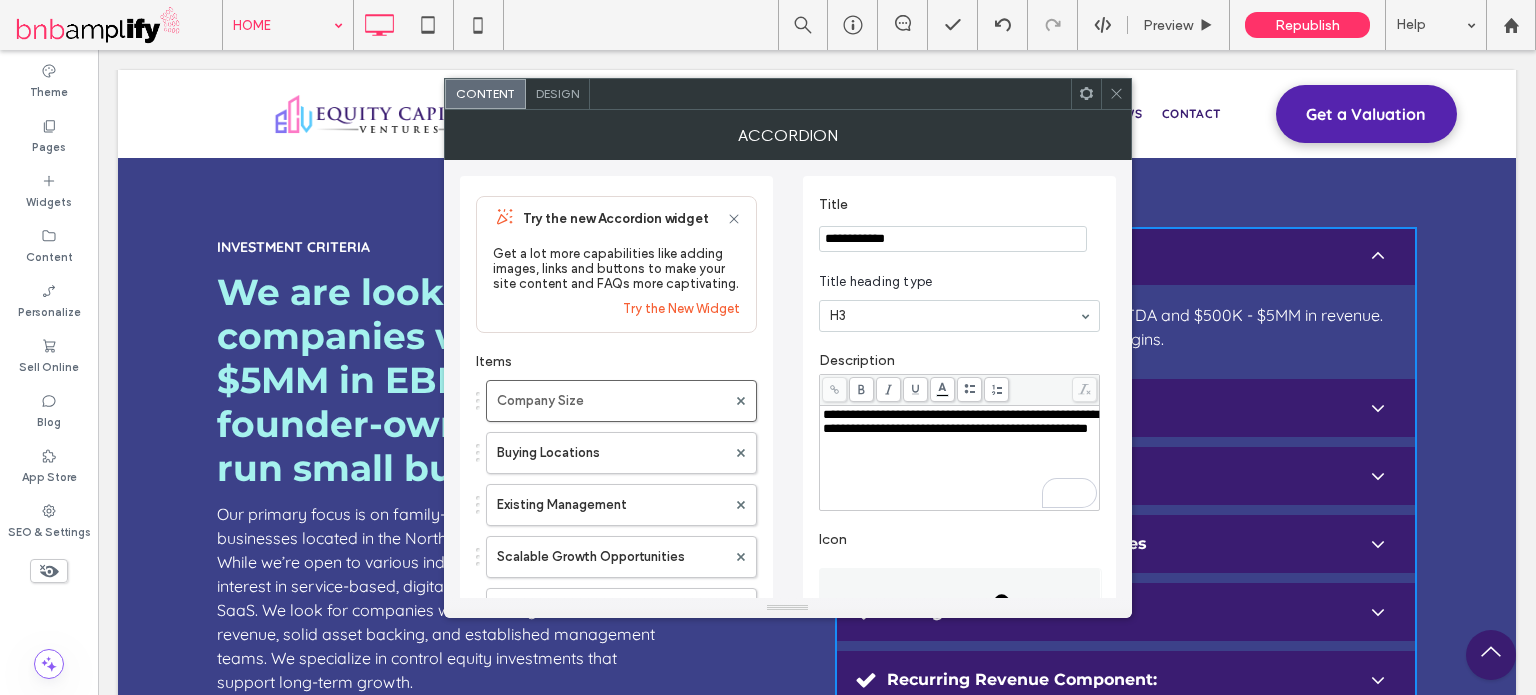 click 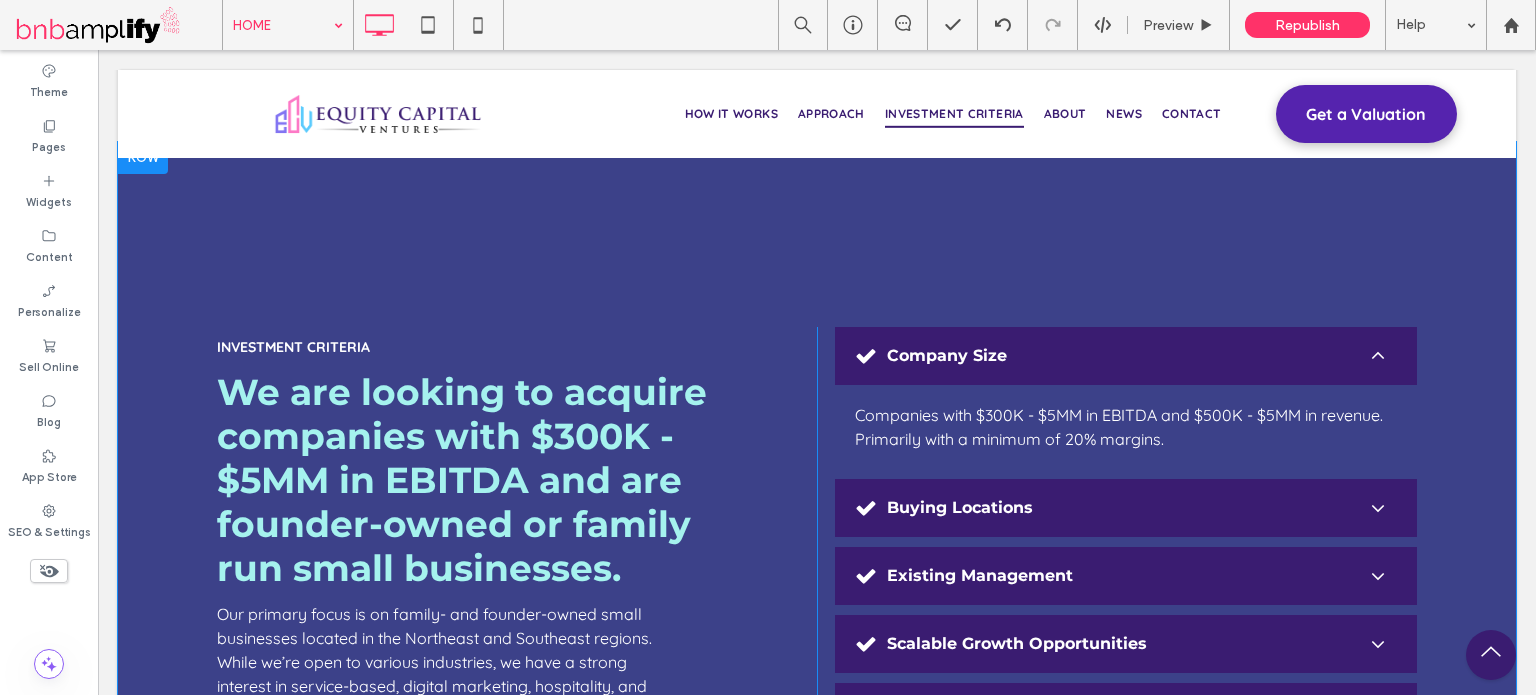 scroll, scrollTop: 4100, scrollLeft: 0, axis: vertical 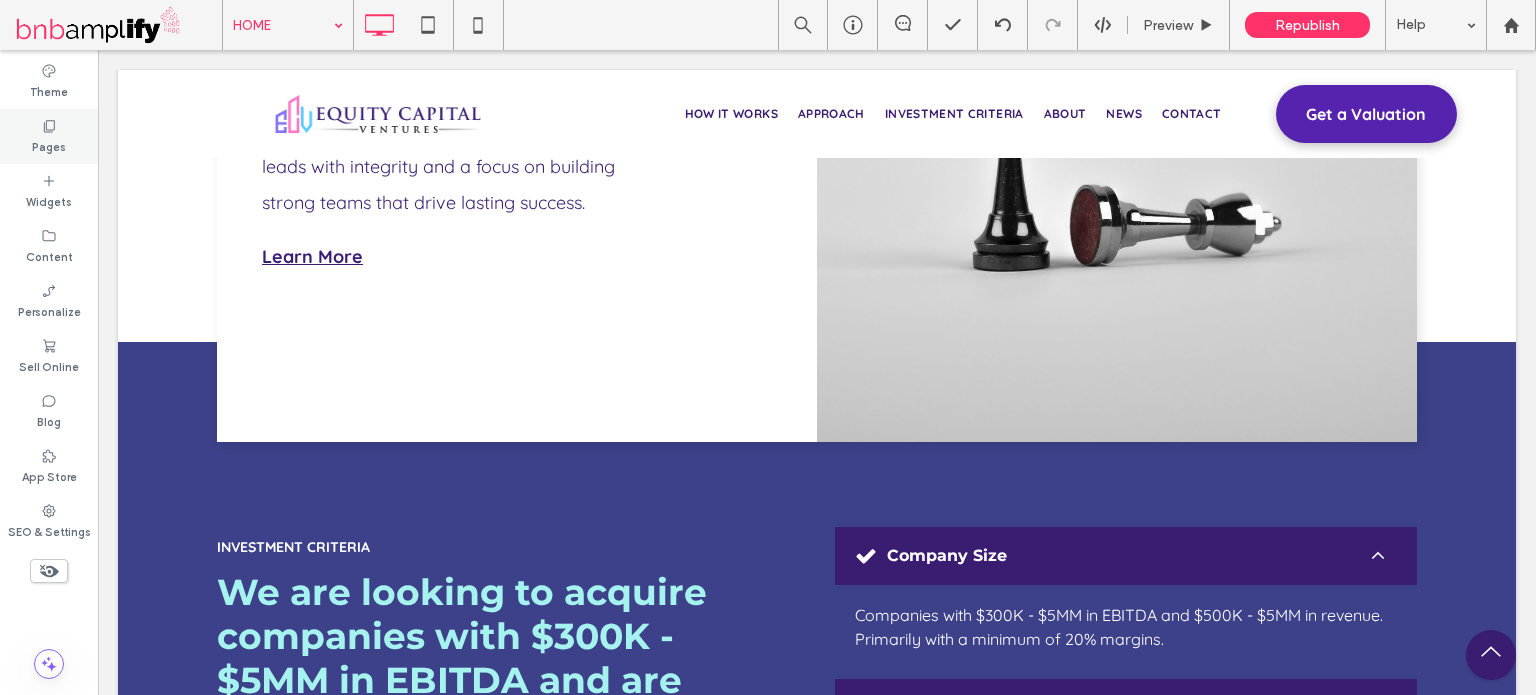 click on "Pages" at bounding box center [49, 136] 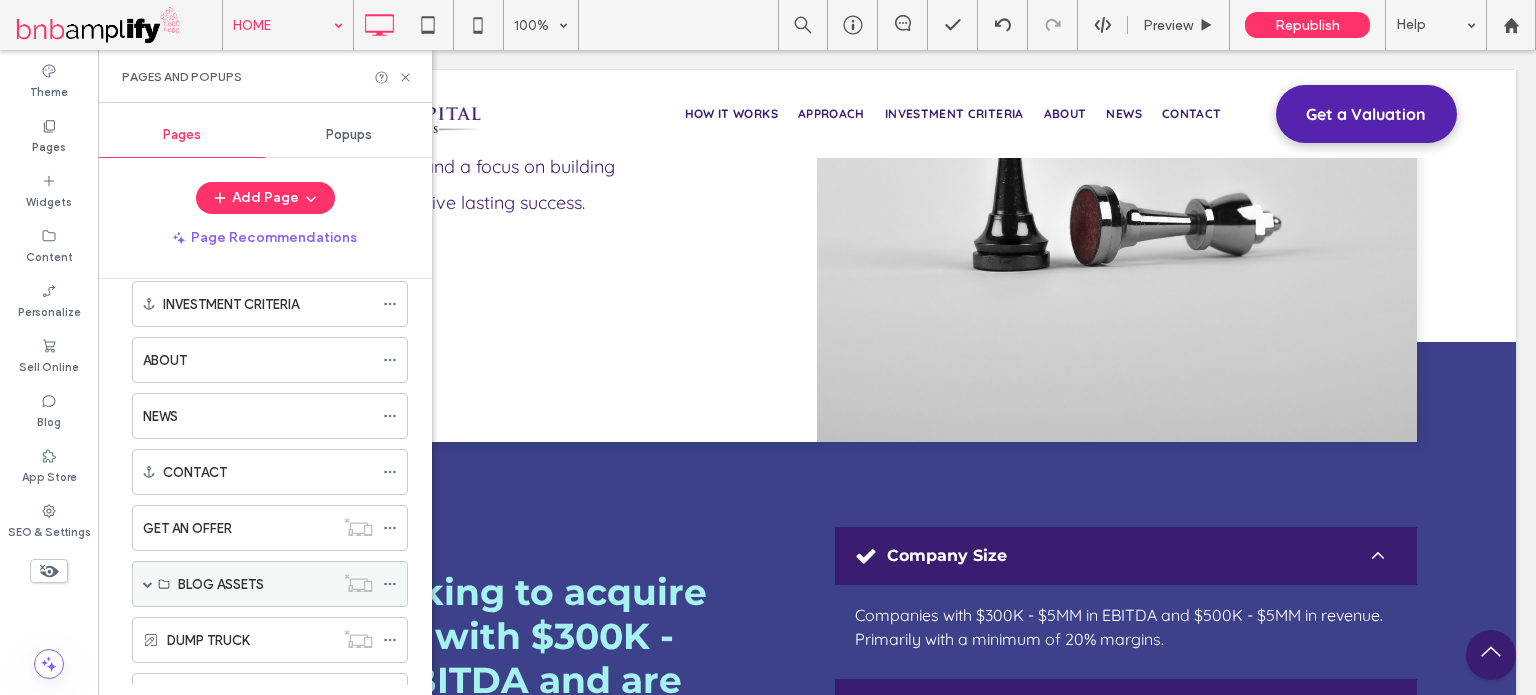 scroll, scrollTop: 278, scrollLeft: 0, axis: vertical 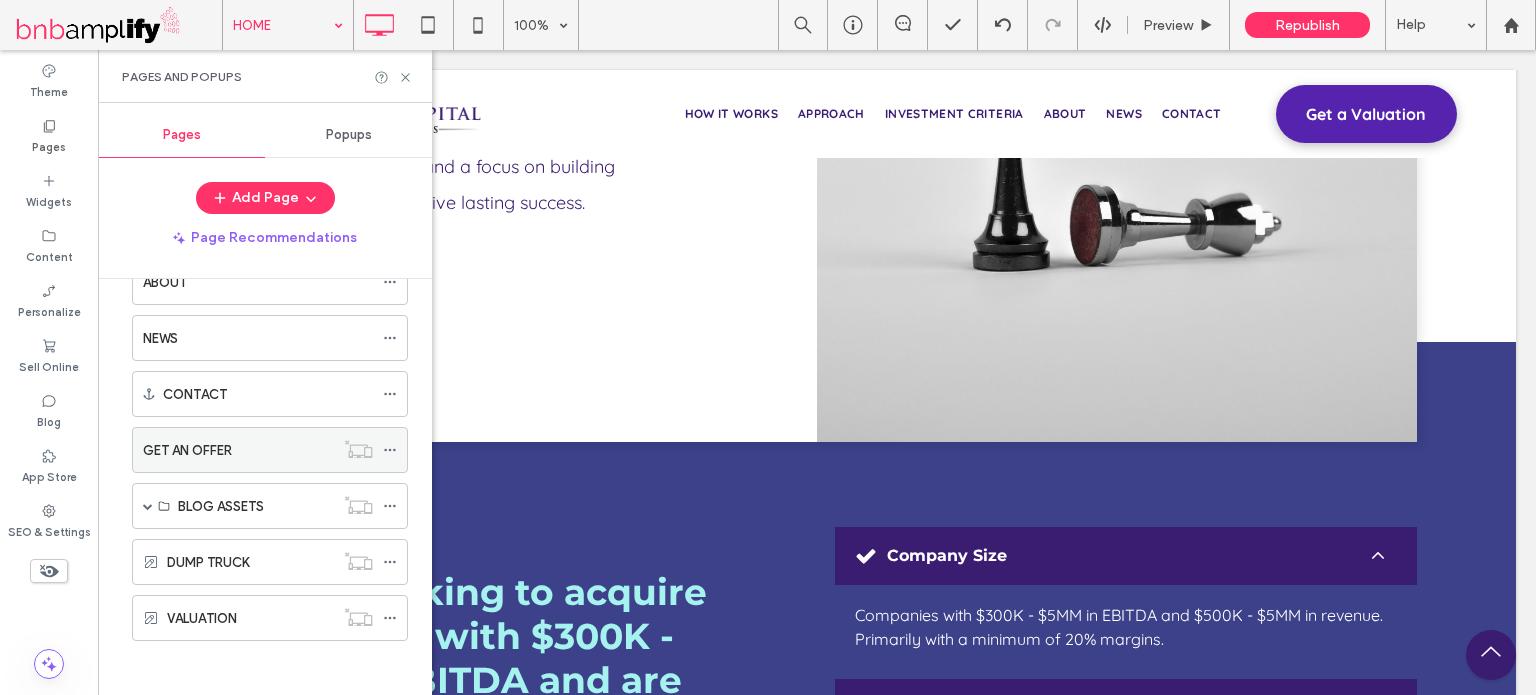 click 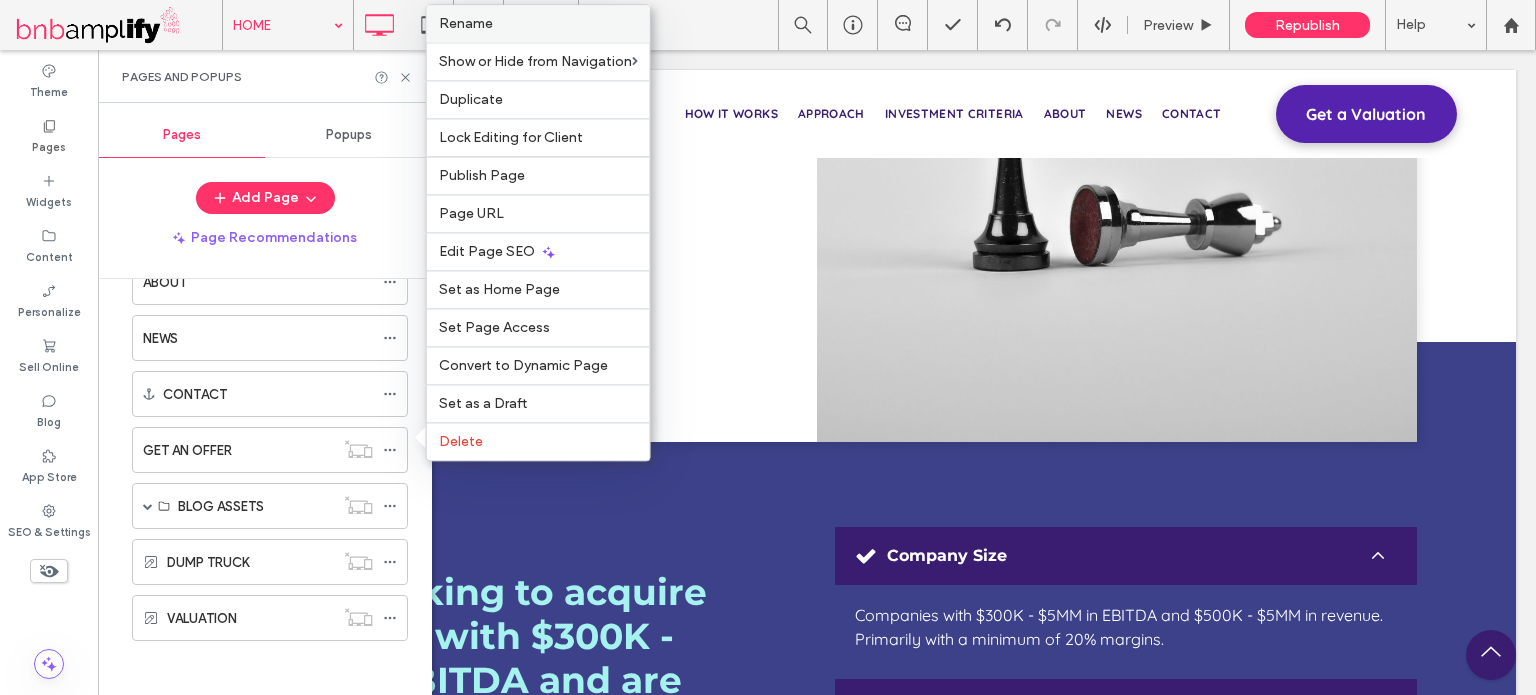 click on "Rename" at bounding box center (538, 23) 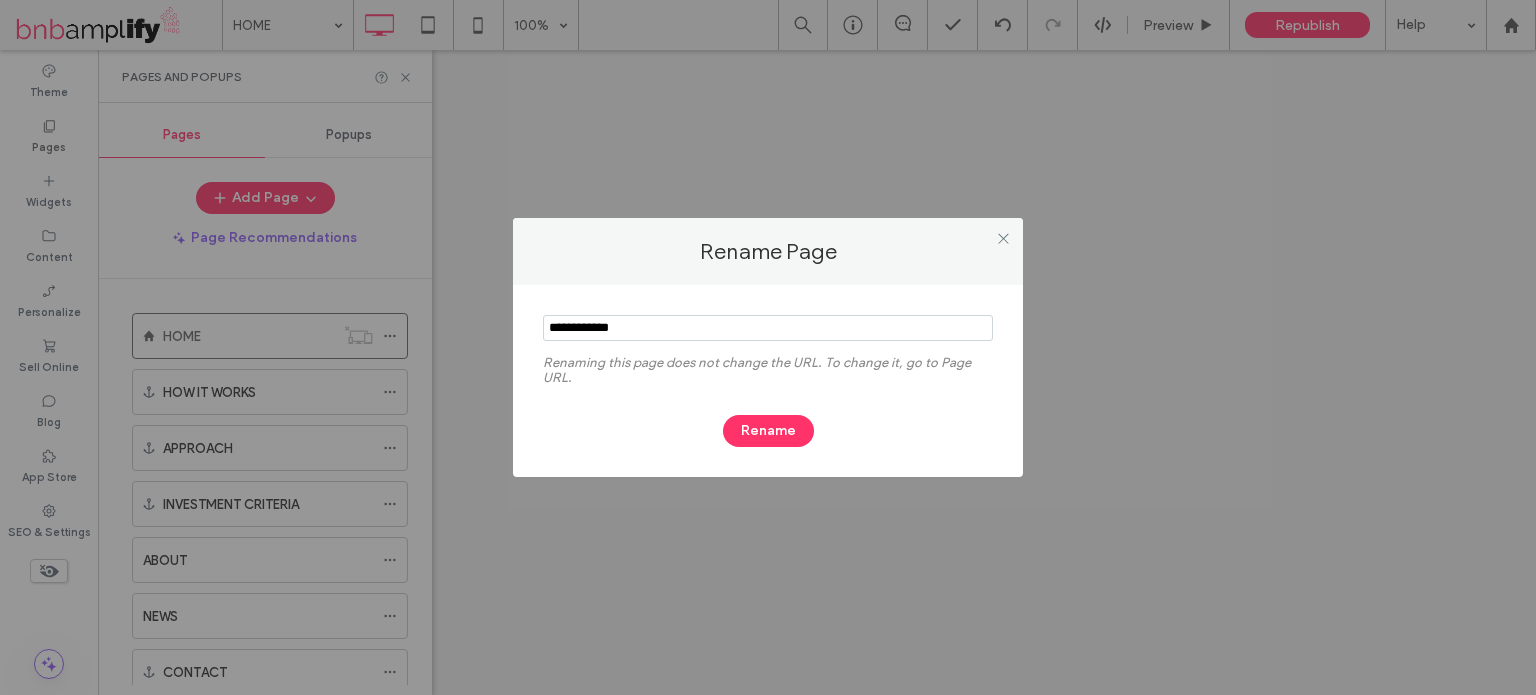 click on "Renaming this page does not change the URL. To change it, go to Page URL. Rename" at bounding box center [768, 381] 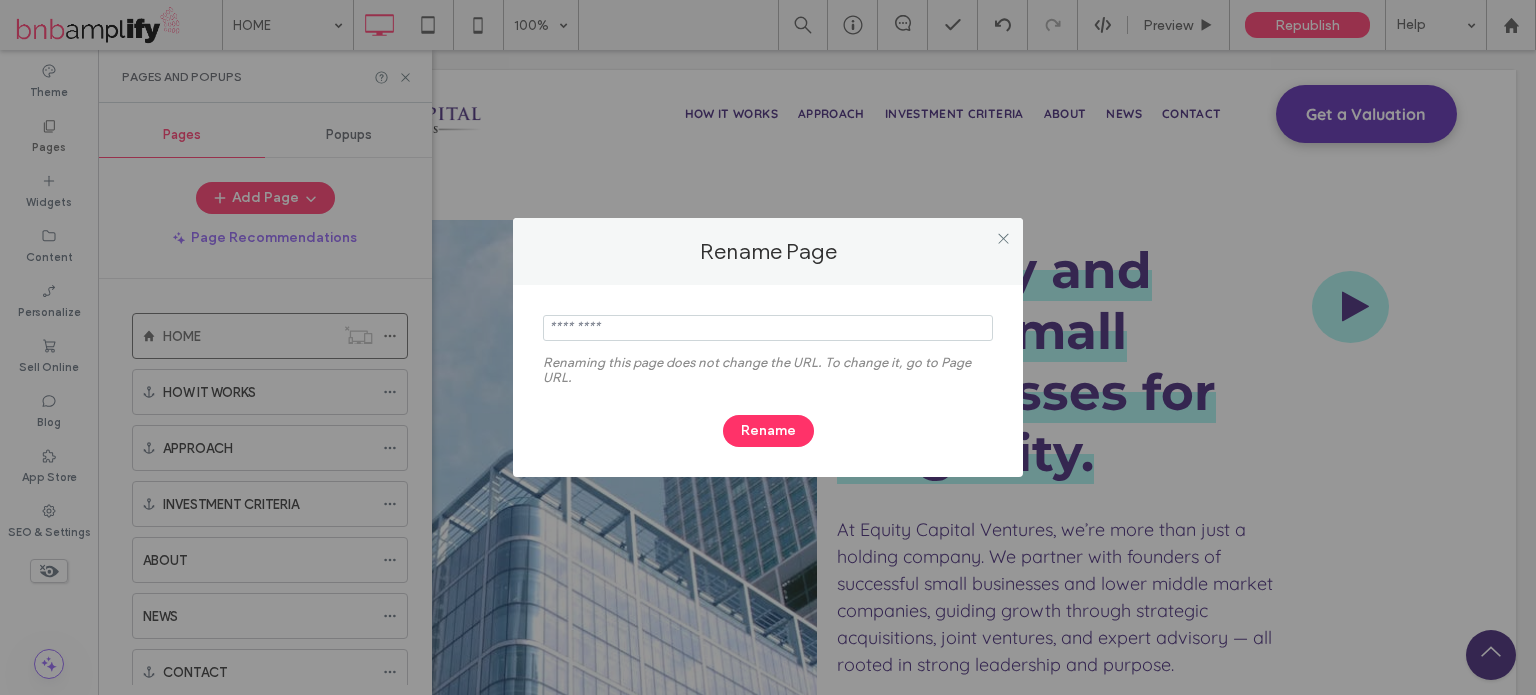 scroll, scrollTop: 278, scrollLeft: 0, axis: vertical 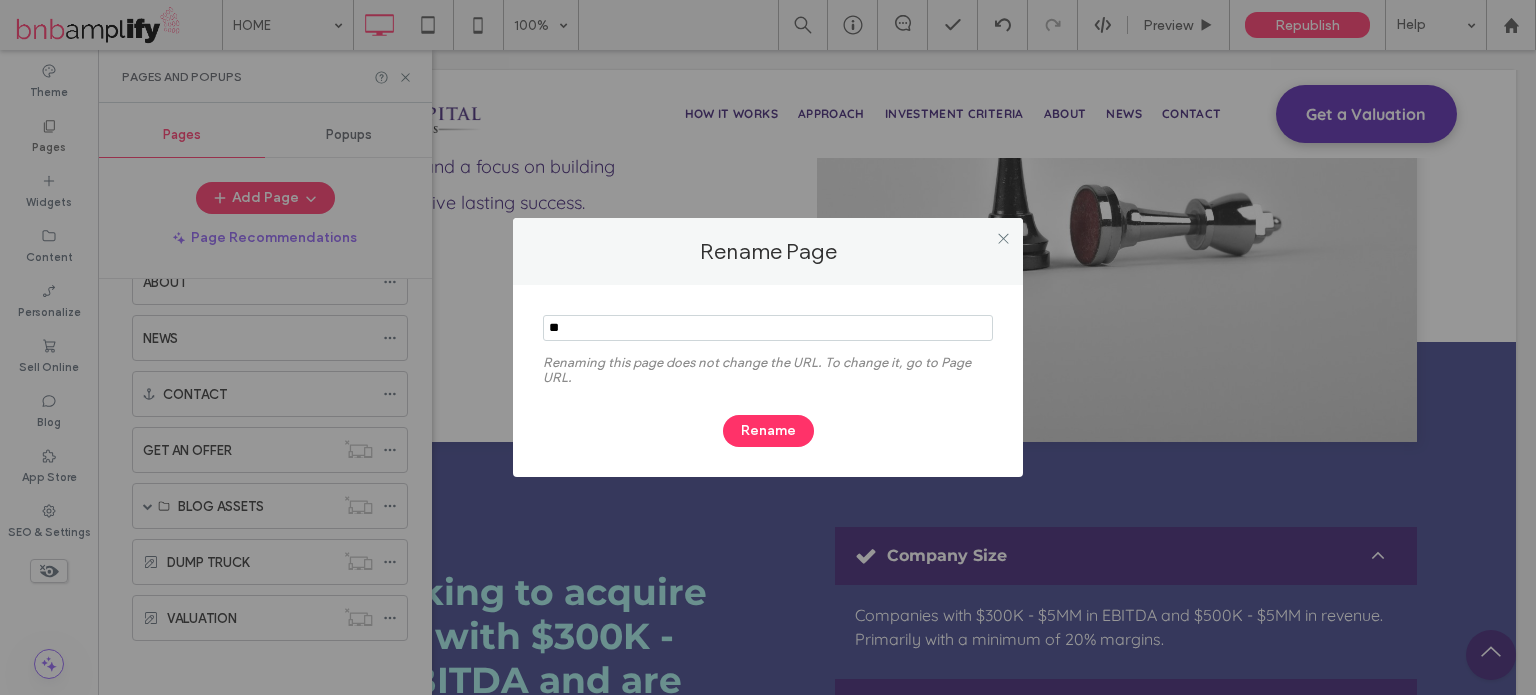 type on "*" 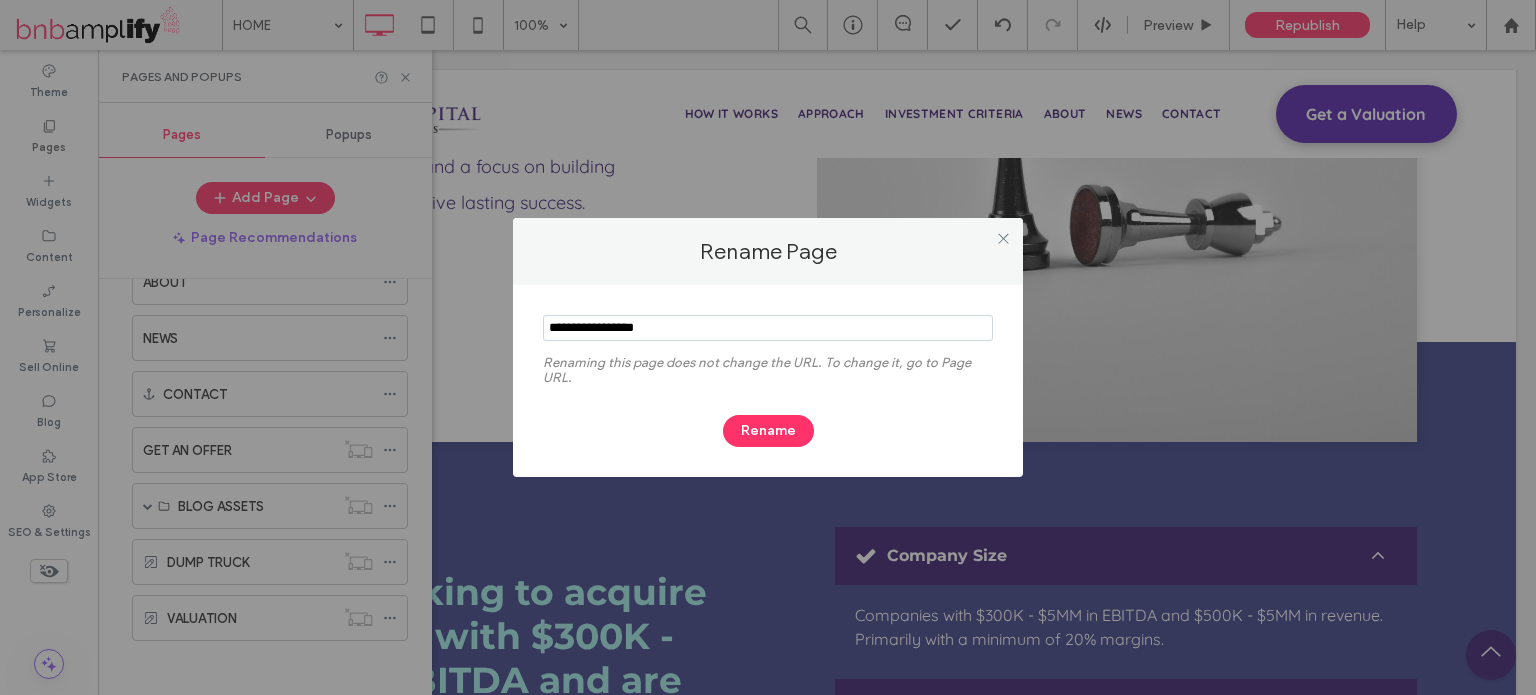 type on "**********" 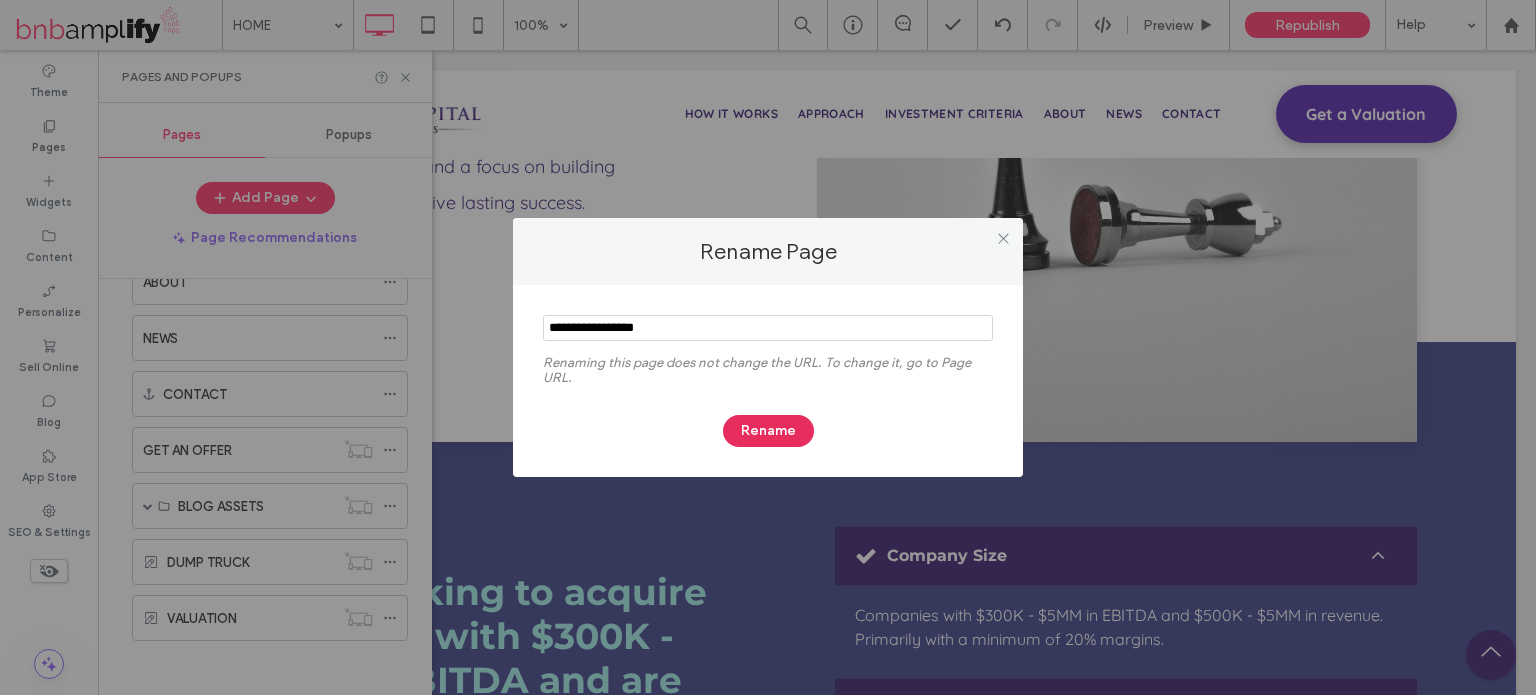 click on "Rename" at bounding box center (768, 431) 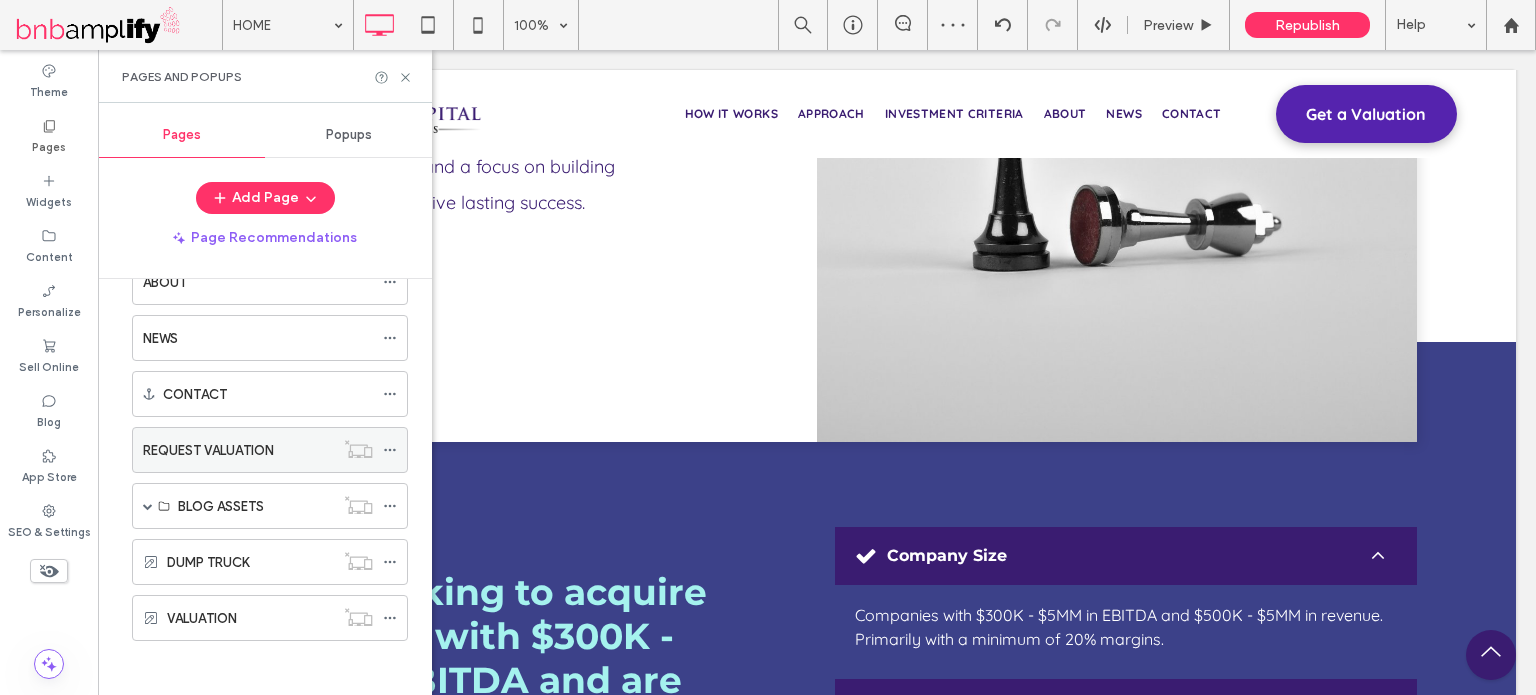 click 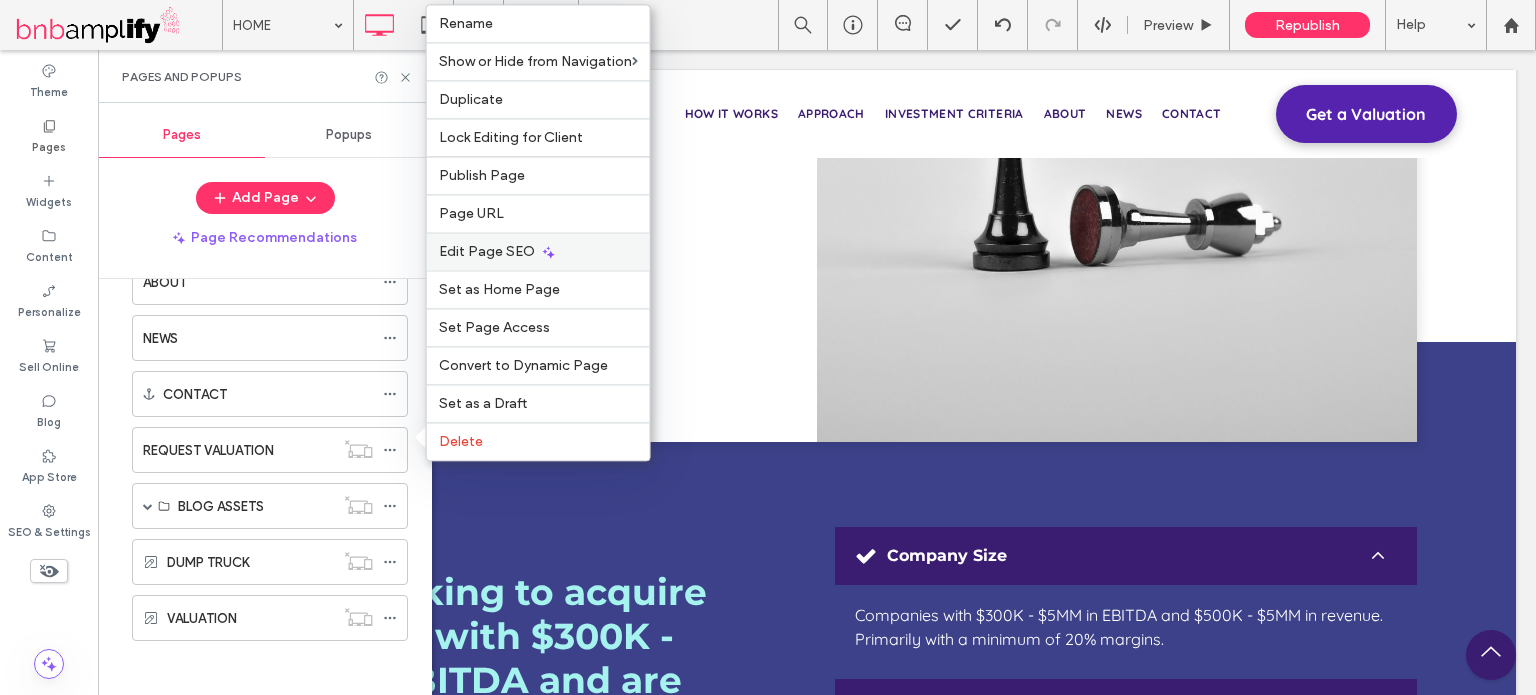 click on "Edit Page SEO" at bounding box center [487, 251] 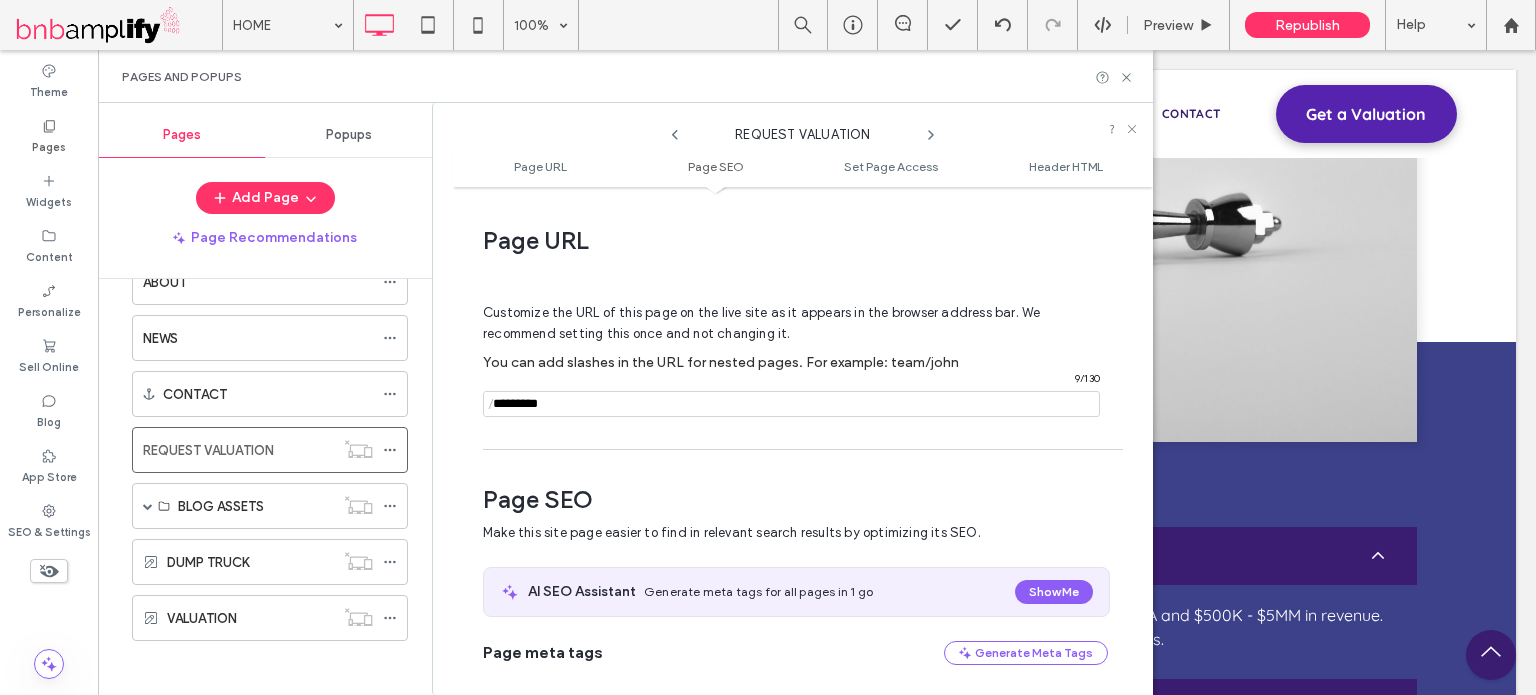 scroll, scrollTop: 274, scrollLeft: 0, axis: vertical 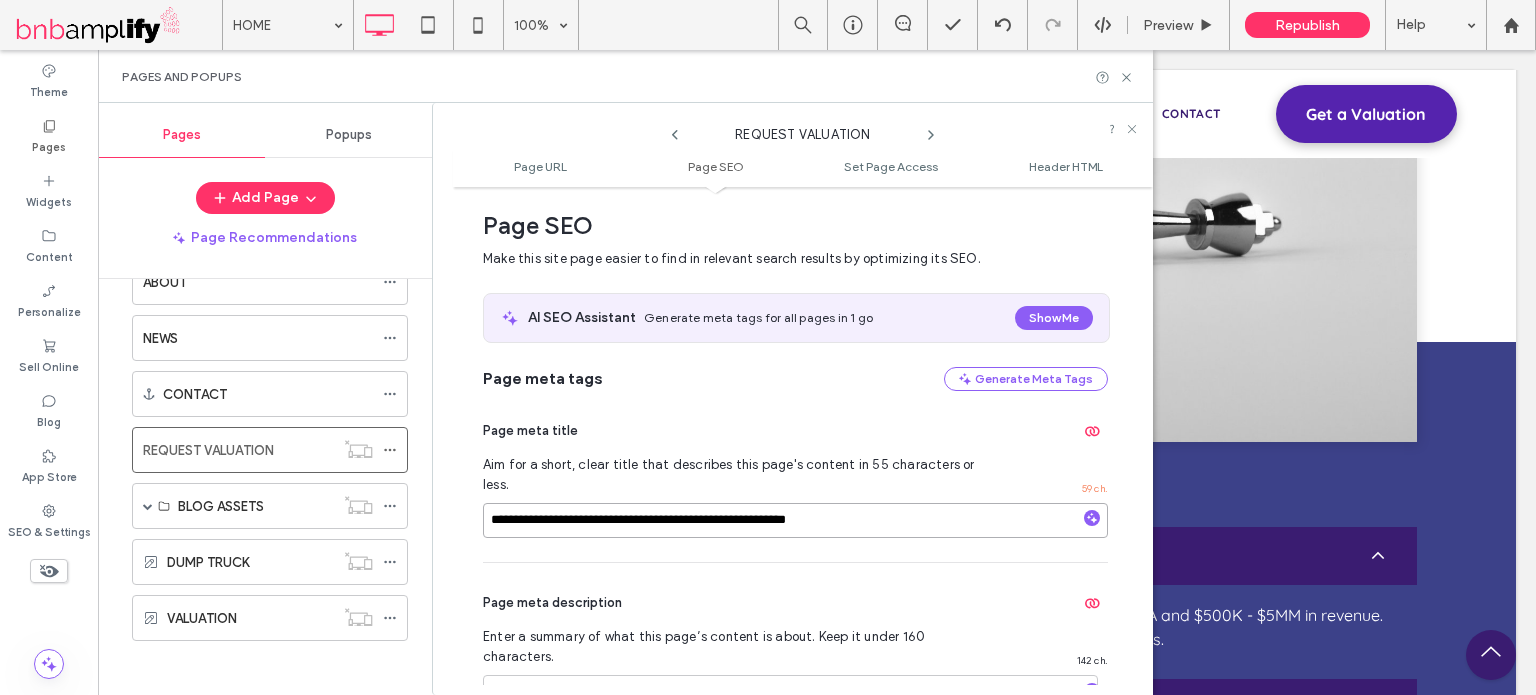 click on "**********" at bounding box center (795, 520) 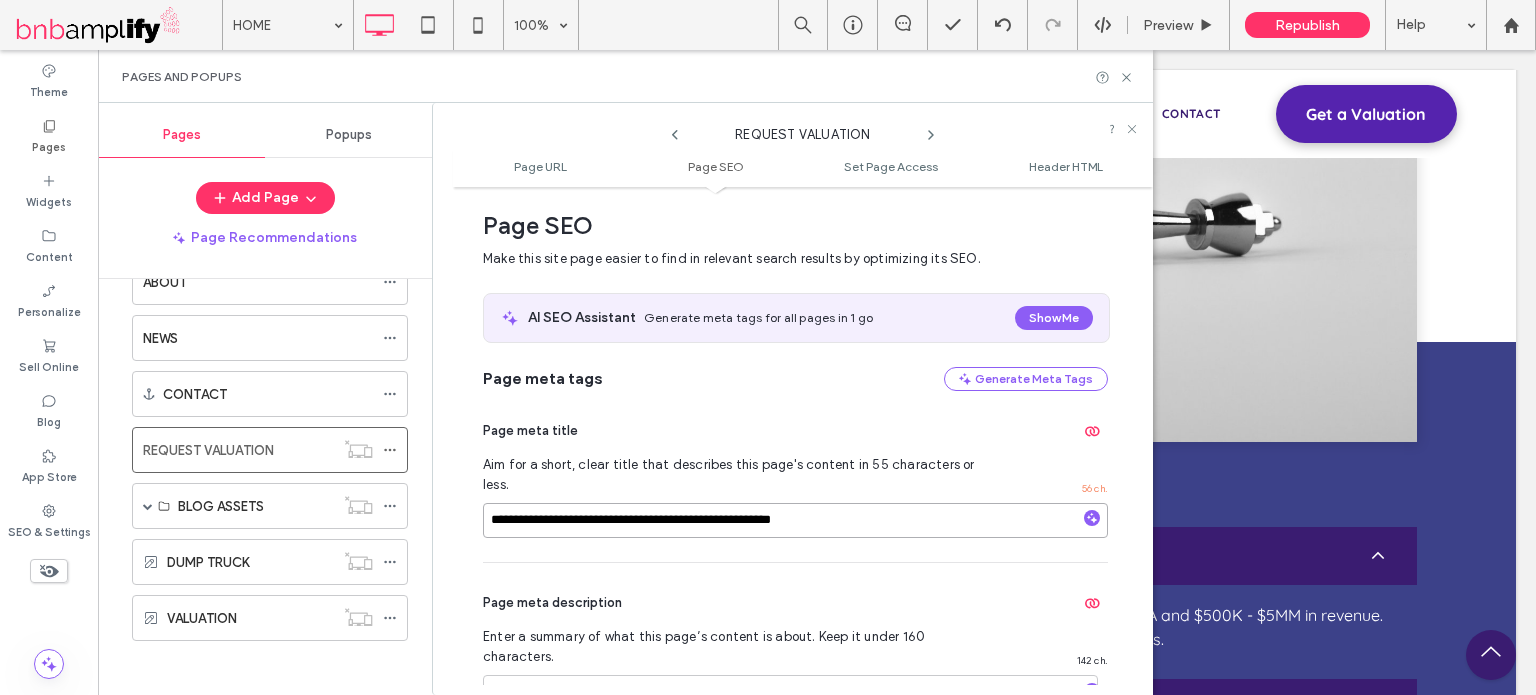 type on "**********" 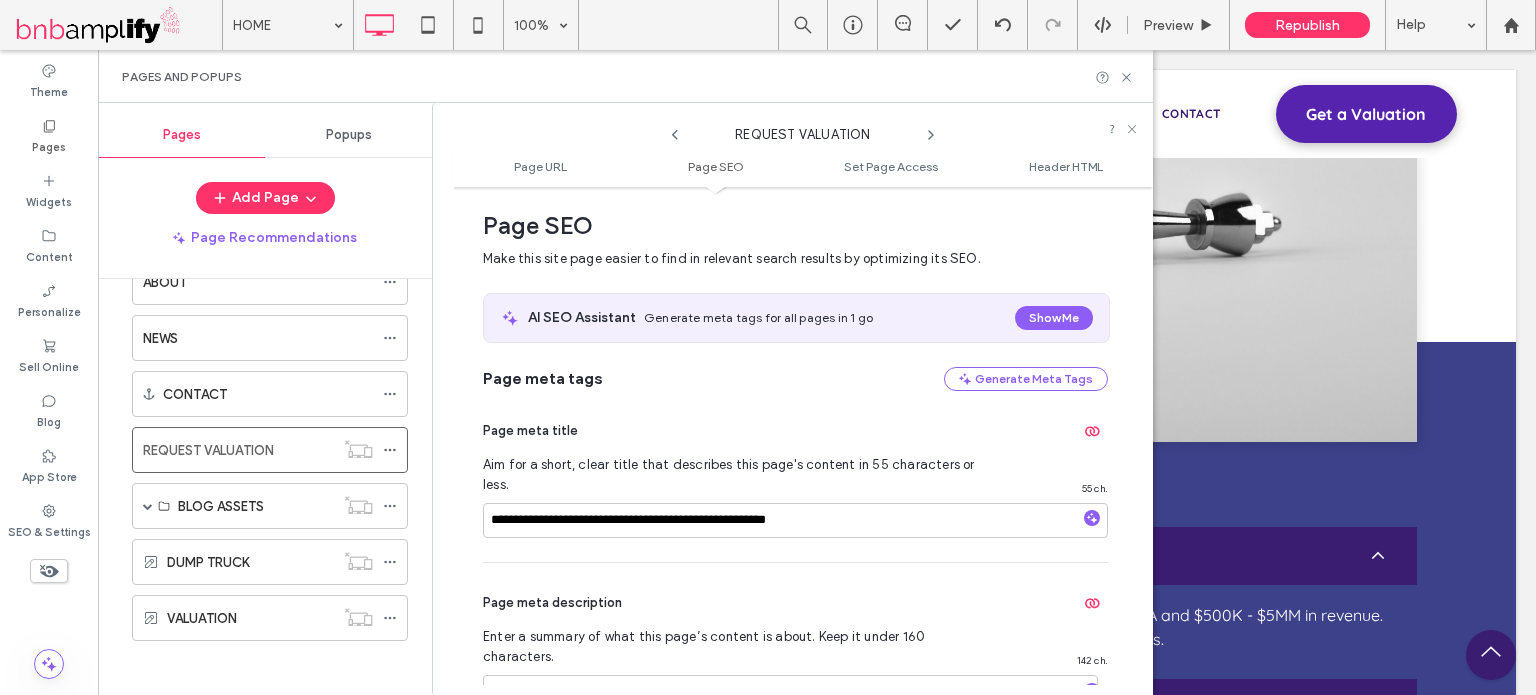 click on "**********" at bounding box center [795, 476] 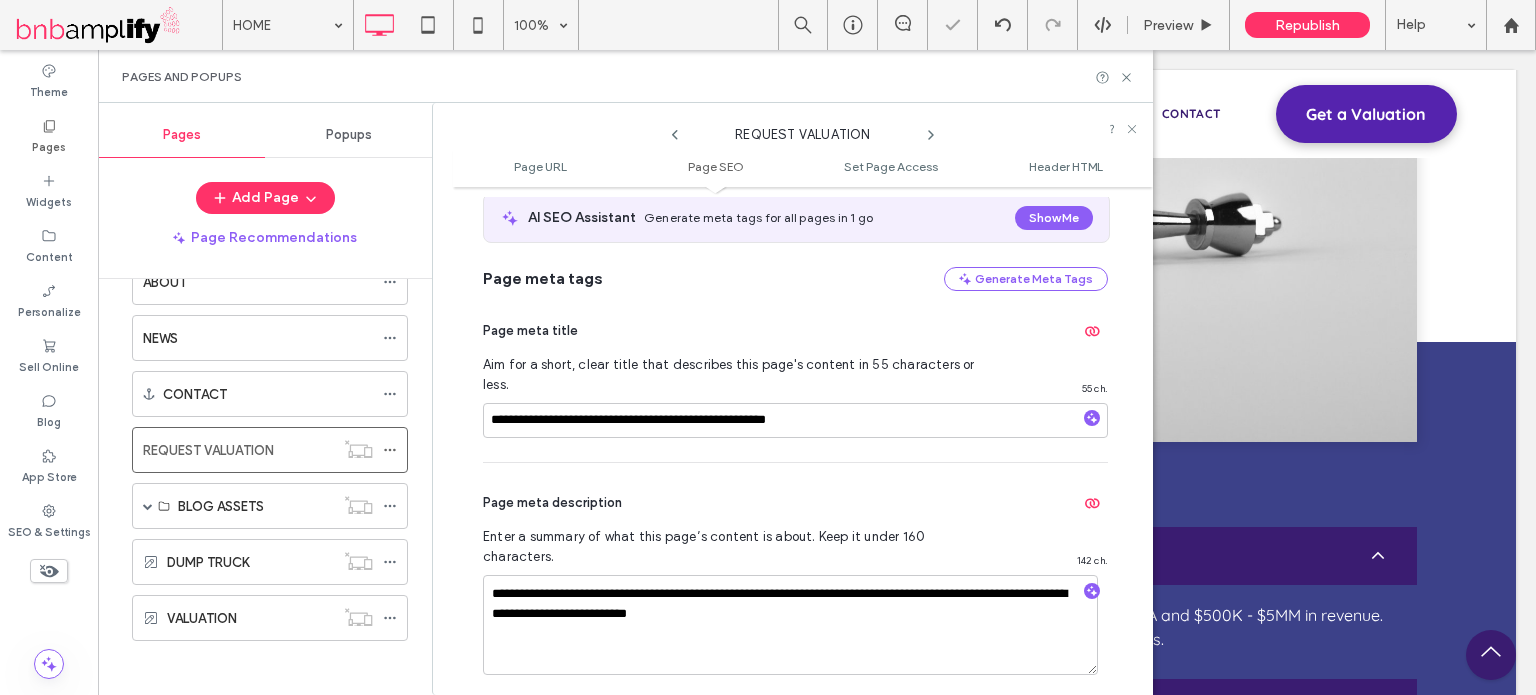 scroll, scrollTop: 474, scrollLeft: 0, axis: vertical 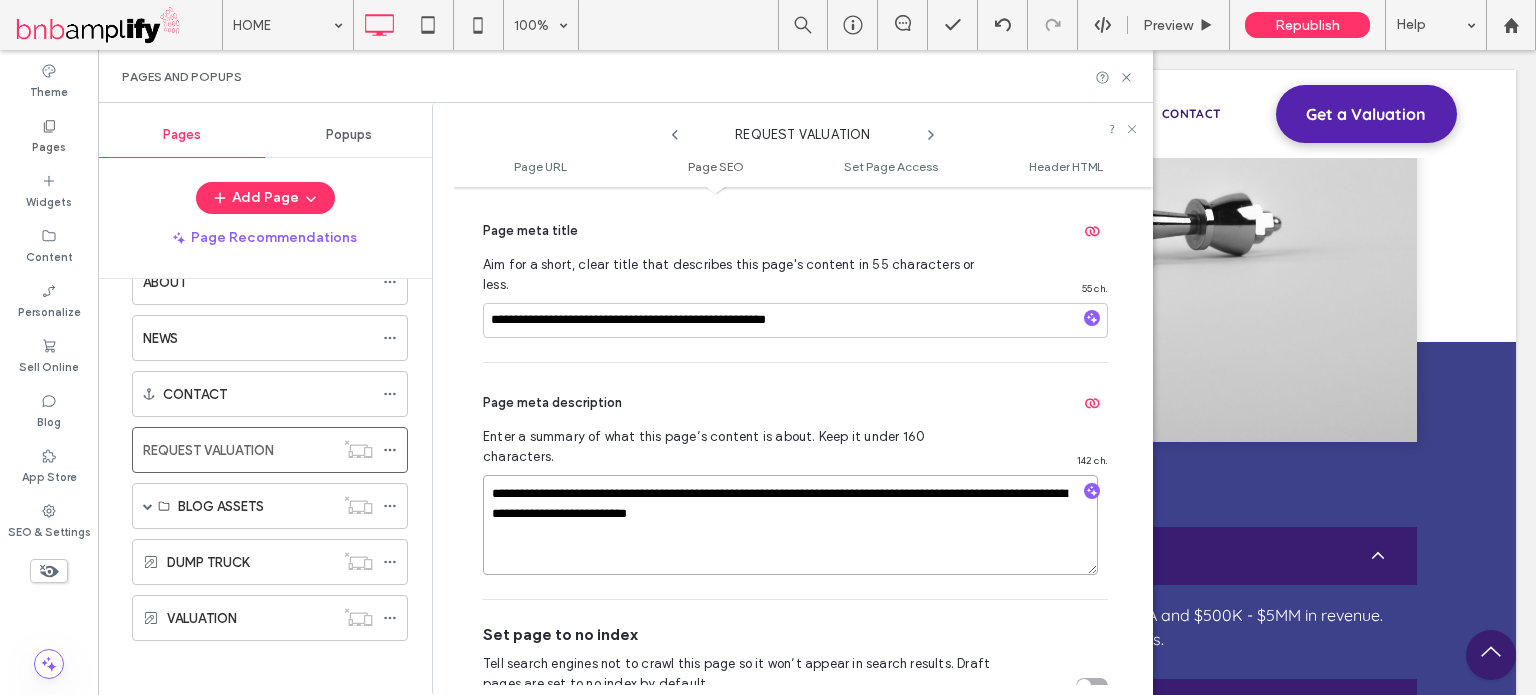 click on "**********" at bounding box center (790, 525) 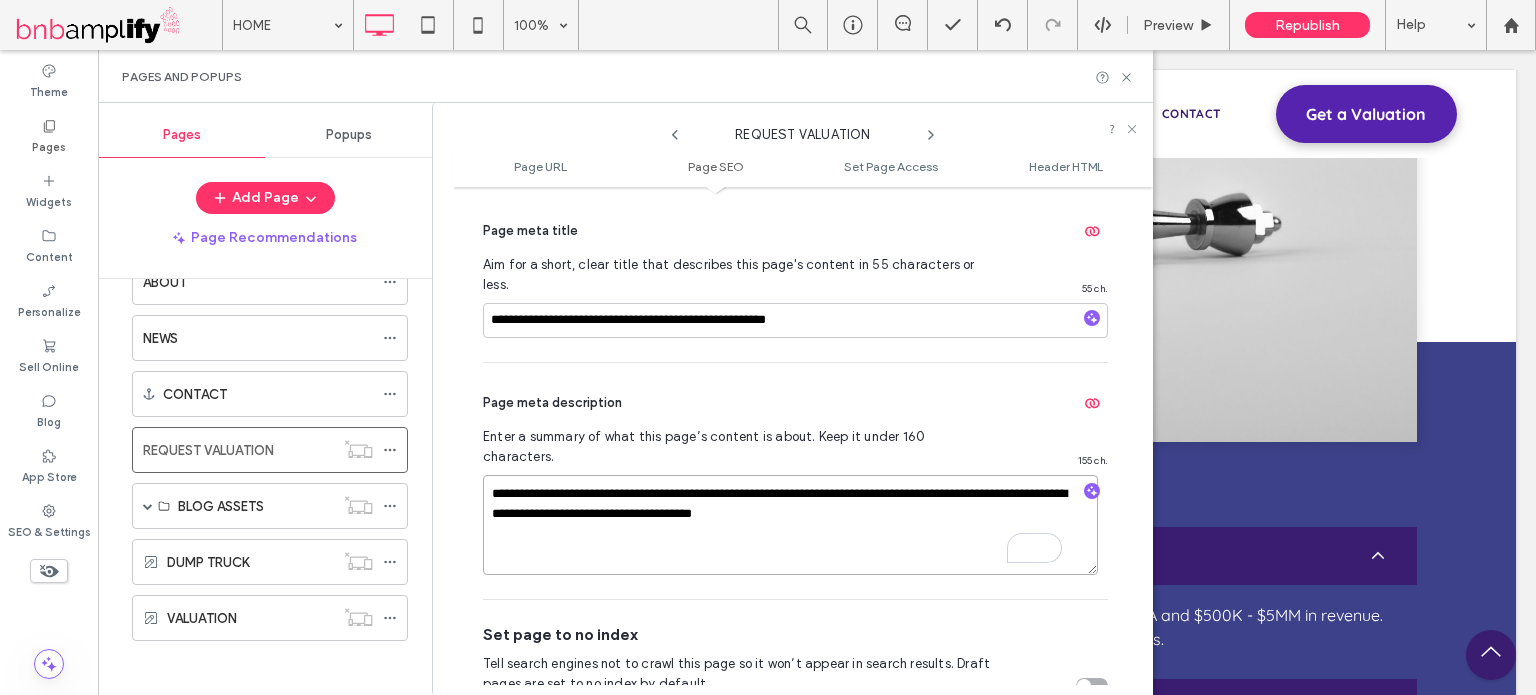 click on "**********" at bounding box center (790, 525) 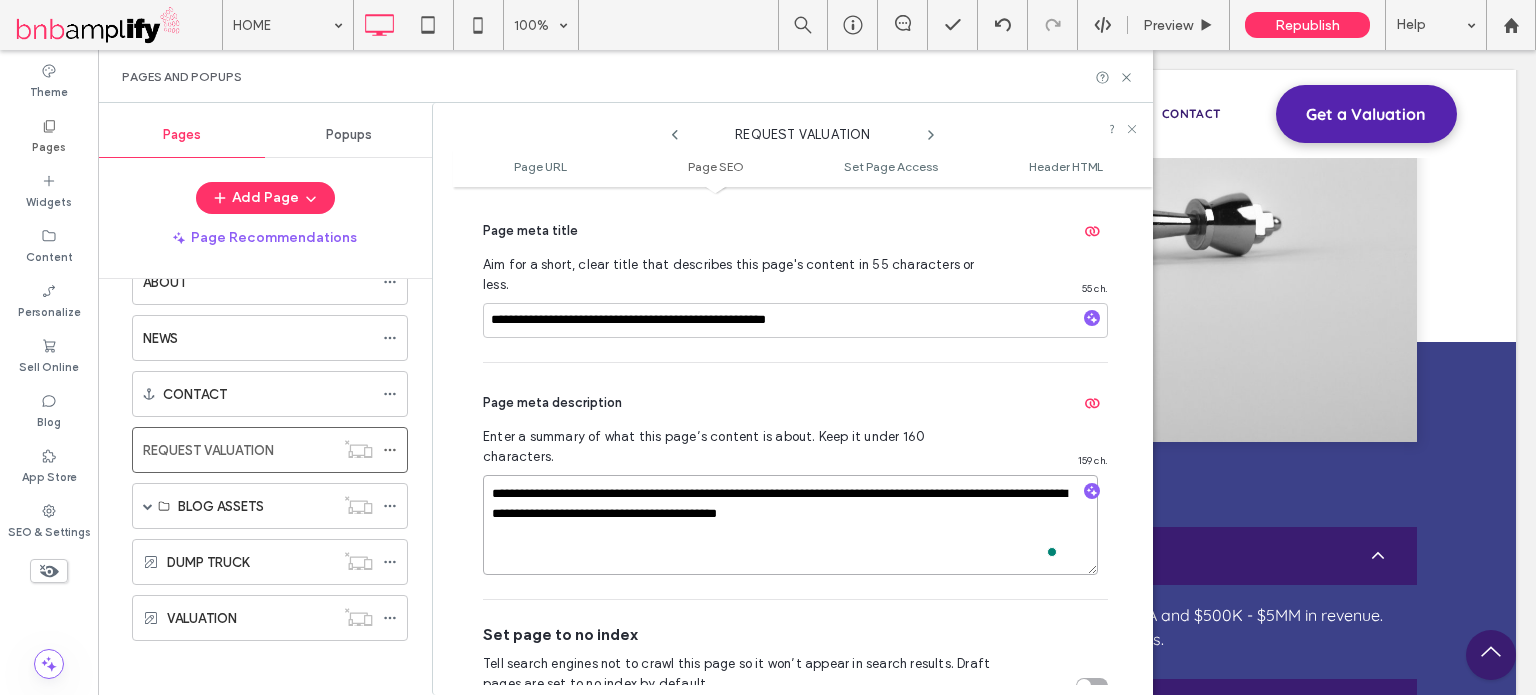 type on "**********" 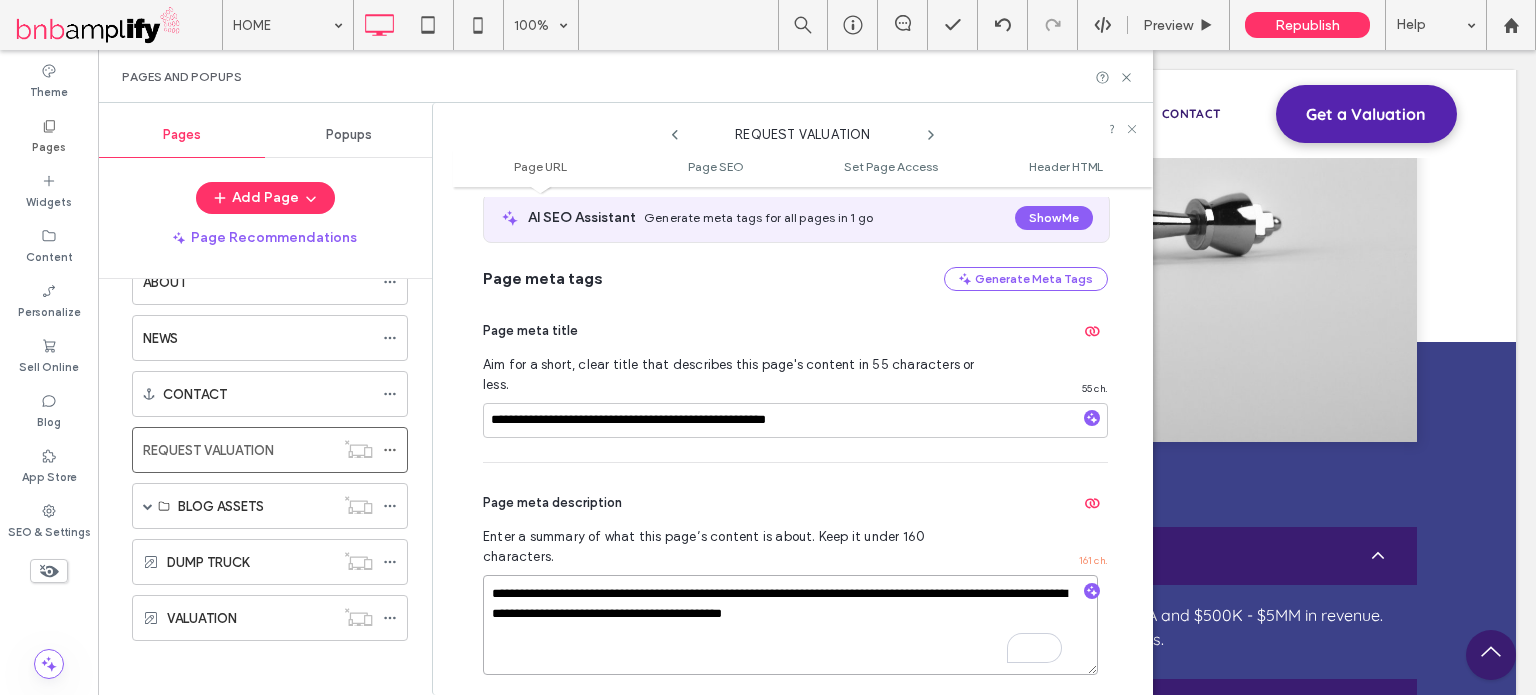 scroll, scrollTop: 0, scrollLeft: 0, axis: both 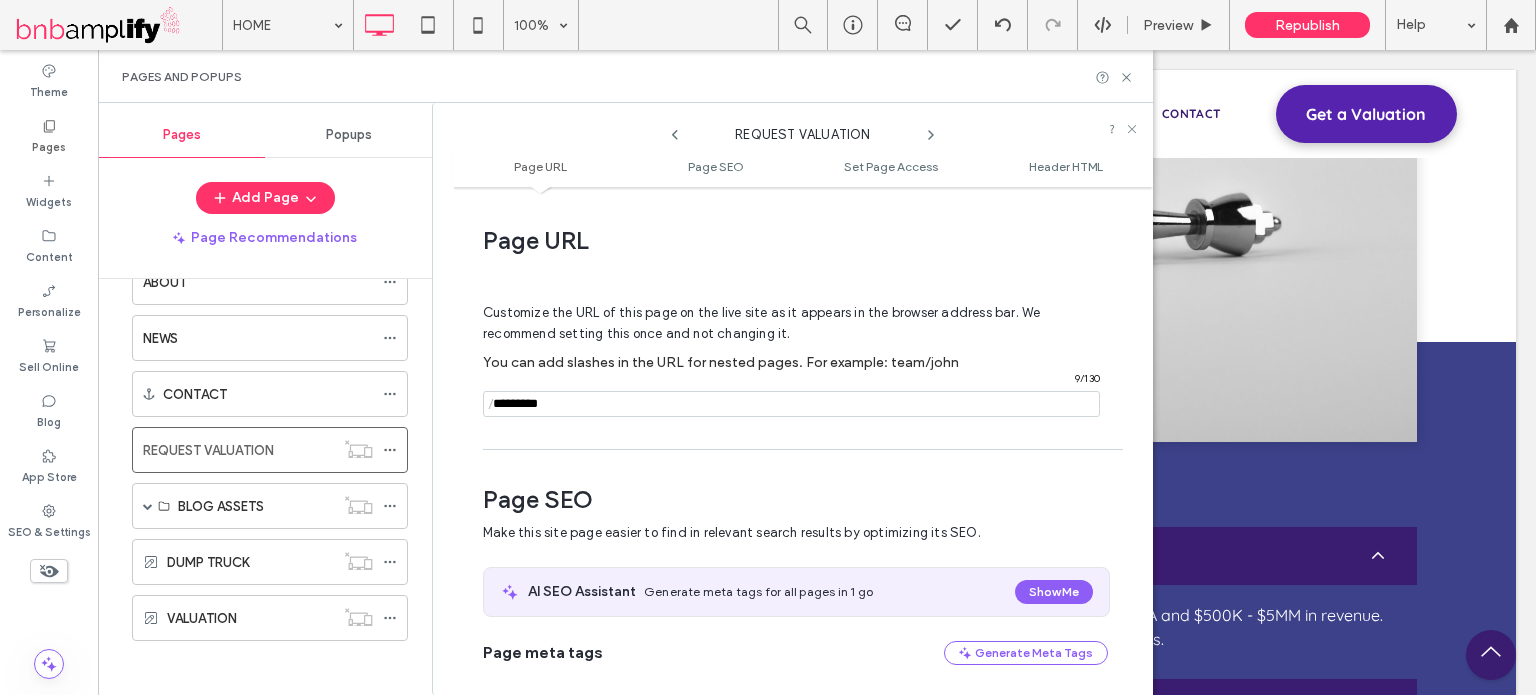 click at bounding box center (791, 404) 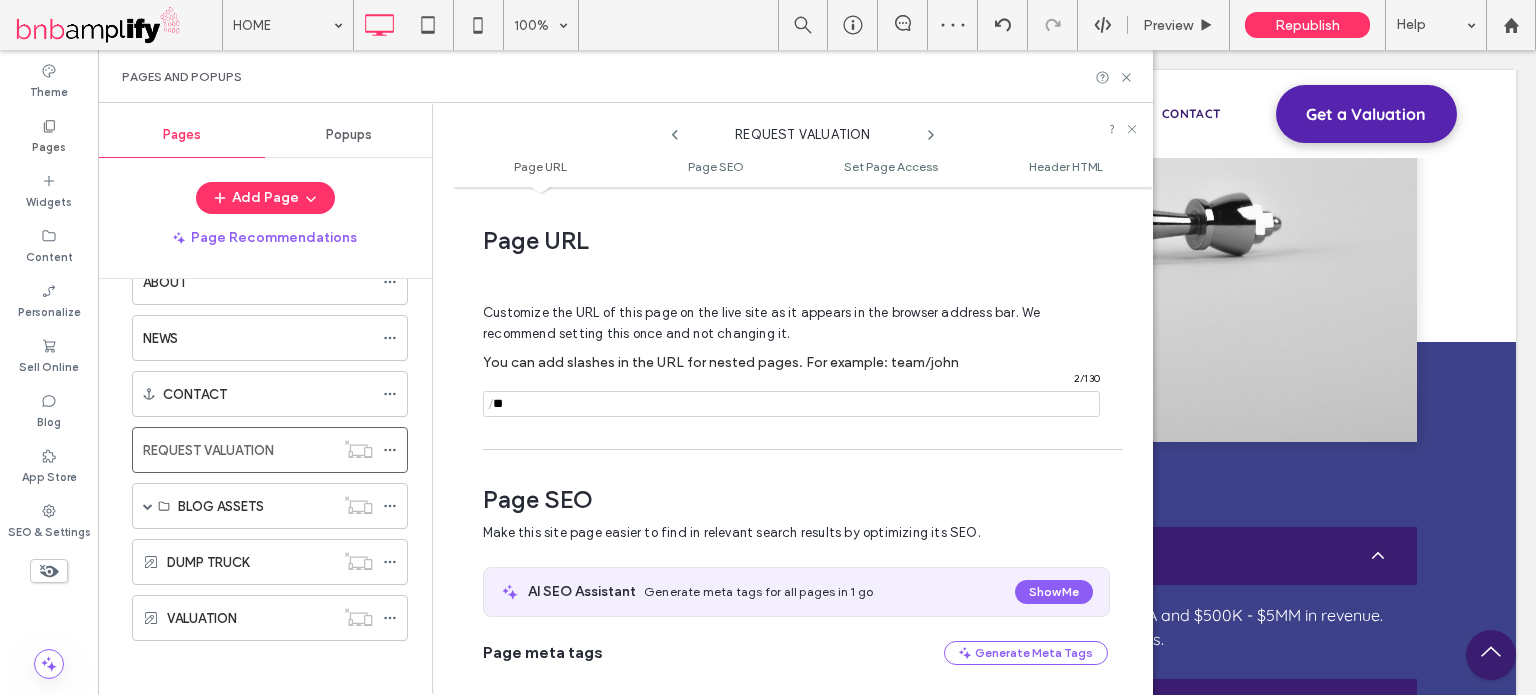 type on "*" 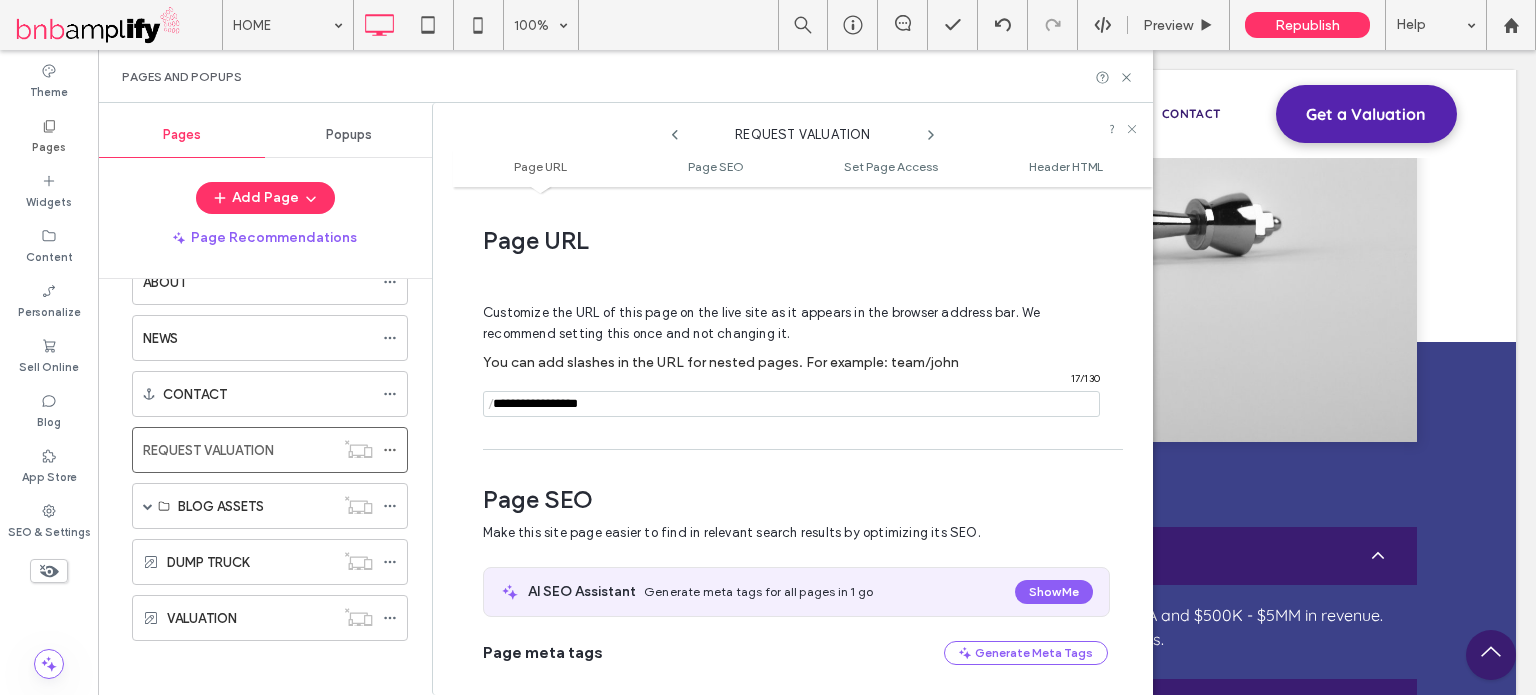 type on "**********" 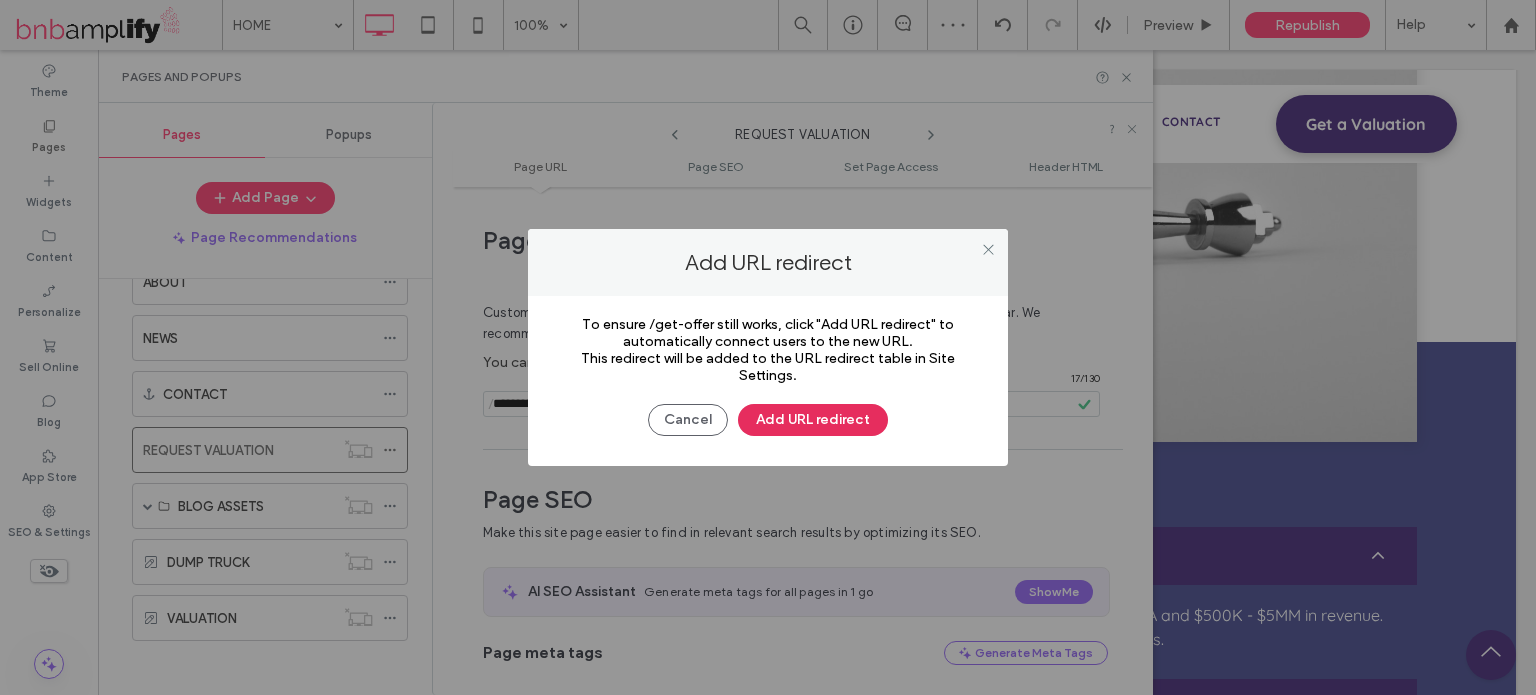 click on "Add URL redirect" at bounding box center (813, 420) 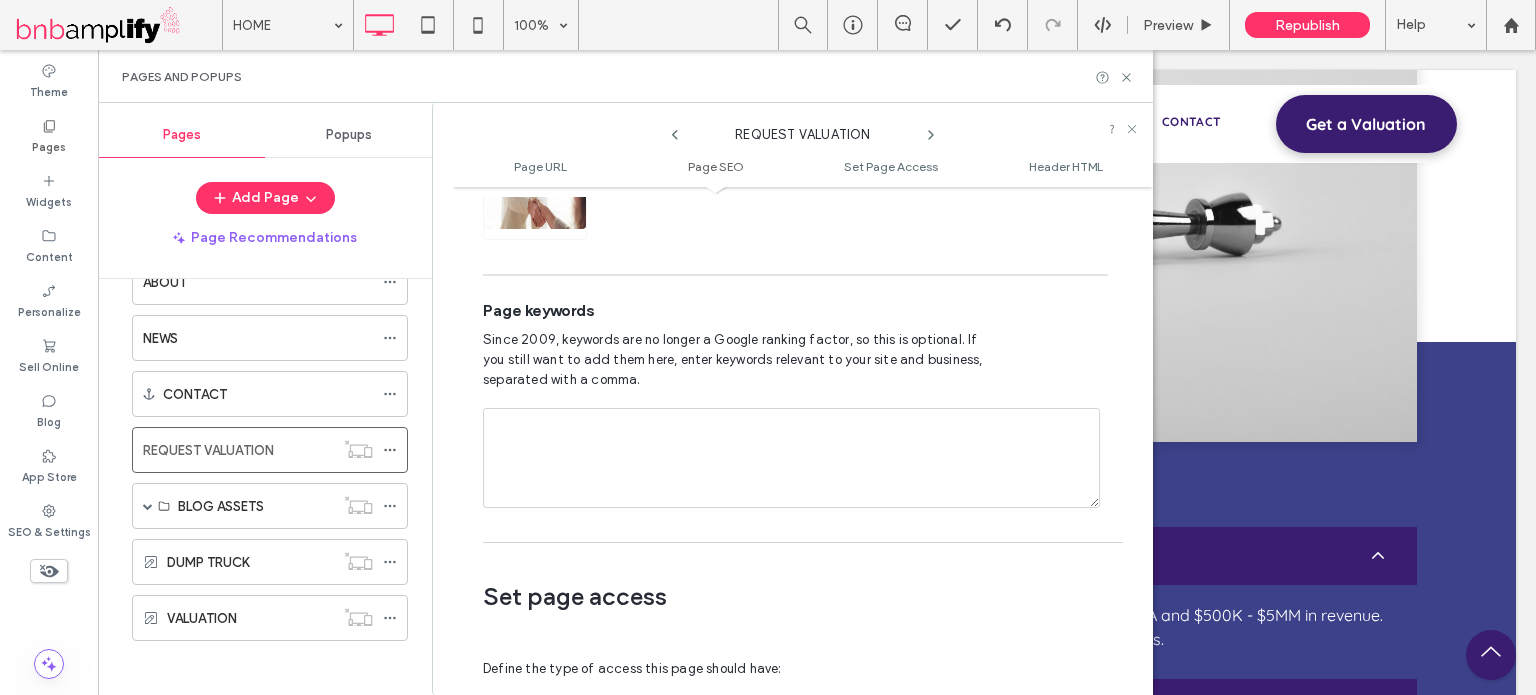 scroll, scrollTop: 1000, scrollLeft: 0, axis: vertical 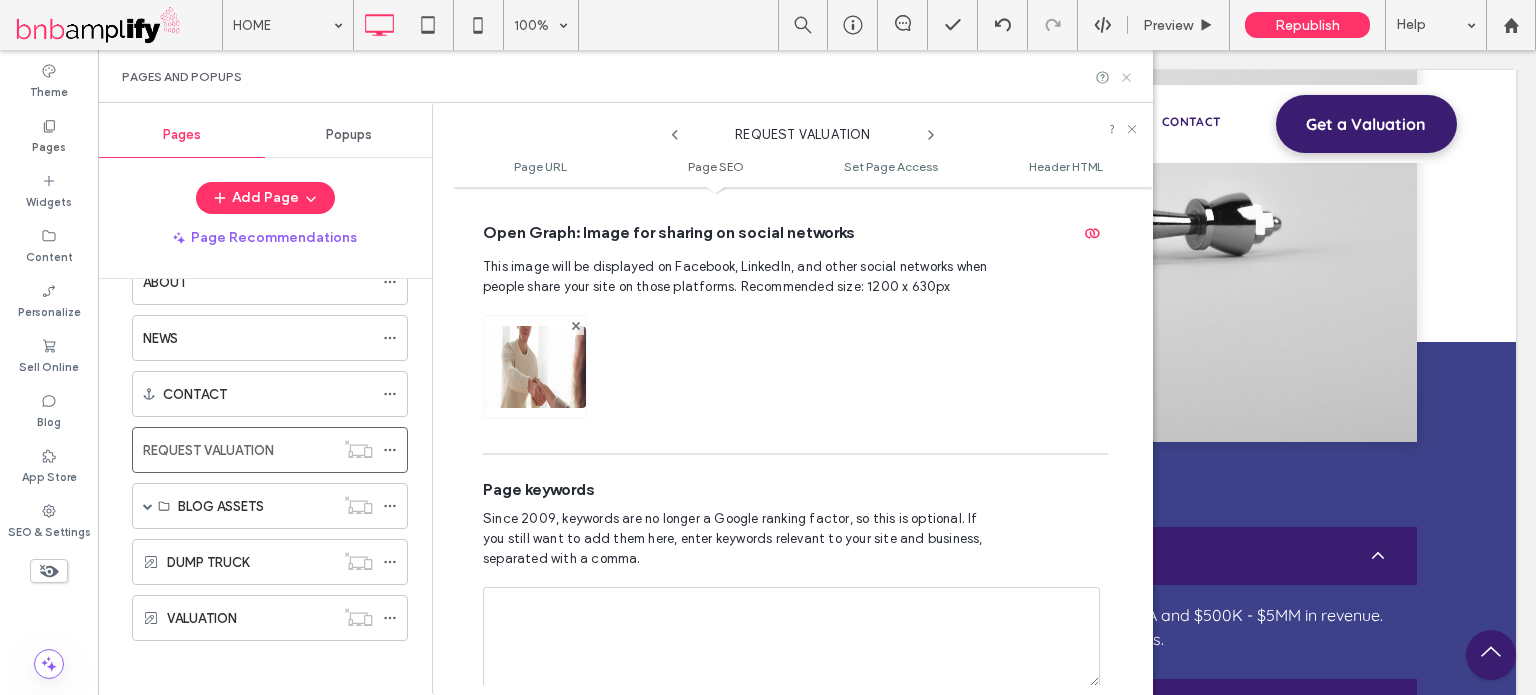 click 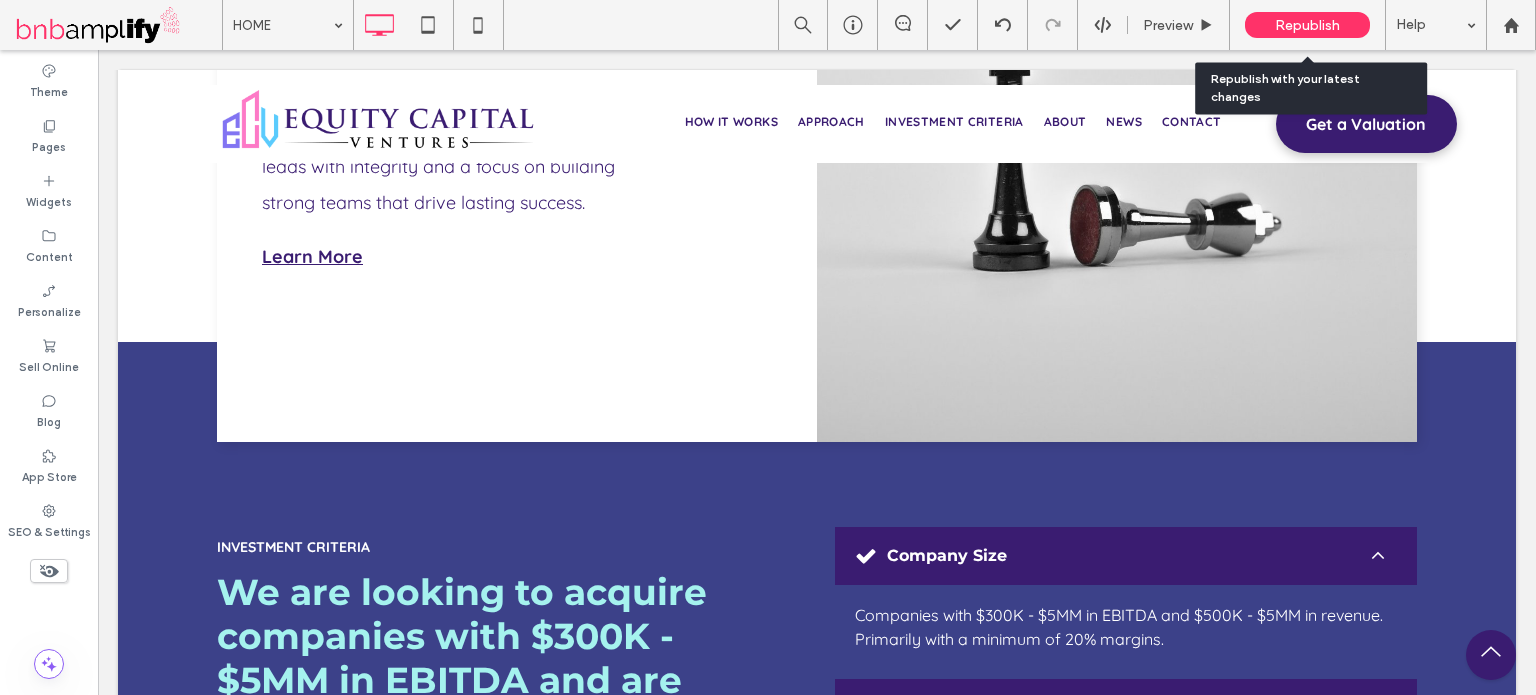 click on "Republish" at bounding box center (1307, 25) 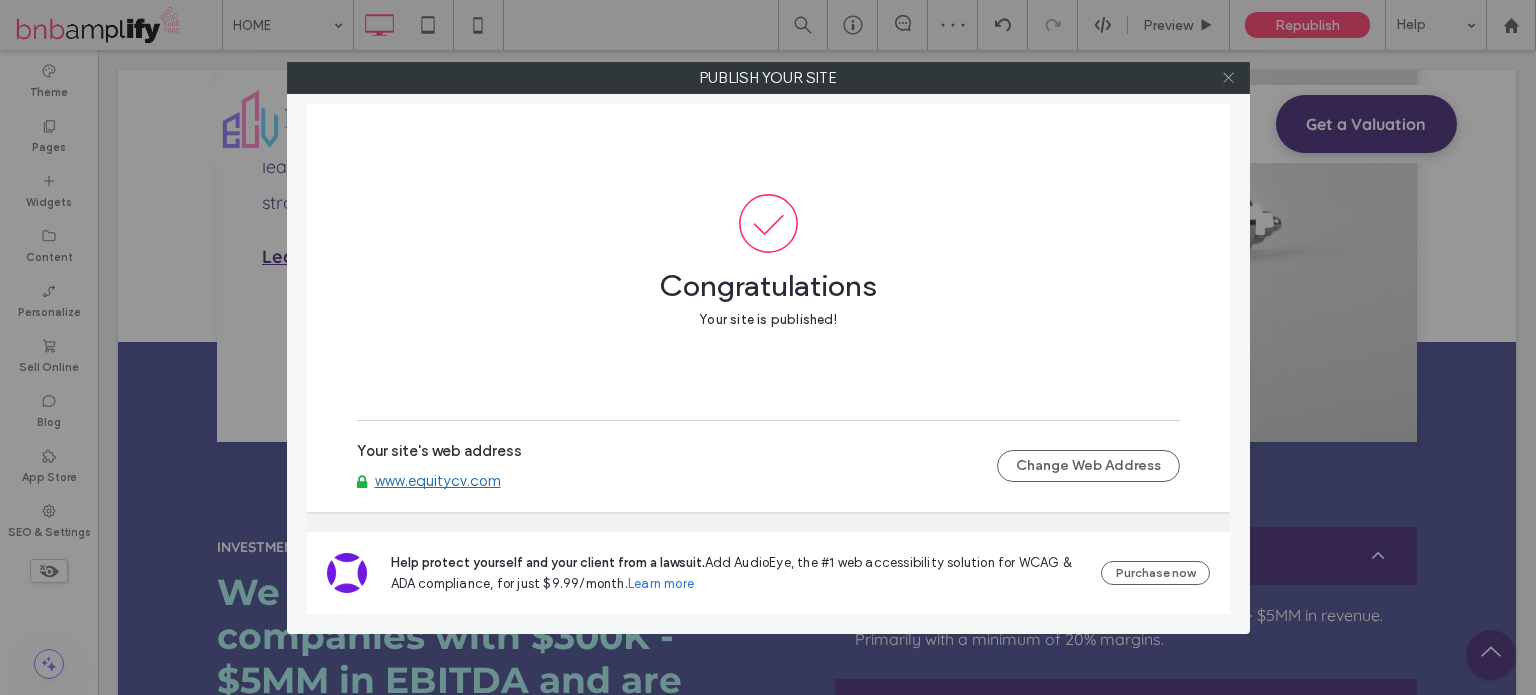 click 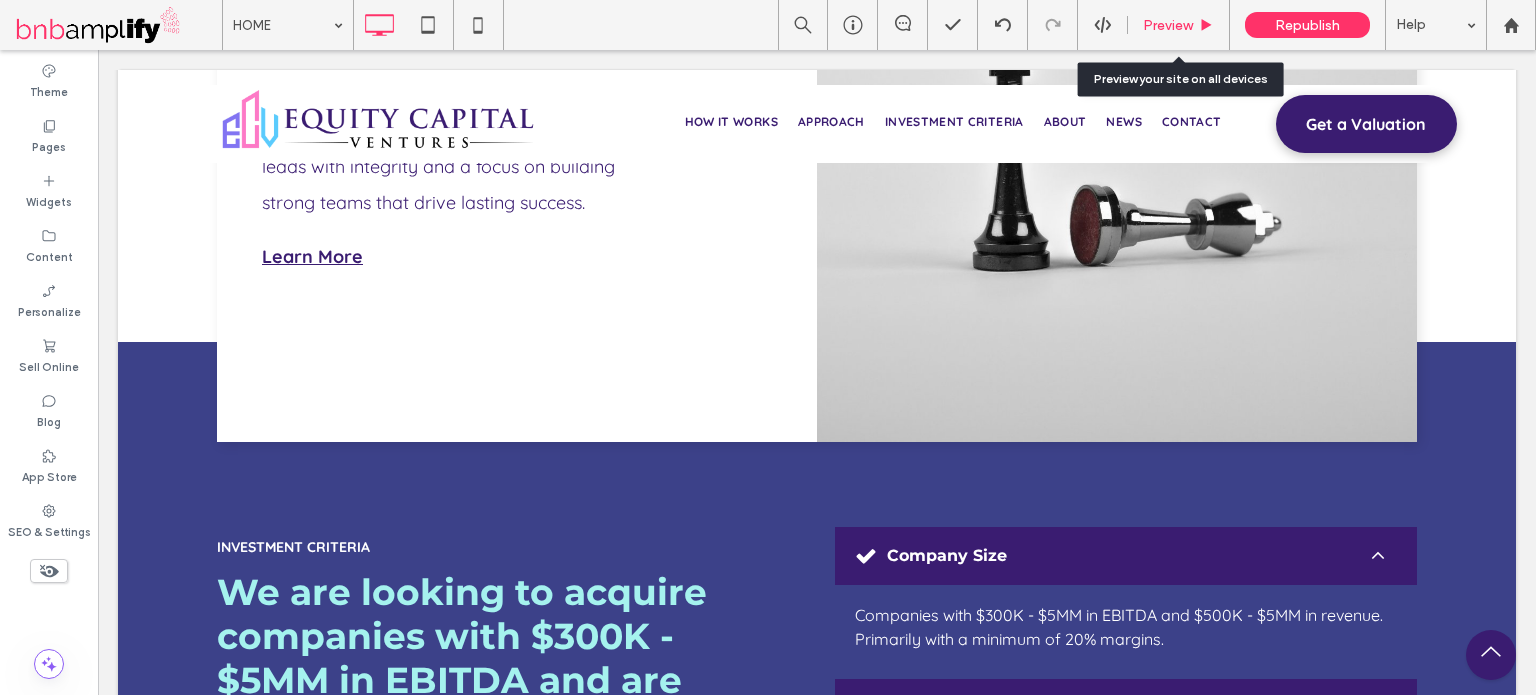 click on "Preview" at bounding box center (1168, 25) 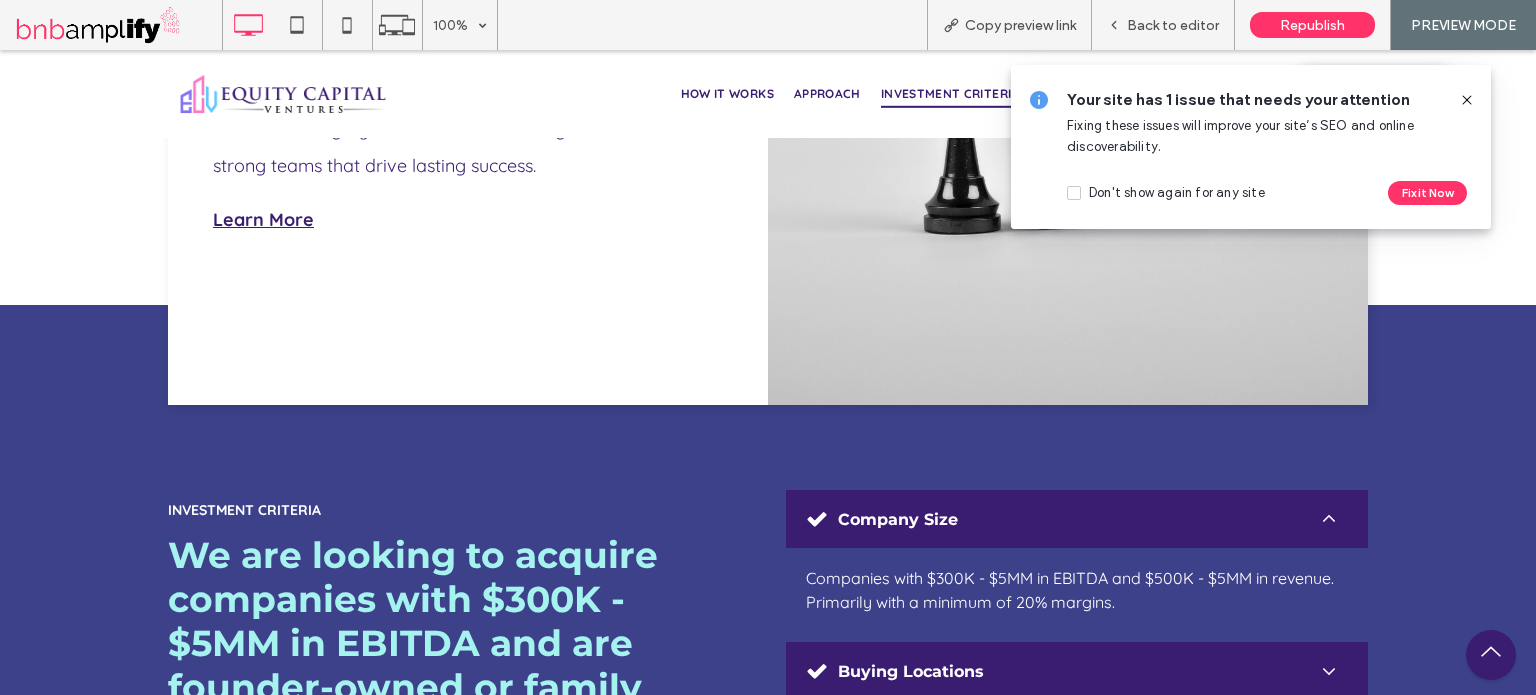 scroll, scrollTop: 4083, scrollLeft: 0, axis: vertical 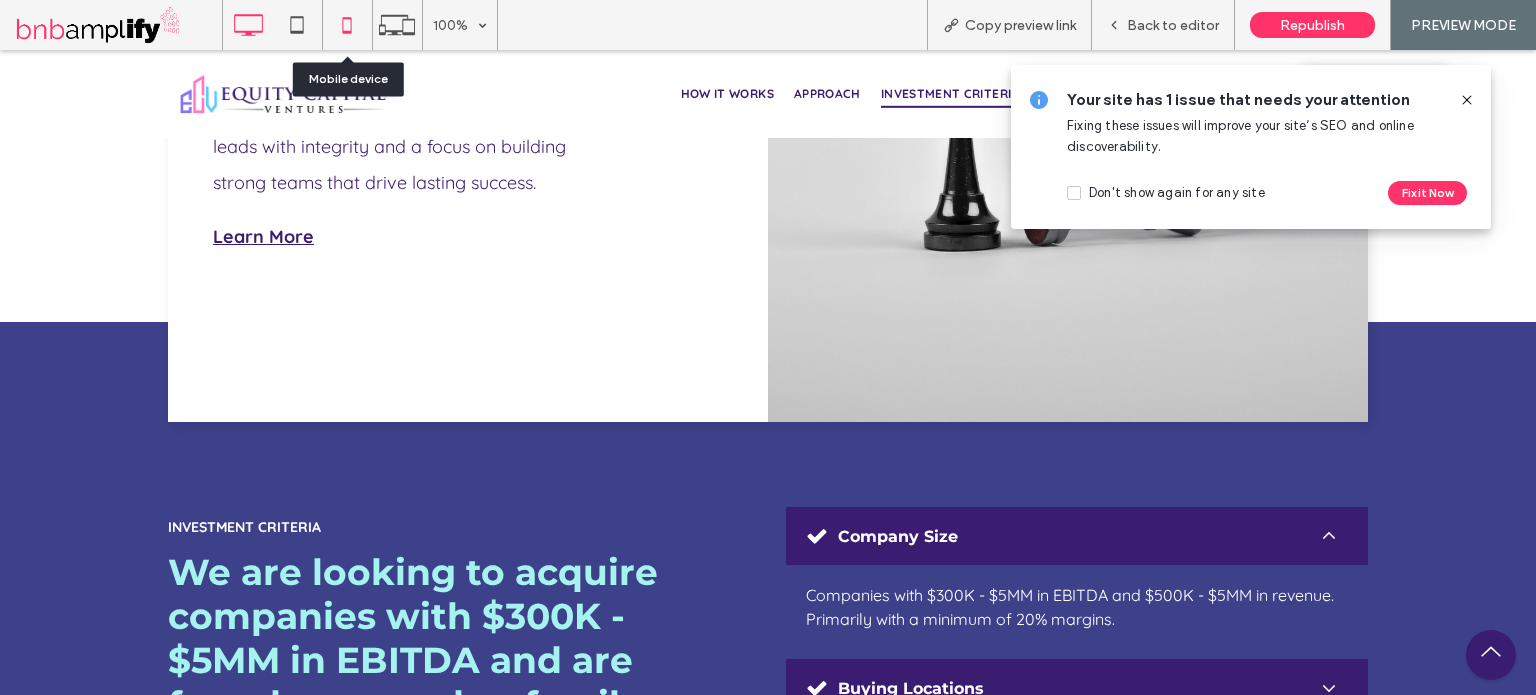 click 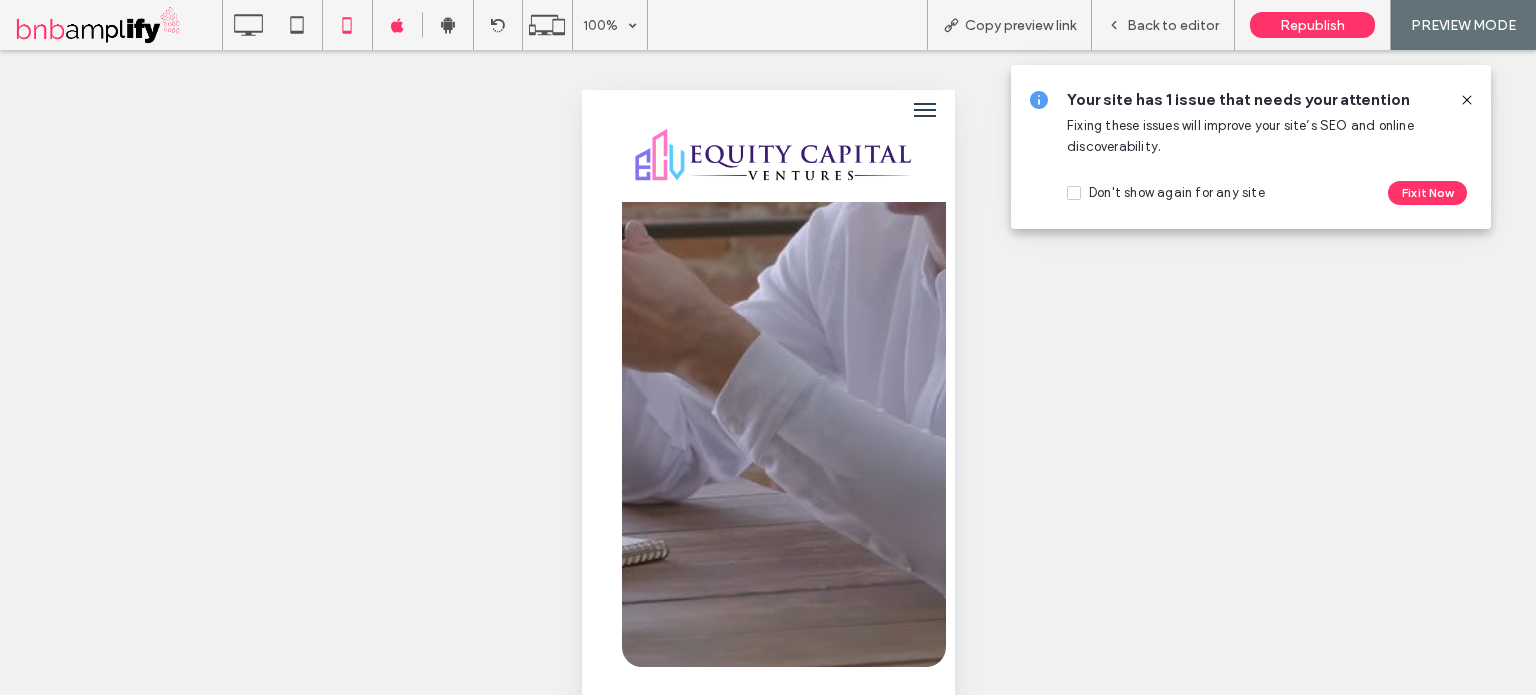 click 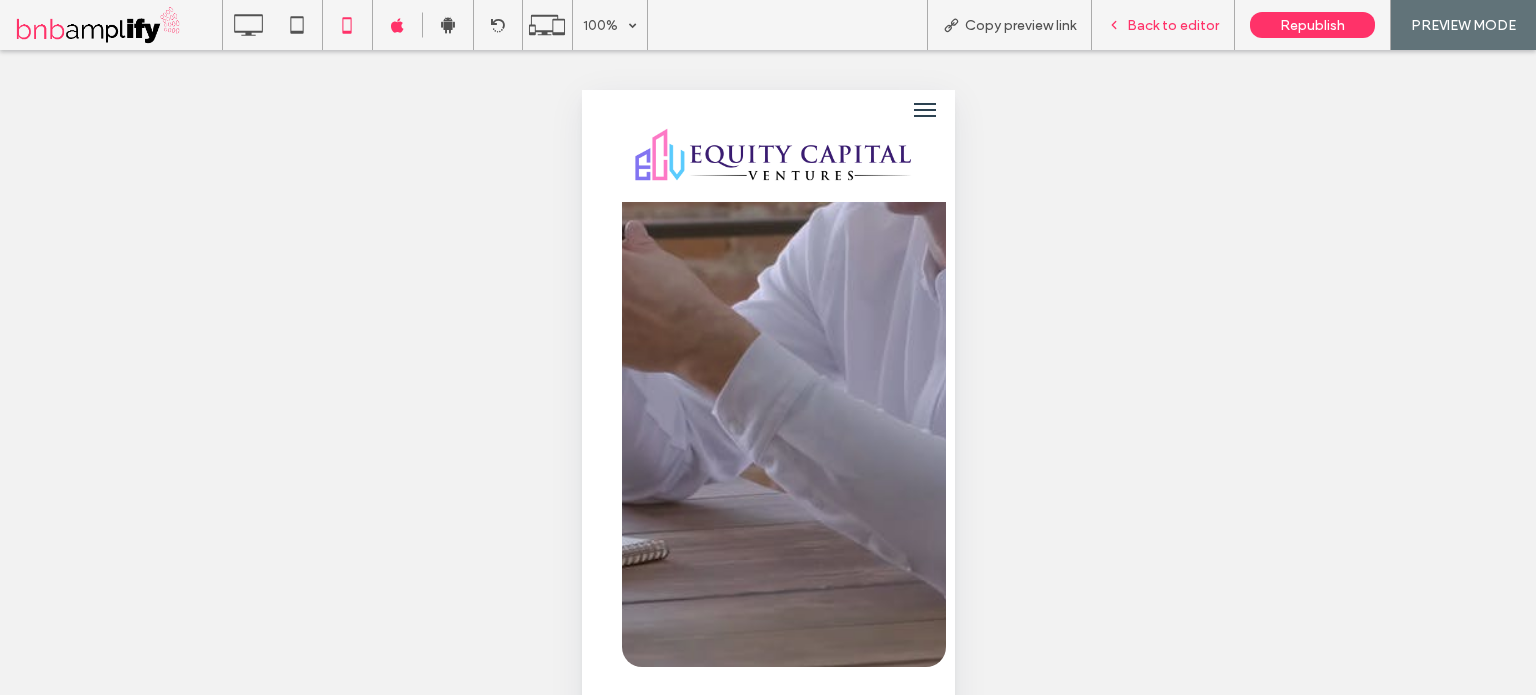 click on "Back to editor" at bounding box center [1173, 25] 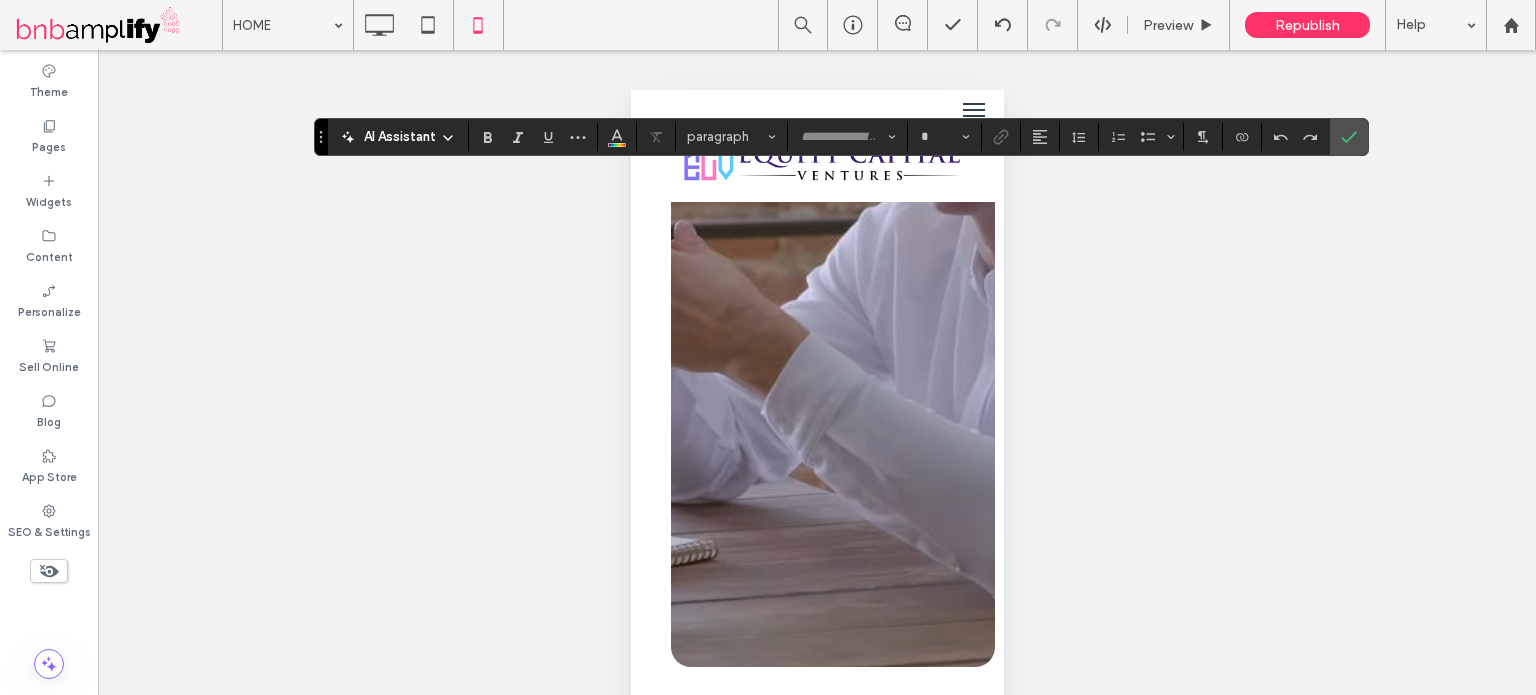 type on "*********" 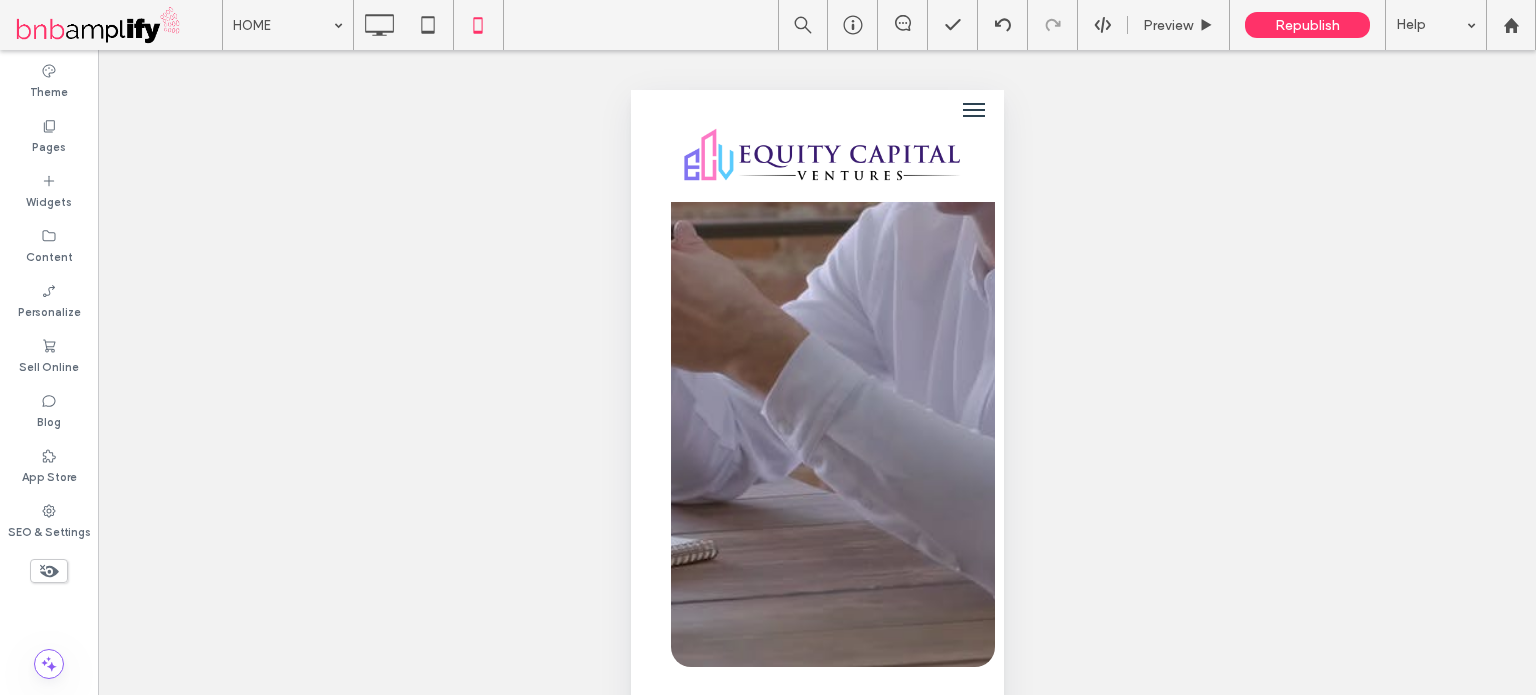 type on "*********" 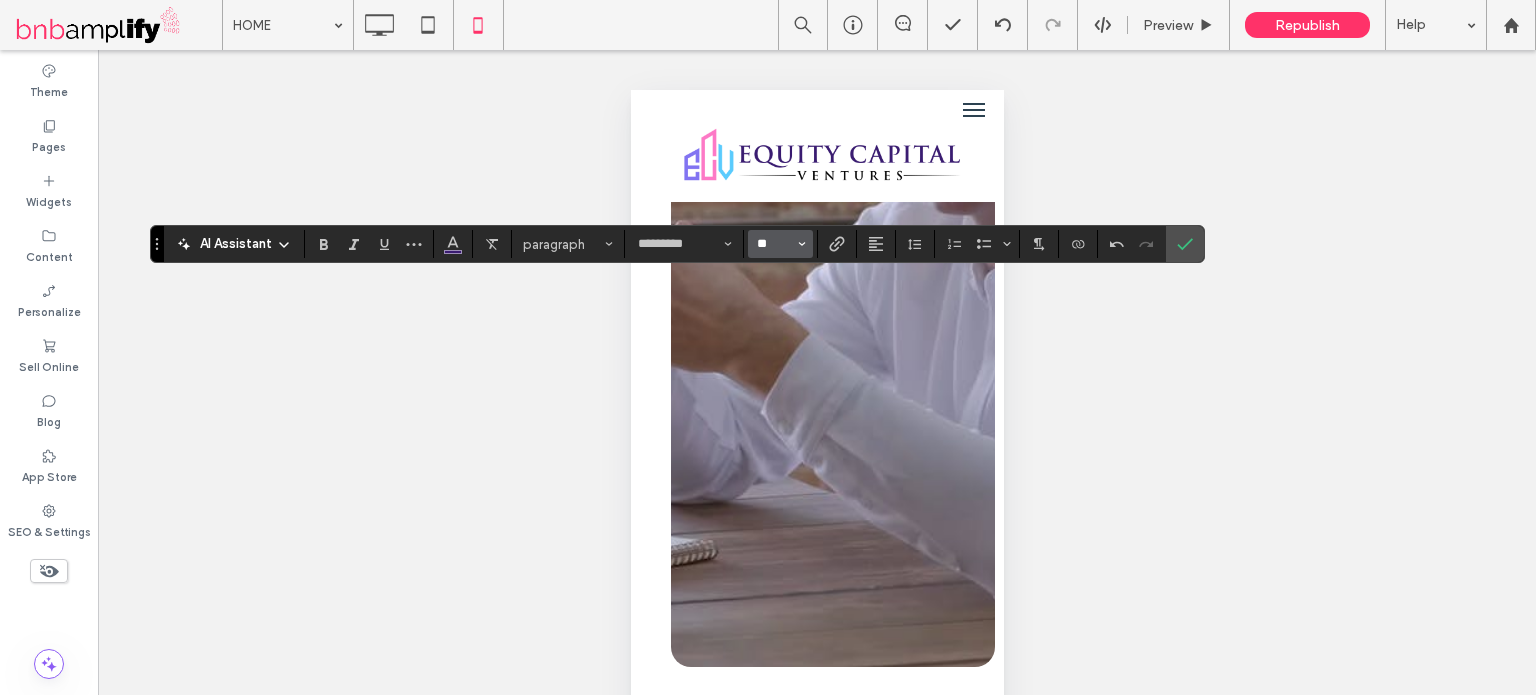 click on "**" at bounding box center [774, 244] 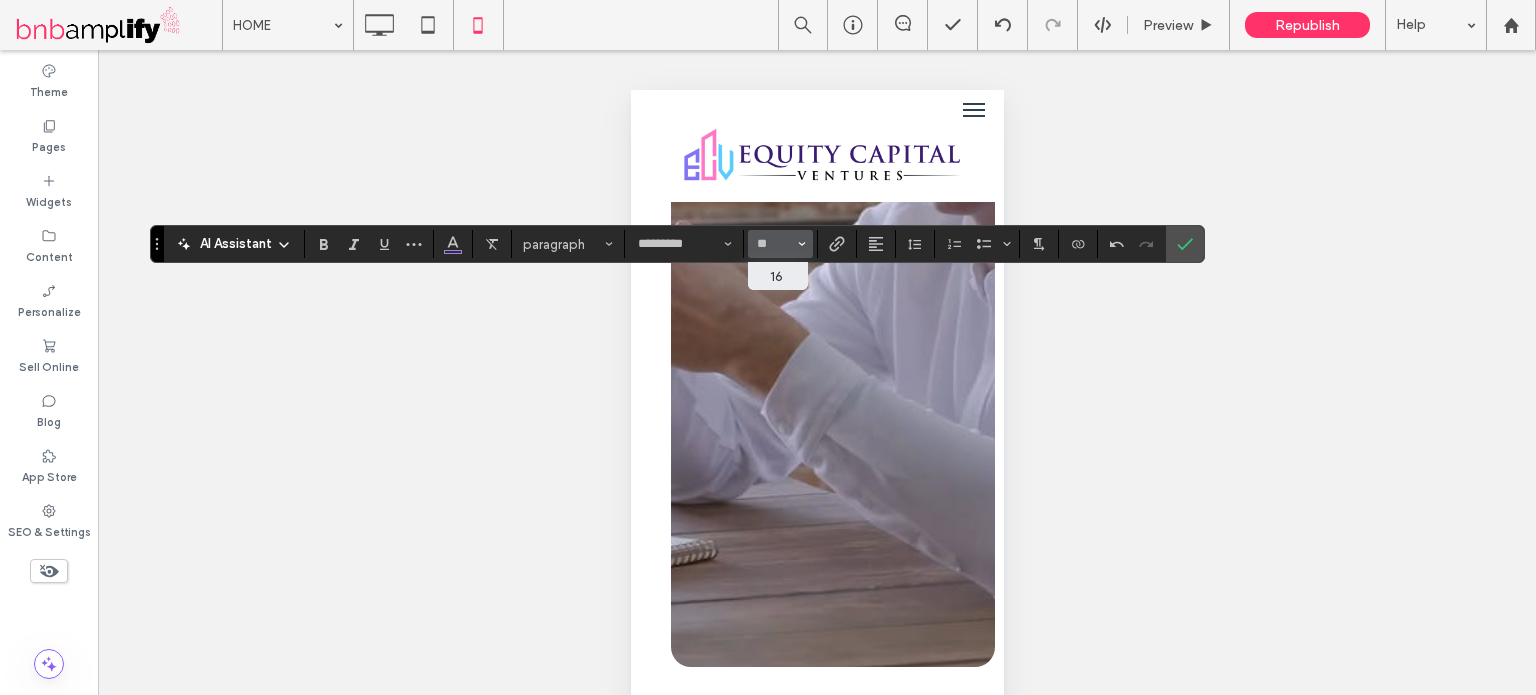 type on "**" 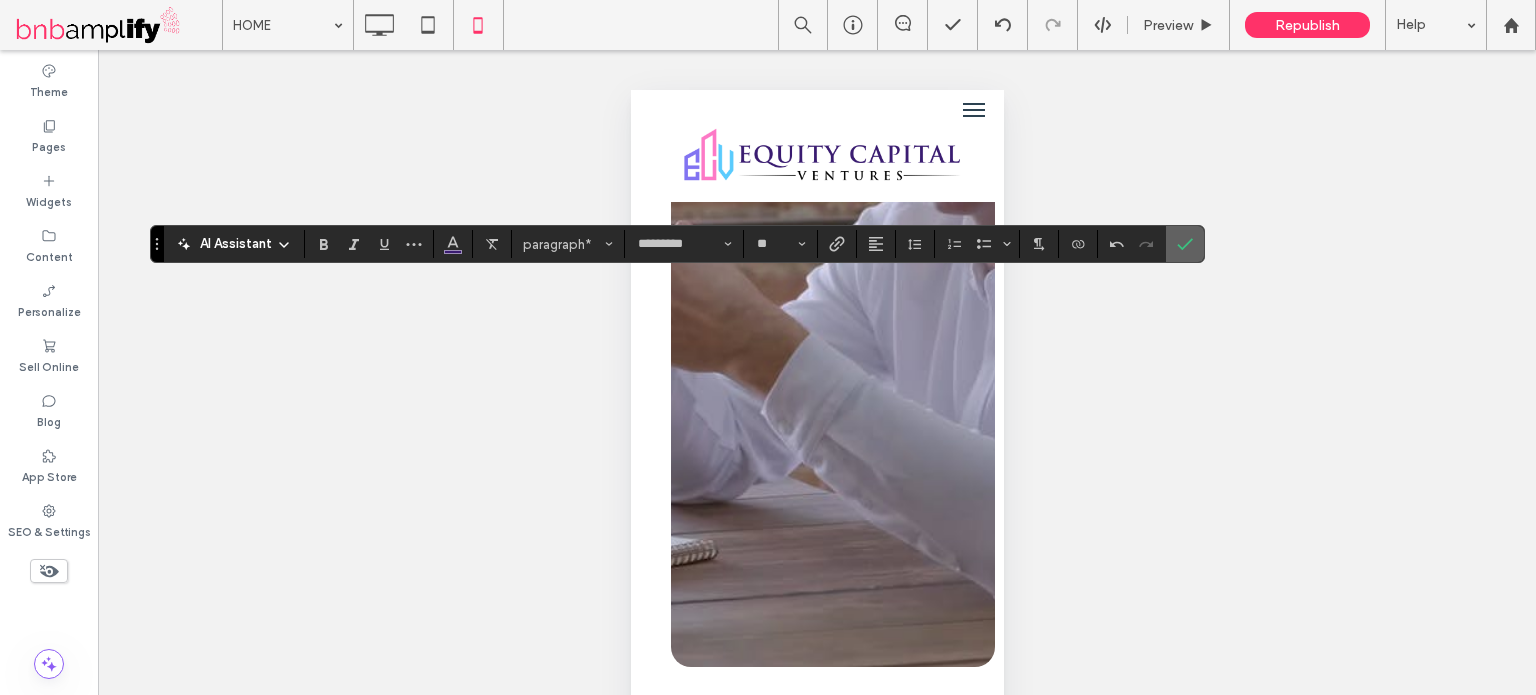 click 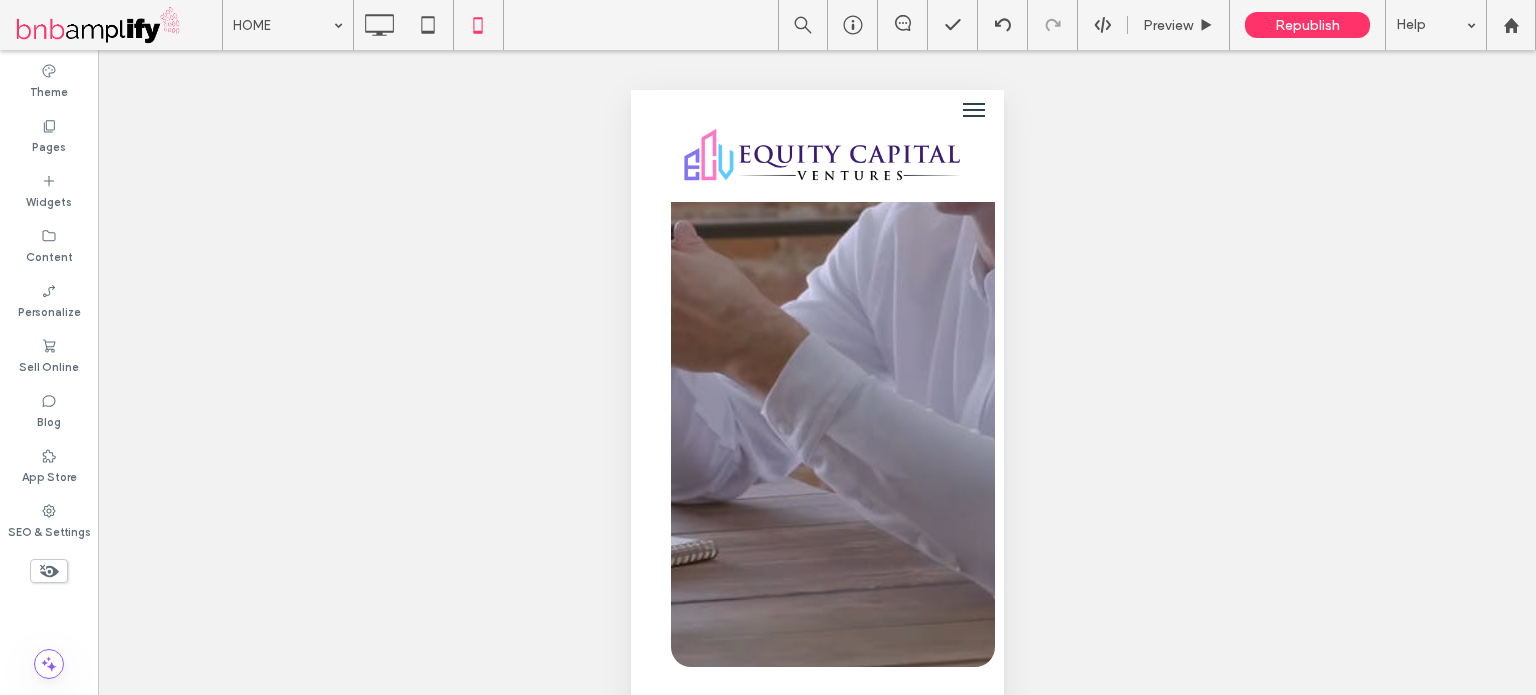 scroll, scrollTop: 131, scrollLeft: 0, axis: vertical 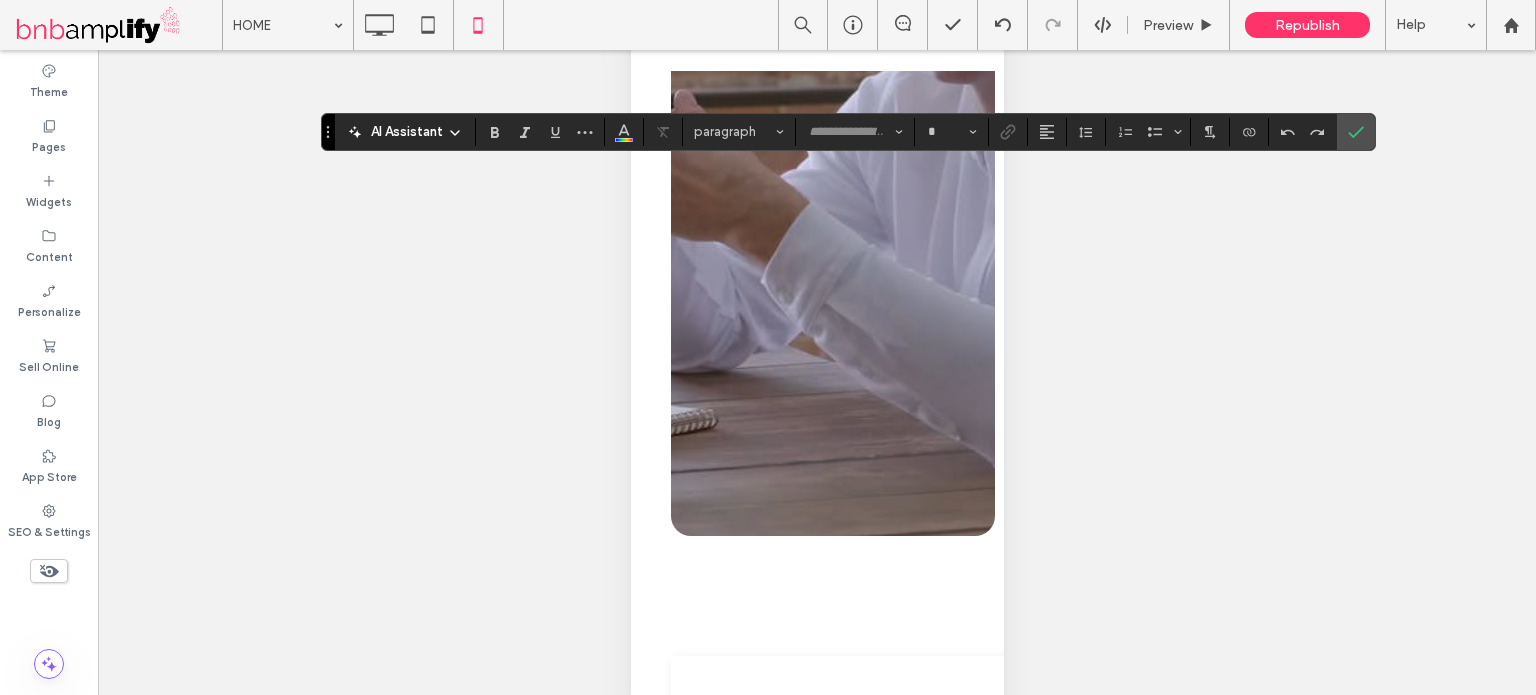 type on "*********" 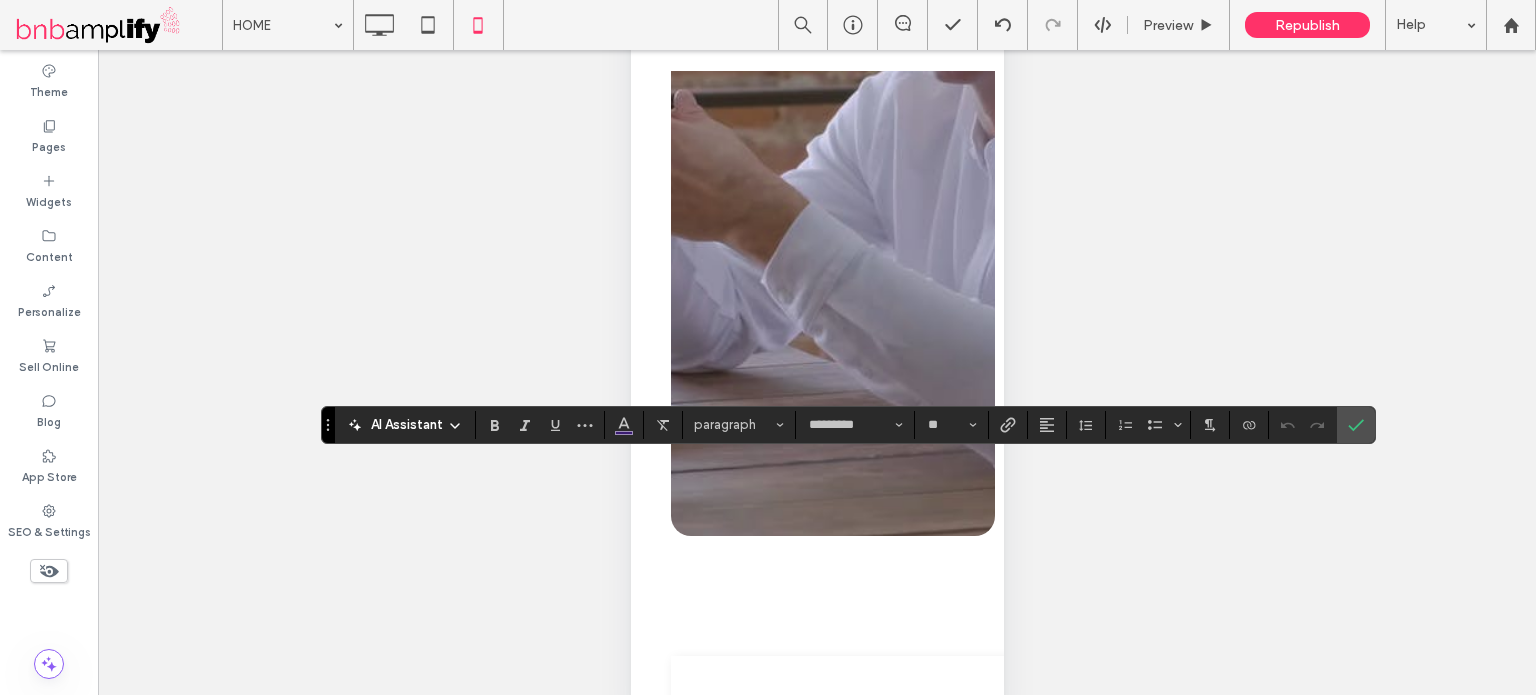 type on "*********" 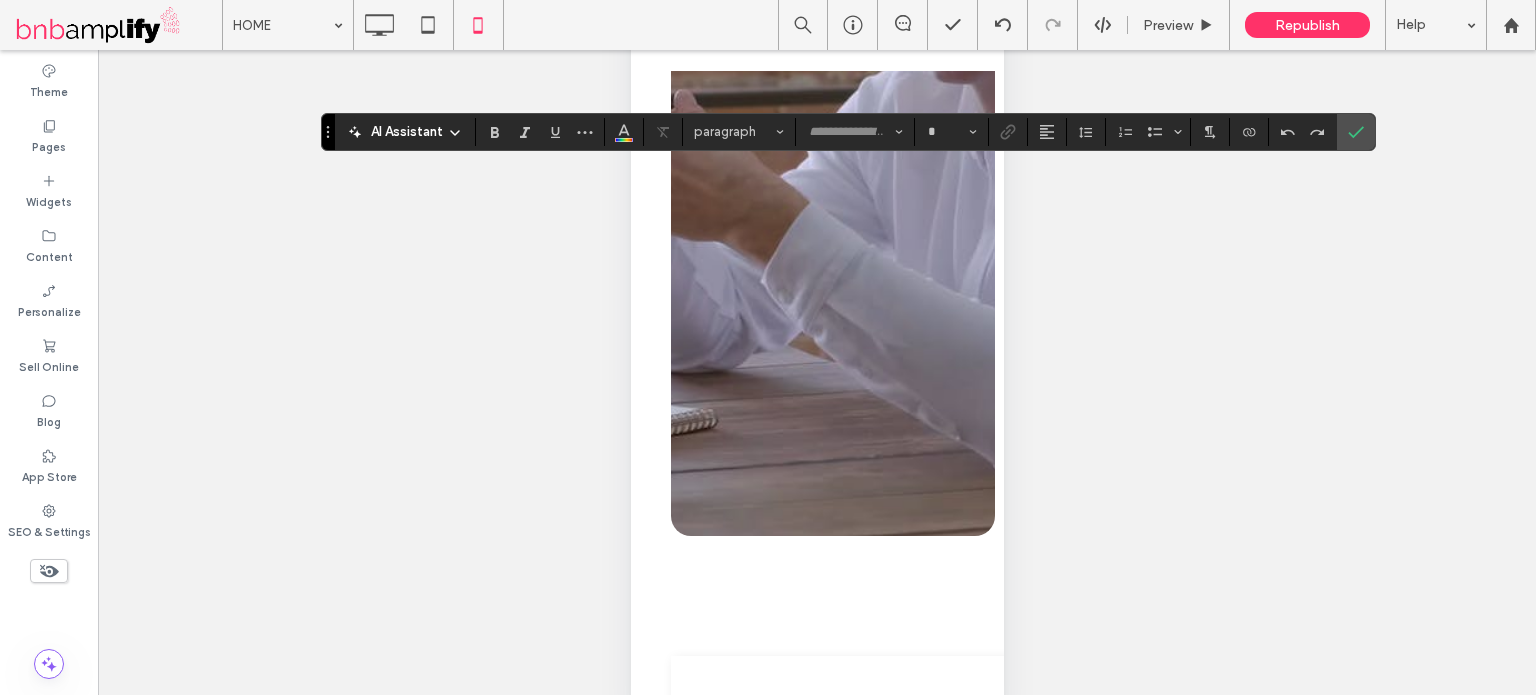 type on "*********" 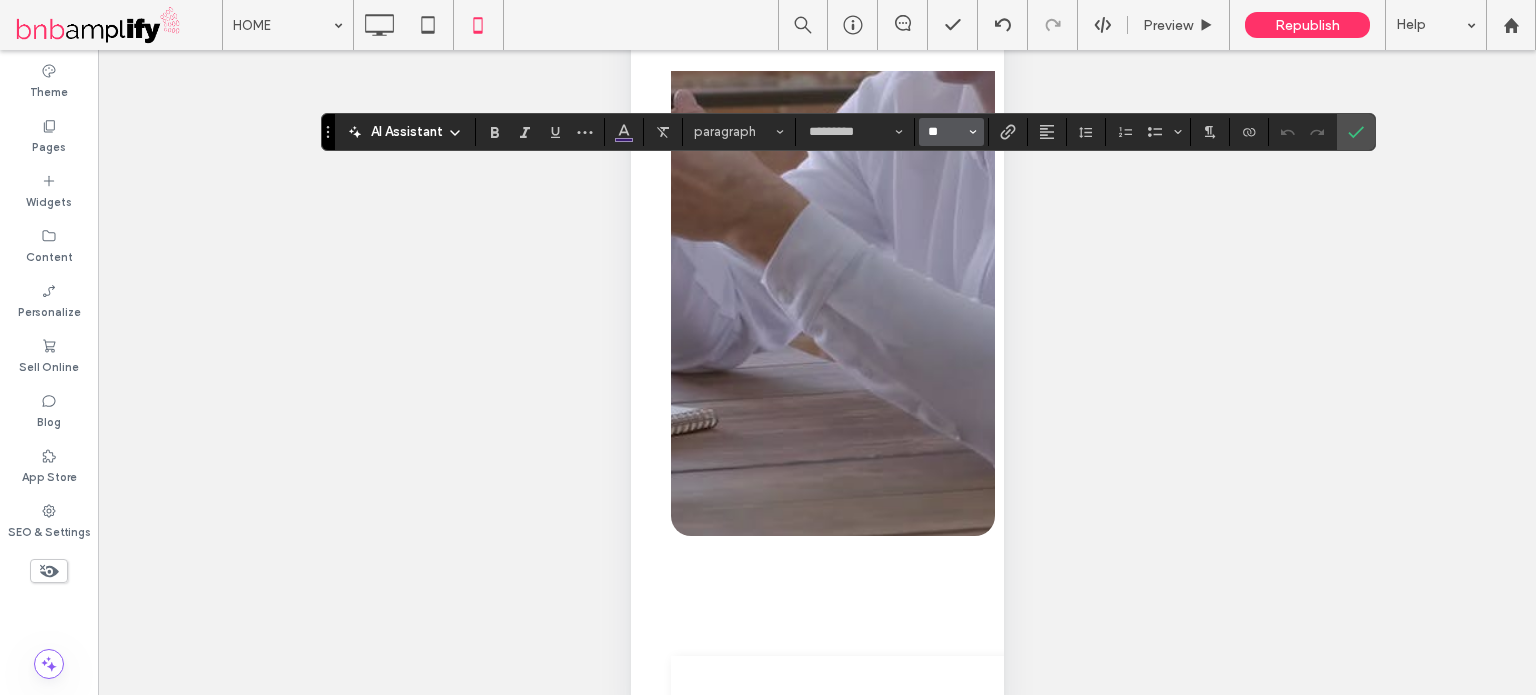 click on "**" at bounding box center (945, 132) 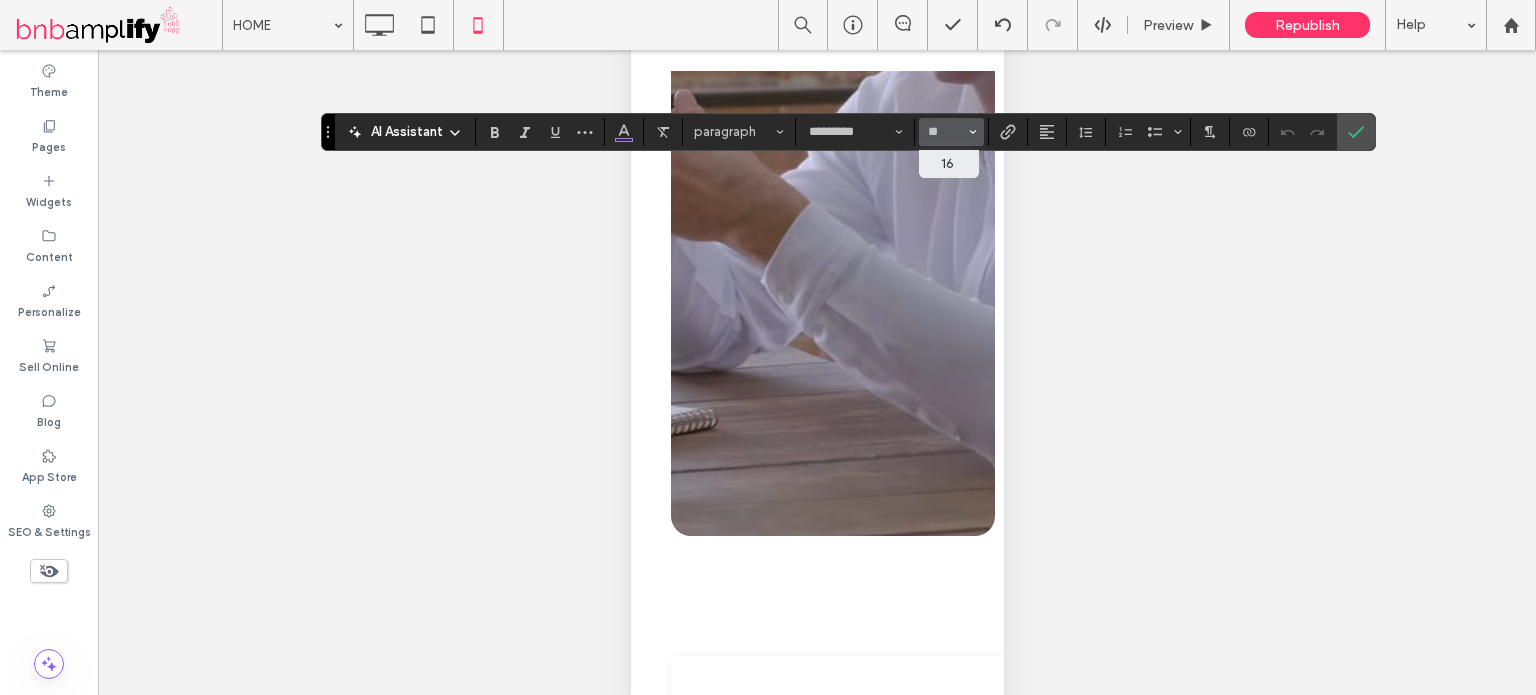 type on "**" 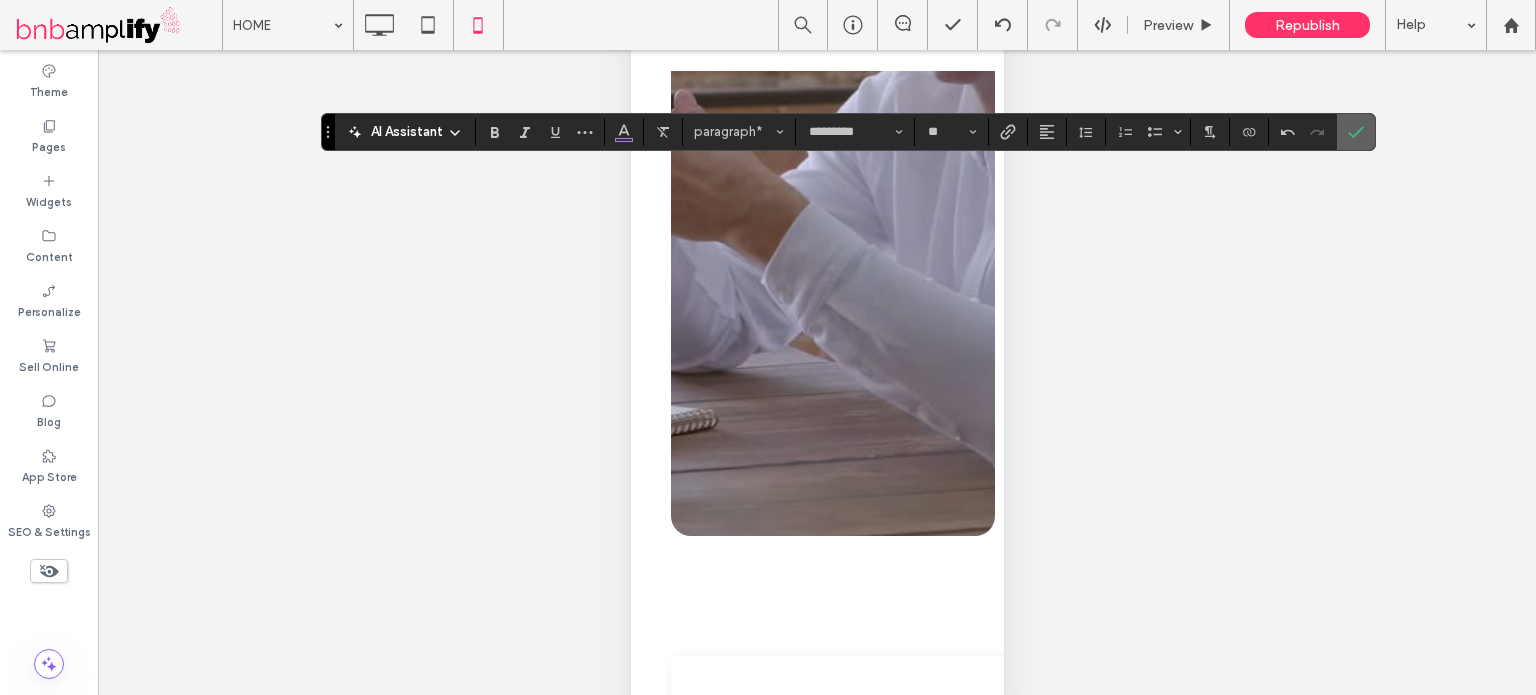 click 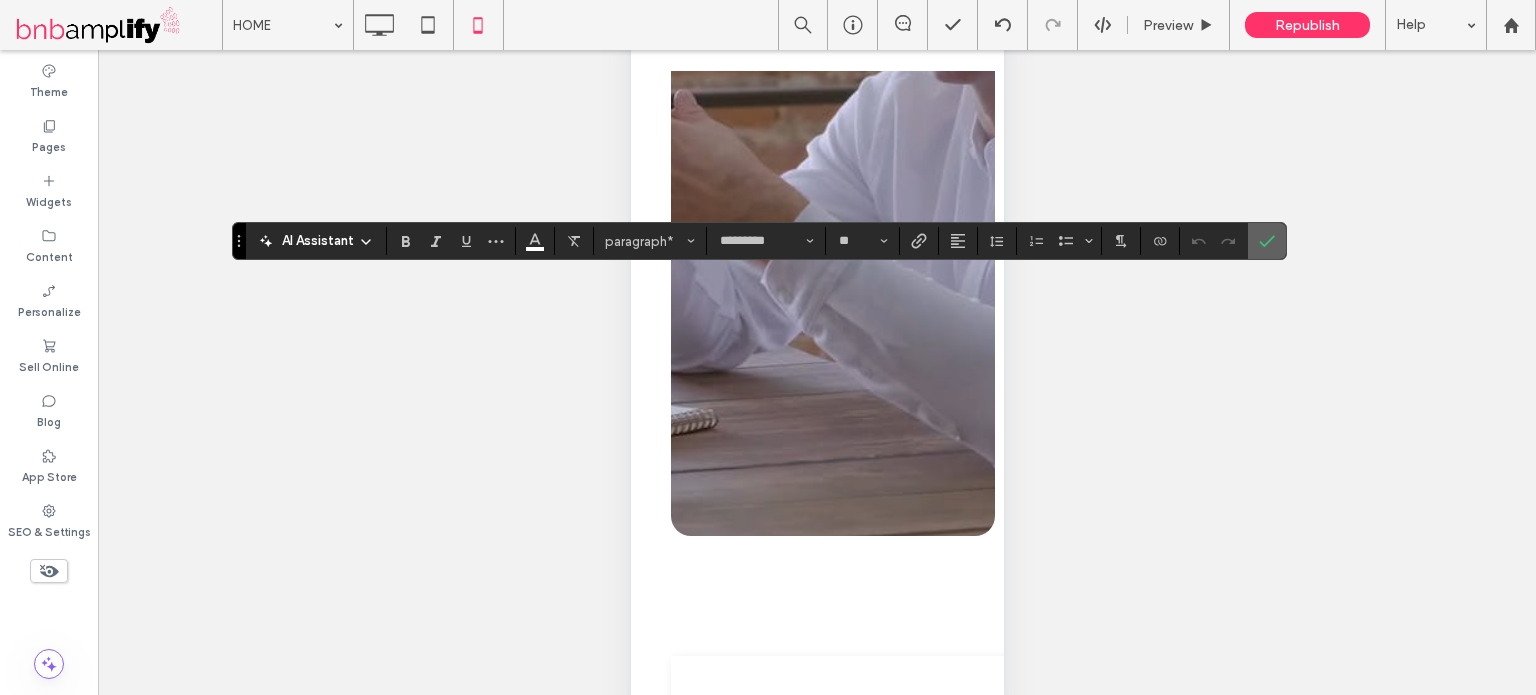 click 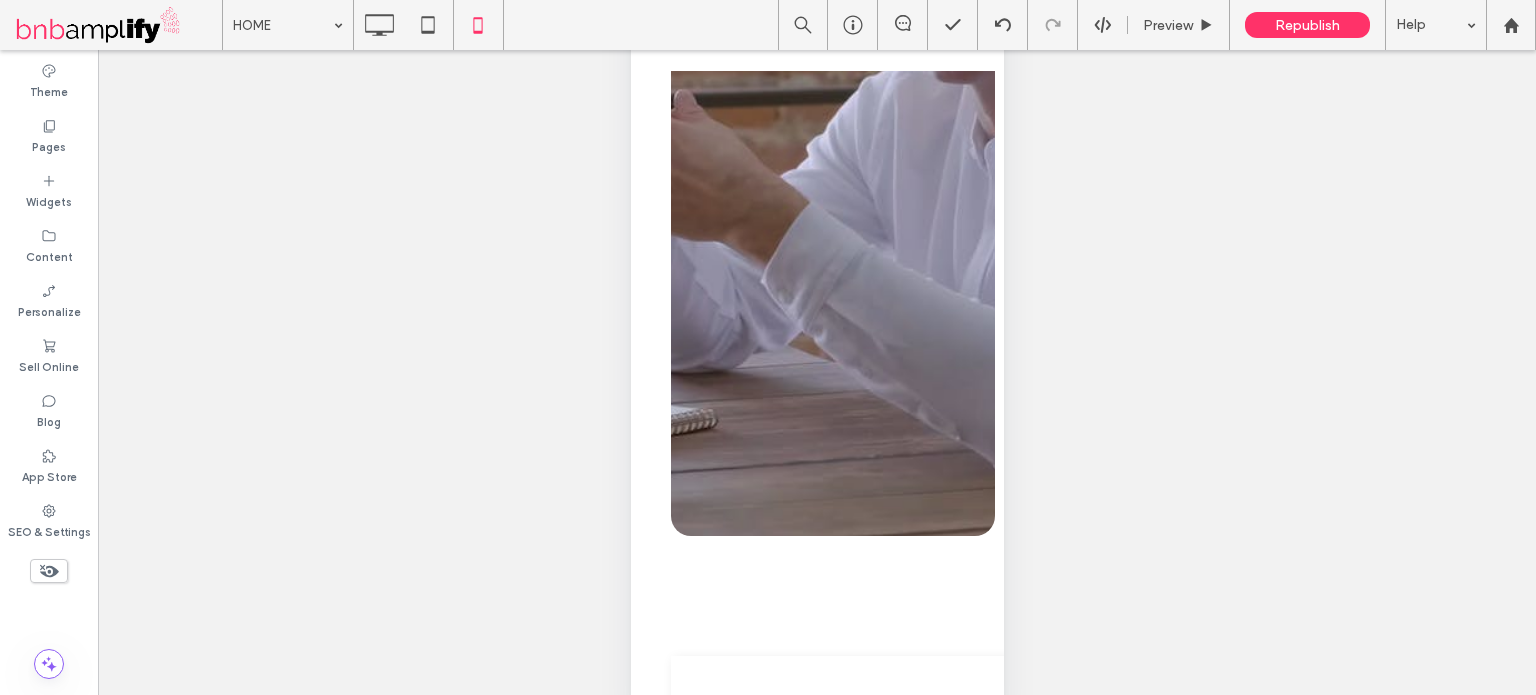 type on "*********" 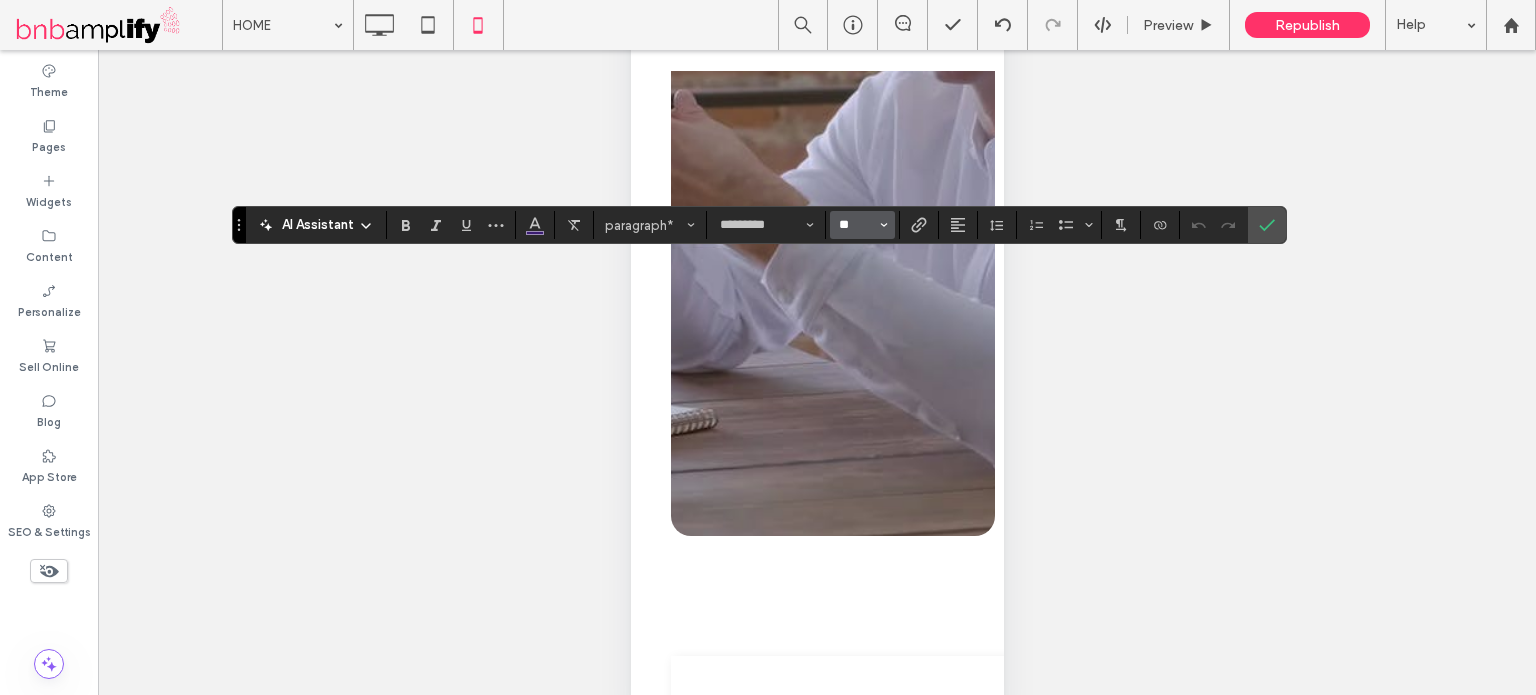 click on "**" at bounding box center (856, 225) 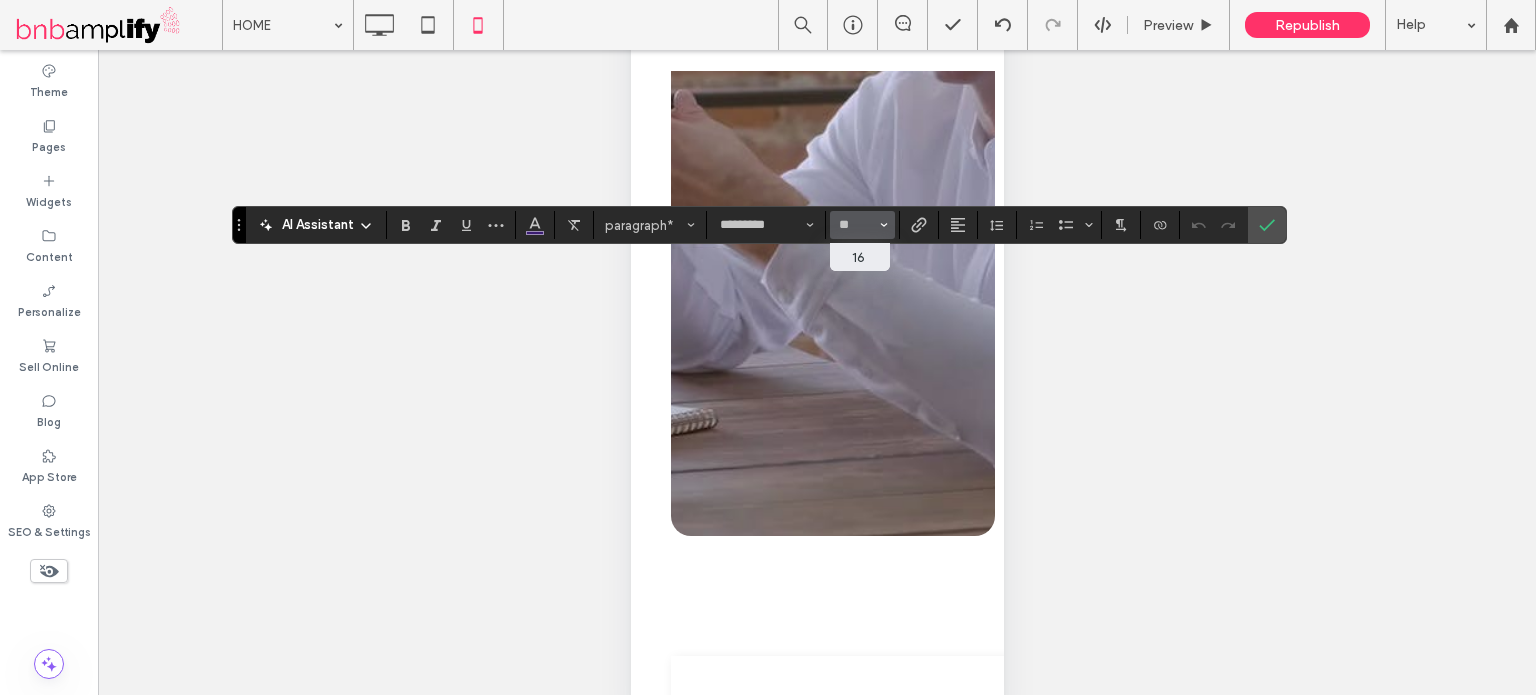 type on "**" 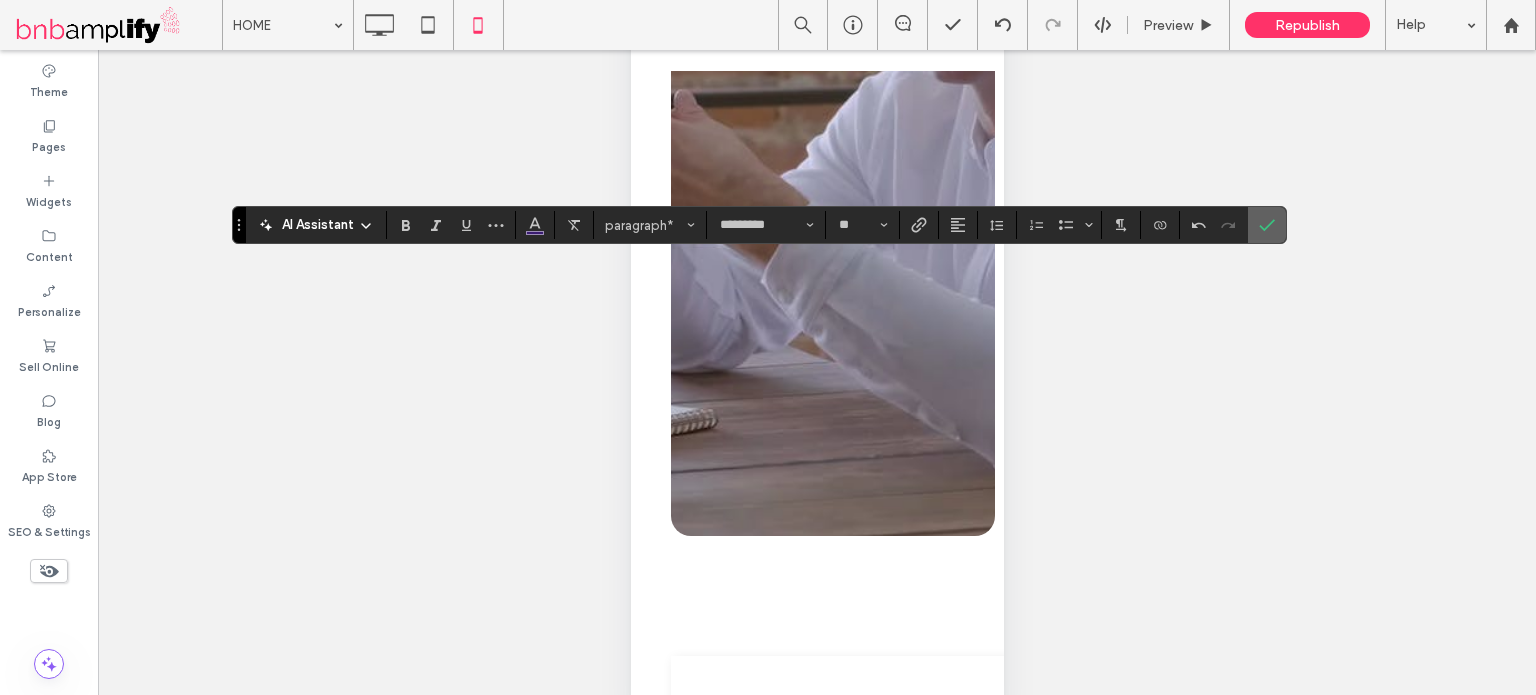 click at bounding box center [1267, 225] 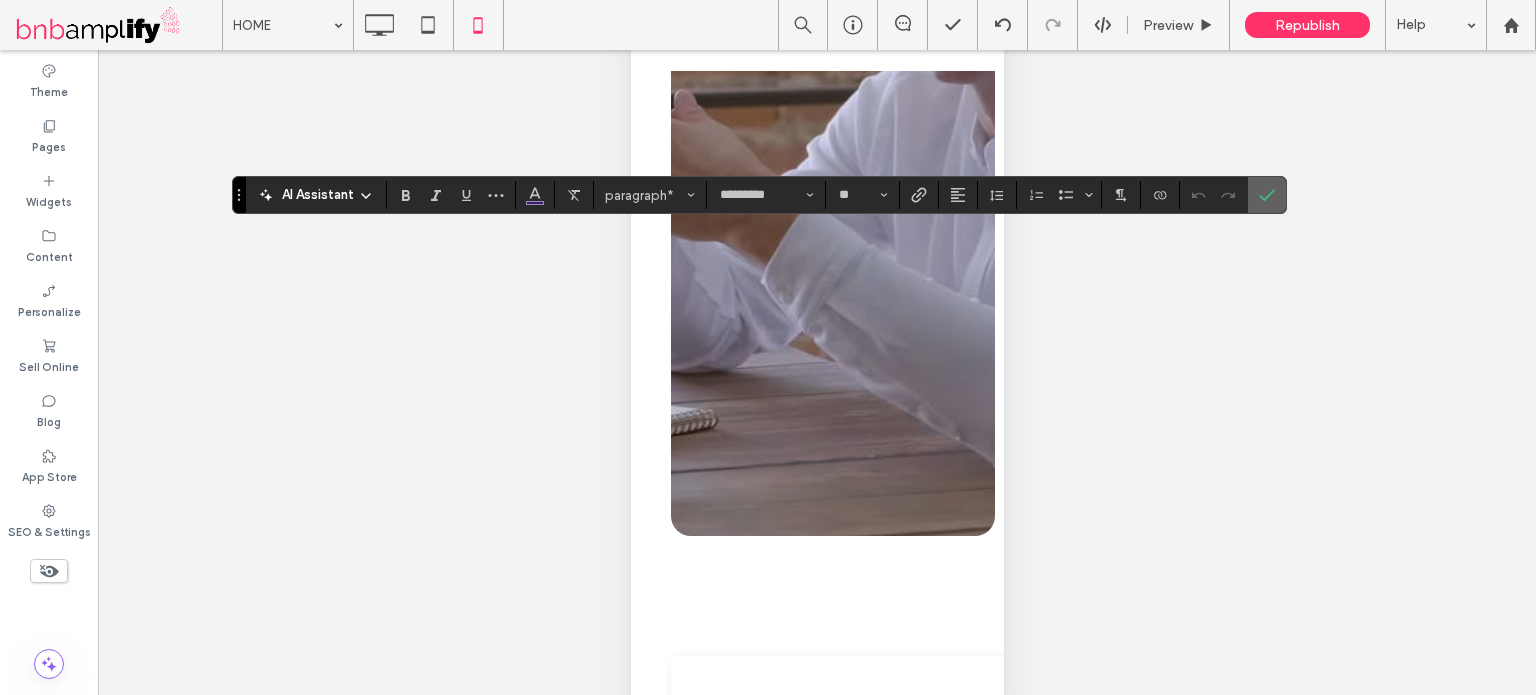 click at bounding box center (1267, 195) 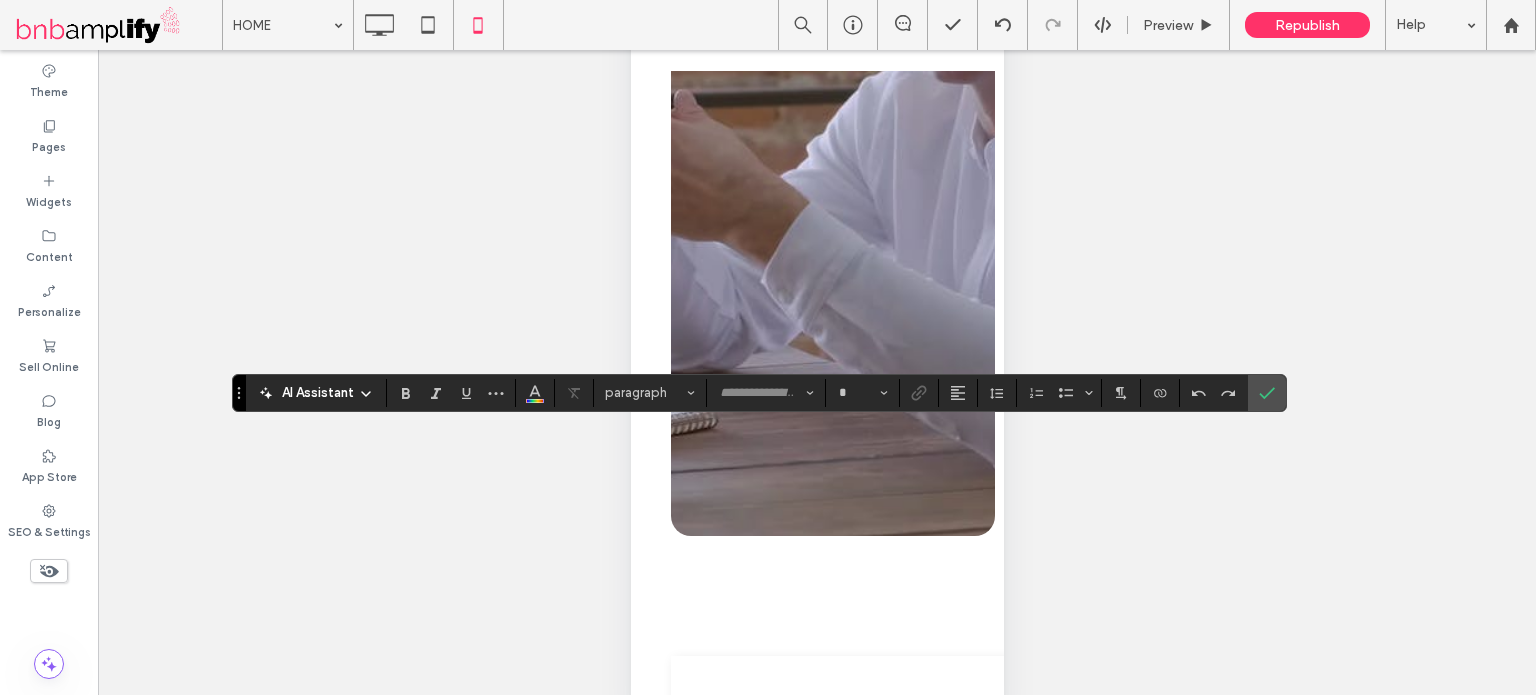 type on "*********" 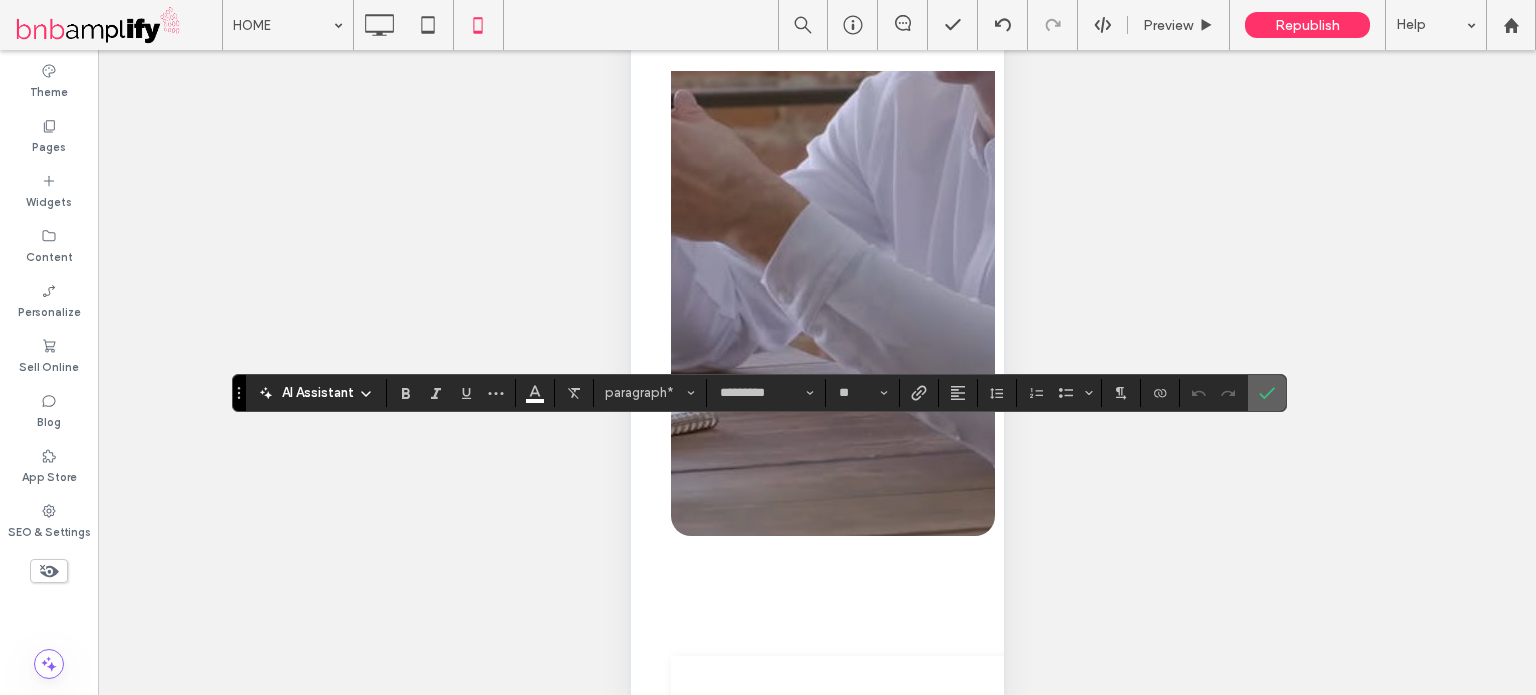click 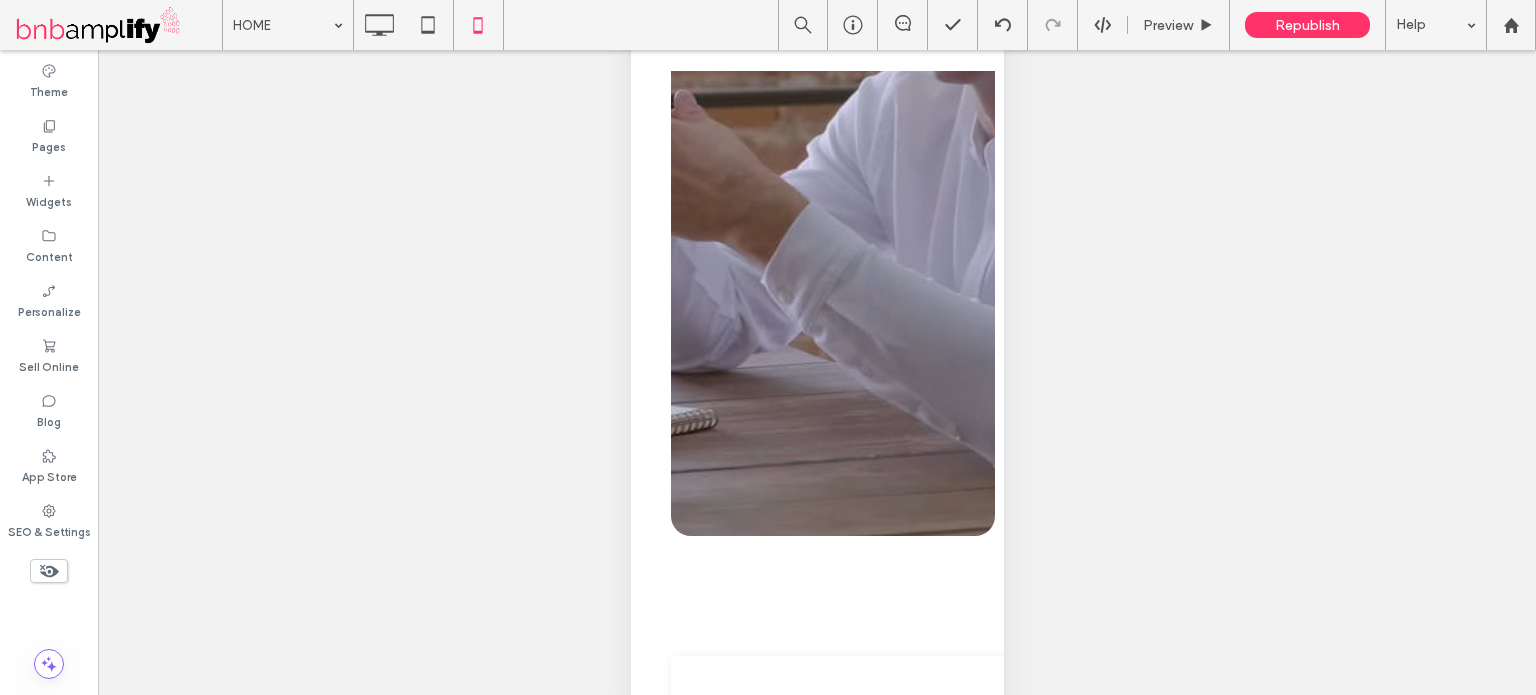 click on "Unhide?
Yes
Unhide?
Yes
Unhide?
Yes
Unhide?
Yes
Unhide?
Yes
Unhide?
Yes
Unhide?
Yes
Unhide?
Yes
Unhide?
Yes
Unhide?
Yes
Unhide?
Yes
Unhide?
Yes
Yes" at bounding box center [817, 397] 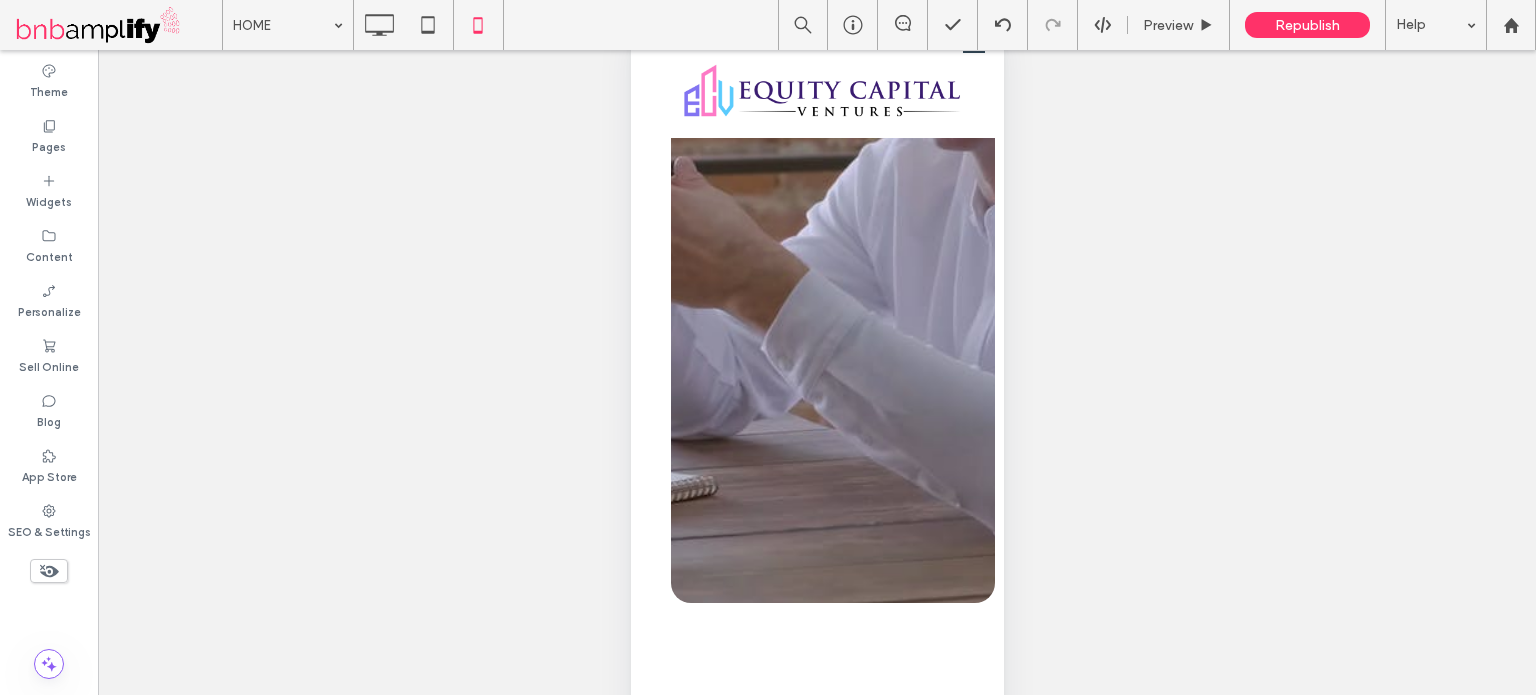 scroll, scrollTop: 131, scrollLeft: 0, axis: vertical 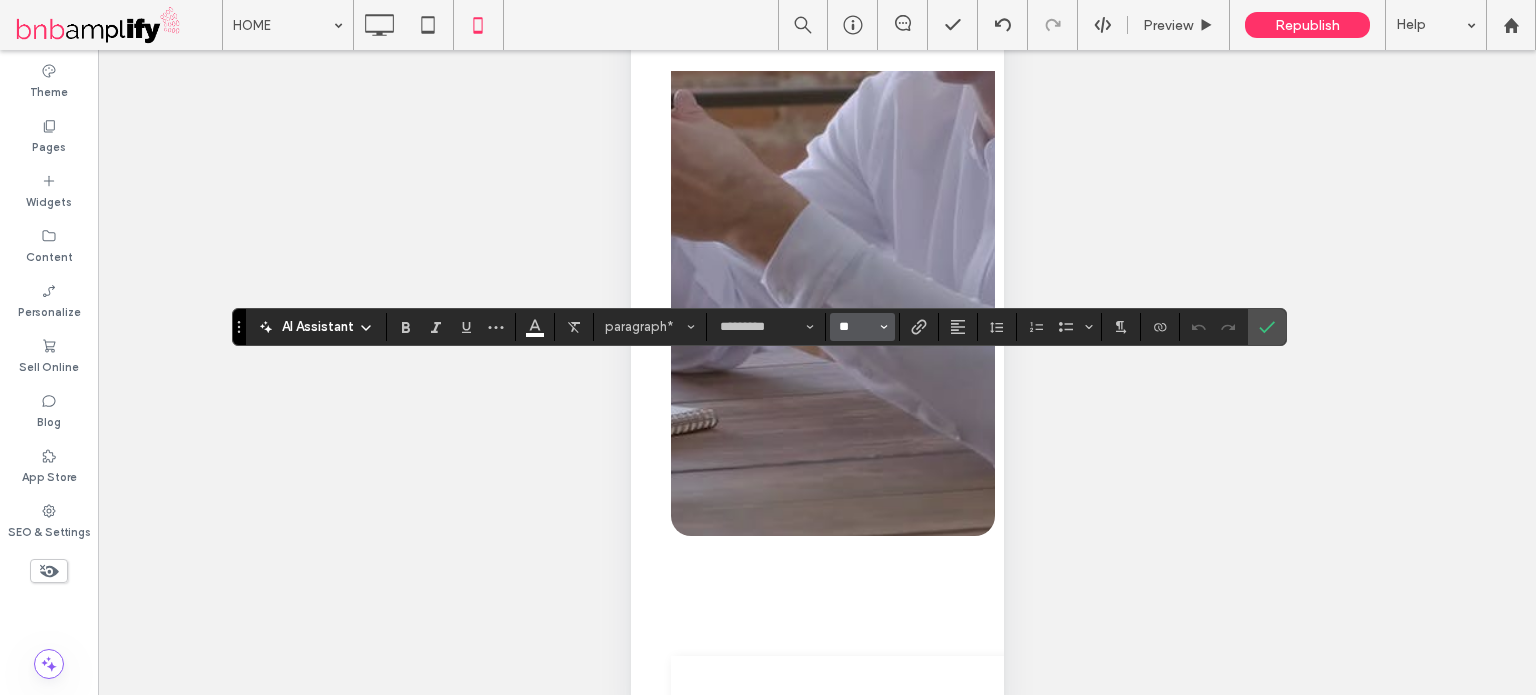 click on "**" at bounding box center (856, 327) 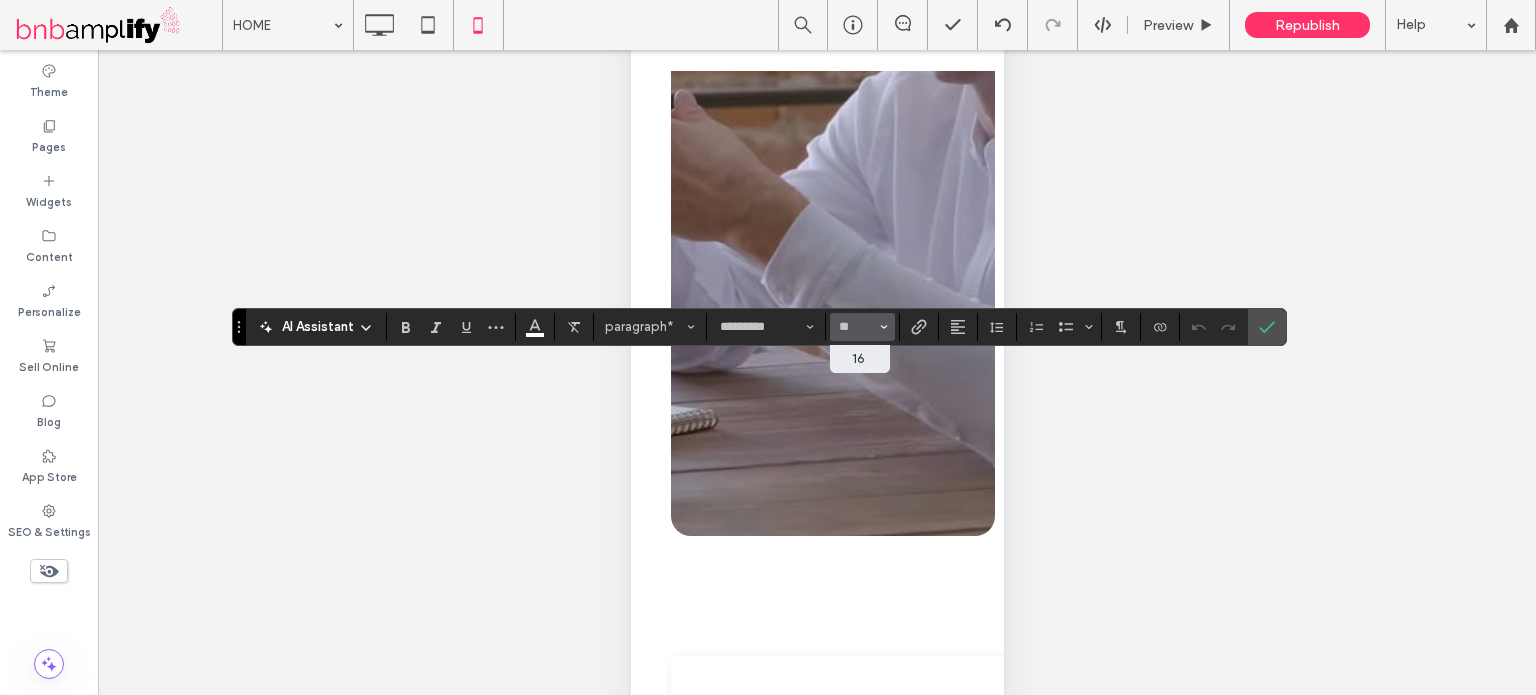 type on "**" 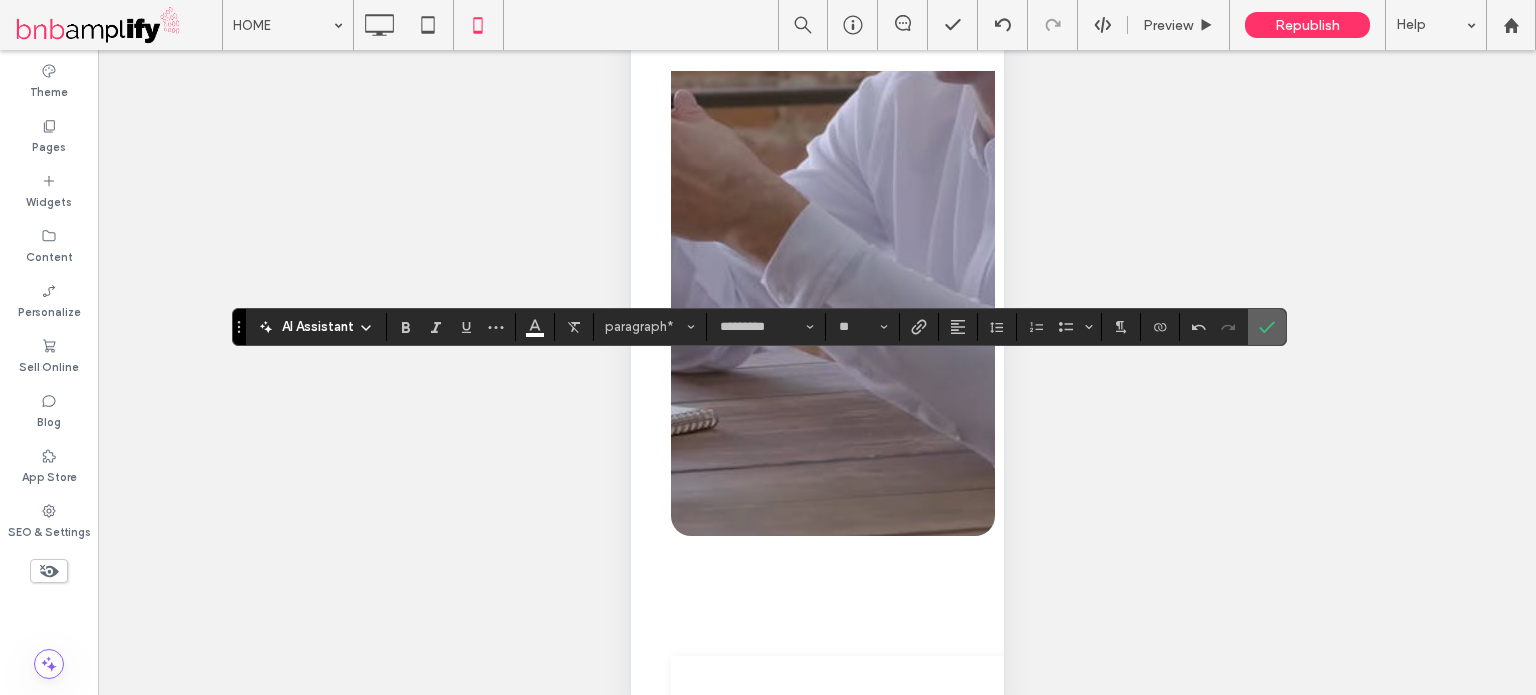click 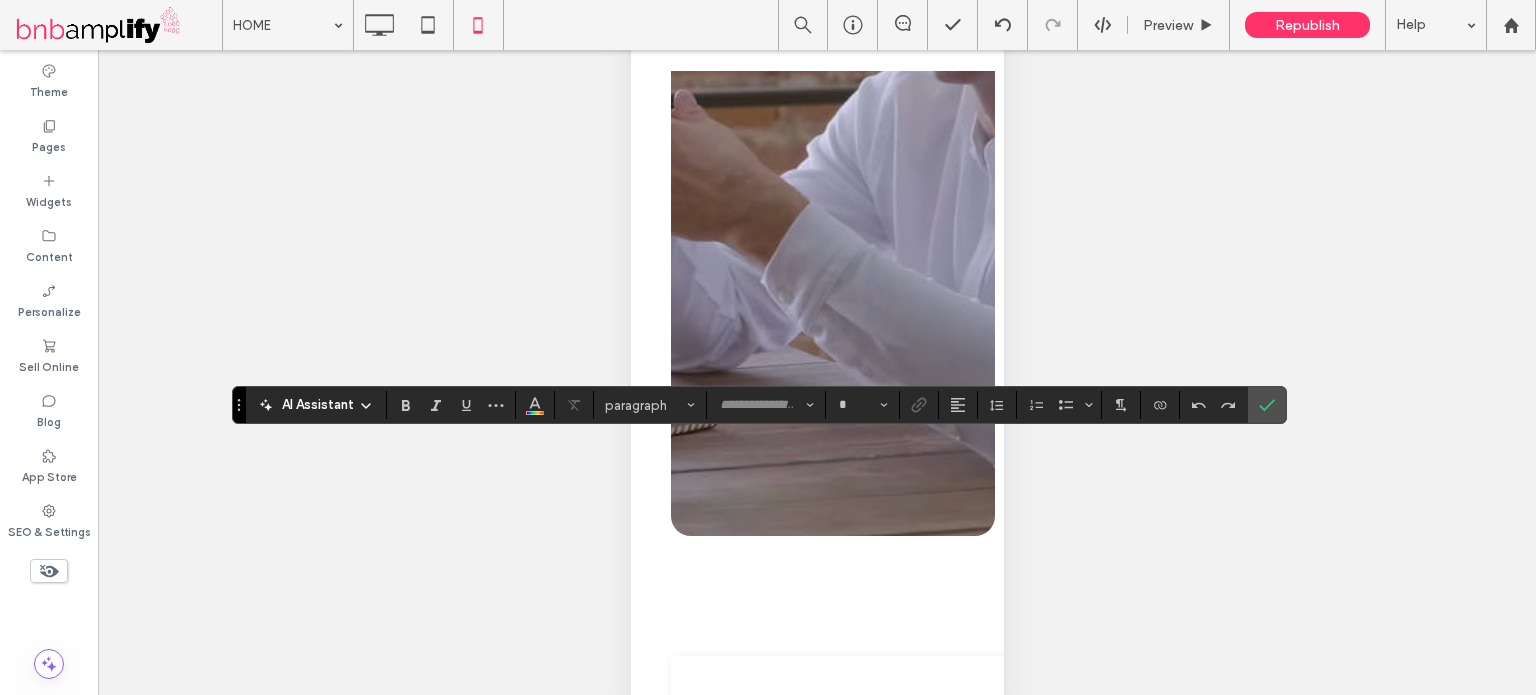 type on "*********" 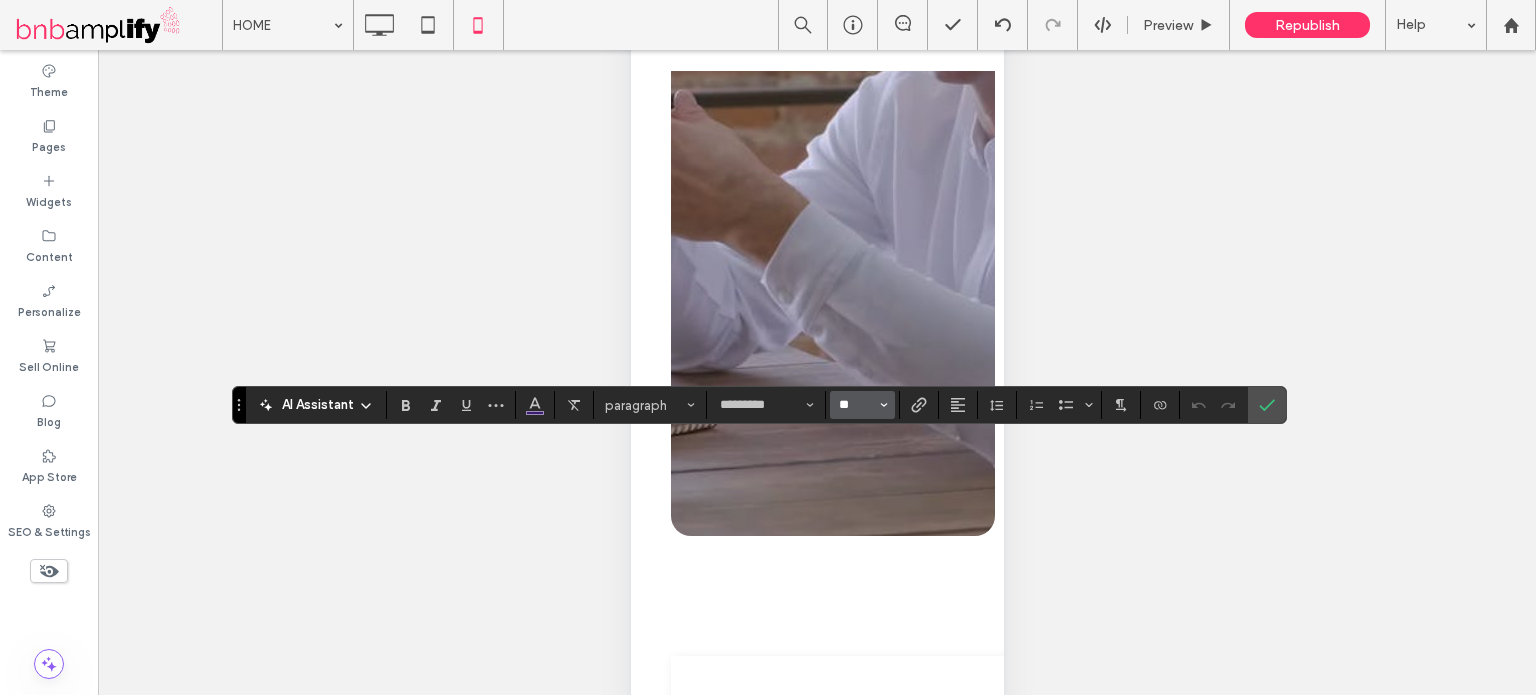 click on "**" at bounding box center (856, 405) 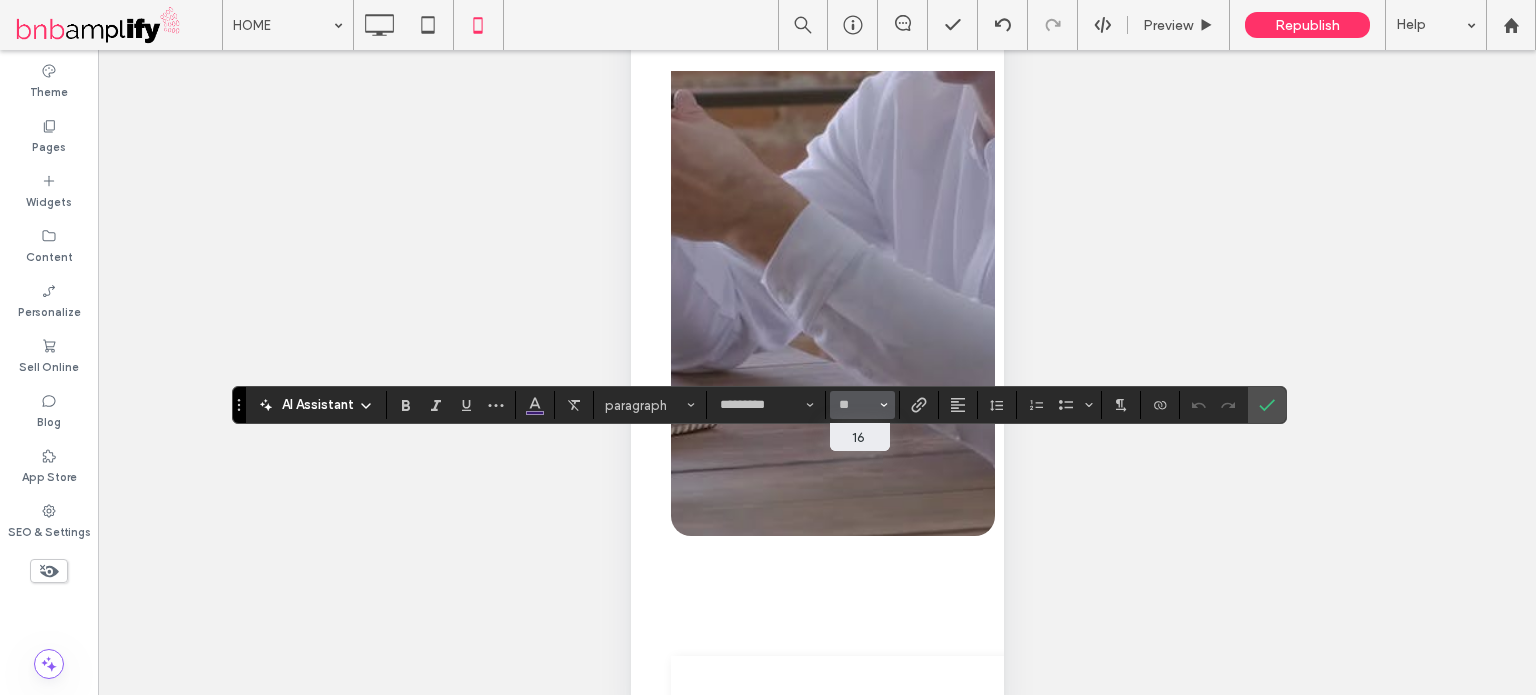 type on "**" 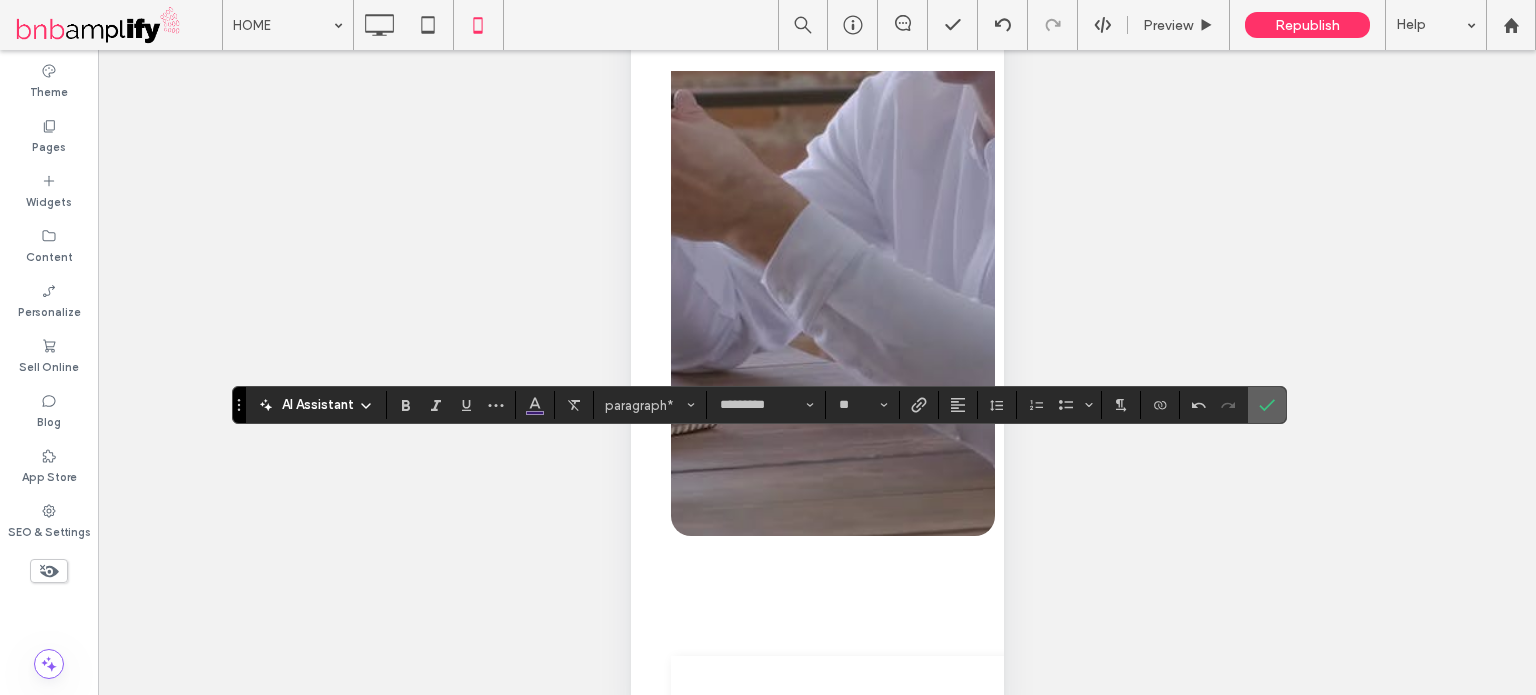 click at bounding box center [1267, 405] 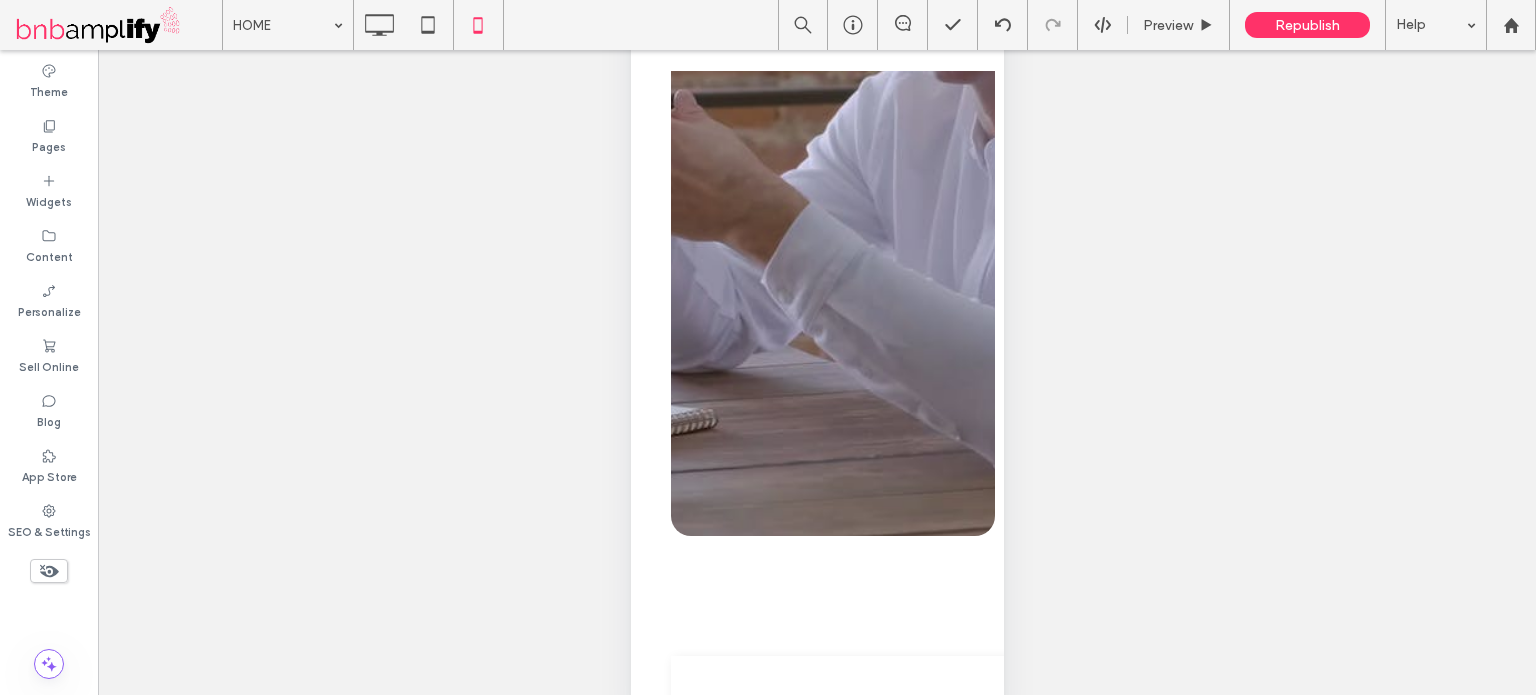 scroll, scrollTop: 0, scrollLeft: 0, axis: both 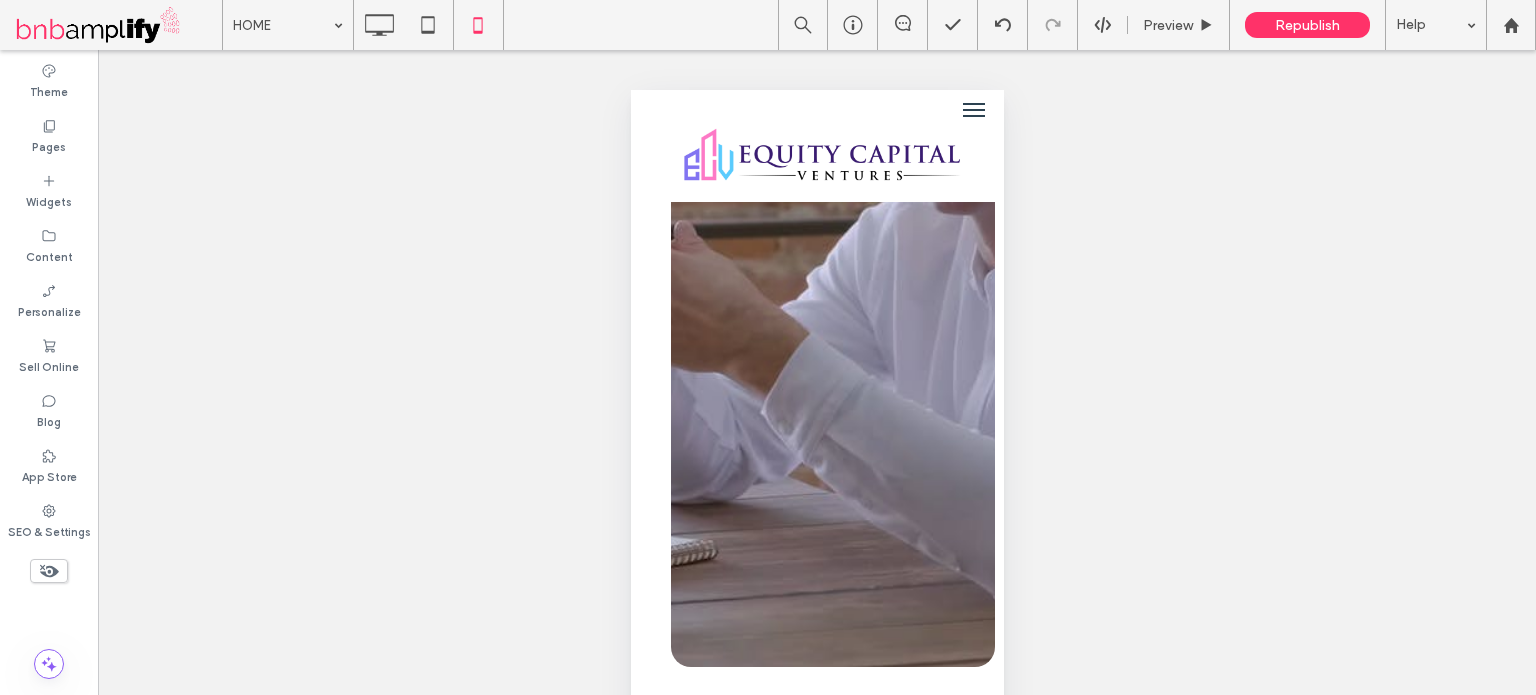 click on "Republish" at bounding box center (1307, 25) 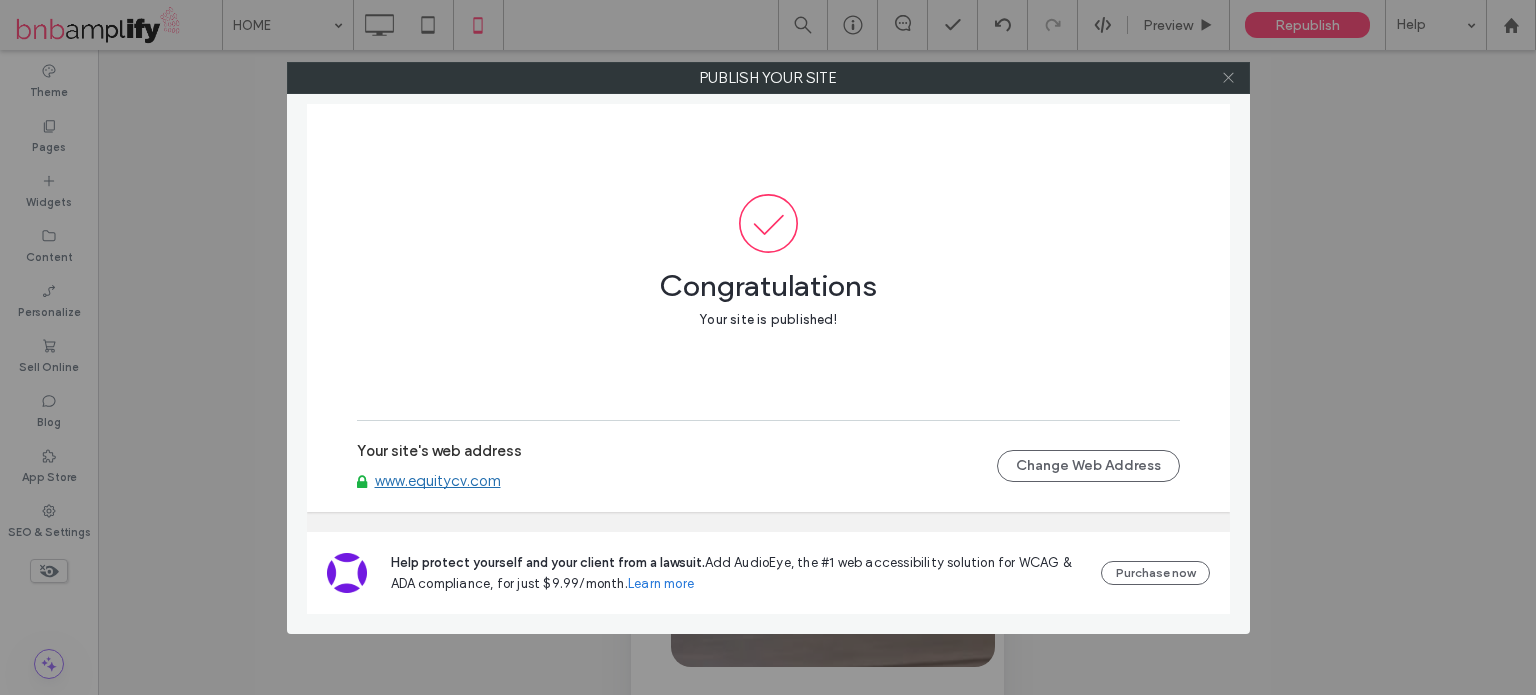 click 